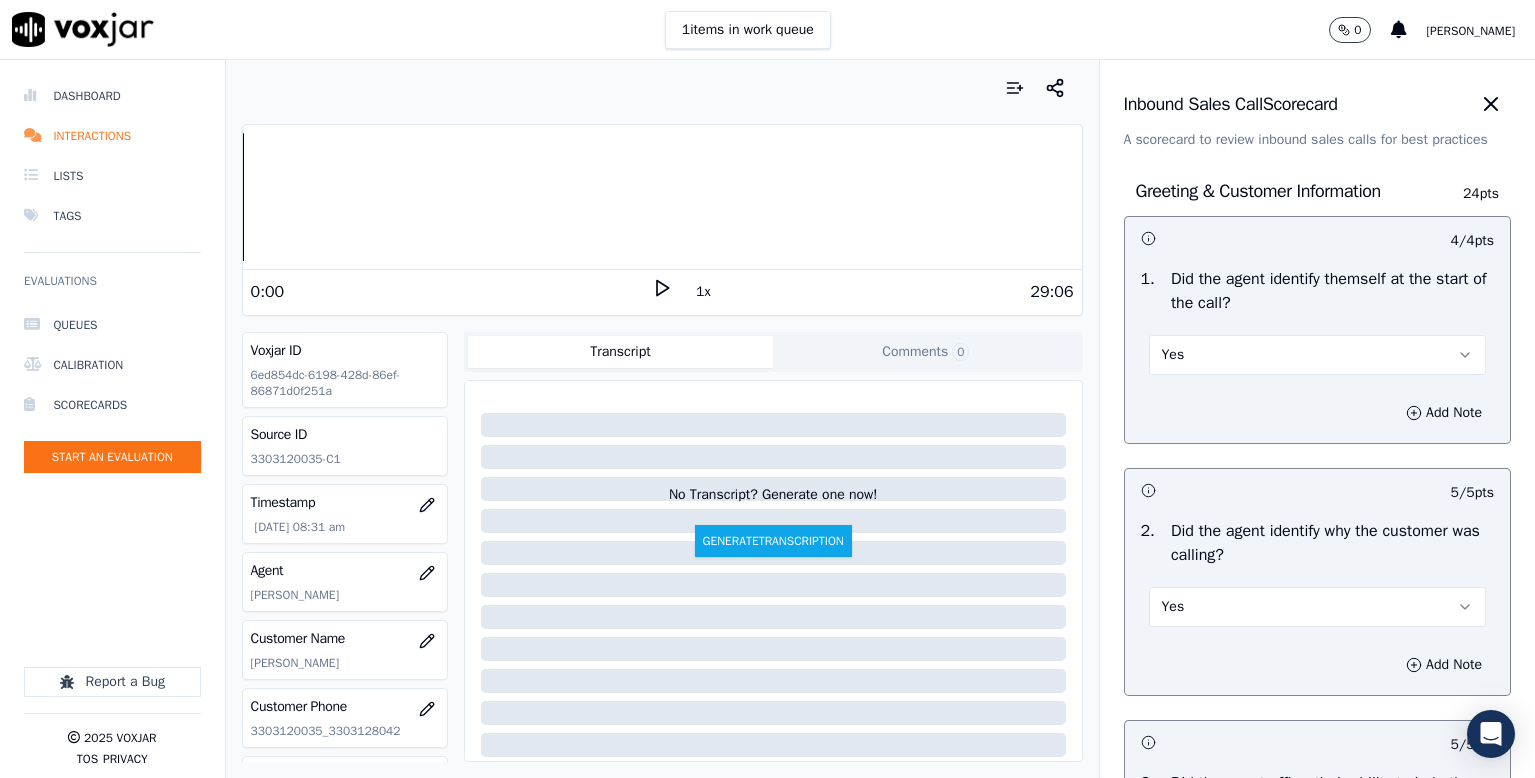 scroll, scrollTop: 0, scrollLeft: 0, axis: both 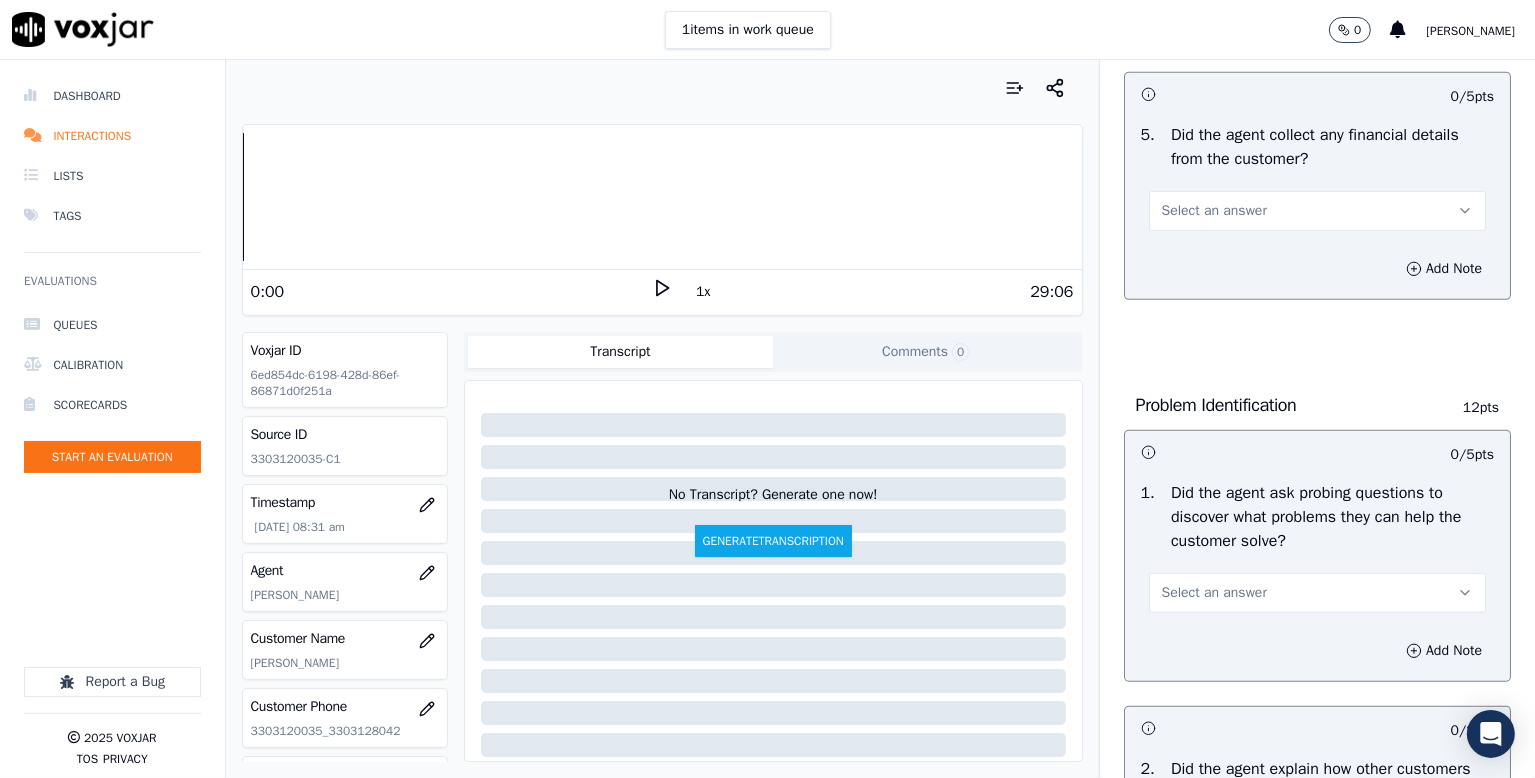 click on "Select an answer" at bounding box center (1214, 211) 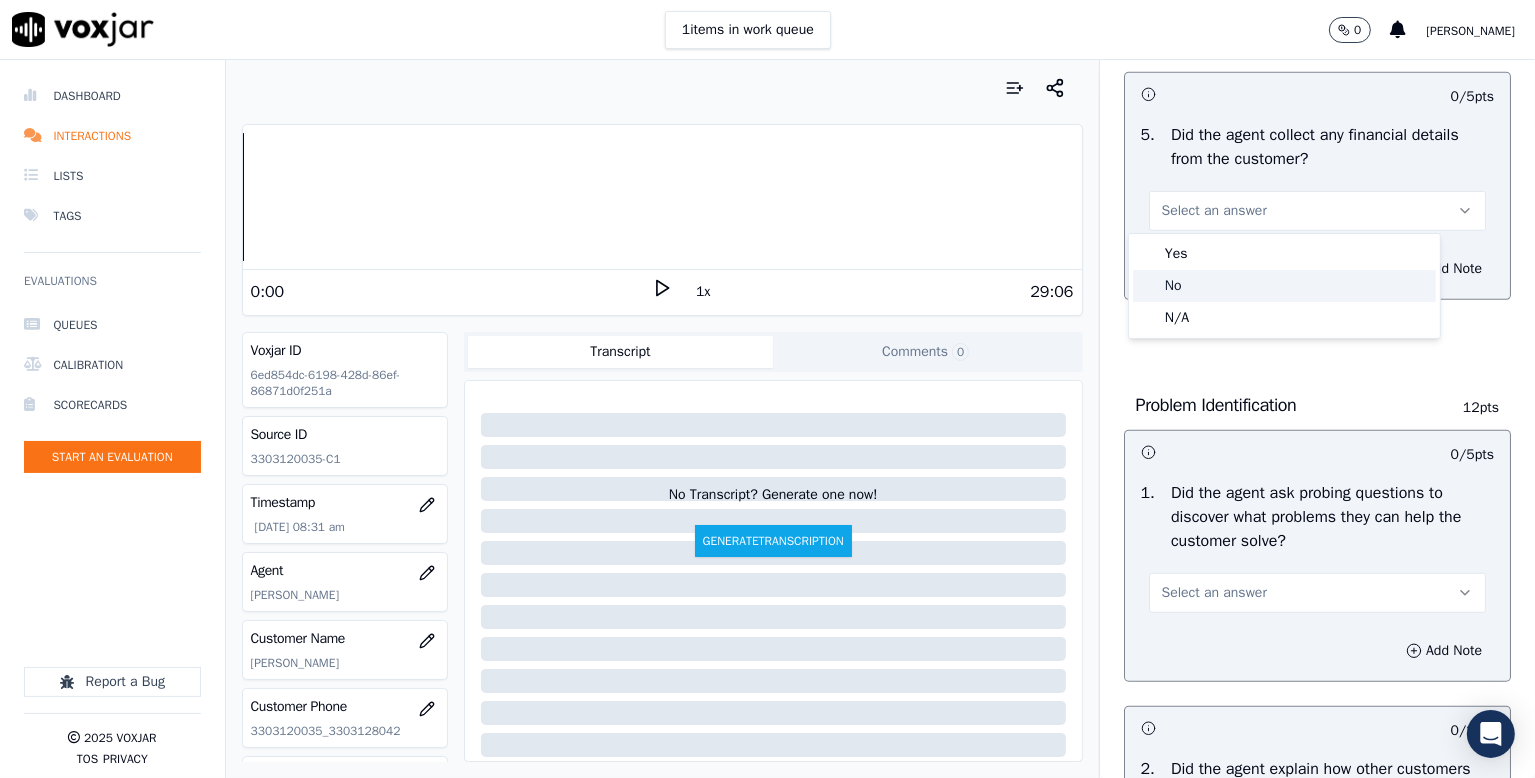 click on "No" 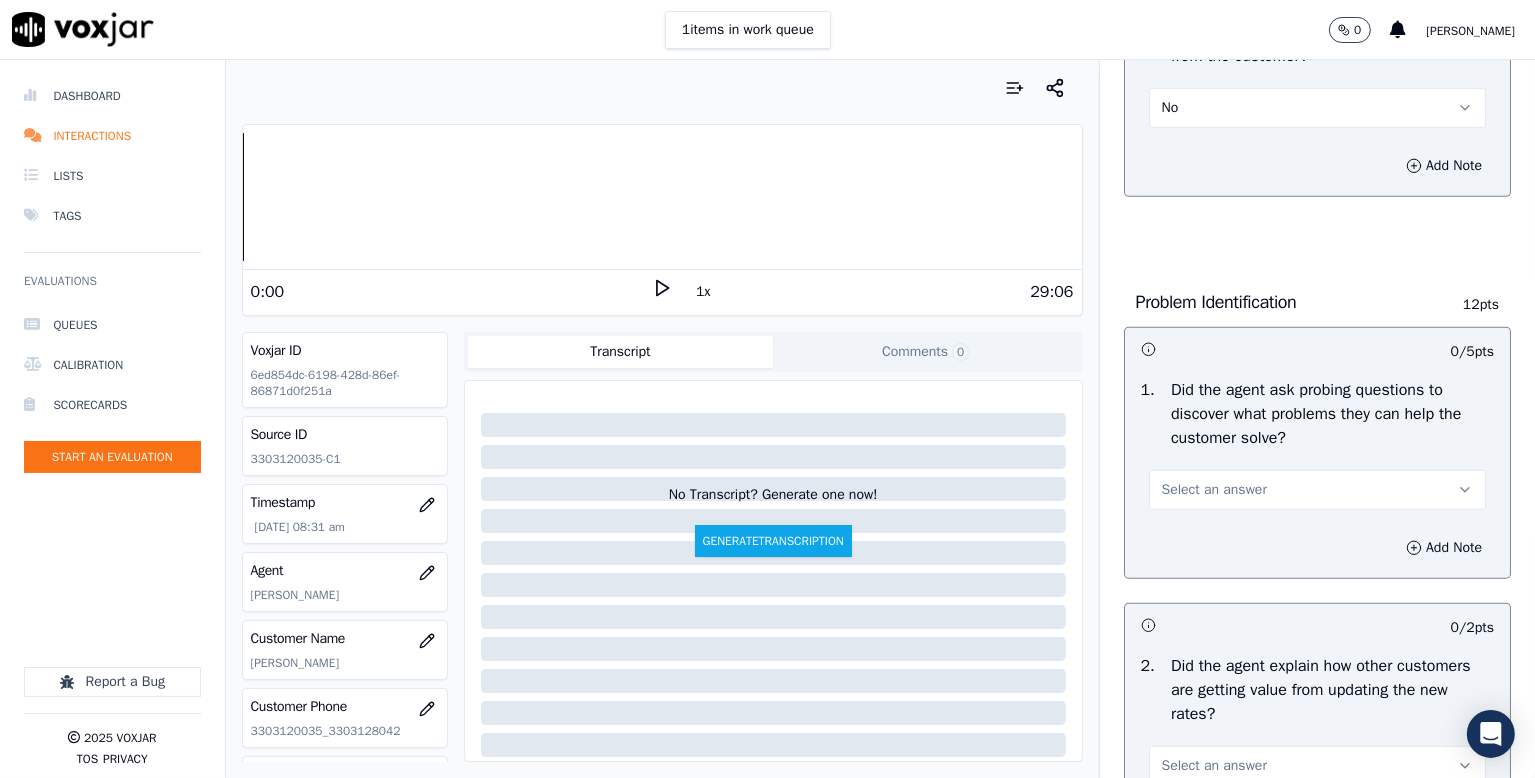 scroll, scrollTop: 1400, scrollLeft: 0, axis: vertical 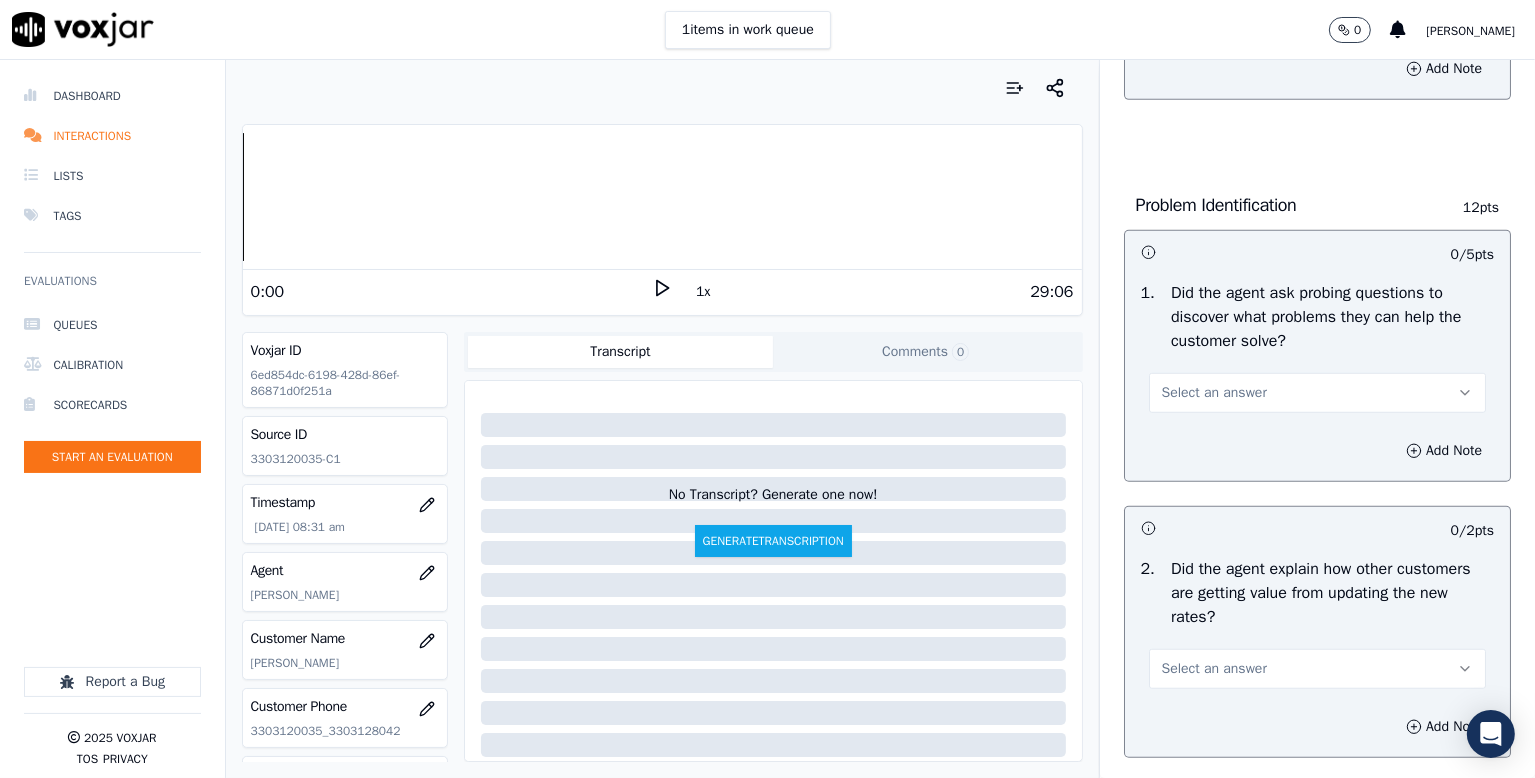click on "Select an answer" at bounding box center (1214, 393) 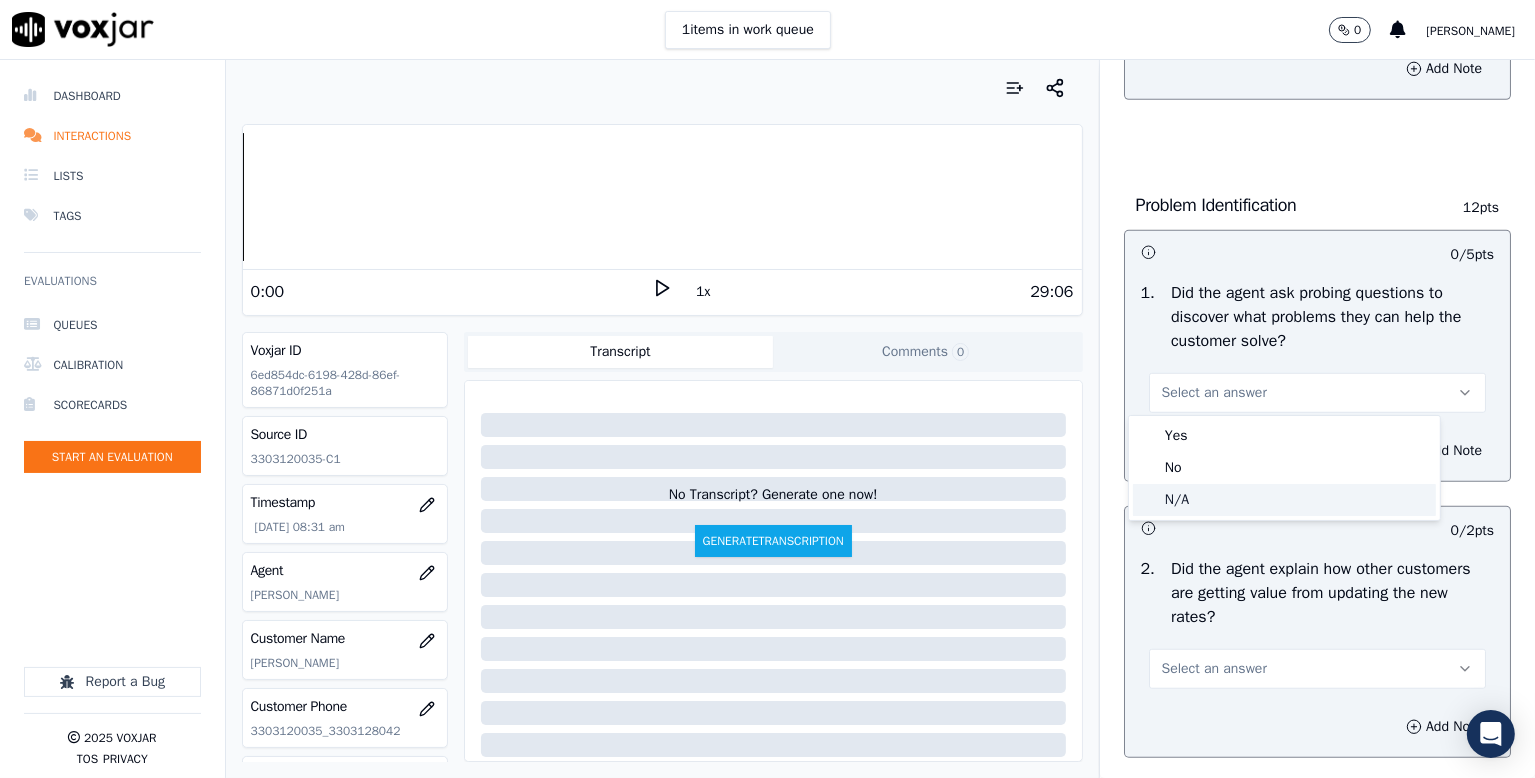 click on "N/A" 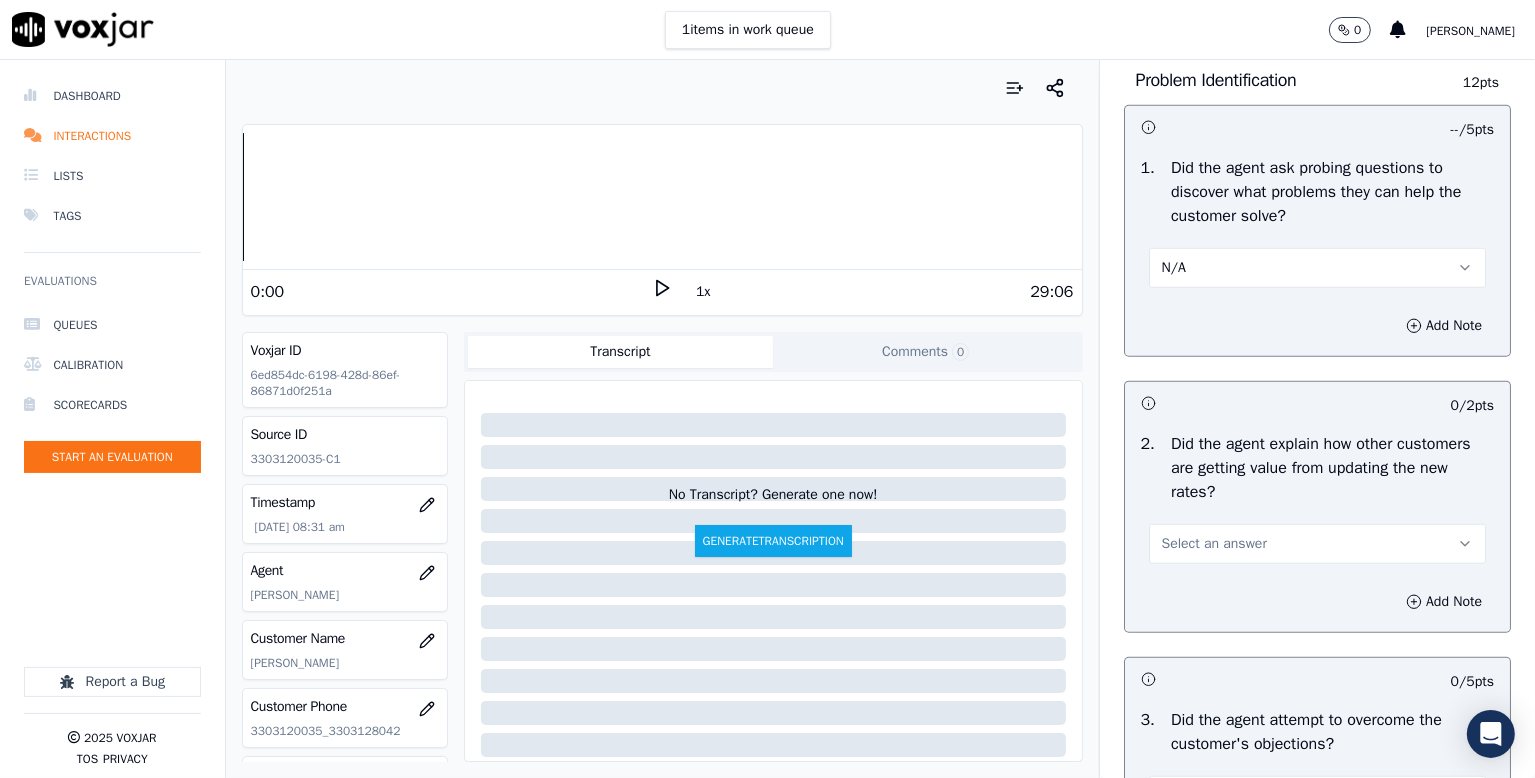 scroll, scrollTop: 1700, scrollLeft: 0, axis: vertical 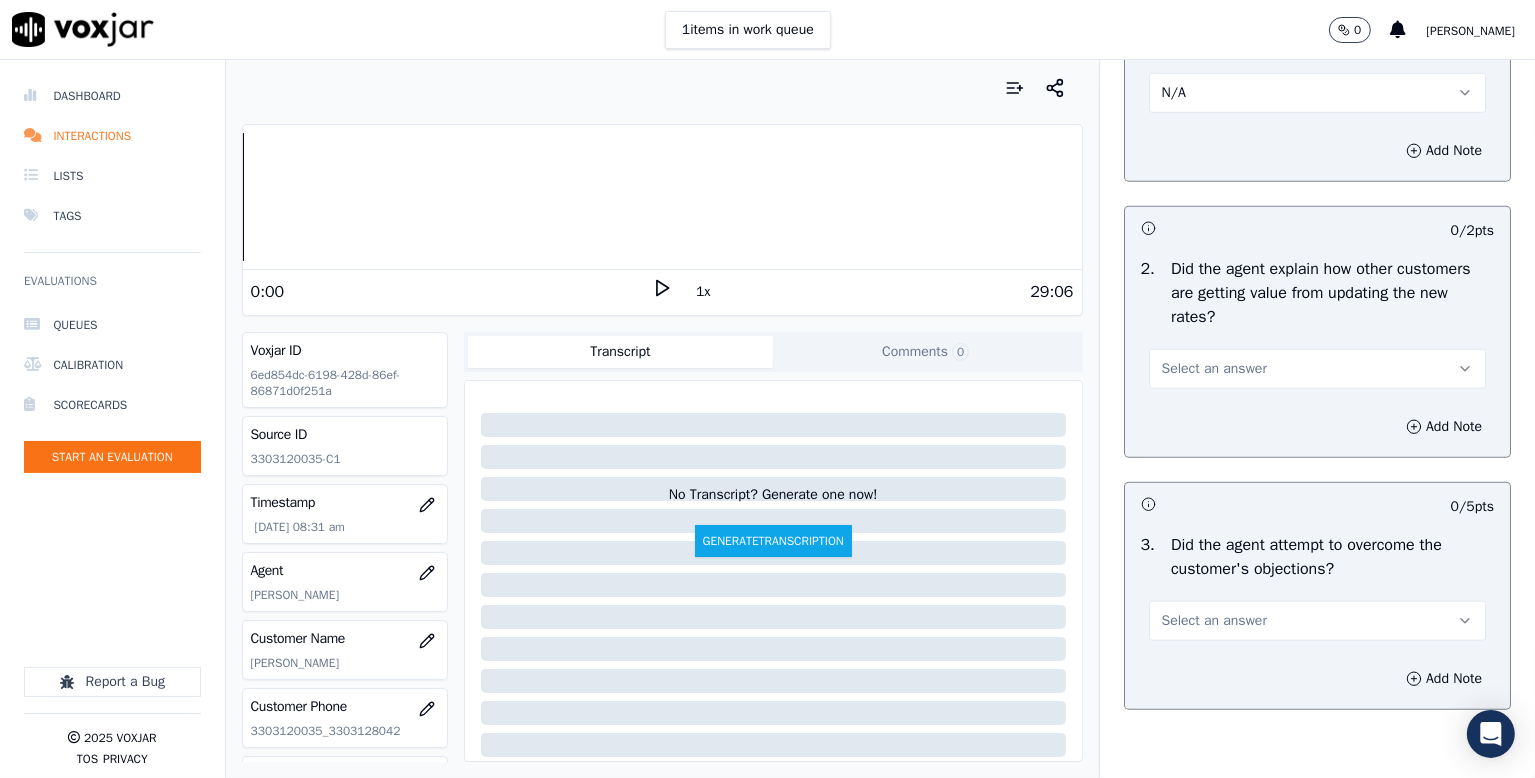 click on "Select an answer" at bounding box center (1214, 369) 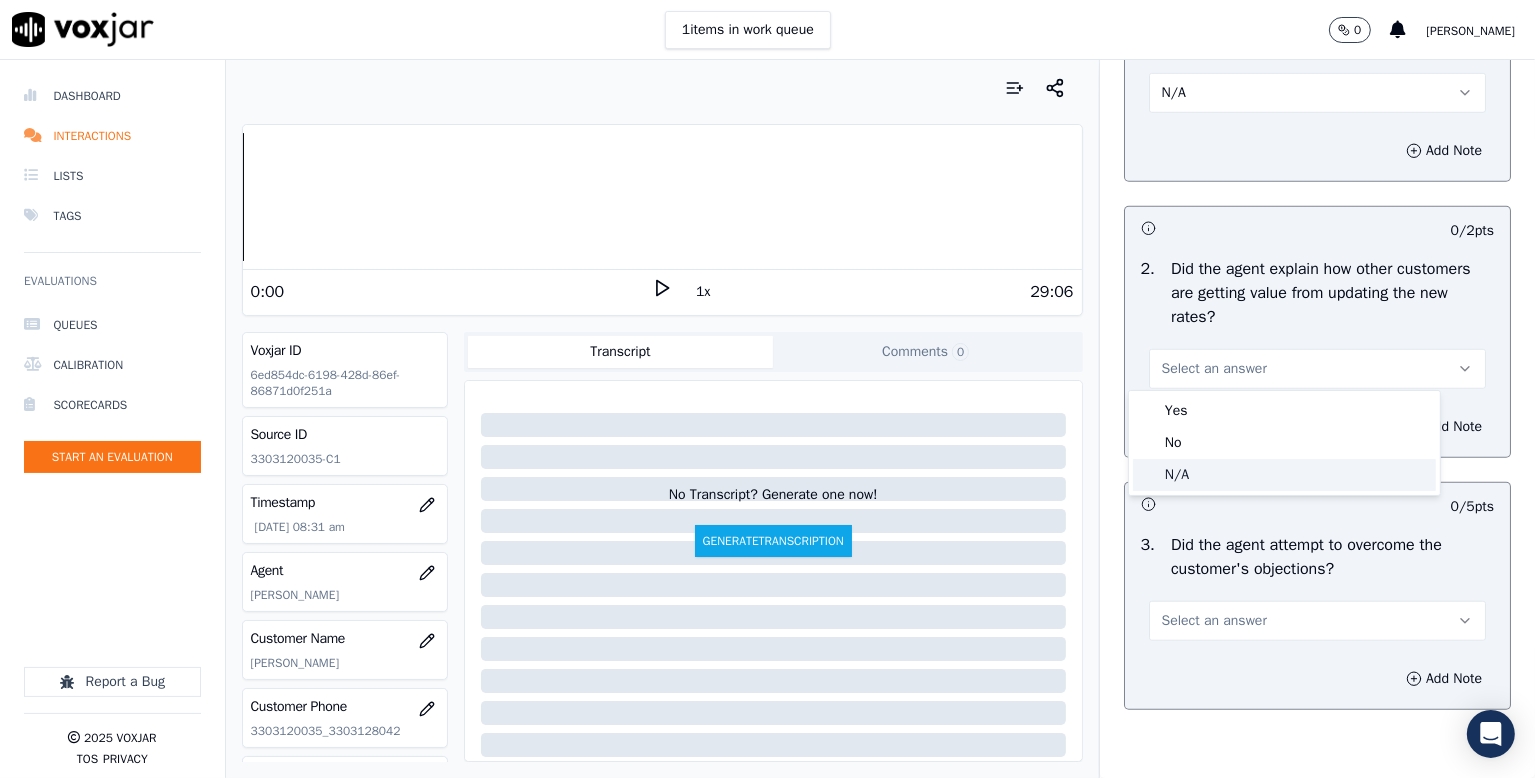 drag, startPoint x: 1191, startPoint y: 475, endPoint x: 1222, endPoint y: 381, distance: 98.9798 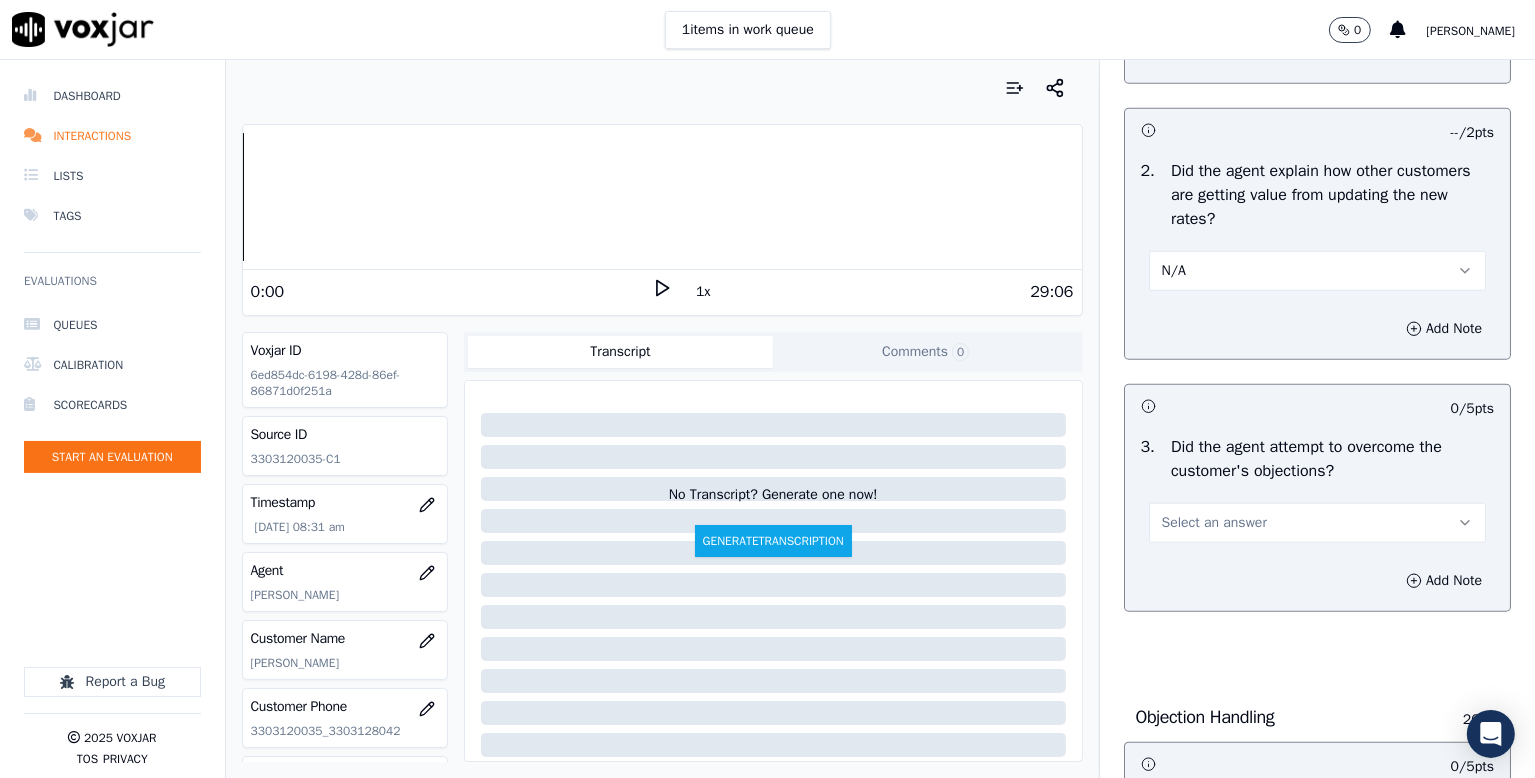 scroll, scrollTop: 1900, scrollLeft: 0, axis: vertical 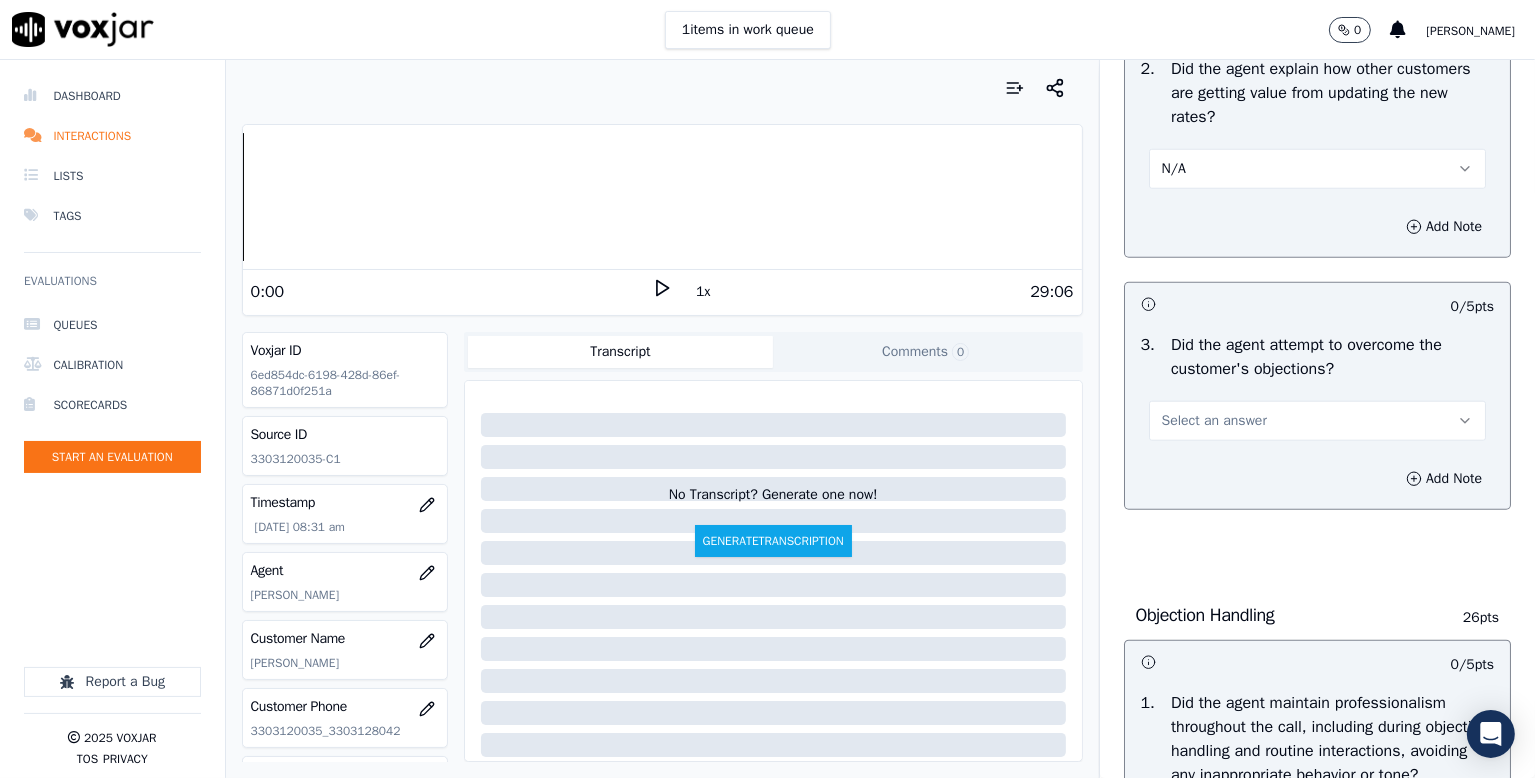 click on "Select an answer" at bounding box center [1214, 421] 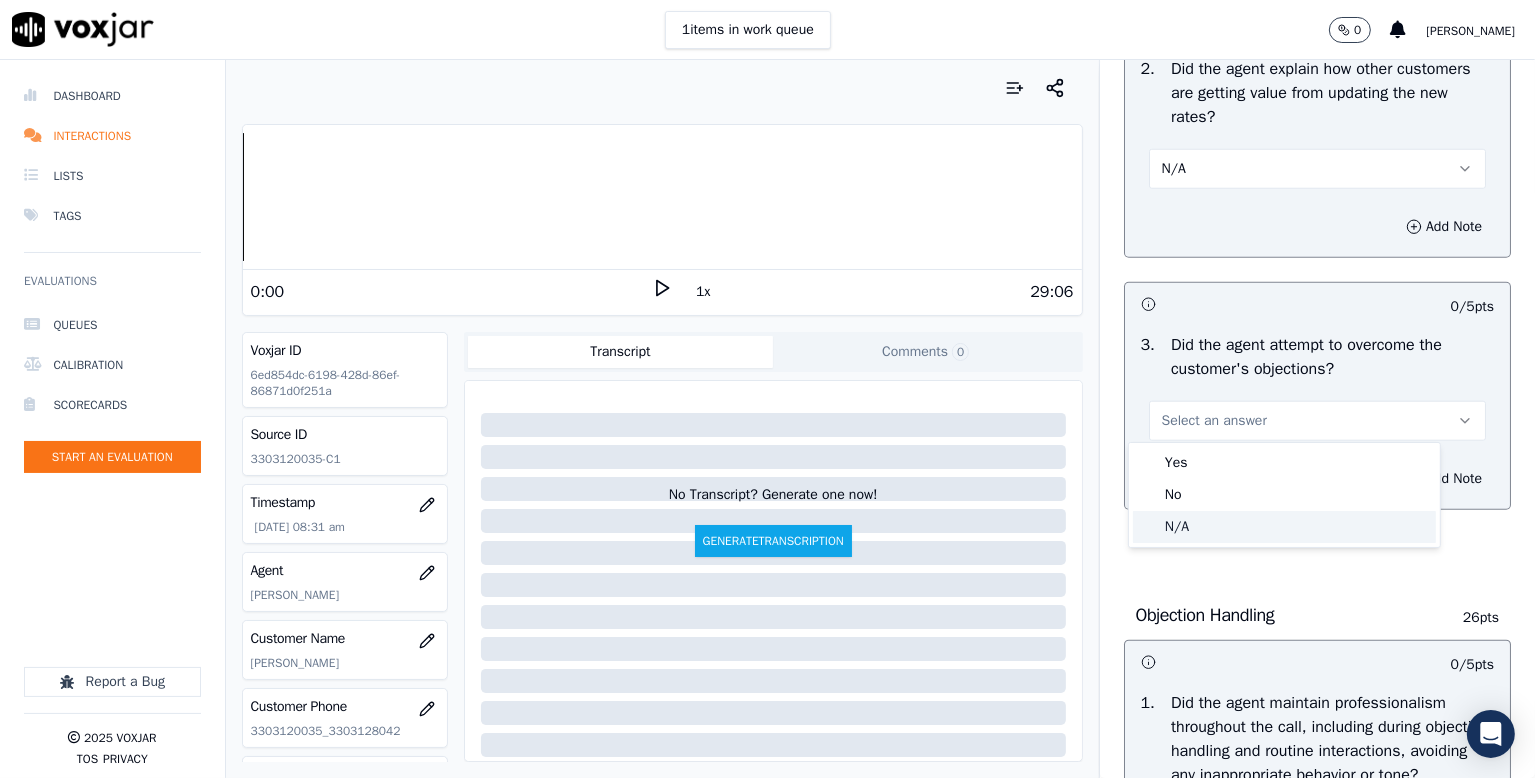 click on "N/A" 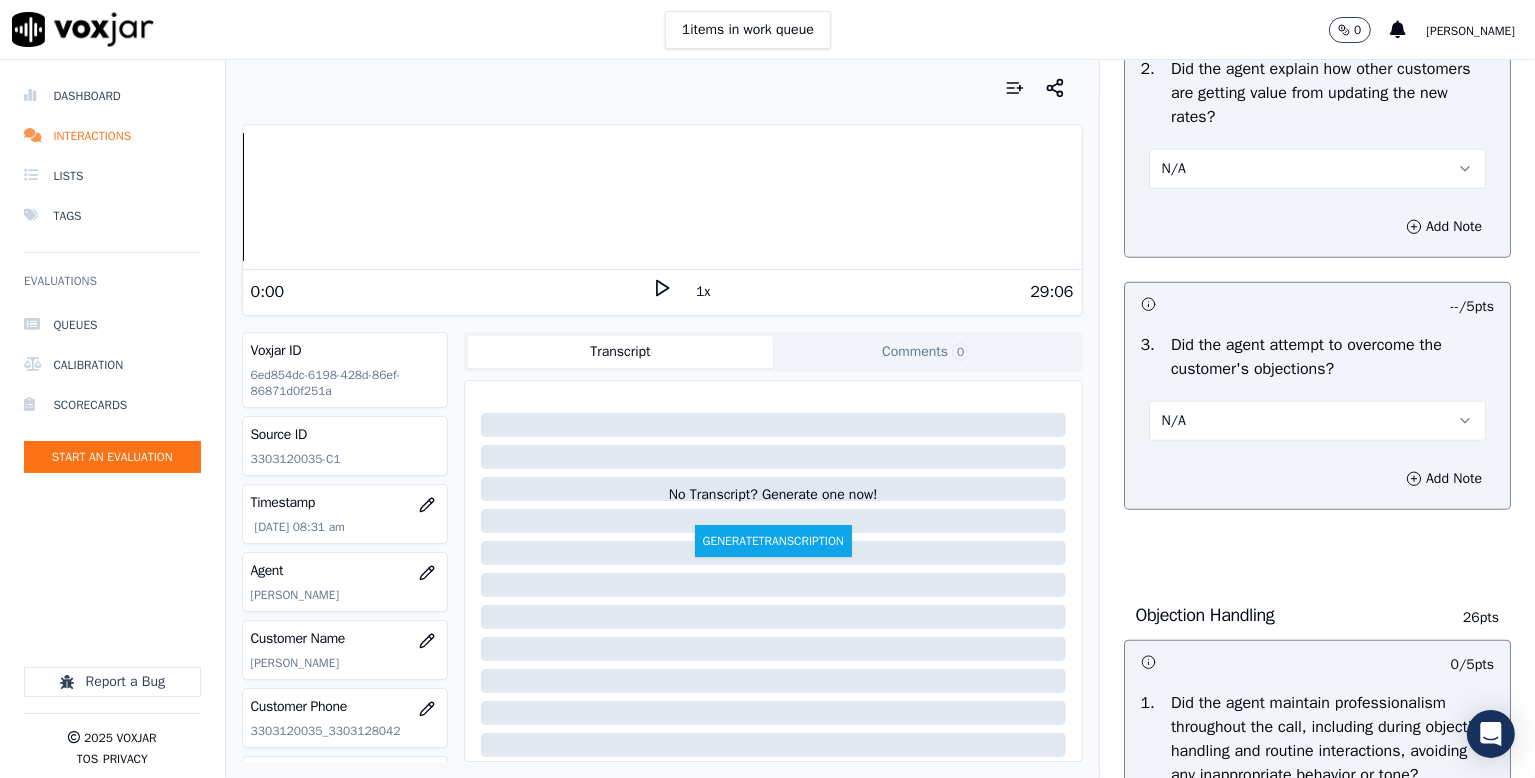 scroll, scrollTop: 2300, scrollLeft: 0, axis: vertical 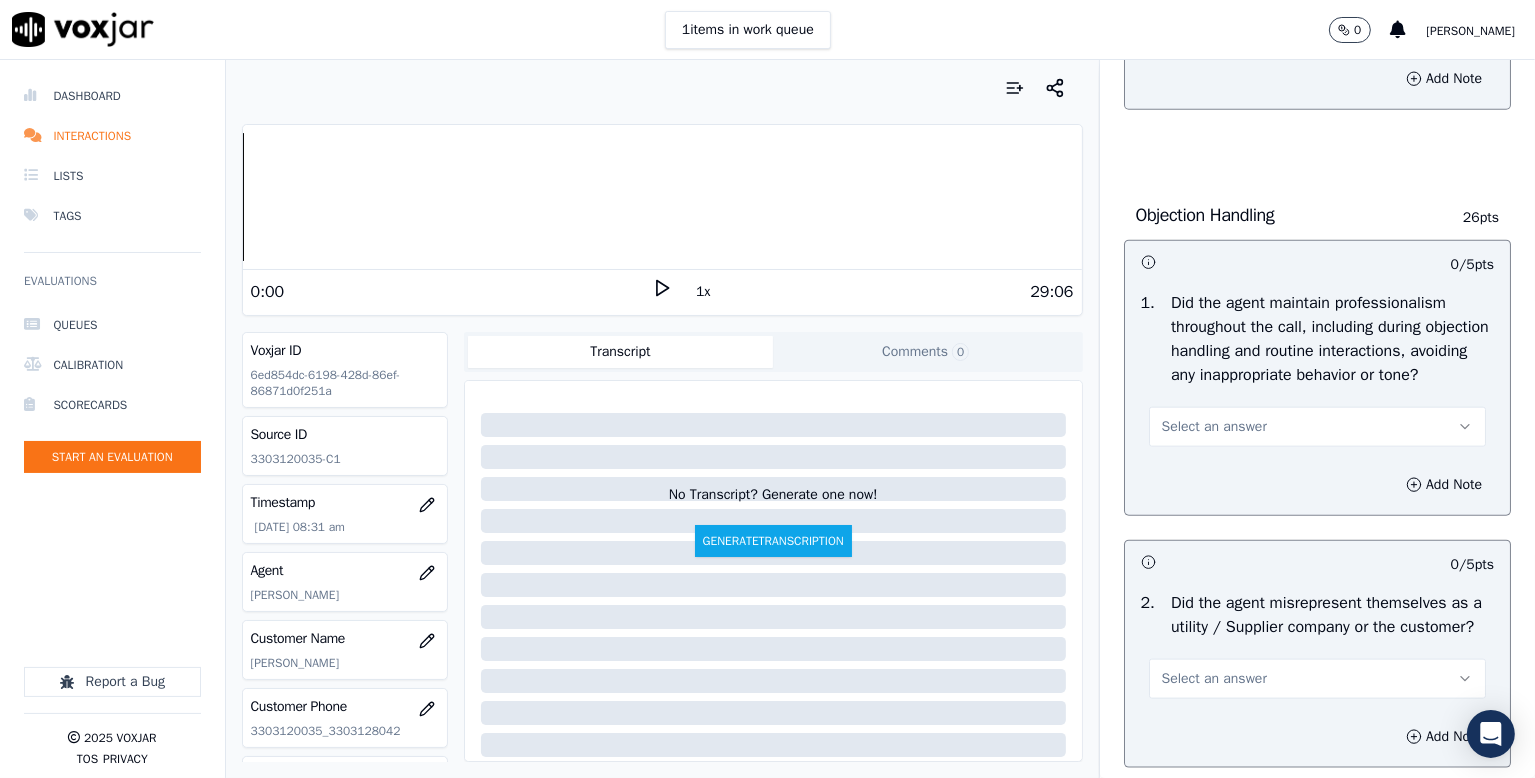 drag, startPoint x: 1181, startPoint y: 455, endPoint x: 1184, endPoint y: 467, distance: 12.369317 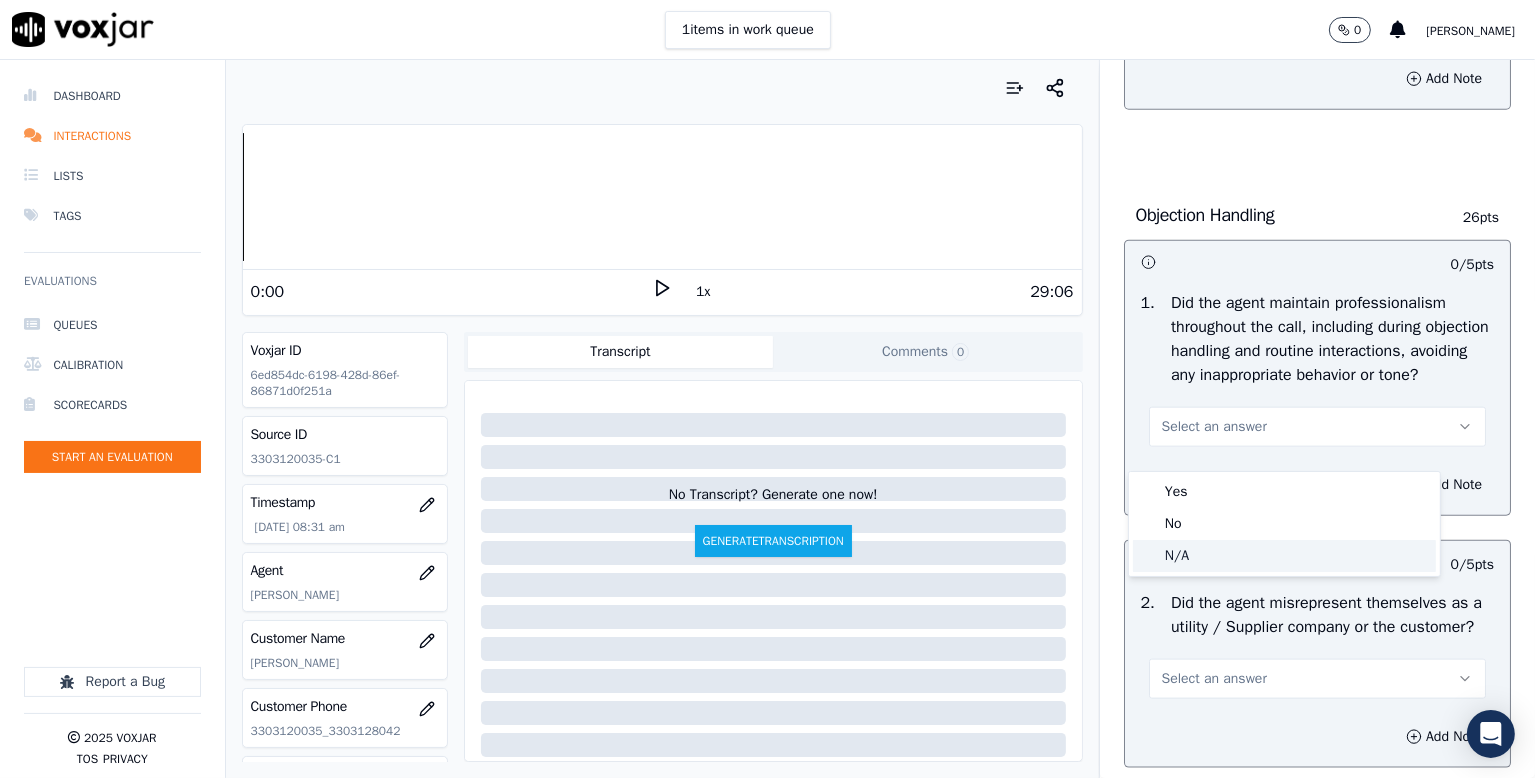 click on "N/A" 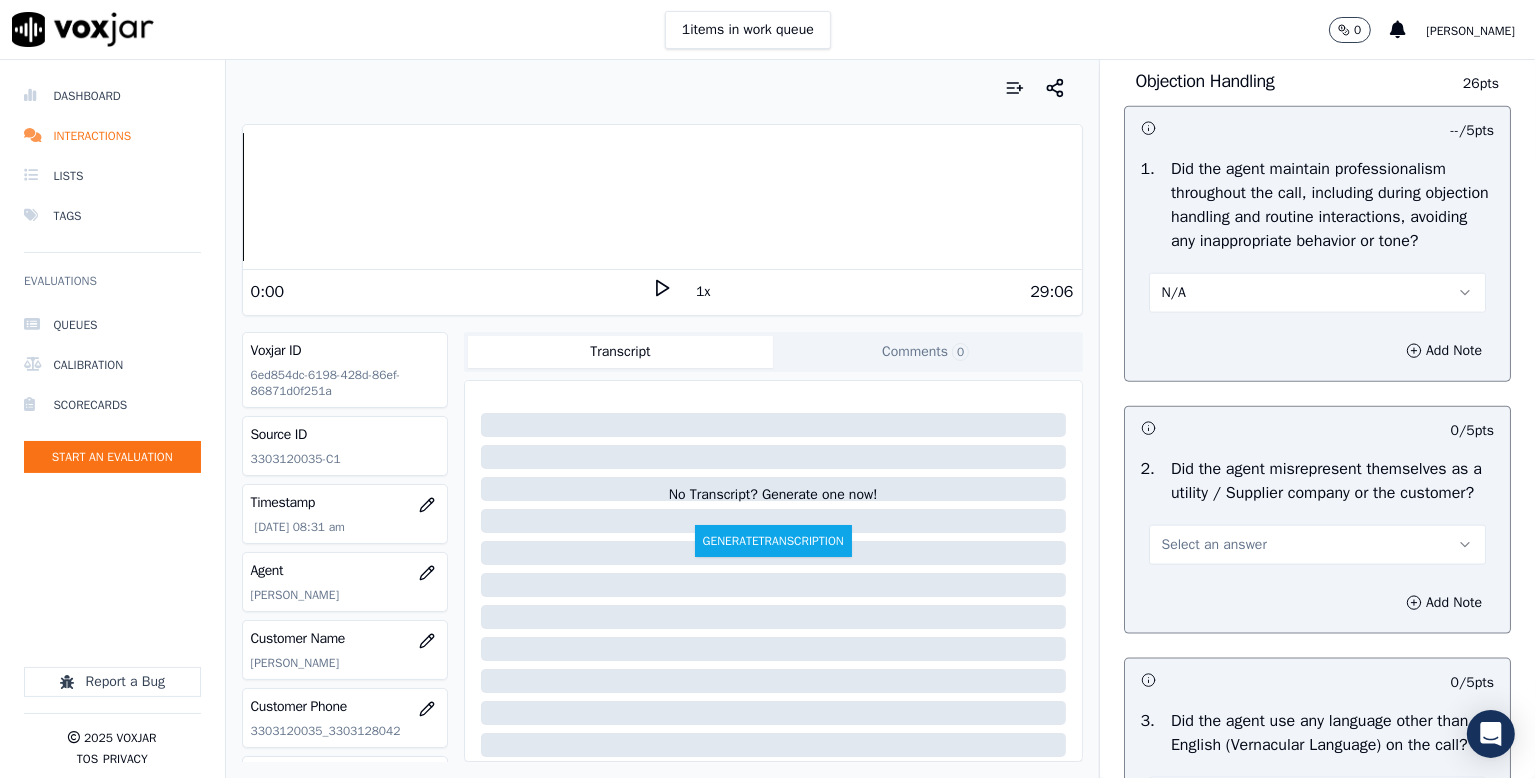 scroll, scrollTop: 2600, scrollLeft: 0, axis: vertical 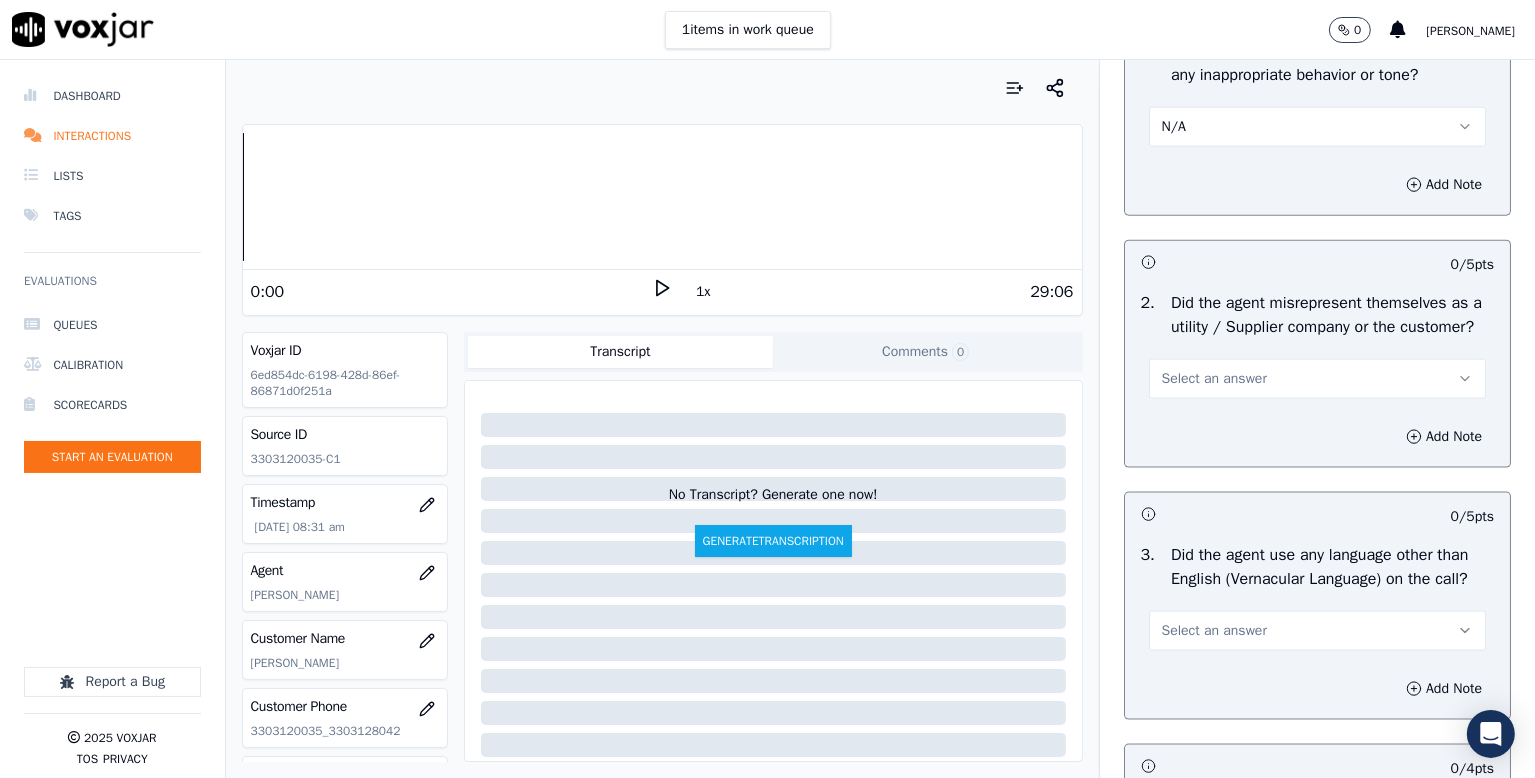 click on "Select an answer" at bounding box center (1214, 379) 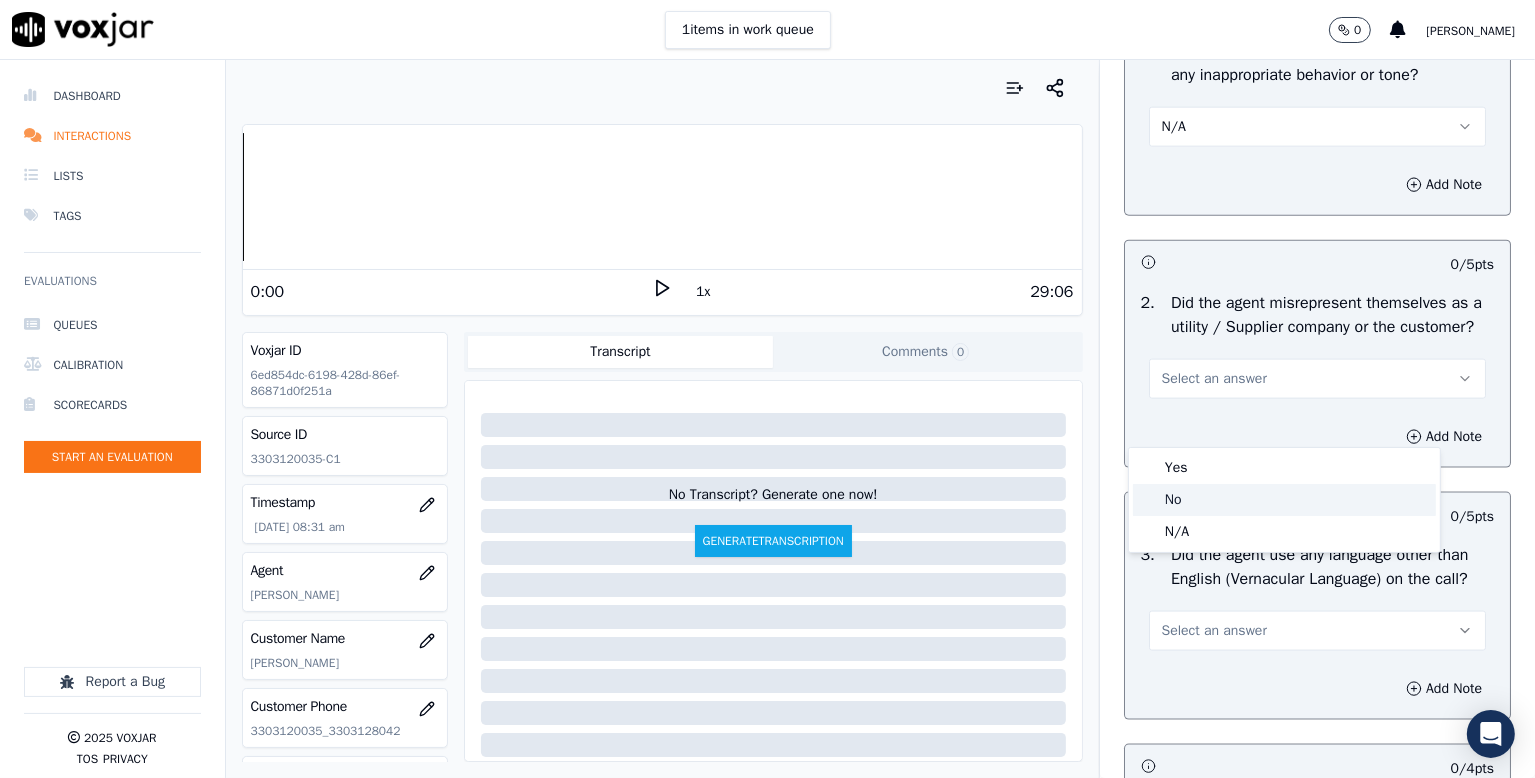 click on "No" 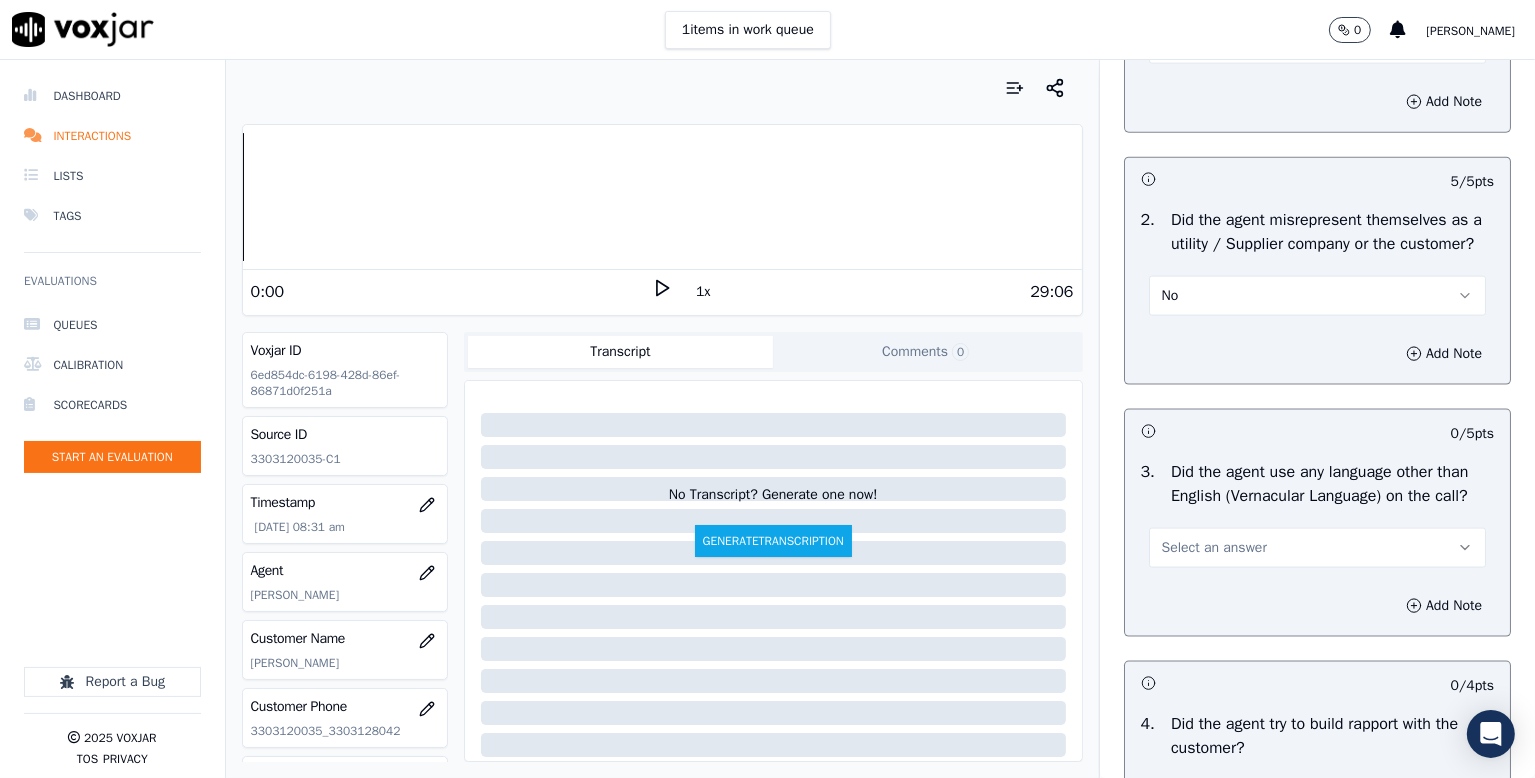scroll, scrollTop: 2800, scrollLeft: 0, axis: vertical 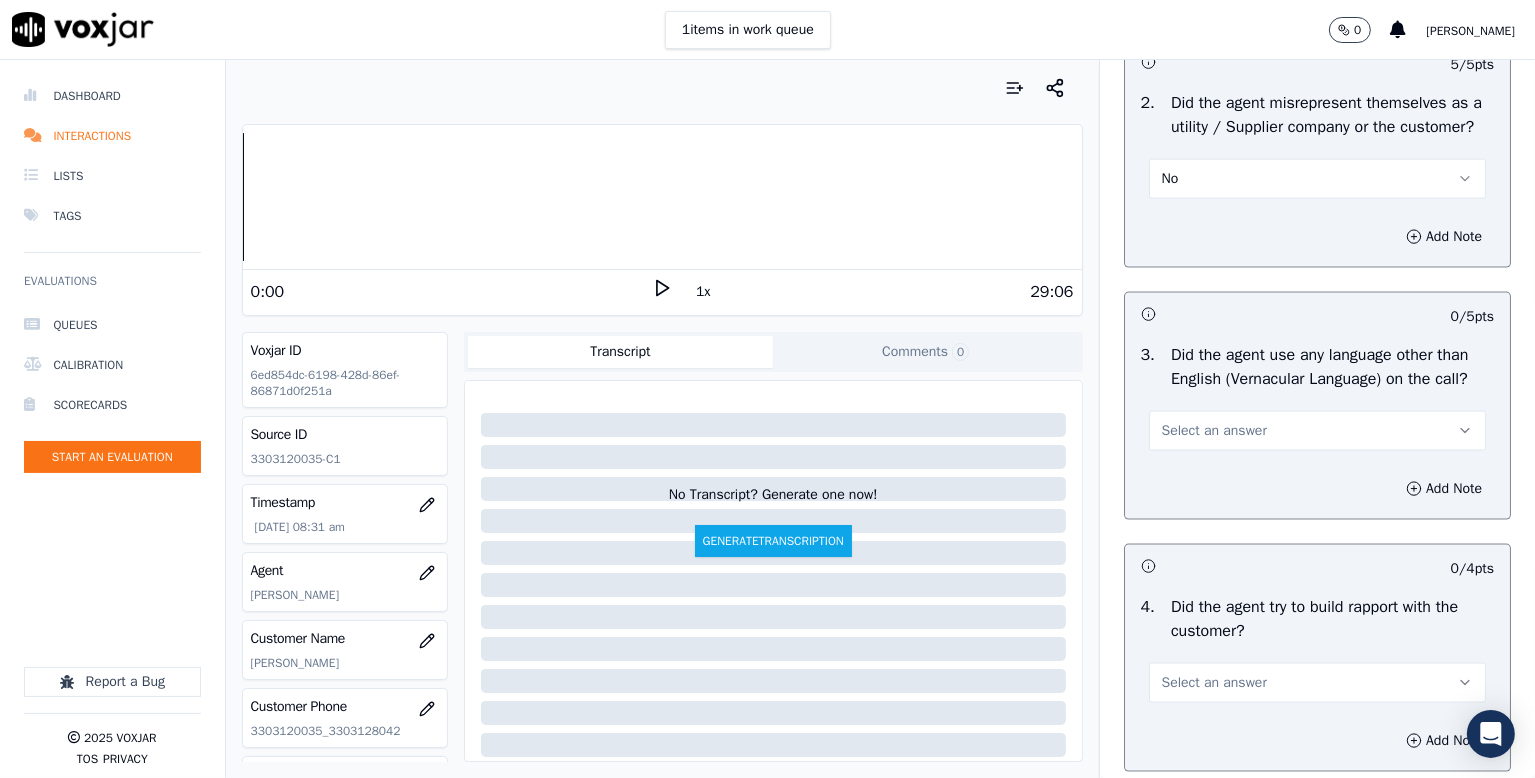 click at bounding box center [112, 622] 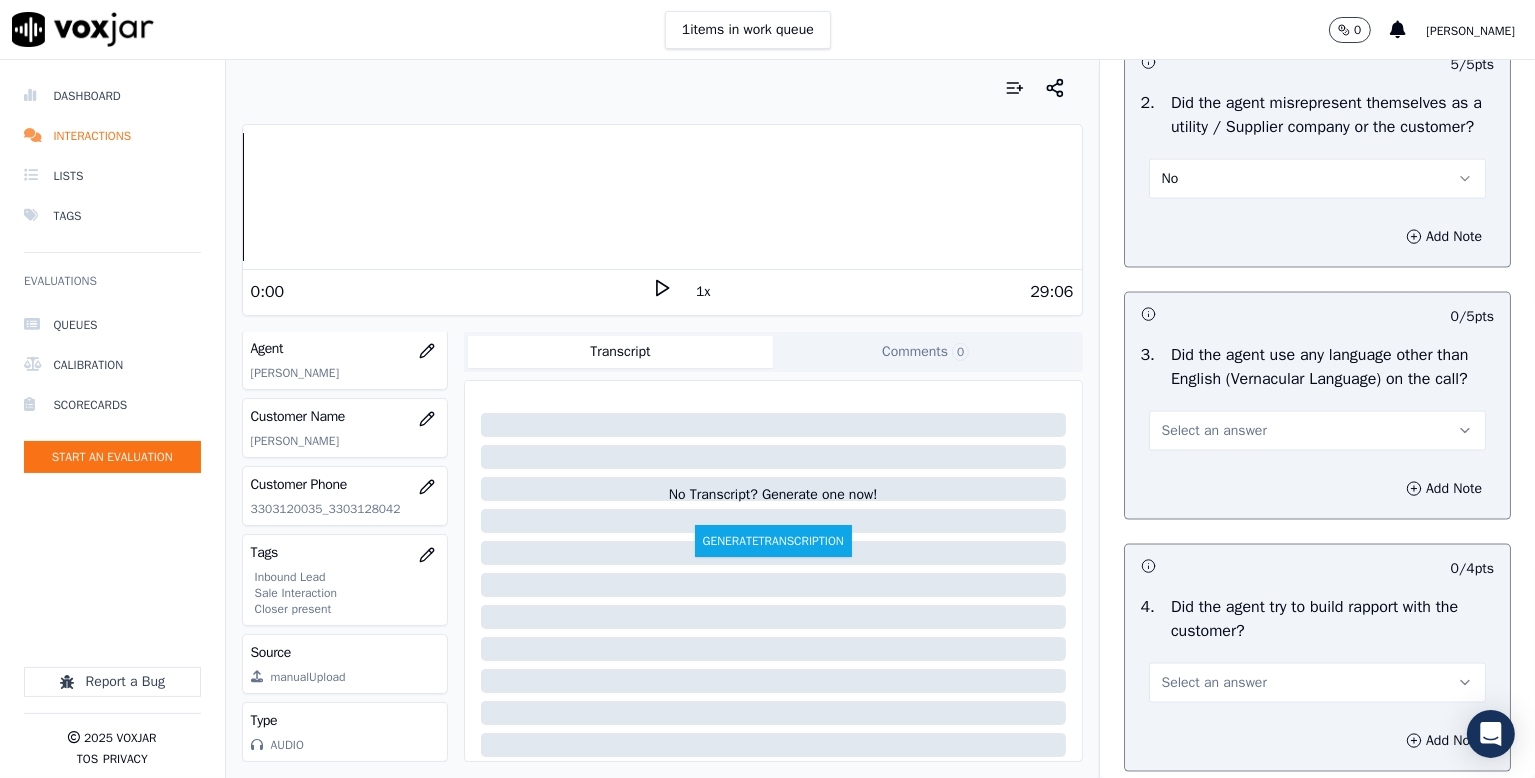 scroll, scrollTop: 264, scrollLeft: 0, axis: vertical 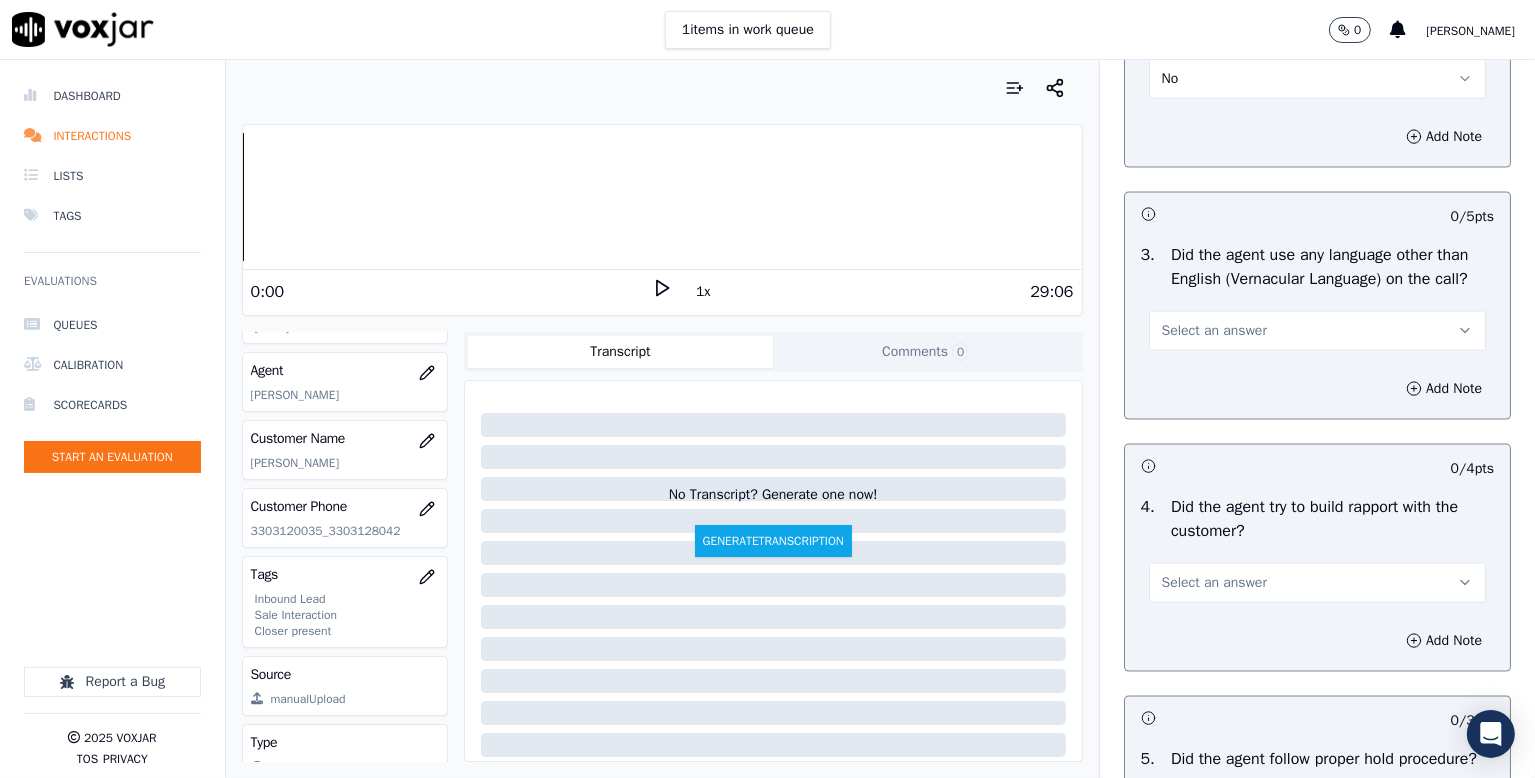 click on "Select an answer" at bounding box center [1317, 331] 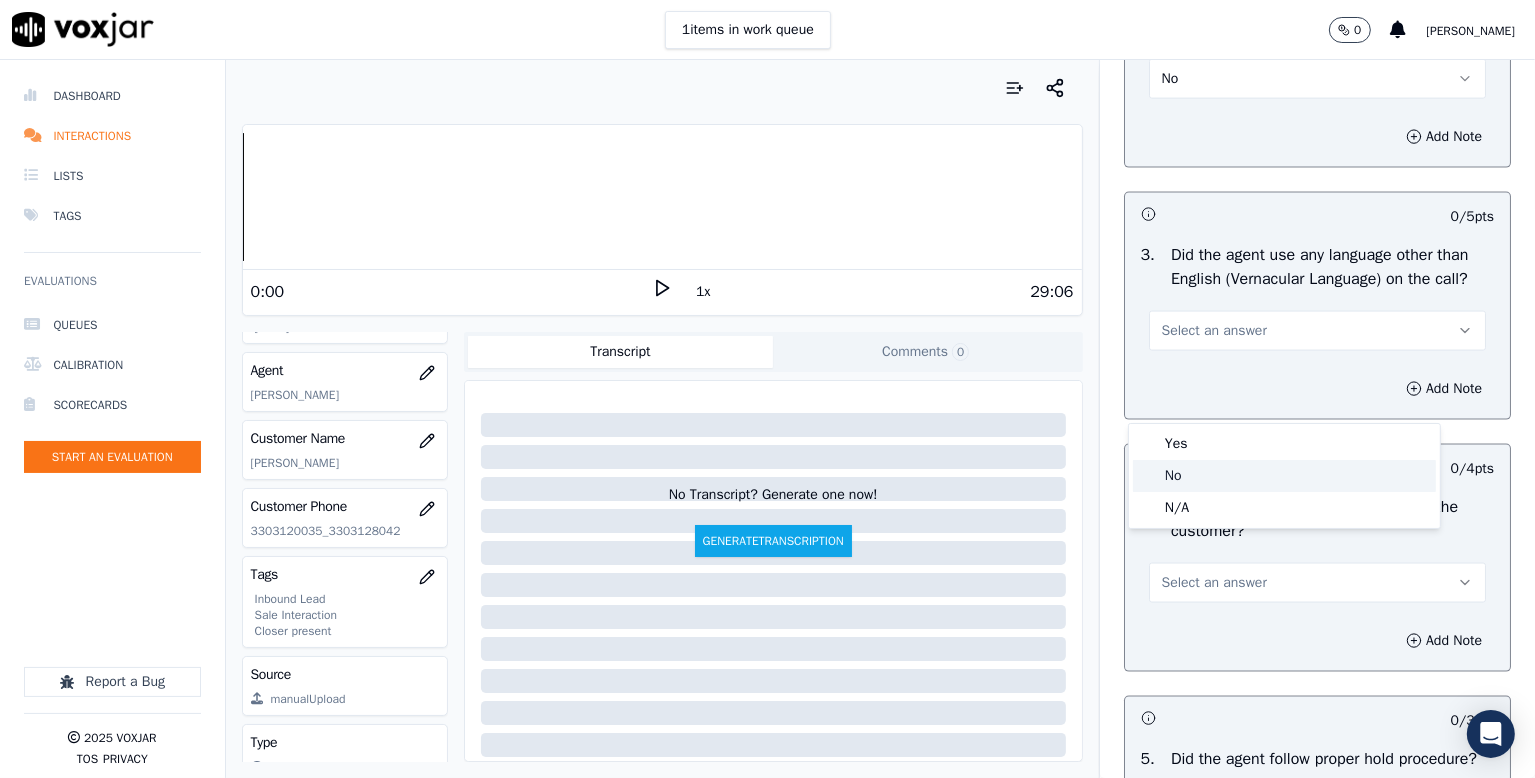 click on "No" 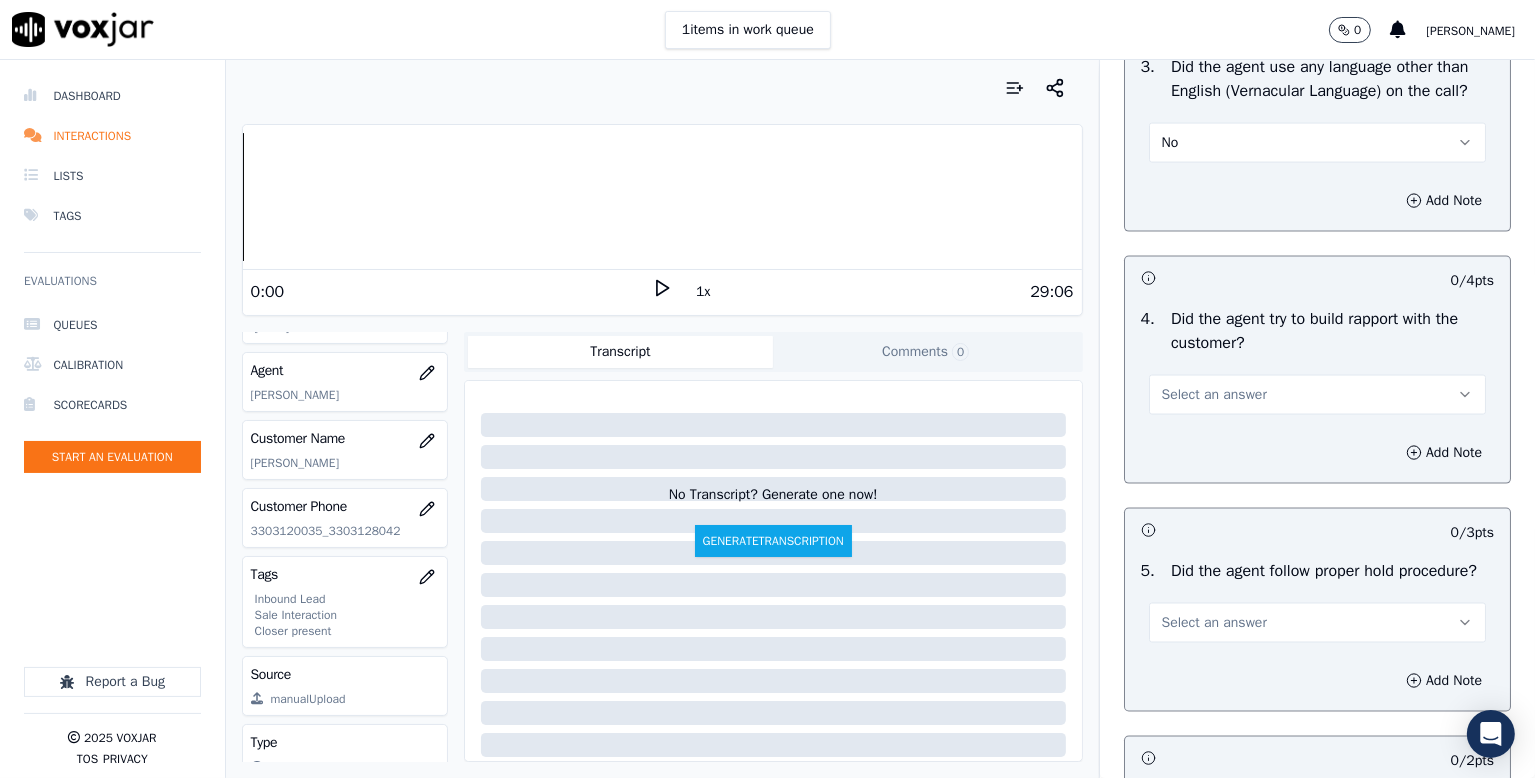 scroll, scrollTop: 3200, scrollLeft: 0, axis: vertical 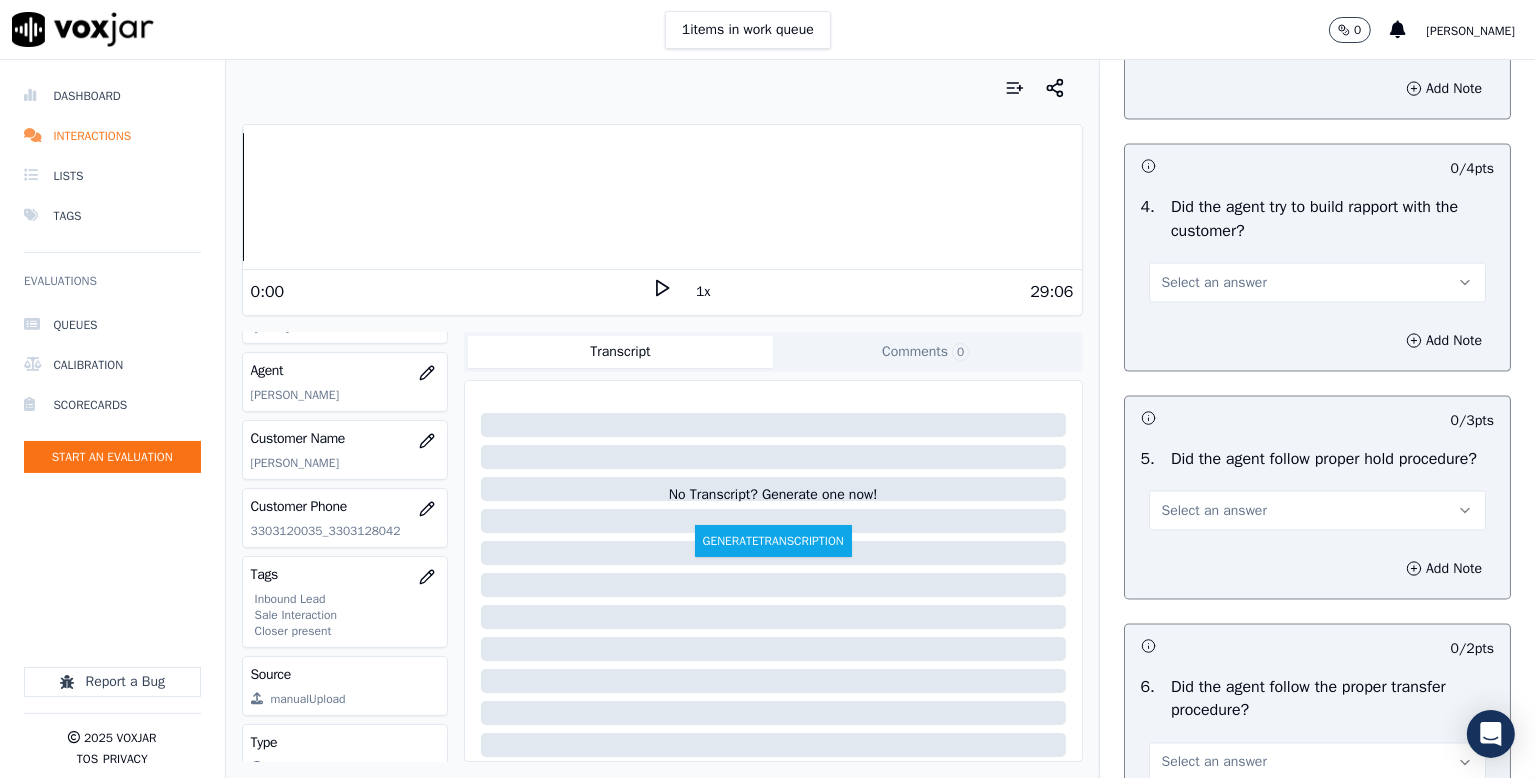 click on "Select an answer" at bounding box center [1317, 283] 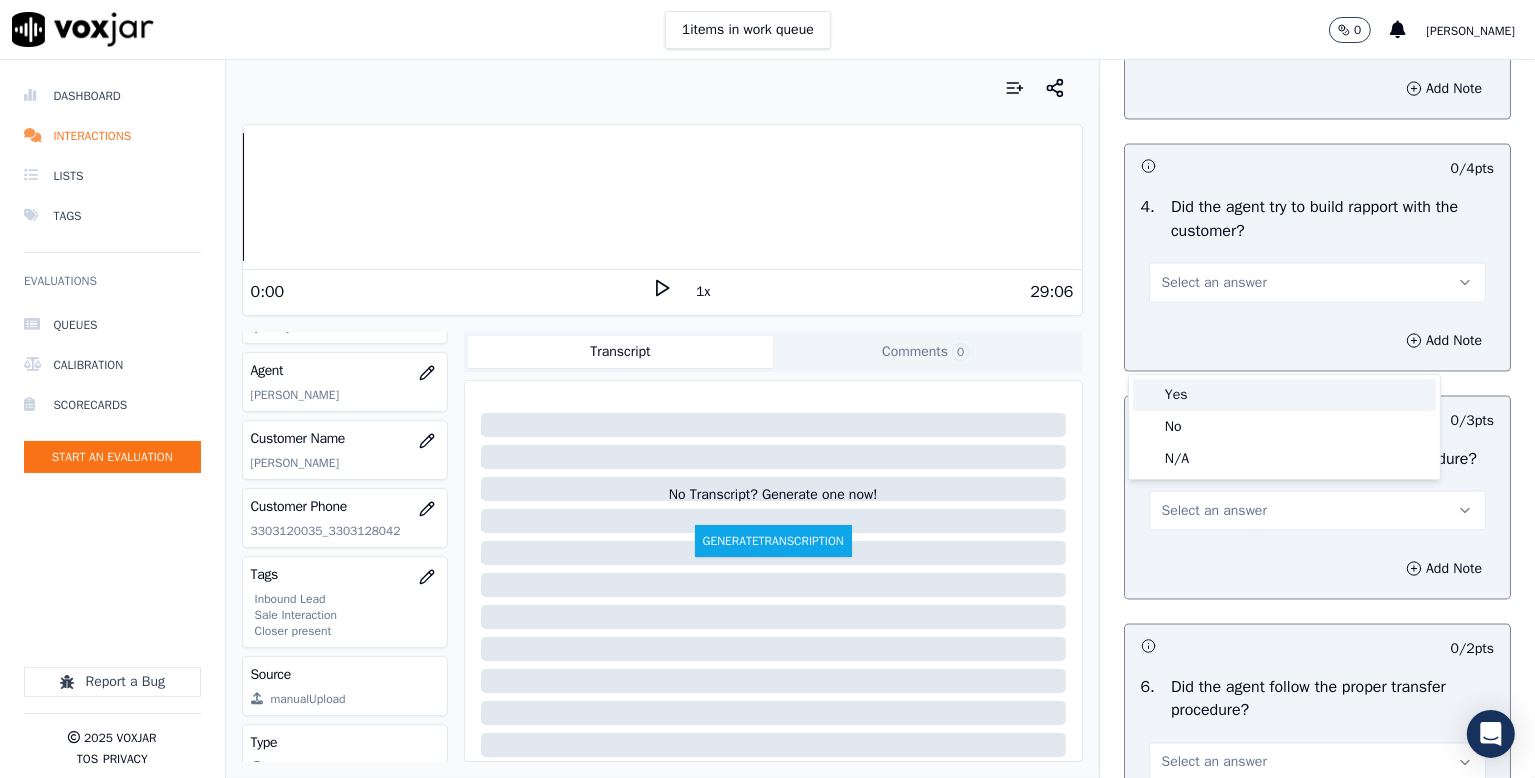 click on "Yes" at bounding box center [1284, 395] 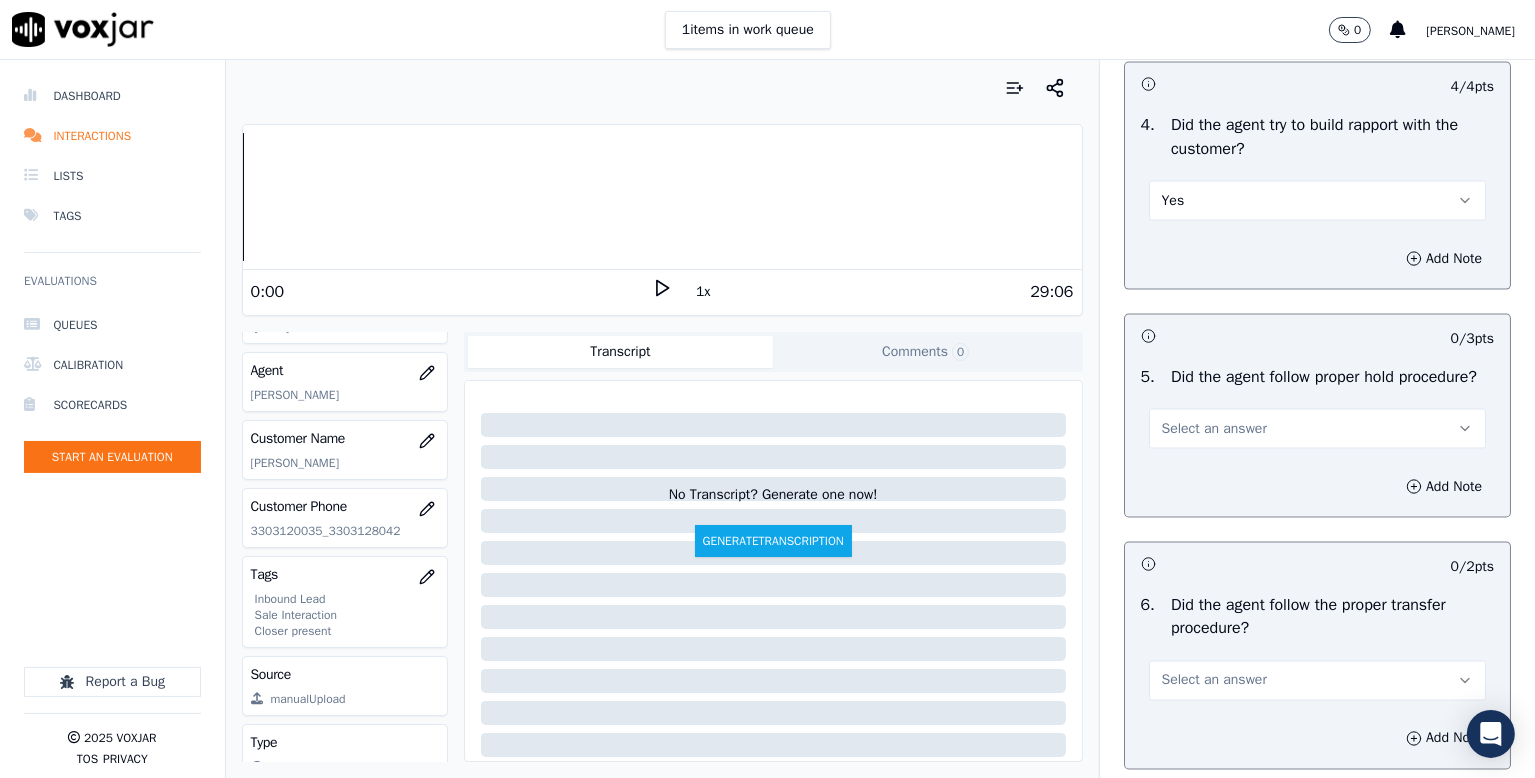 scroll, scrollTop: 3400, scrollLeft: 0, axis: vertical 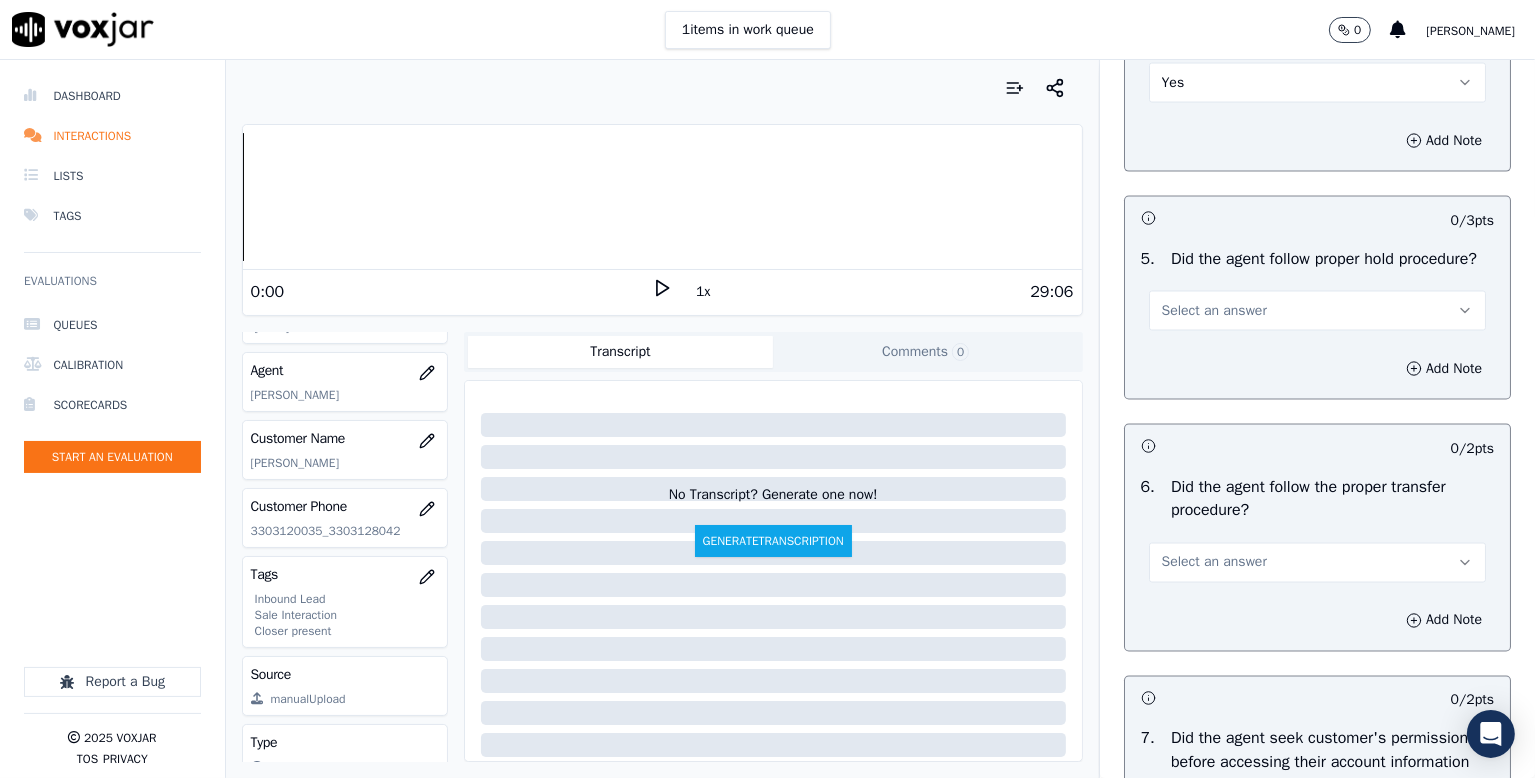 drag, startPoint x: 1188, startPoint y: 402, endPoint x: 1188, endPoint y: 418, distance: 16 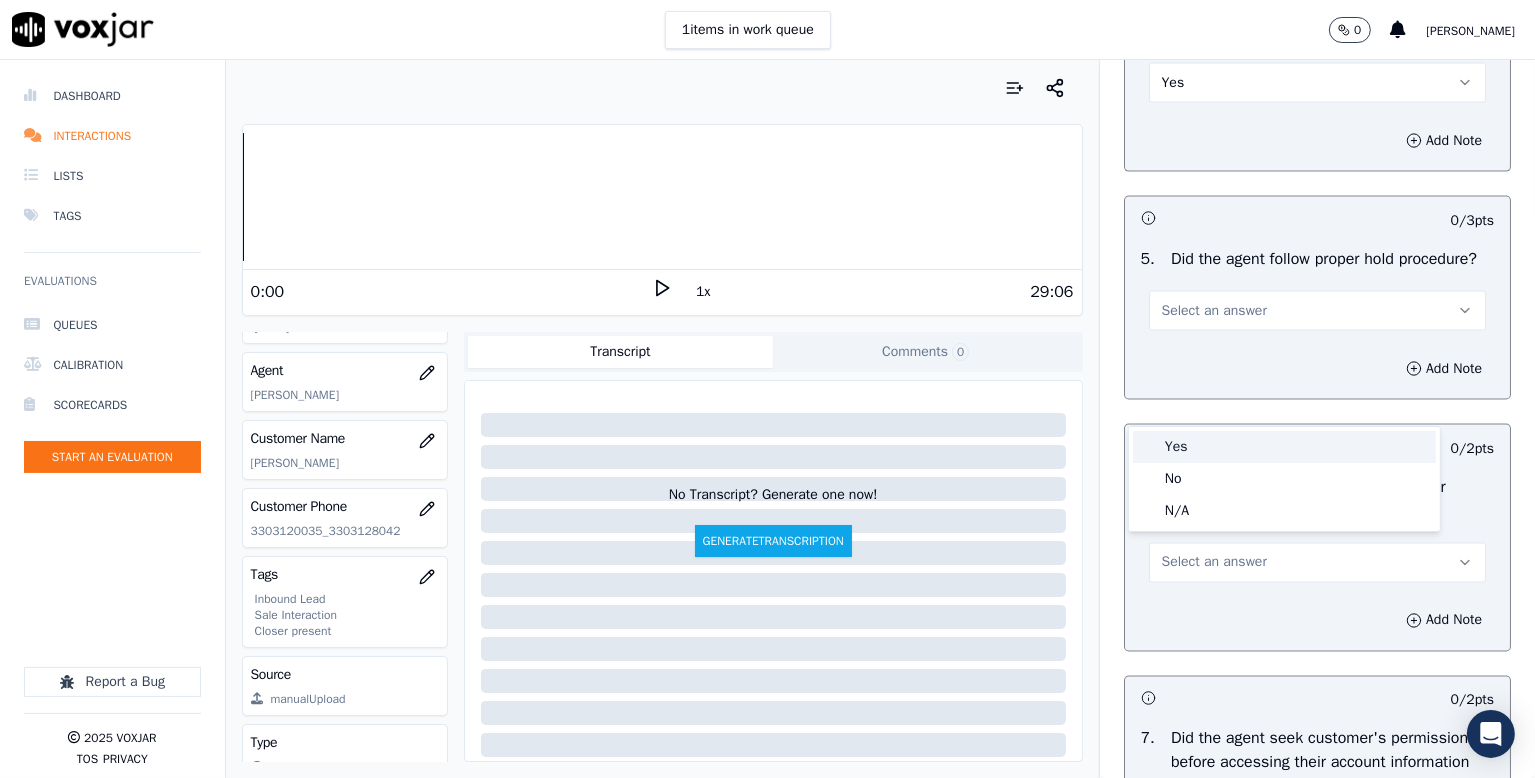 click on "Yes" at bounding box center [1284, 447] 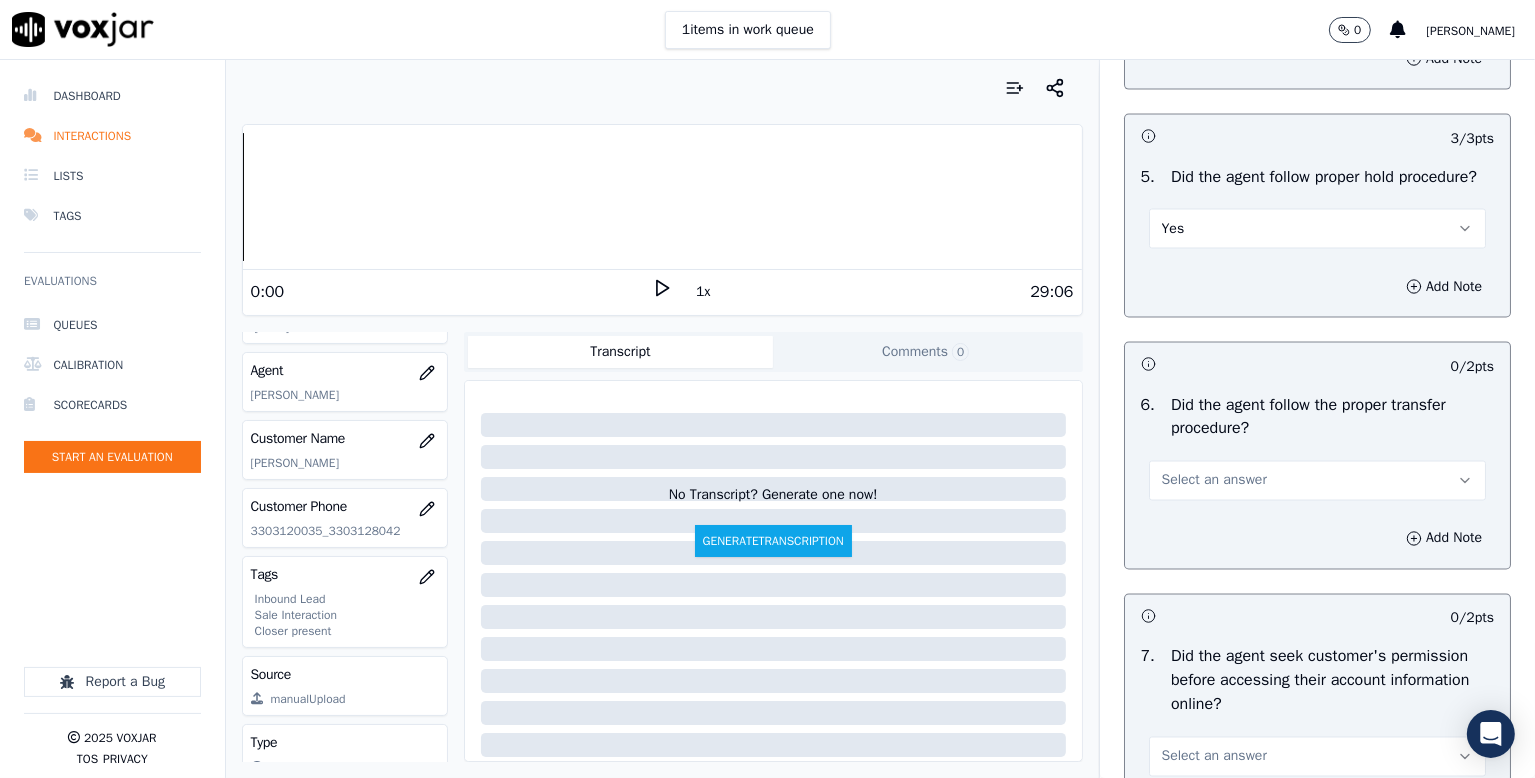scroll, scrollTop: 3600, scrollLeft: 0, axis: vertical 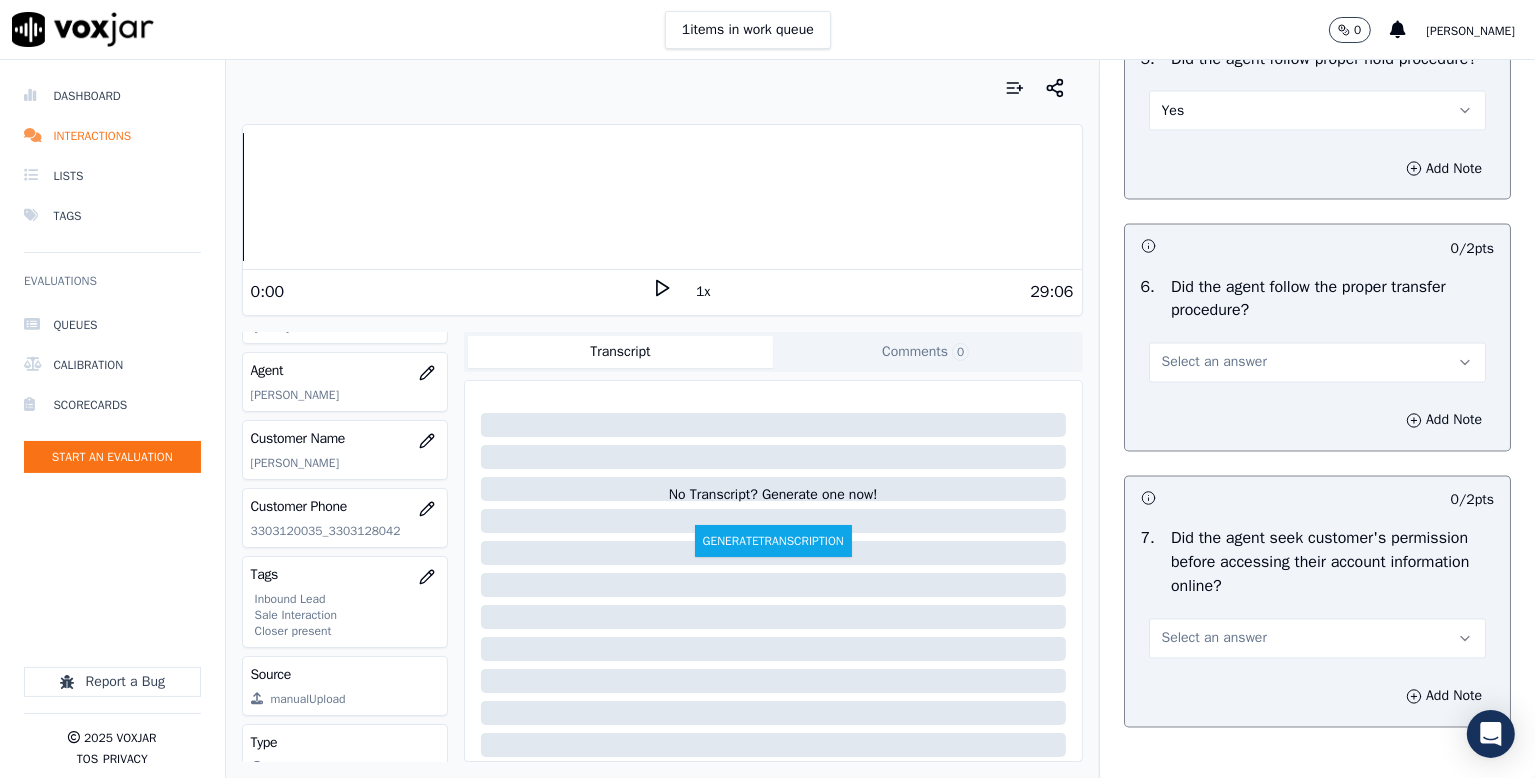 click on "Select an answer" at bounding box center [1214, 363] 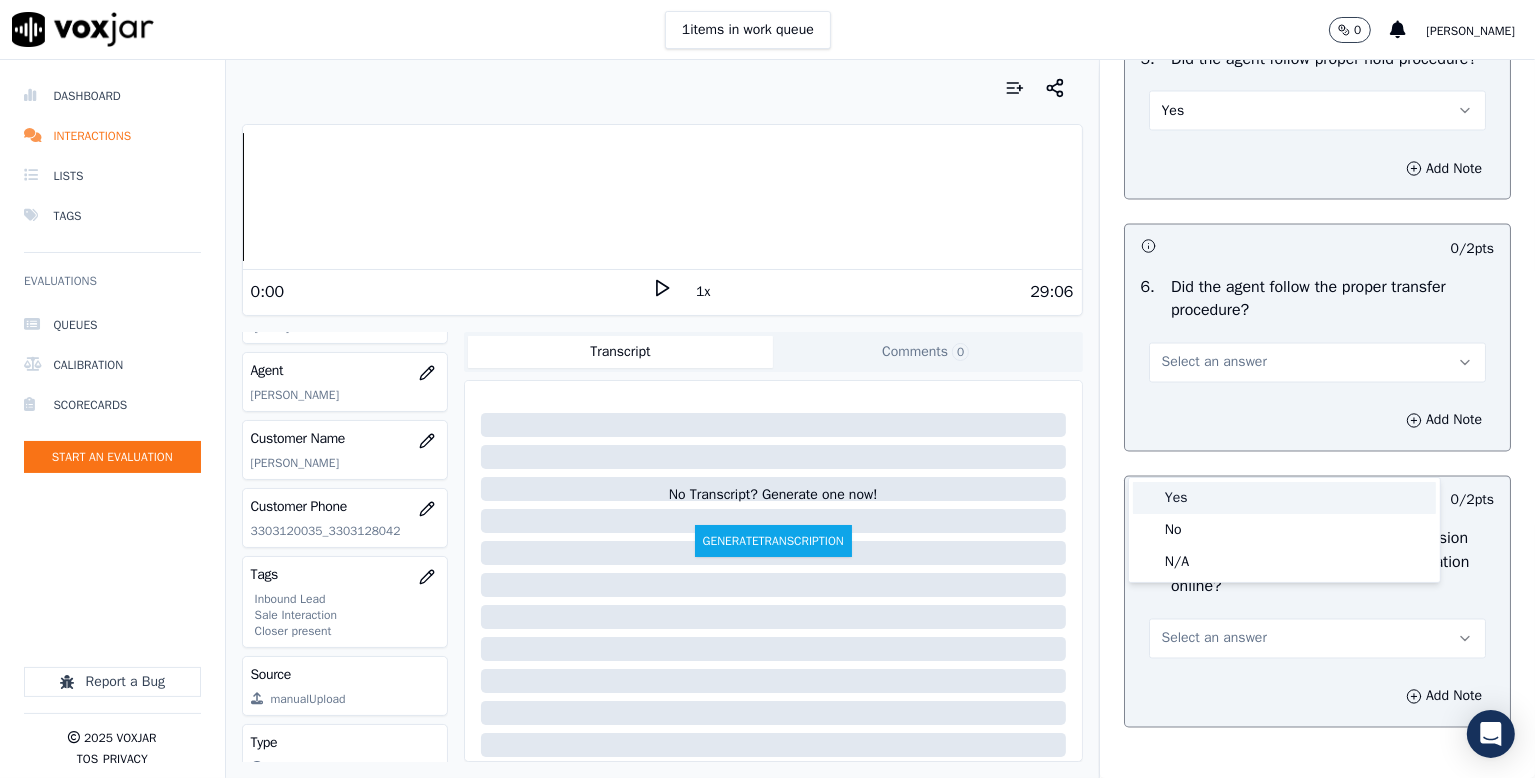 drag, startPoint x: 1190, startPoint y: 493, endPoint x: 1232, endPoint y: 449, distance: 60.827625 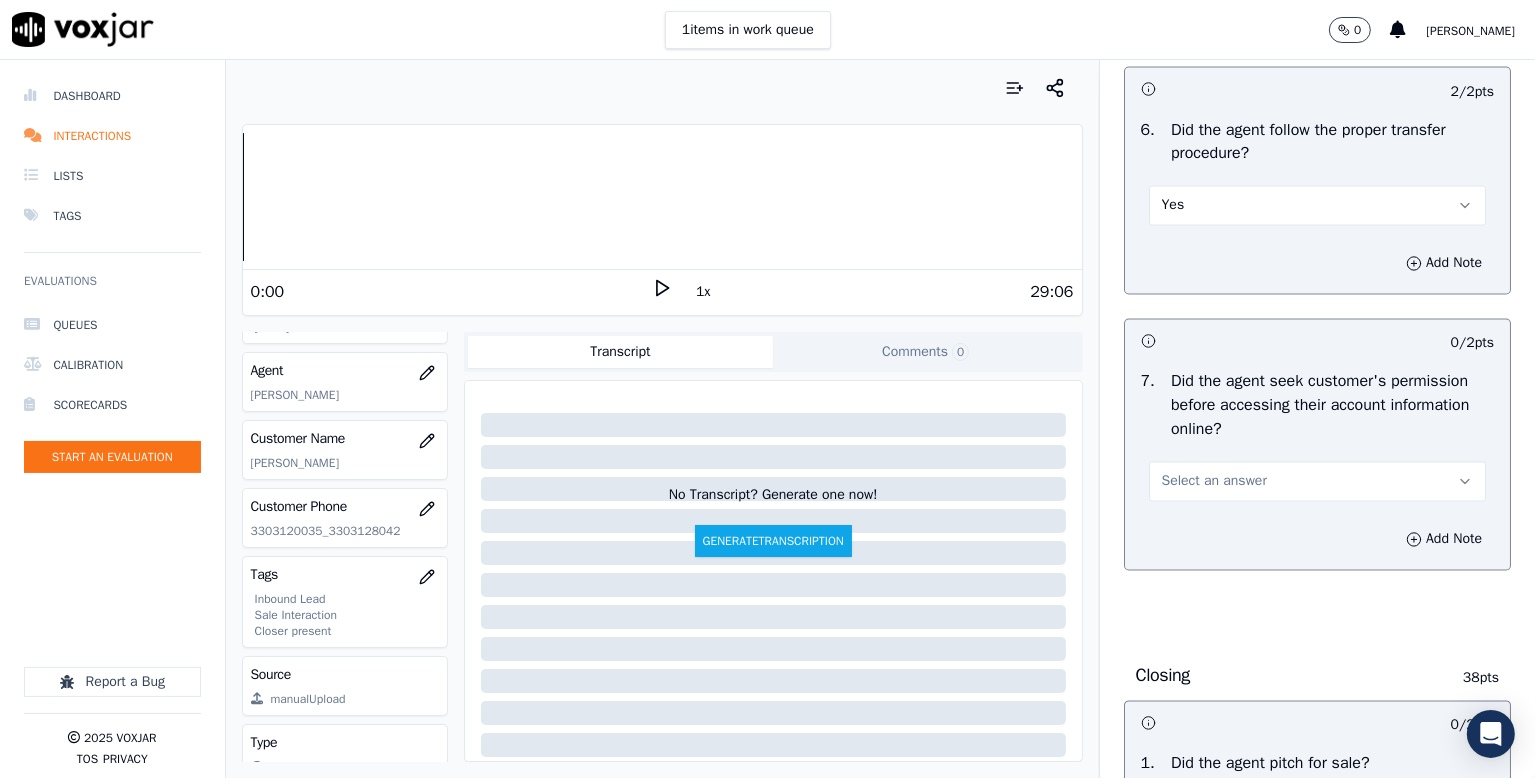scroll, scrollTop: 3900, scrollLeft: 0, axis: vertical 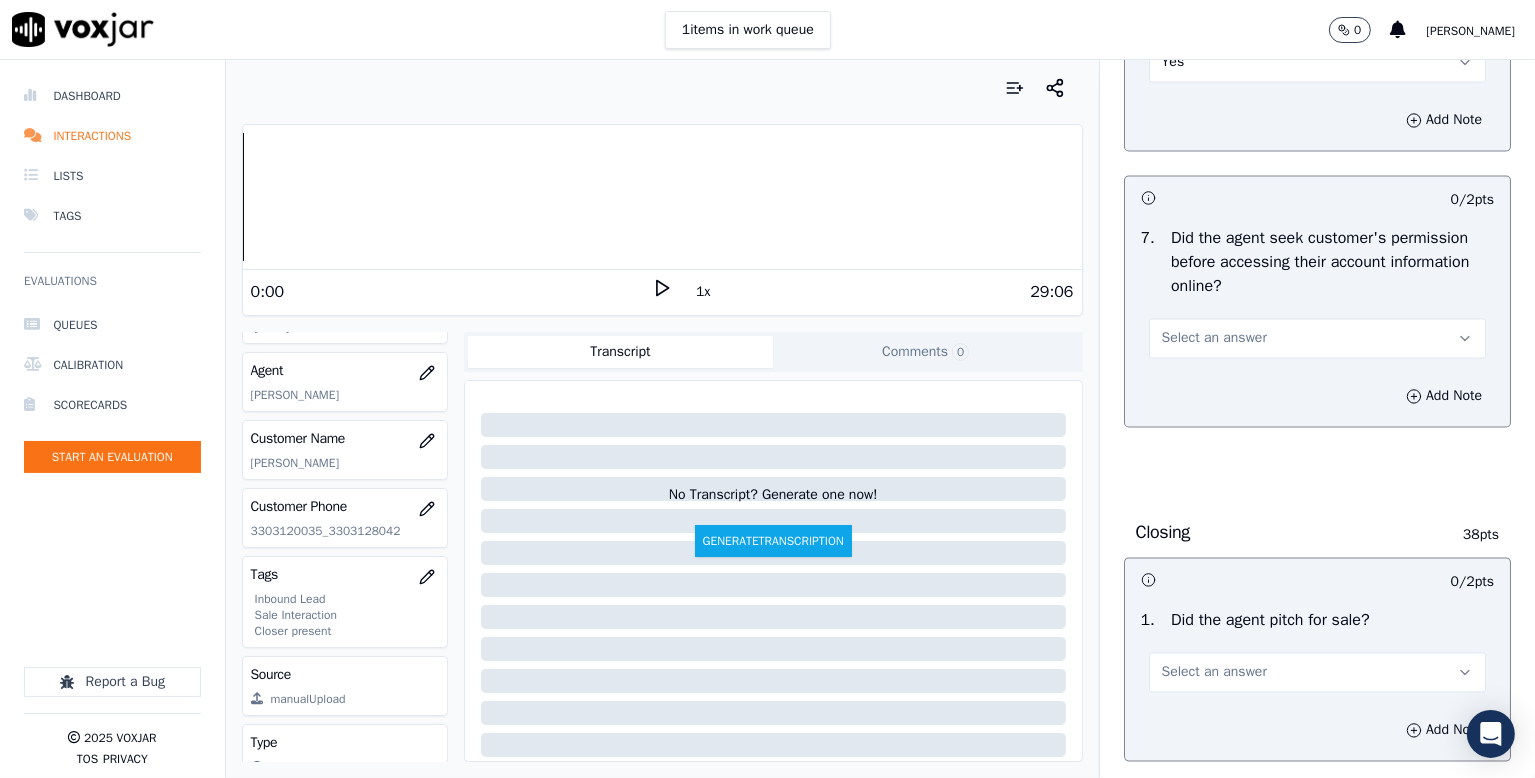 click on "Select an answer" at bounding box center [1317, 339] 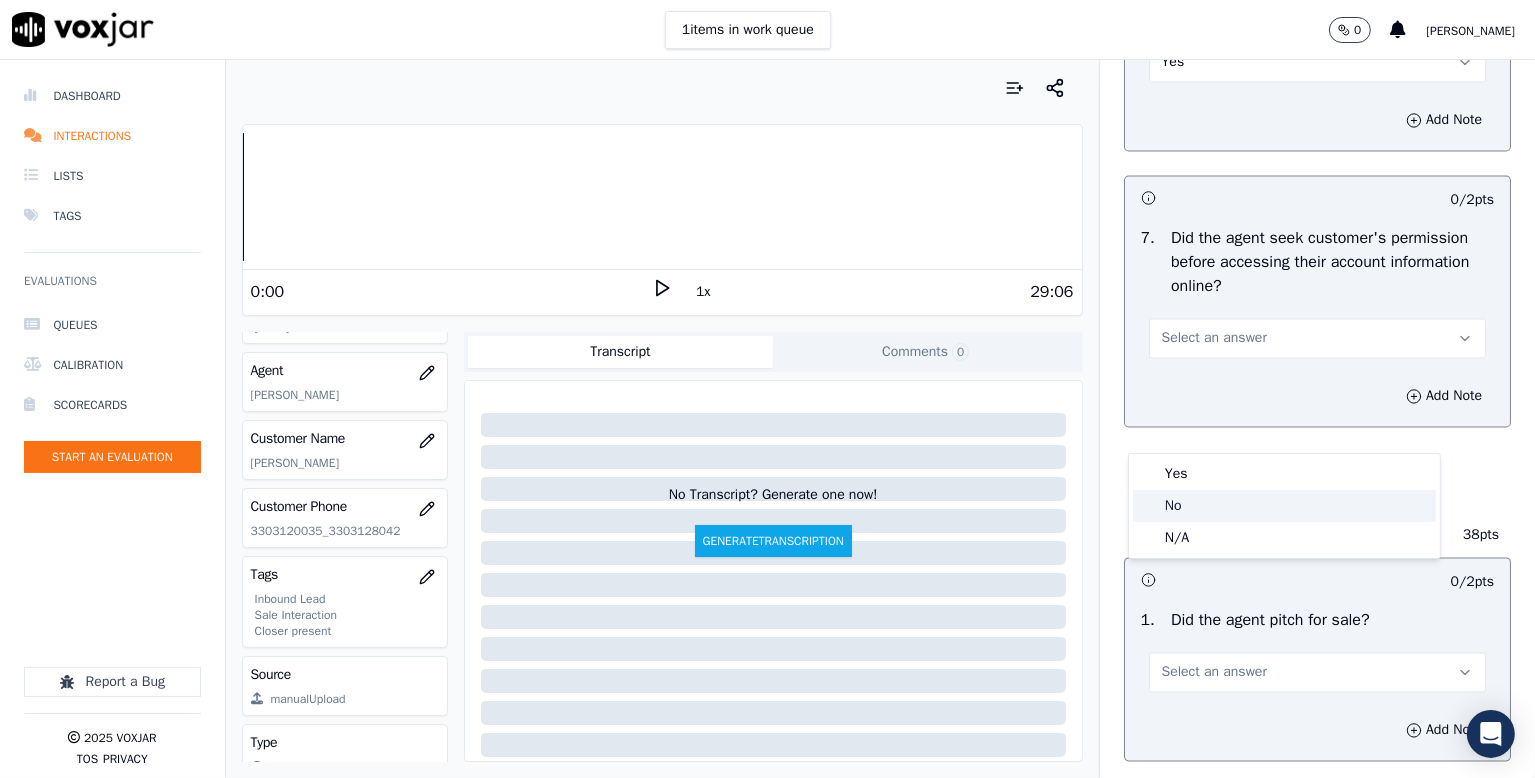 click on "No" 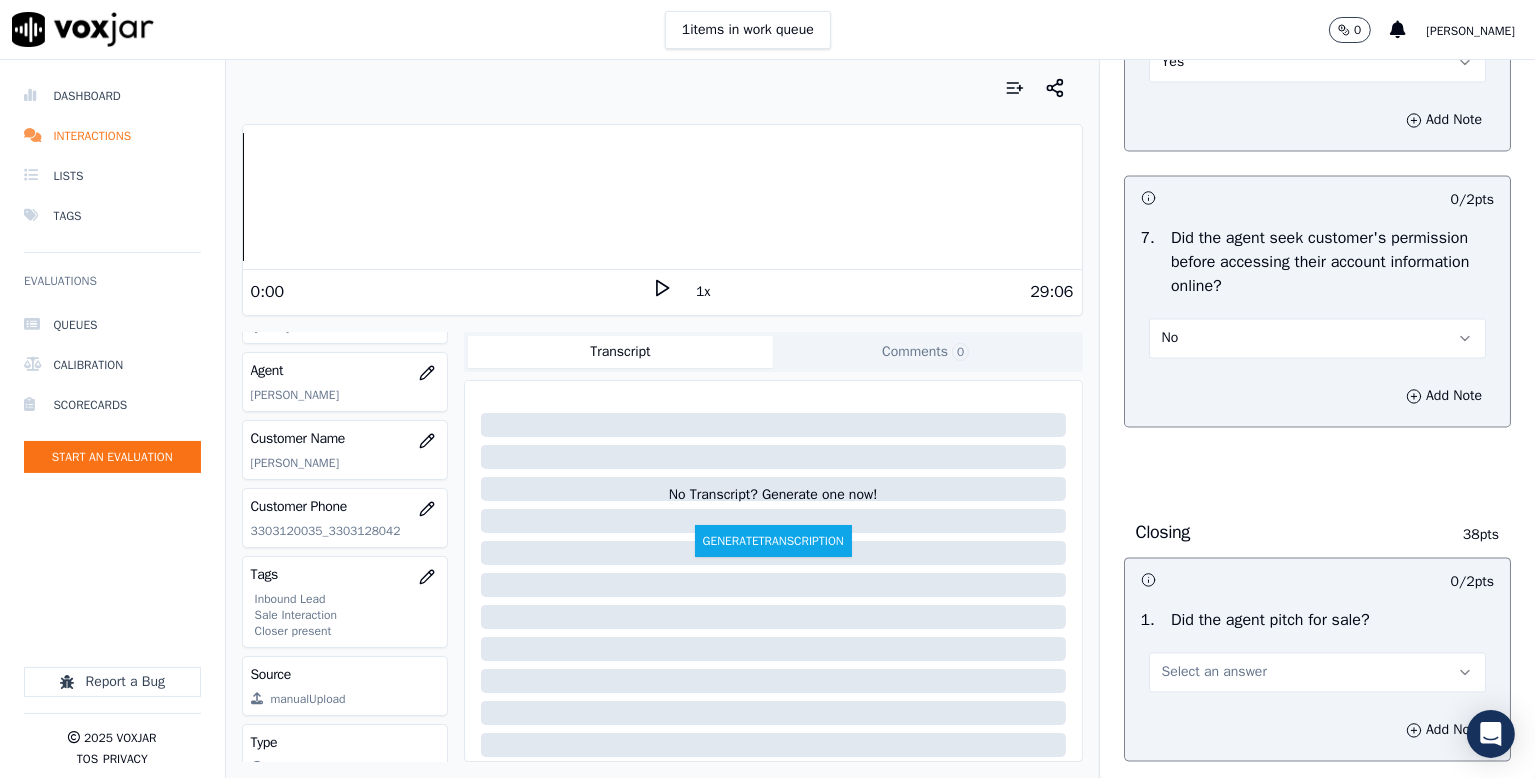 click on "No" at bounding box center (1317, 339) 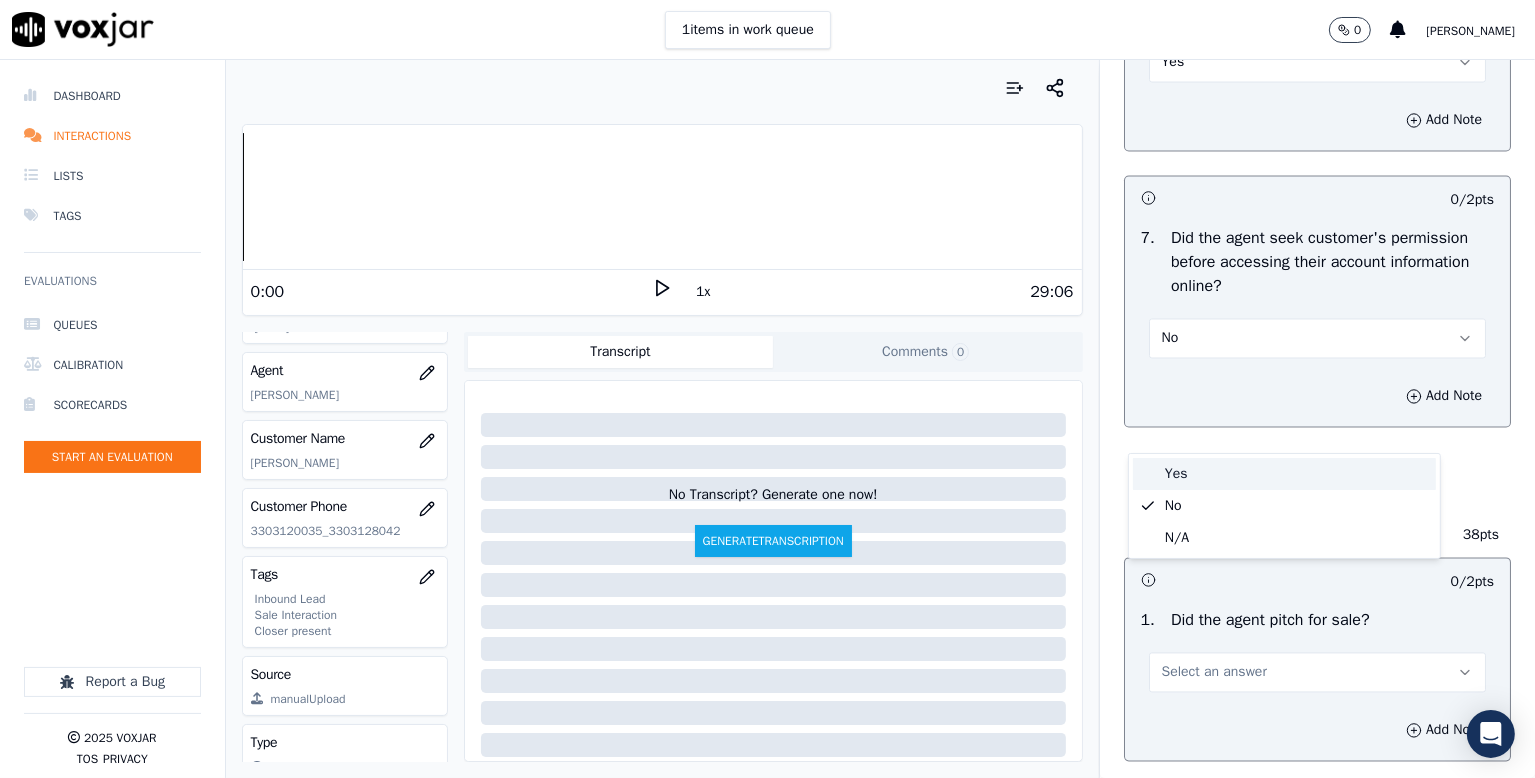 click on "Yes" at bounding box center [1284, 474] 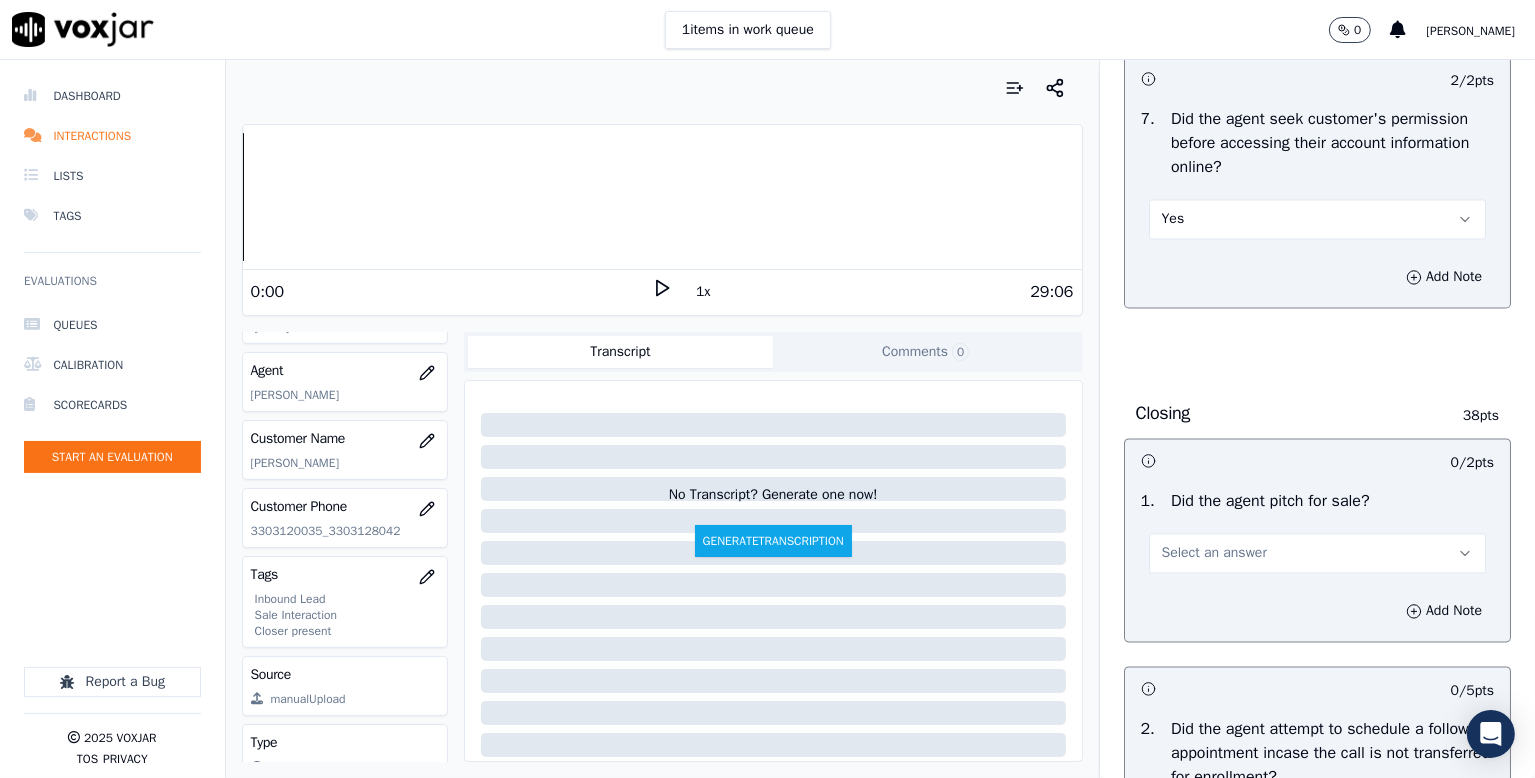 scroll, scrollTop: 4100, scrollLeft: 0, axis: vertical 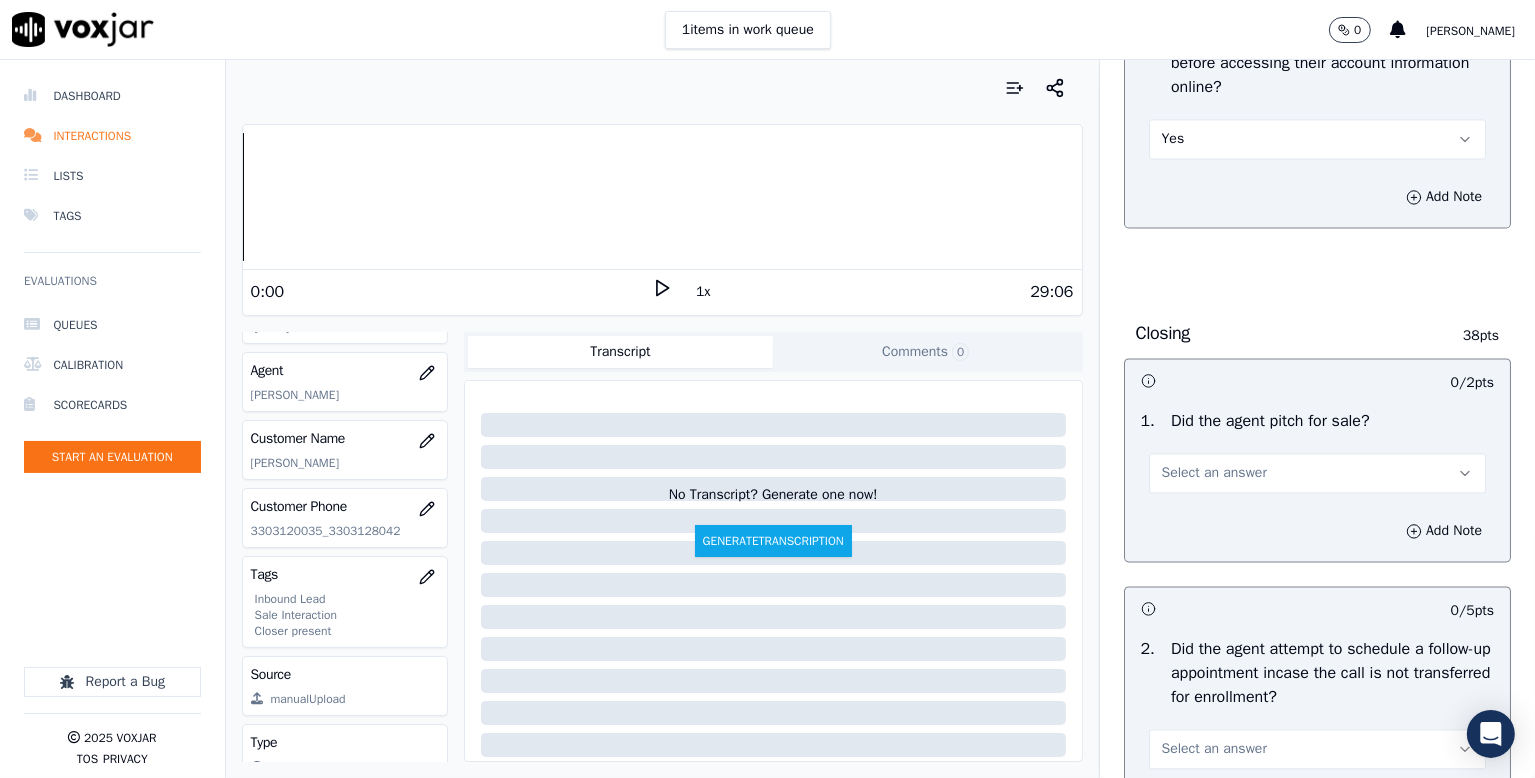 click on "Select an answer" at bounding box center [1214, 473] 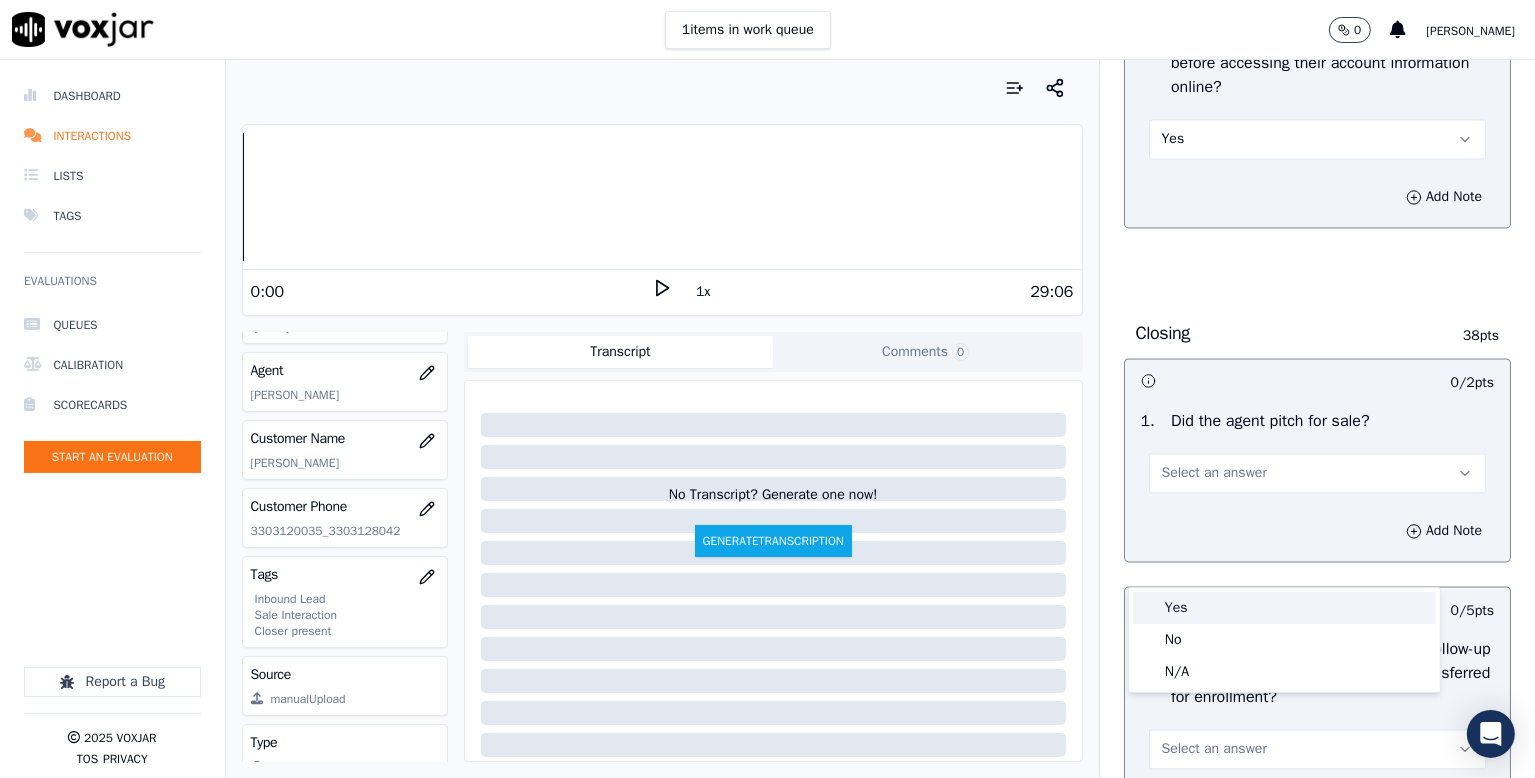 click on "Yes" at bounding box center [1284, 608] 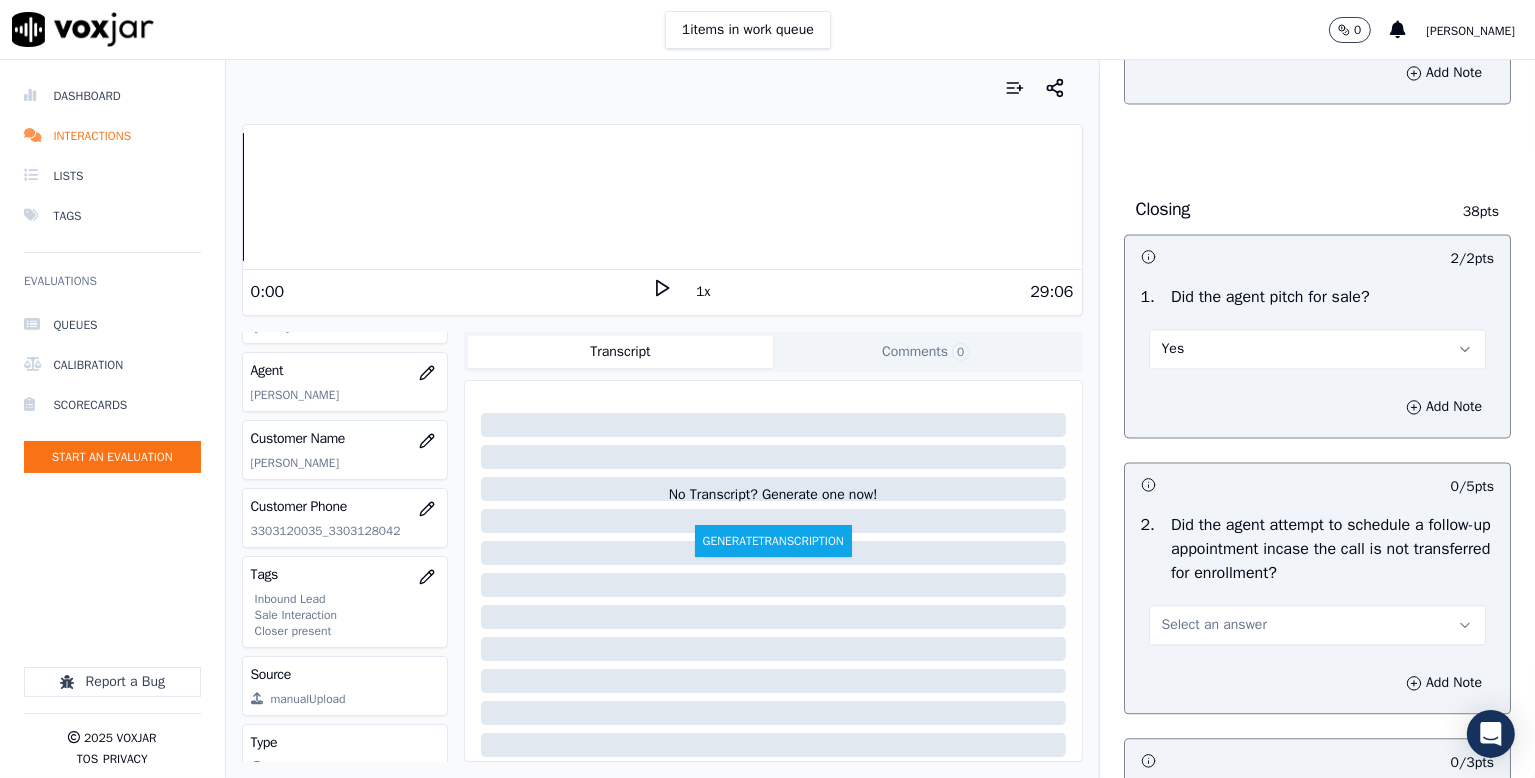 scroll, scrollTop: 4500, scrollLeft: 0, axis: vertical 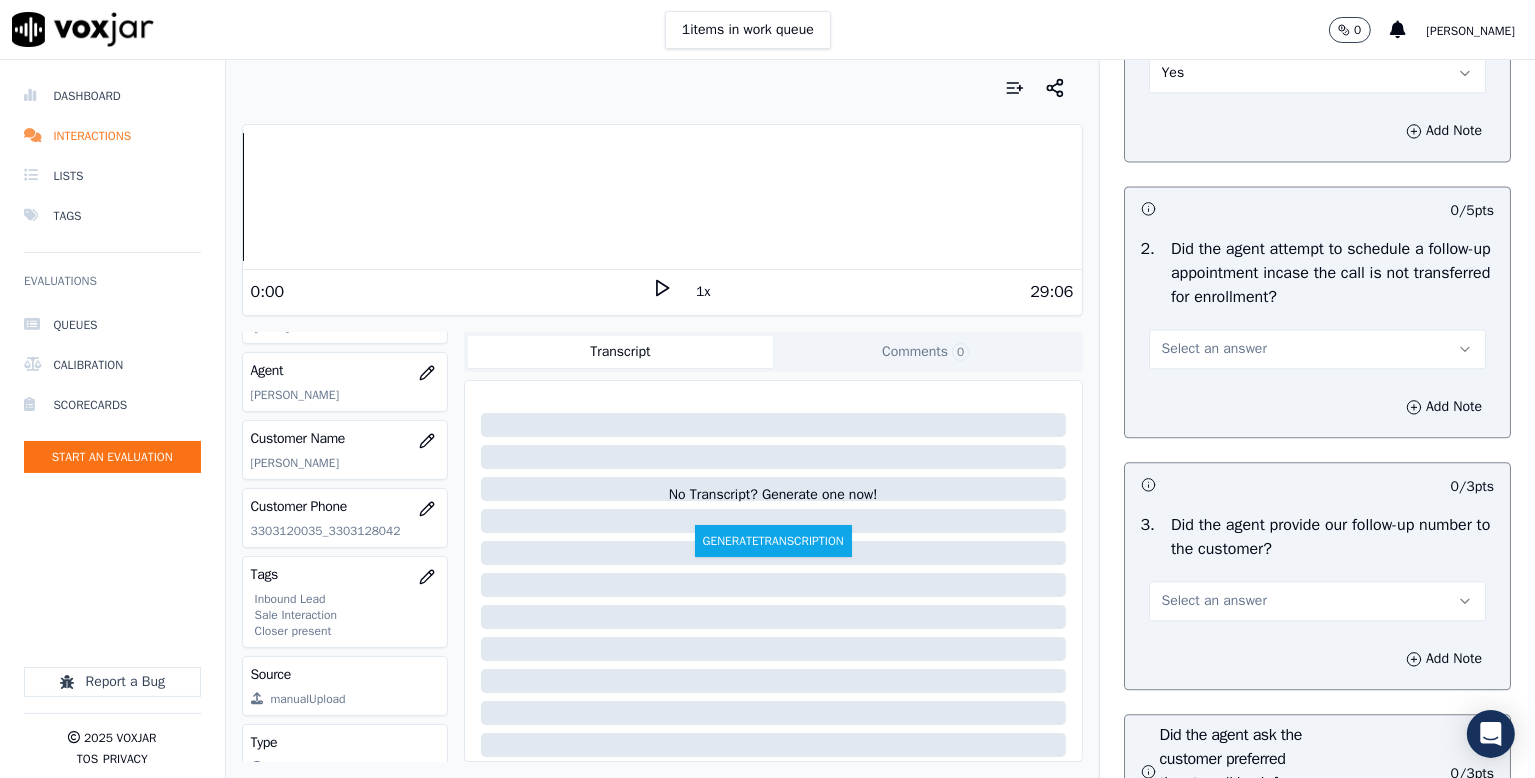 click on "Select an answer" at bounding box center (1317, 349) 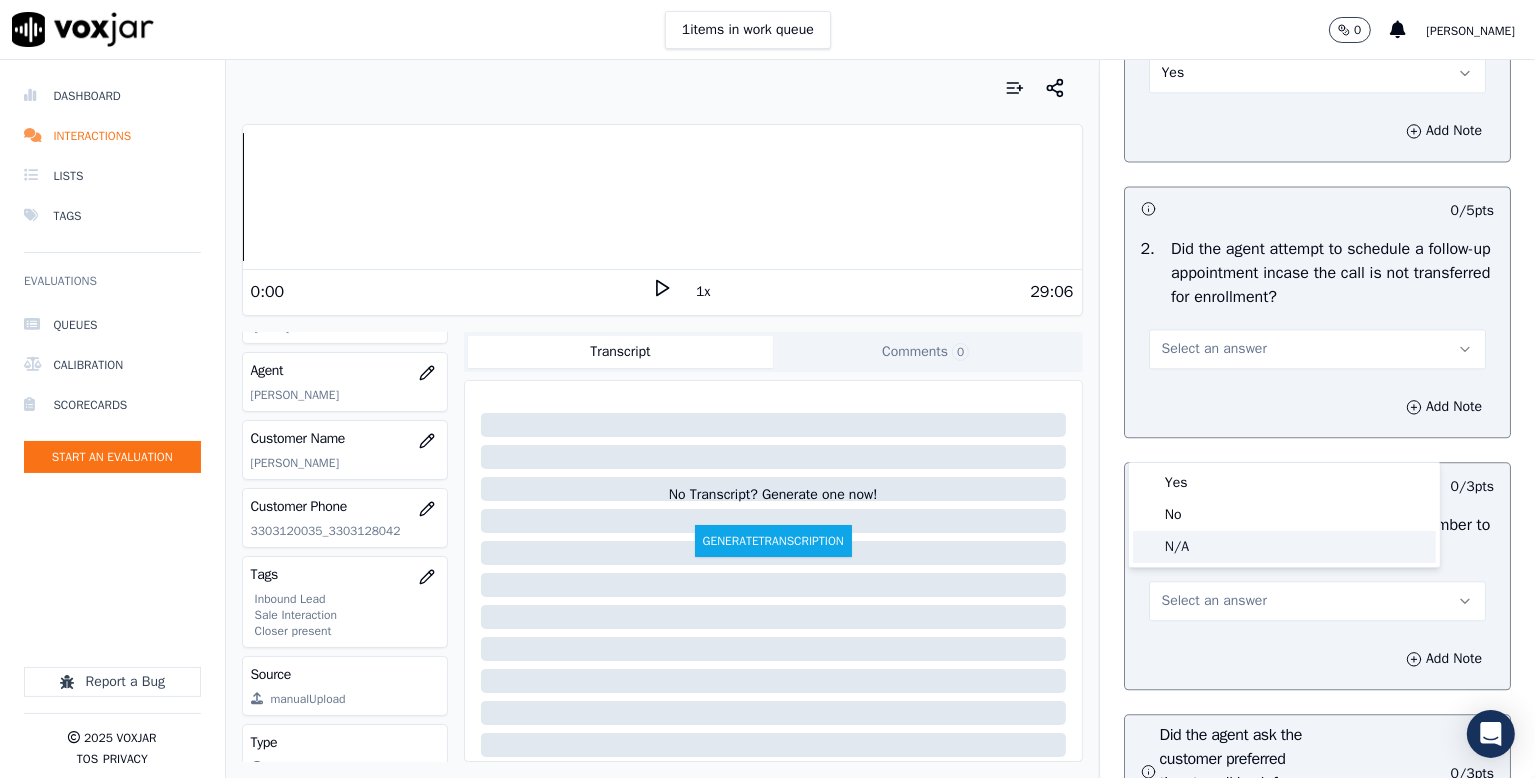 click on "N/A" 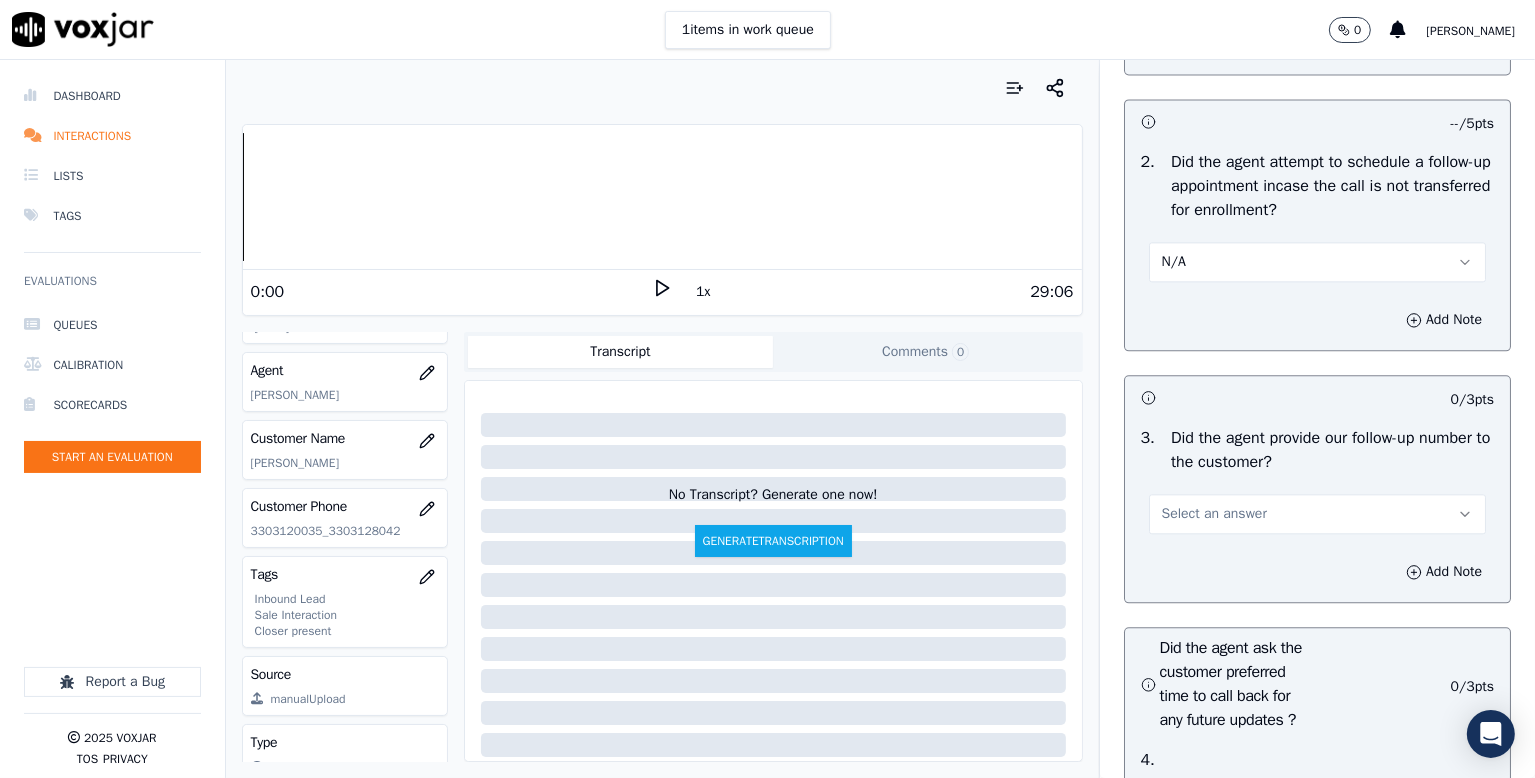scroll, scrollTop: 4800, scrollLeft: 0, axis: vertical 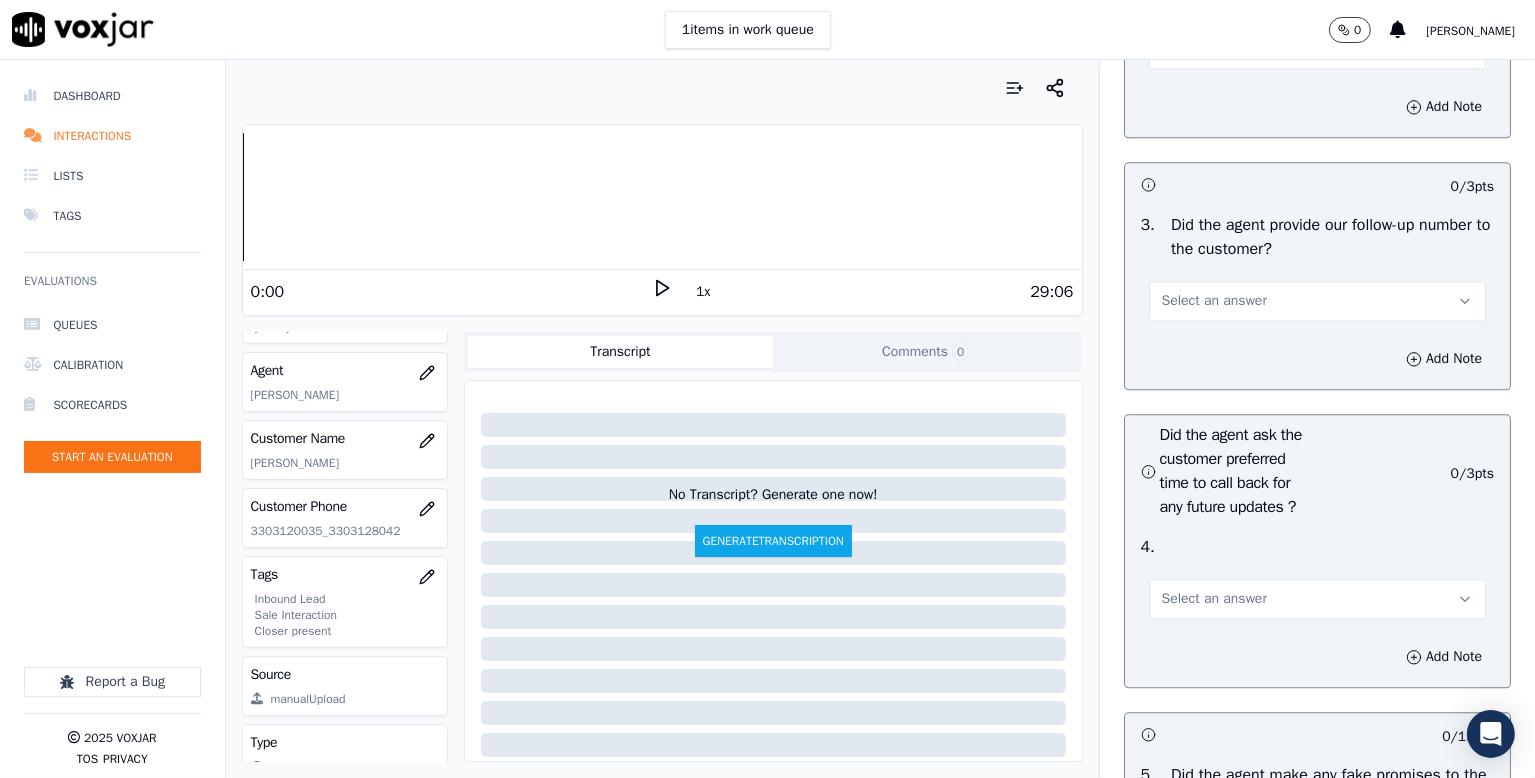 drag, startPoint x: 1172, startPoint y: 389, endPoint x: 1175, endPoint y: 411, distance: 22.203604 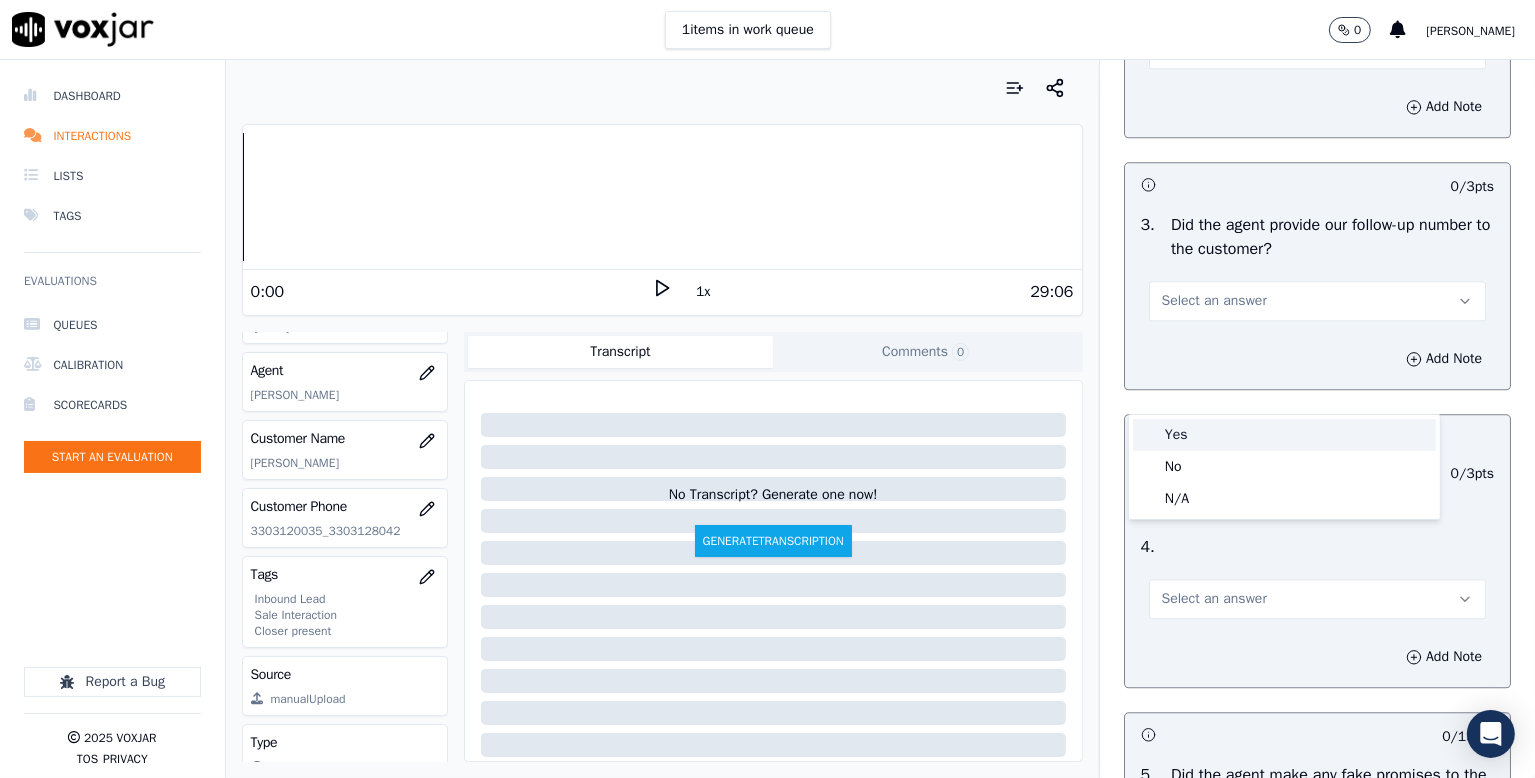 click on "Yes" at bounding box center (1284, 435) 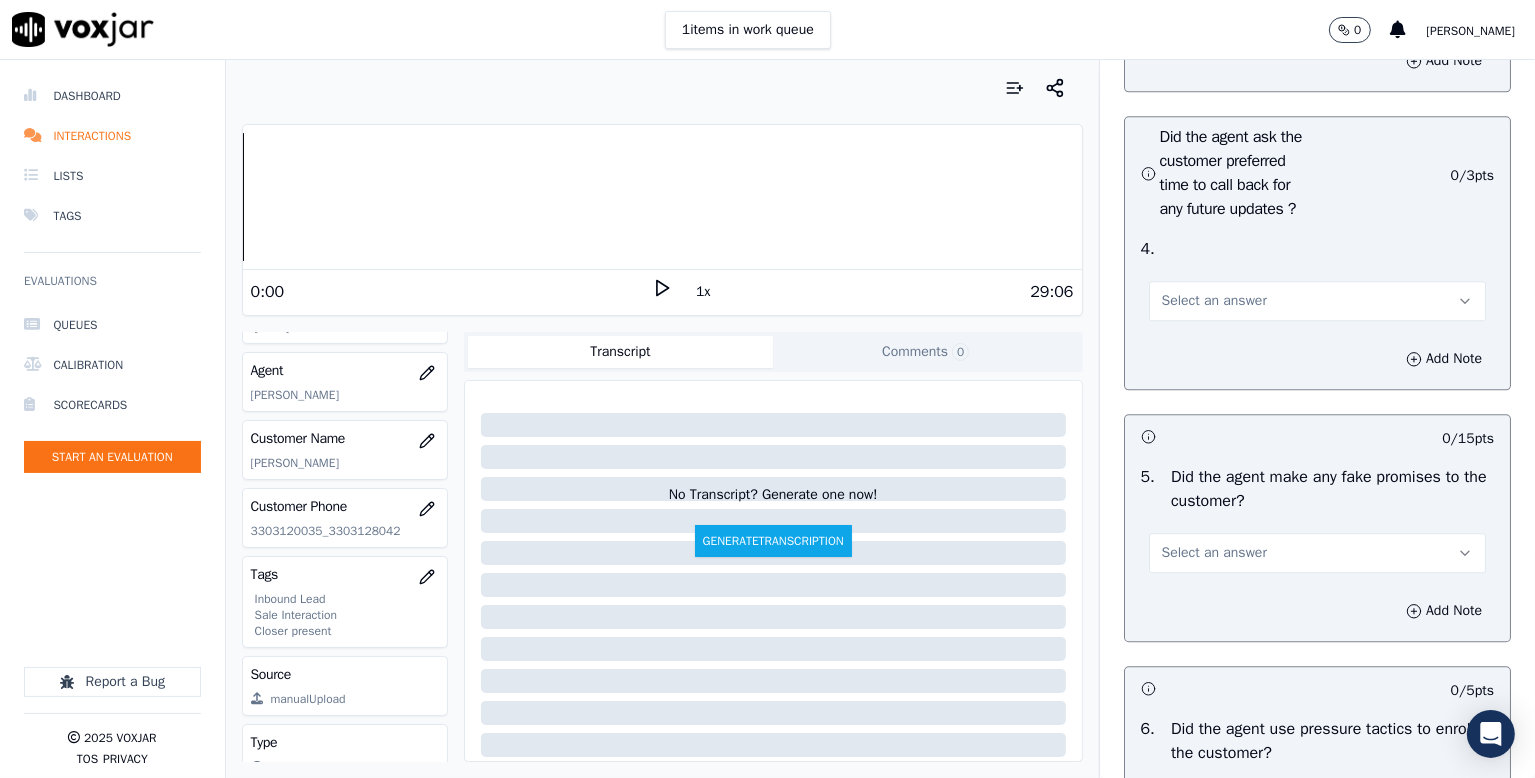 scroll, scrollTop: 5100, scrollLeft: 0, axis: vertical 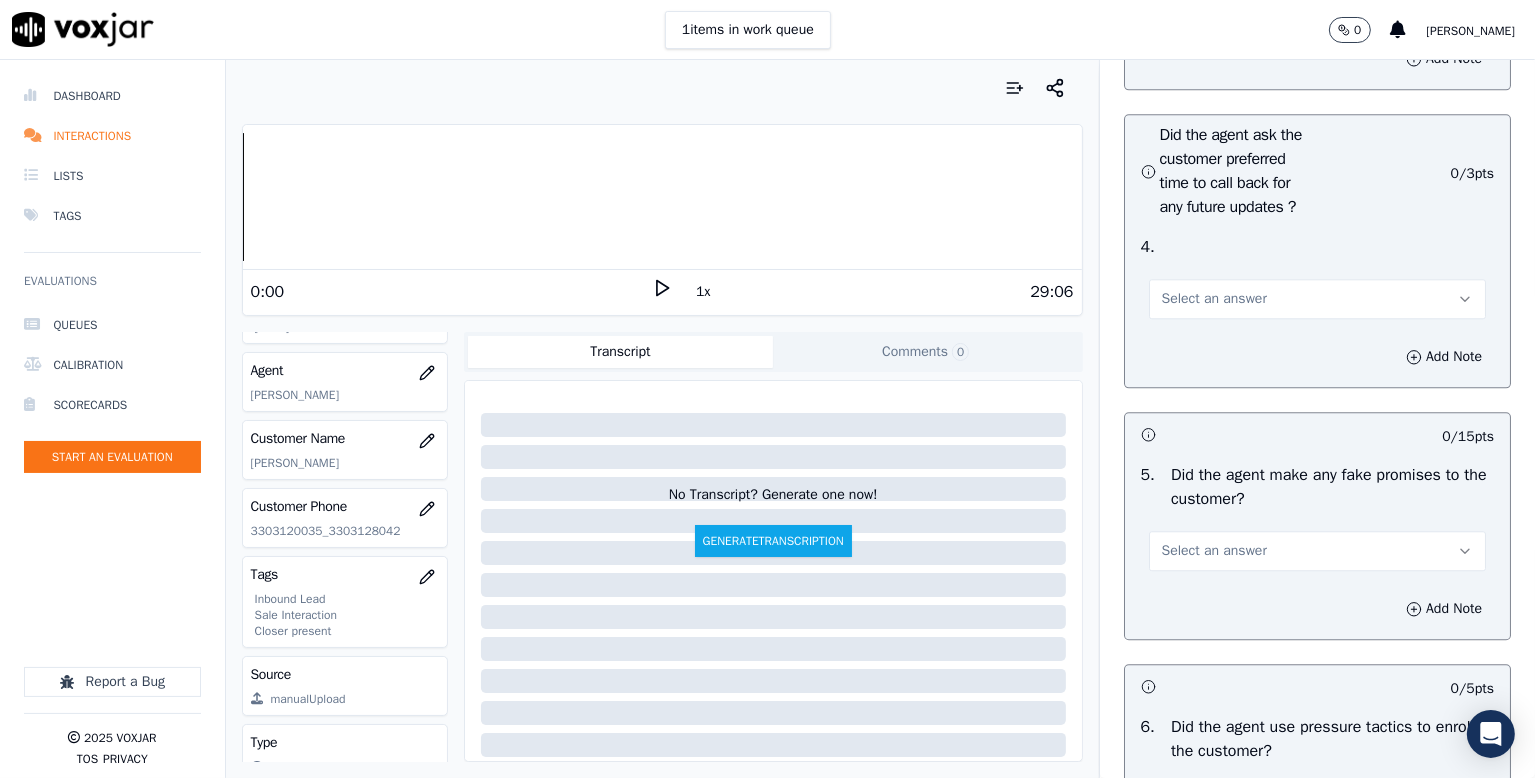 click on "Select an answer" at bounding box center [1214, 299] 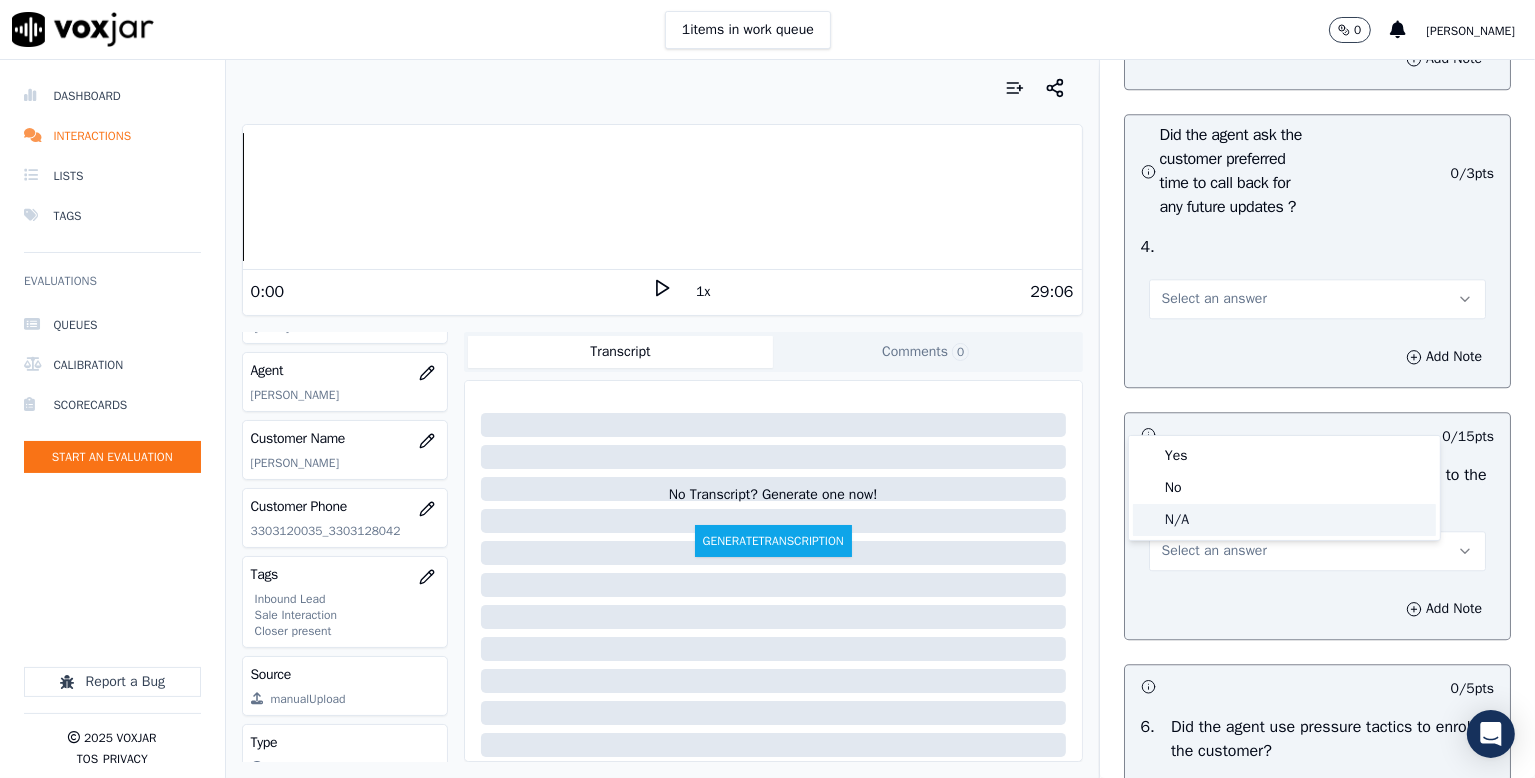drag, startPoint x: 1176, startPoint y: 514, endPoint x: 1228, endPoint y: 466, distance: 70.76723 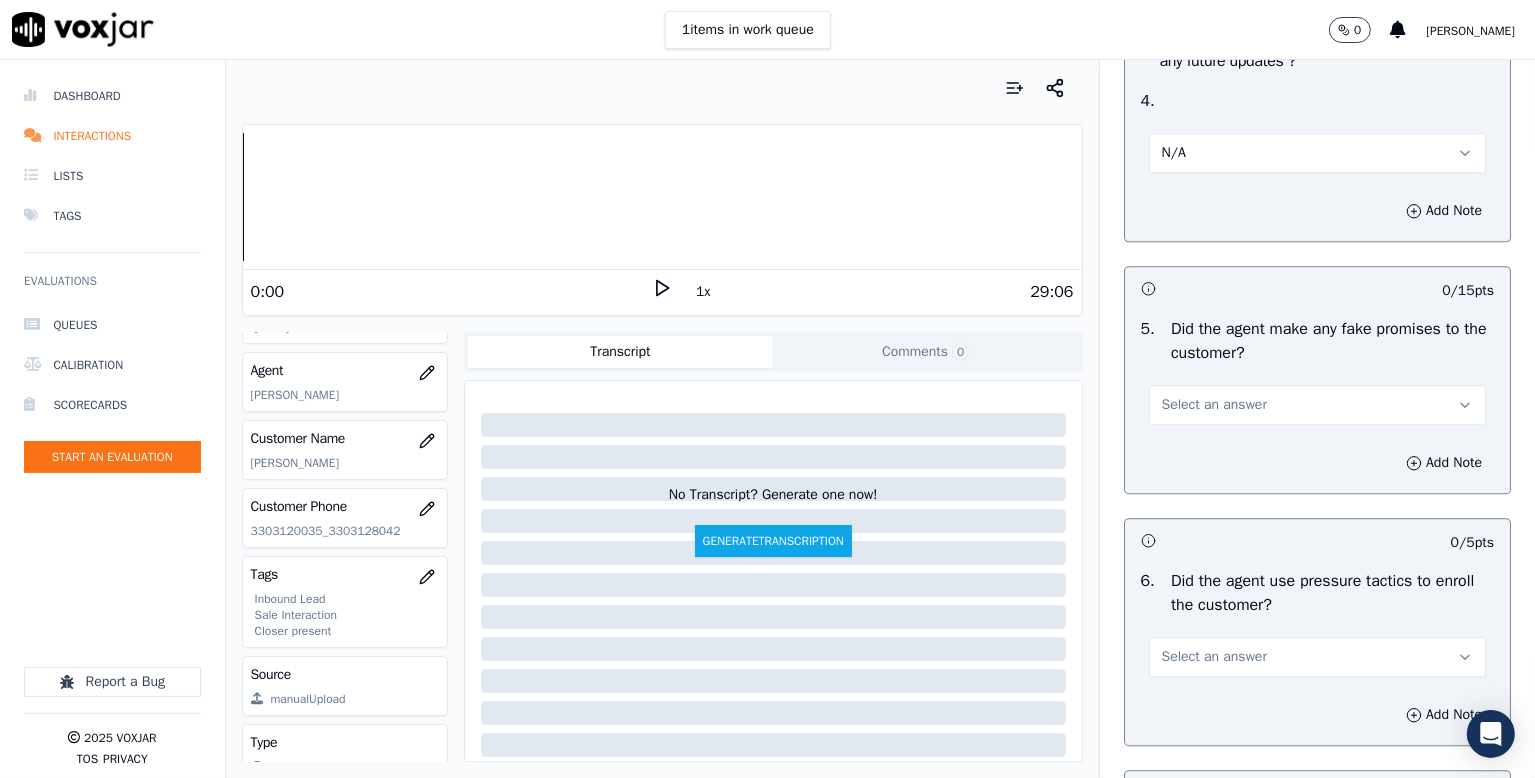 scroll, scrollTop: 5400, scrollLeft: 0, axis: vertical 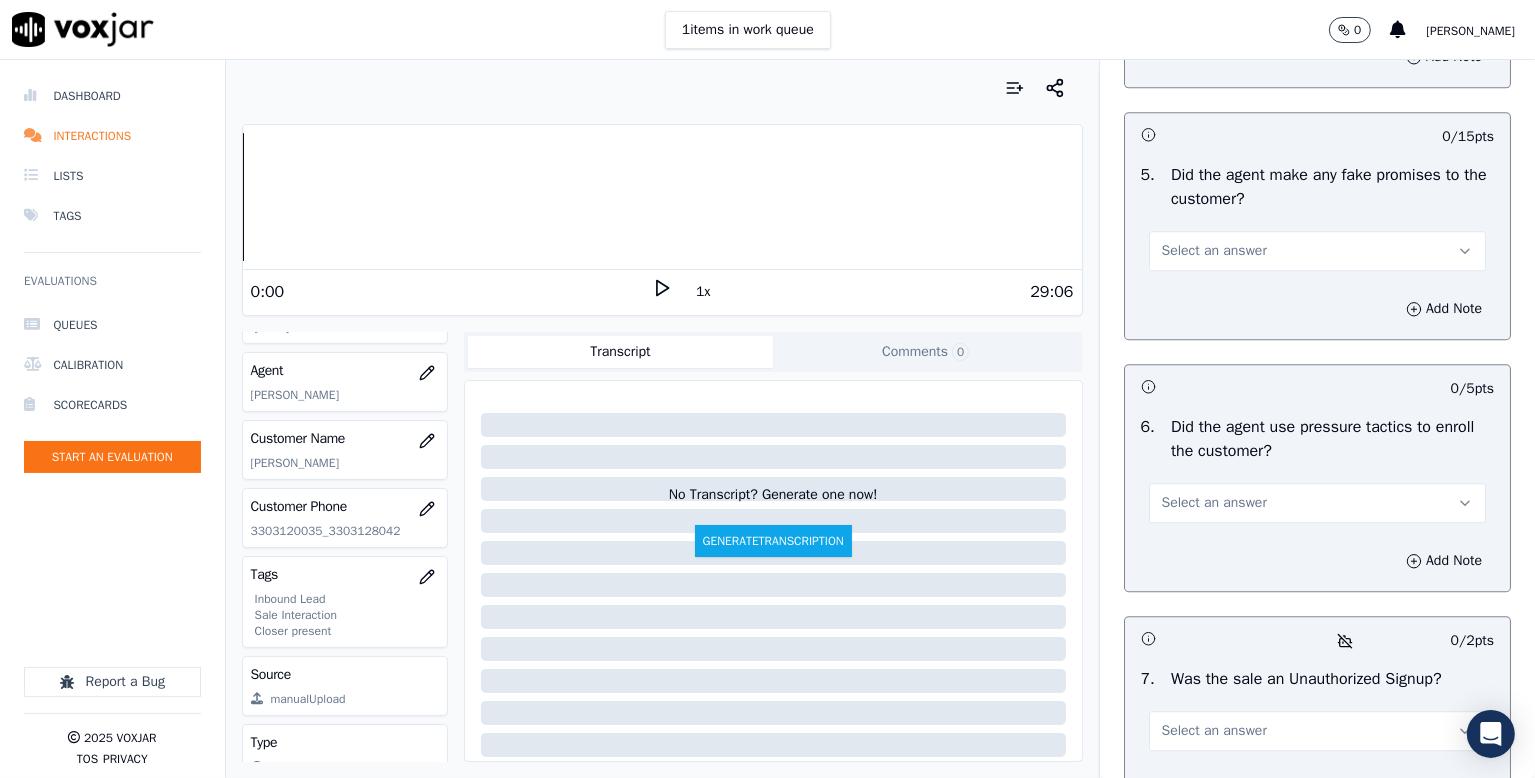 drag, startPoint x: 1197, startPoint y: 369, endPoint x: 1192, endPoint y: 378, distance: 10.29563 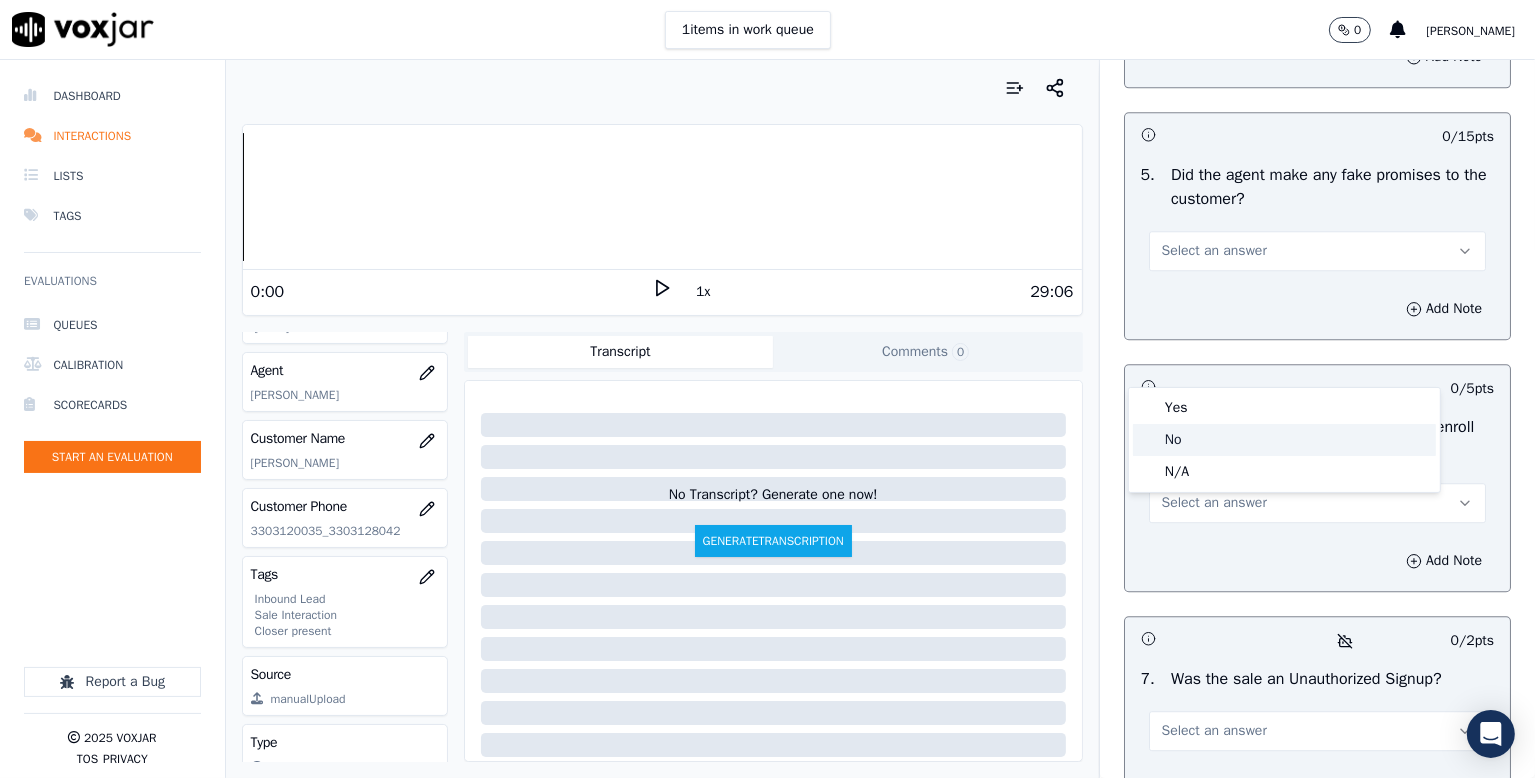 click on "No" 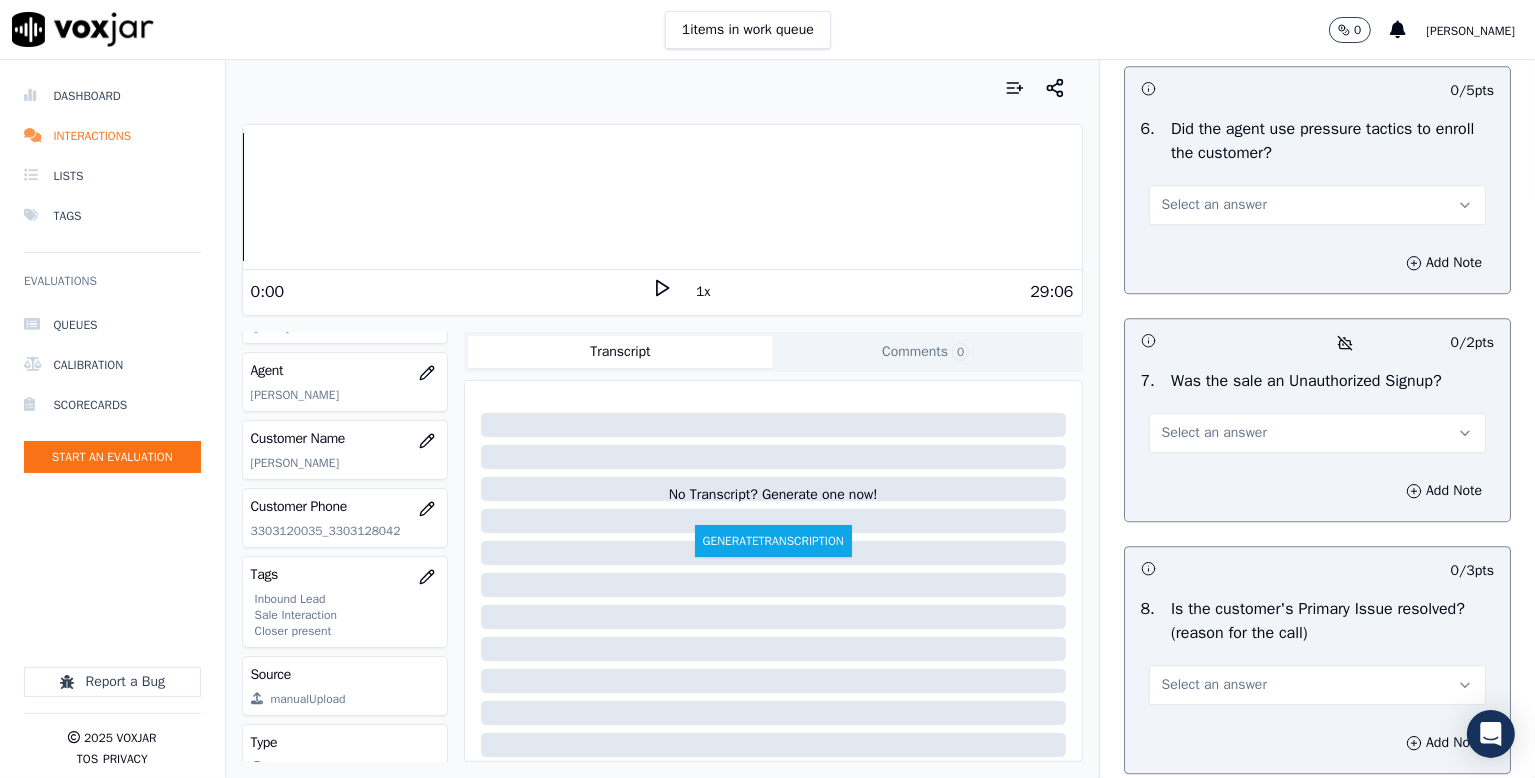 scroll, scrollTop: 5700, scrollLeft: 0, axis: vertical 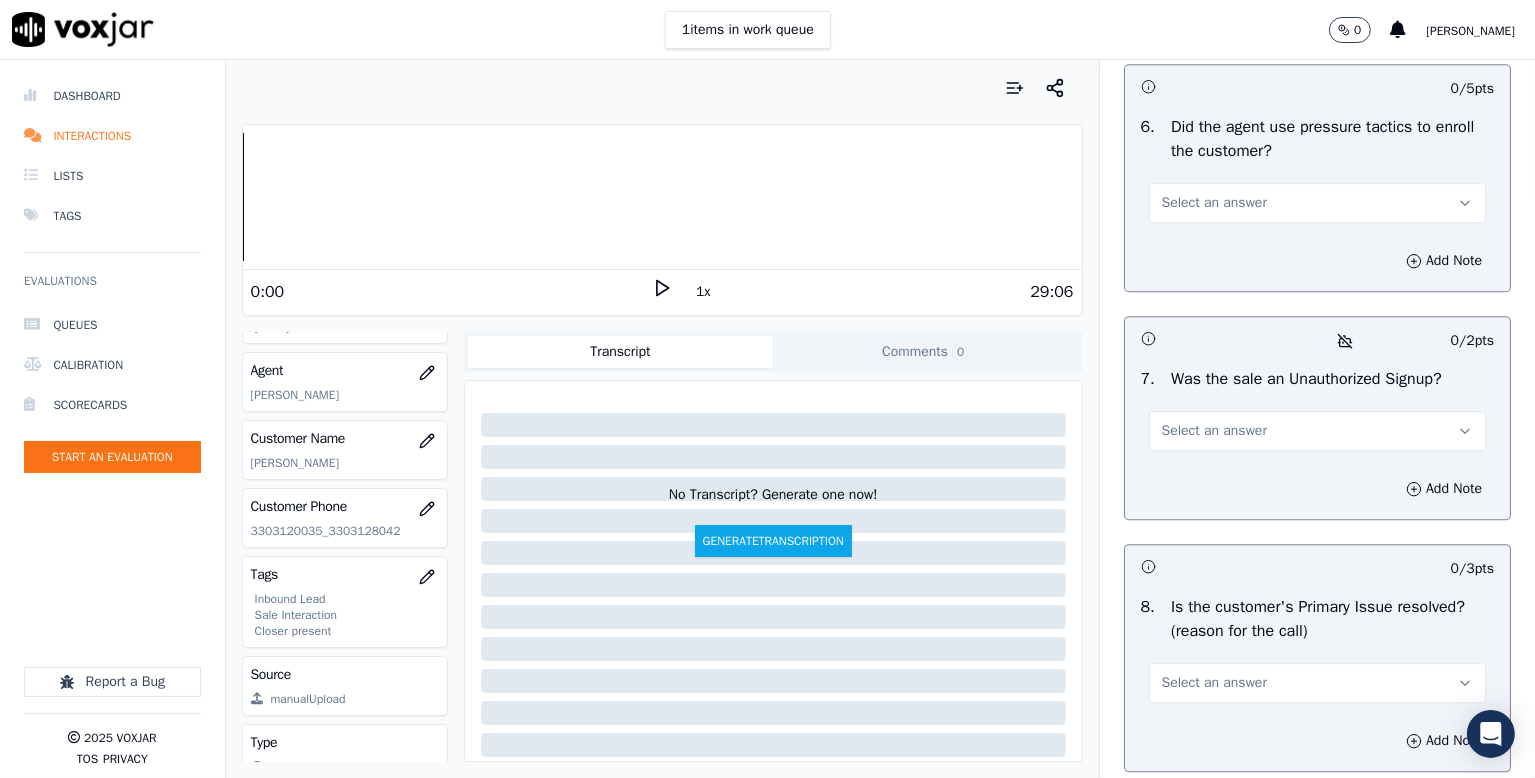 click on "Select an answer" at bounding box center [1214, 203] 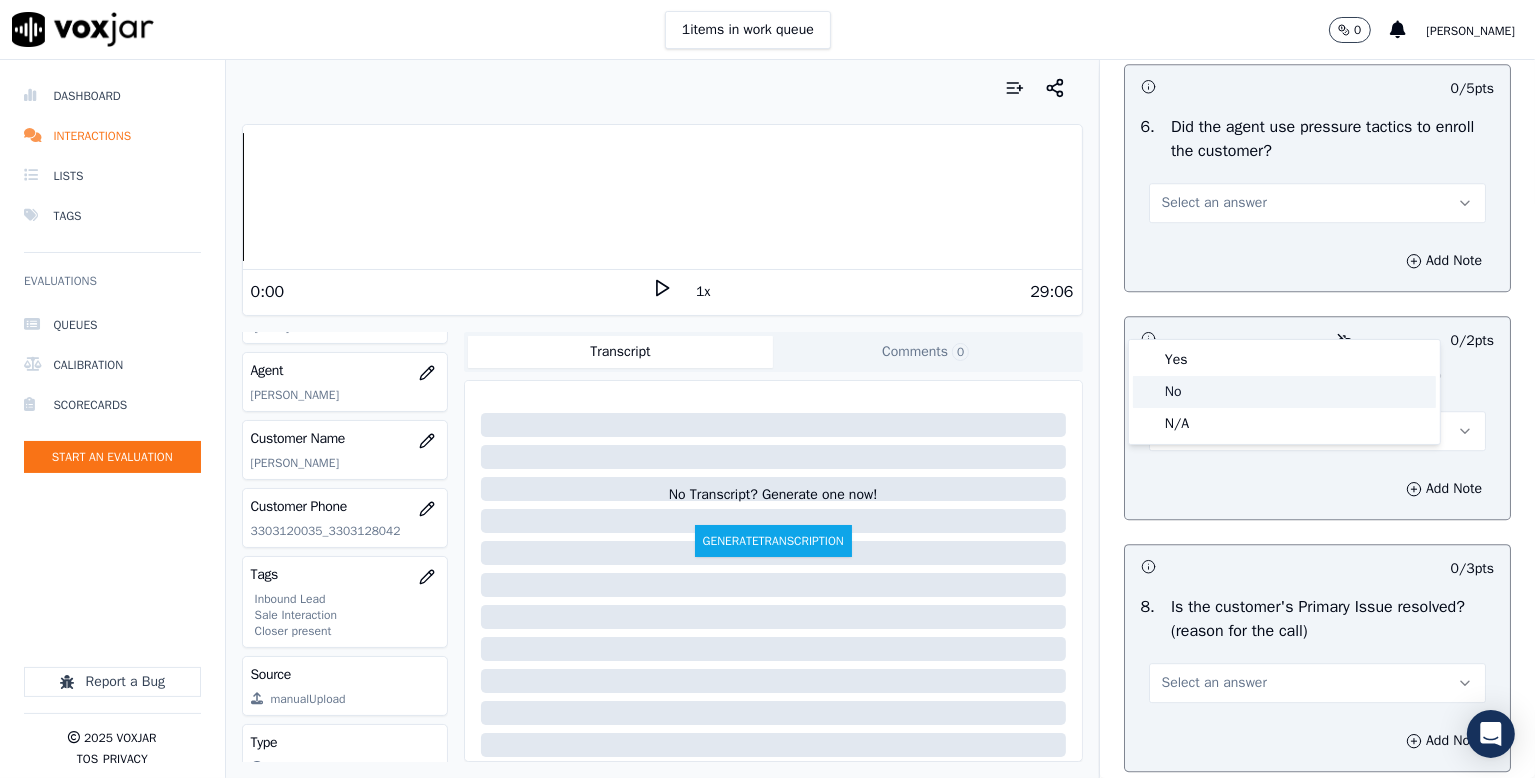 click on "No" 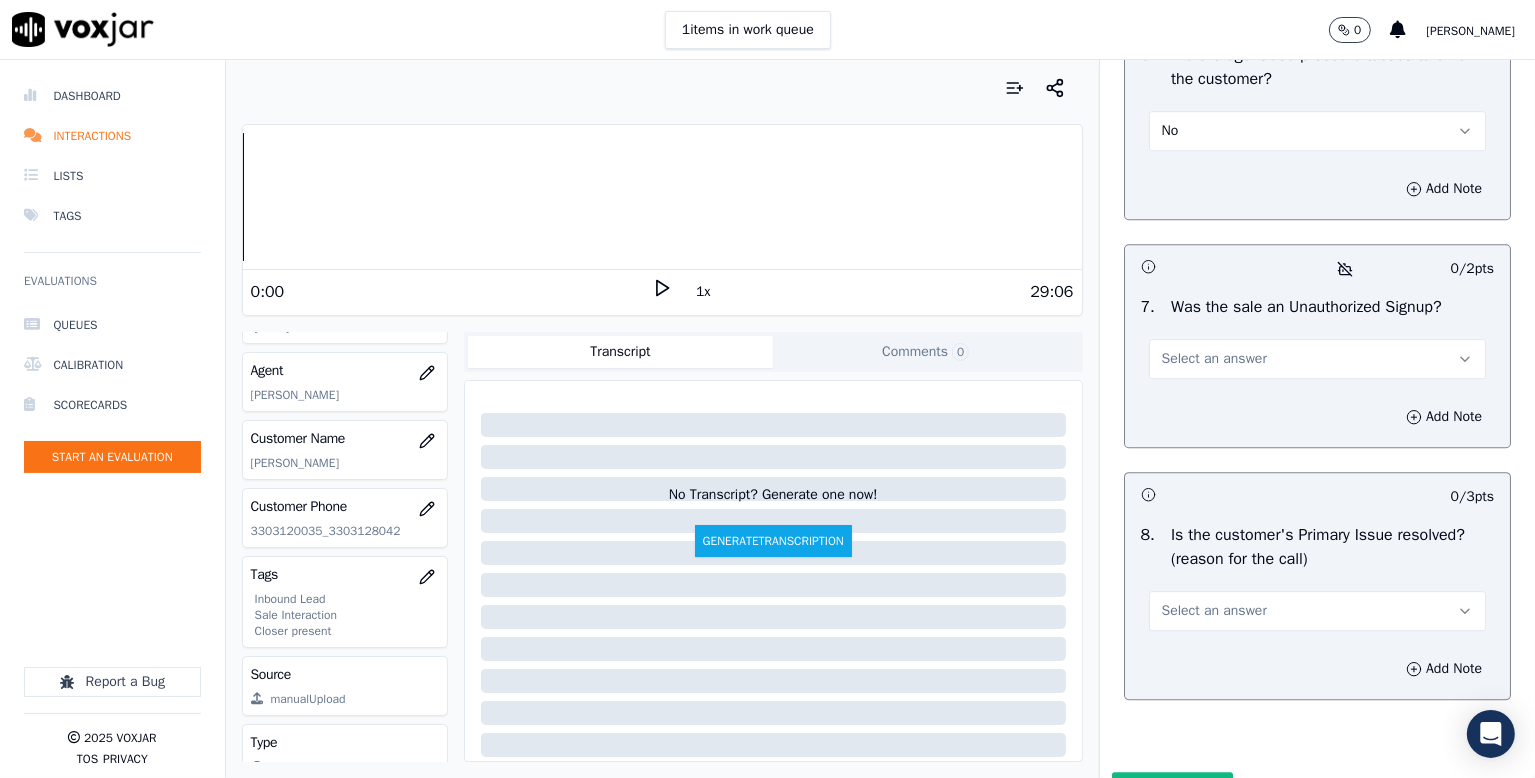 scroll, scrollTop: 5900, scrollLeft: 0, axis: vertical 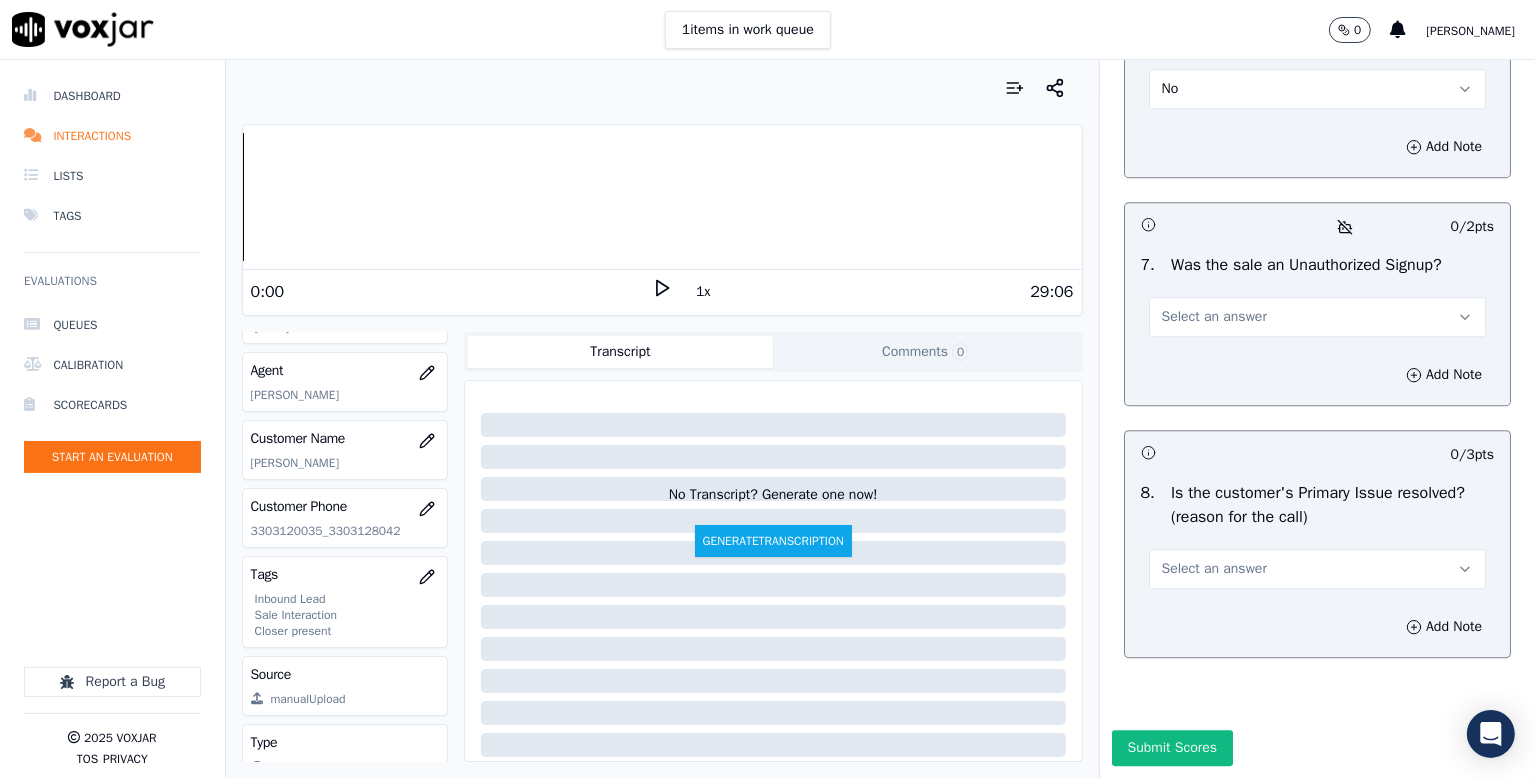 click on "Select an answer" at bounding box center (1317, 317) 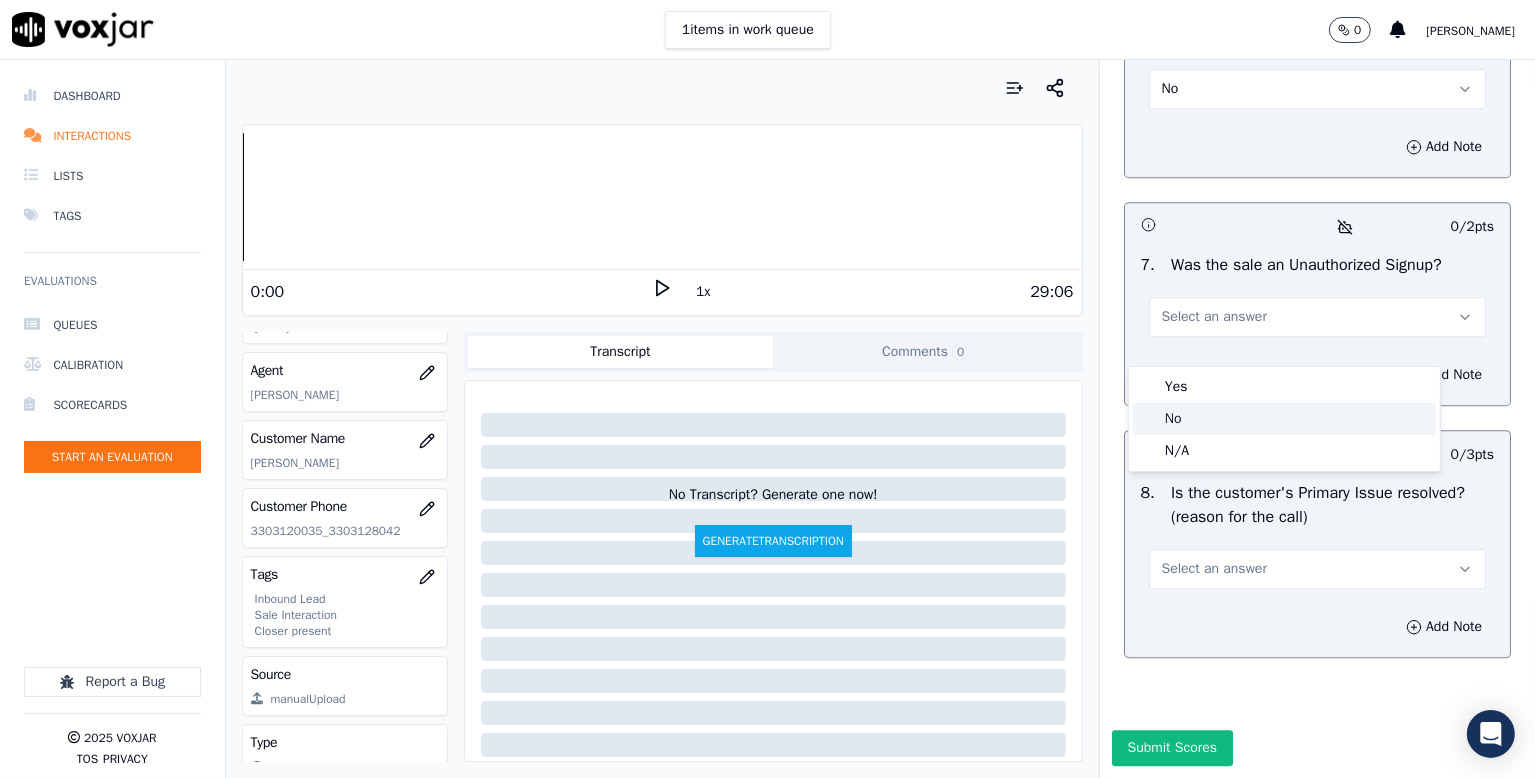 click on "No" 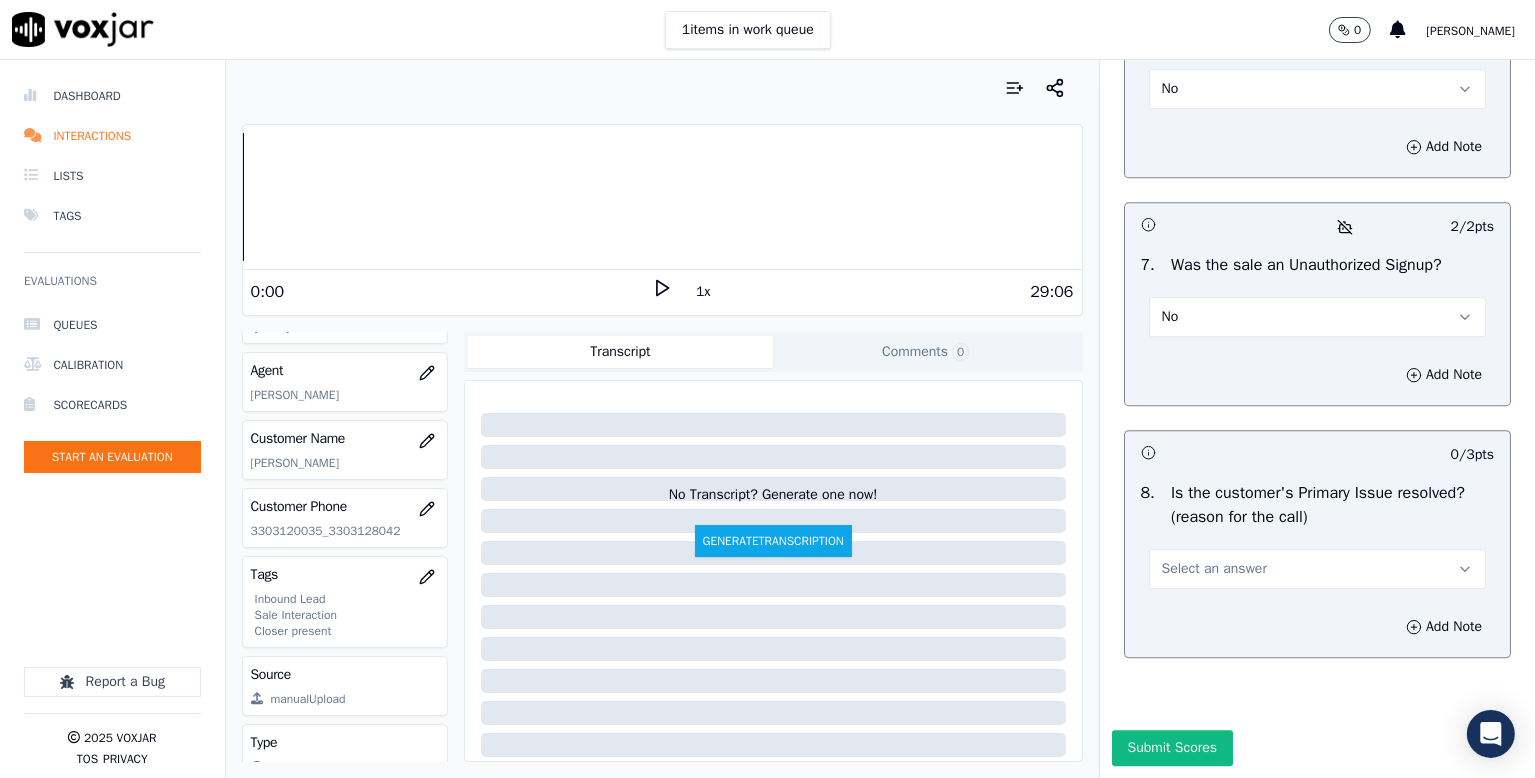 scroll, scrollTop: 5970, scrollLeft: 0, axis: vertical 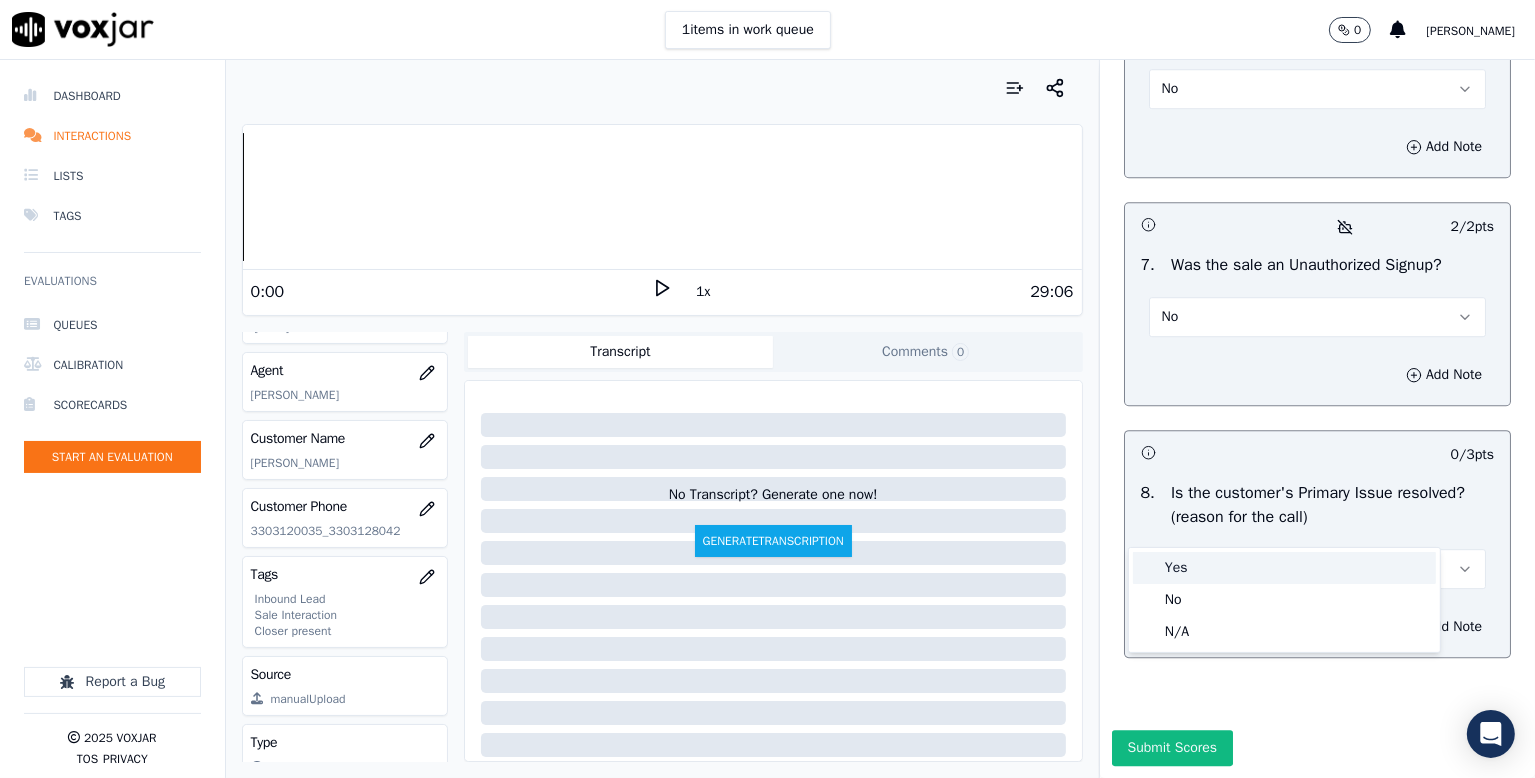 drag, startPoint x: 1175, startPoint y: 555, endPoint x: 1186, endPoint y: 556, distance: 11.045361 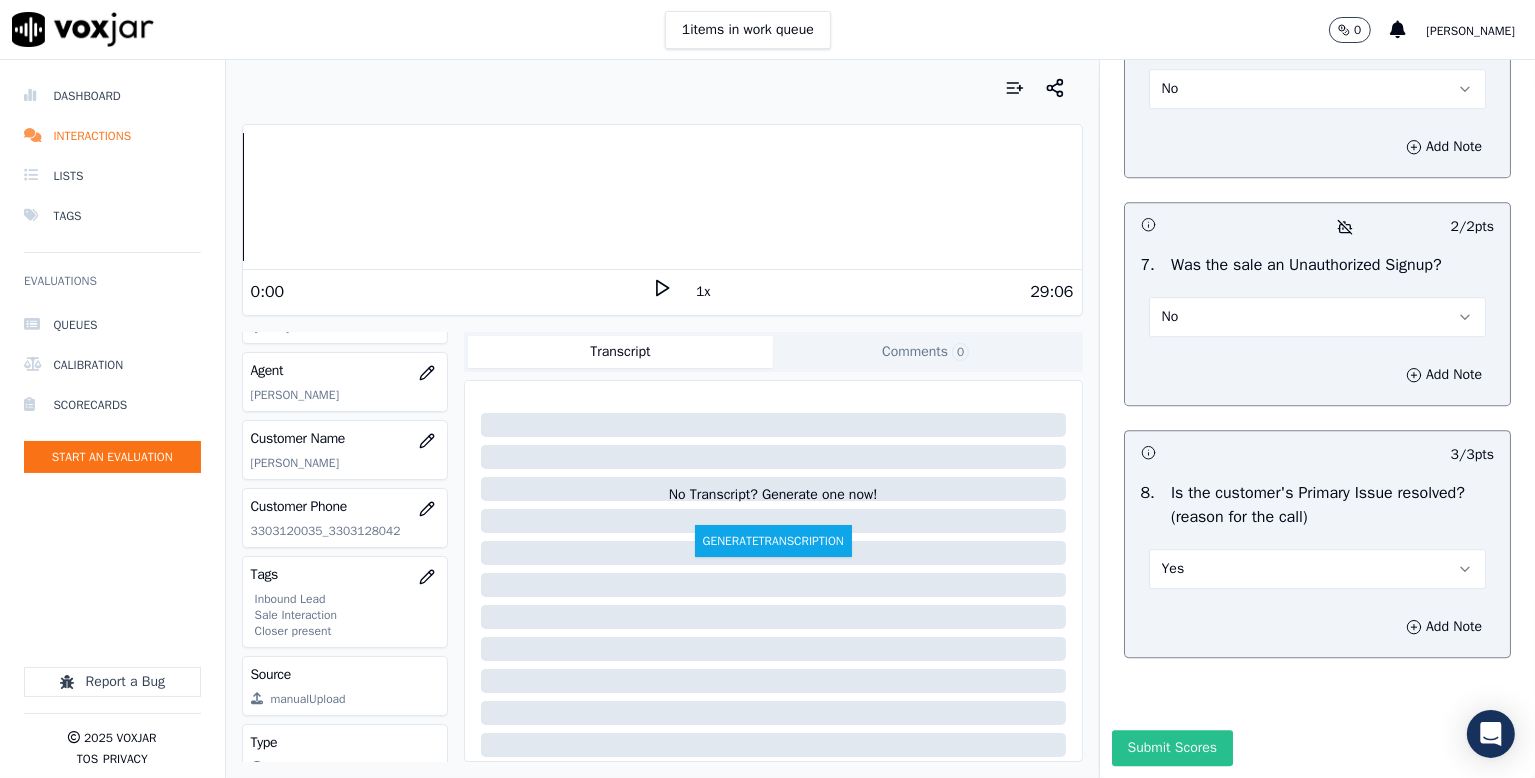 click on "Submit Scores" at bounding box center (1172, 748) 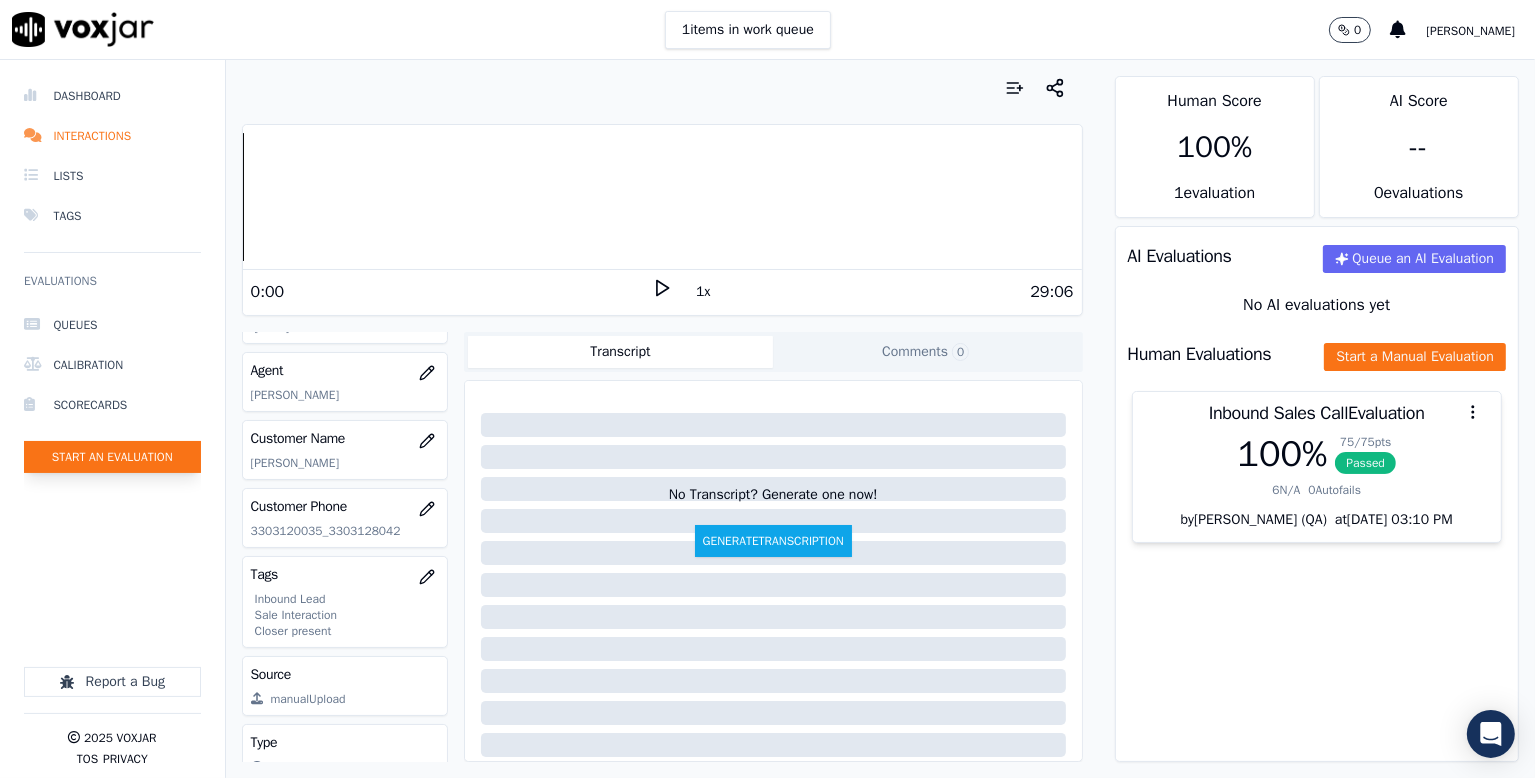 click on "Start an Evaluation" 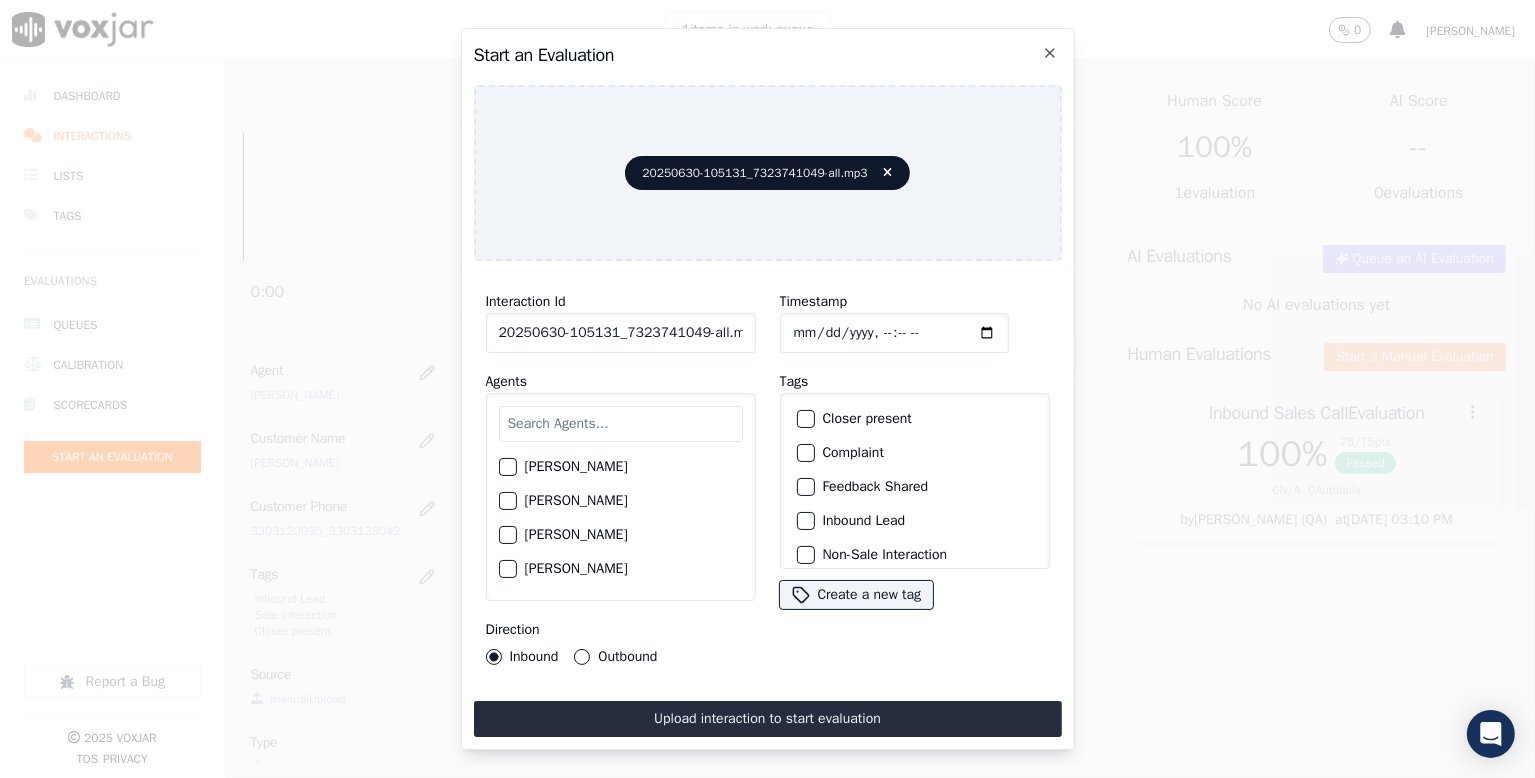 scroll, scrollTop: 0, scrollLeft: 6, axis: horizontal 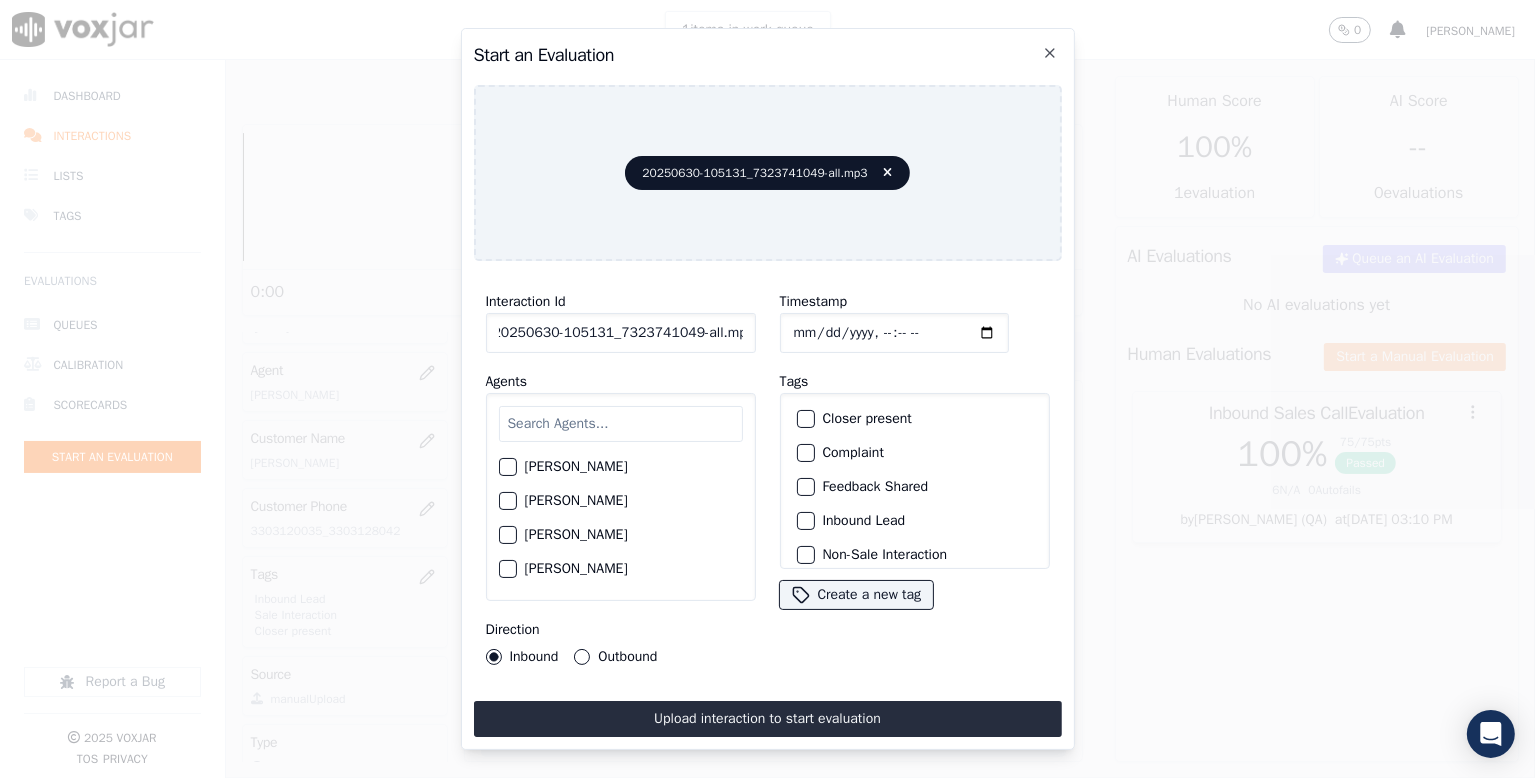 drag, startPoint x: 691, startPoint y: 321, endPoint x: 970, endPoint y: 310, distance: 279.21677 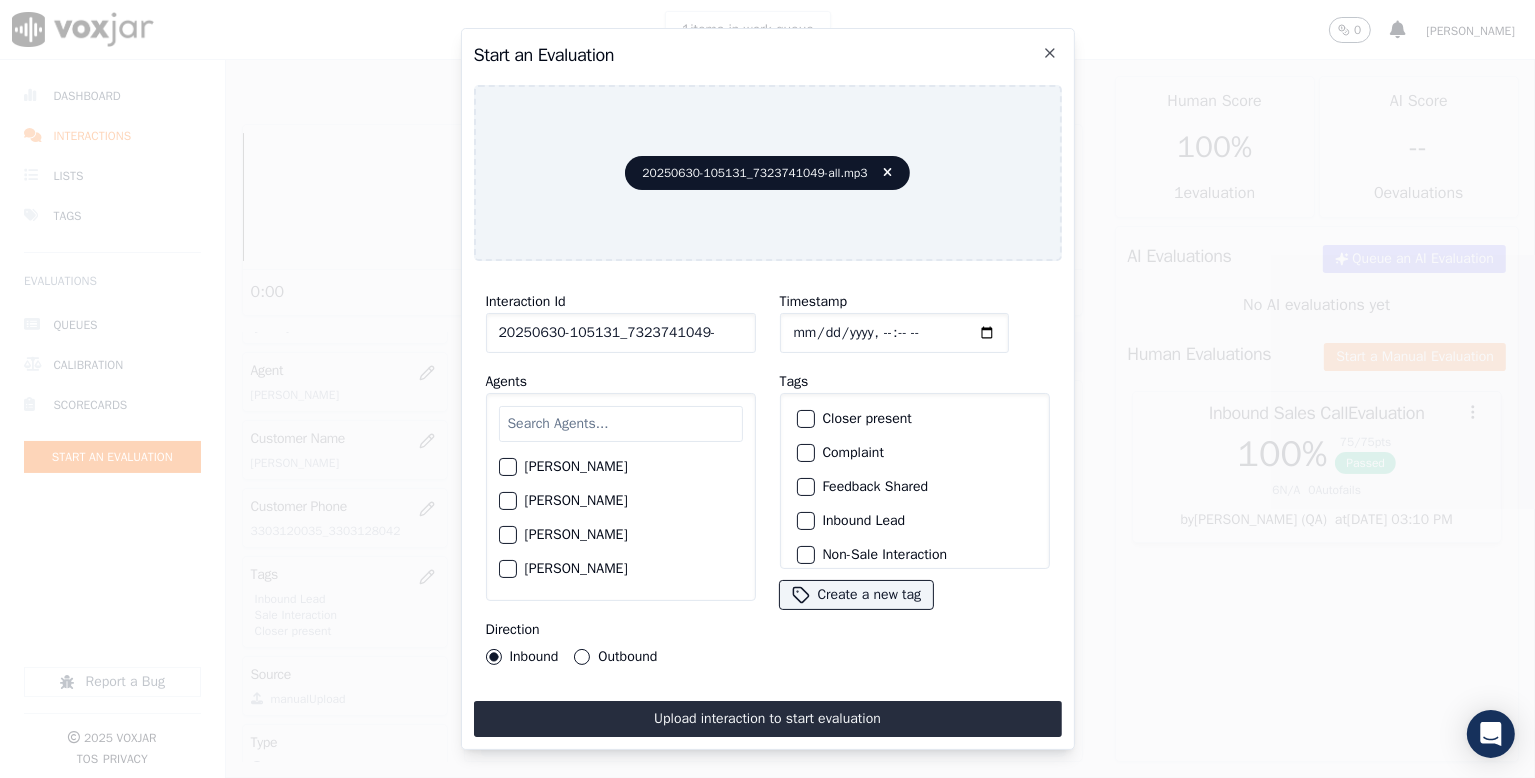 scroll, scrollTop: 0, scrollLeft: 0, axis: both 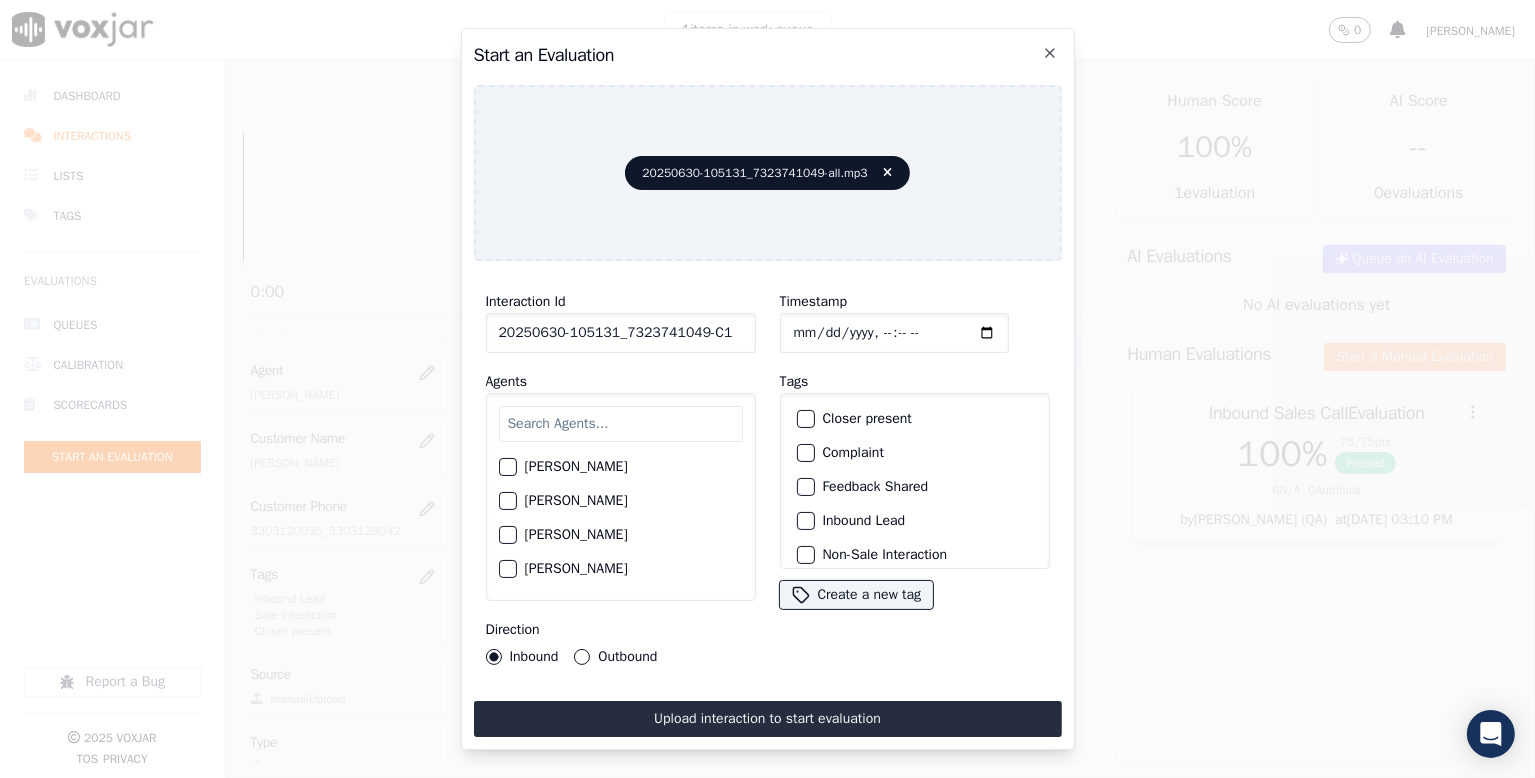 type on "20250630-105131_7323741049-C1" 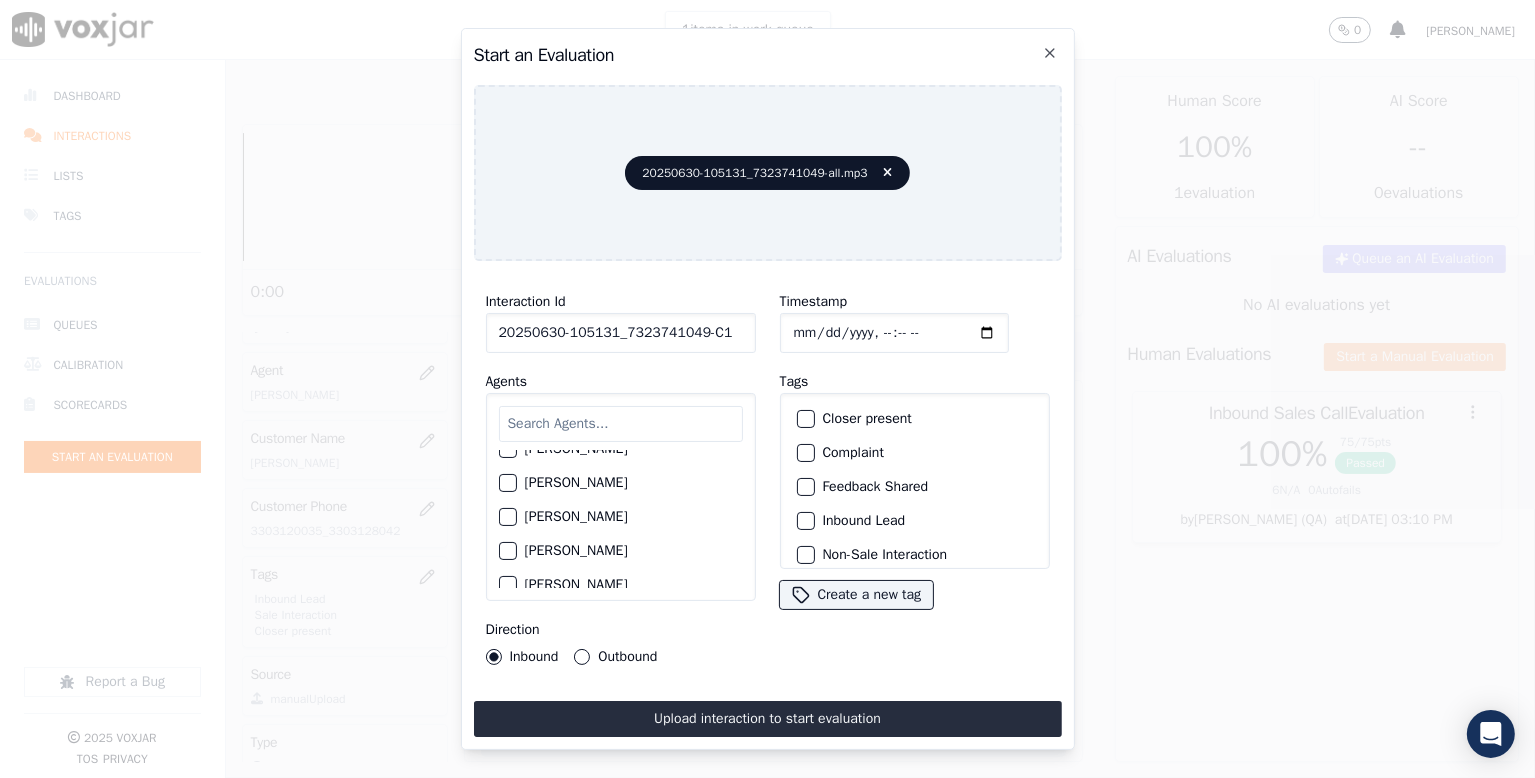 scroll, scrollTop: 700, scrollLeft: 0, axis: vertical 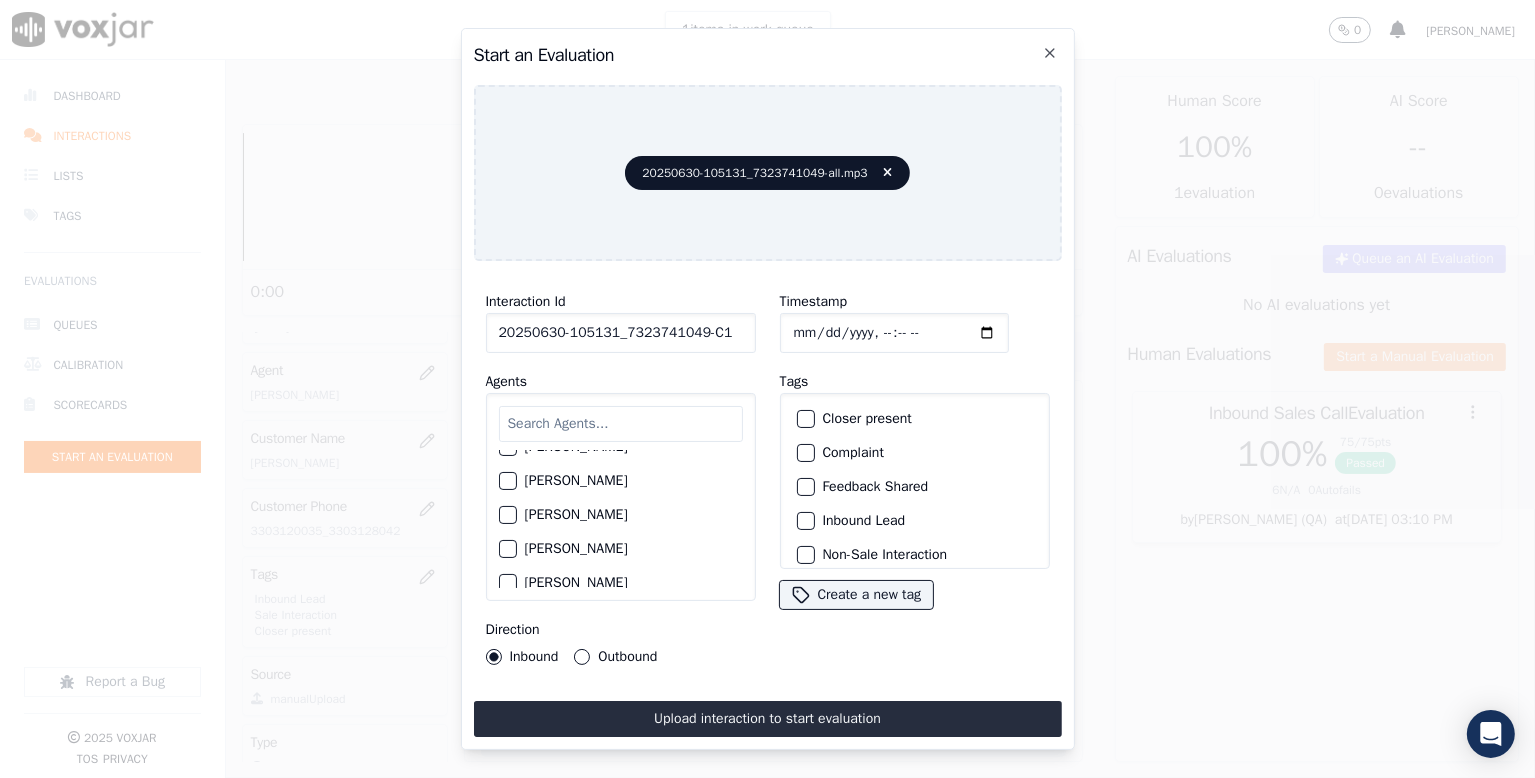 click on "[PERSON_NAME]" 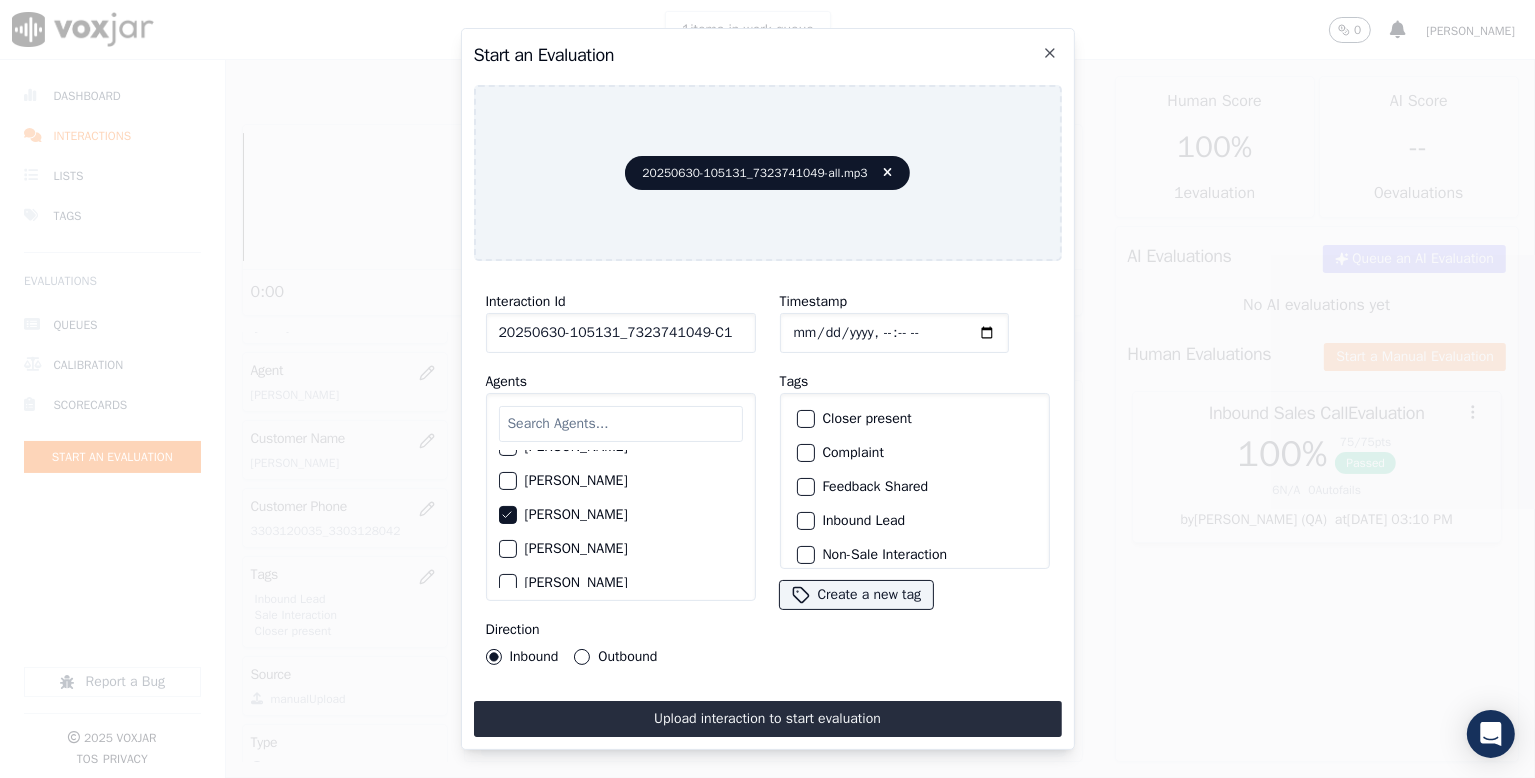 click on "Outbound" at bounding box center [582, 657] 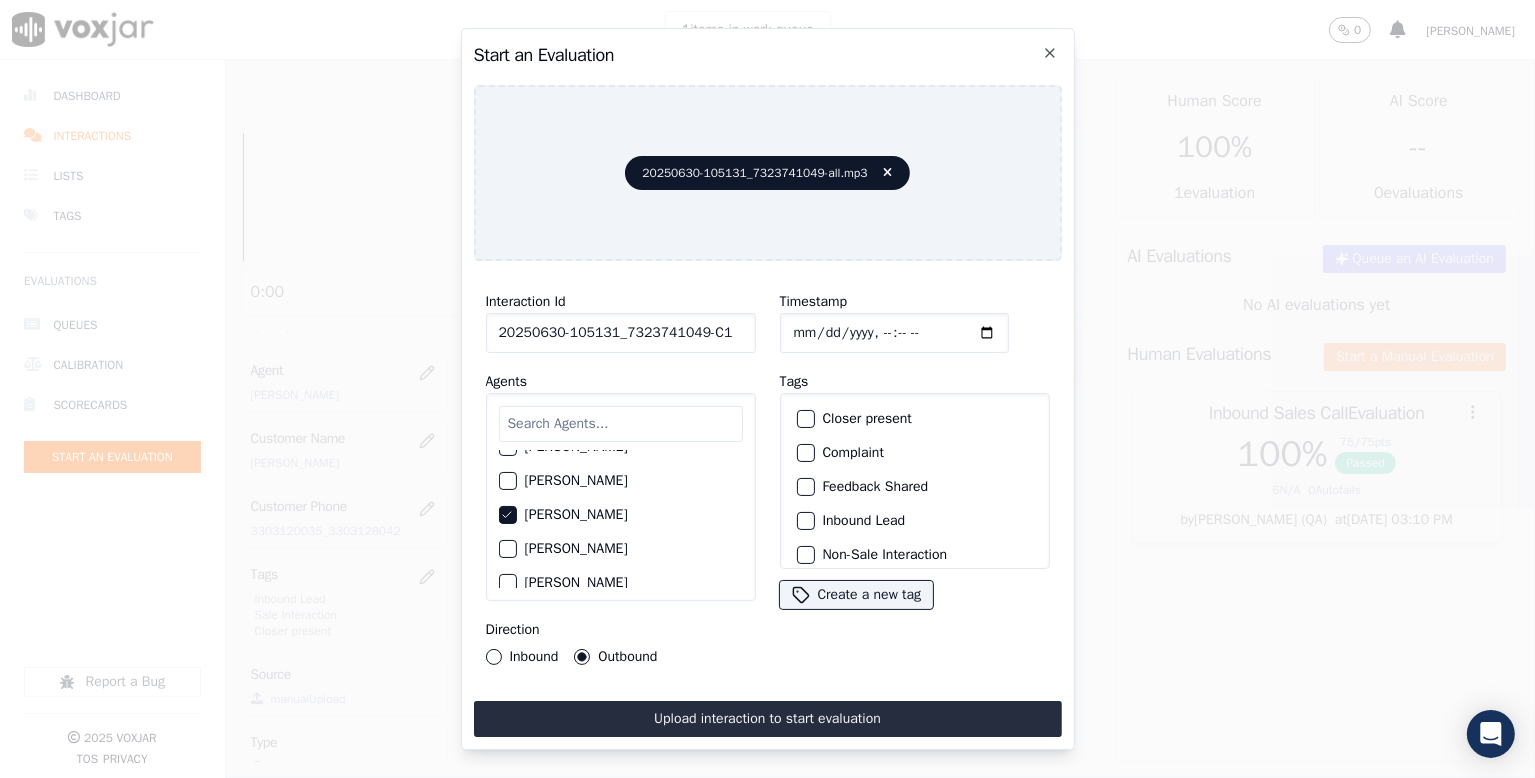 drag, startPoint x: 832, startPoint y: 413, endPoint x: 839, endPoint y: 421, distance: 10.630146 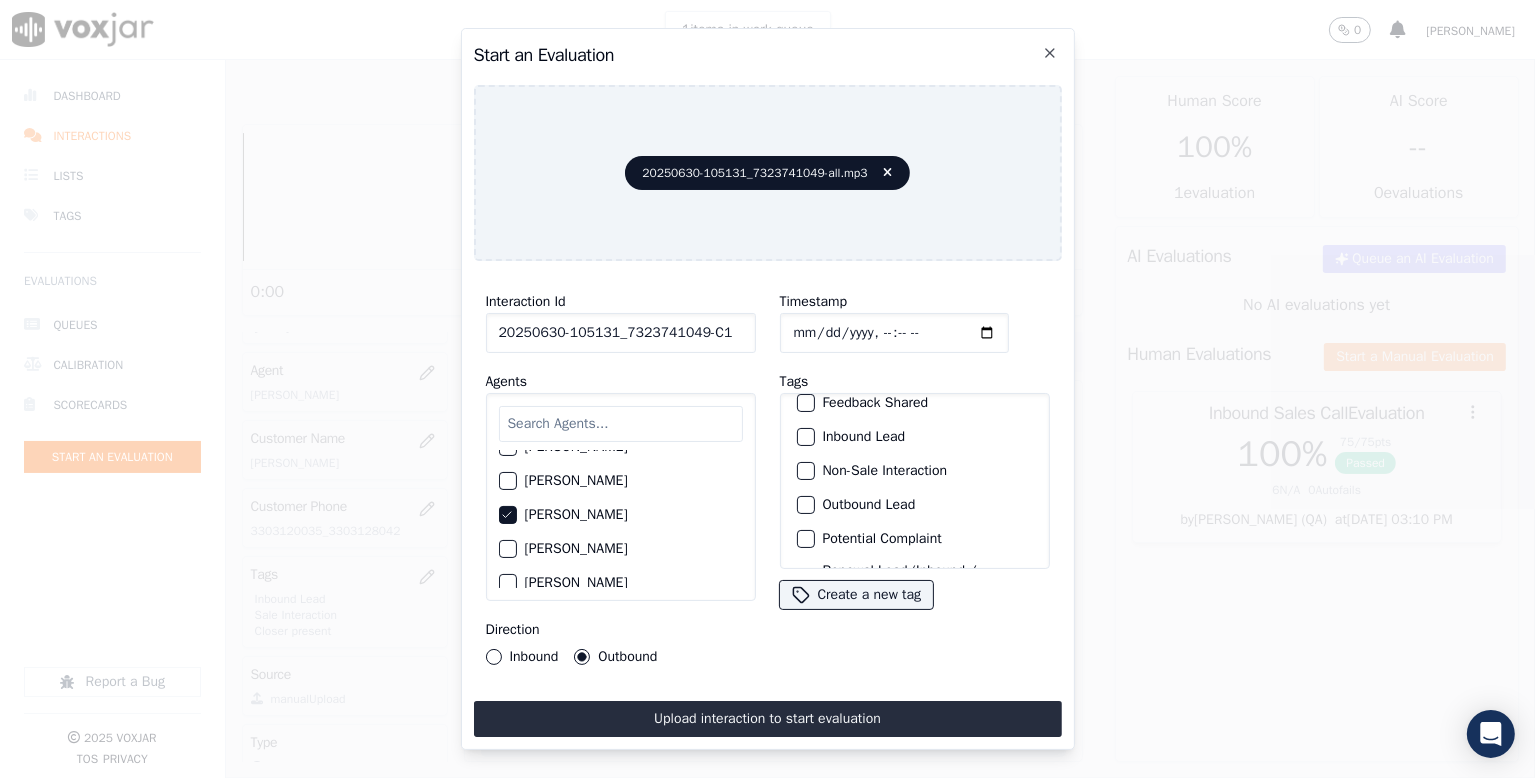 scroll, scrollTop: 169, scrollLeft: 0, axis: vertical 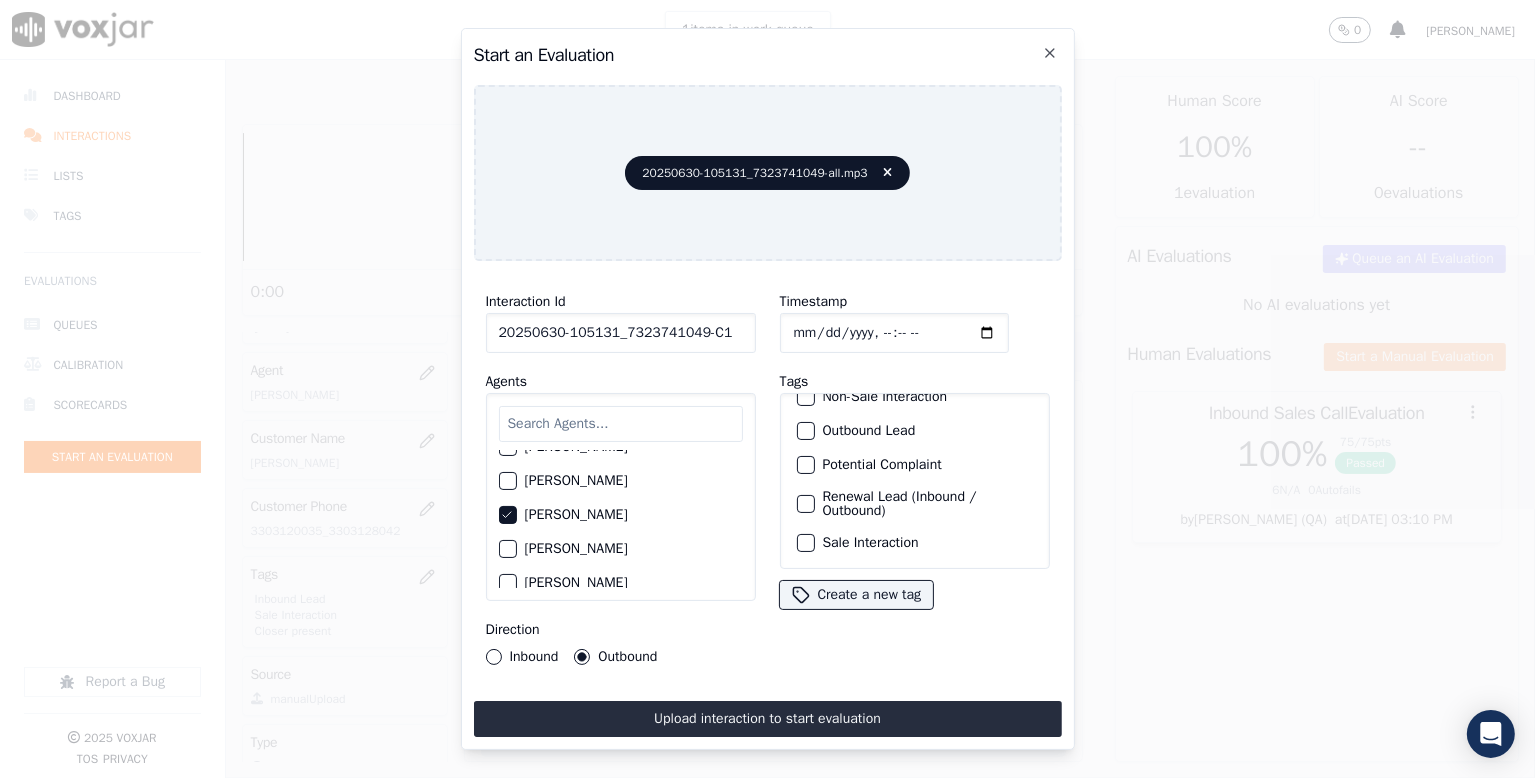 click on "Renewal Lead (Inbound / Outbound)" 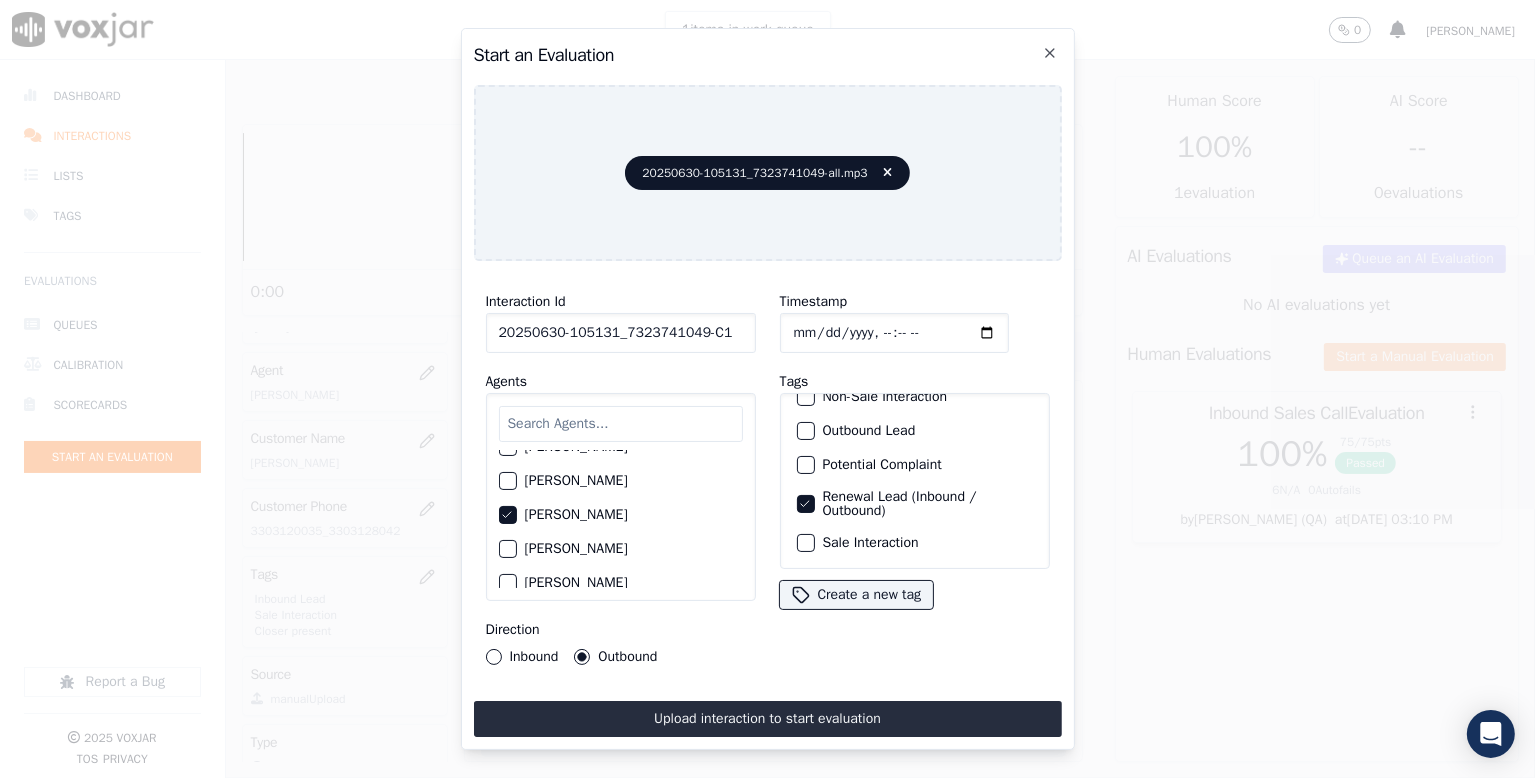 click on "Sale Interaction" 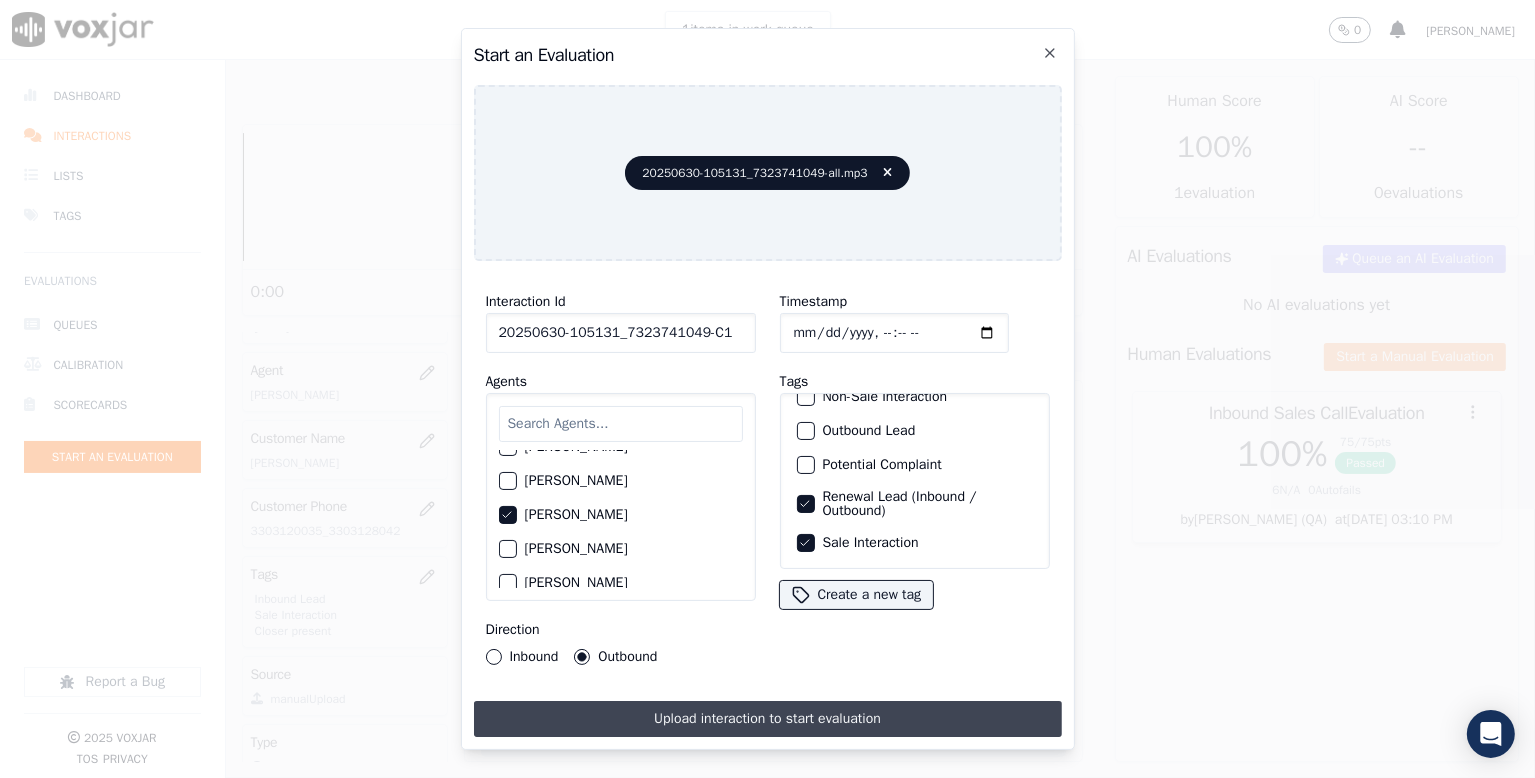 click on "Upload interaction to start evaluation" at bounding box center (768, 719) 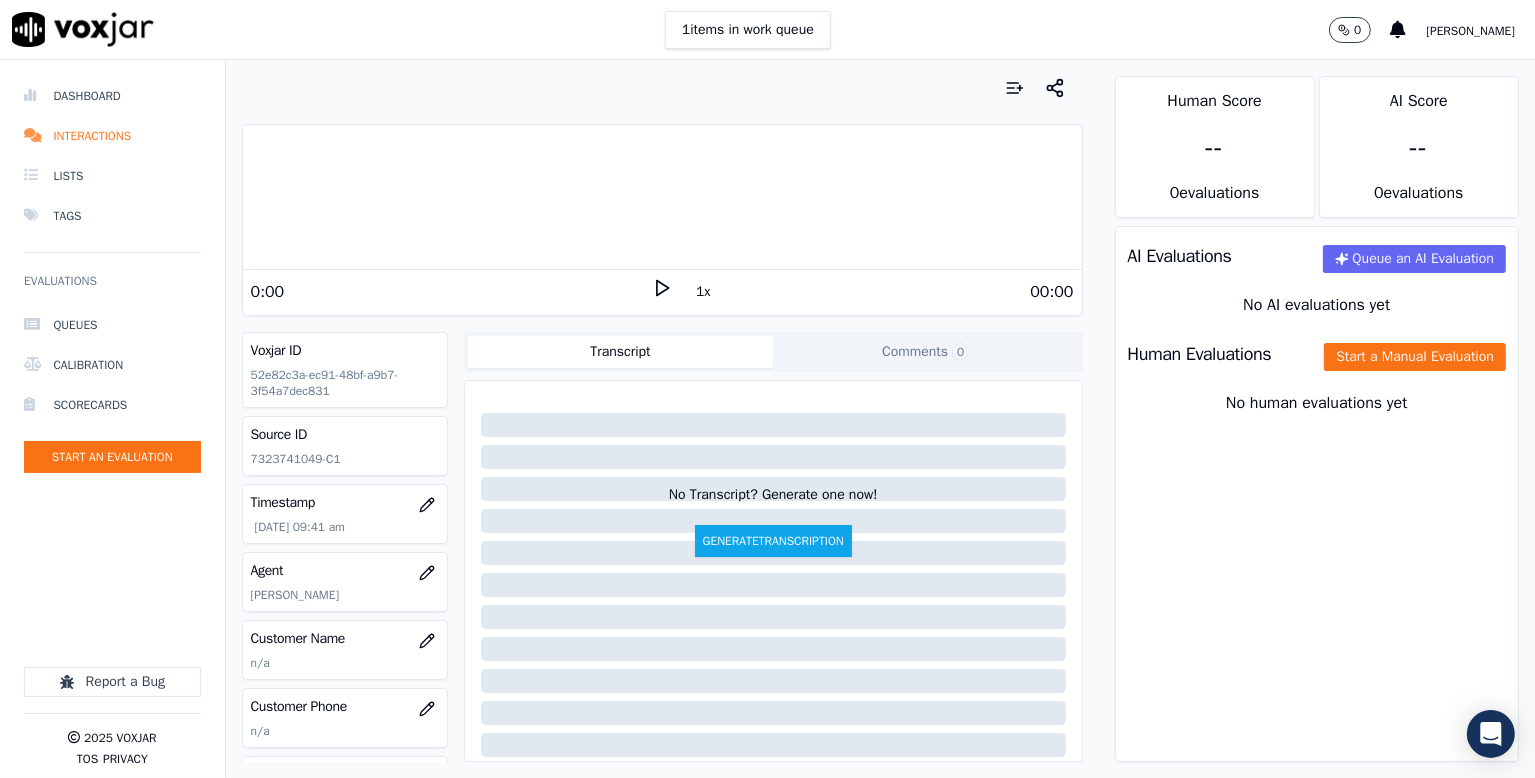 scroll, scrollTop: 200, scrollLeft: 0, axis: vertical 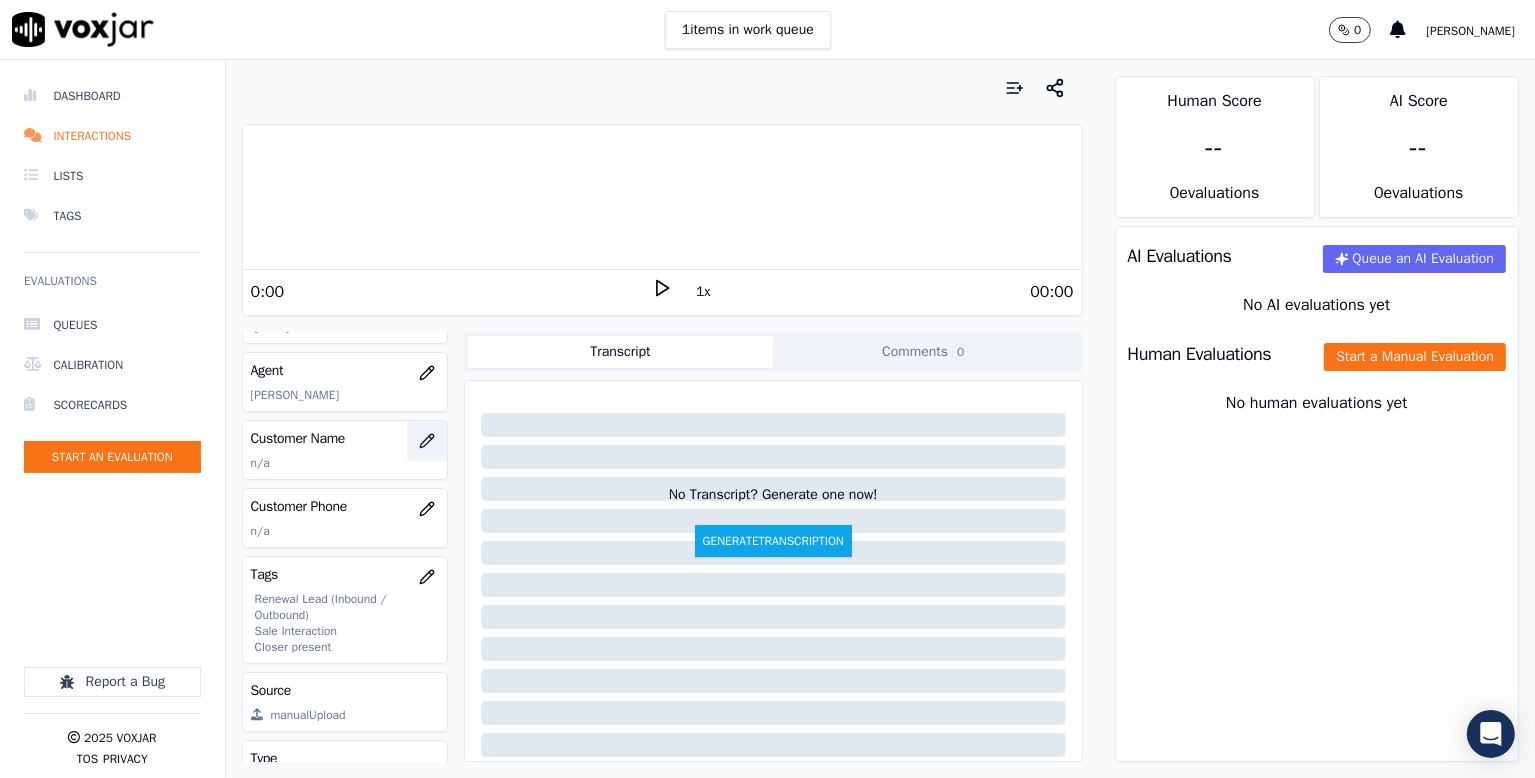 click 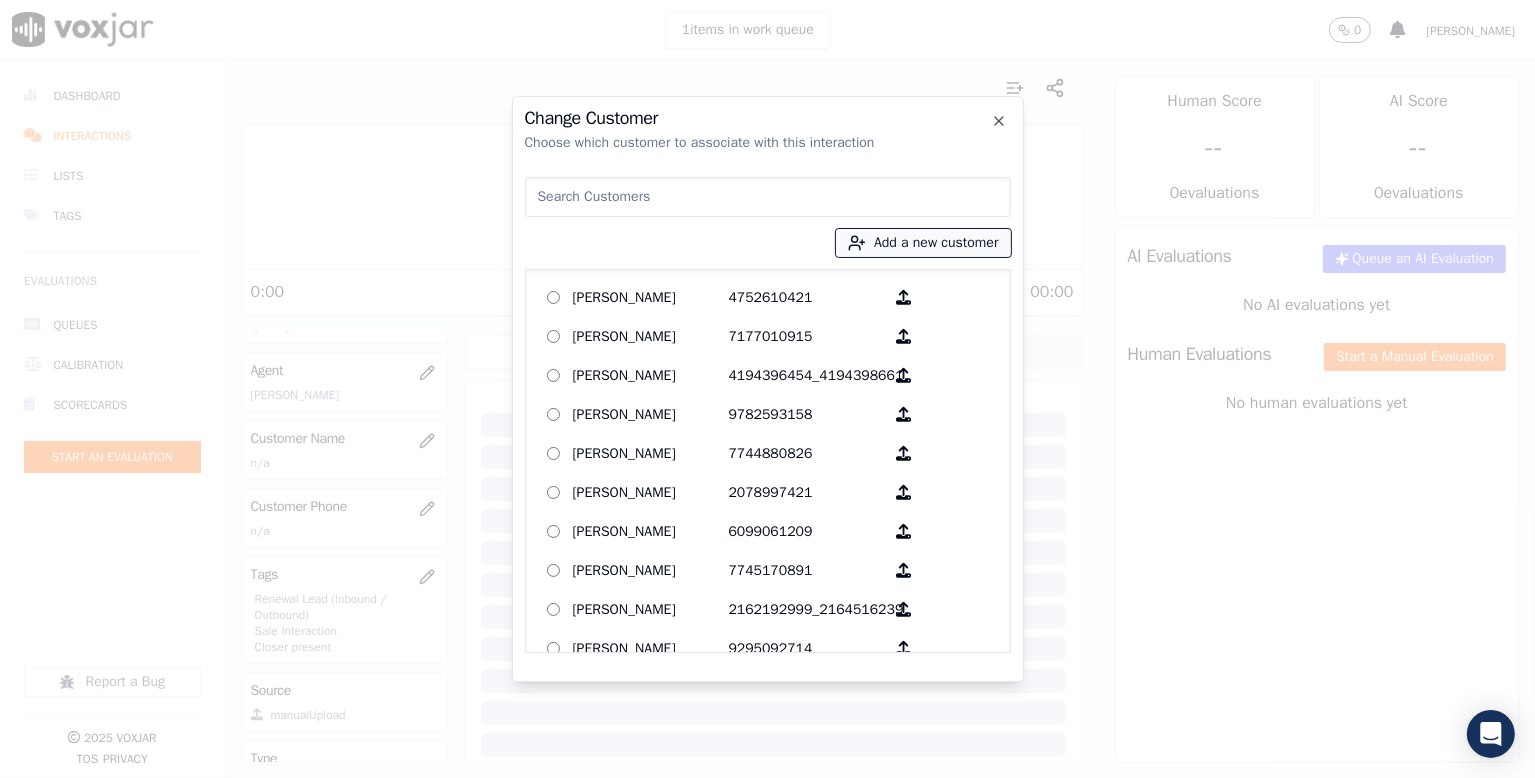 click on "Add a new customer" at bounding box center (923, 243) 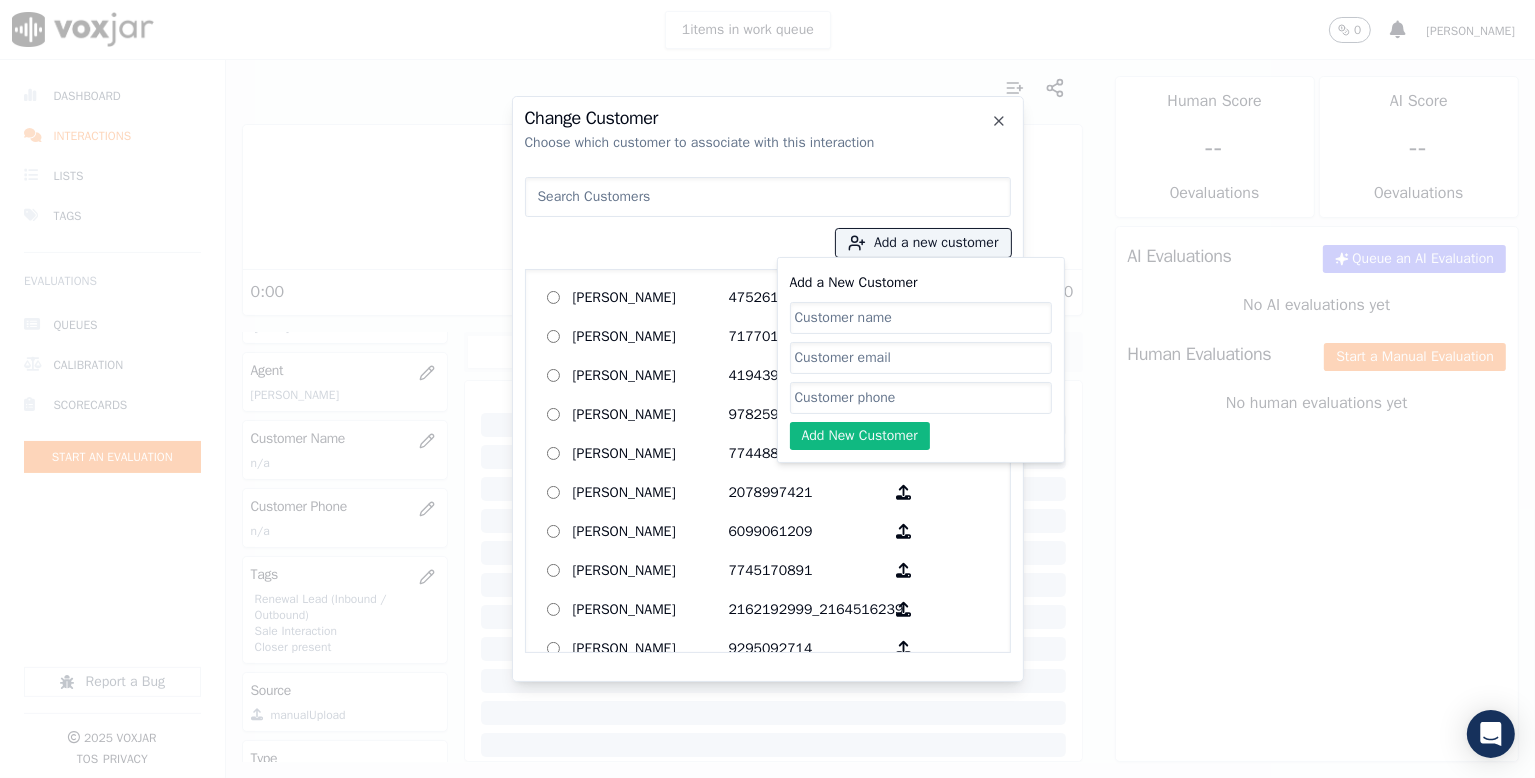 click on "Add a New Customer" 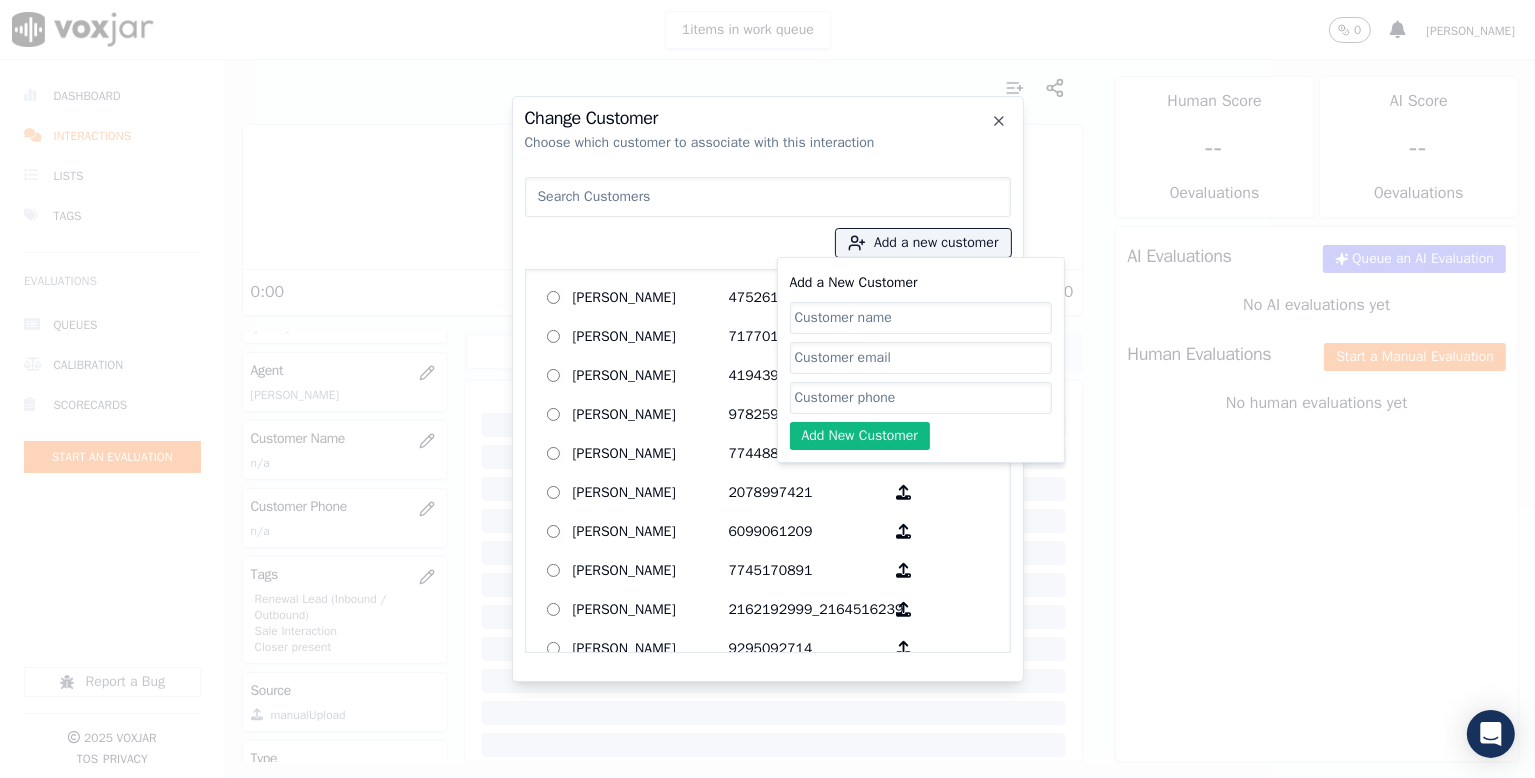 paste on "7323741049" 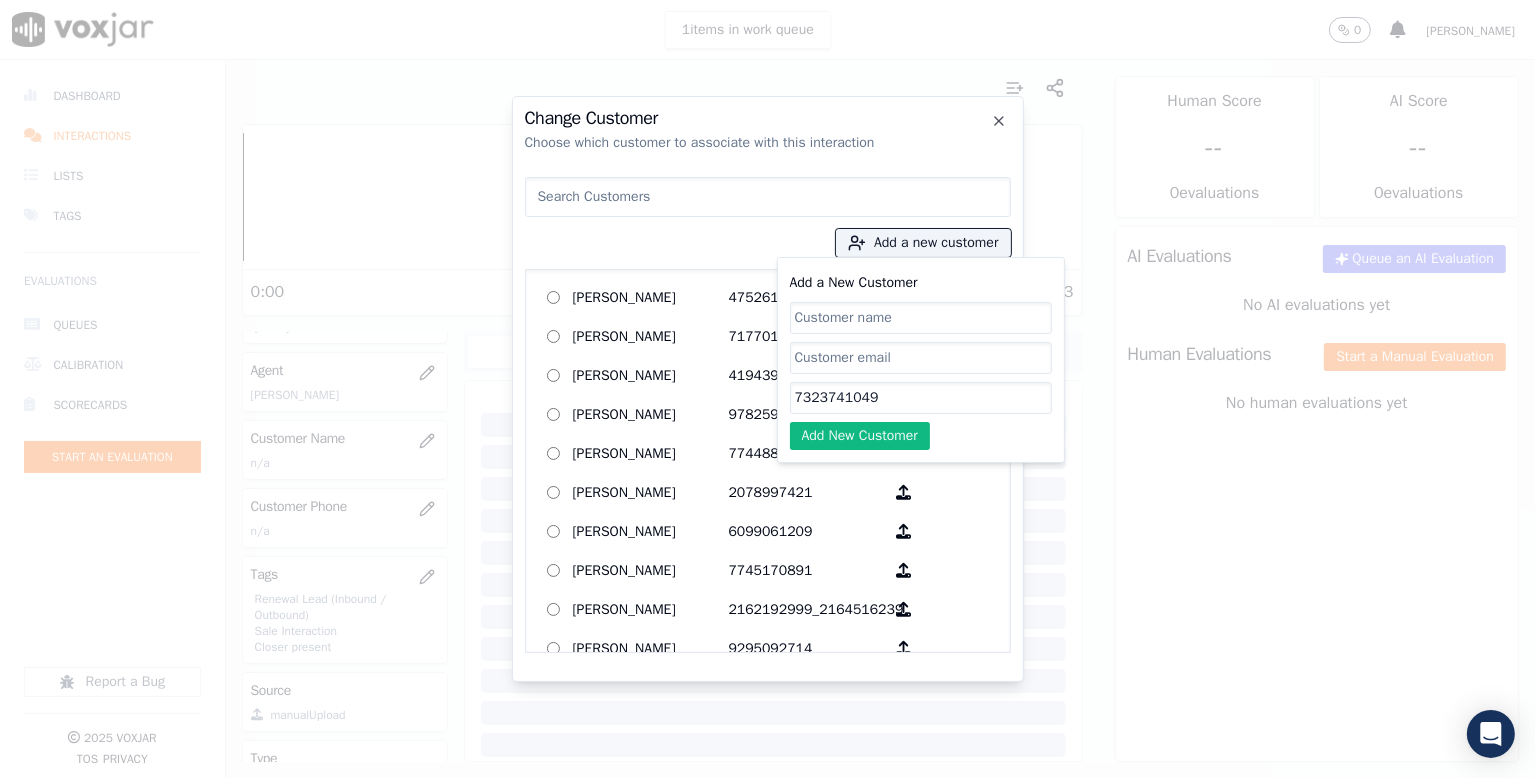 type on "7323741049" 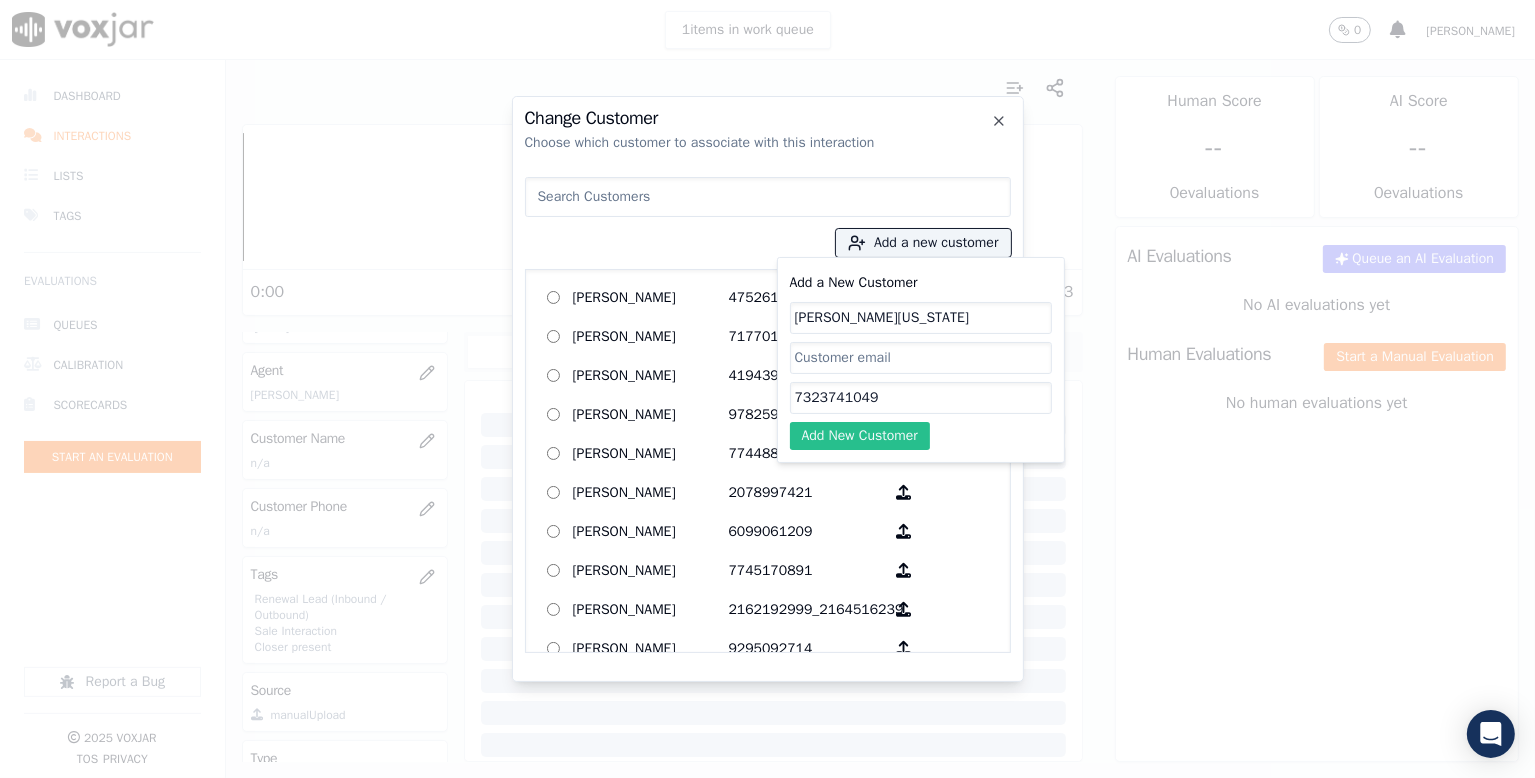 type on "[PERSON_NAME][US_STATE]" 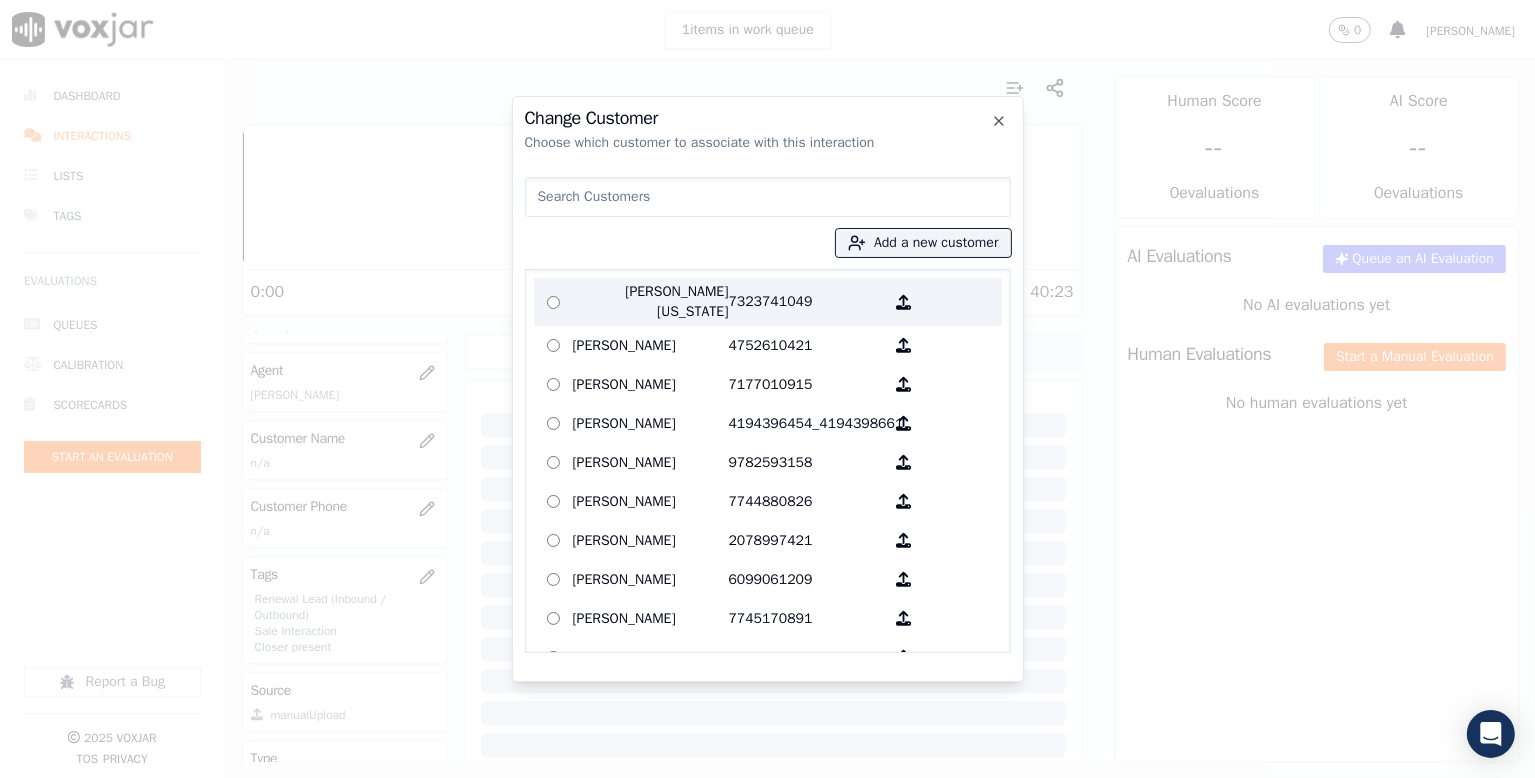 click on "[PERSON_NAME][US_STATE]" at bounding box center (651, 302) 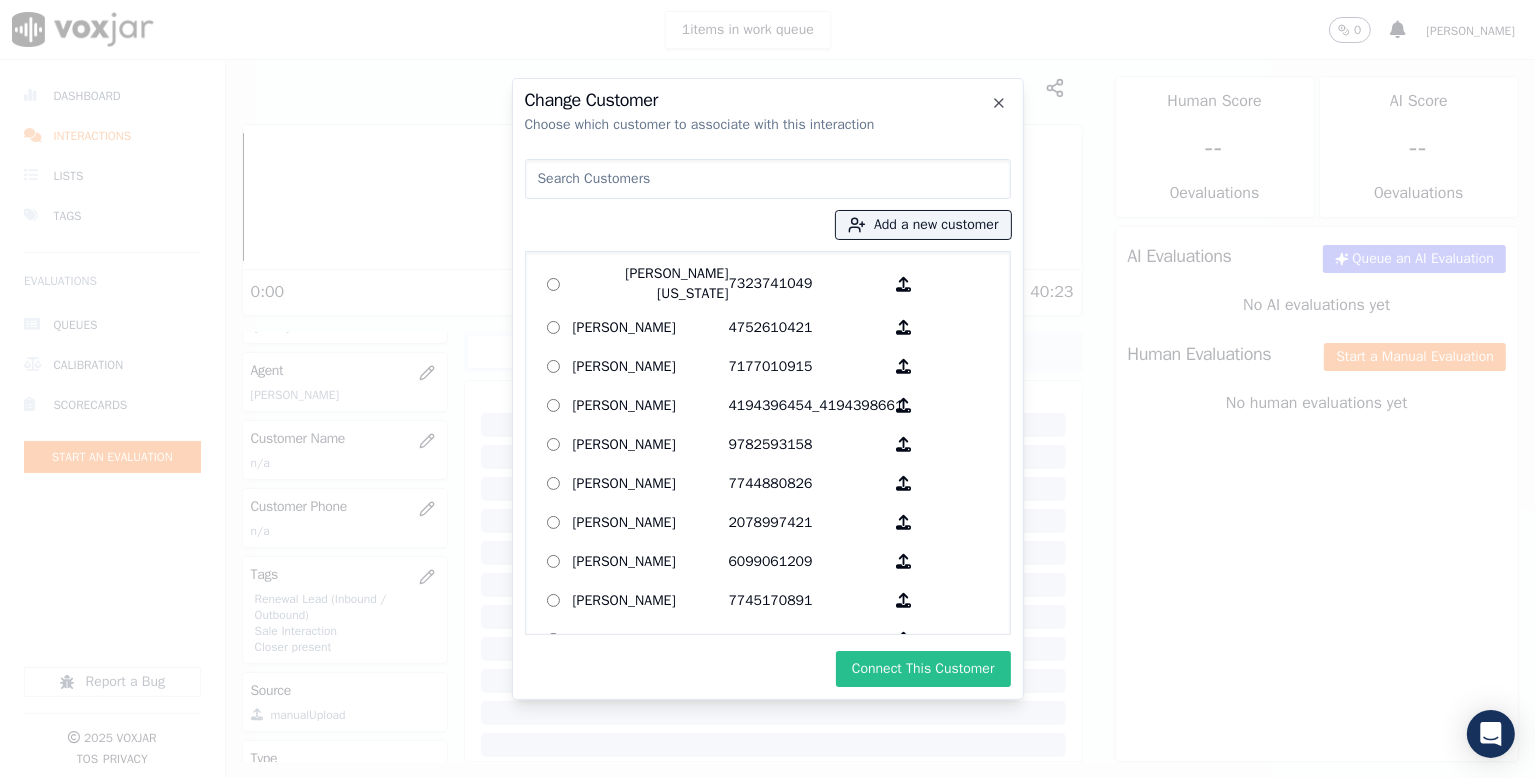 click on "Connect This Customer" at bounding box center (923, 669) 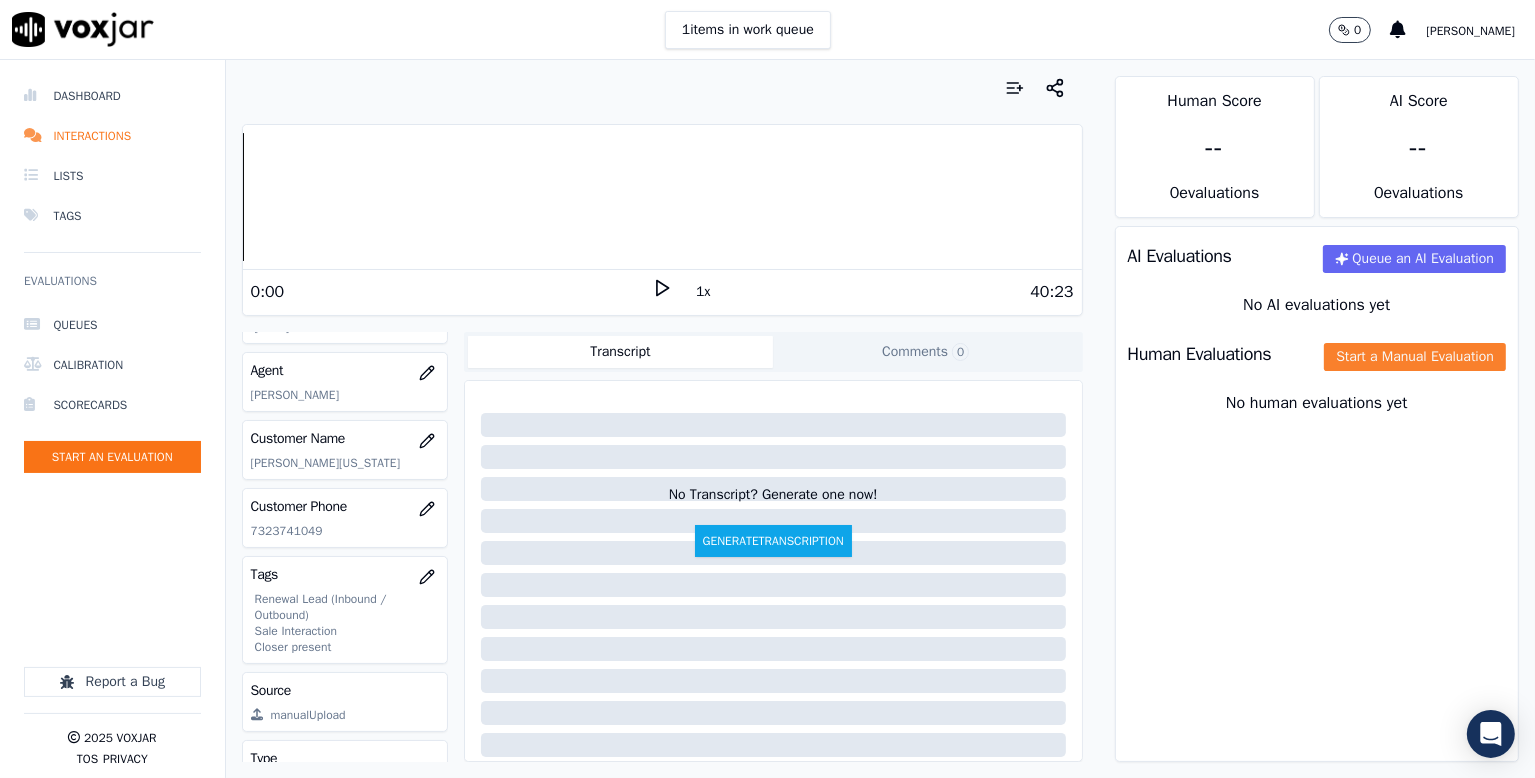 click on "Start a Manual Evaluation" 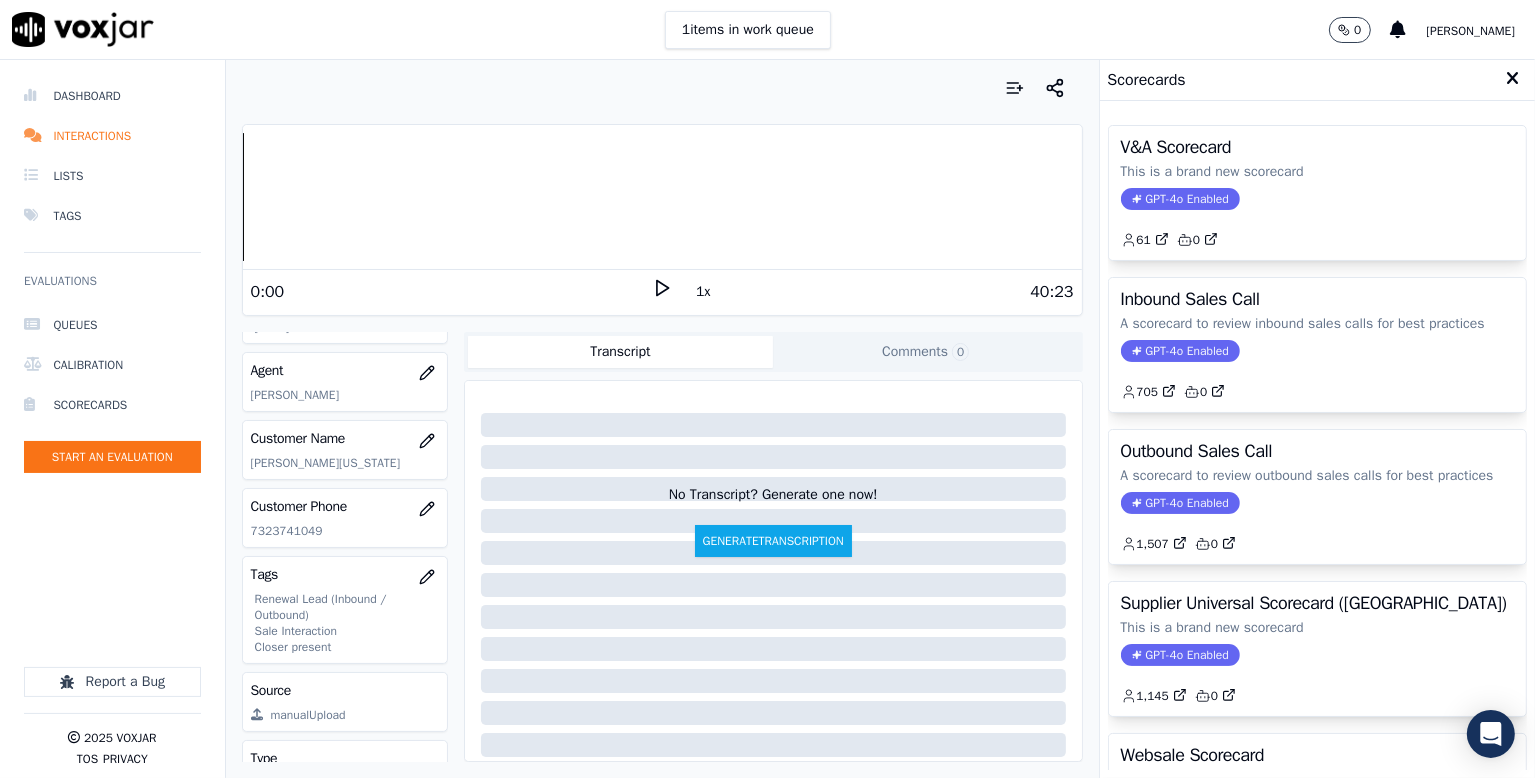 drag, startPoint x: 1302, startPoint y: 502, endPoint x: 1325, endPoint y: 485, distance: 28.600698 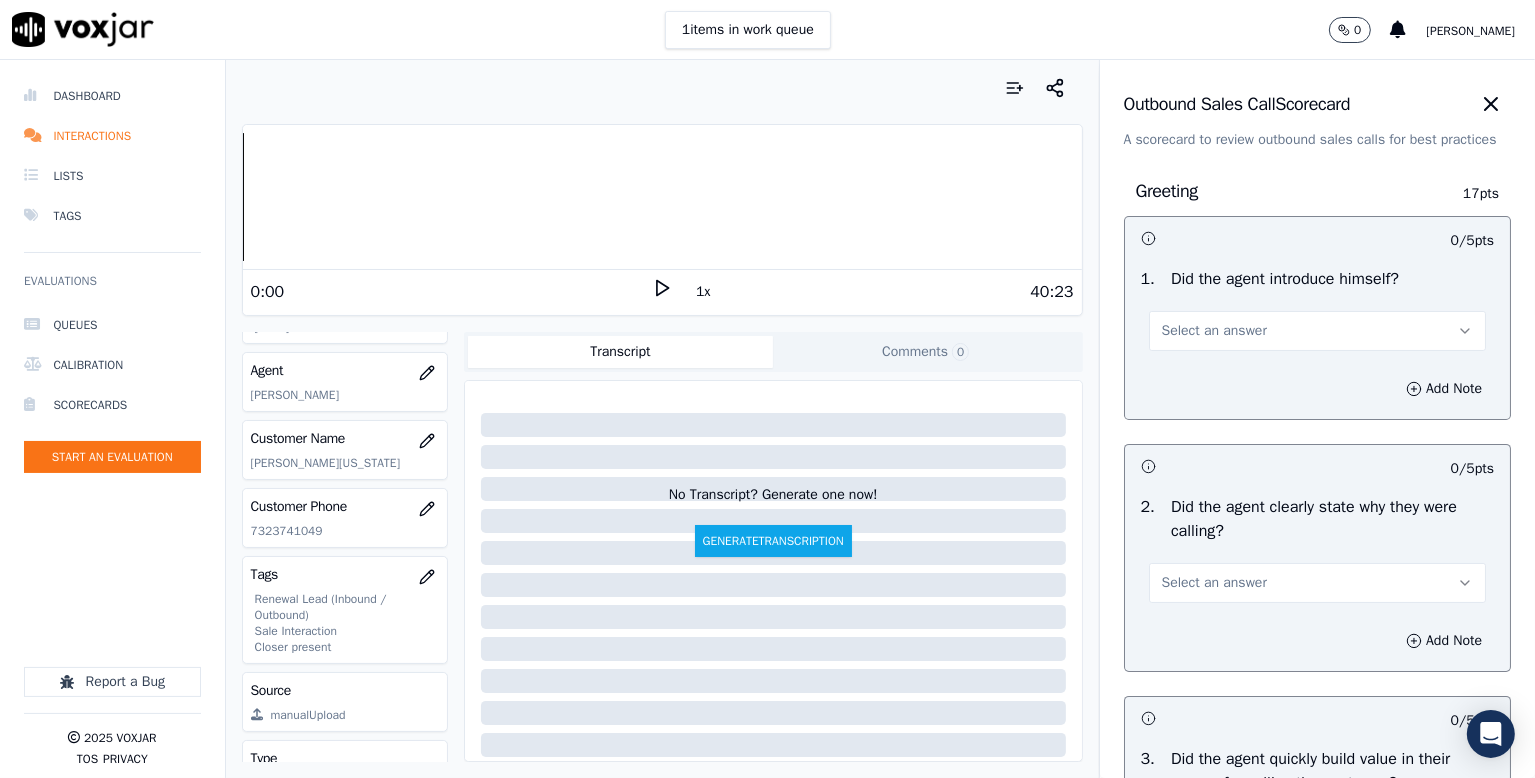 drag, startPoint x: 1245, startPoint y: 348, endPoint x: 1243, endPoint y: 363, distance: 15.132746 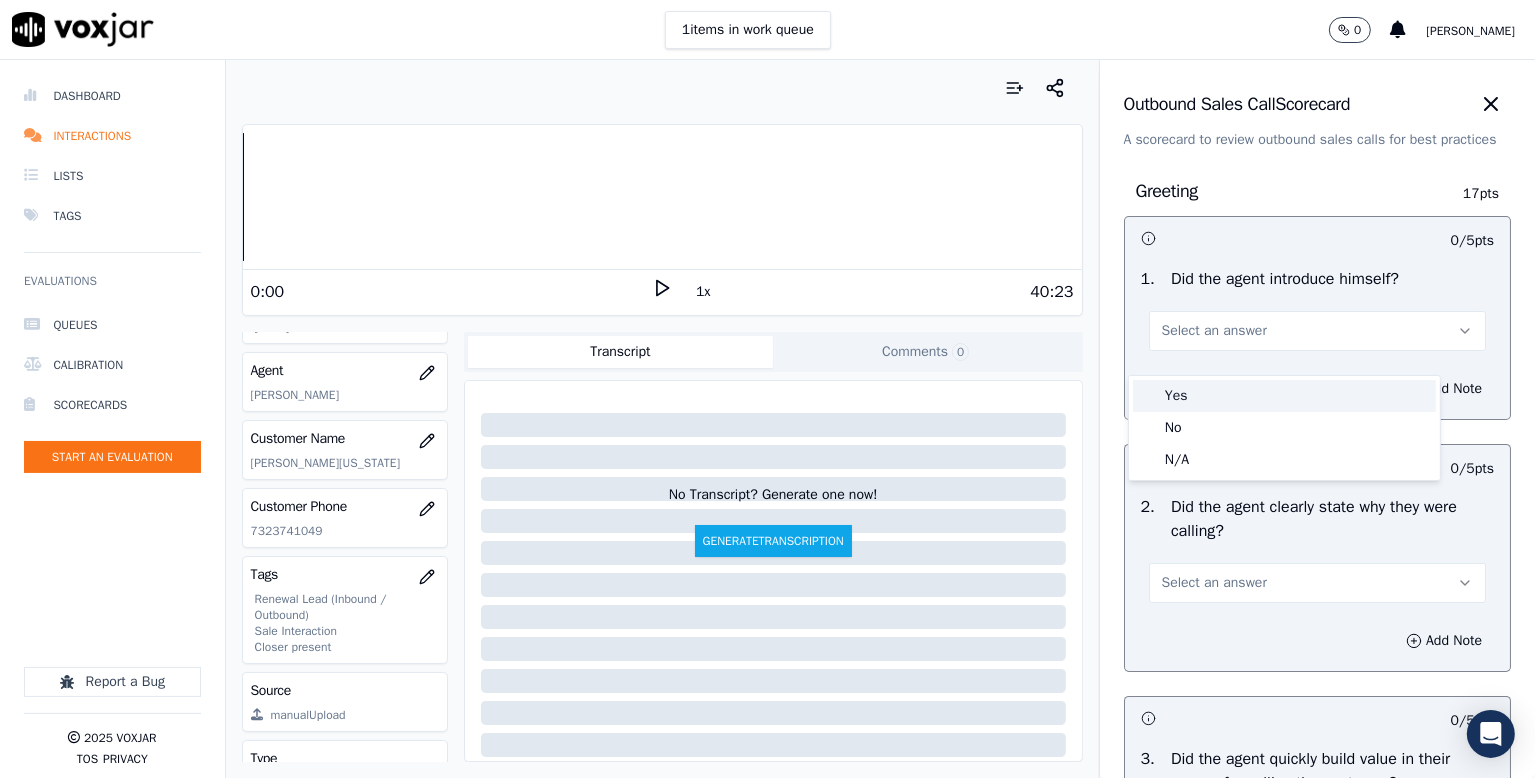 click on "Yes" at bounding box center (1284, 396) 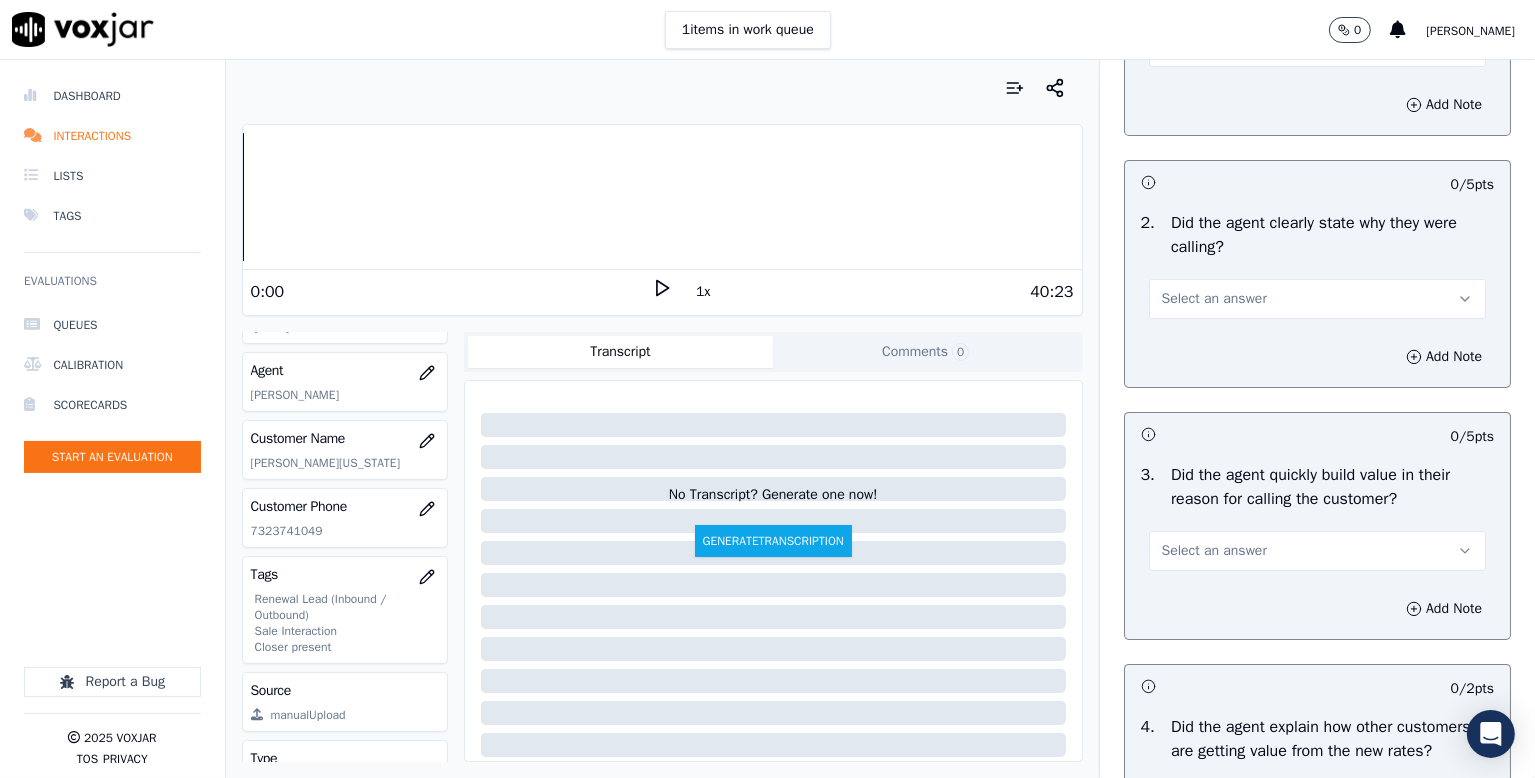 scroll, scrollTop: 300, scrollLeft: 0, axis: vertical 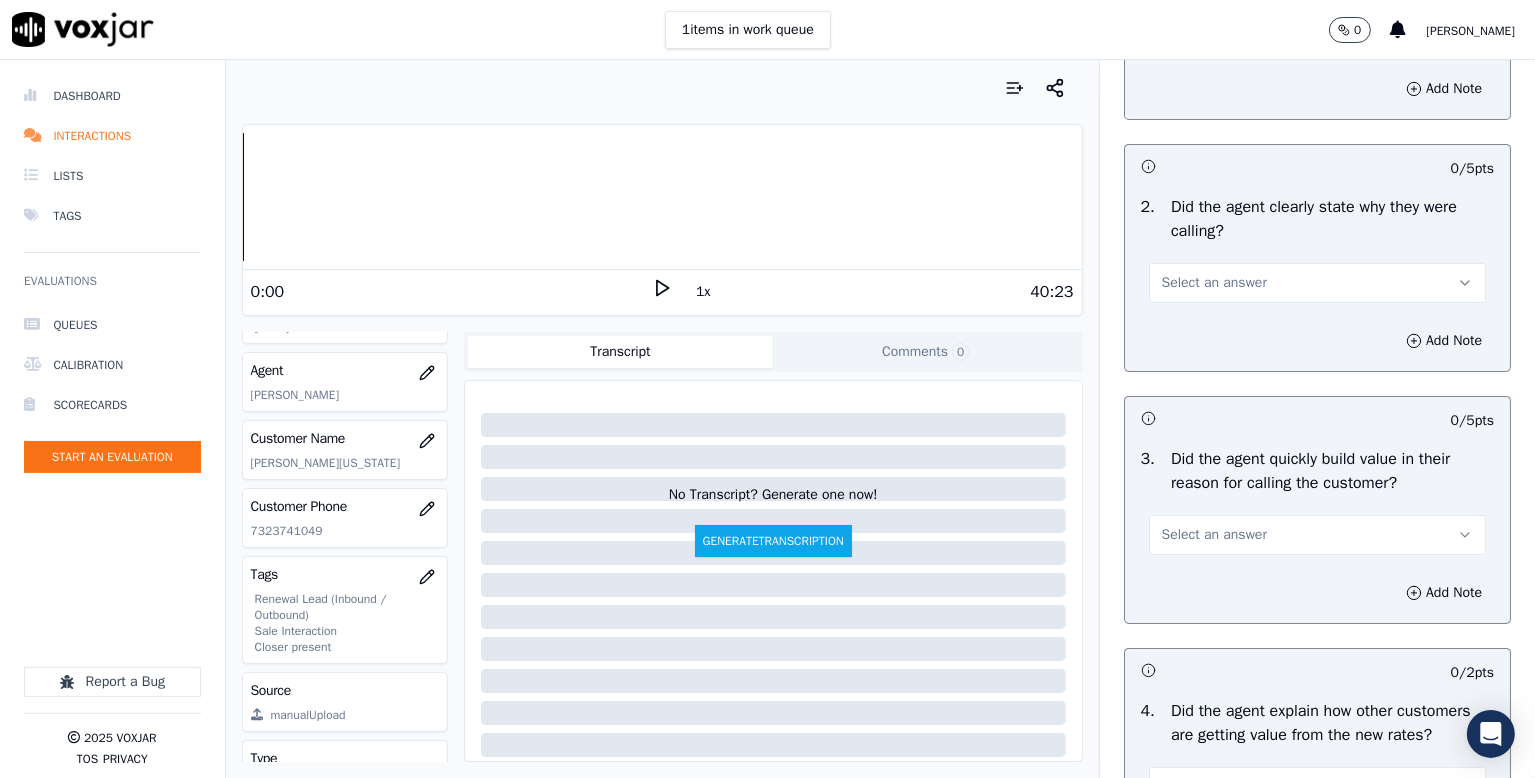 click on "Select an answer" at bounding box center (1214, 283) 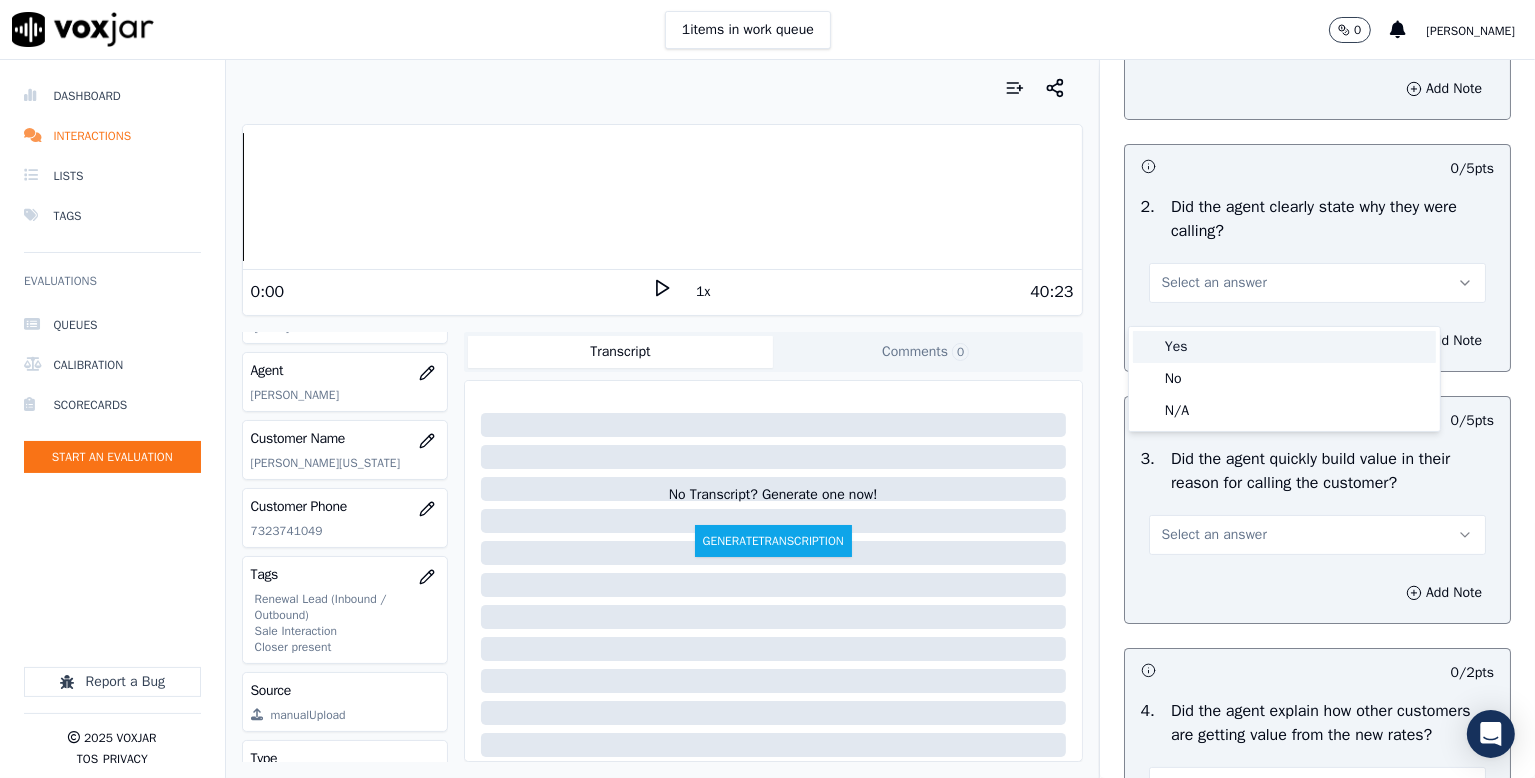 drag, startPoint x: 1198, startPoint y: 320, endPoint x: 1228, endPoint y: 312, distance: 31.04835 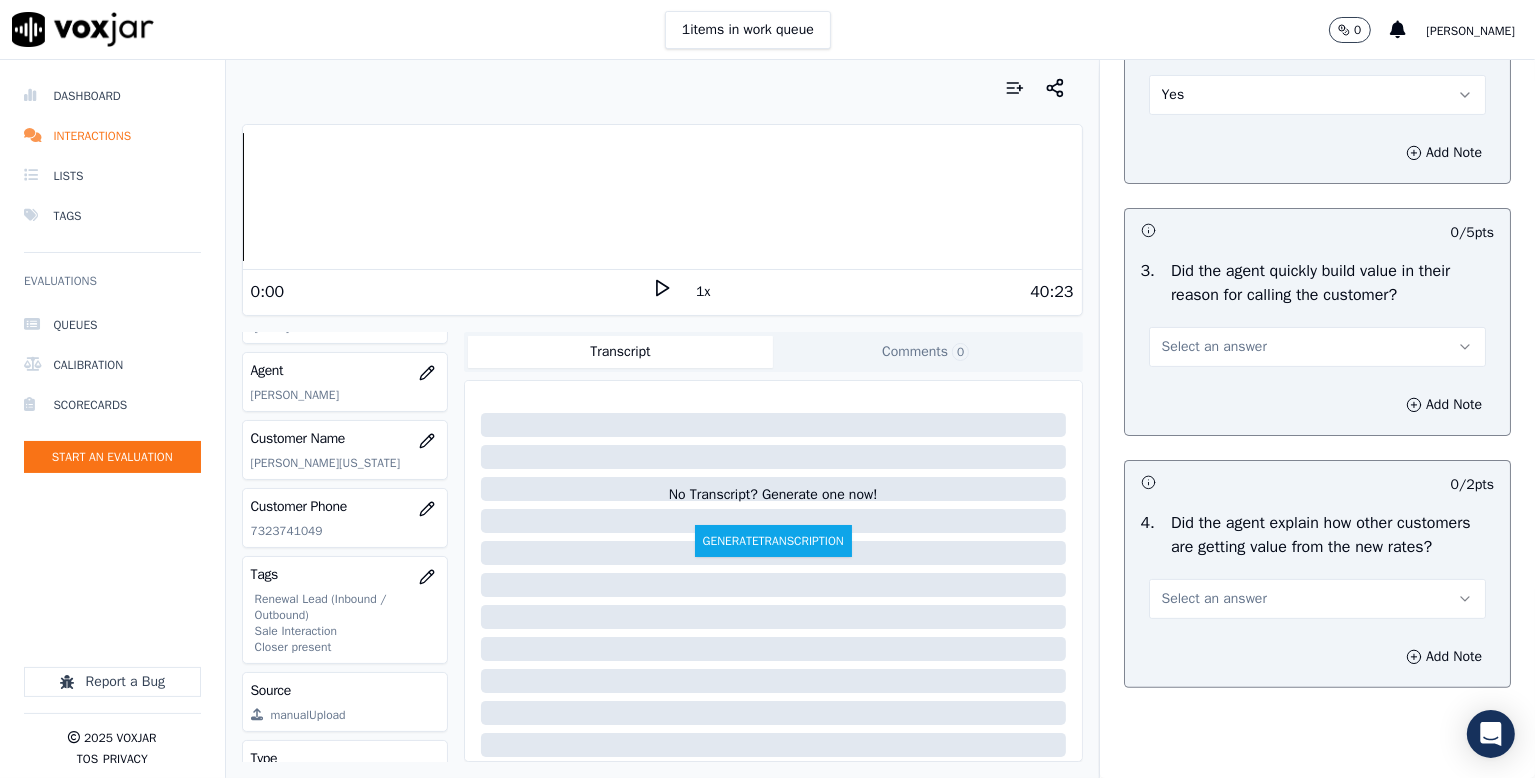 scroll, scrollTop: 500, scrollLeft: 0, axis: vertical 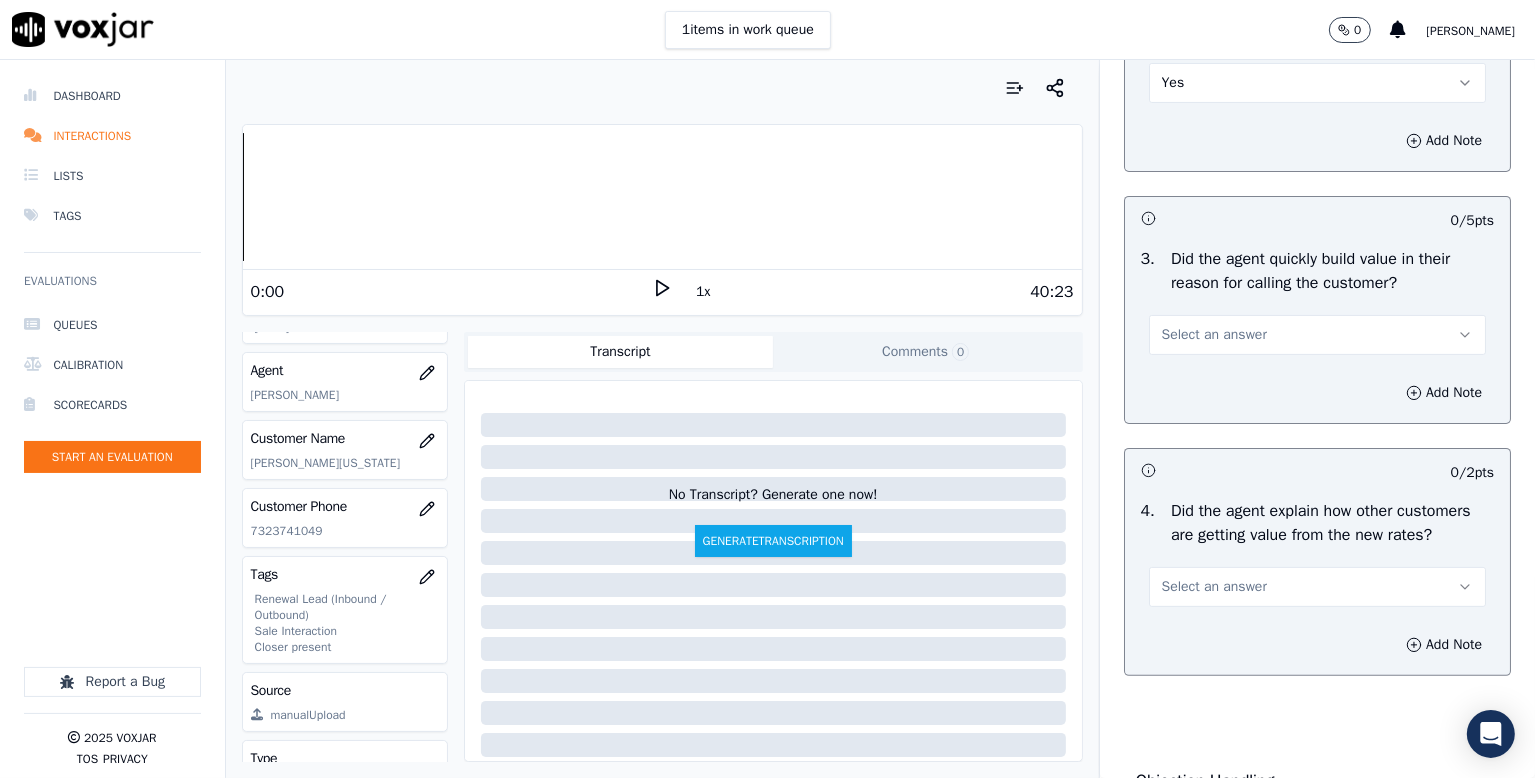 click on "Select an answer" at bounding box center (1214, 335) 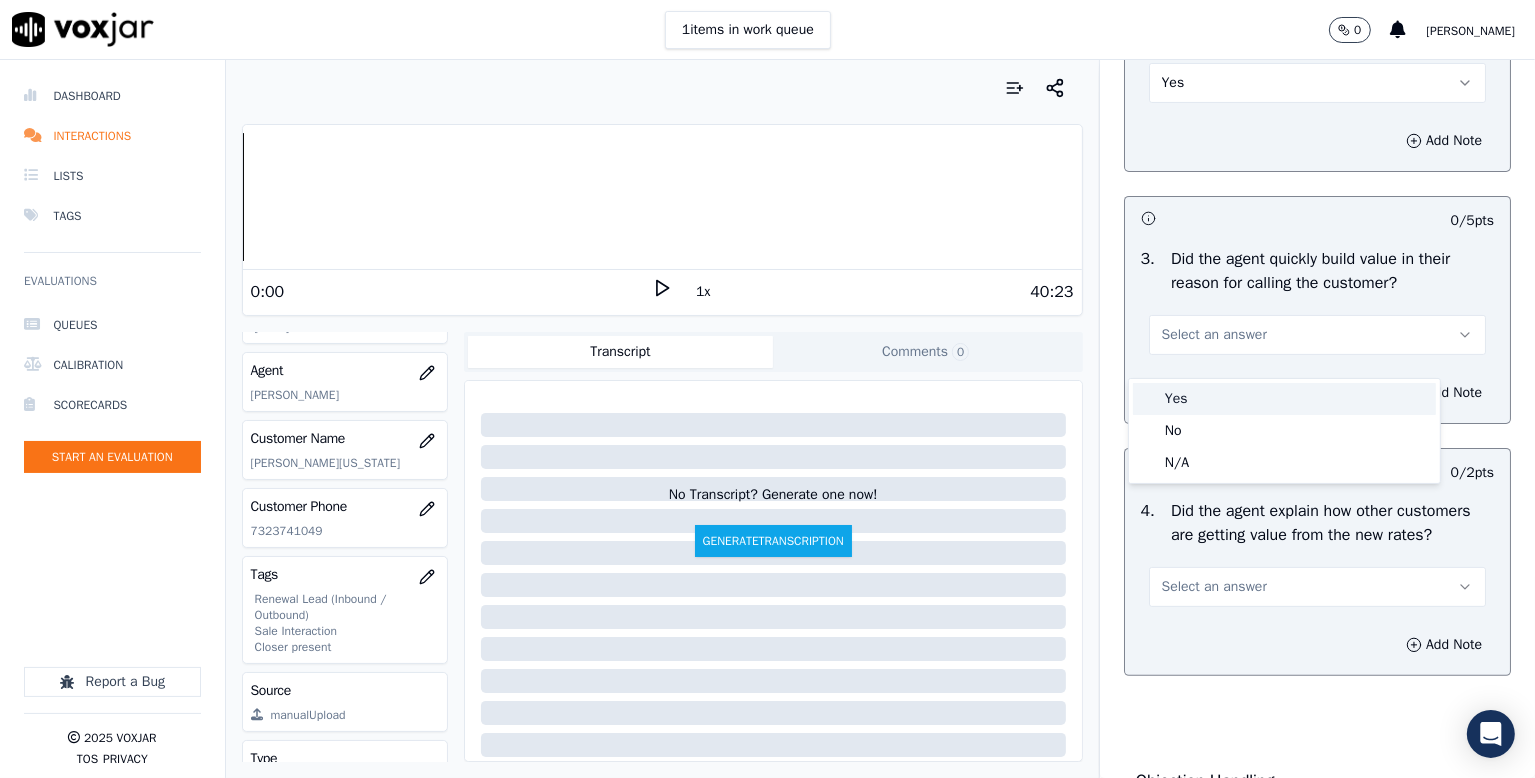 click on "Yes" at bounding box center [1284, 399] 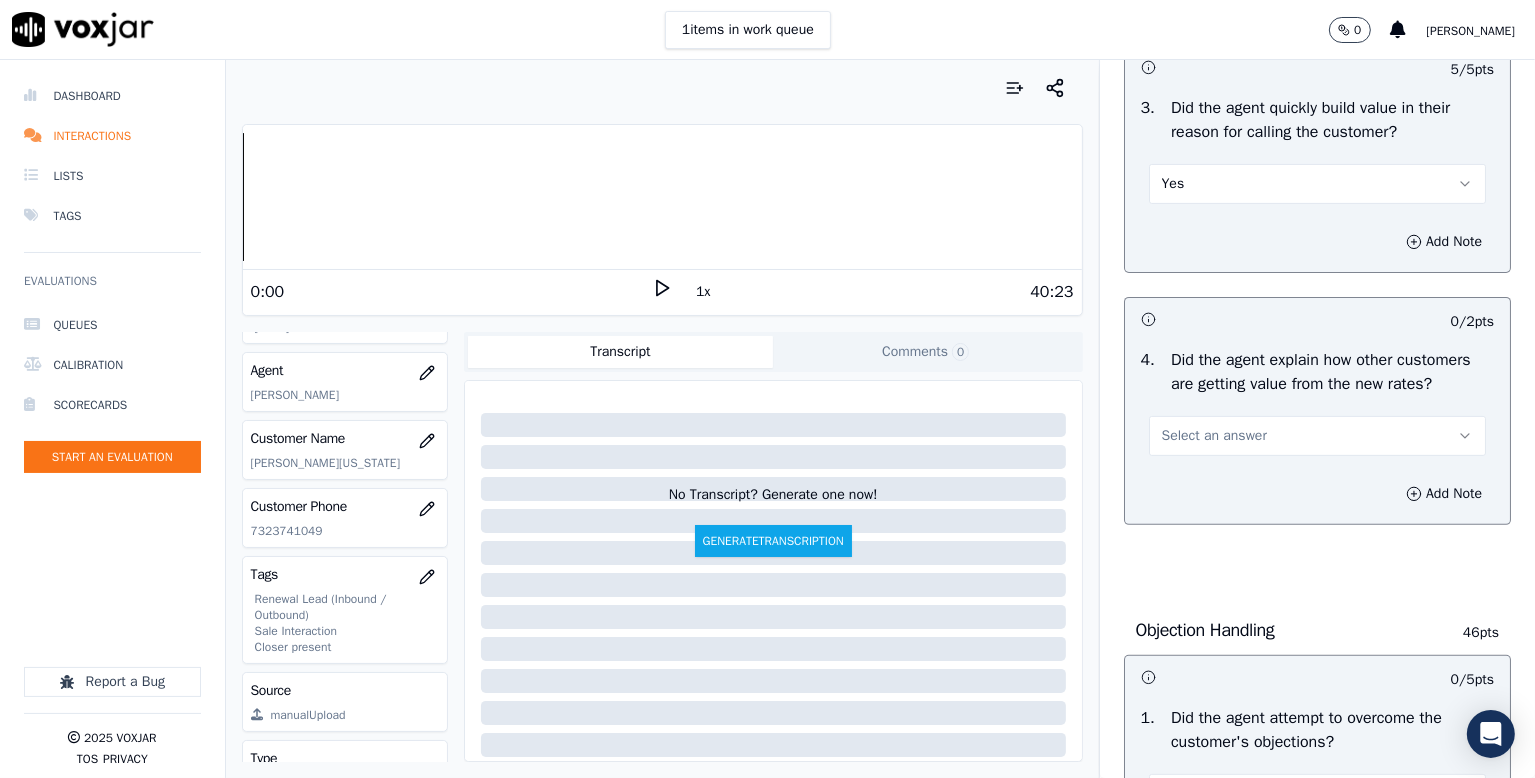 scroll, scrollTop: 800, scrollLeft: 0, axis: vertical 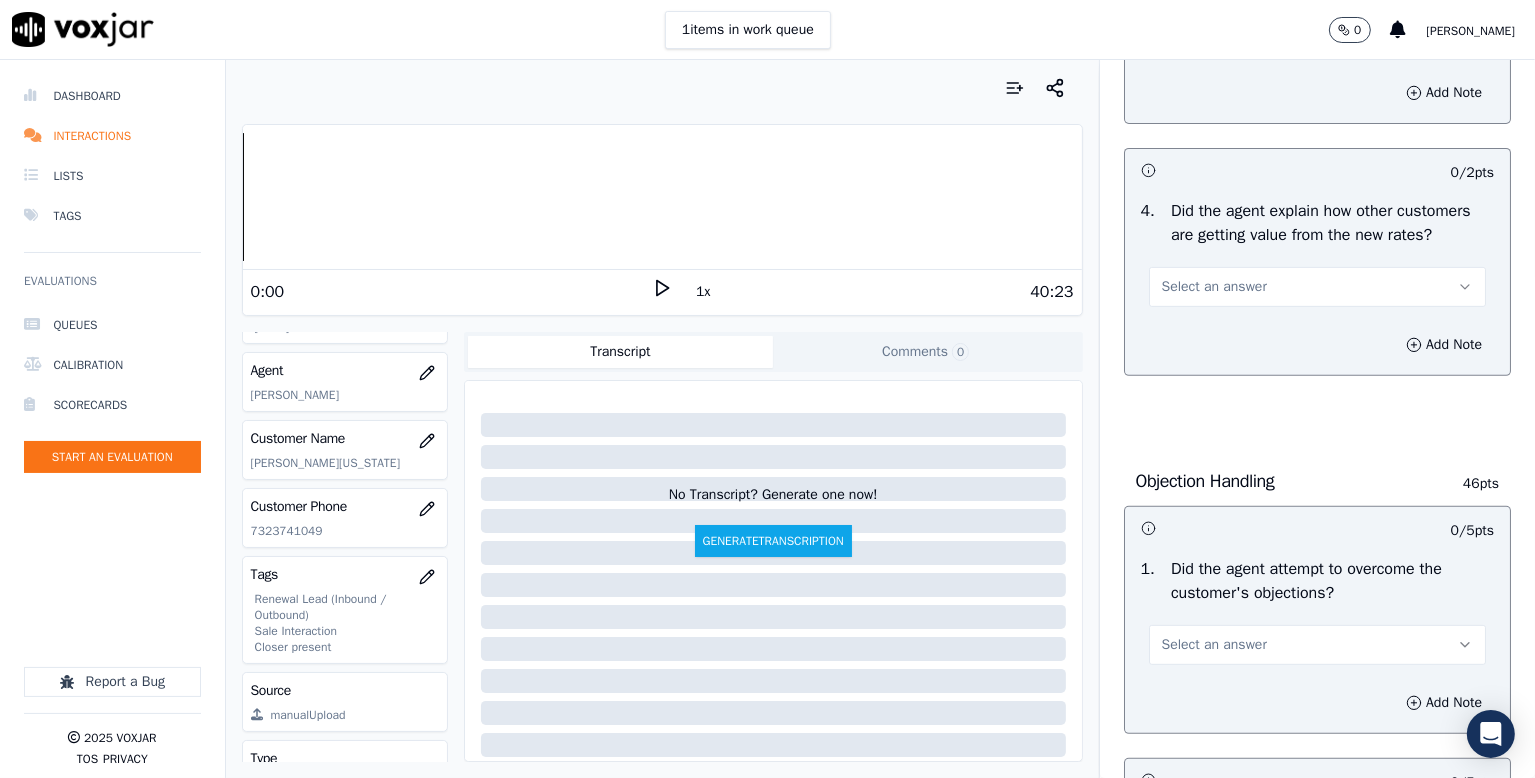 click on "Select an answer" at bounding box center (1214, 287) 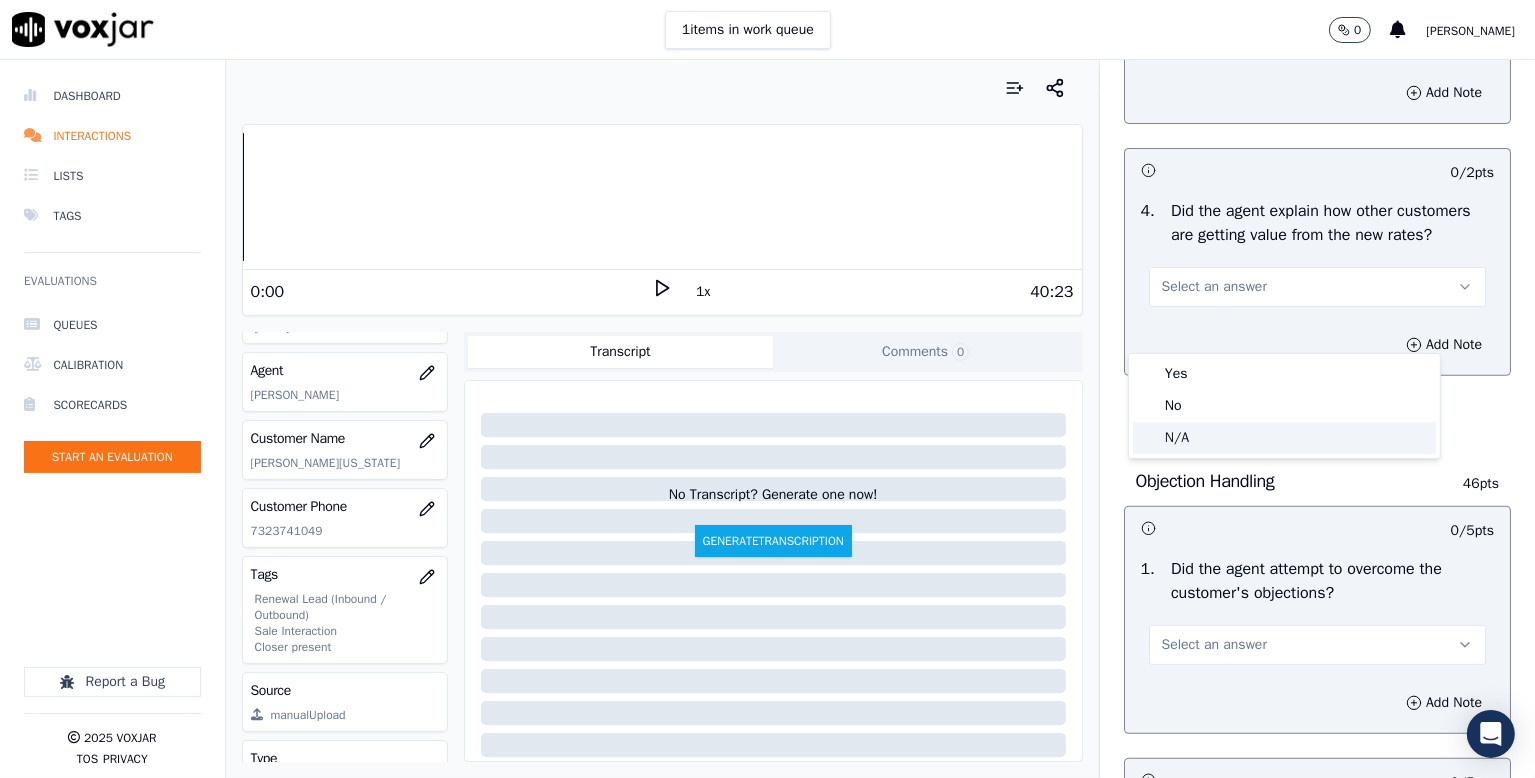 drag, startPoint x: 1187, startPoint y: 438, endPoint x: 1272, endPoint y: 405, distance: 91.18114 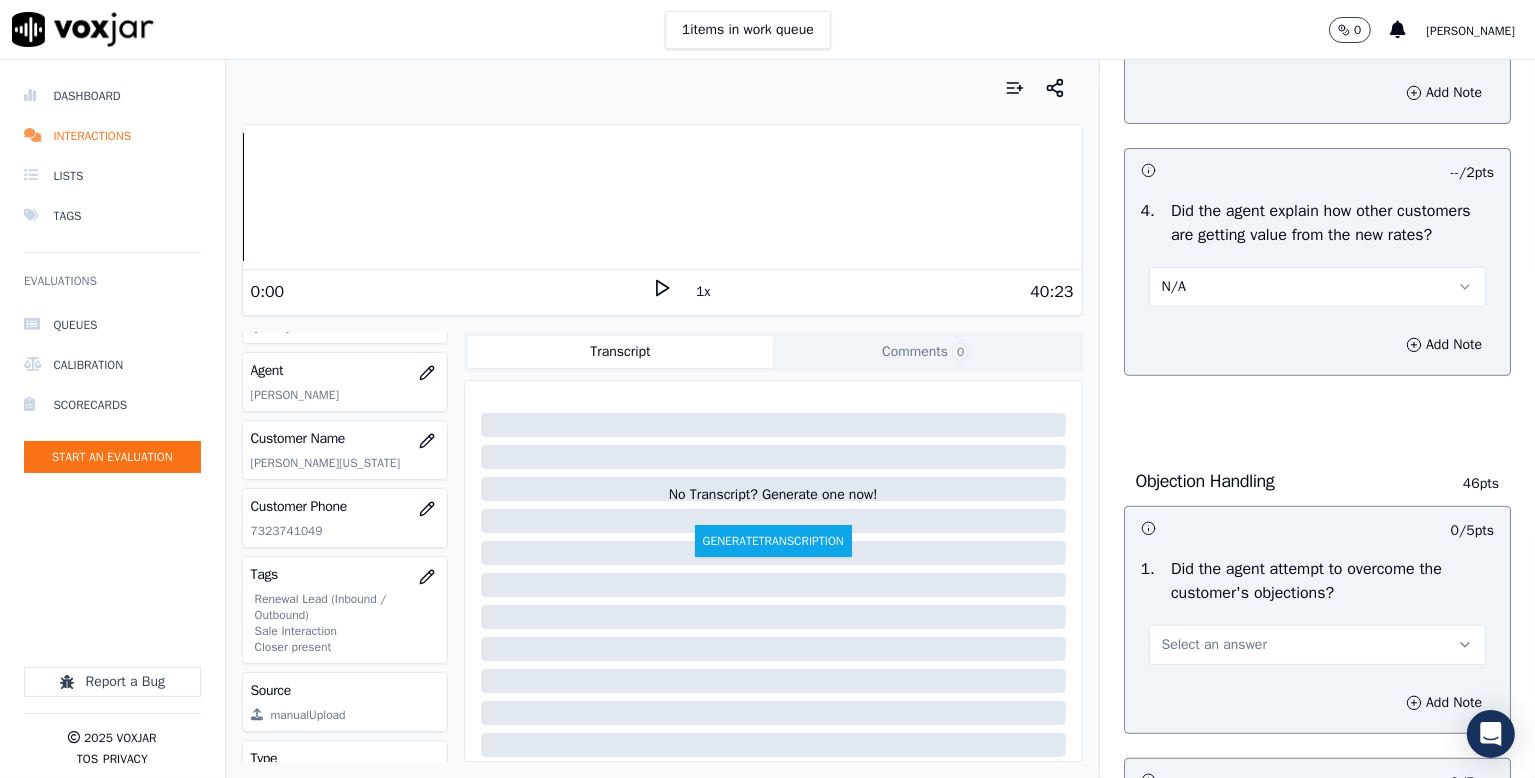 scroll, scrollTop: 1100, scrollLeft: 0, axis: vertical 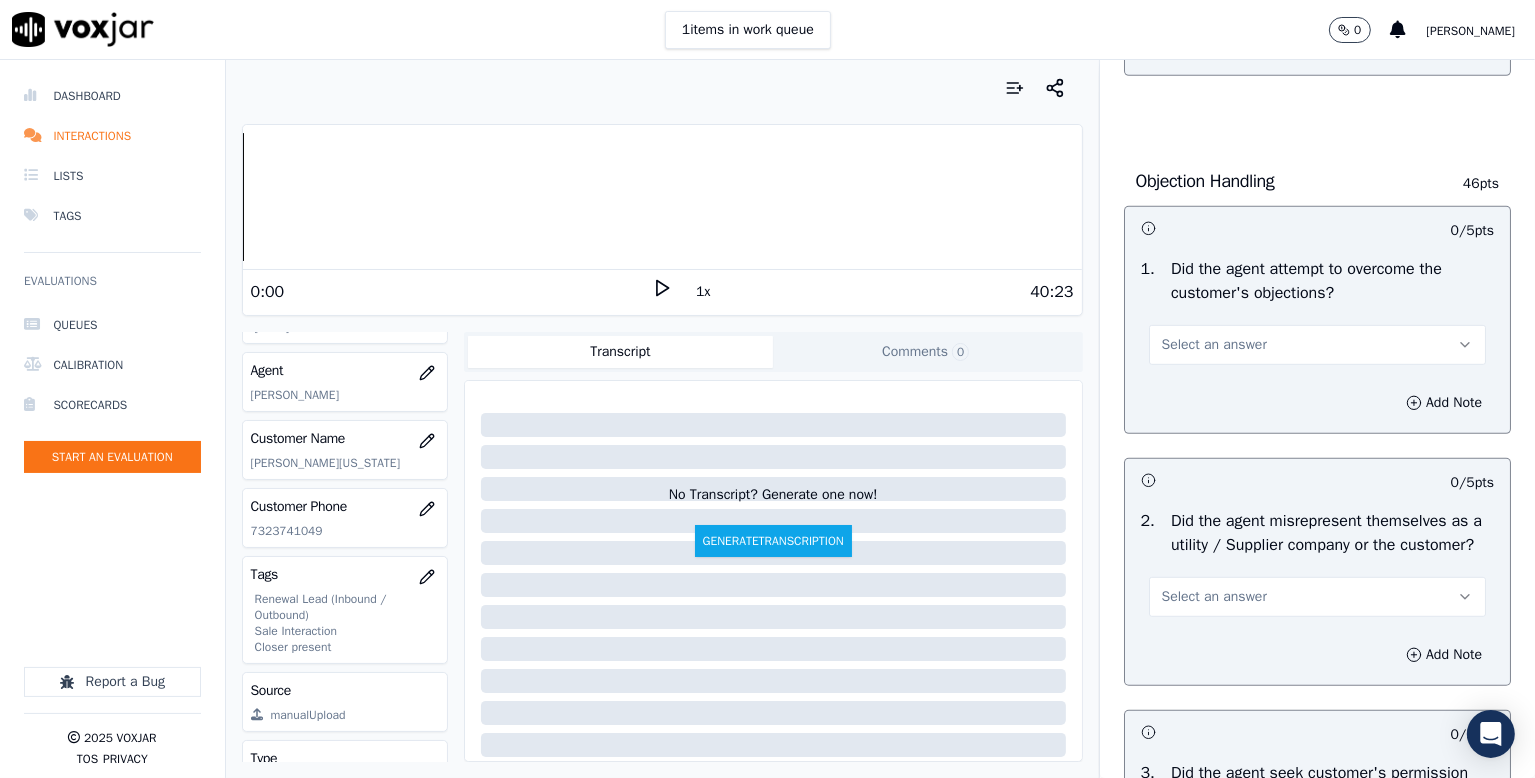 click on "Select an answer" at bounding box center (1214, 345) 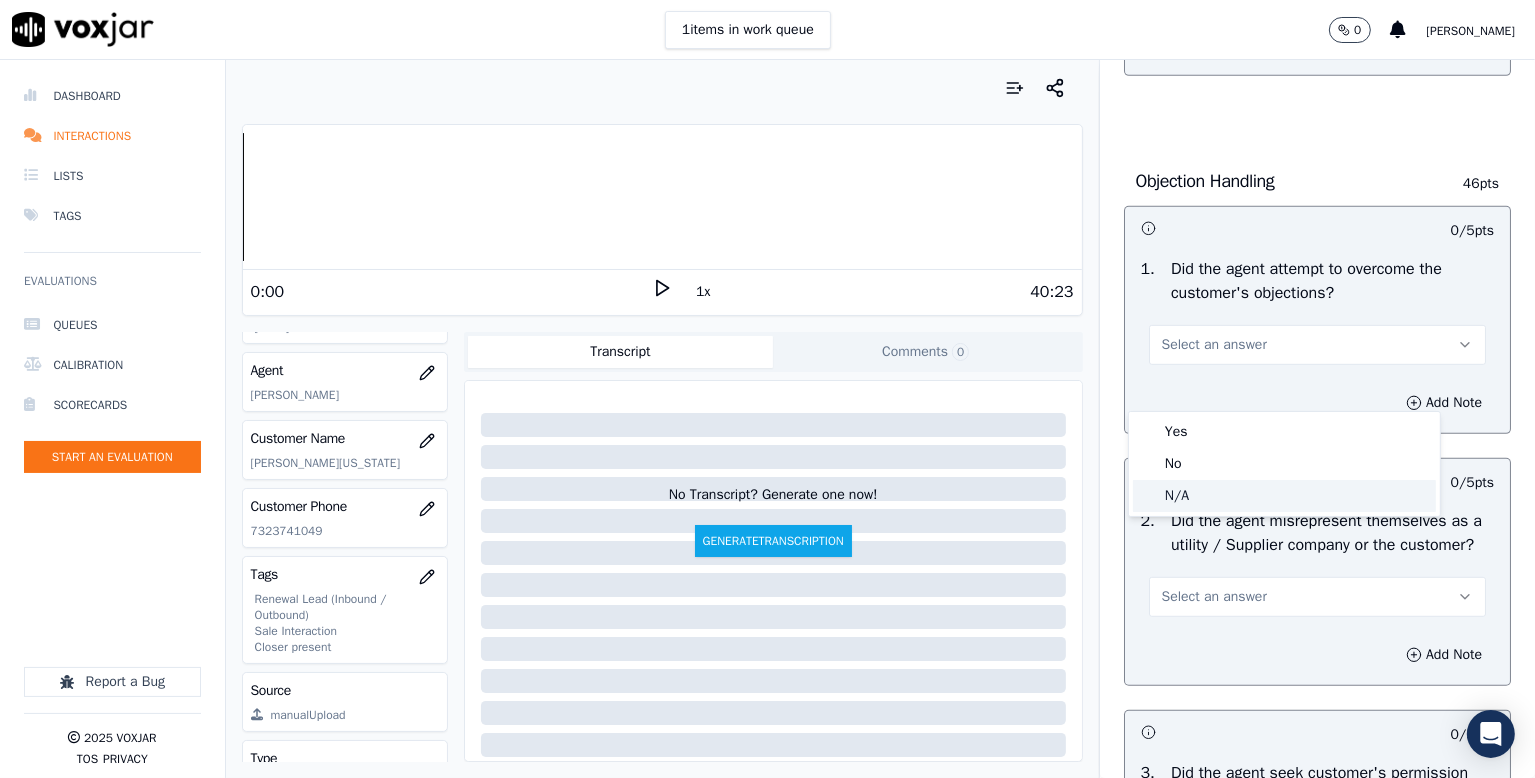click on "N/A" 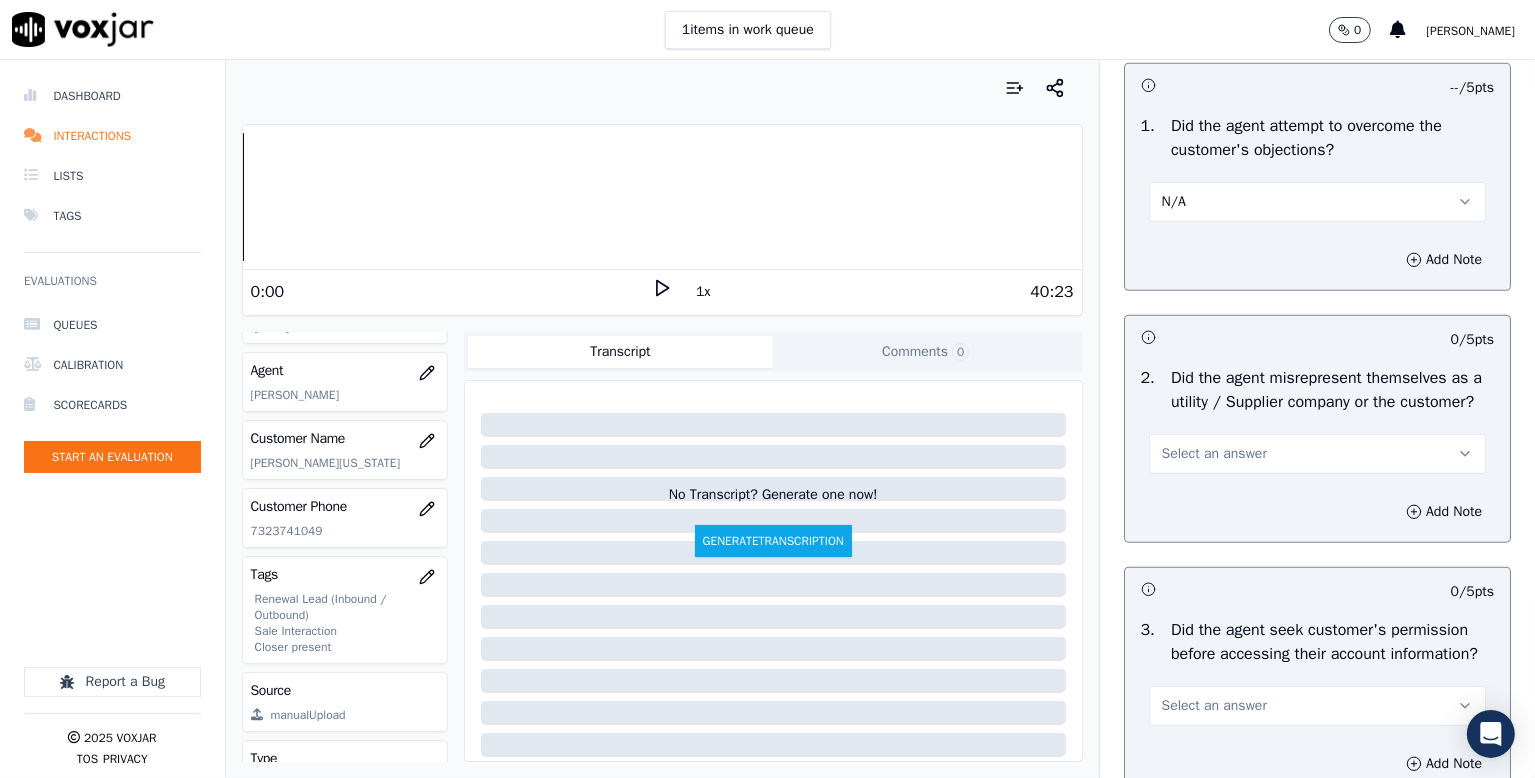 scroll, scrollTop: 1400, scrollLeft: 0, axis: vertical 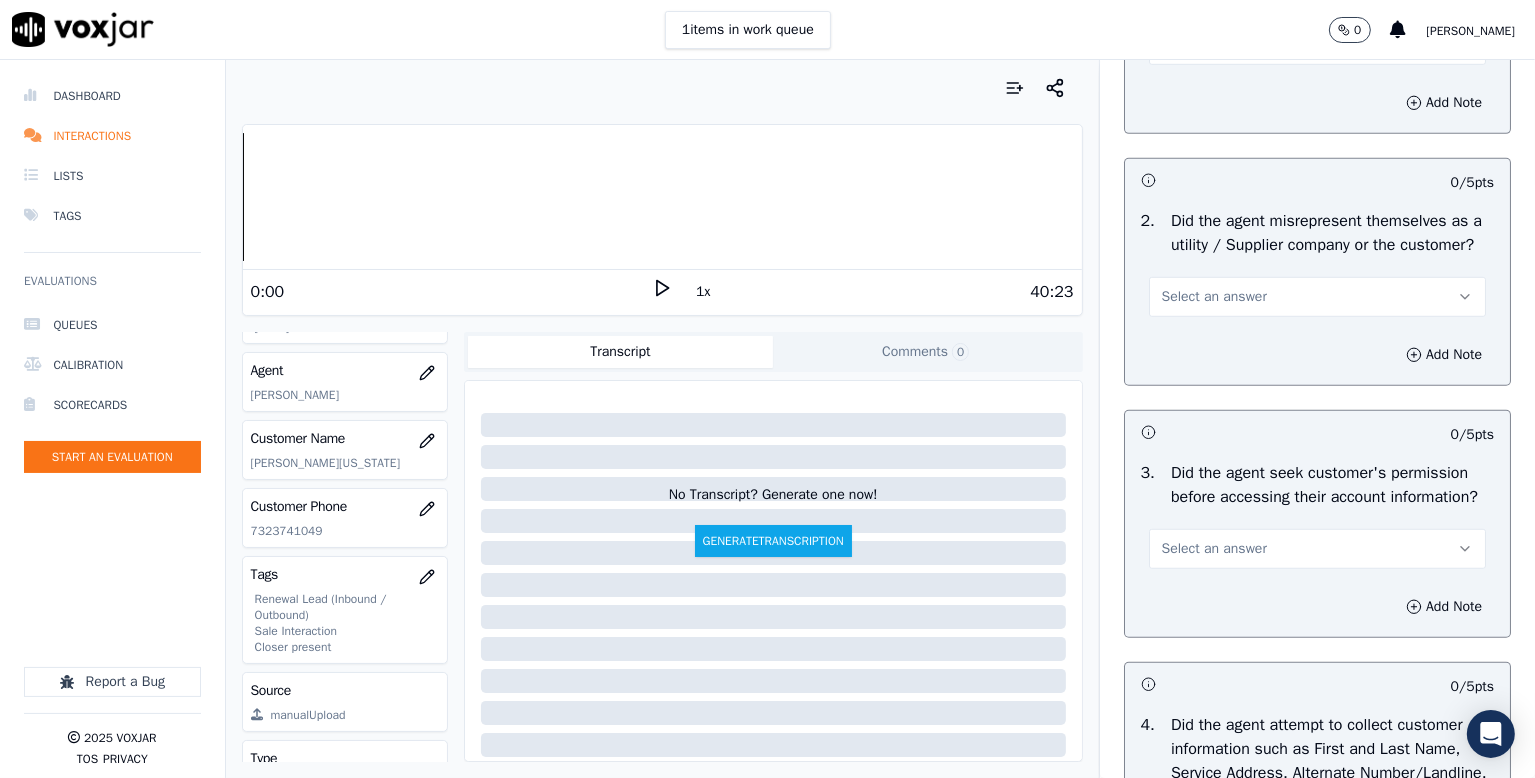 click on "Select an answer" at bounding box center (1214, 297) 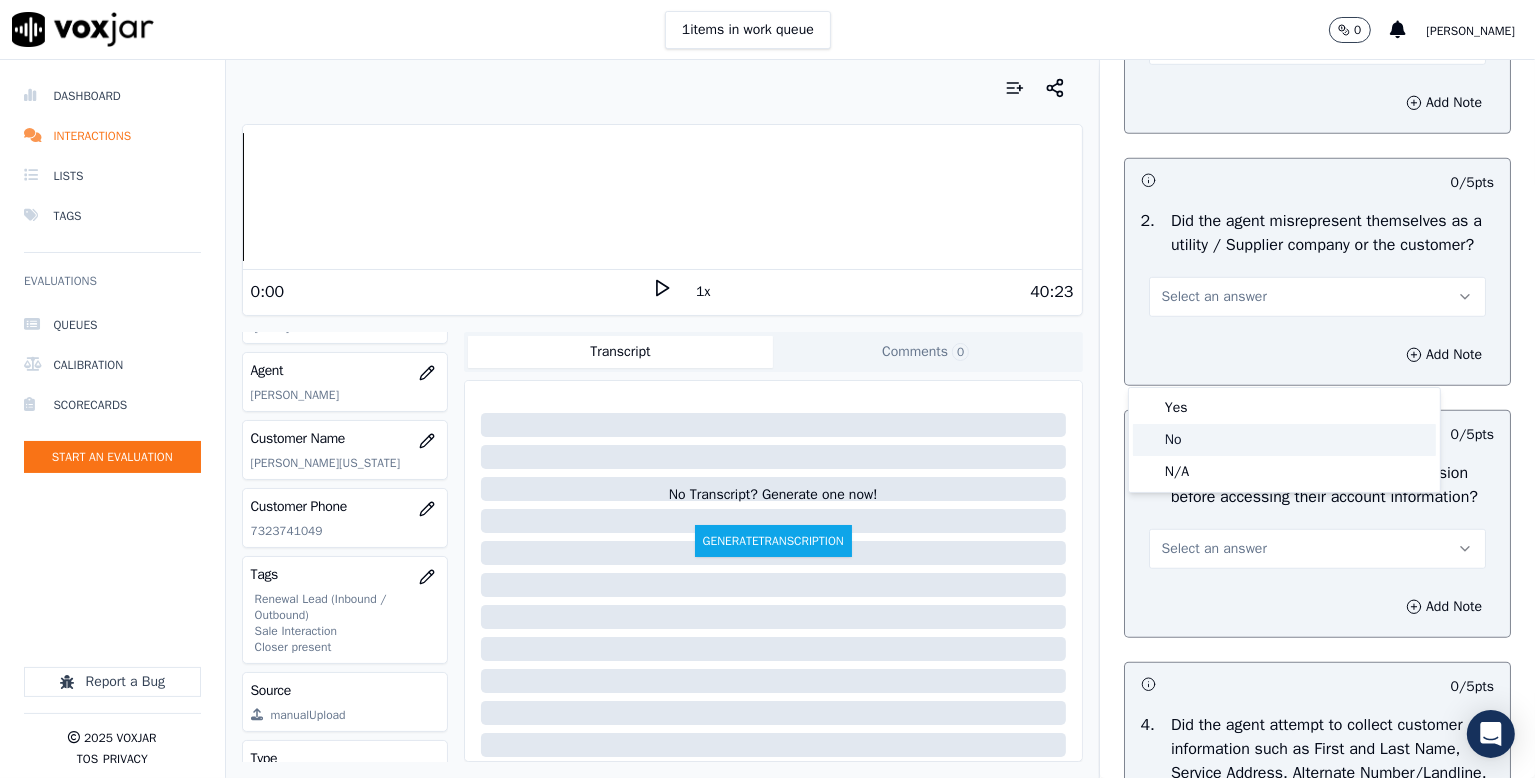 drag, startPoint x: 1196, startPoint y: 437, endPoint x: 1244, endPoint y: 429, distance: 48.6621 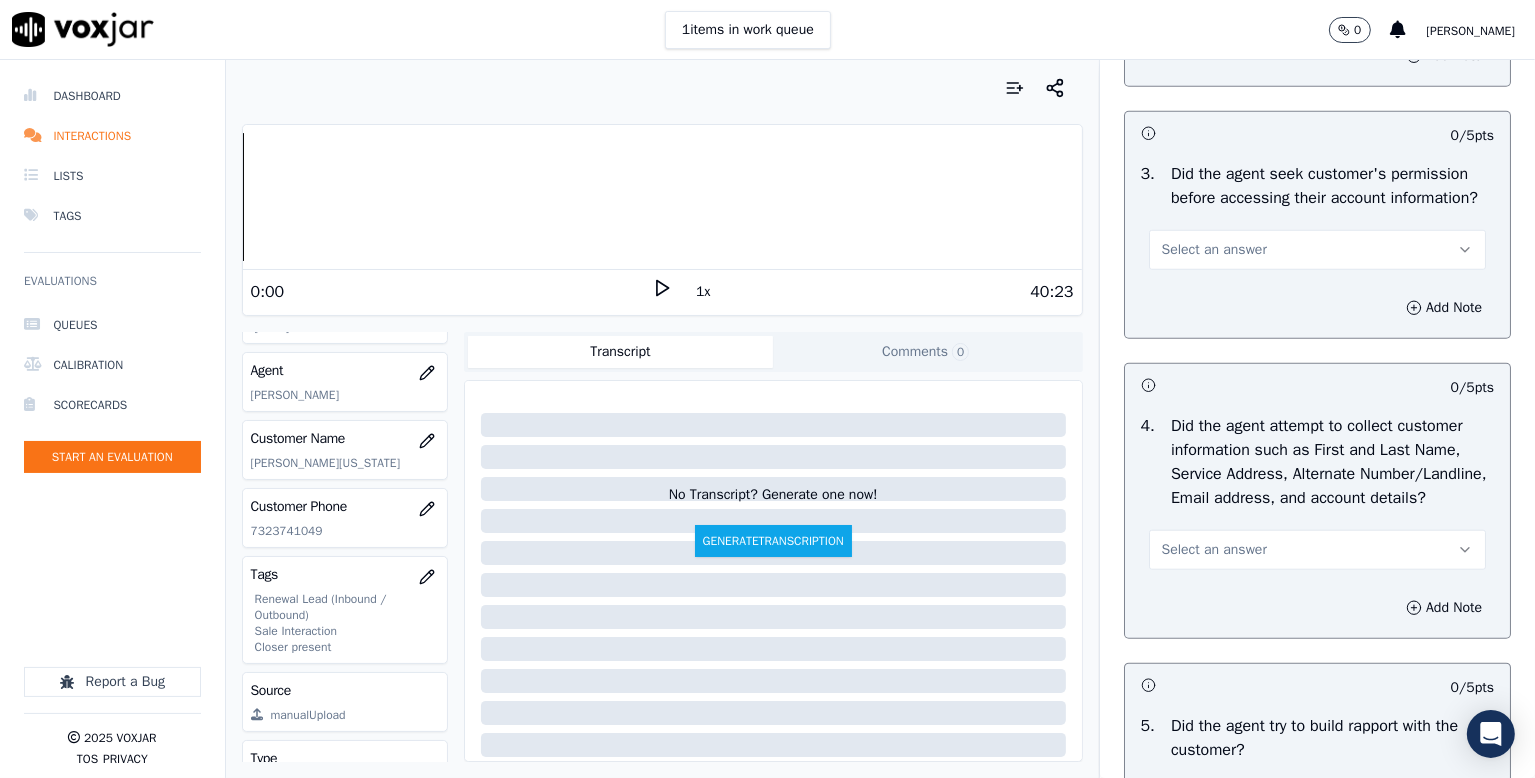 scroll, scrollTop: 1700, scrollLeft: 0, axis: vertical 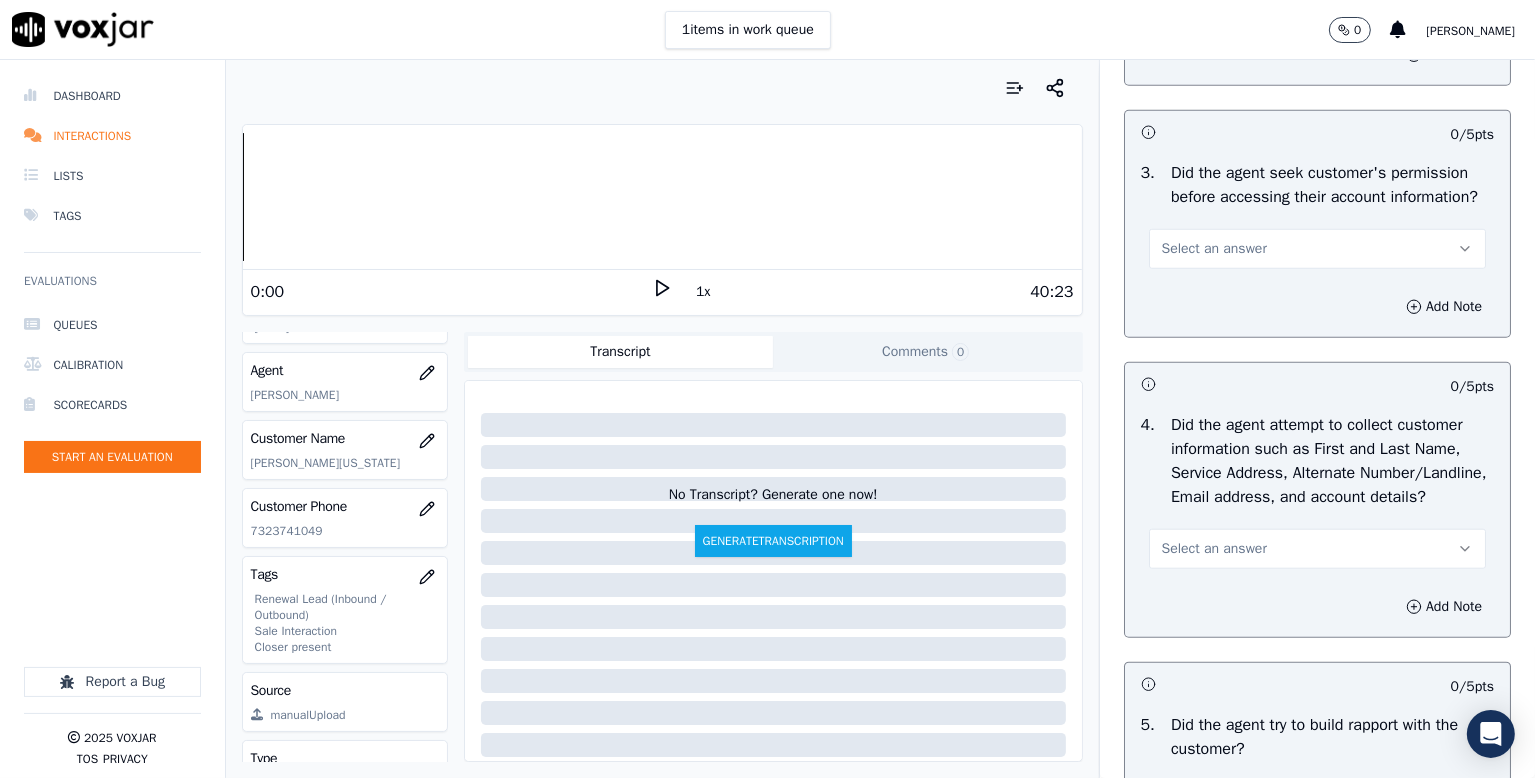 click on "3 .   Did the agent seek customer's permission before accessing their account information?   Select an answer" at bounding box center [1317, 215] 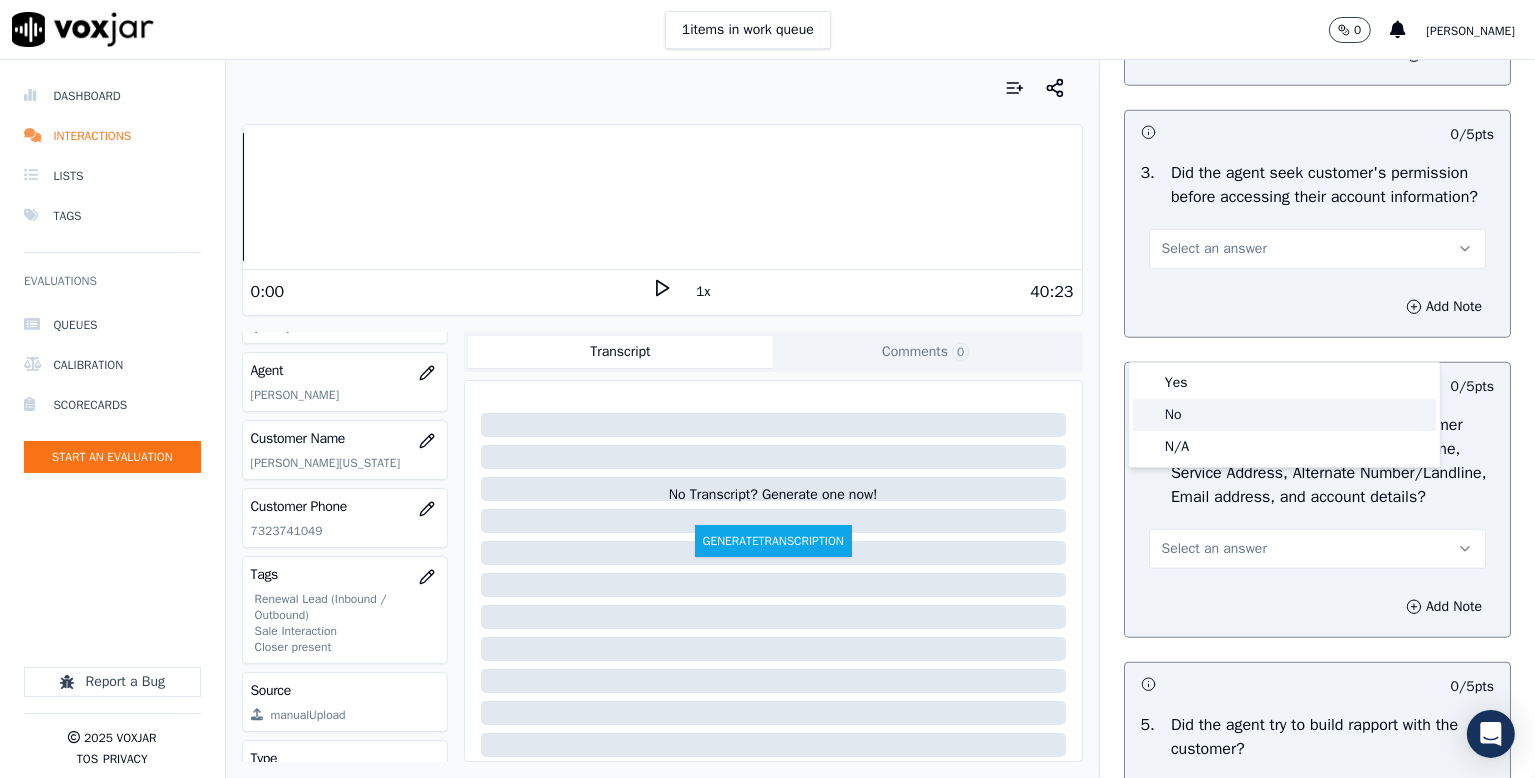 drag, startPoint x: 1187, startPoint y: 415, endPoint x: 1208, endPoint y: 409, distance: 21.84033 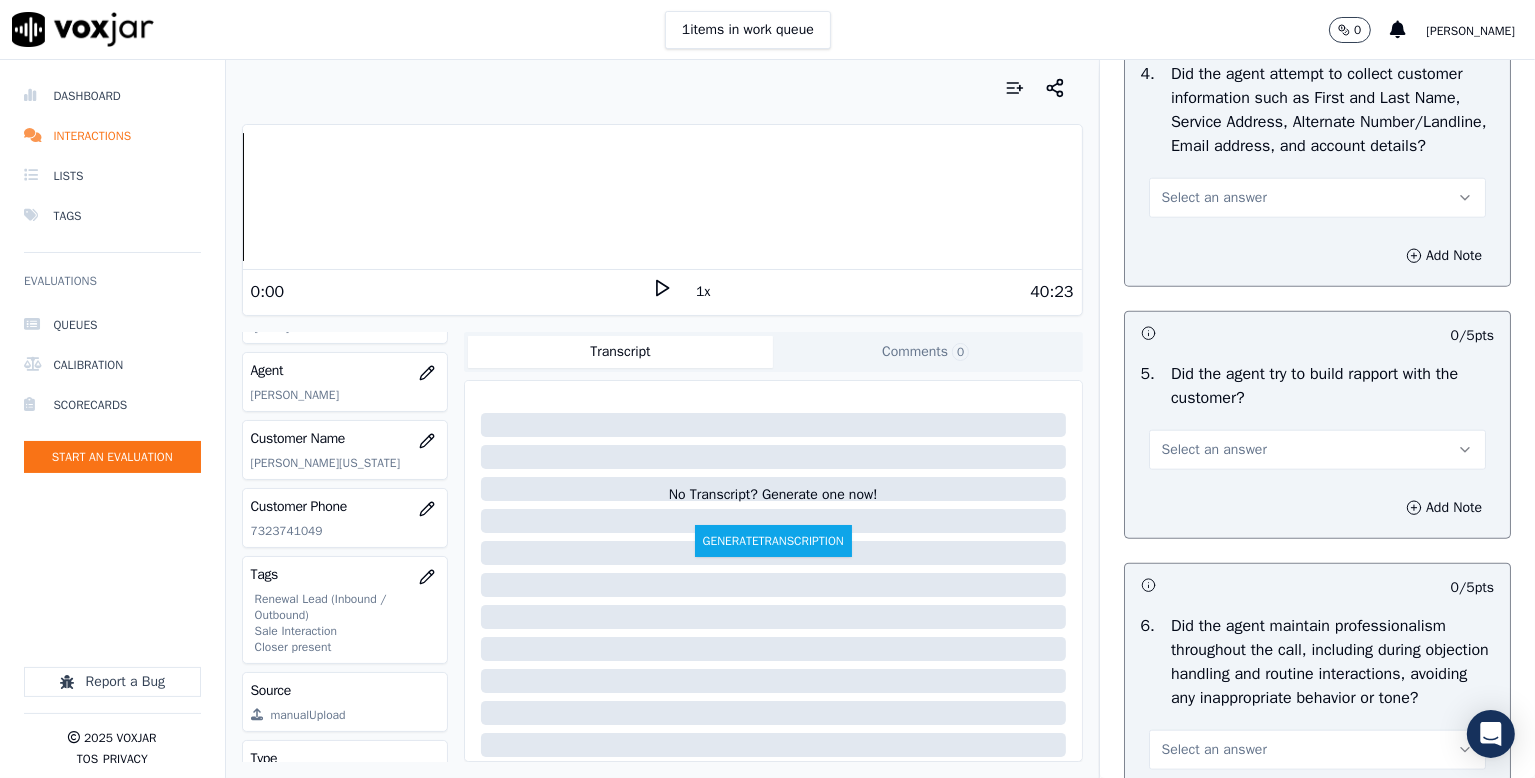 scroll, scrollTop: 2100, scrollLeft: 0, axis: vertical 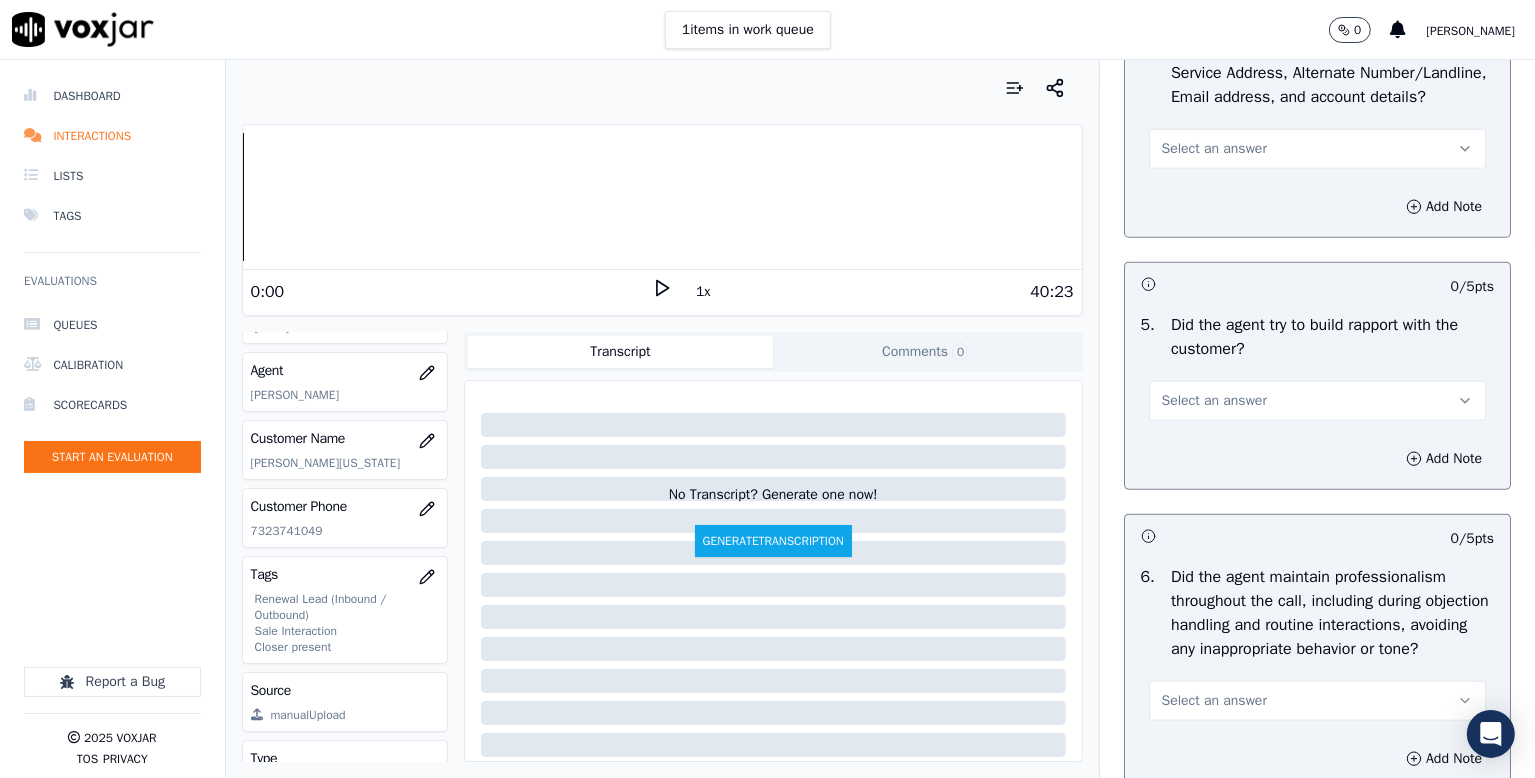 drag, startPoint x: 1185, startPoint y: 259, endPoint x: 1184, endPoint y: 277, distance: 18.027756 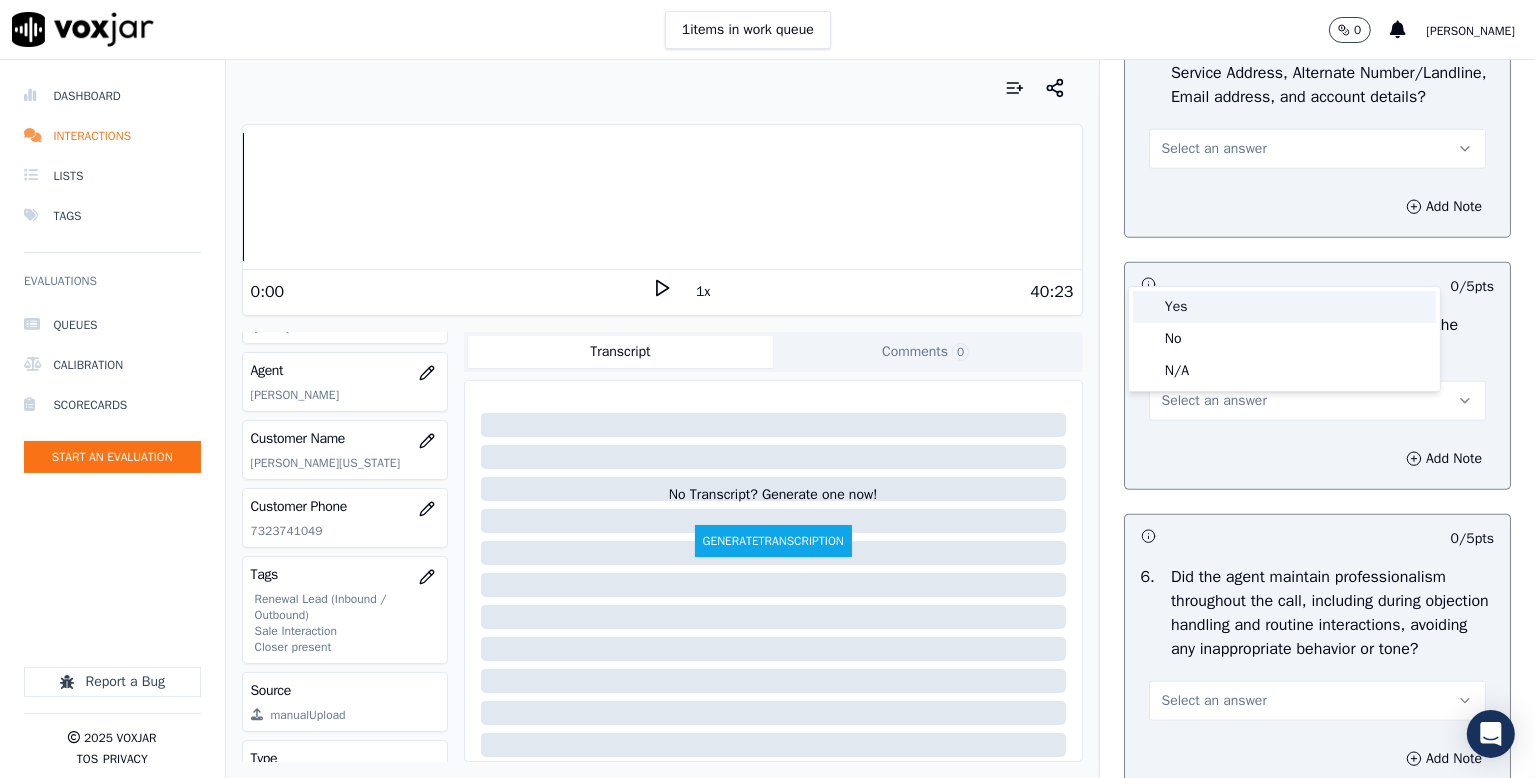 click on "Yes" at bounding box center (1284, 307) 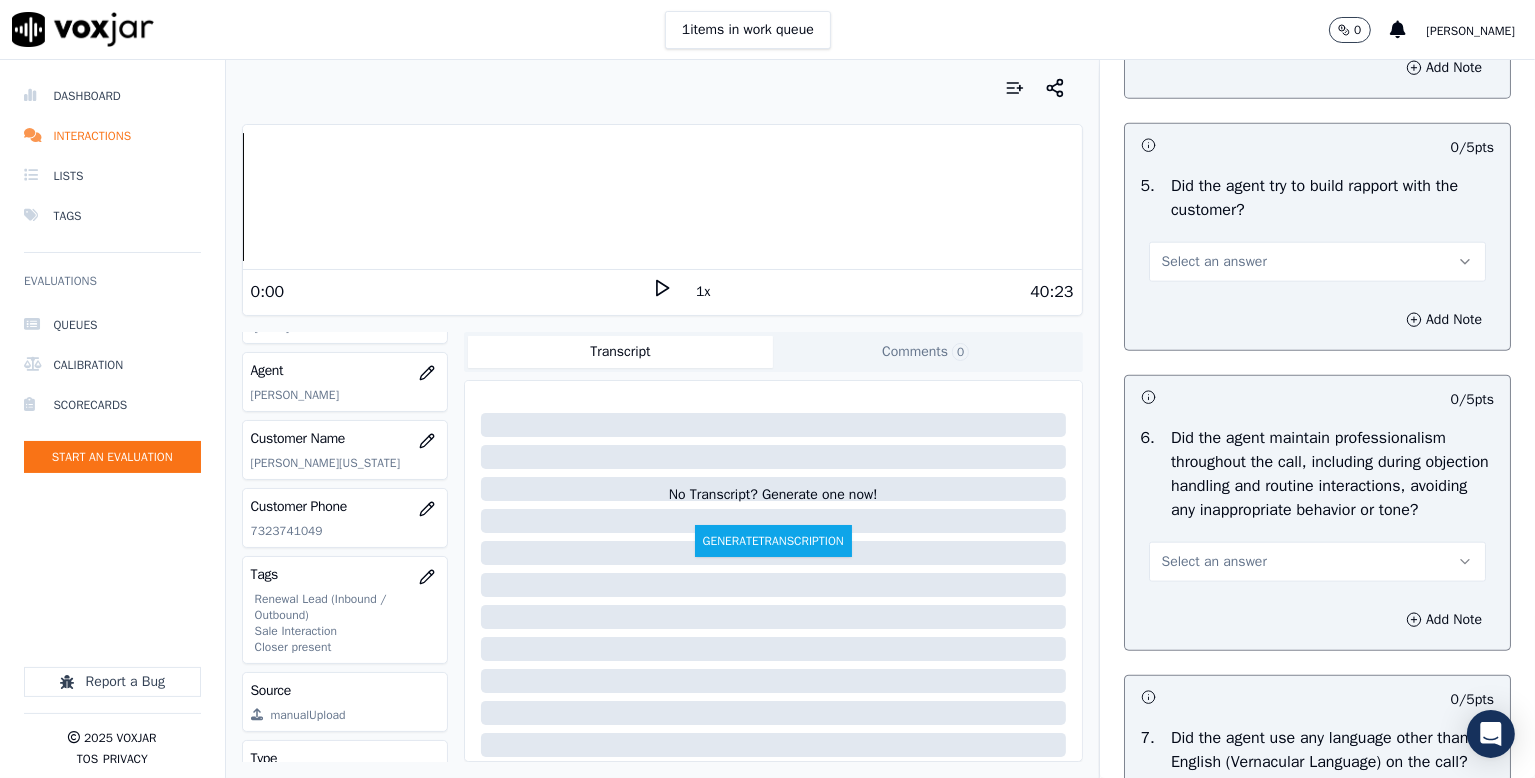 scroll, scrollTop: 2400, scrollLeft: 0, axis: vertical 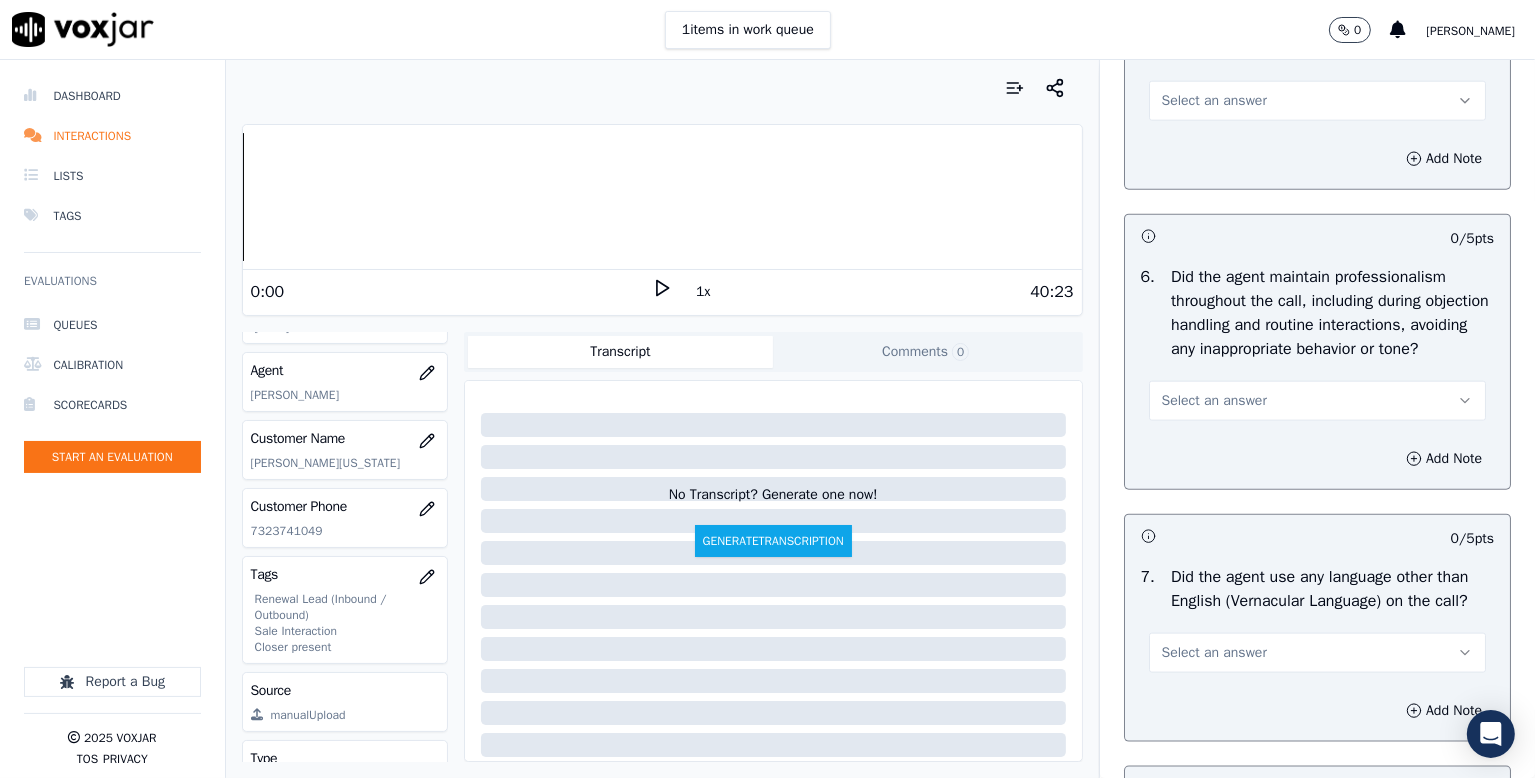 click on "Select an answer" at bounding box center (1214, 101) 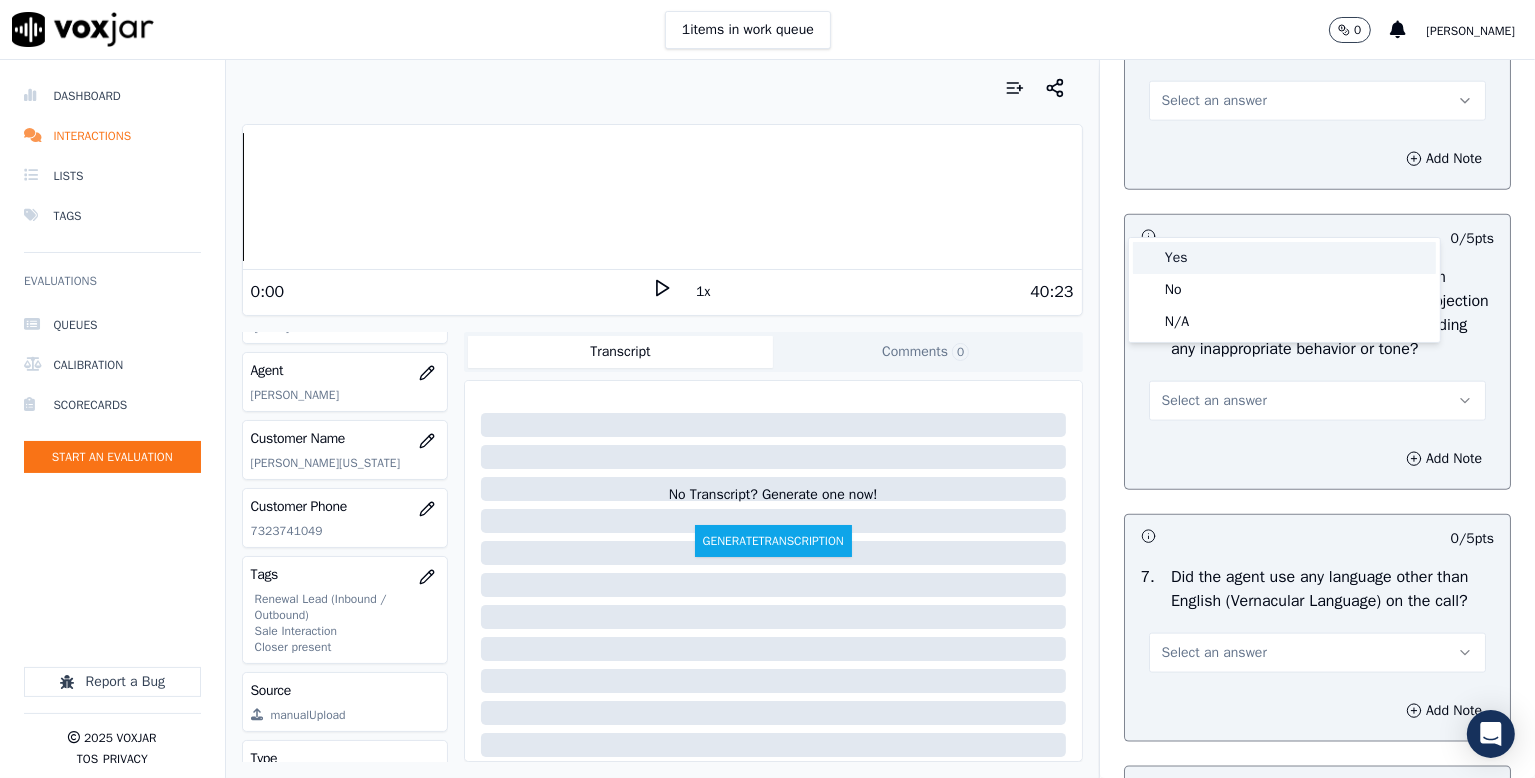 click on "Yes" at bounding box center (1284, 258) 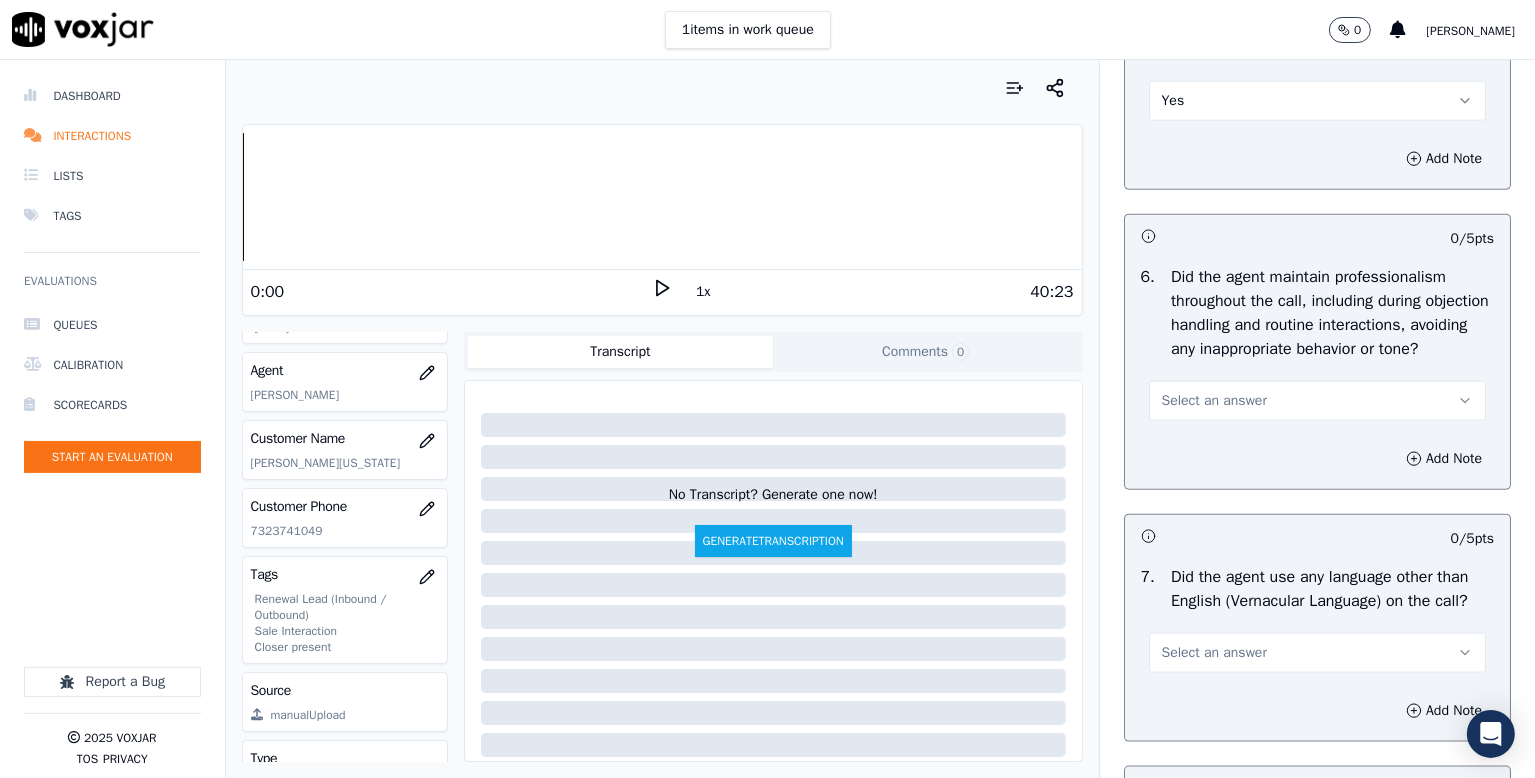 scroll, scrollTop: 2700, scrollLeft: 0, axis: vertical 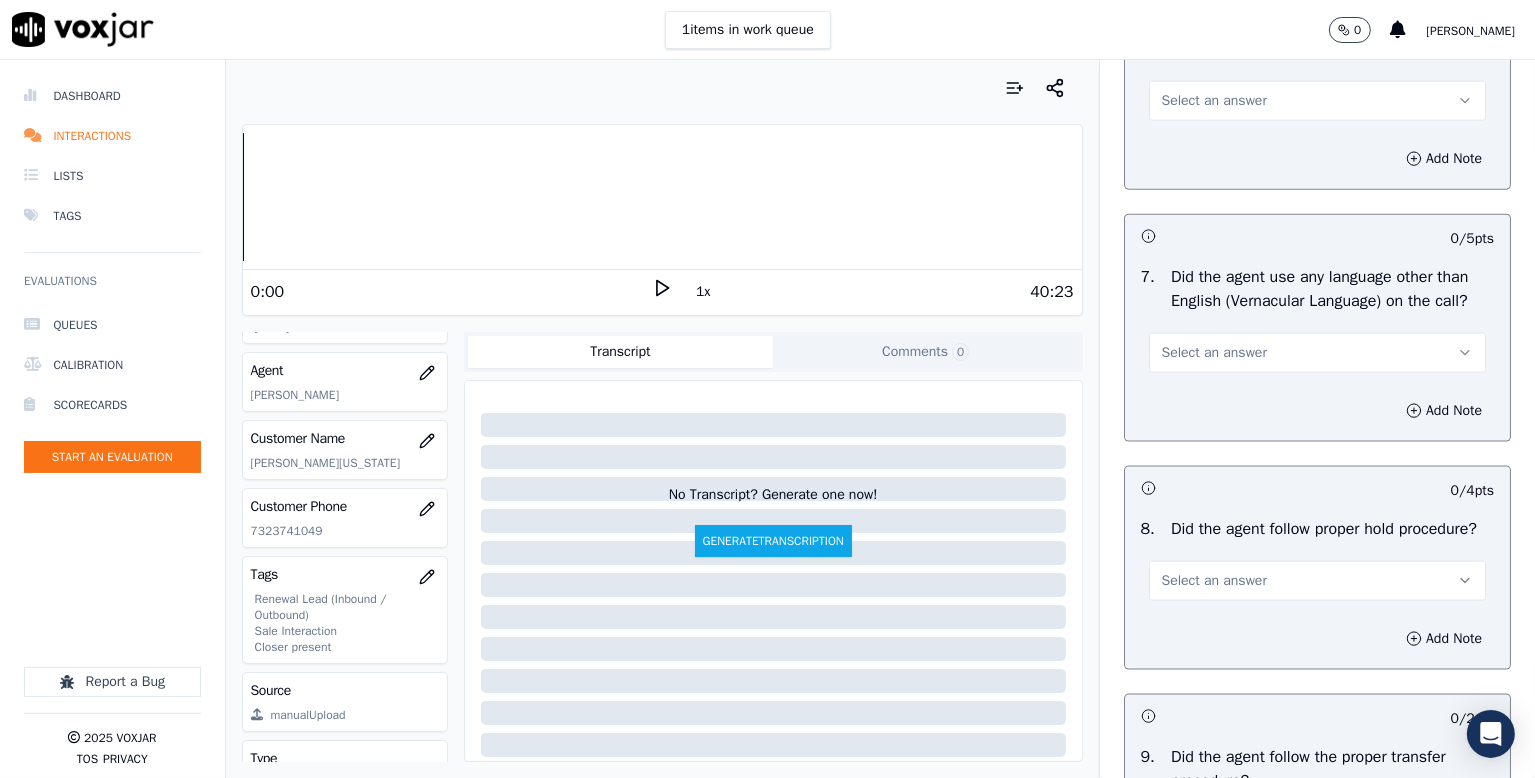click on "Select an answer" at bounding box center [1214, 101] 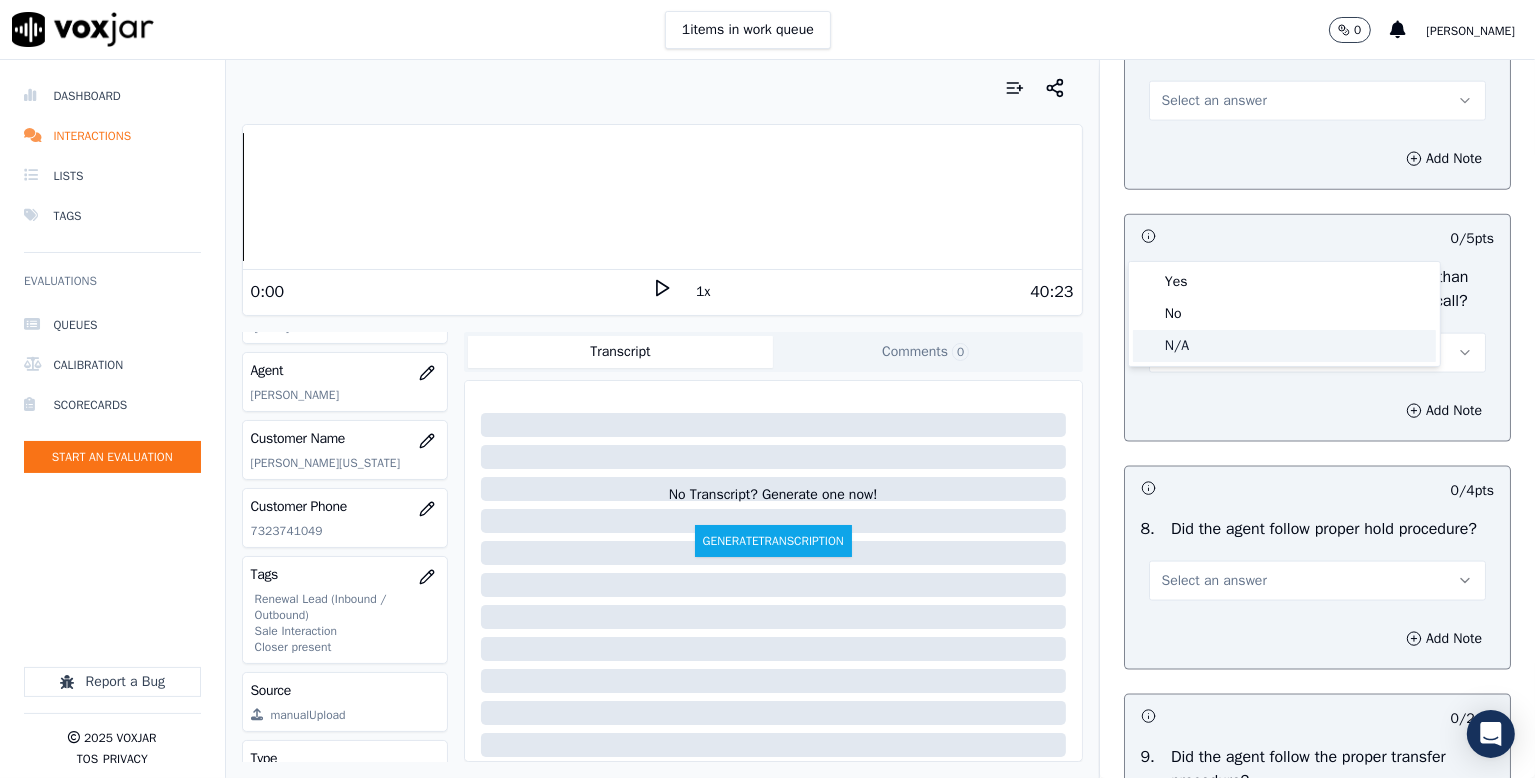 drag, startPoint x: 1195, startPoint y: 343, endPoint x: 1263, endPoint y: 294, distance: 83.81527 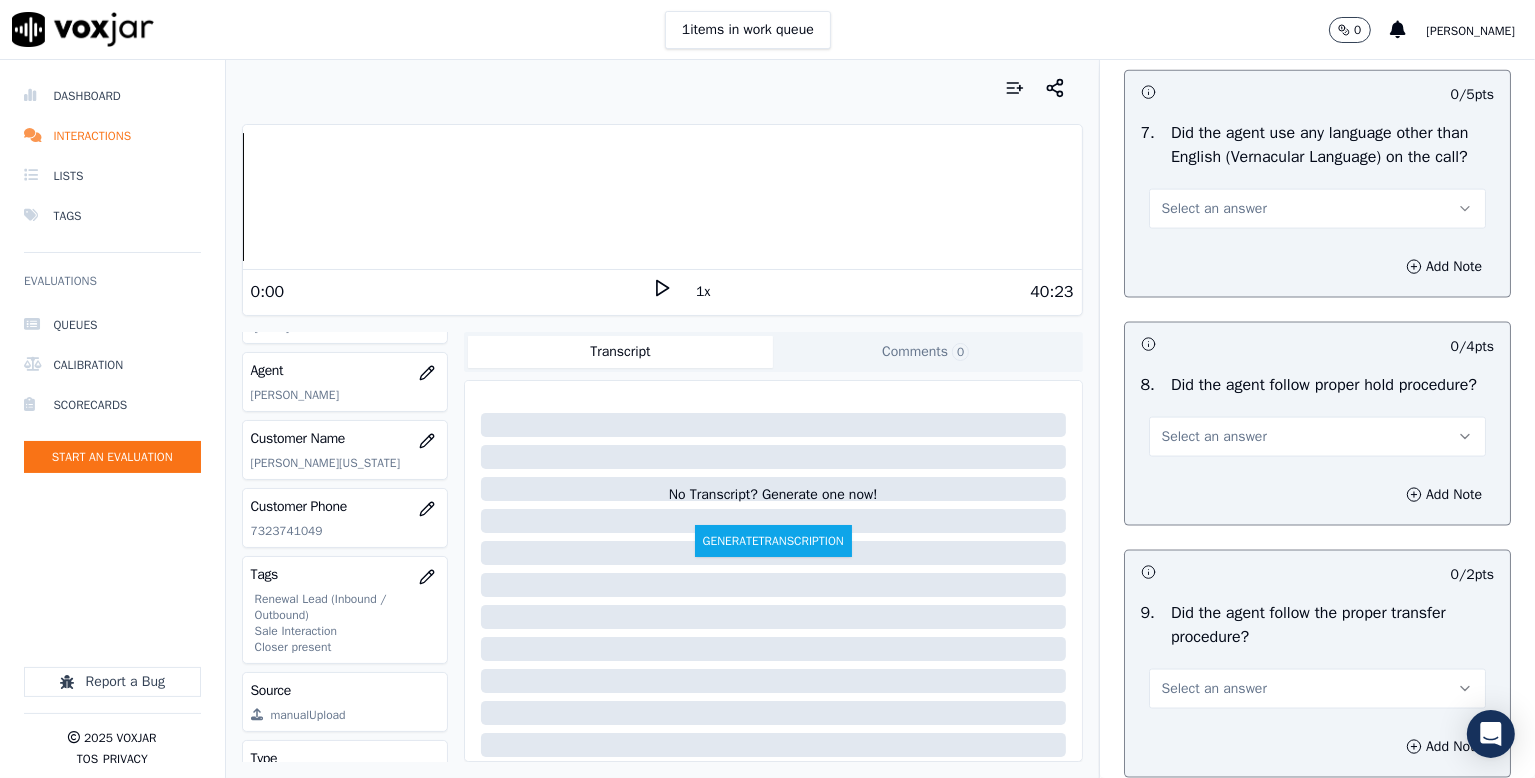 scroll, scrollTop: 3000, scrollLeft: 0, axis: vertical 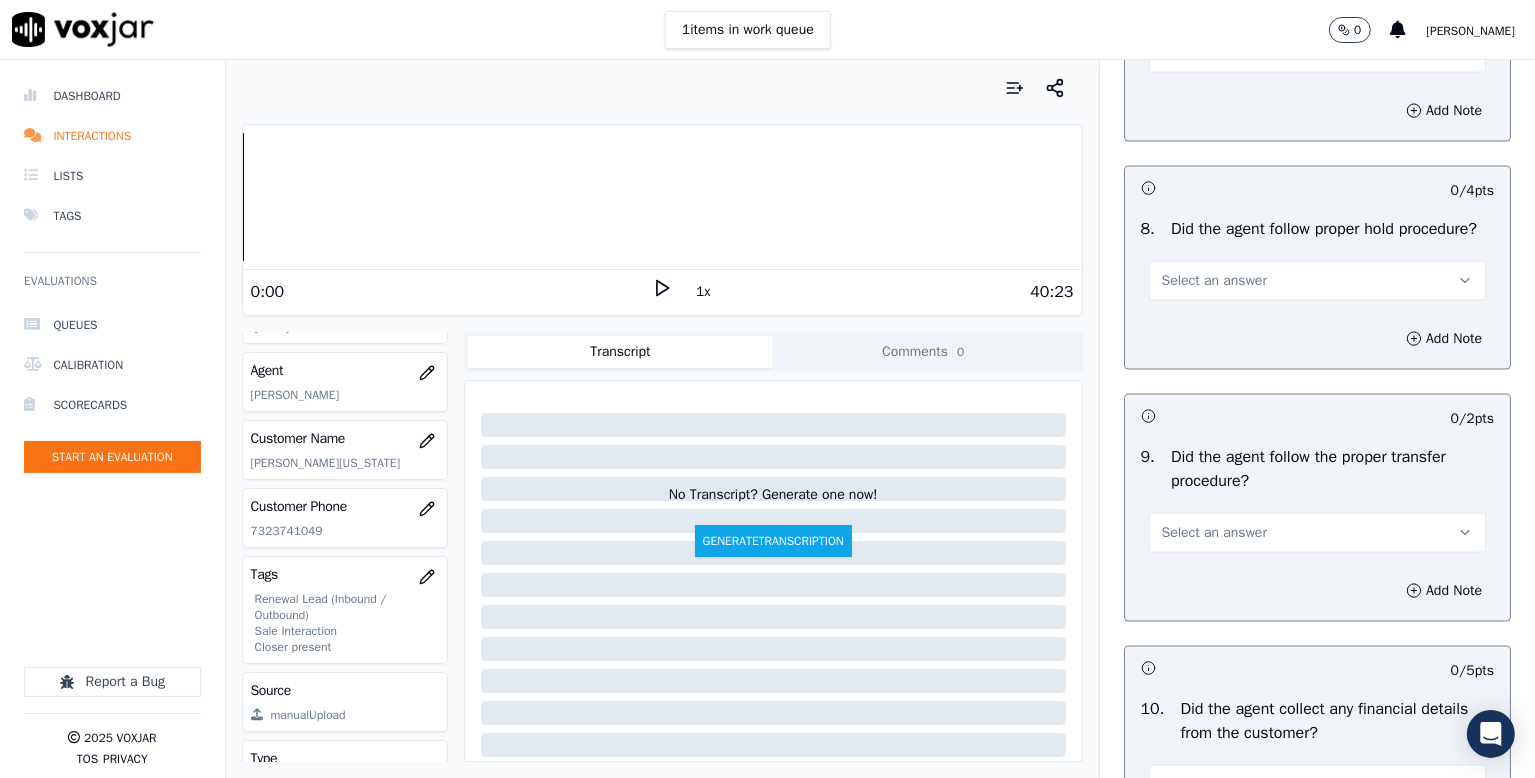 click on "Select an answer" at bounding box center (1214, 53) 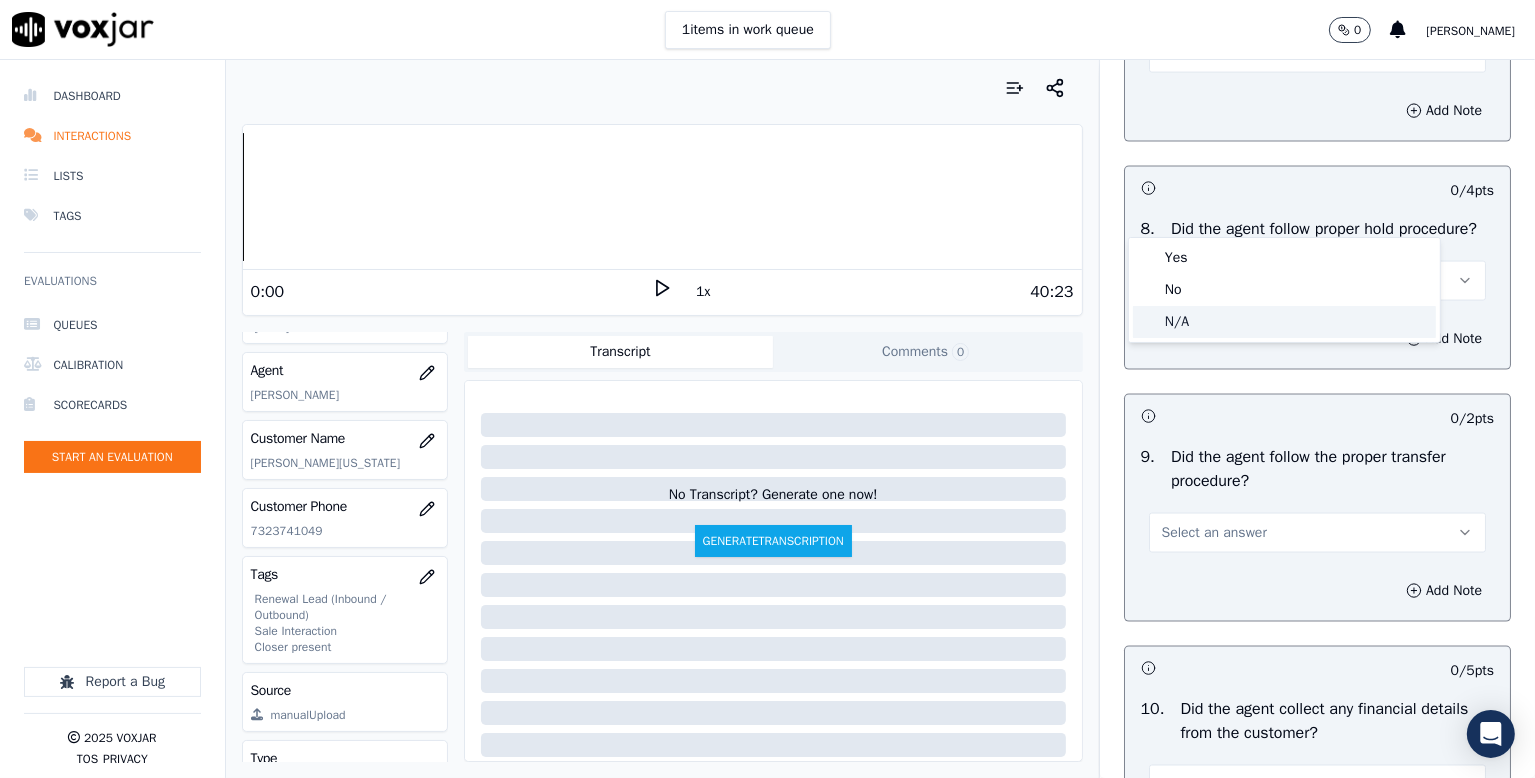 click on "N/A" 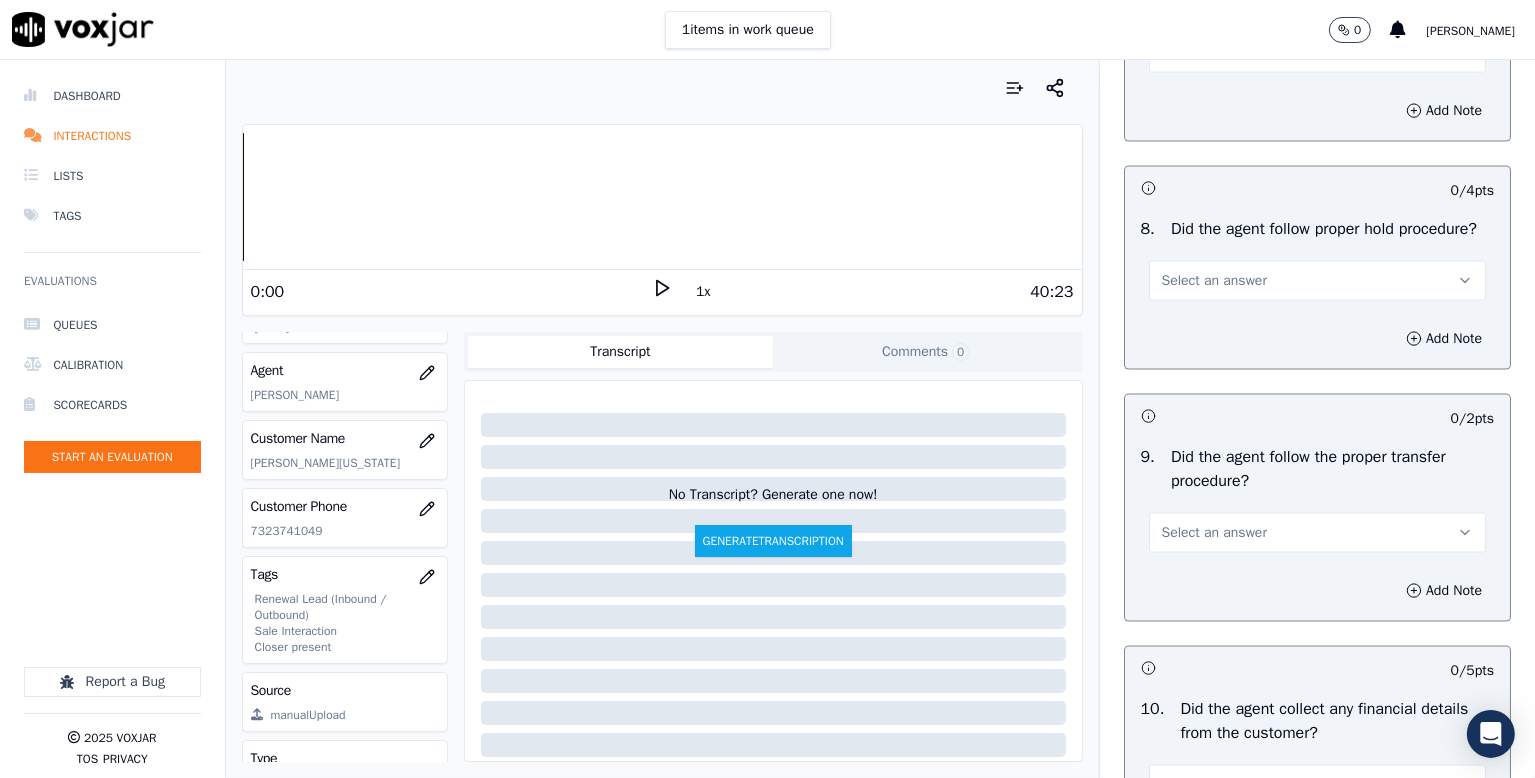click on "N/A" at bounding box center [1317, 53] 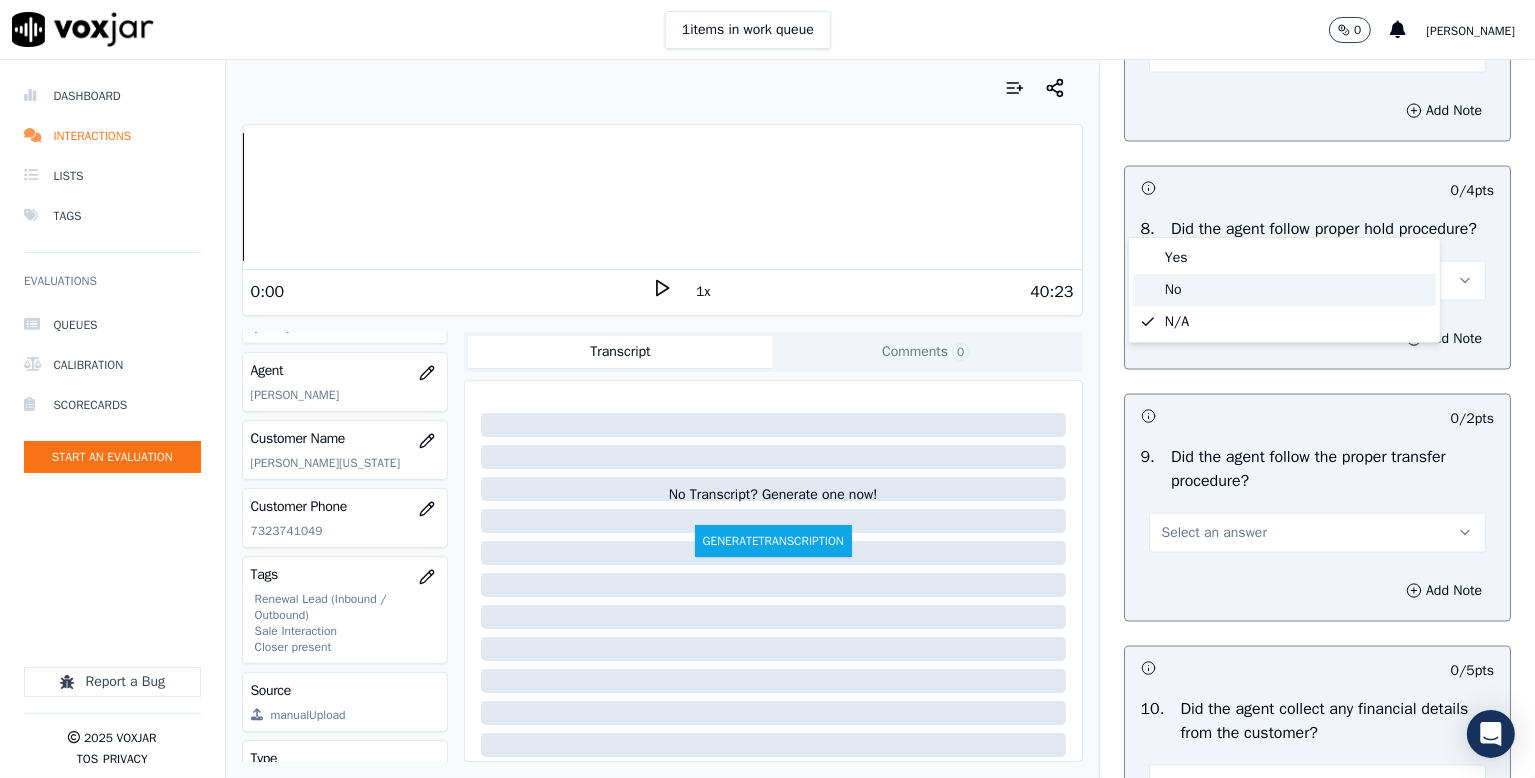 click on "No" 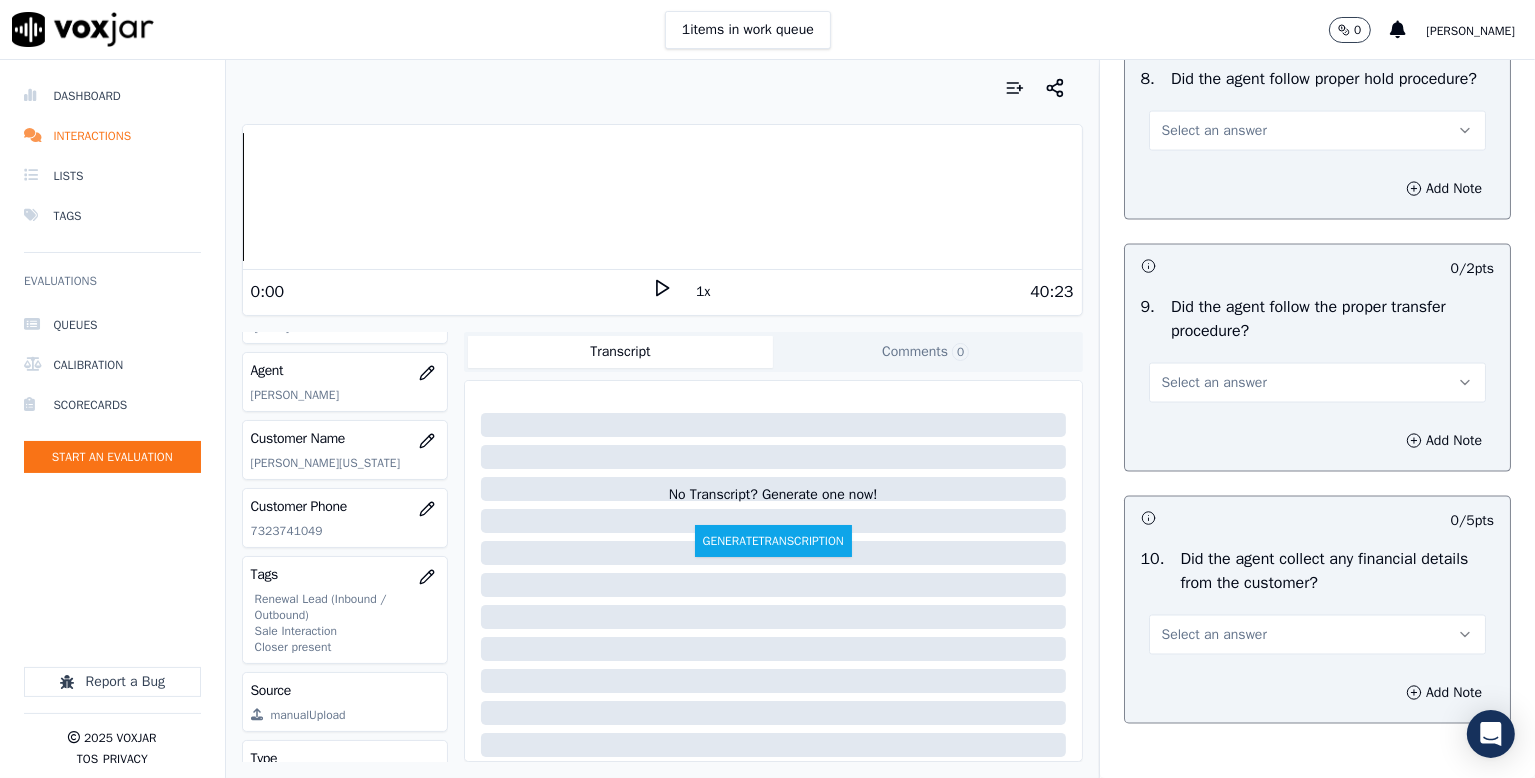 scroll, scrollTop: 3300, scrollLeft: 0, axis: vertical 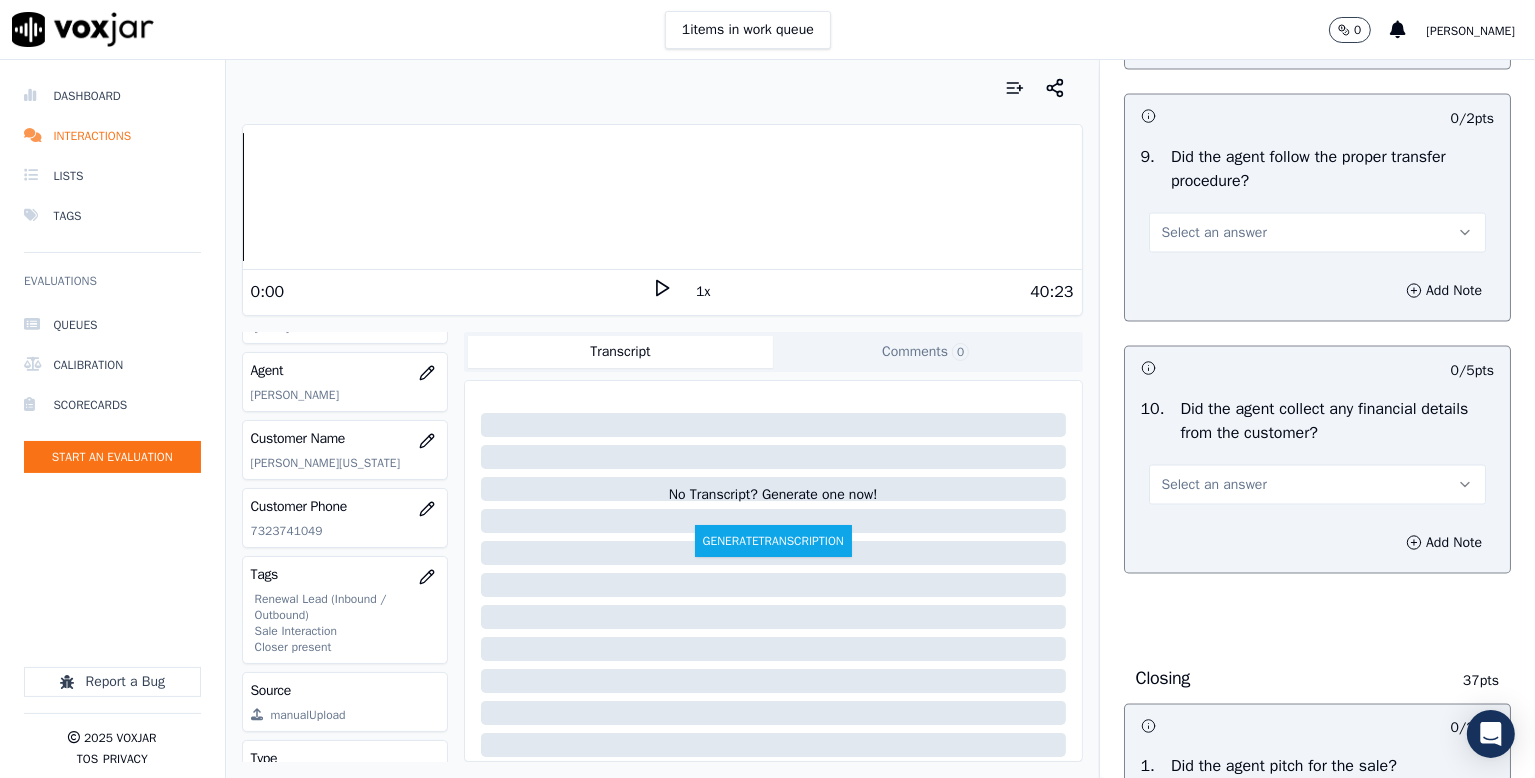 drag, startPoint x: 1205, startPoint y: 161, endPoint x: 1202, endPoint y: 178, distance: 17.262676 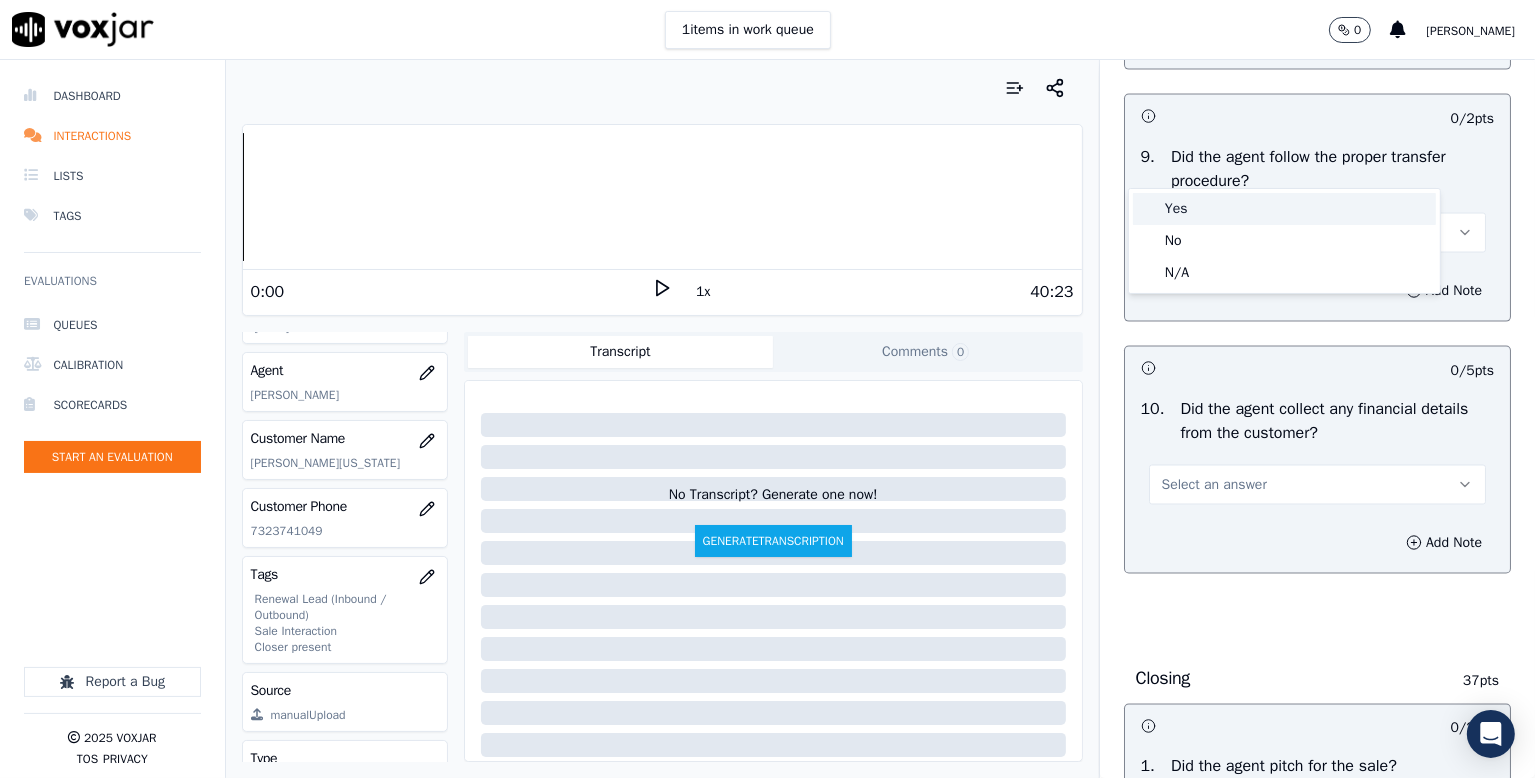 click on "Yes" at bounding box center [1284, 209] 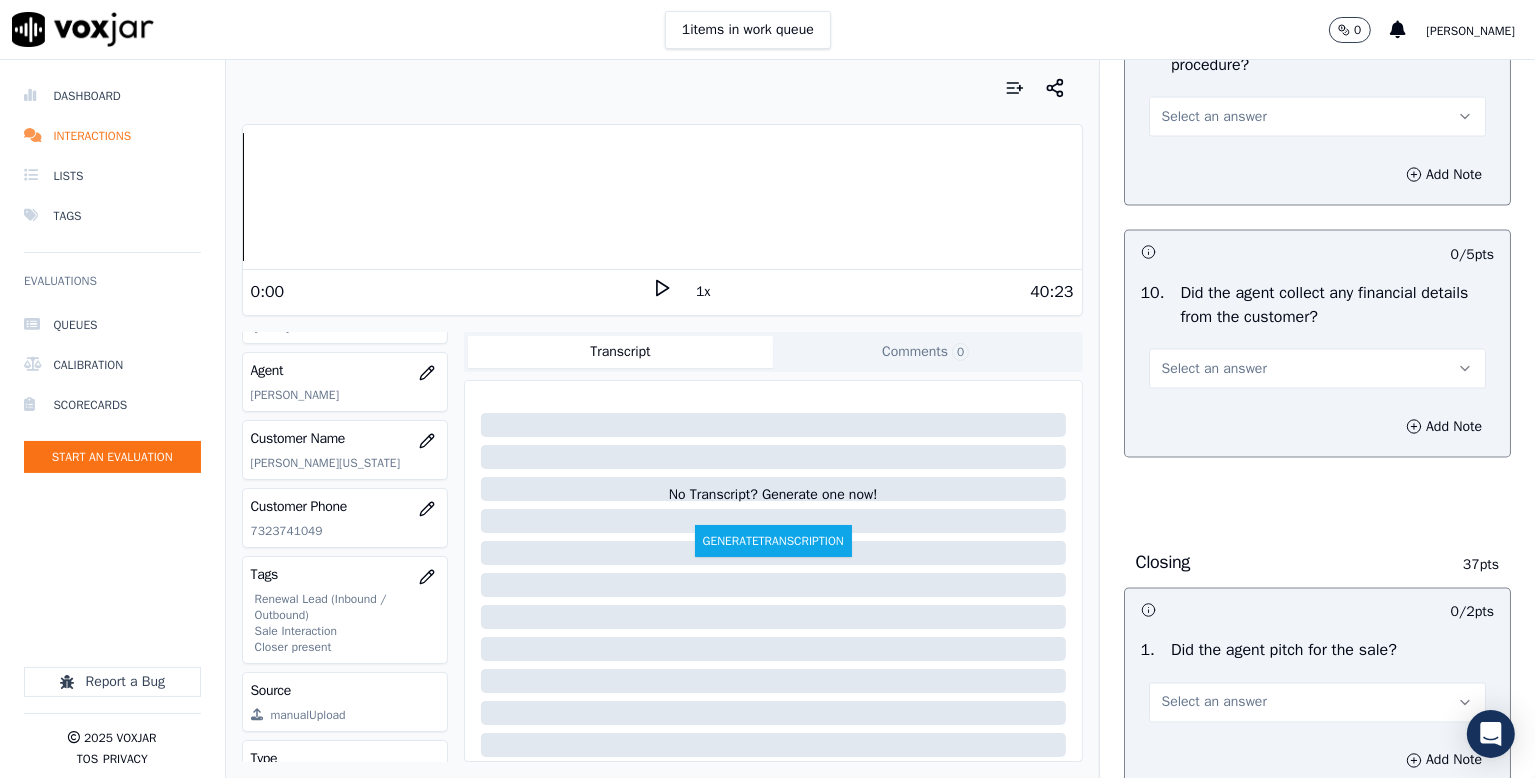 scroll, scrollTop: 3500, scrollLeft: 0, axis: vertical 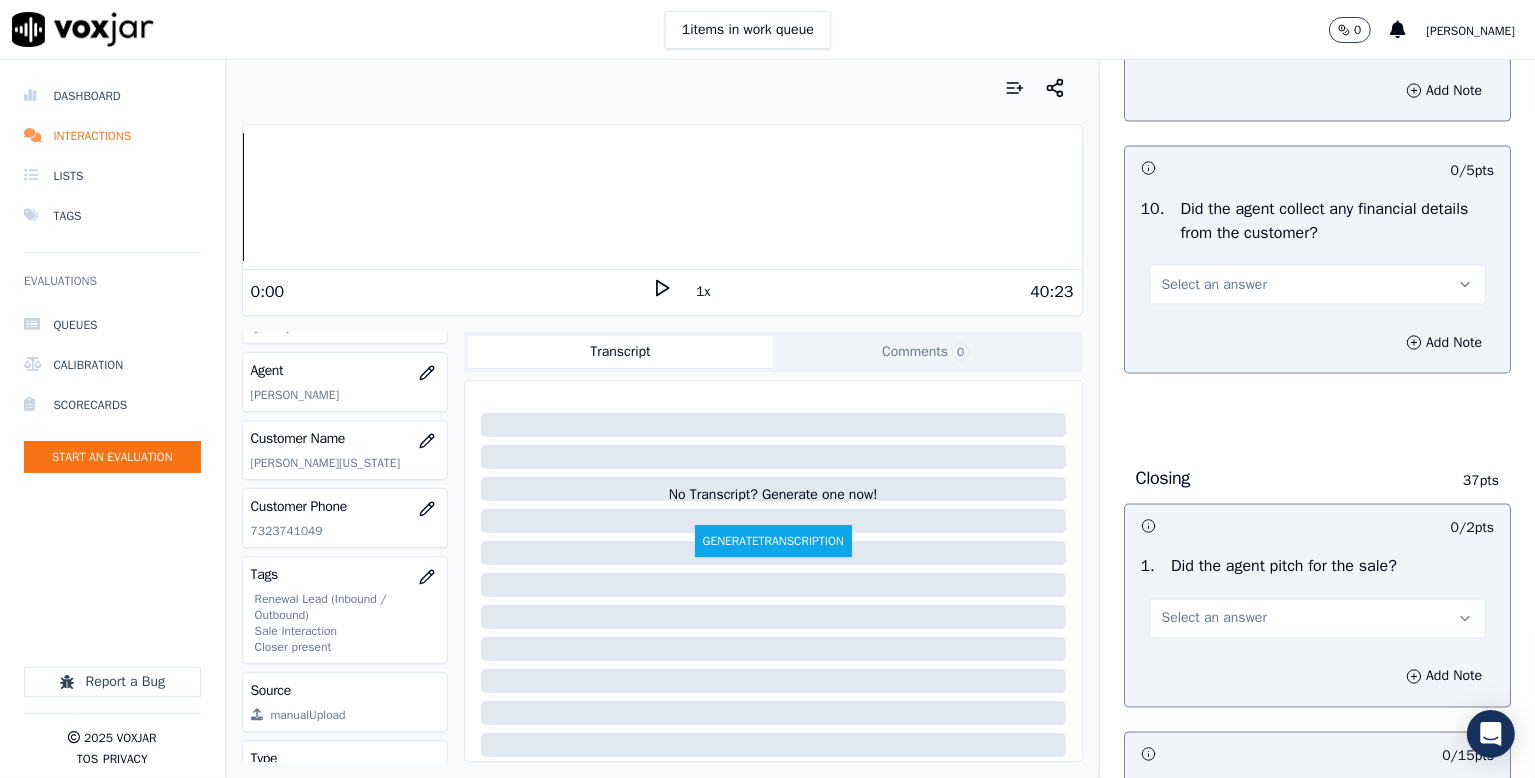 drag, startPoint x: 1202, startPoint y: 197, endPoint x: 1200, endPoint y: 210, distance: 13.152946 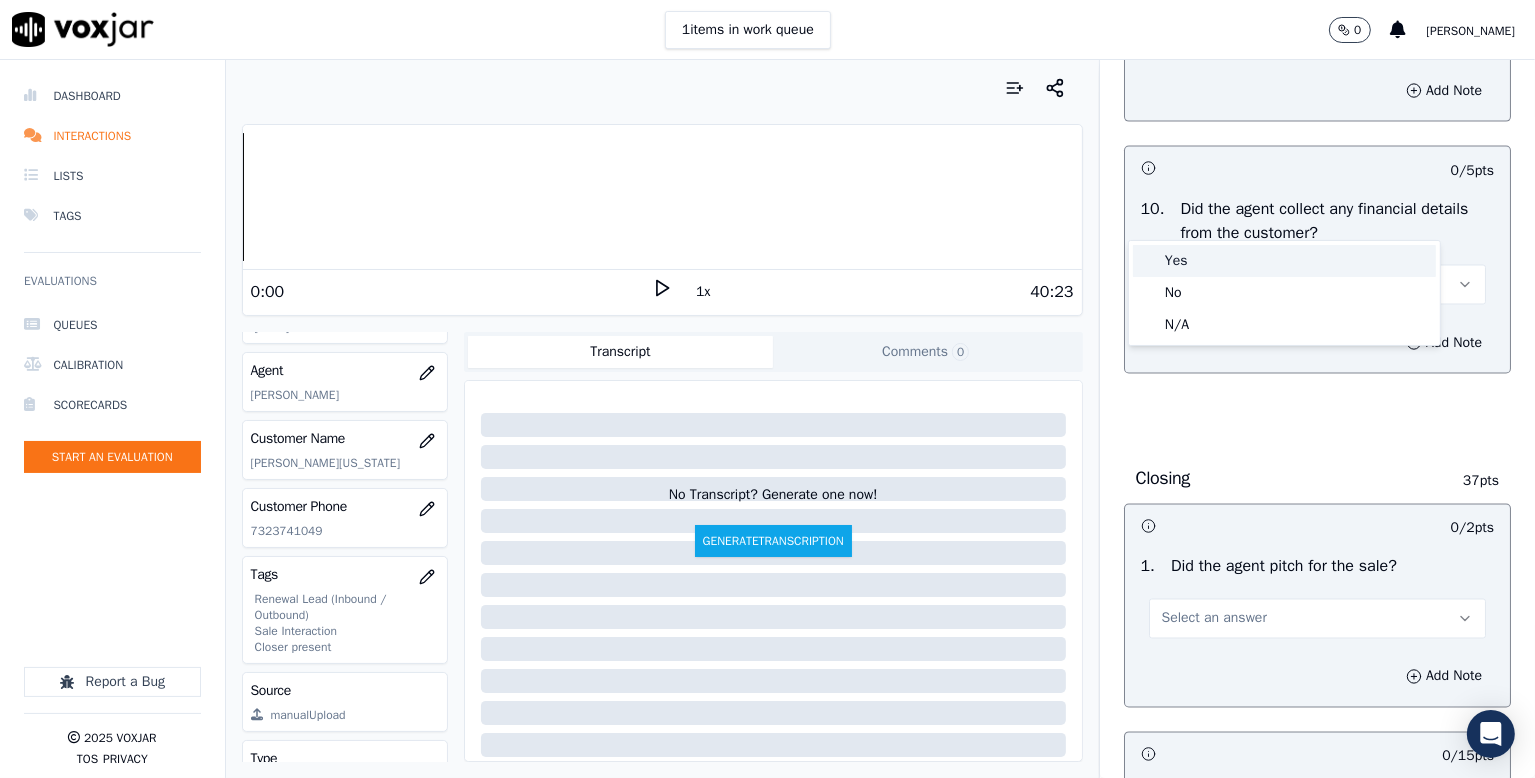 click on "Yes" at bounding box center [1284, 261] 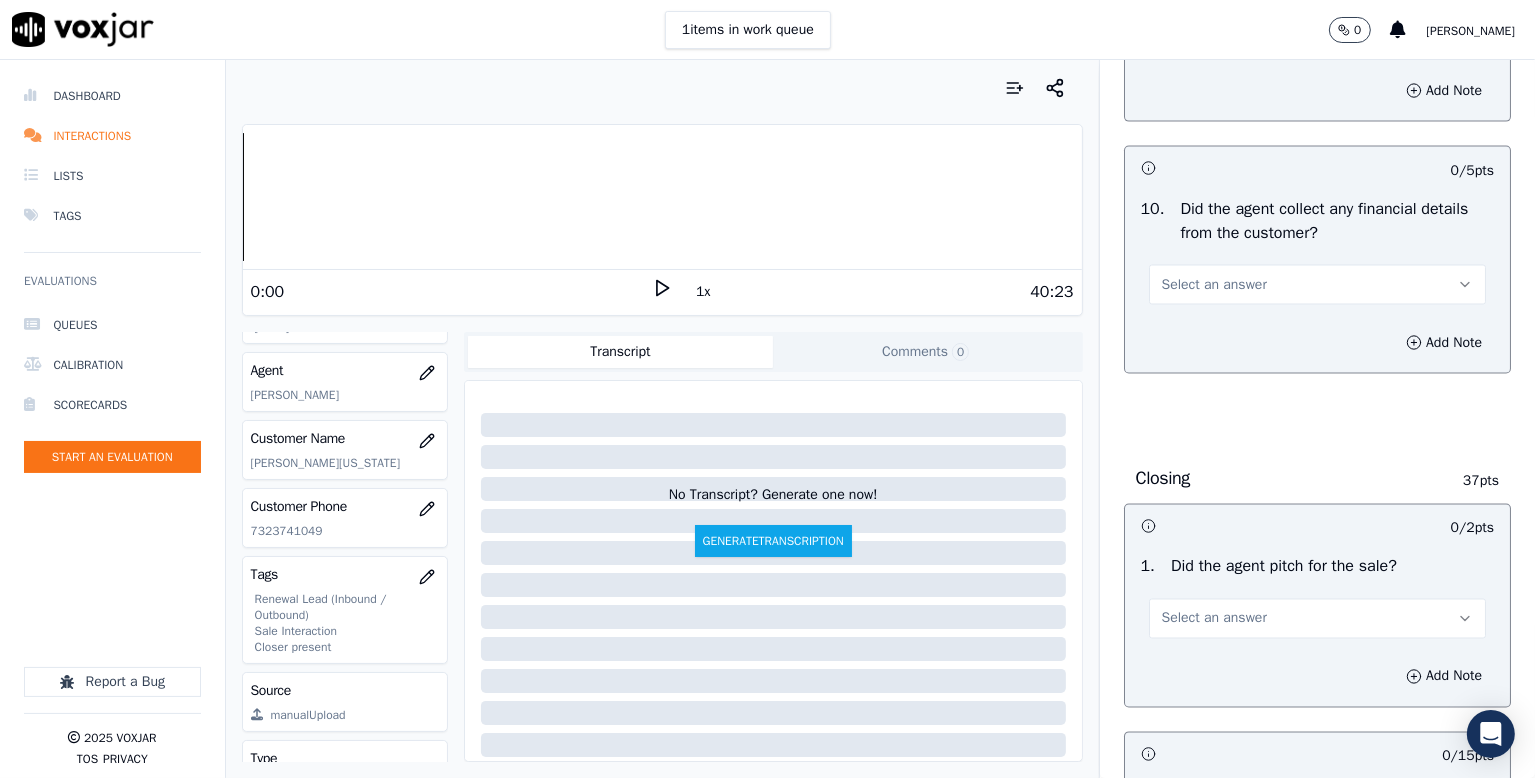 scroll, scrollTop: 3700, scrollLeft: 0, axis: vertical 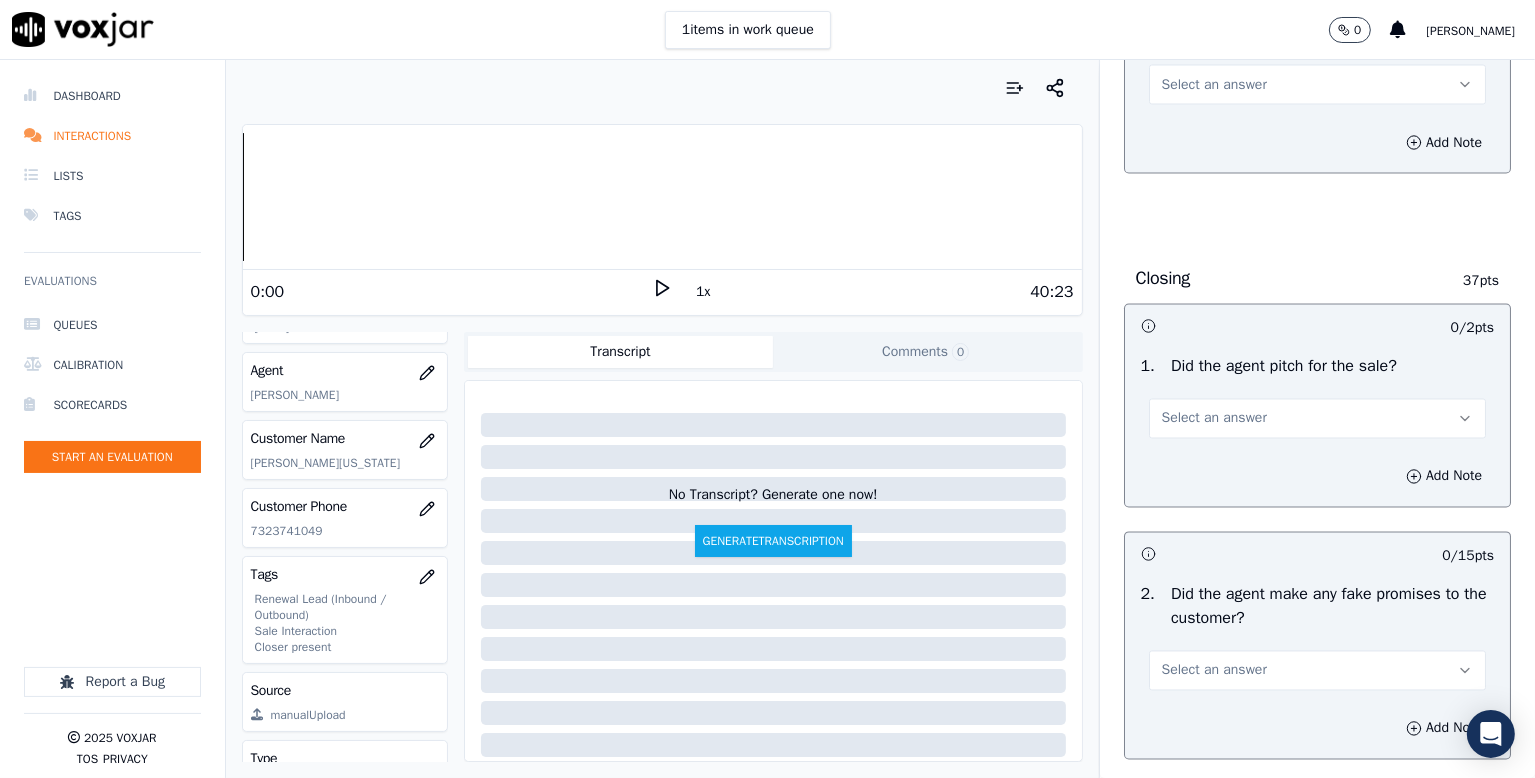 drag, startPoint x: 1204, startPoint y: 270, endPoint x: 1200, endPoint y: 285, distance: 15.524175 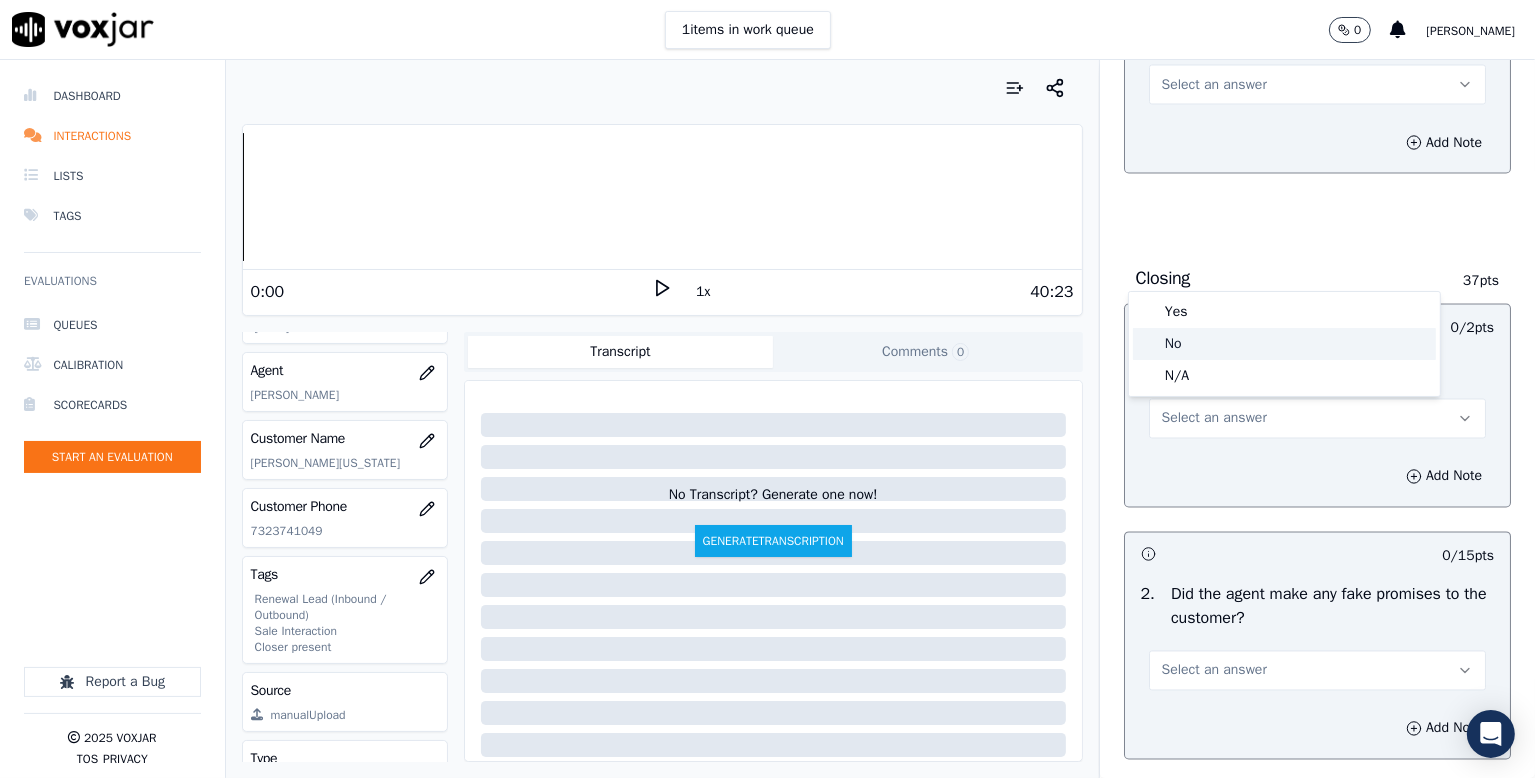 click on "No" 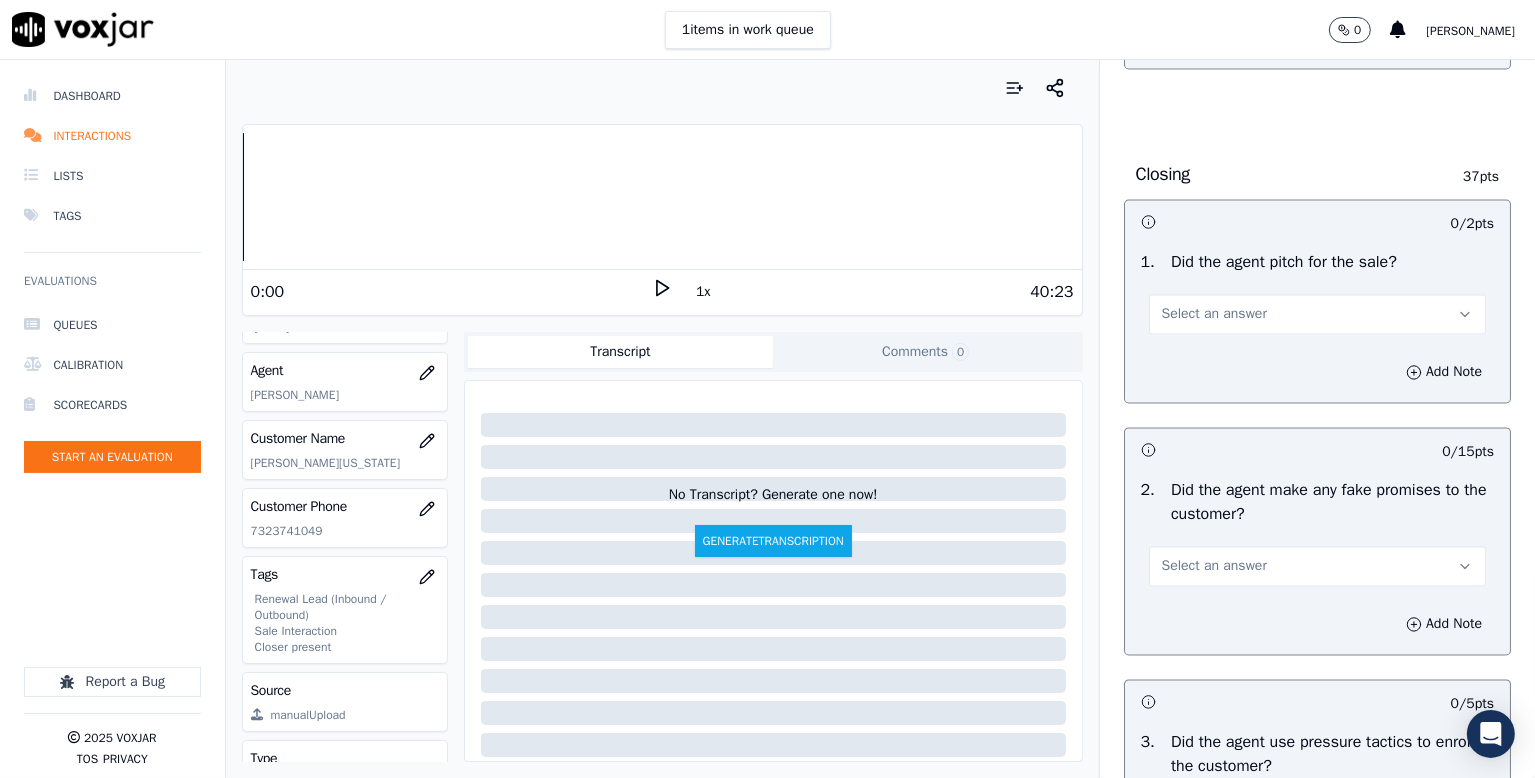 scroll, scrollTop: 4000, scrollLeft: 0, axis: vertical 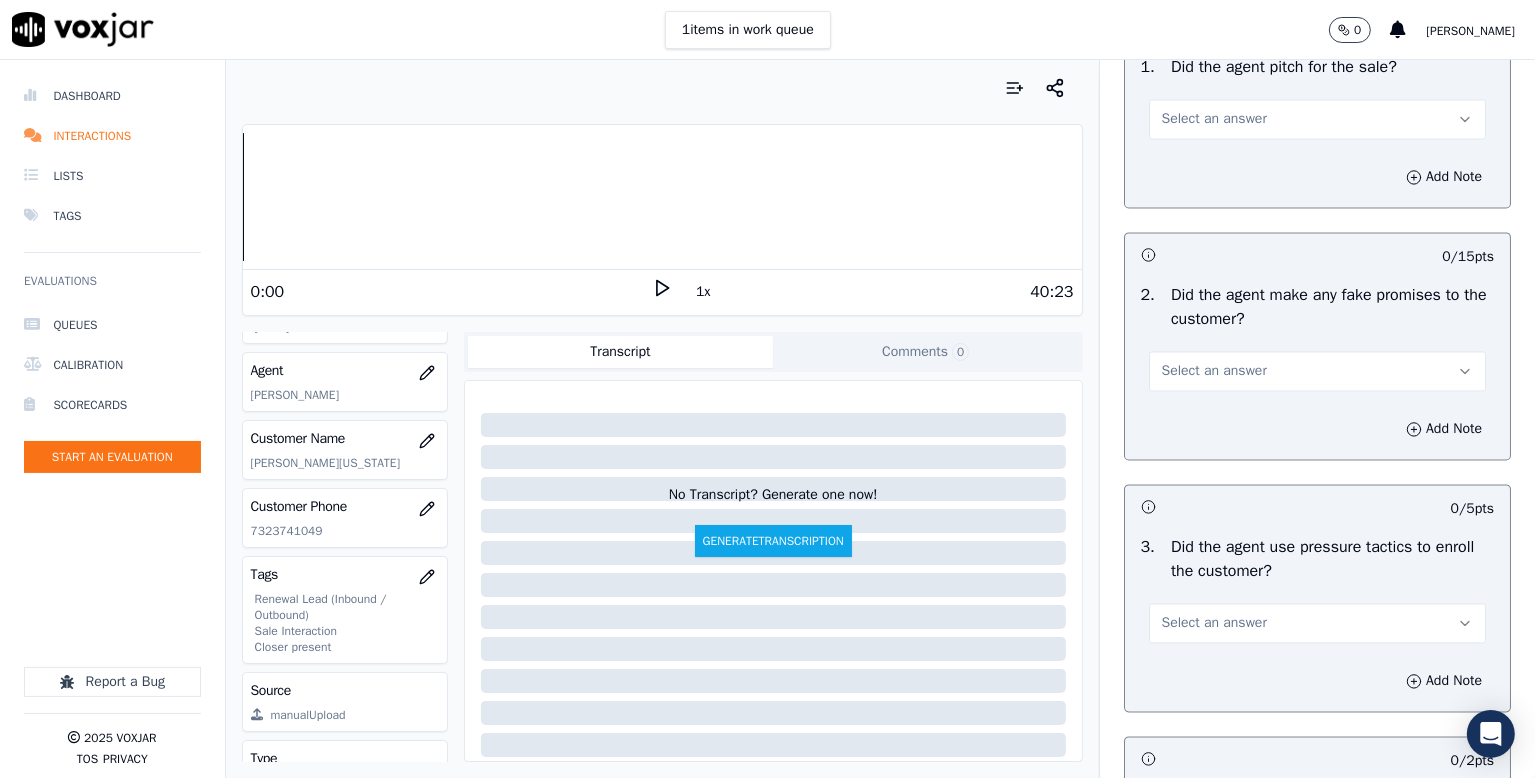drag, startPoint x: 1203, startPoint y: 295, endPoint x: 1203, endPoint y: 316, distance: 21 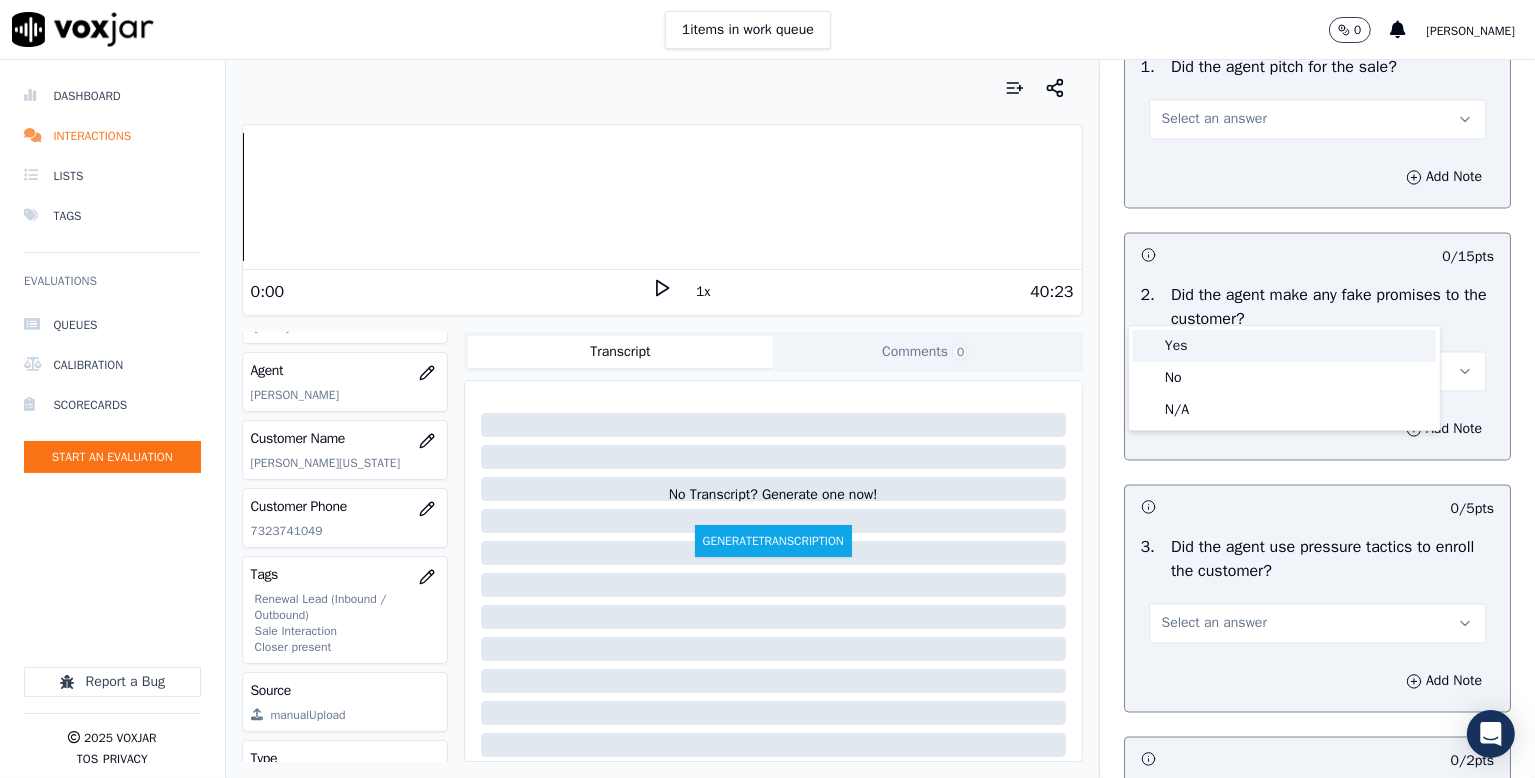 drag, startPoint x: 1188, startPoint y: 349, endPoint x: 1214, endPoint y: 341, distance: 27.202942 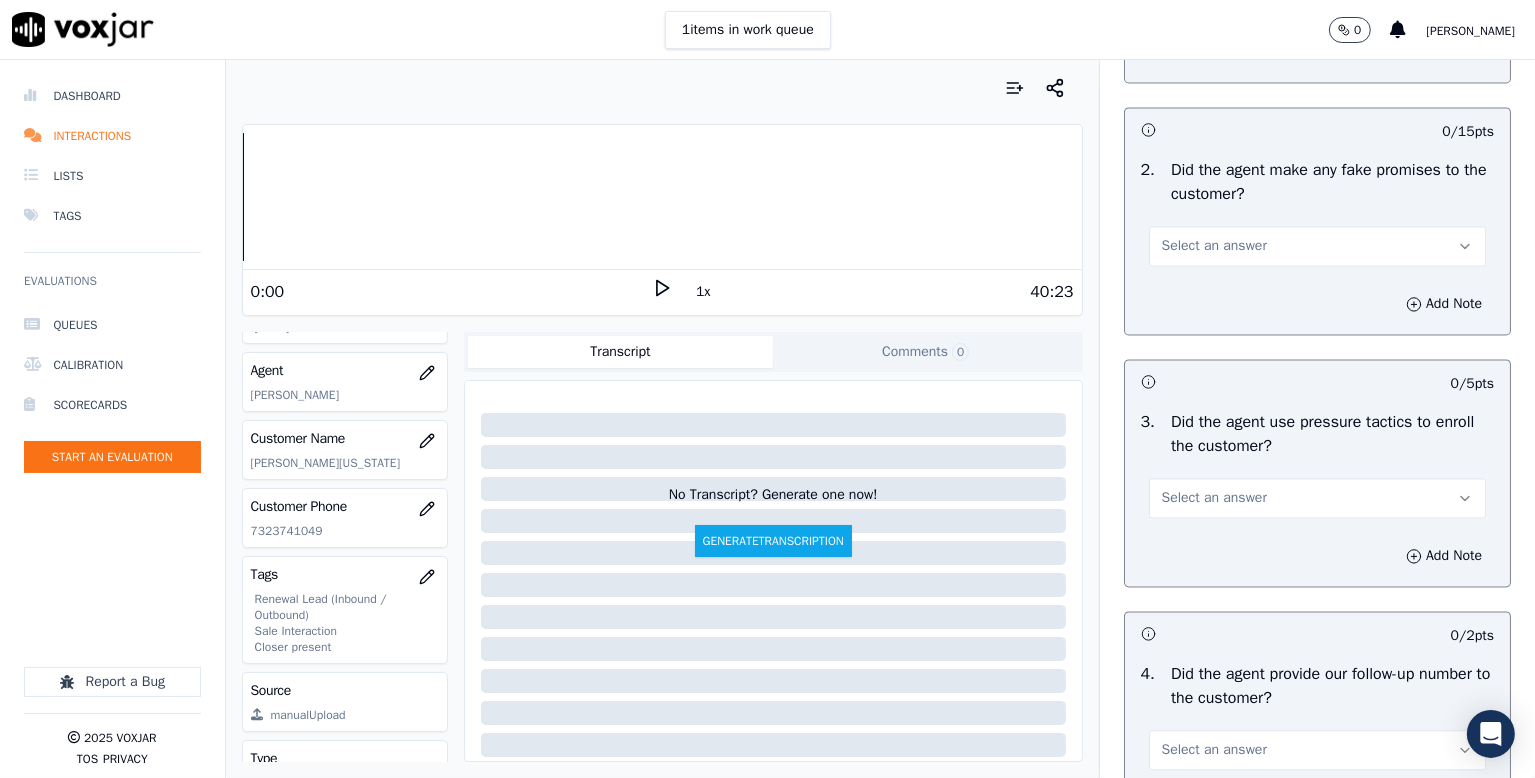 scroll, scrollTop: 4200, scrollLeft: 0, axis: vertical 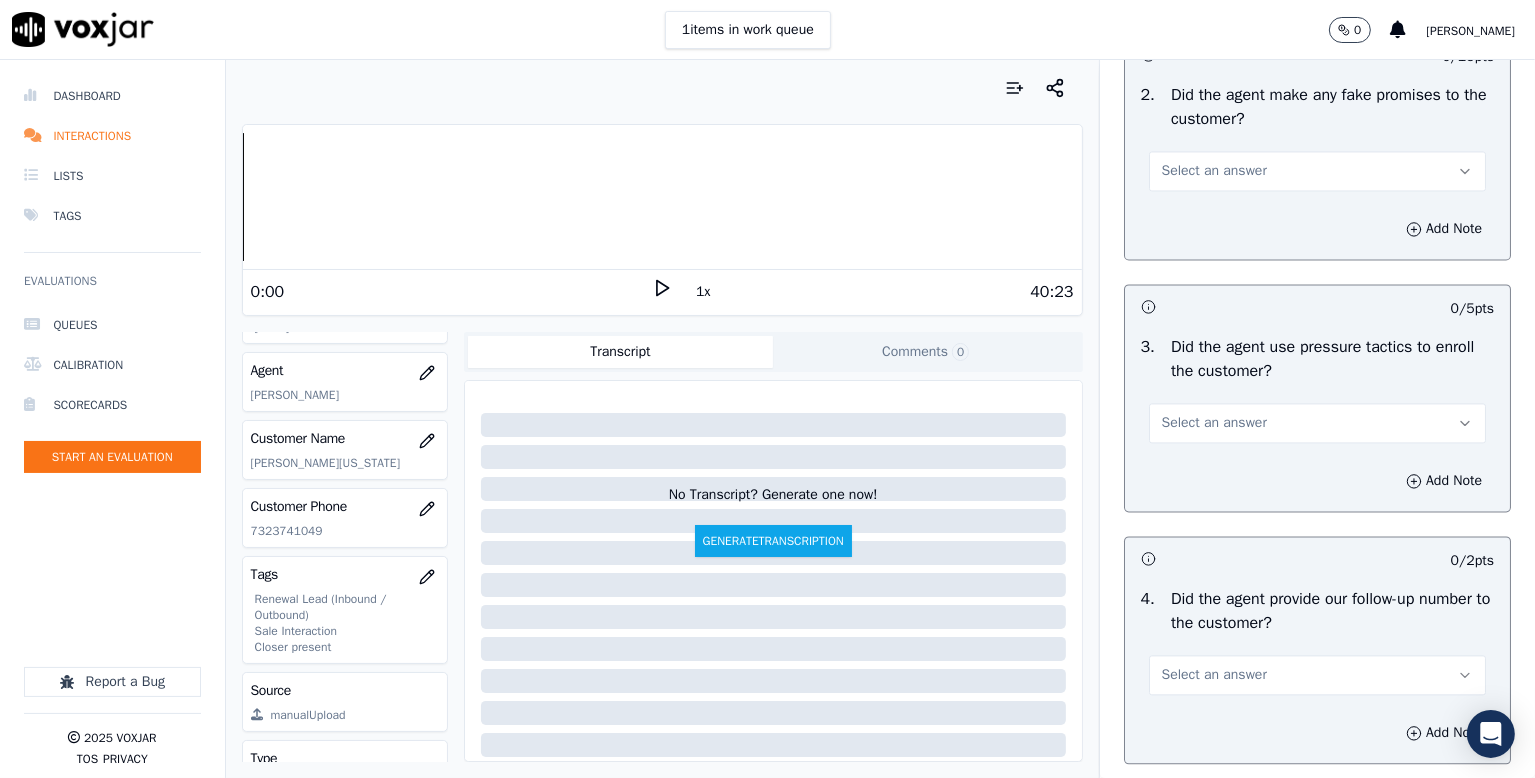 click on "Select an answer" at bounding box center (1317, 171) 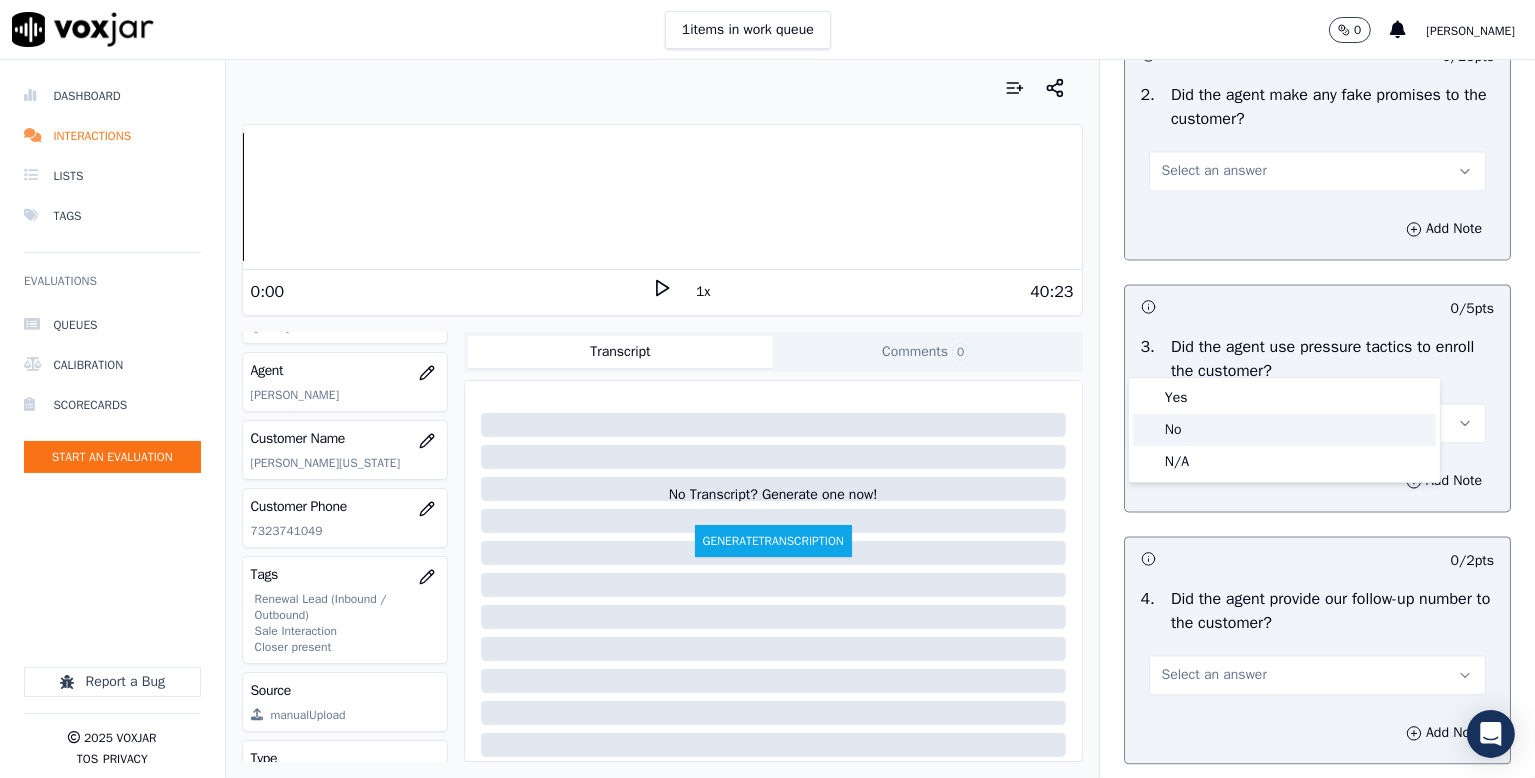 drag, startPoint x: 1180, startPoint y: 425, endPoint x: 1211, endPoint y: 396, distance: 42.44997 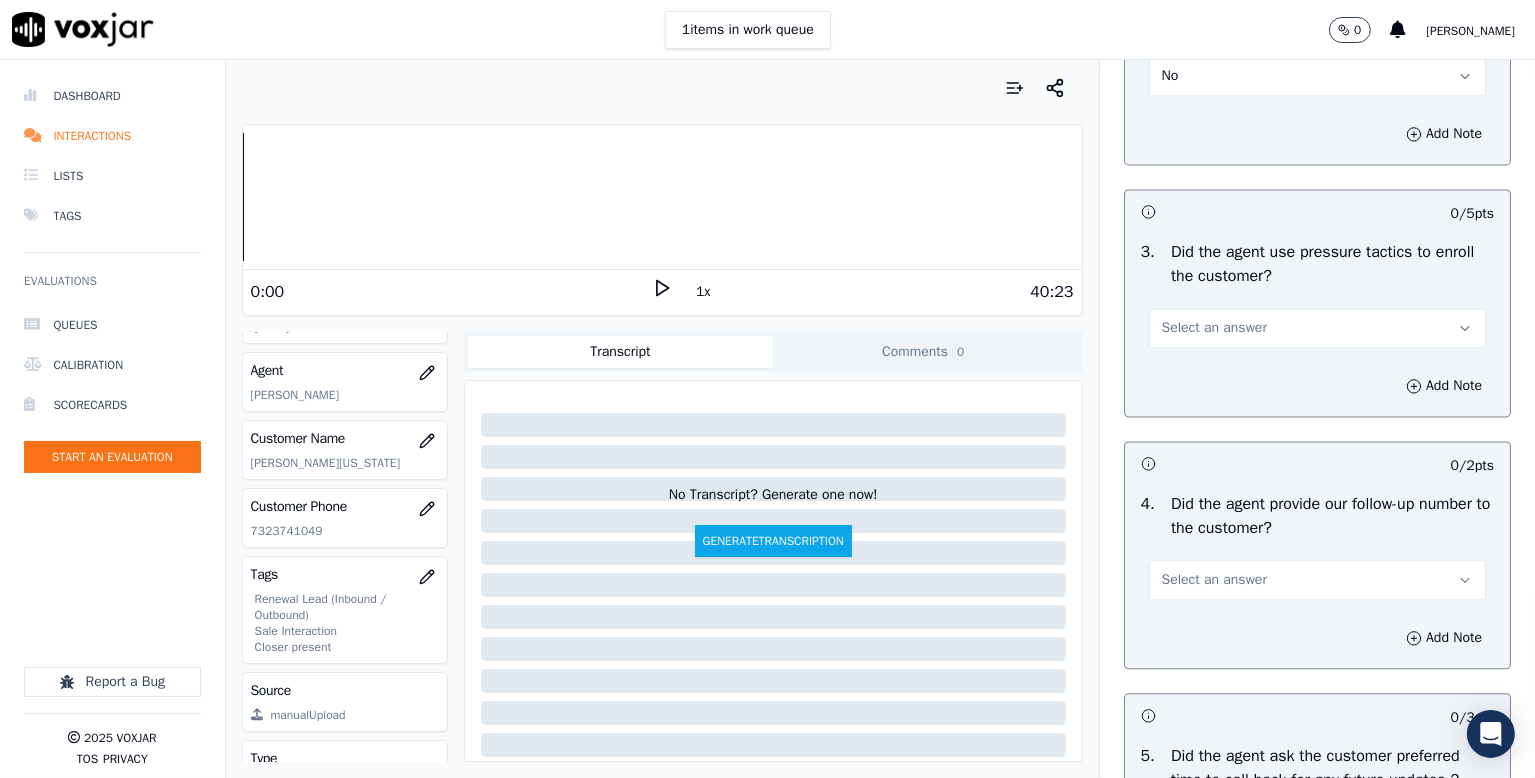 scroll, scrollTop: 4500, scrollLeft: 0, axis: vertical 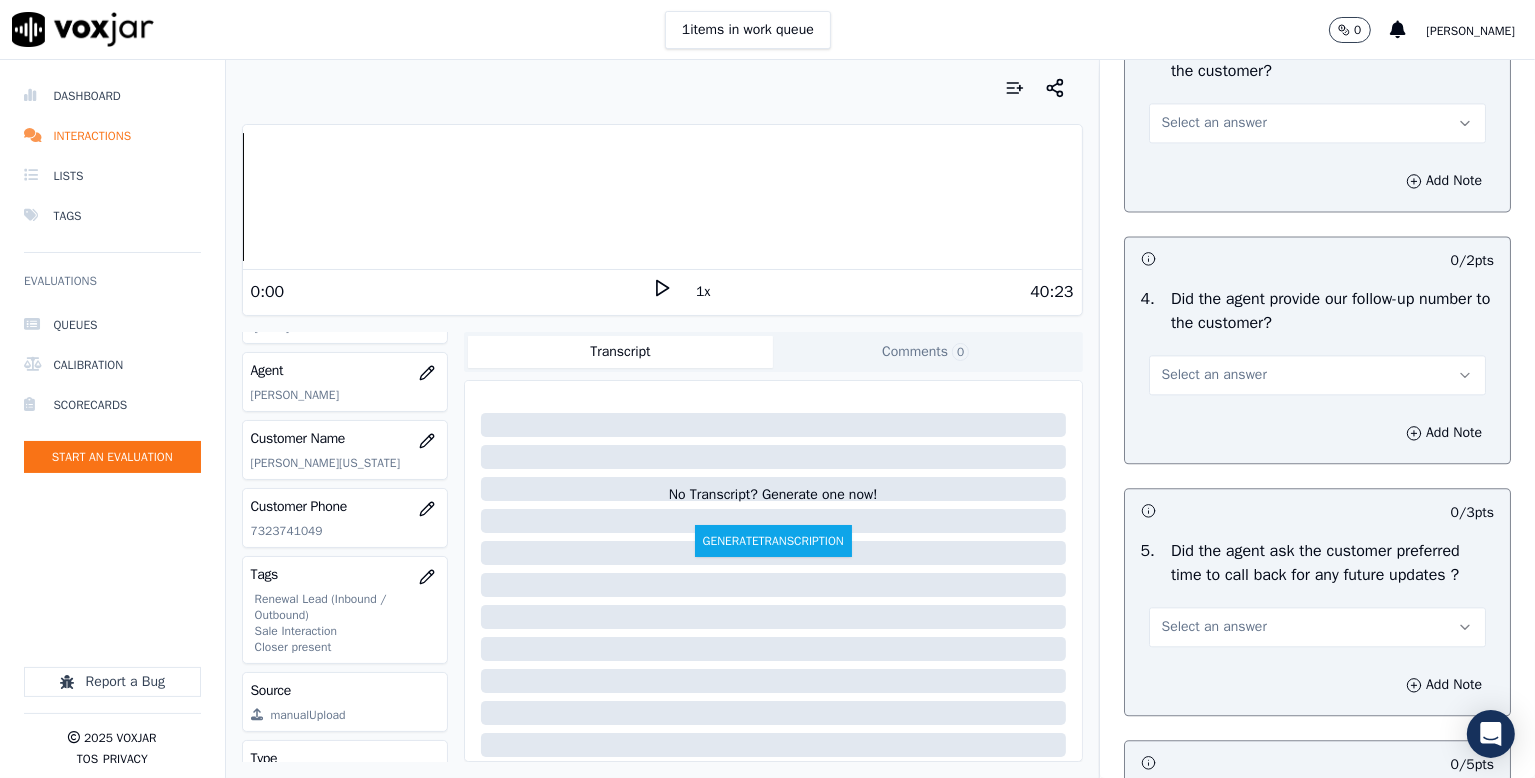 click on "Select an answer" at bounding box center [1214, 123] 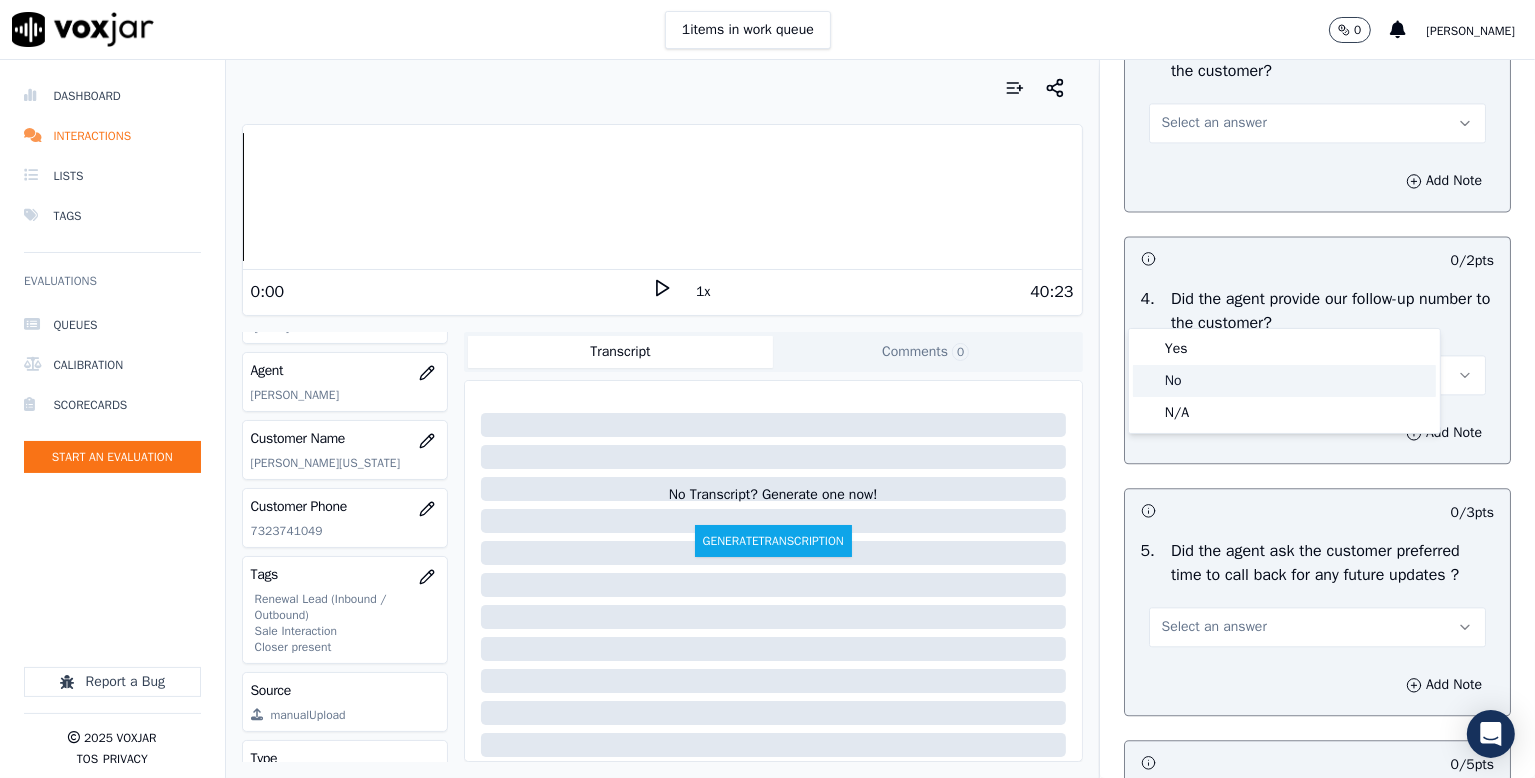 drag, startPoint x: 1184, startPoint y: 383, endPoint x: 1236, endPoint y: 337, distance: 69.426216 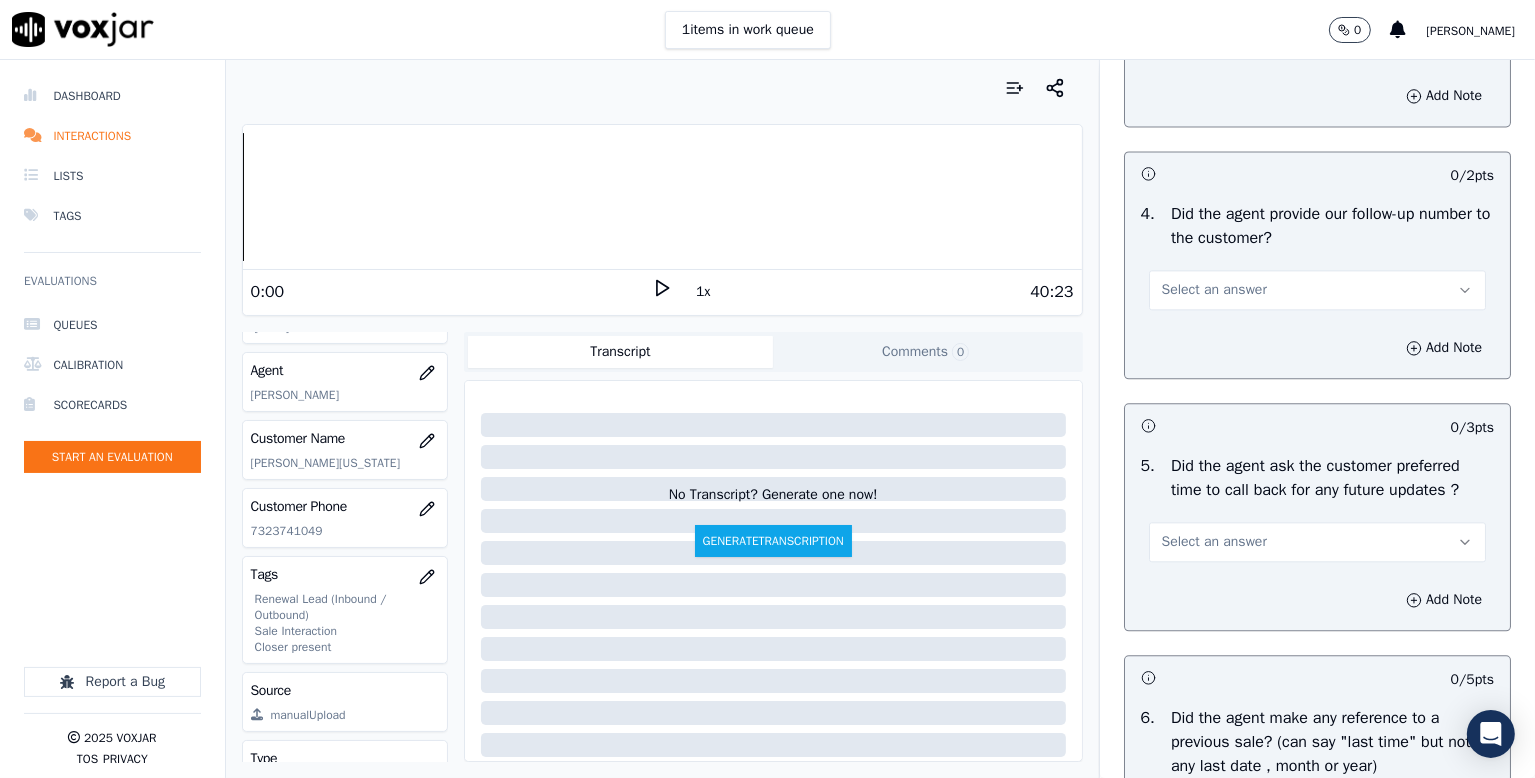 scroll, scrollTop: 4700, scrollLeft: 0, axis: vertical 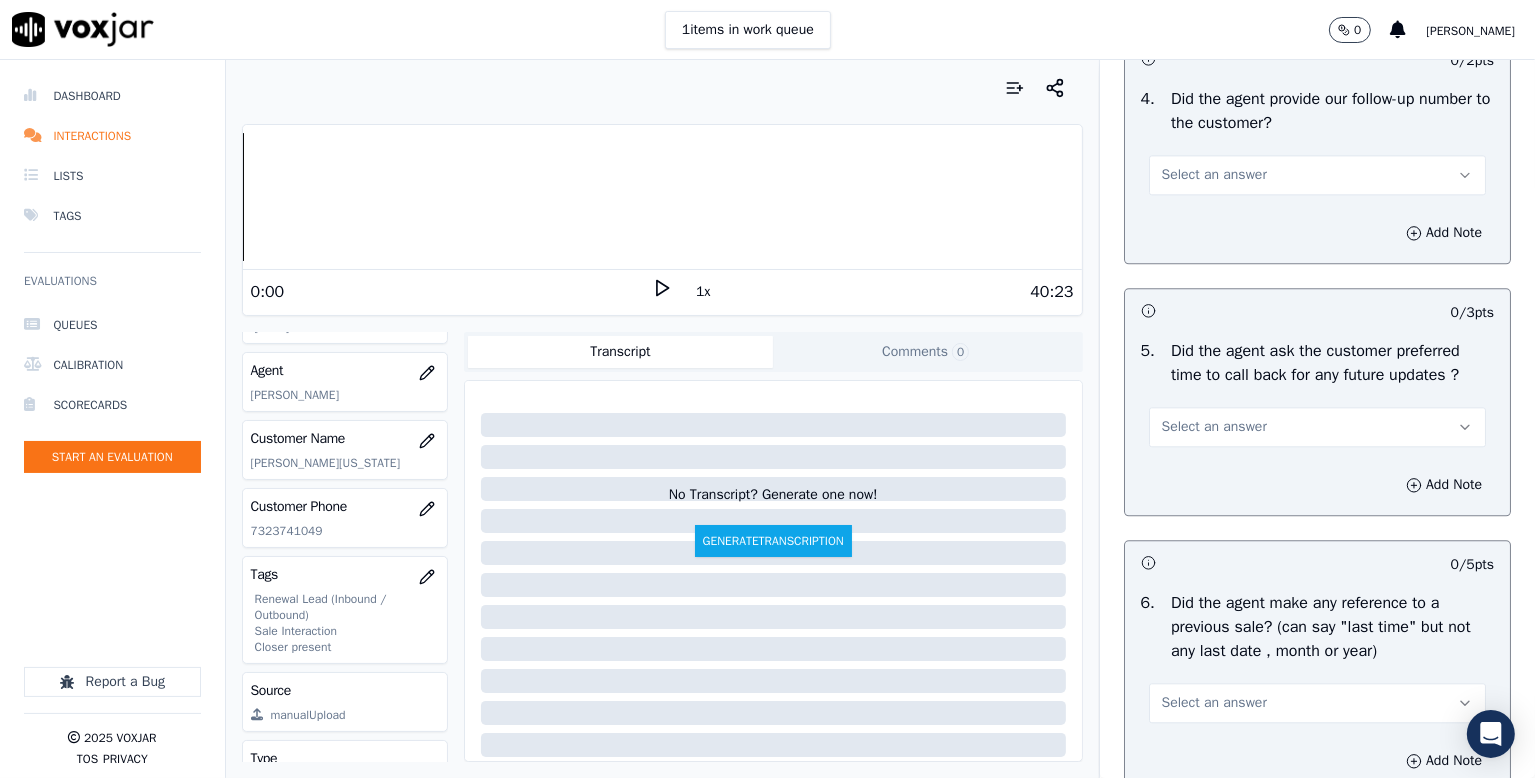 click on "Select an answer" at bounding box center [1214, 175] 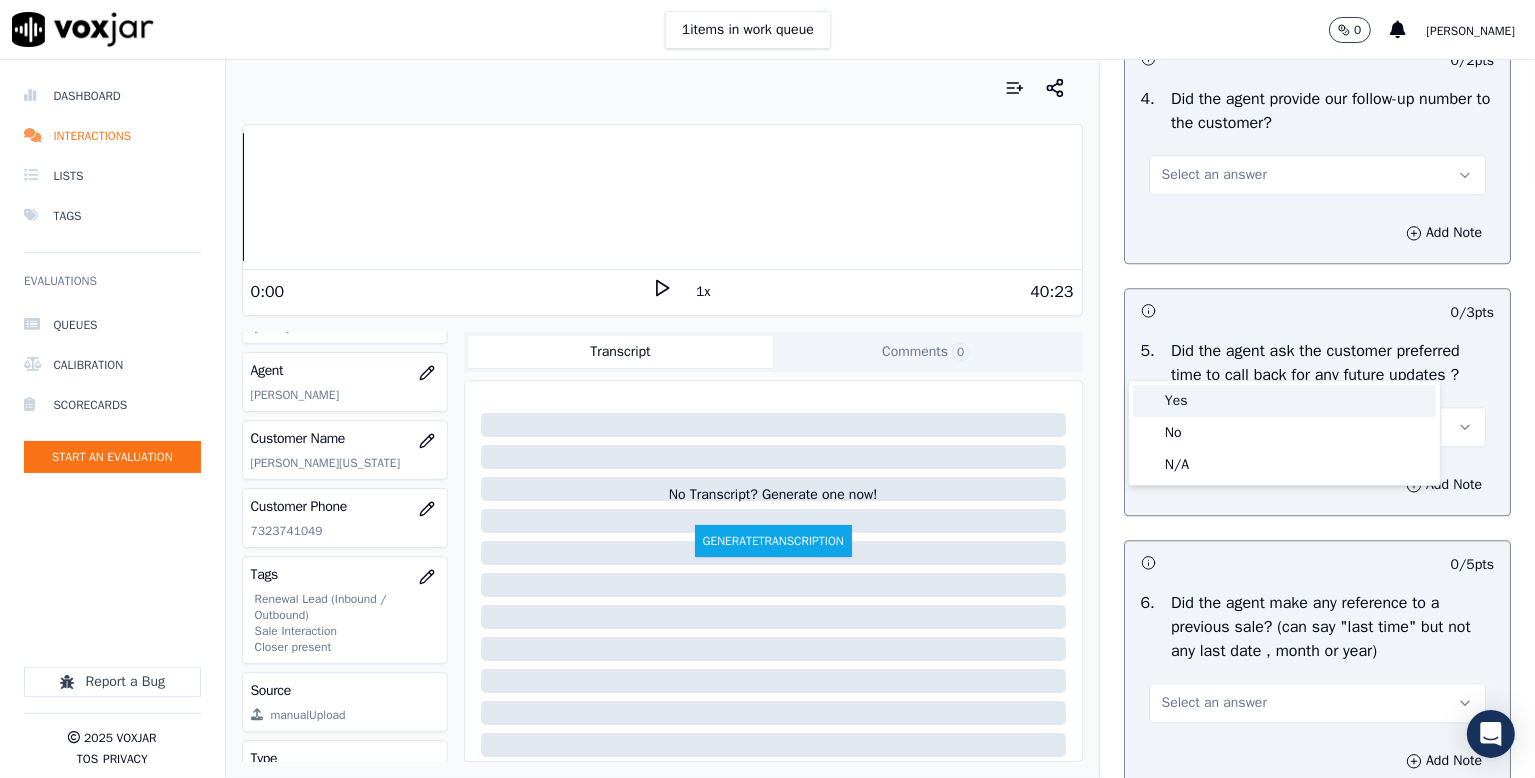 click on "Yes" at bounding box center [1284, 401] 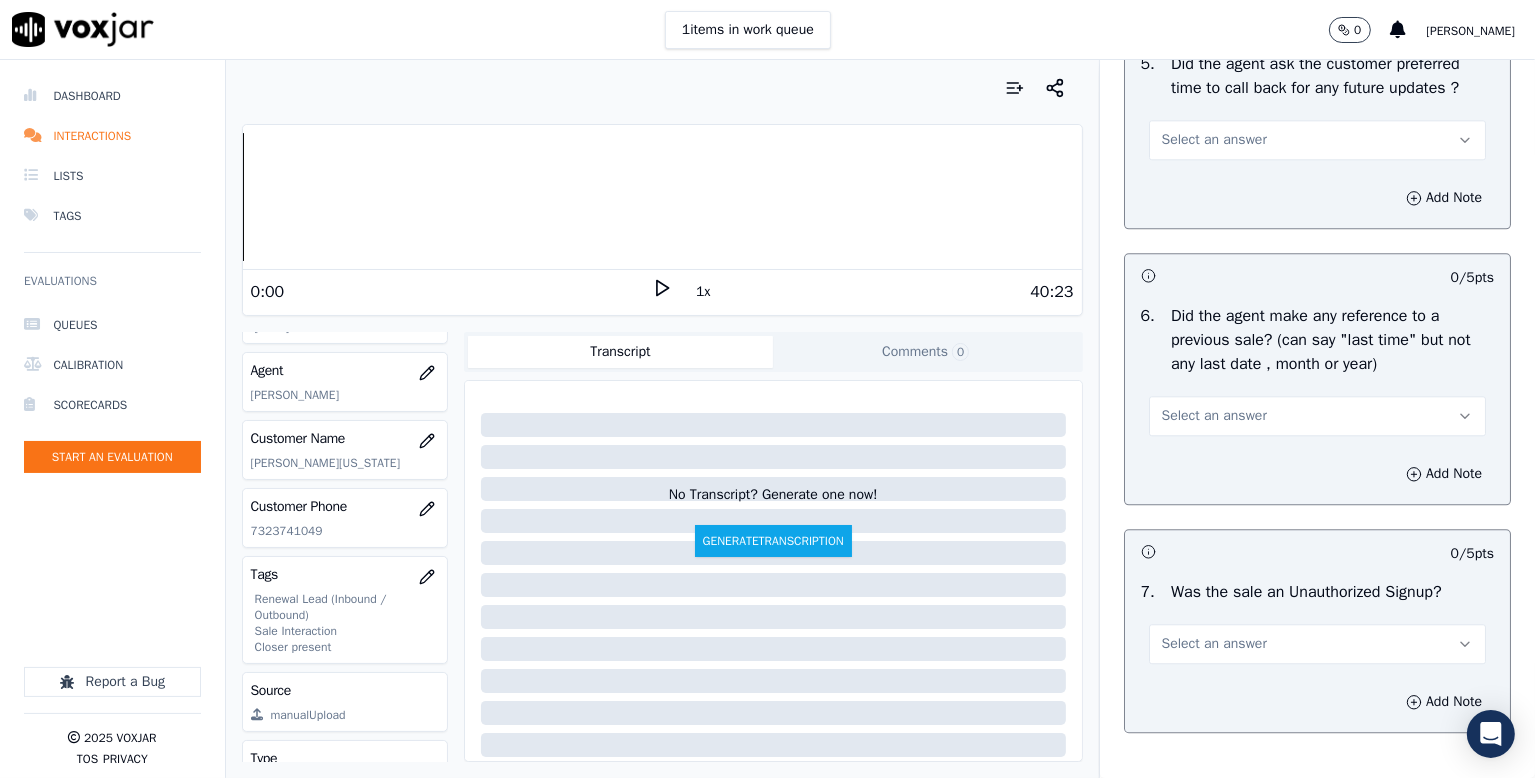 scroll, scrollTop: 5000, scrollLeft: 0, axis: vertical 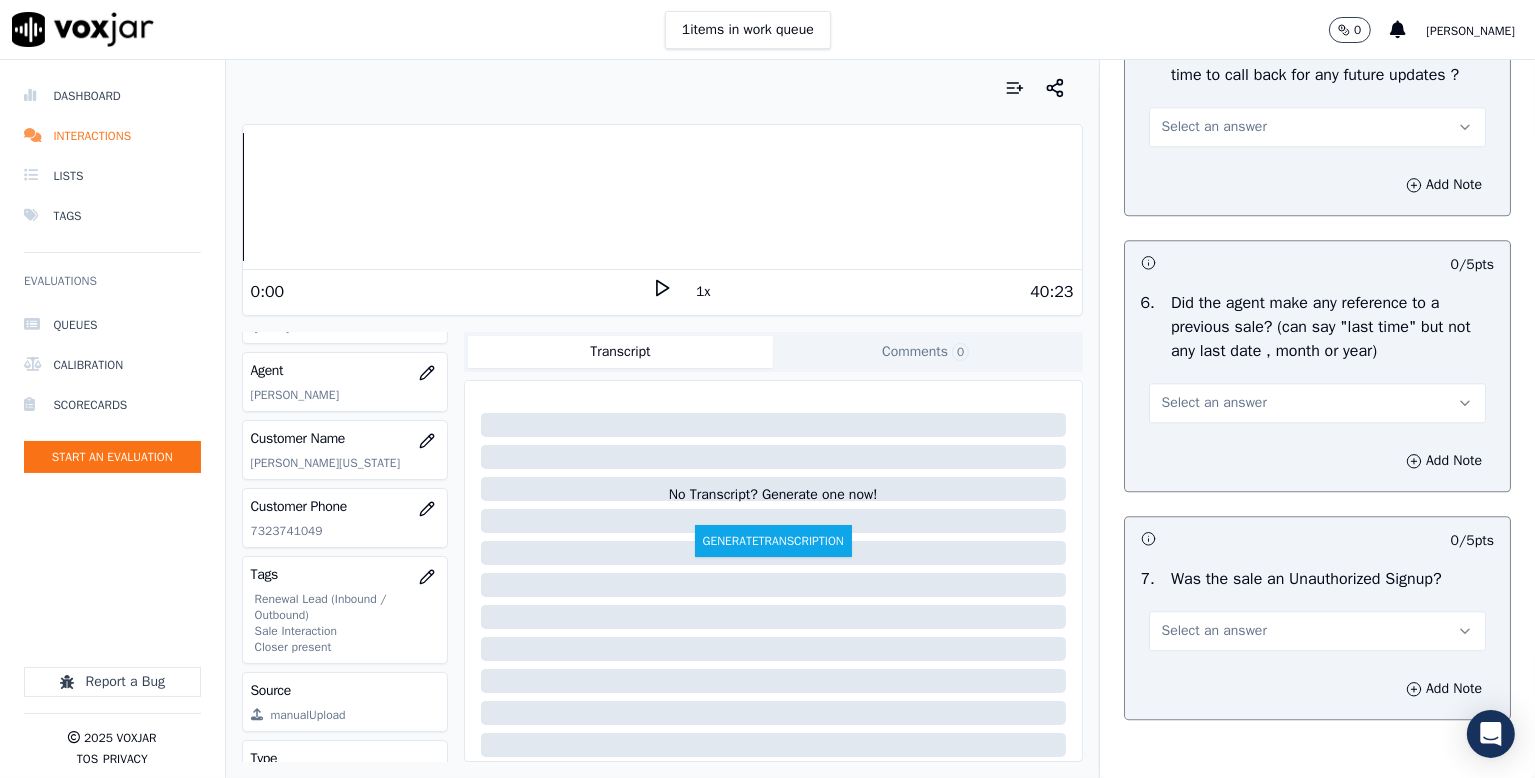 click on "Select an answer" at bounding box center (1214, 127) 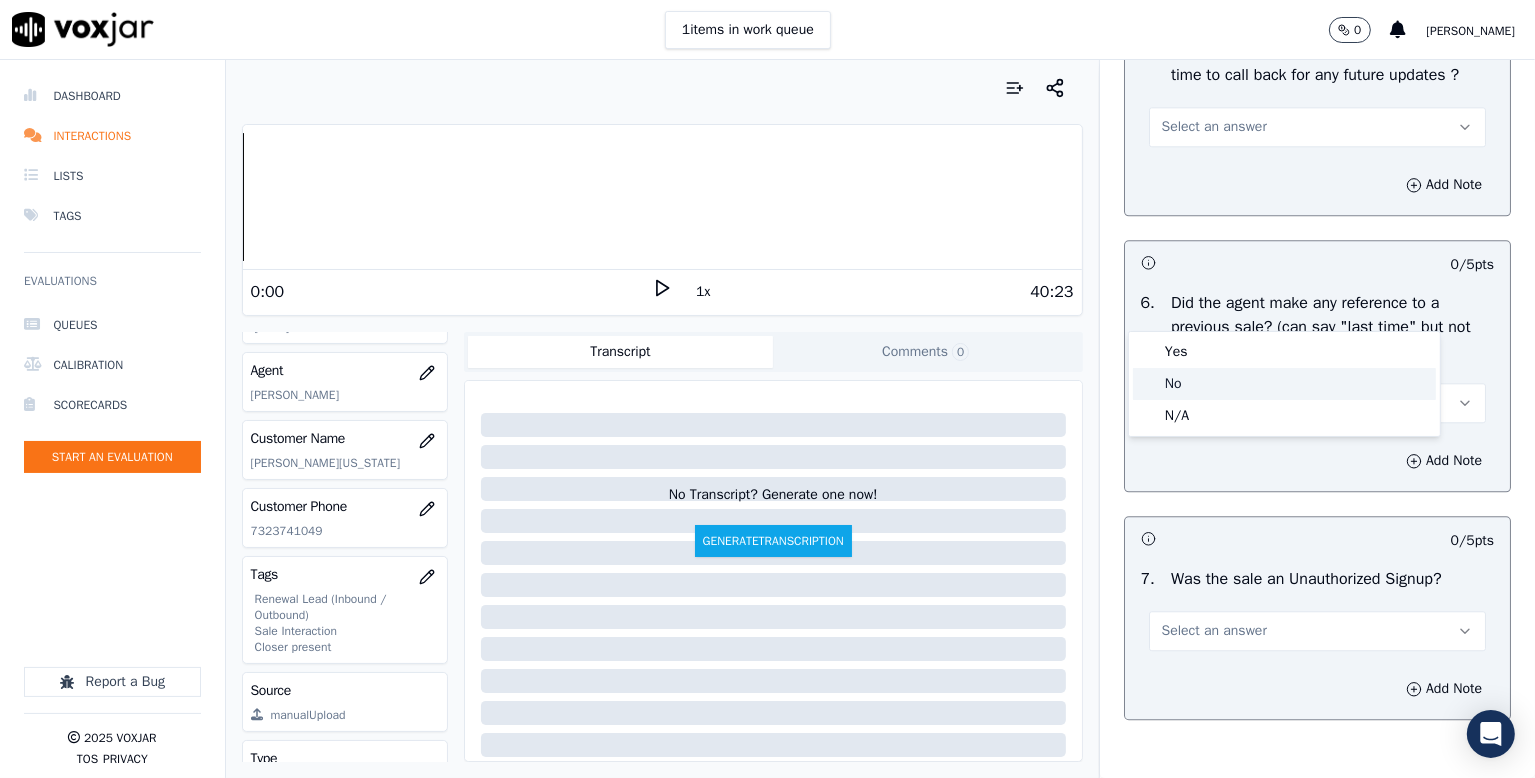 click on "Yes" at bounding box center (1284, 352) 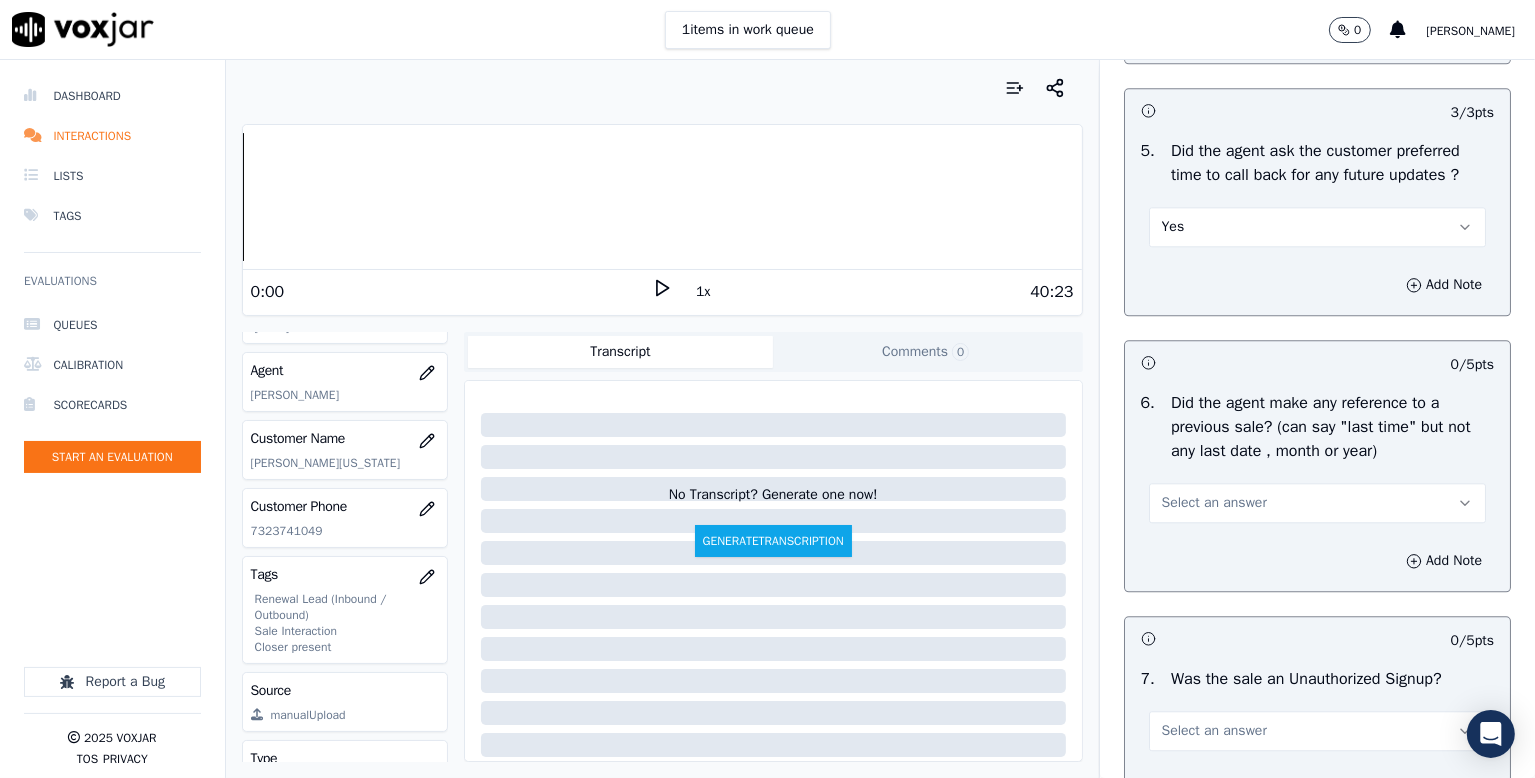 scroll, scrollTop: 5000, scrollLeft: 0, axis: vertical 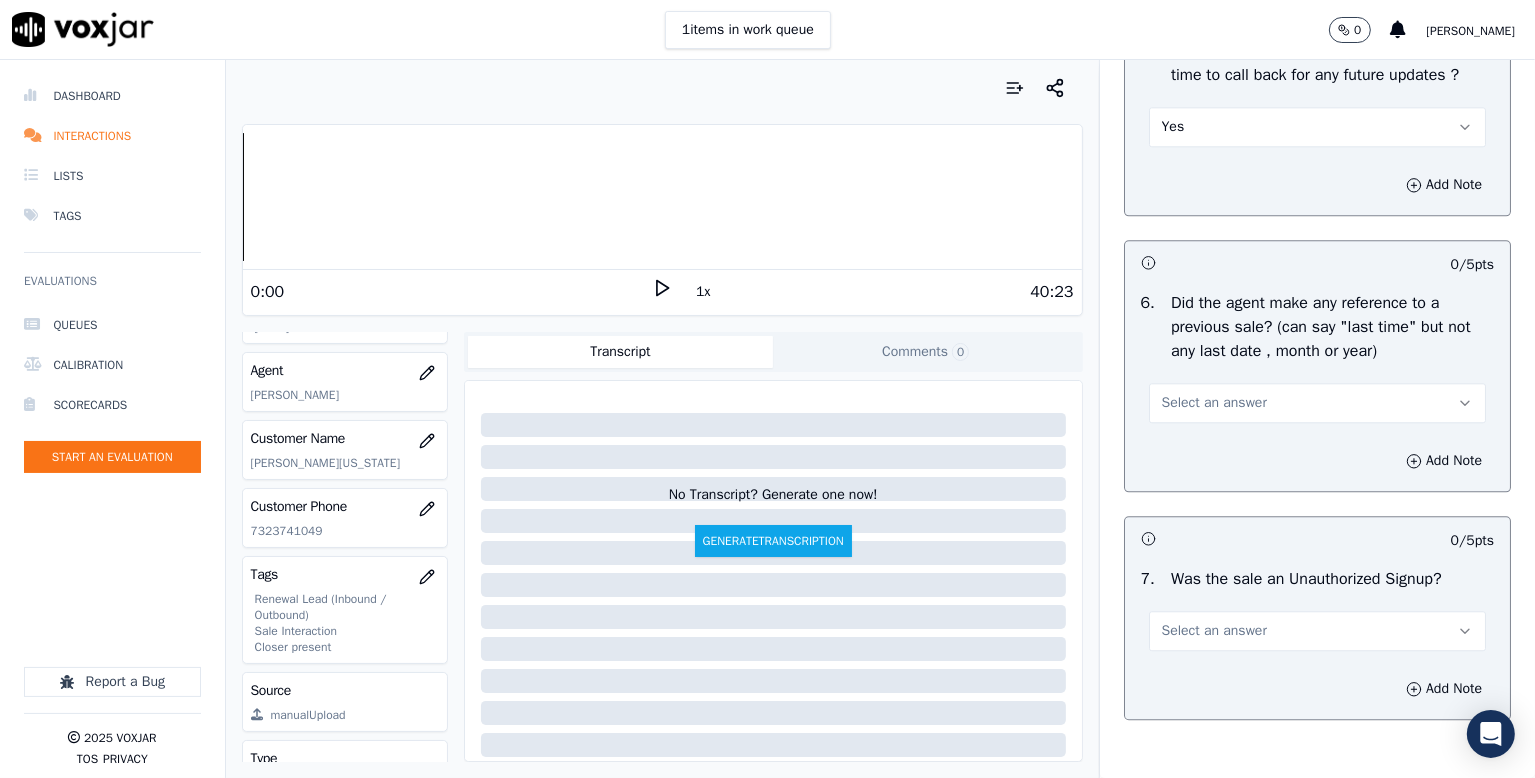 drag, startPoint x: 1183, startPoint y: 301, endPoint x: 1184, endPoint y: 312, distance: 11.045361 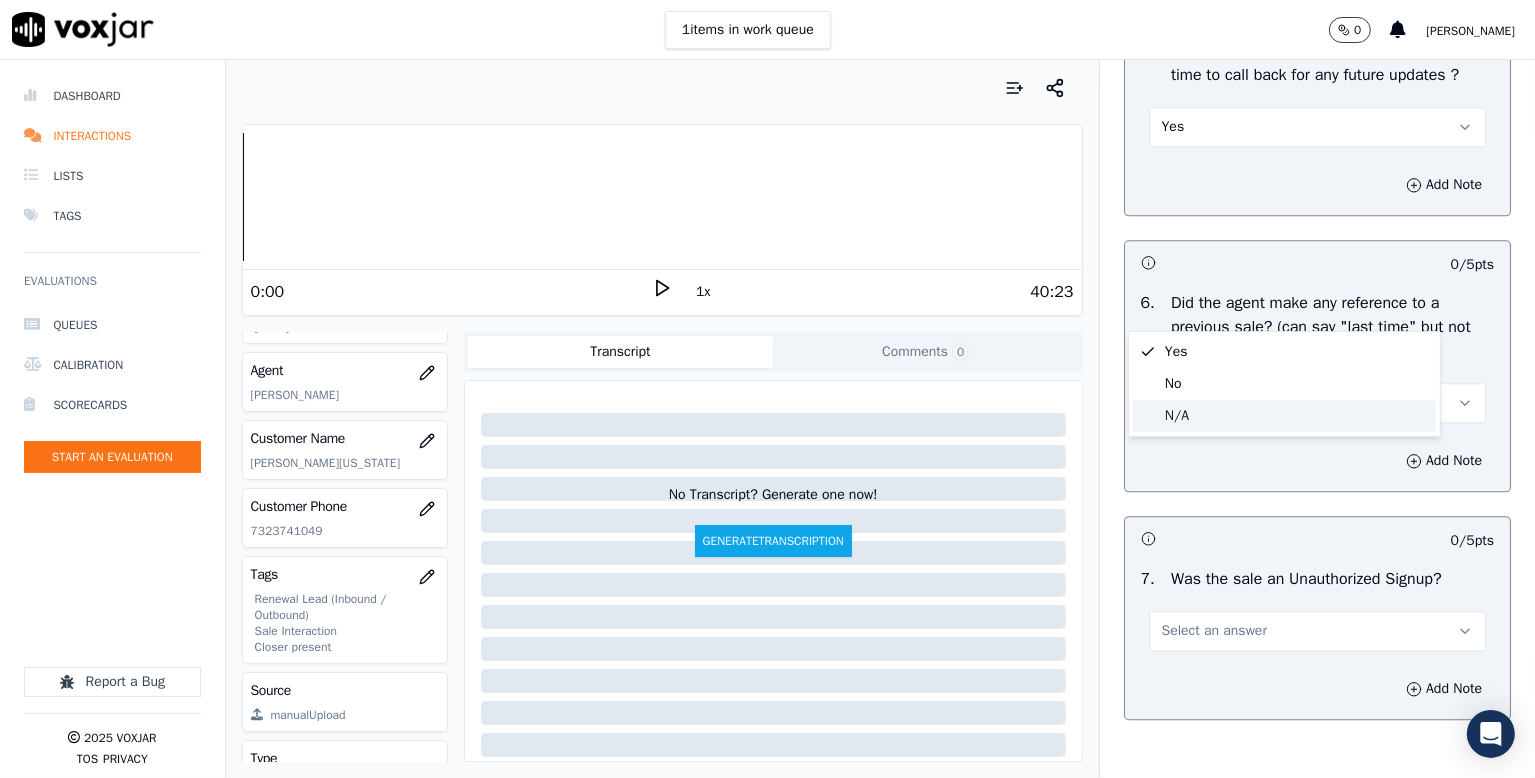 click on "N/A" 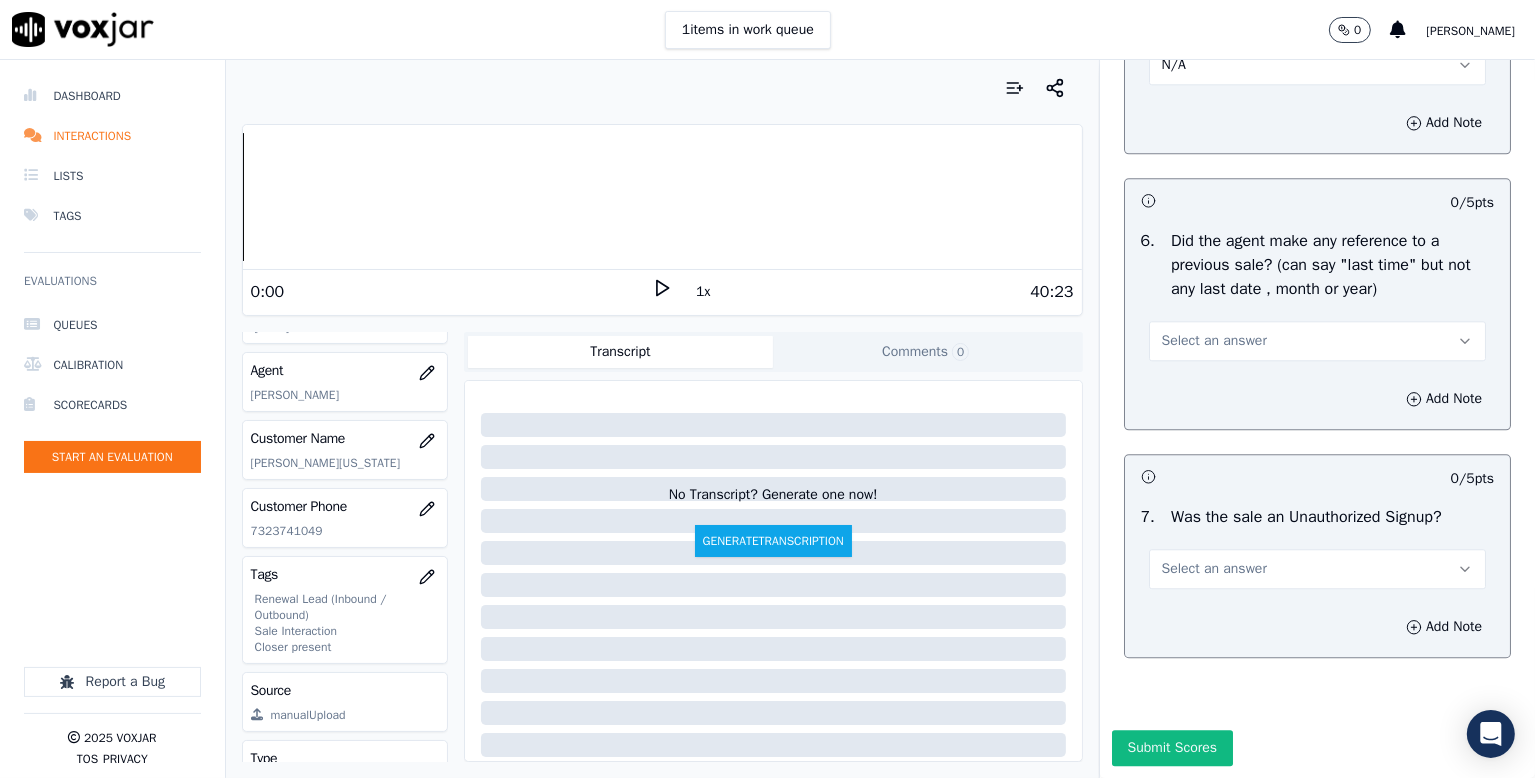 scroll, scrollTop: 5287, scrollLeft: 0, axis: vertical 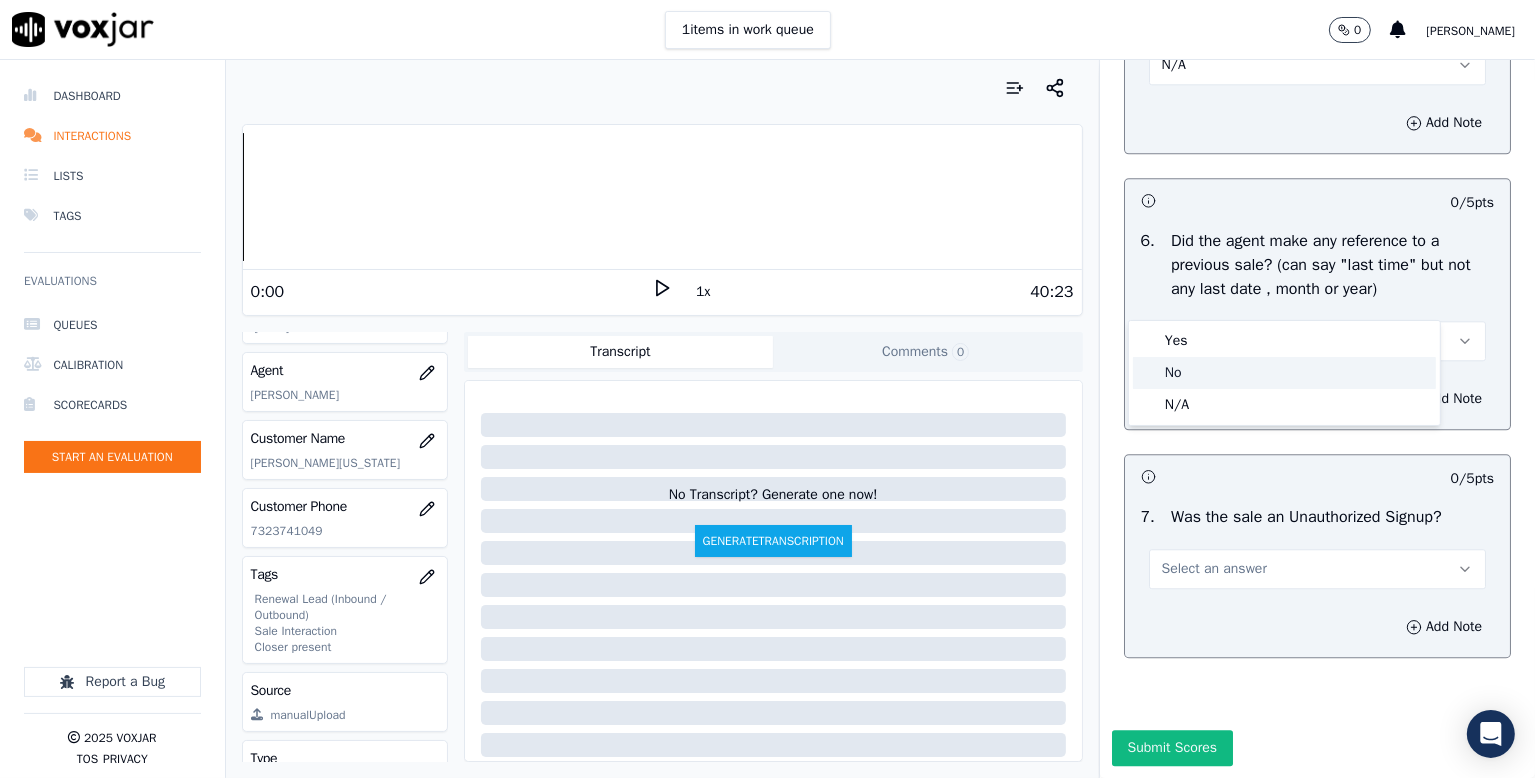 click on "No" 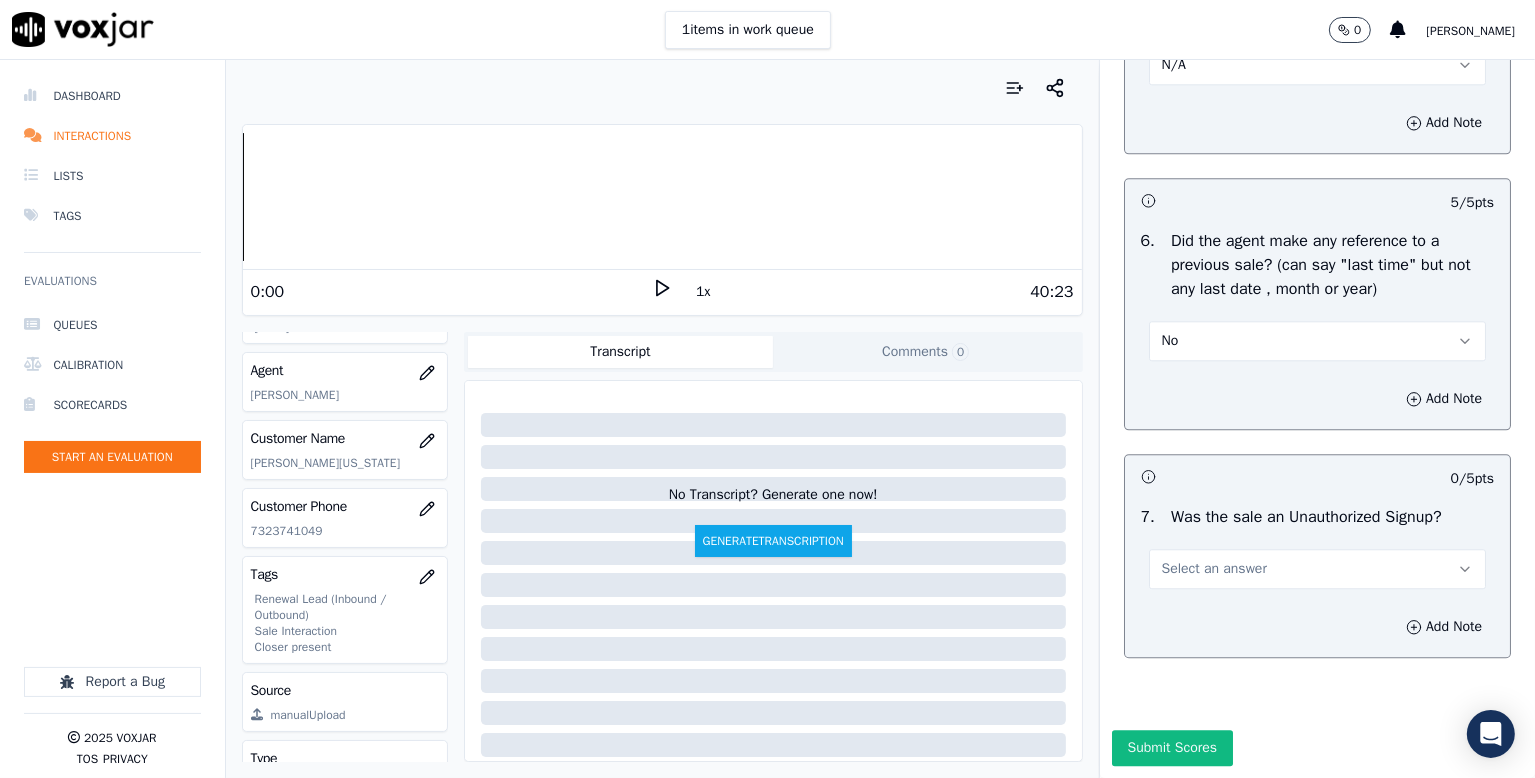 drag, startPoint x: 1197, startPoint y: 513, endPoint x: 1194, endPoint y: 535, distance: 22.203604 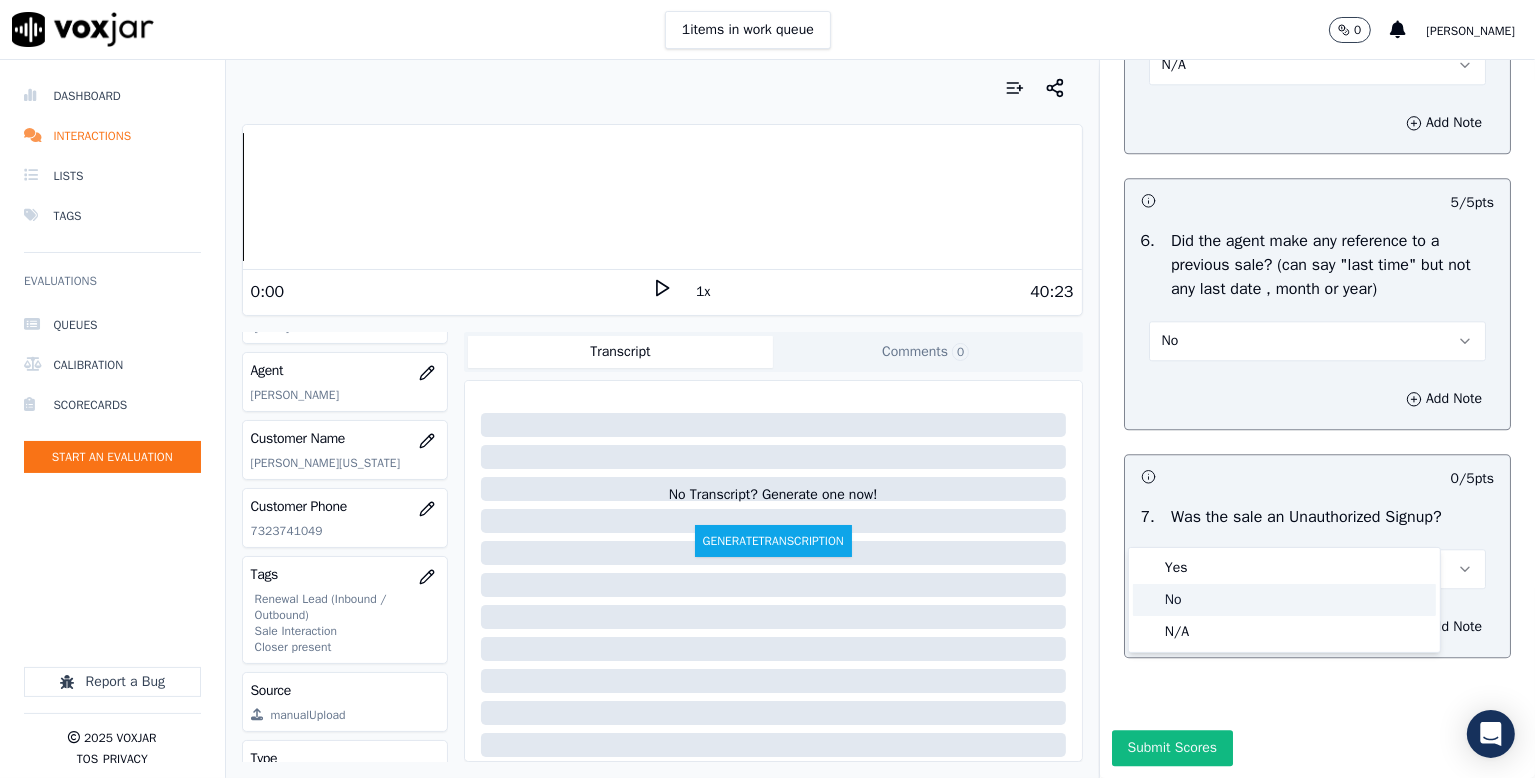 click on "No" 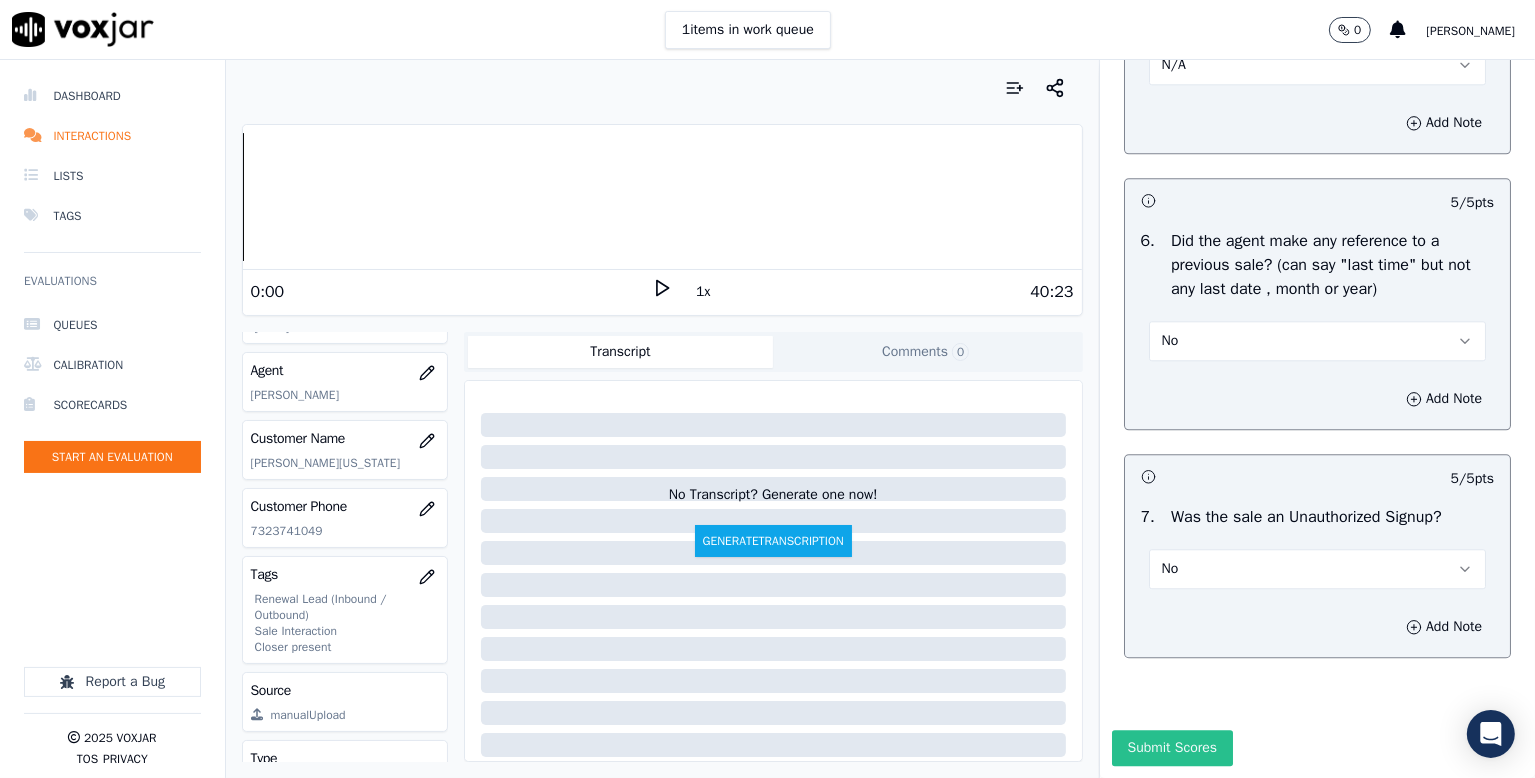click on "Submit Scores" at bounding box center [1172, 748] 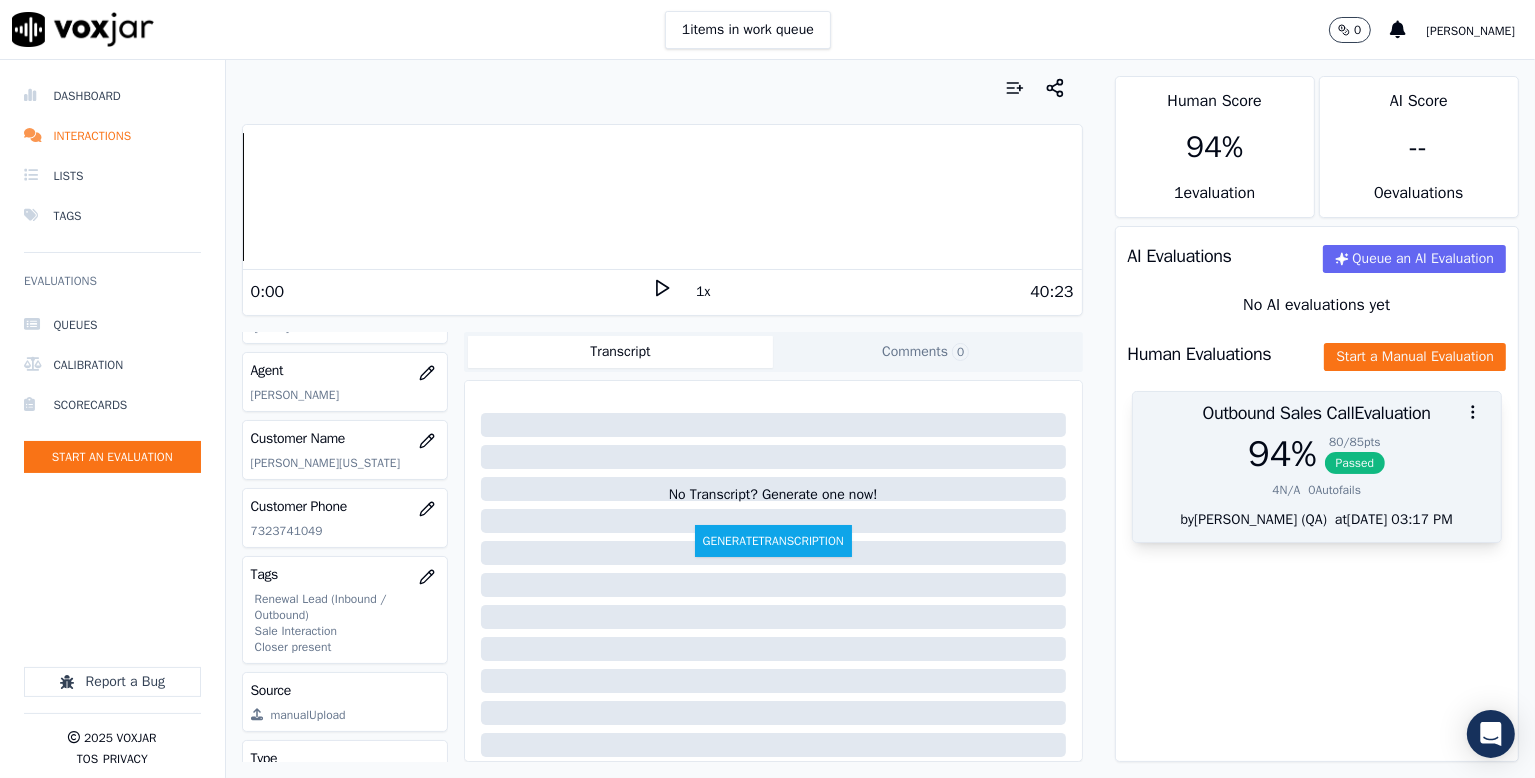 click on "Passed" at bounding box center [1355, 463] 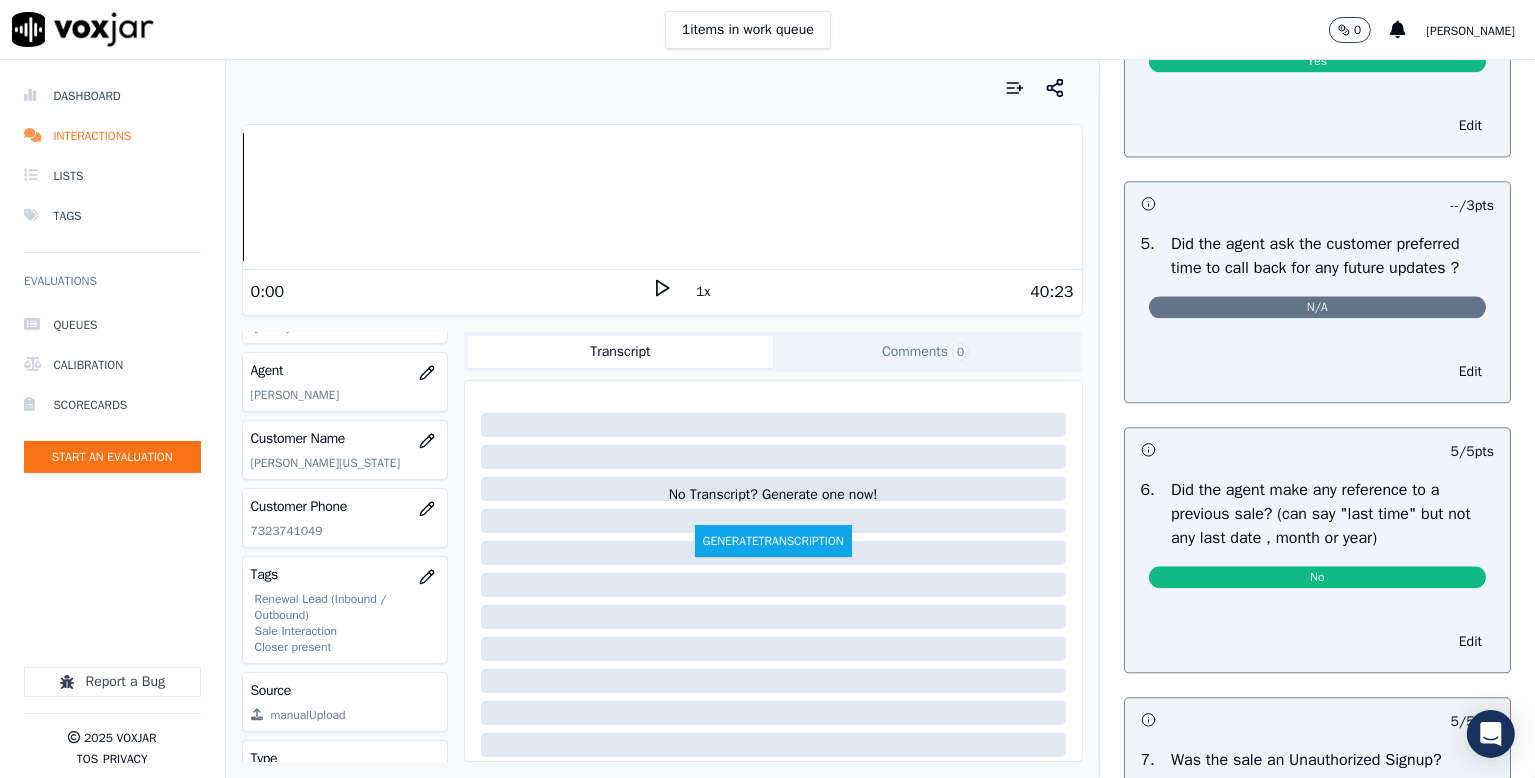 scroll, scrollTop: 4700, scrollLeft: 0, axis: vertical 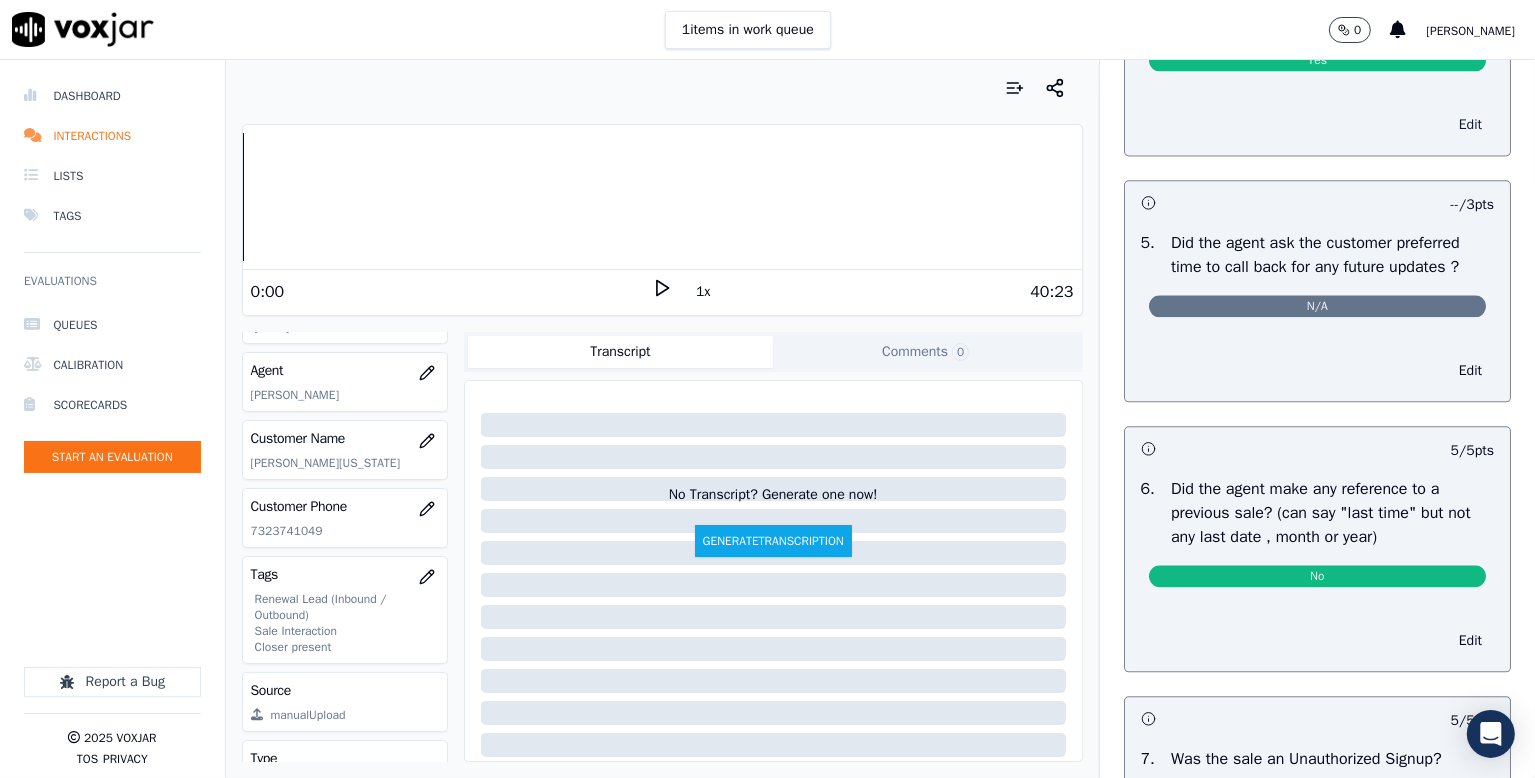 click on "Edit" at bounding box center (1470, 125) 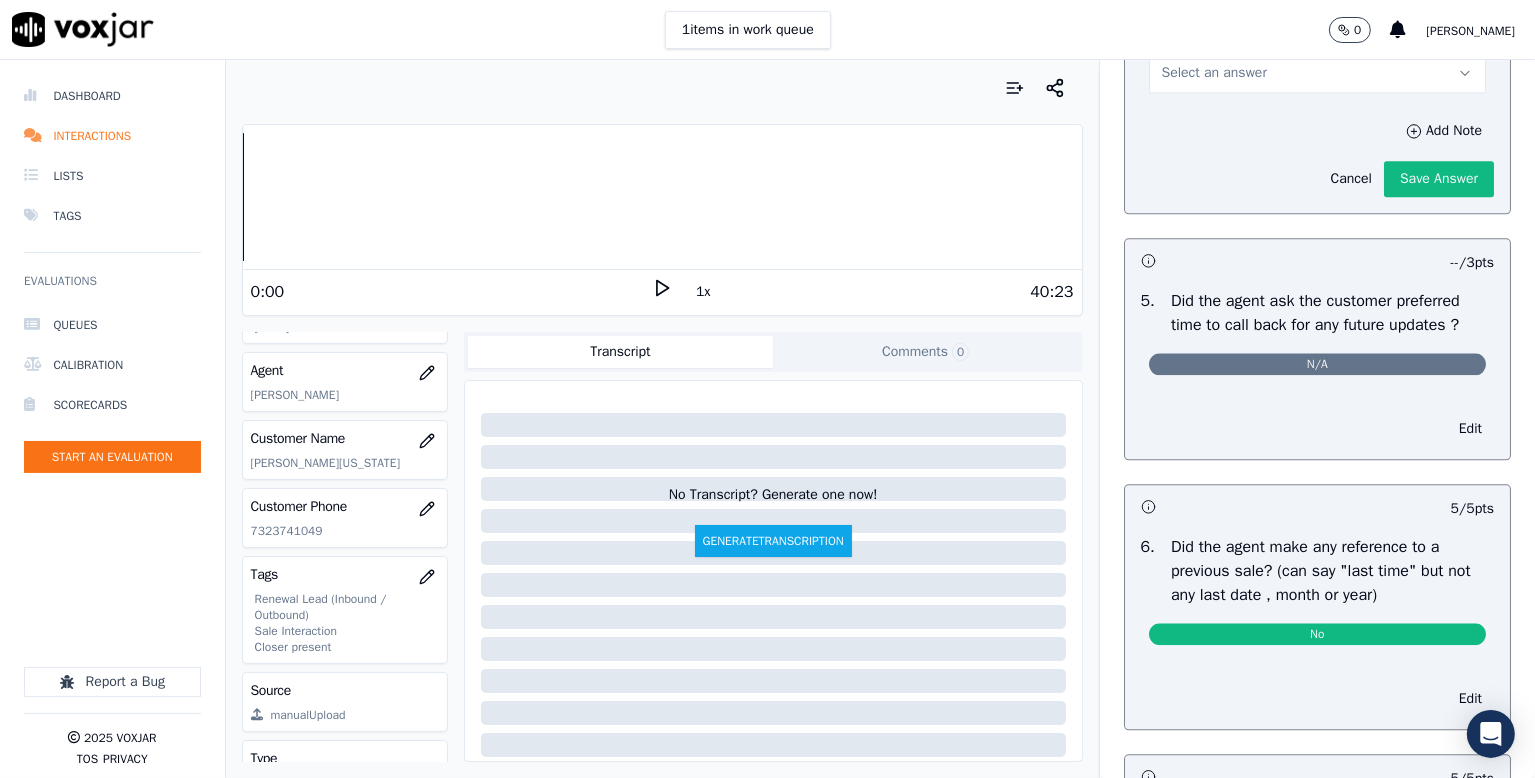 drag, startPoint x: 1271, startPoint y: 254, endPoint x: 1256, endPoint y: 263, distance: 17.492855 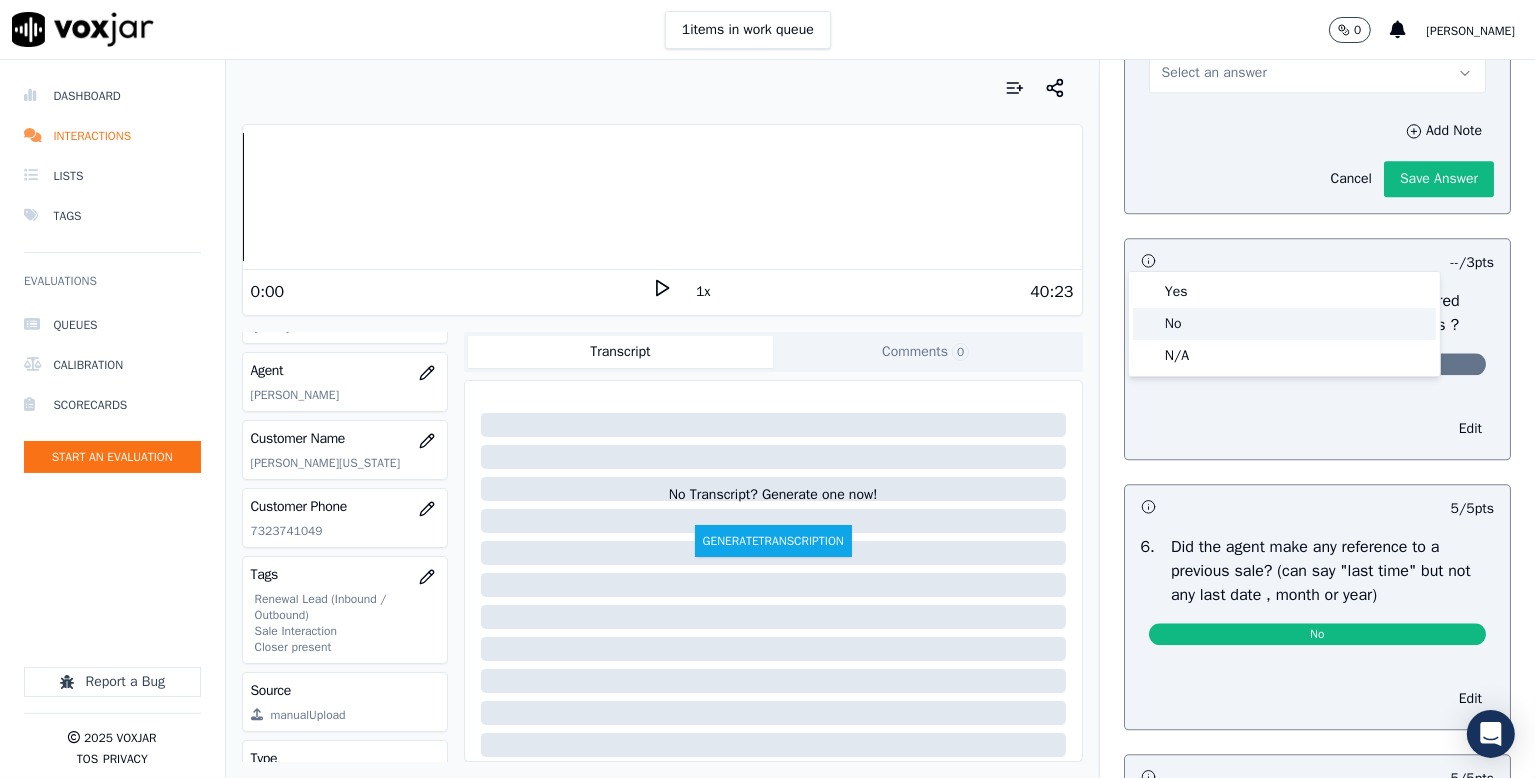 click on "No" 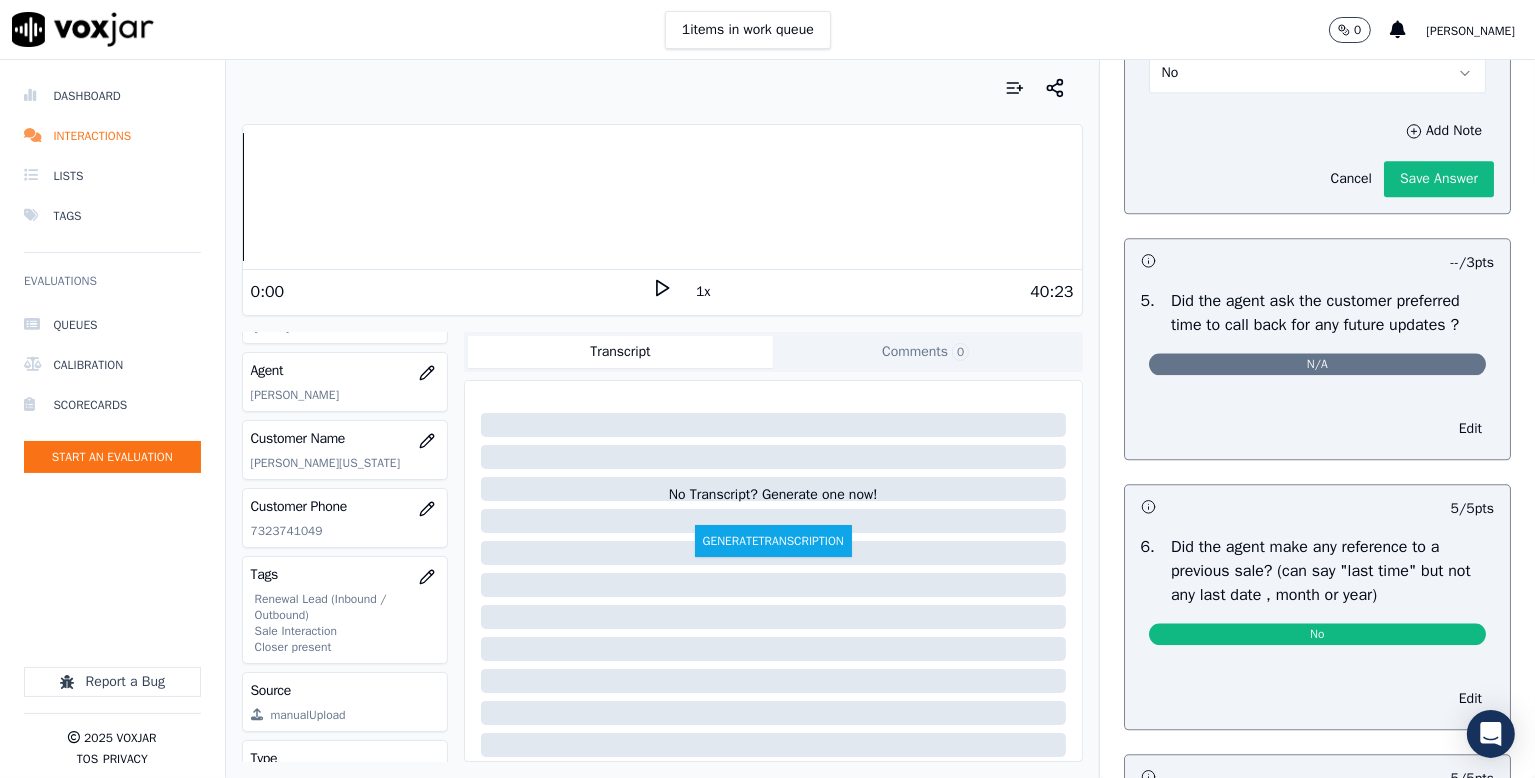 click on "Save Answer" 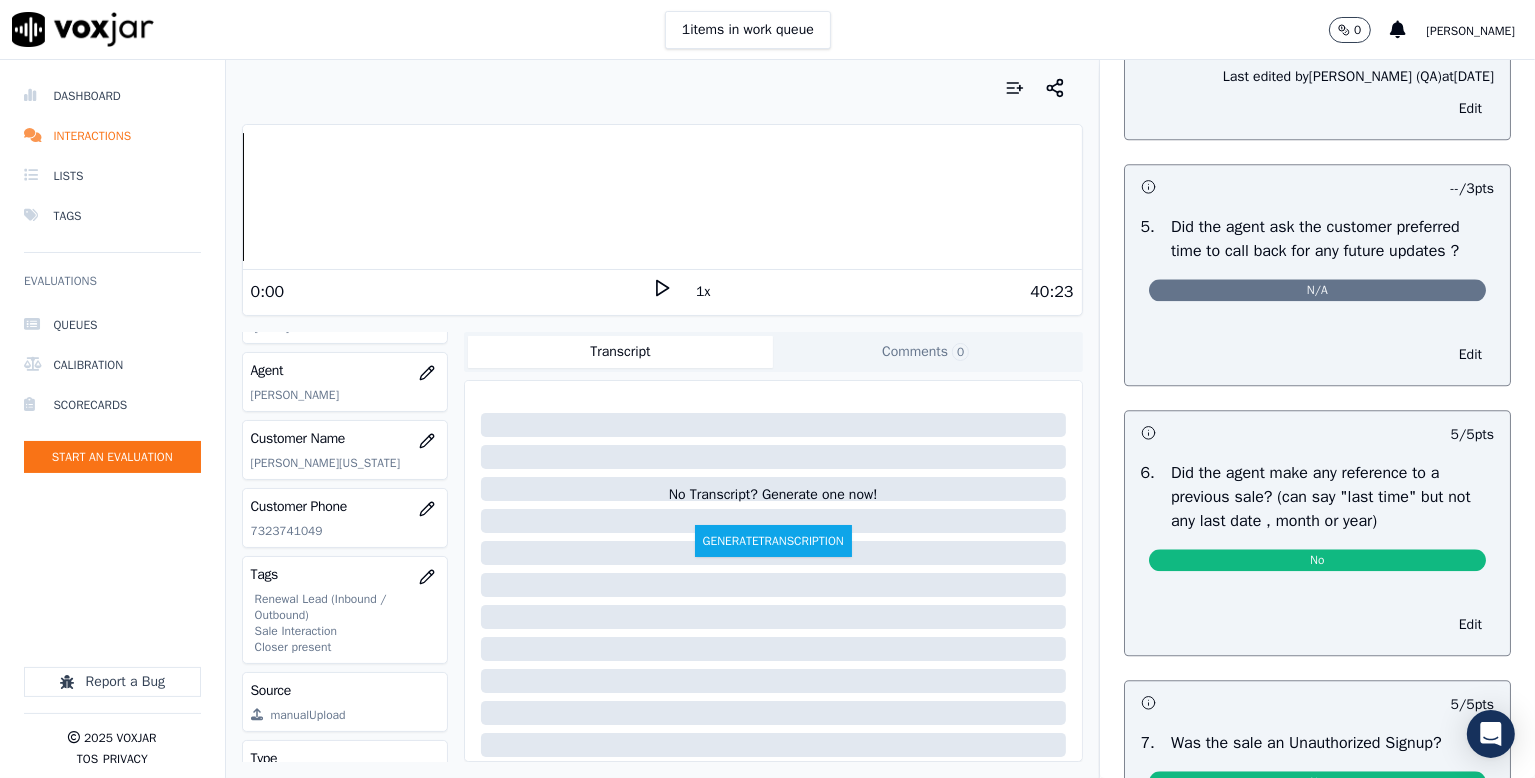 scroll, scrollTop: 4770, scrollLeft: 0, axis: vertical 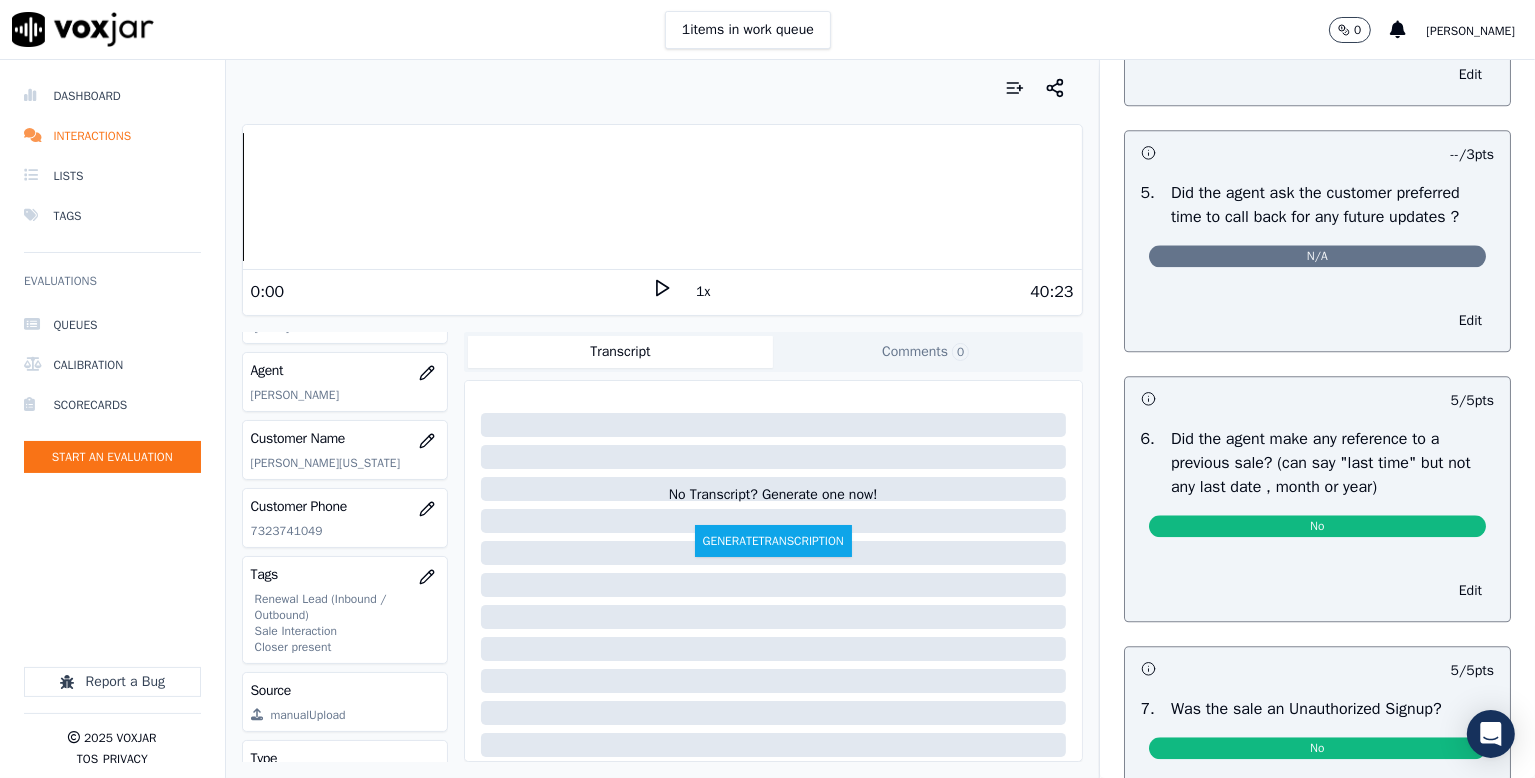 drag, startPoint x: 1425, startPoint y: 493, endPoint x: 1352, endPoint y: 473, distance: 75.690155 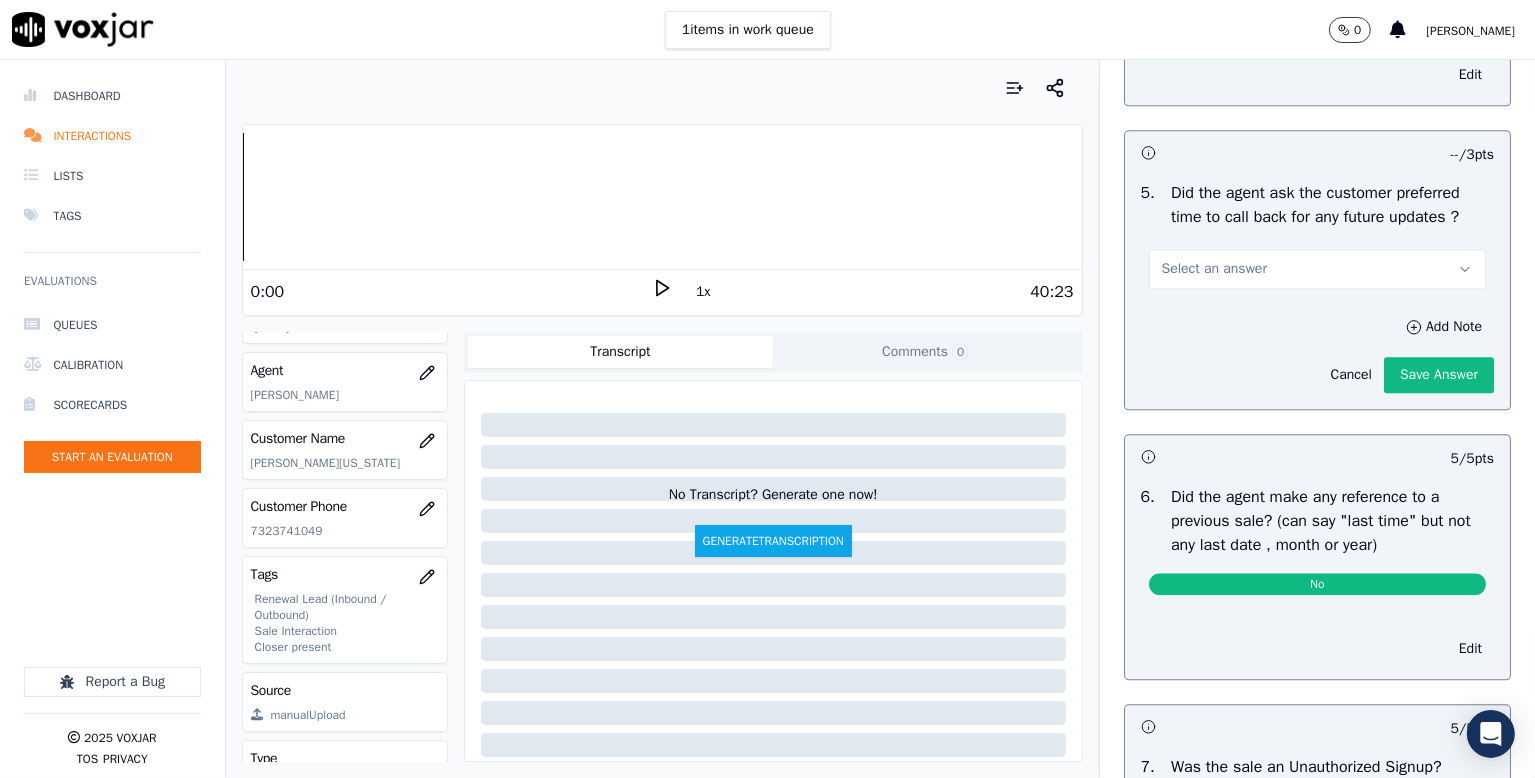click on "Select an answer" at bounding box center (1317, 269) 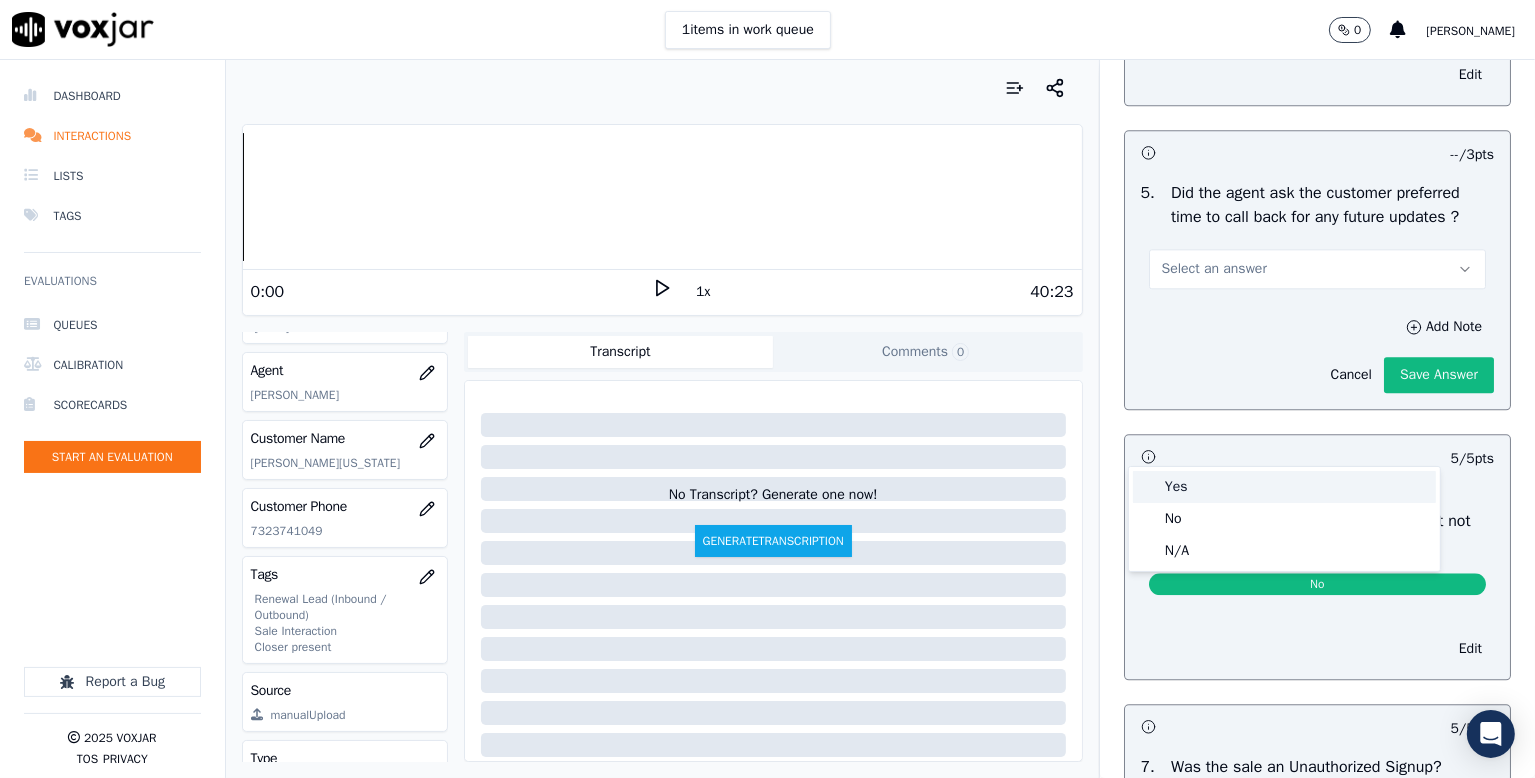 click on "Yes" at bounding box center (1284, 487) 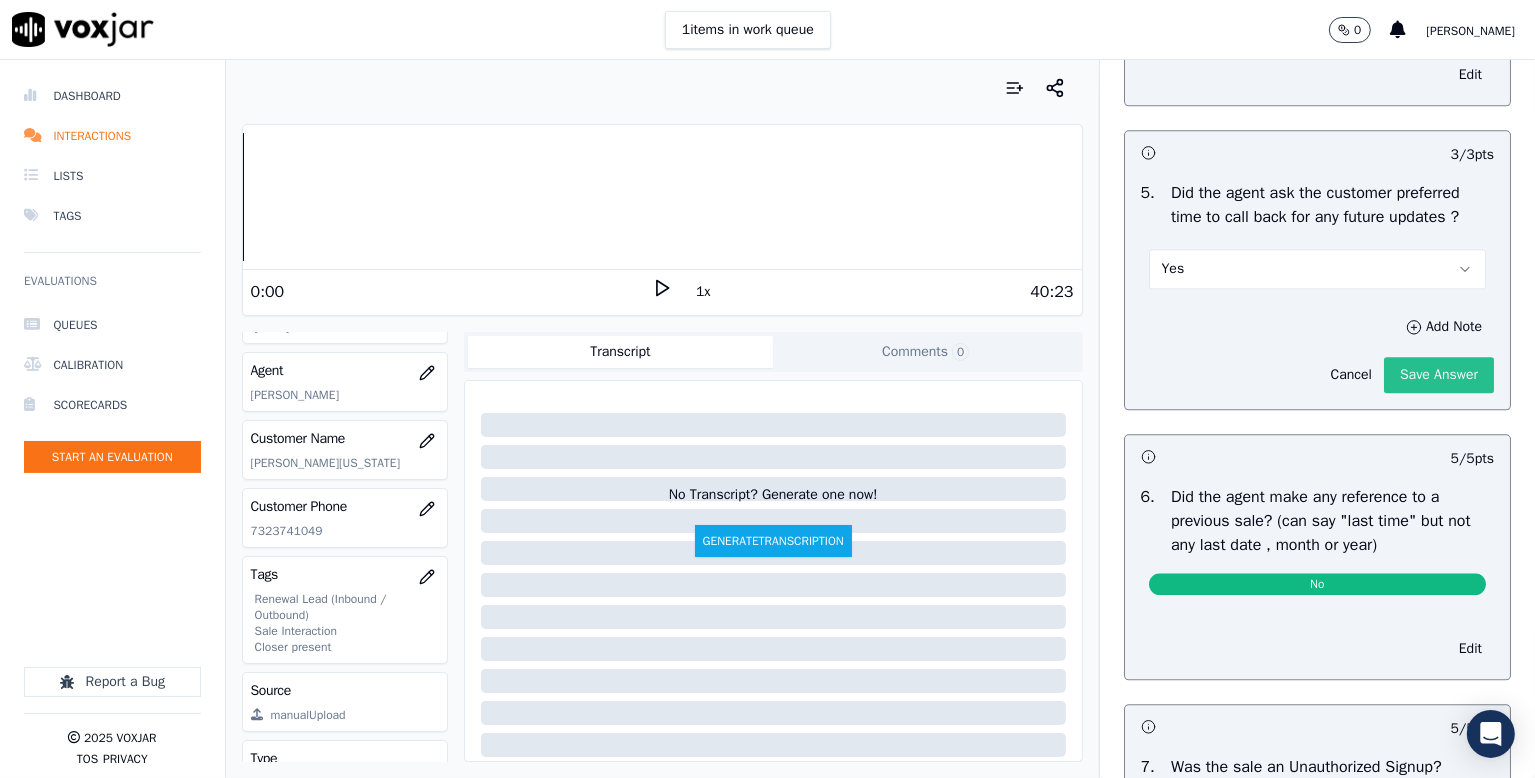 click on "Save Answer" 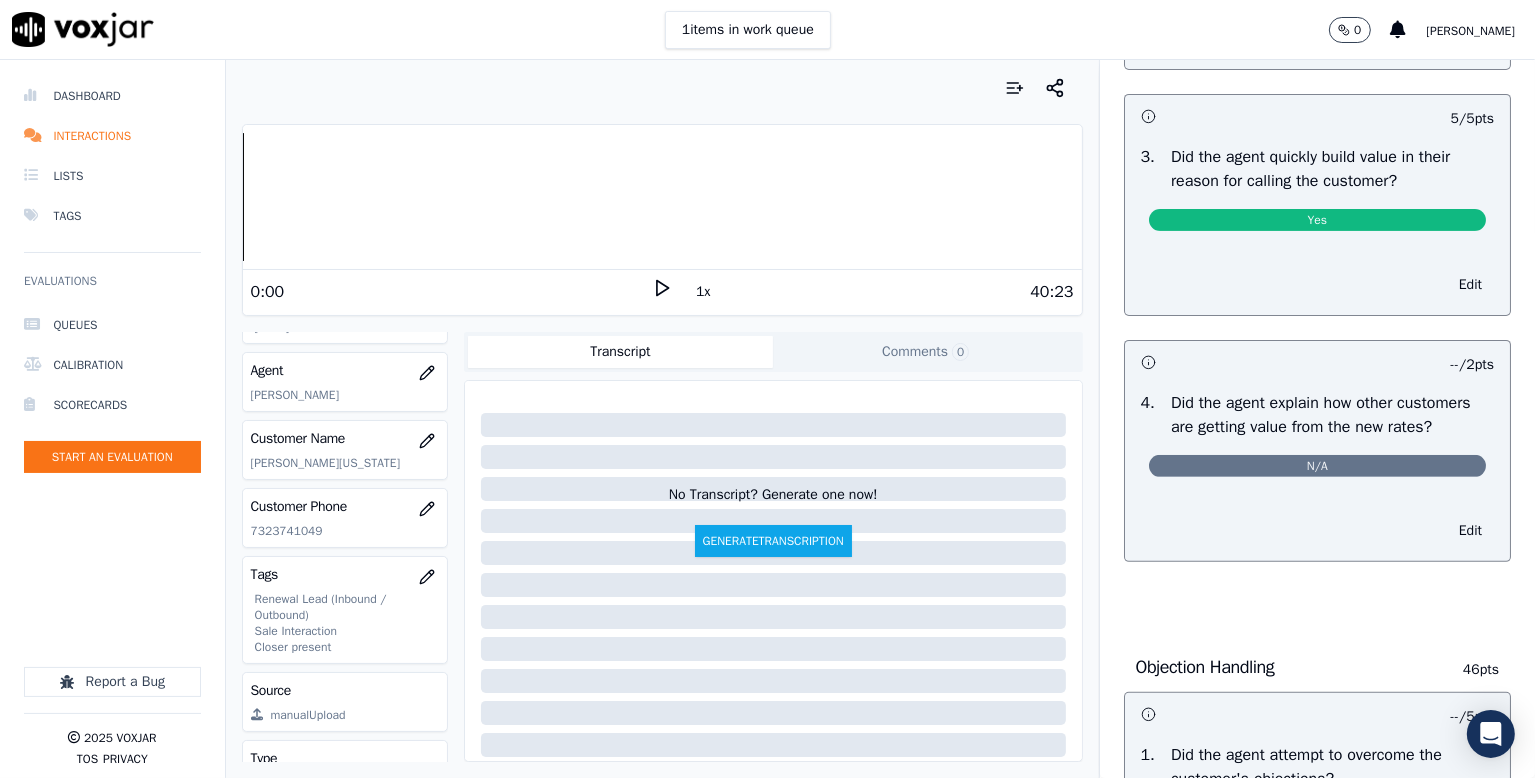 scroll, scrollTop: 0, scrollLeft: 0, axis: both 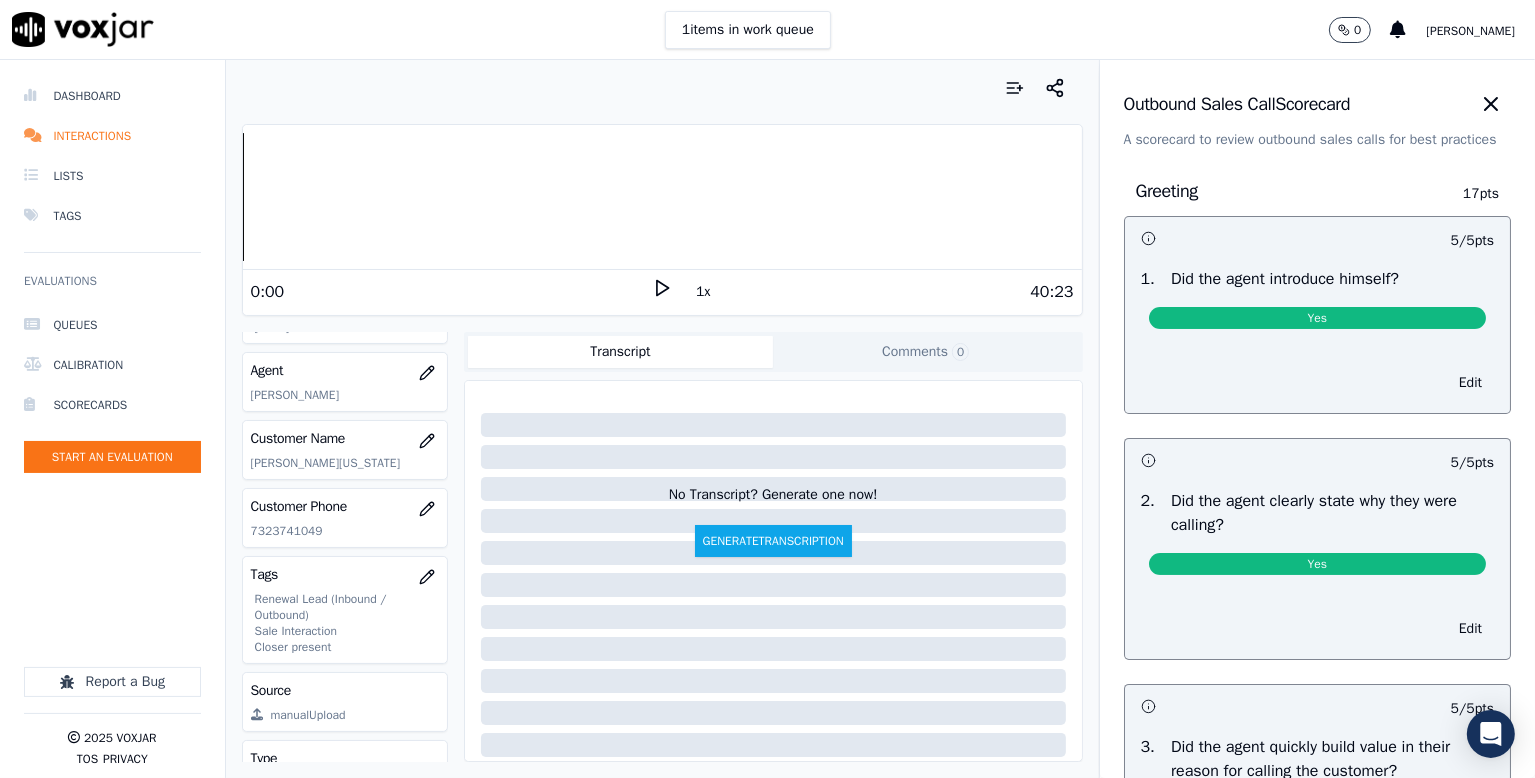 drag, startPoint x: 1444, startPoint y: 100, endPoint x: 1397, endPoint y: 132, distance: 56.859474 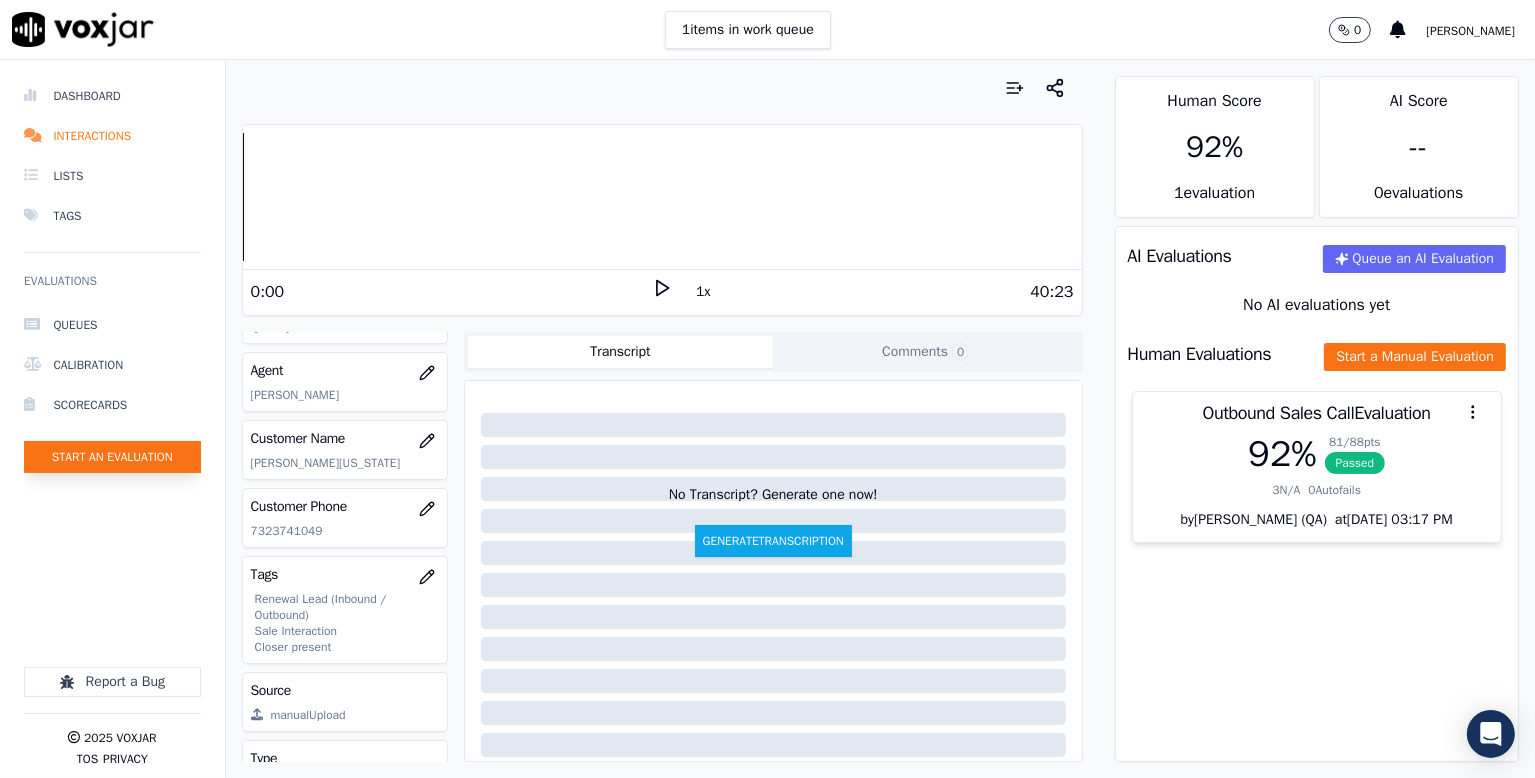 click on "Start an Evaluation" 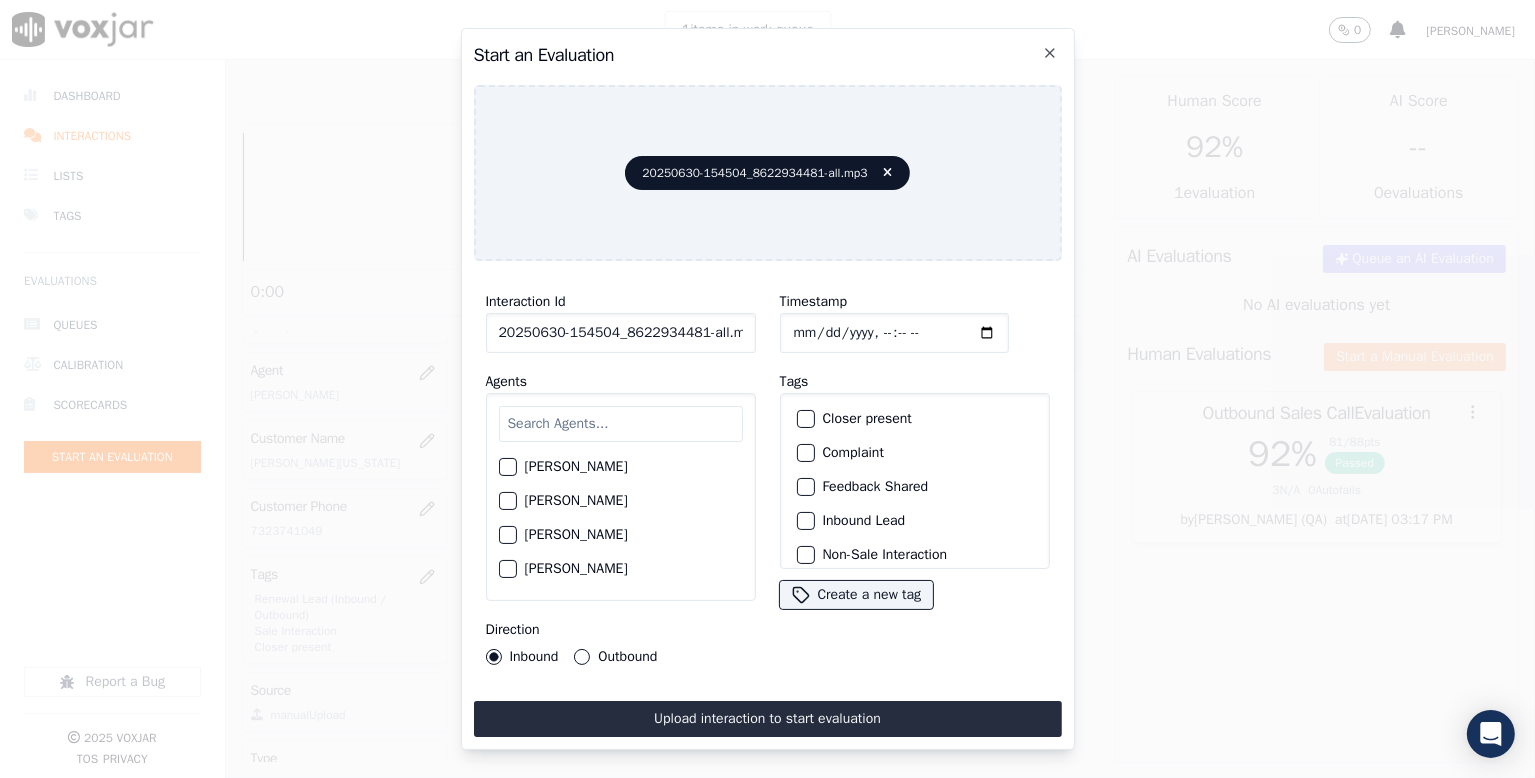 scroll, scrollTop: 0, scrollLeft: 6, axis: horizontal 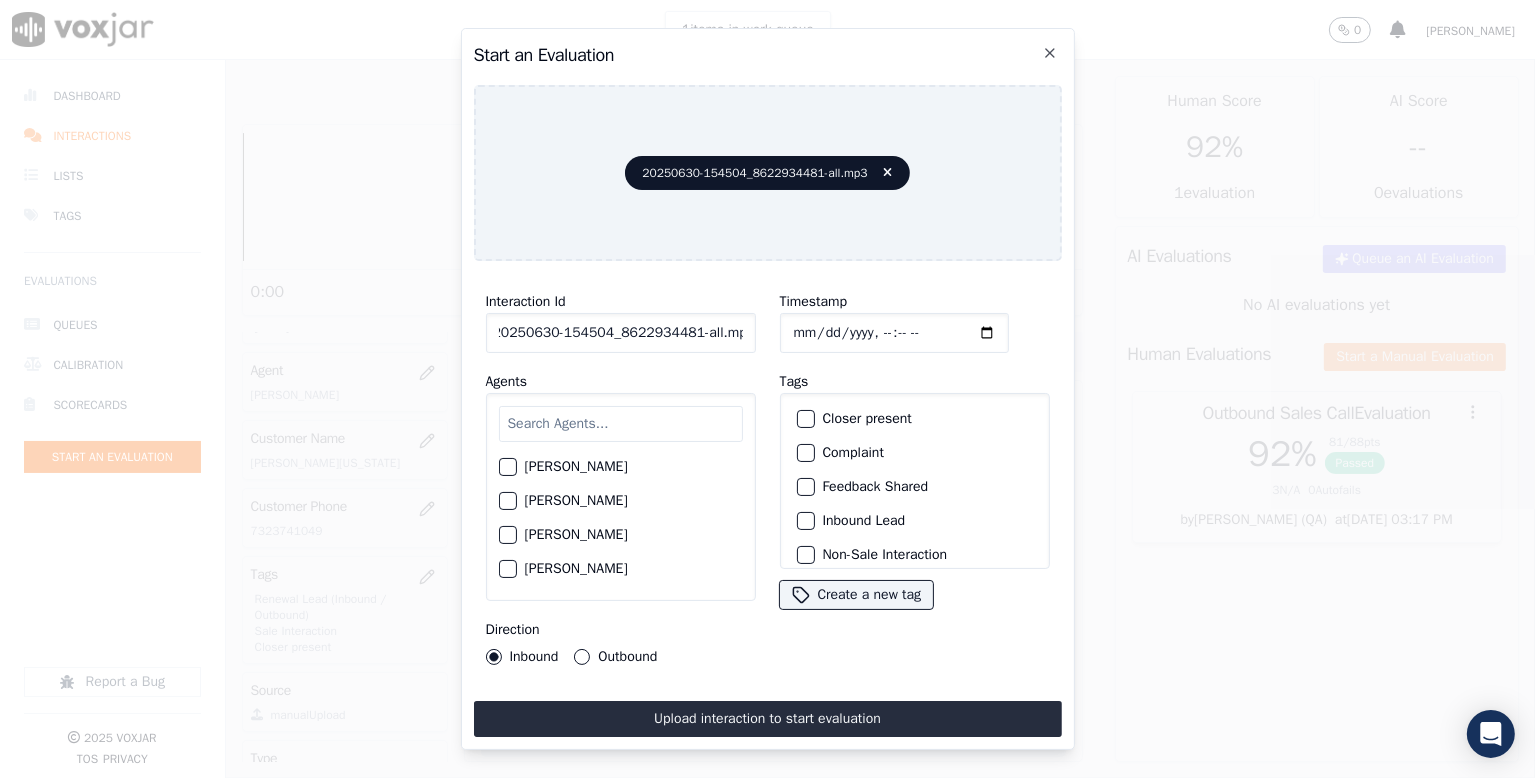 drag, startPoint x: 691, startPoint y: 321, endPoint x: 838, endPoint y: 321, distance: 147 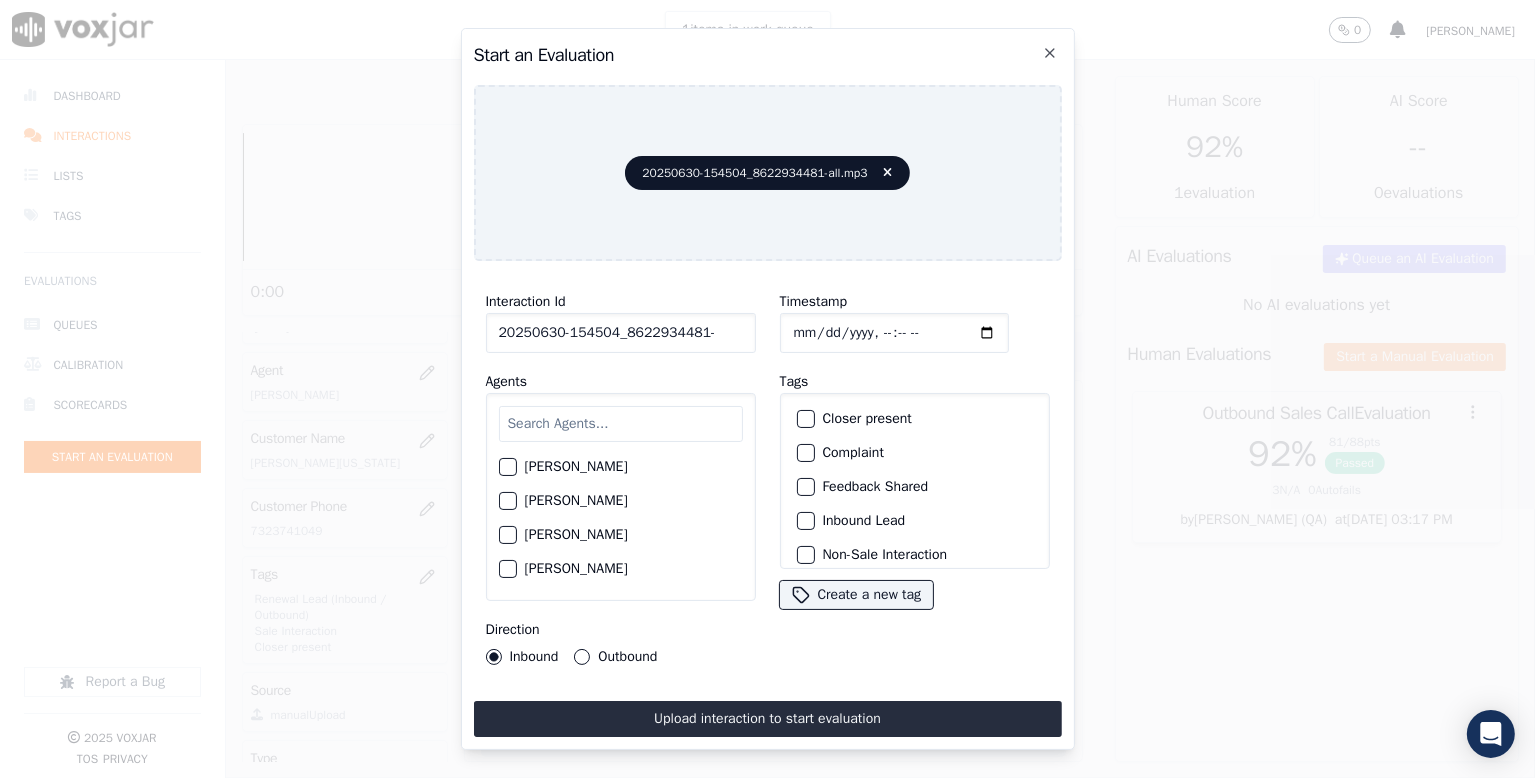 scroll, scrollTop: 0, scrollLeft: 0, axis: both 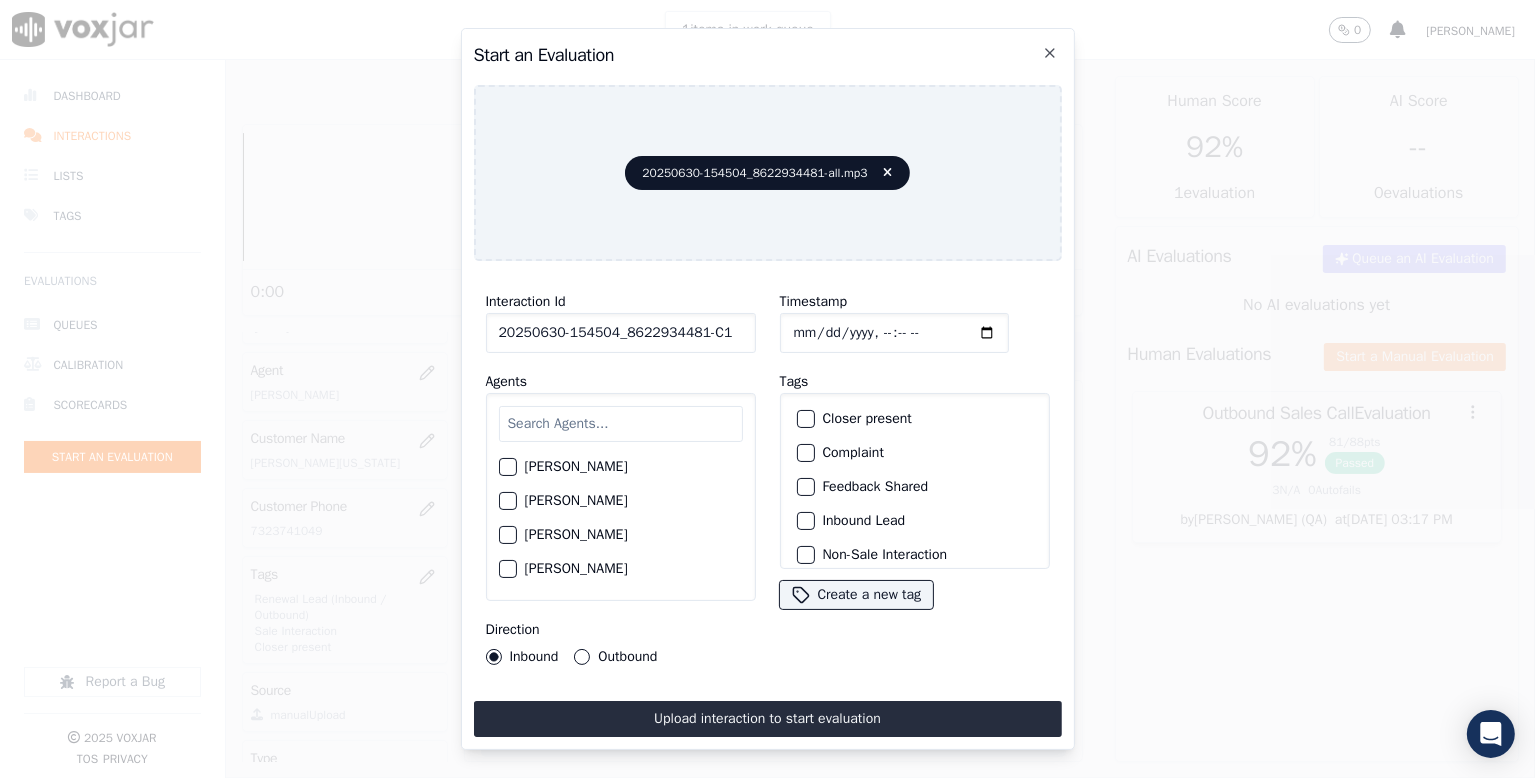 type on "20250630-154504_8622934481-C1" 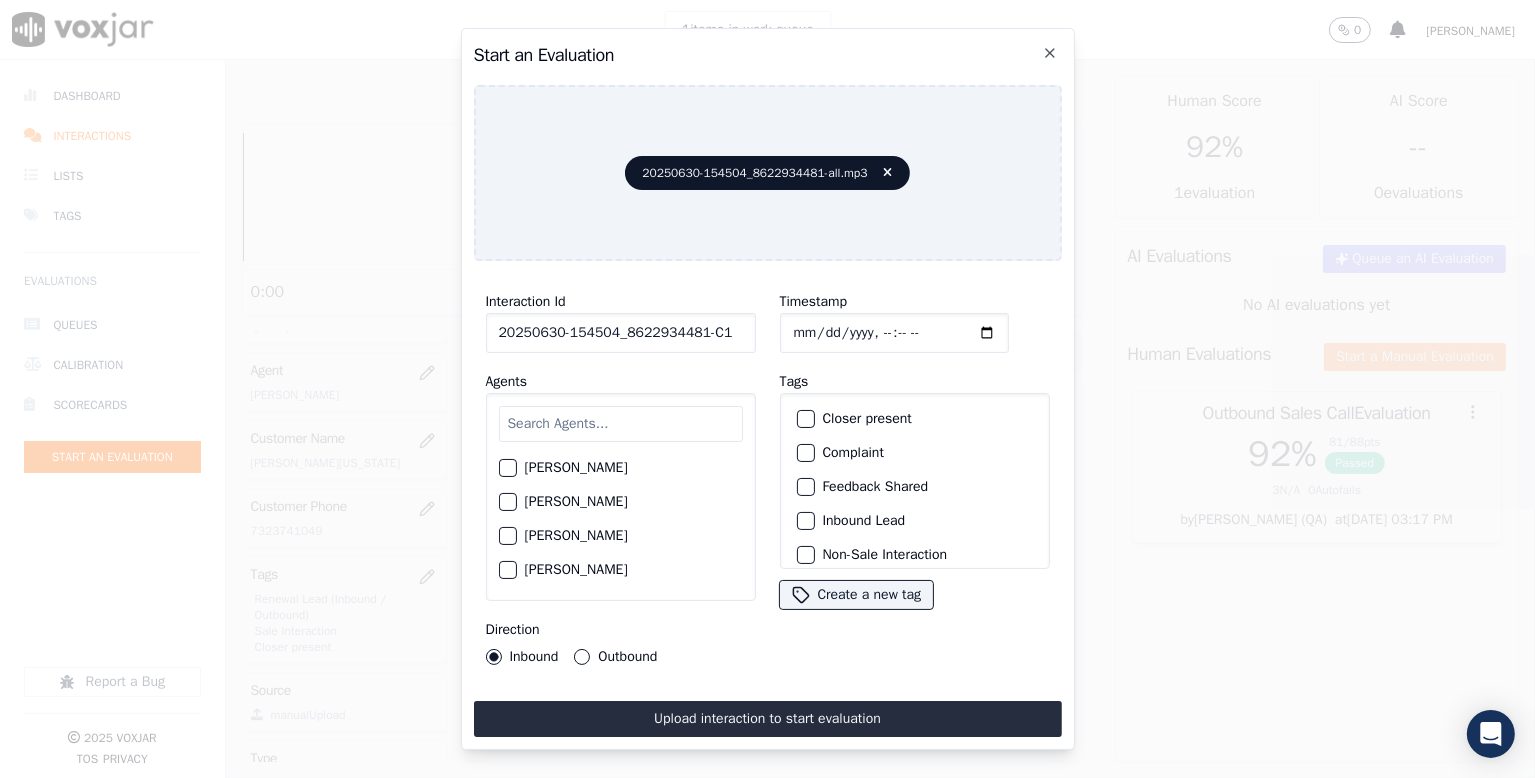 scroll, scrollTop: 1700, scrollLeft: 0, axis: vertical 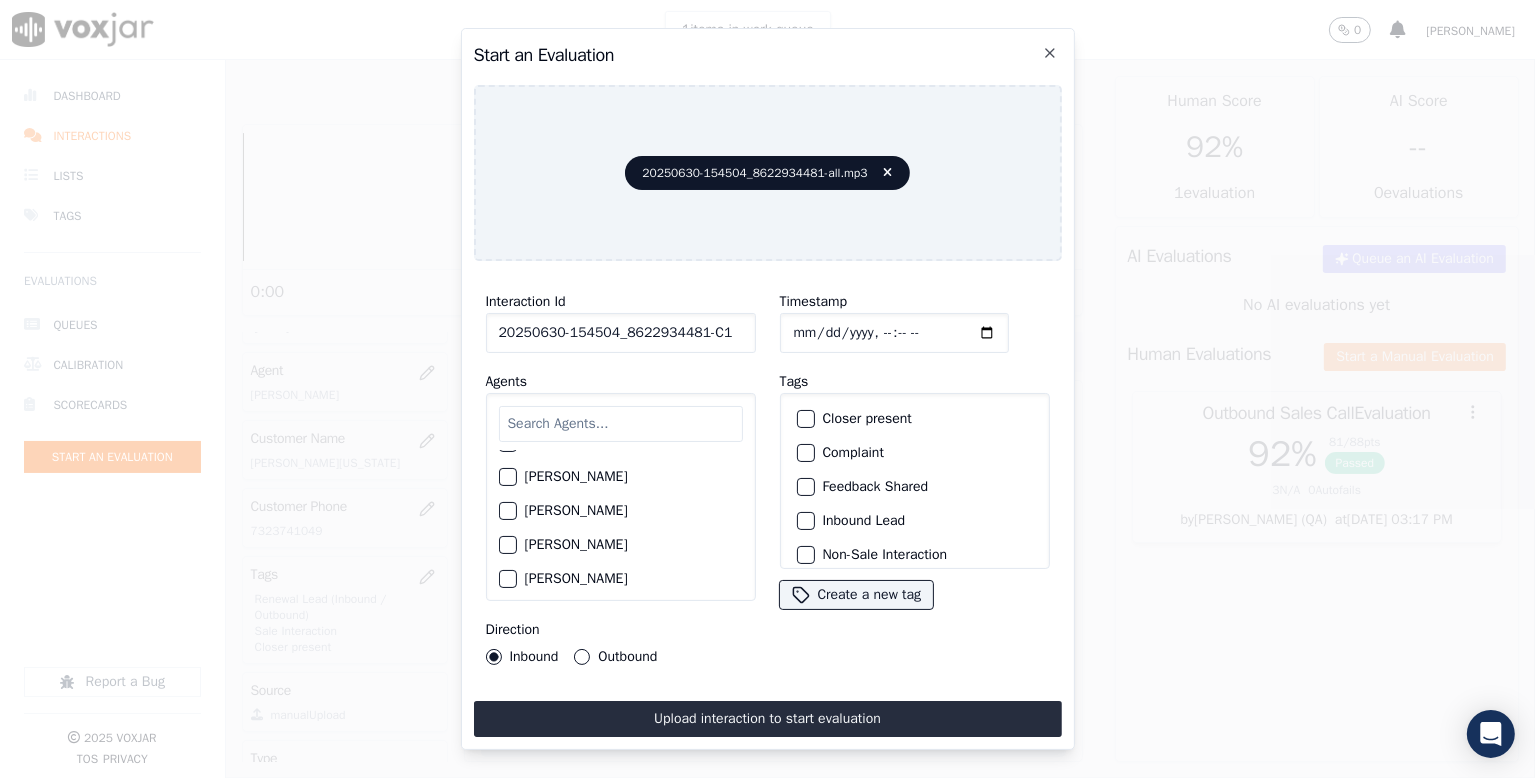 click on "[PERSON_NAME]" 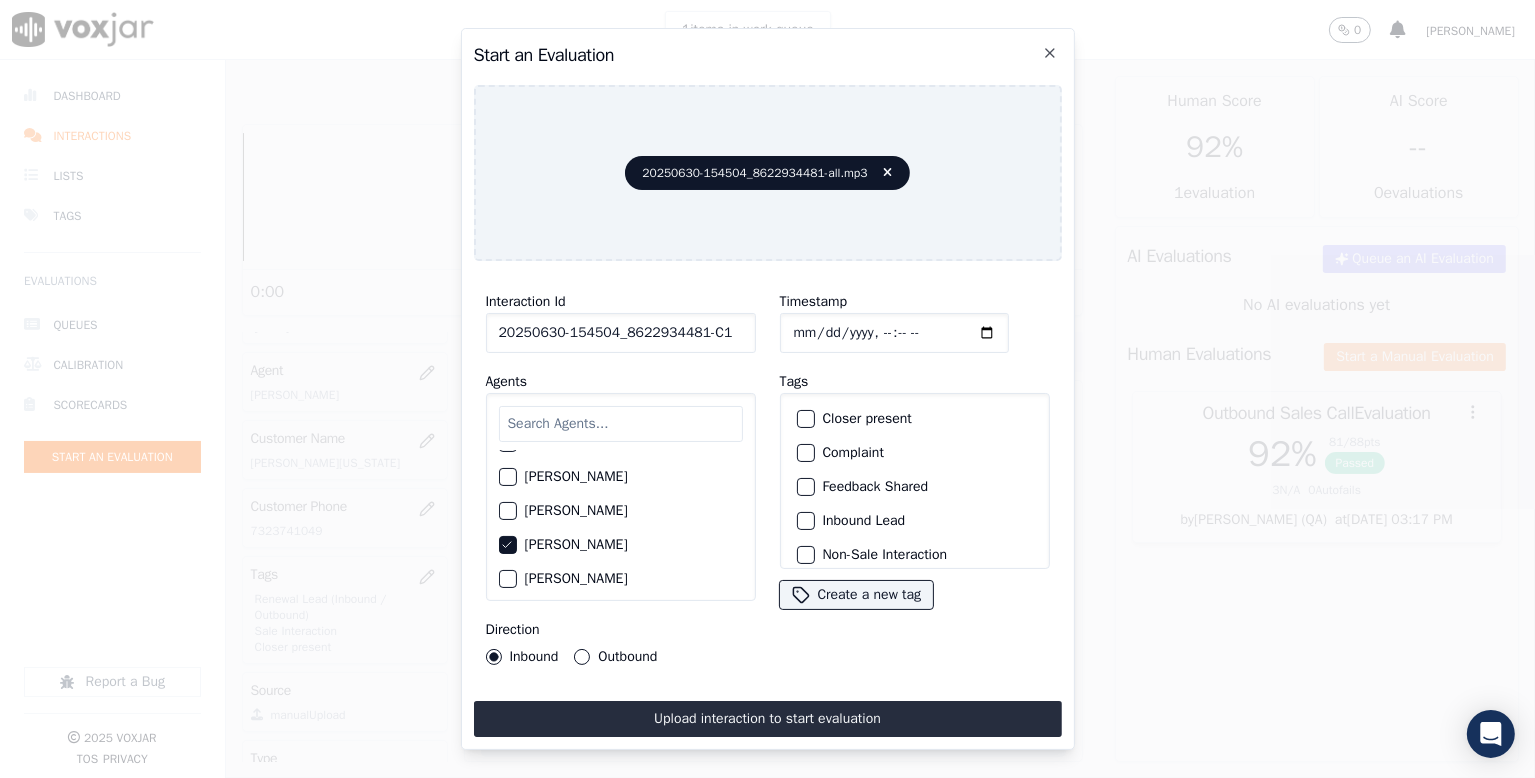 click on "Outbound" at bounding box center [582, 657] 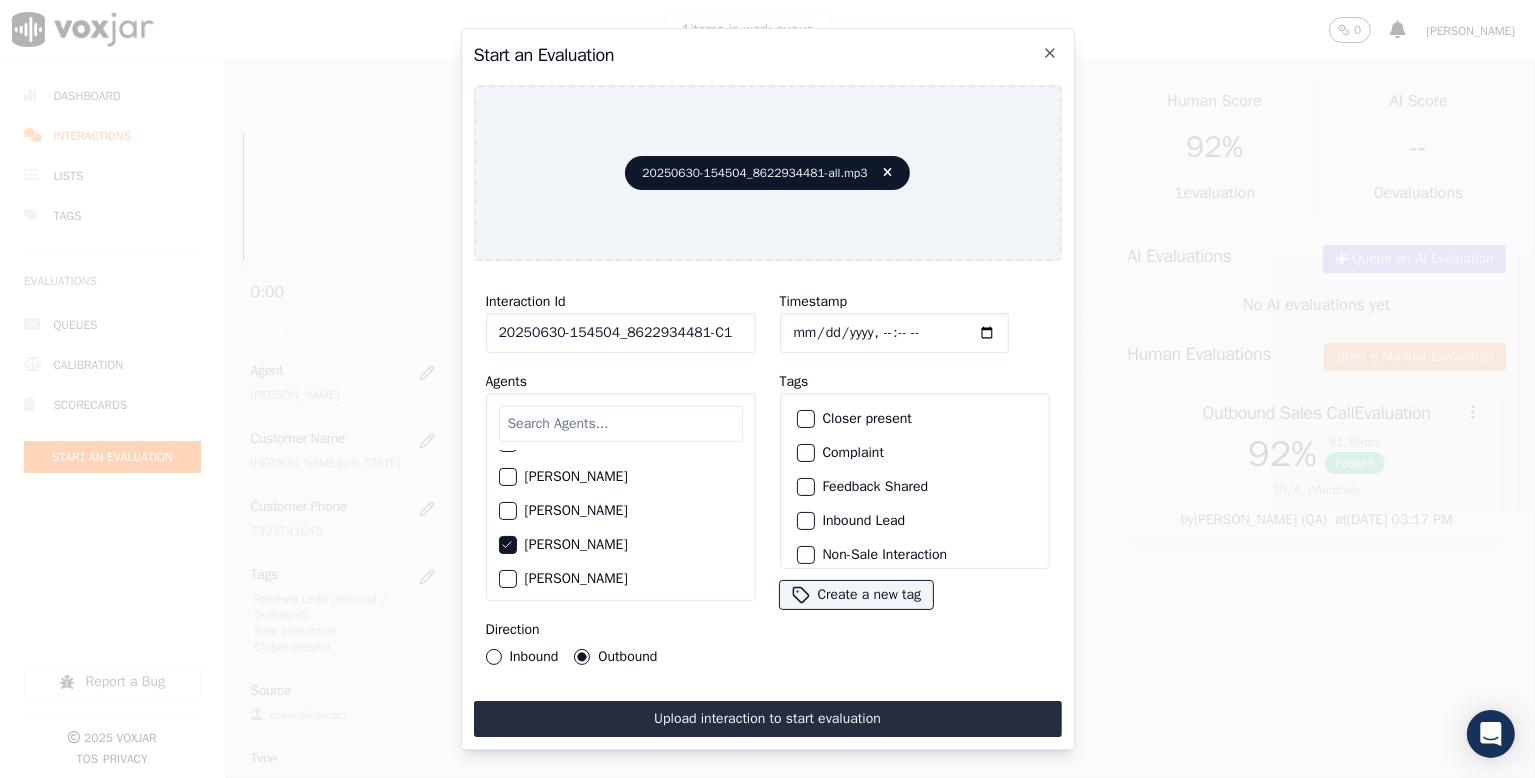 click on "Inbound Lead" 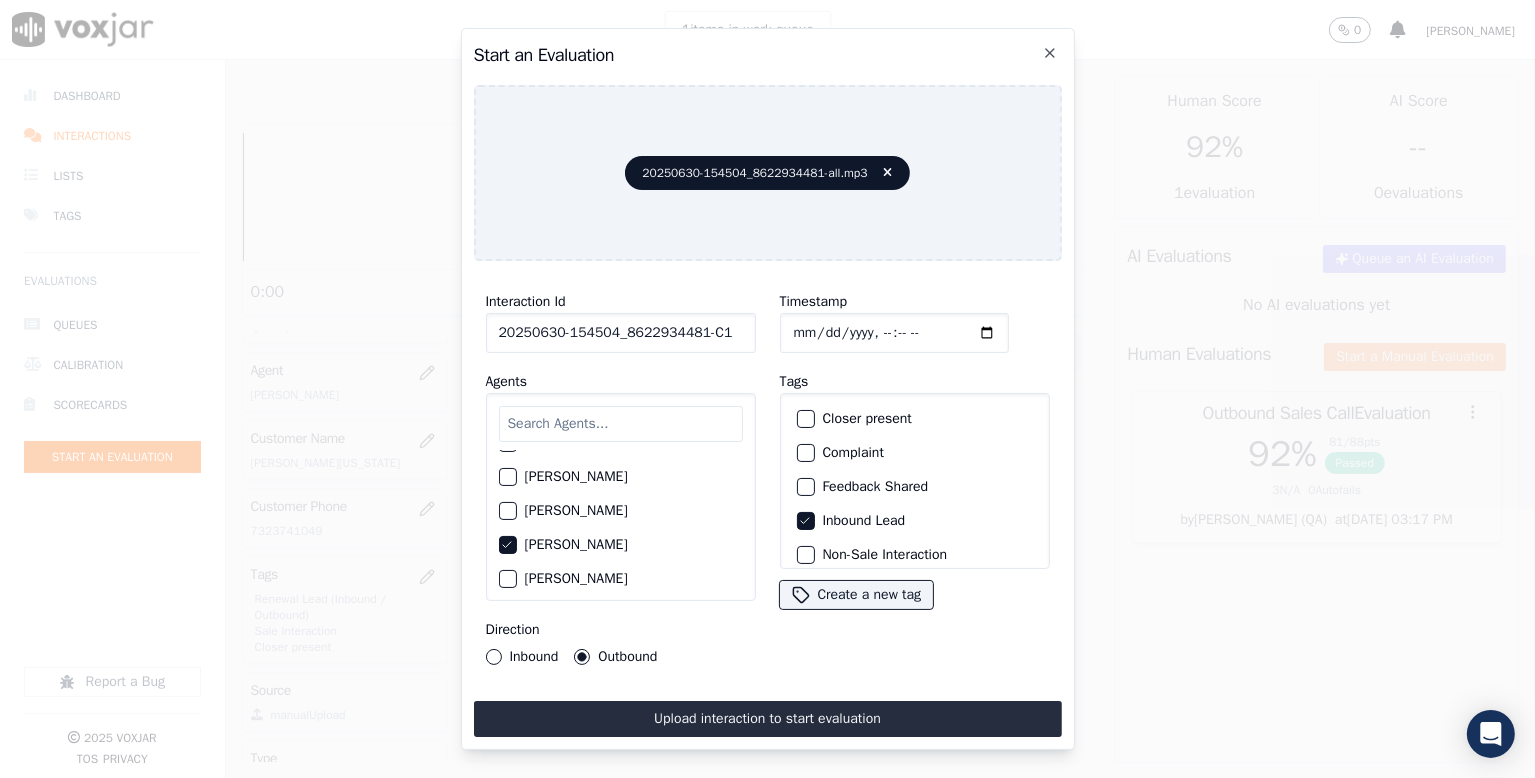 click on "Closer present" 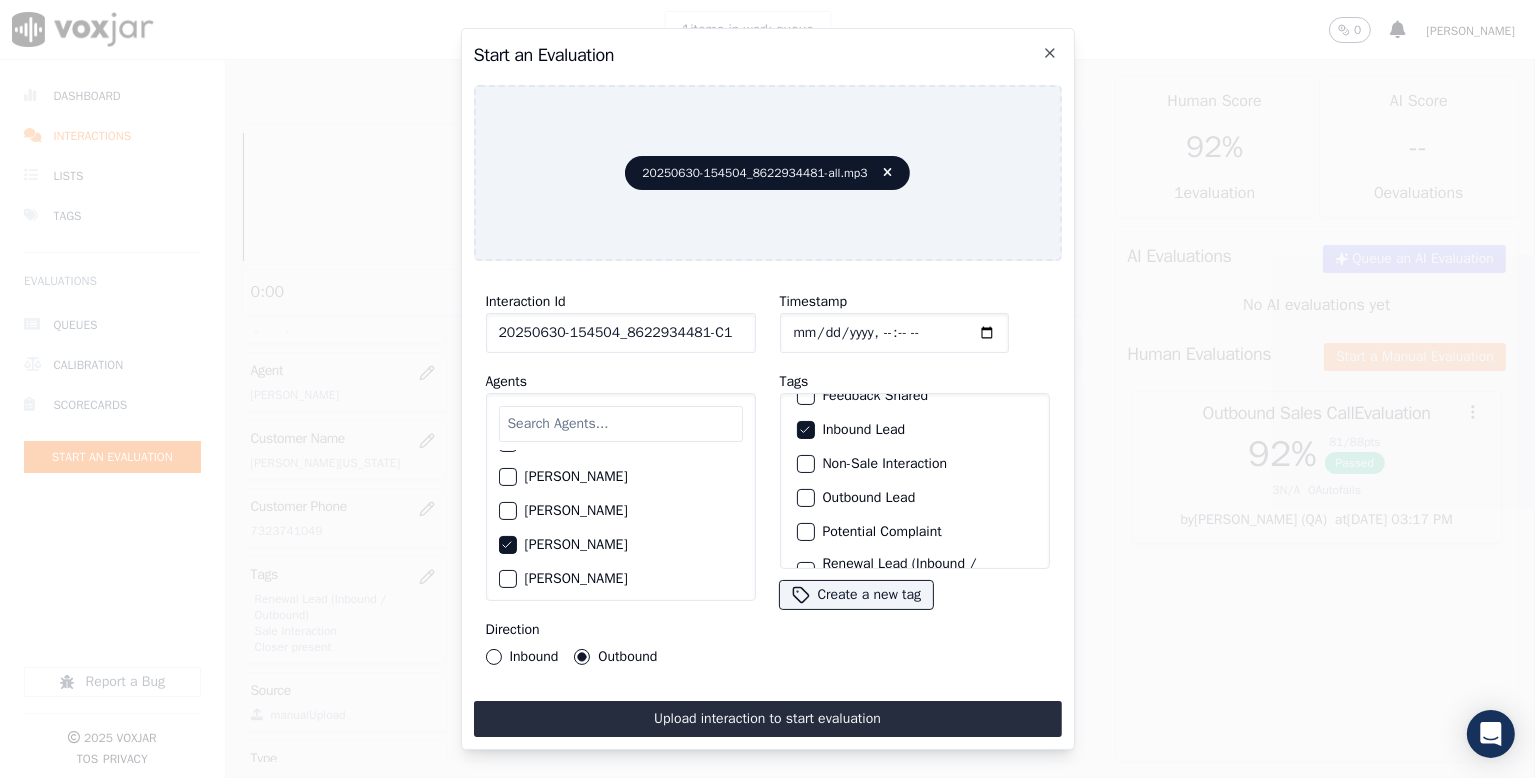 scroll, scrollTop: 169, scrollLeft: 0, axis: vertical 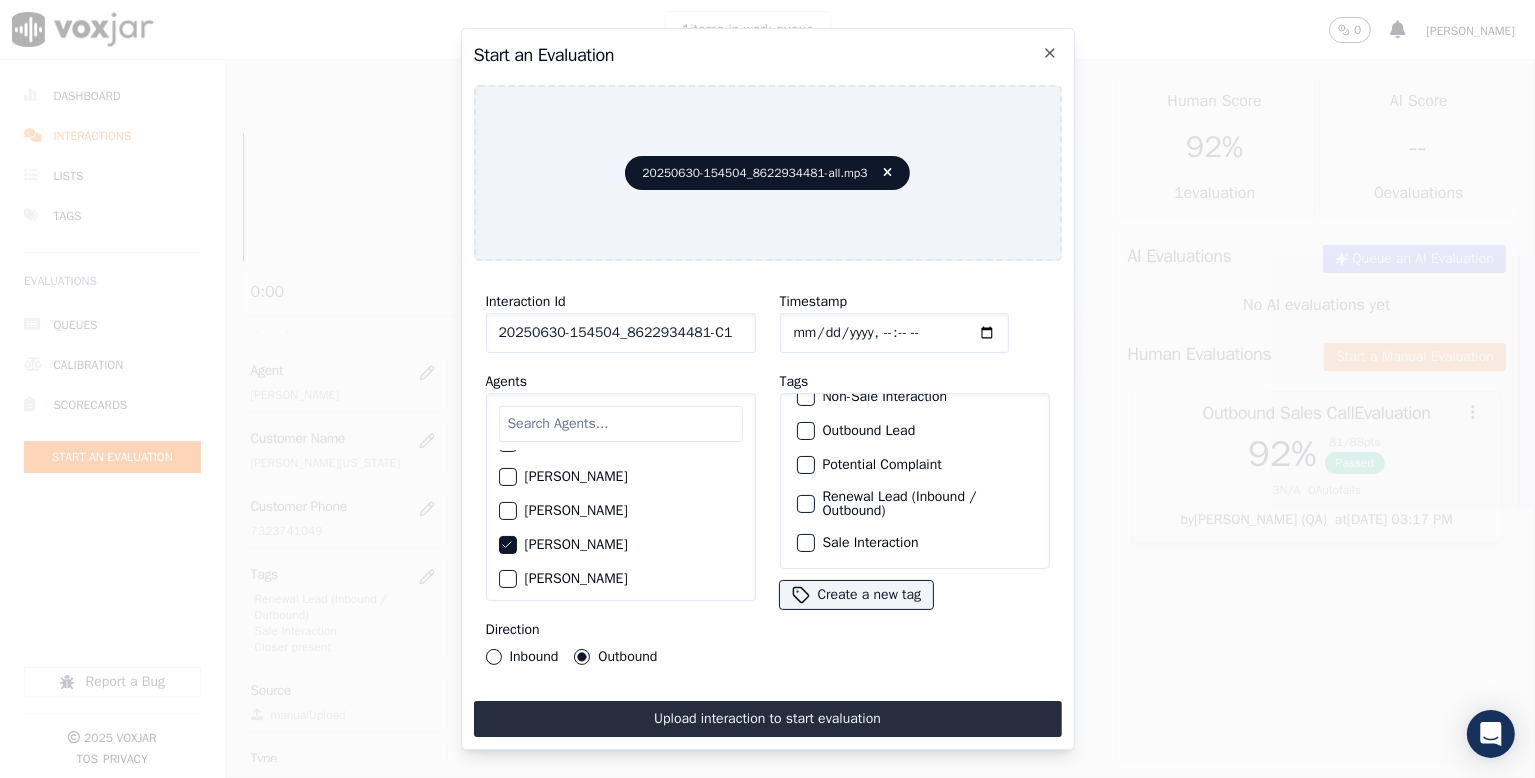 click on "Sale Interaction" at bounding box center [915, 543] 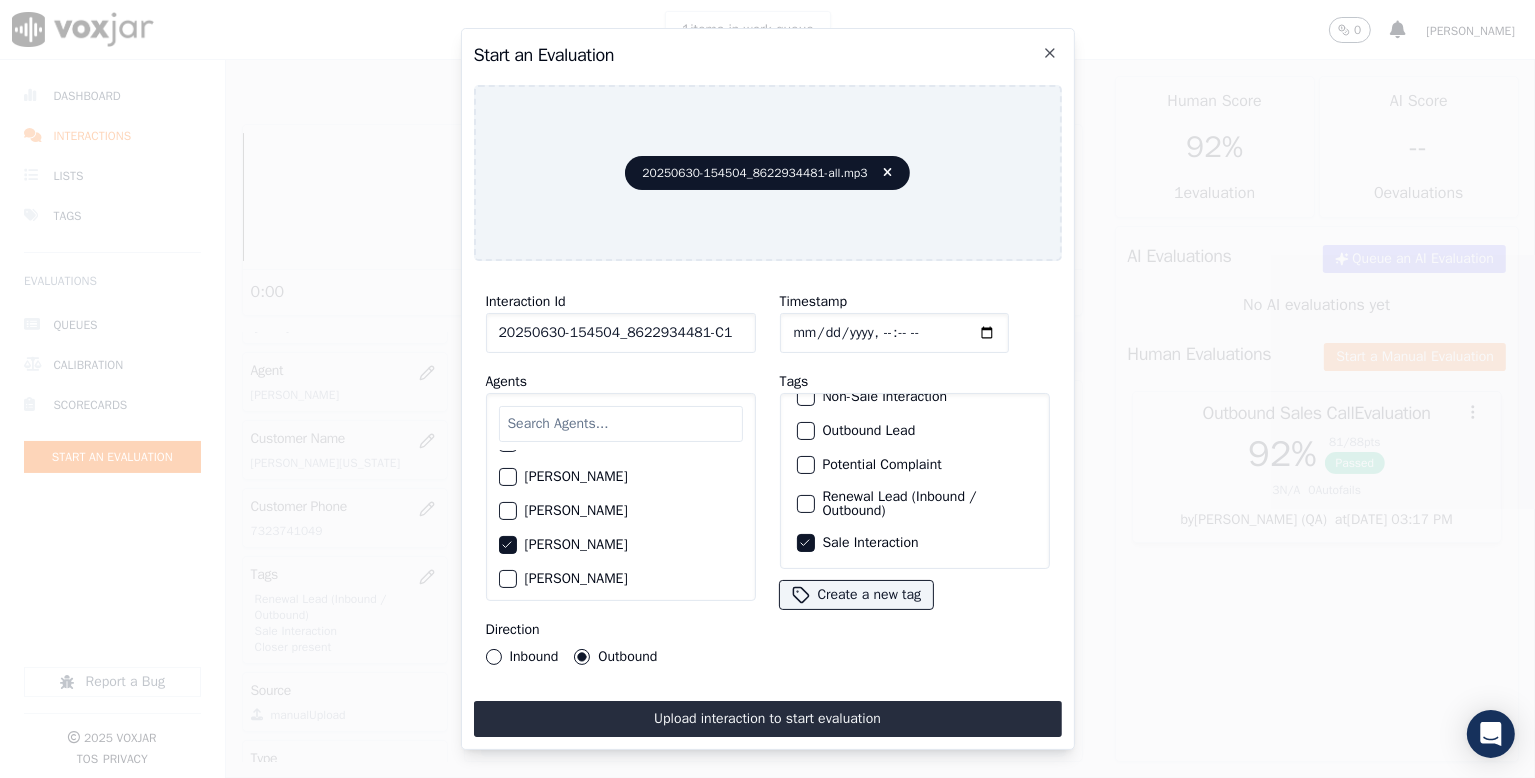drag, startPoint x: 724, startPoint y: 716, endPoint x: 743, endPoint y: 703, distance: 23.021729 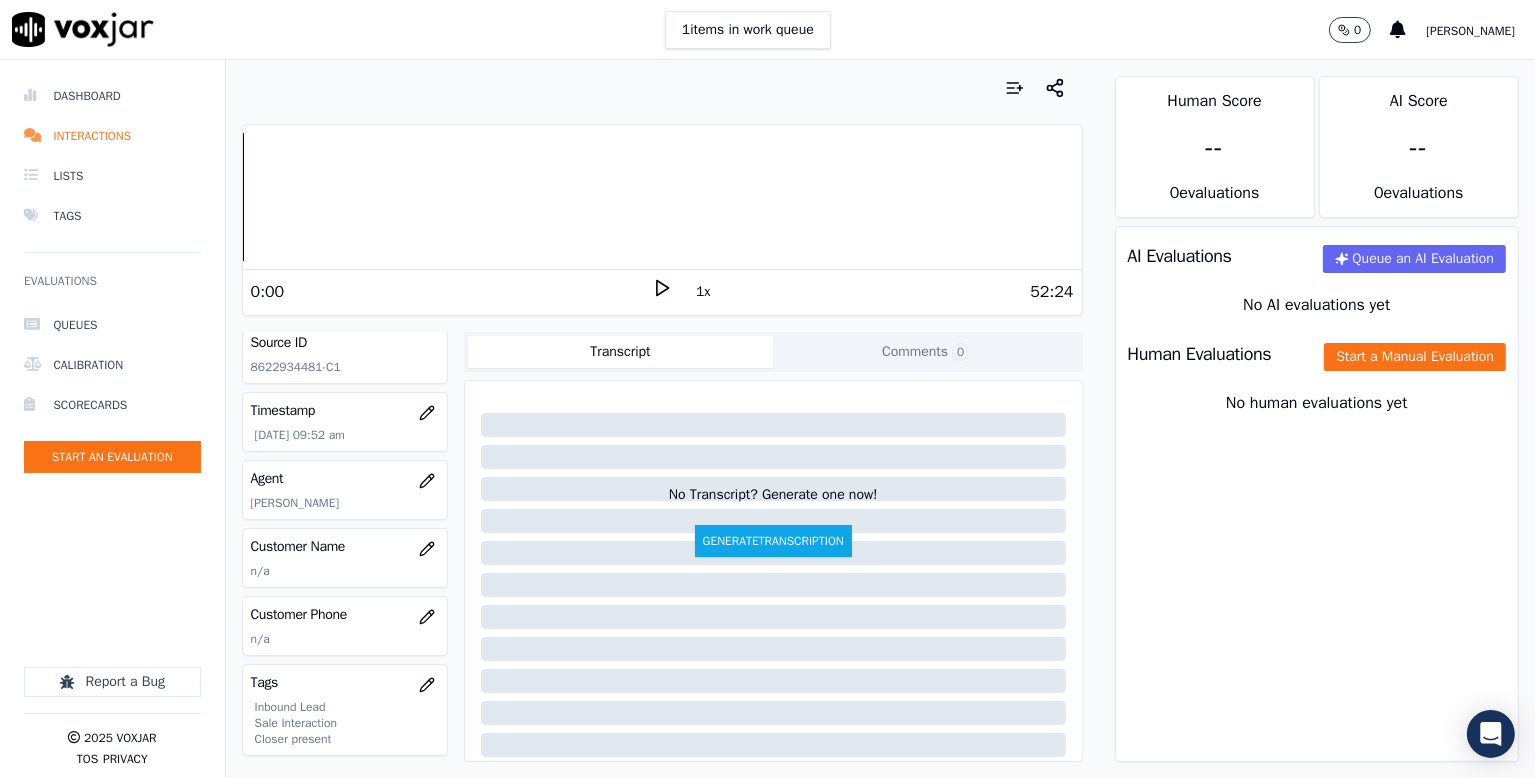 scroll, scrollTop: 200, scrollLeft: 0, axis: vertical 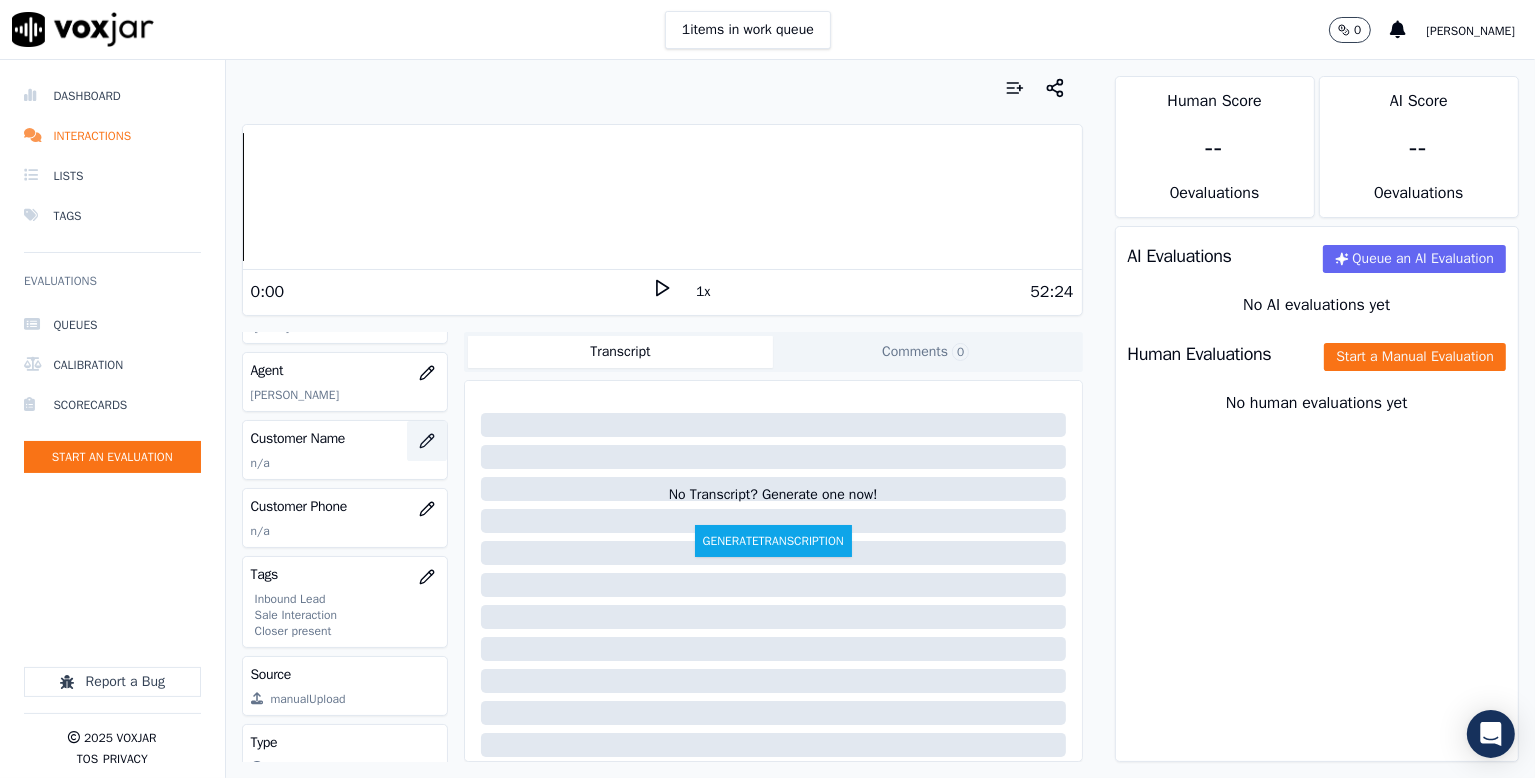 click 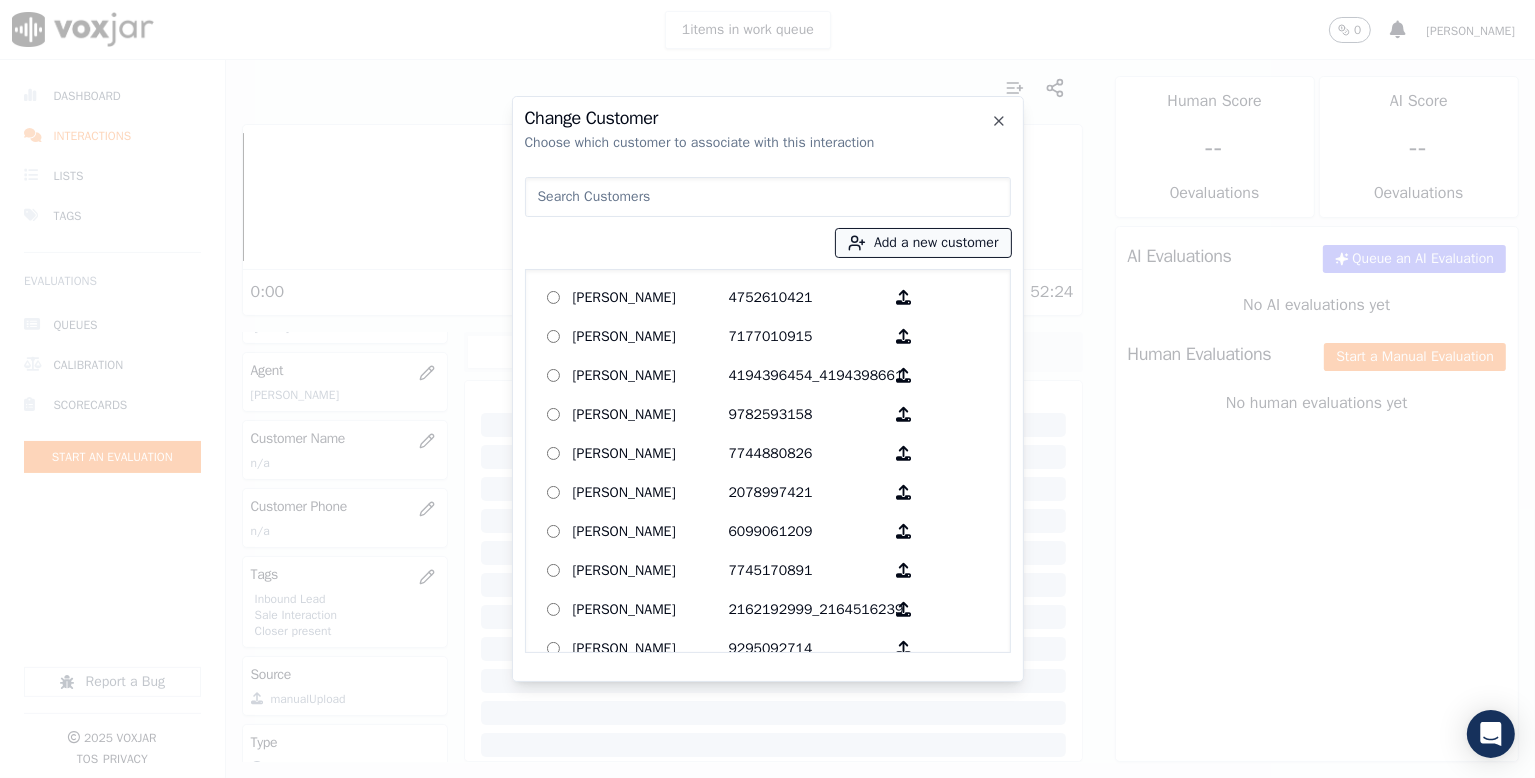 click on "Add a new customer" at bounding box center [923, 243] 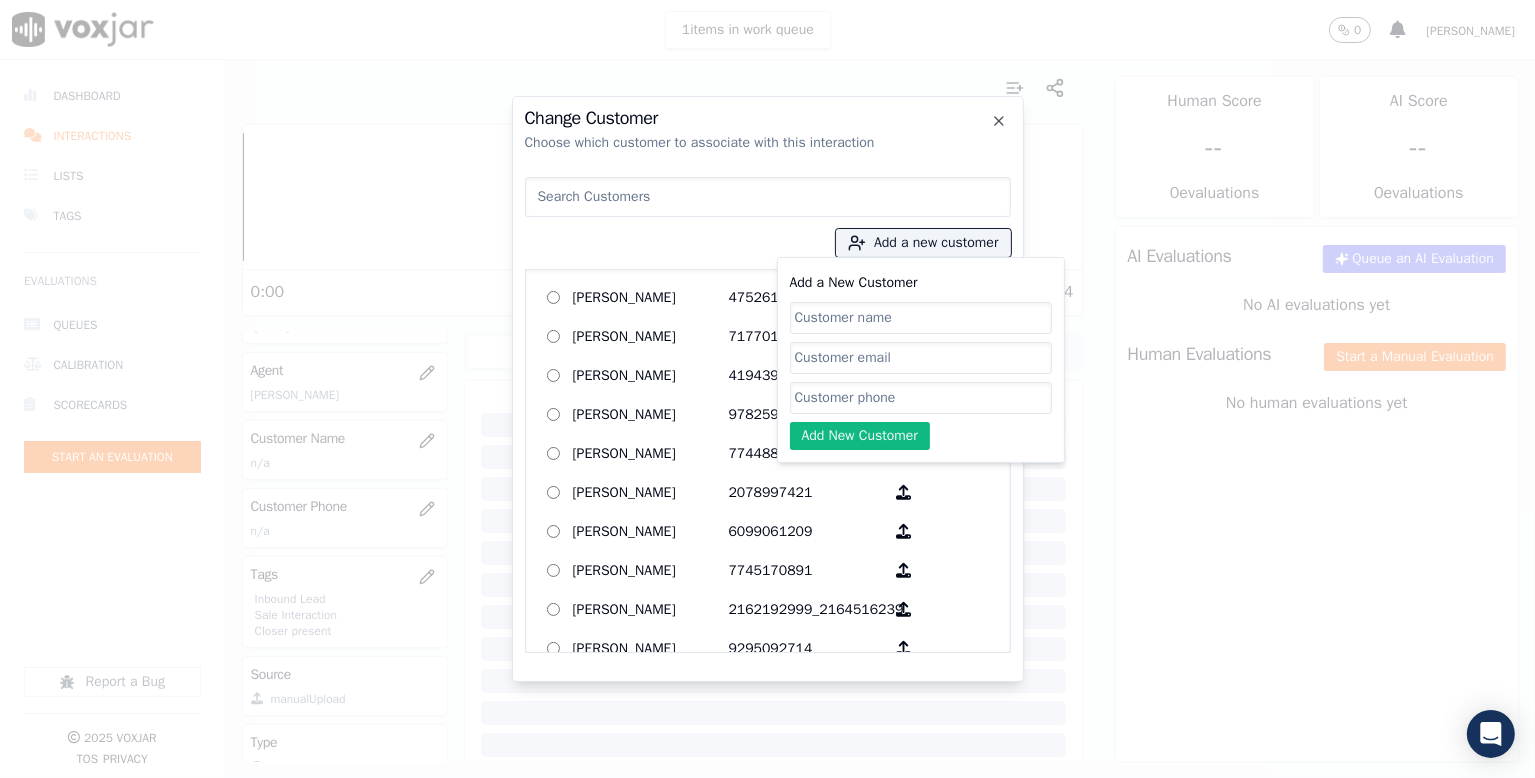 click on "Add a New Customer" 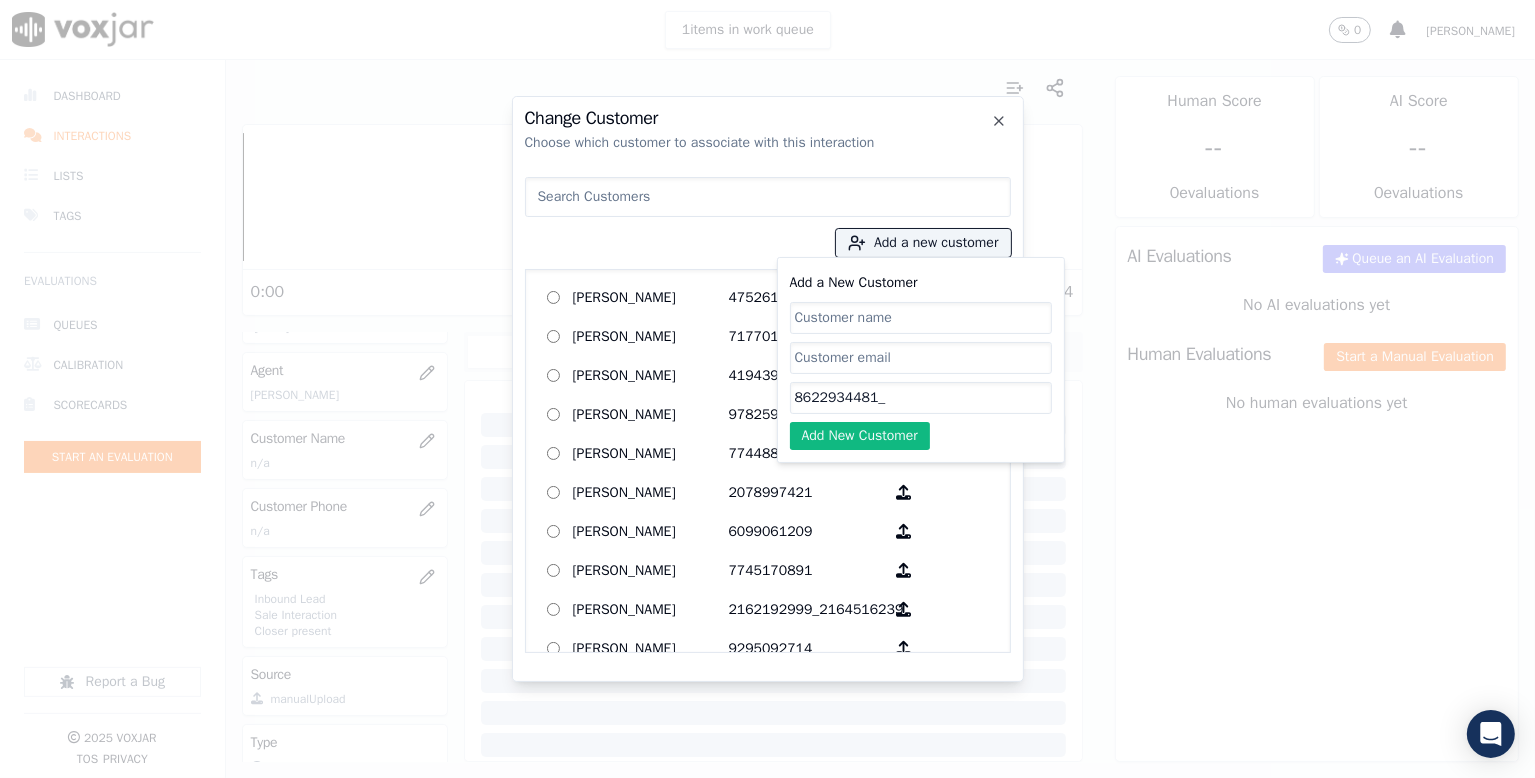 paste on "6465224012" 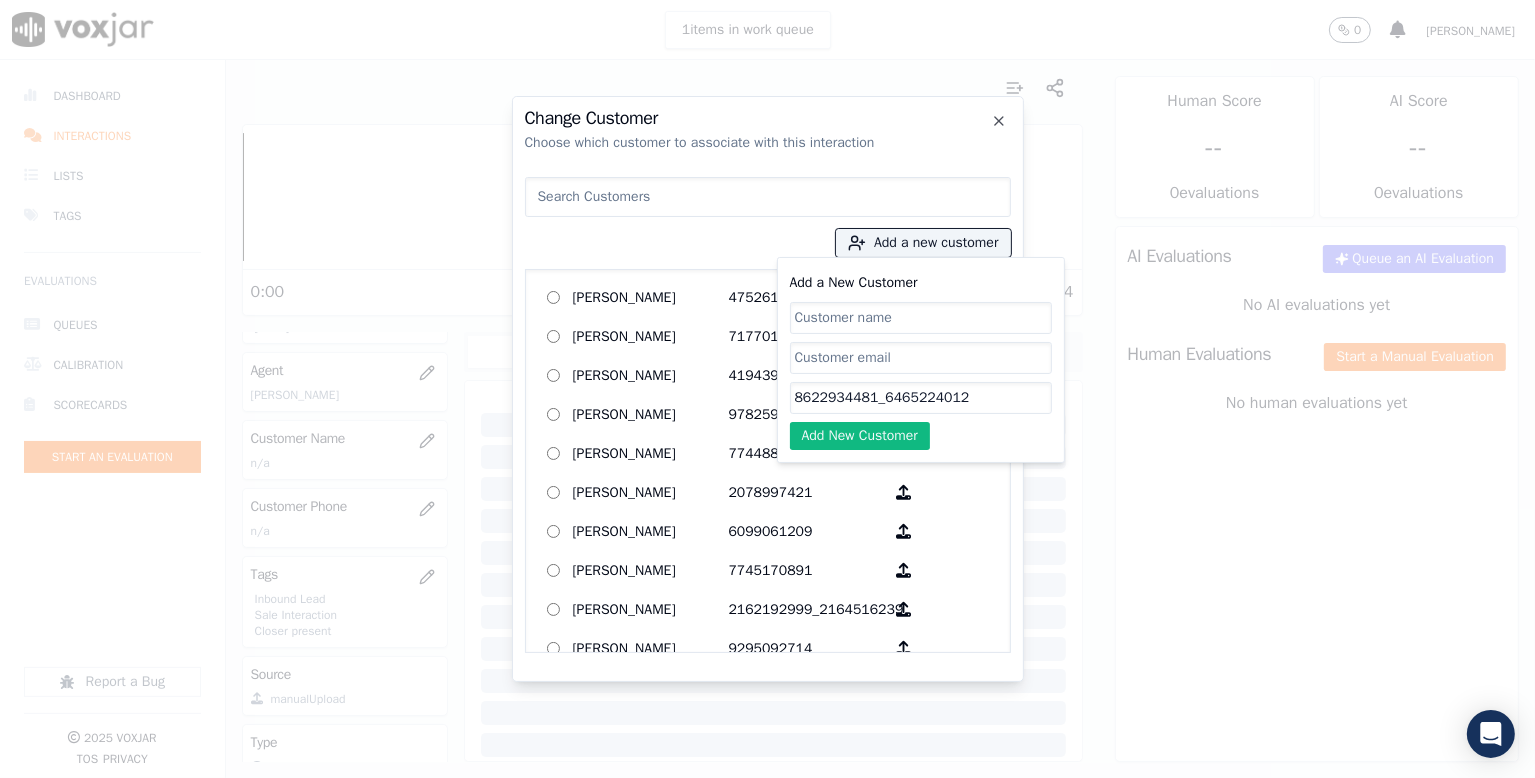 type on "8622934481_6465224012" 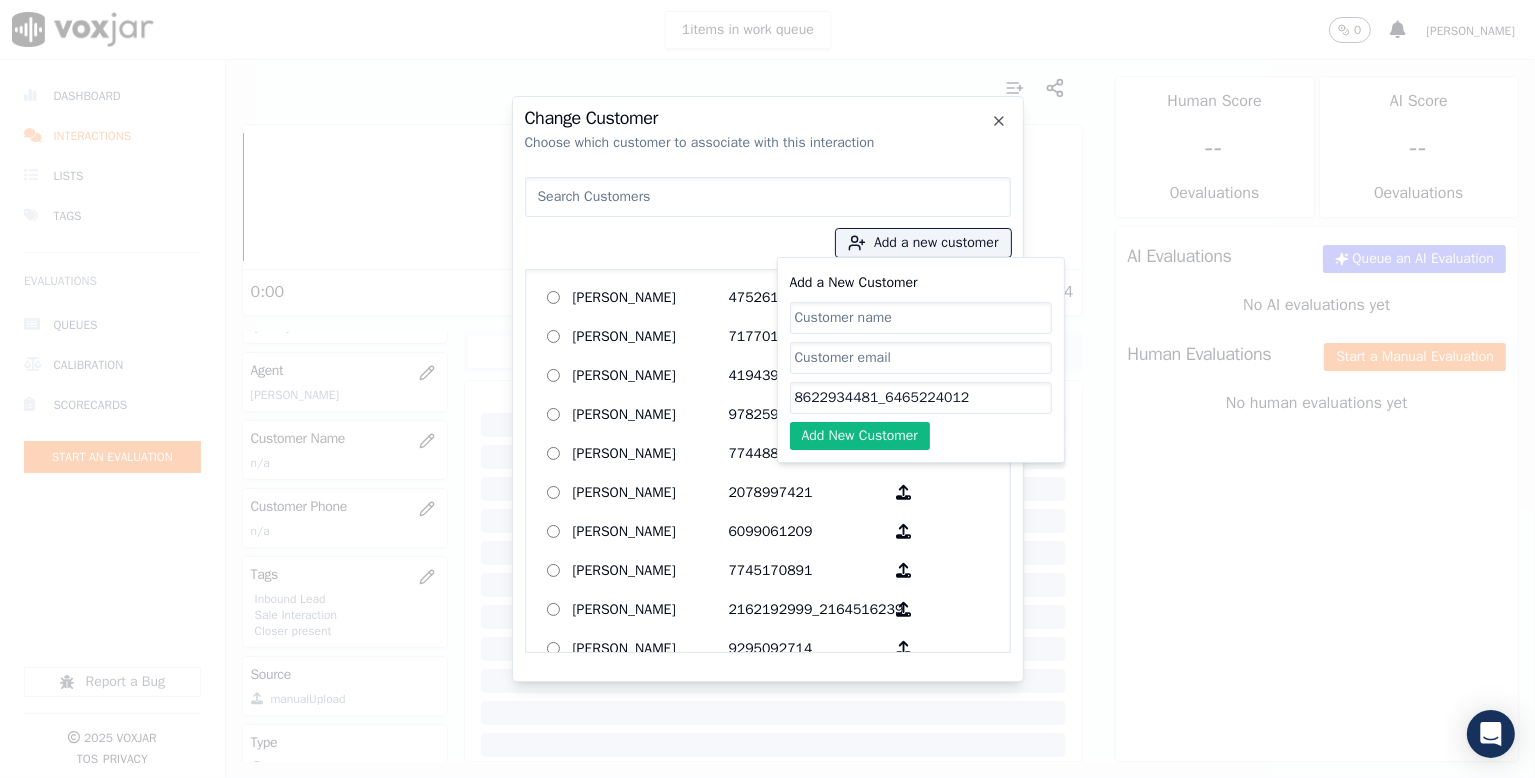 paste on "[PERSON_NAME]" 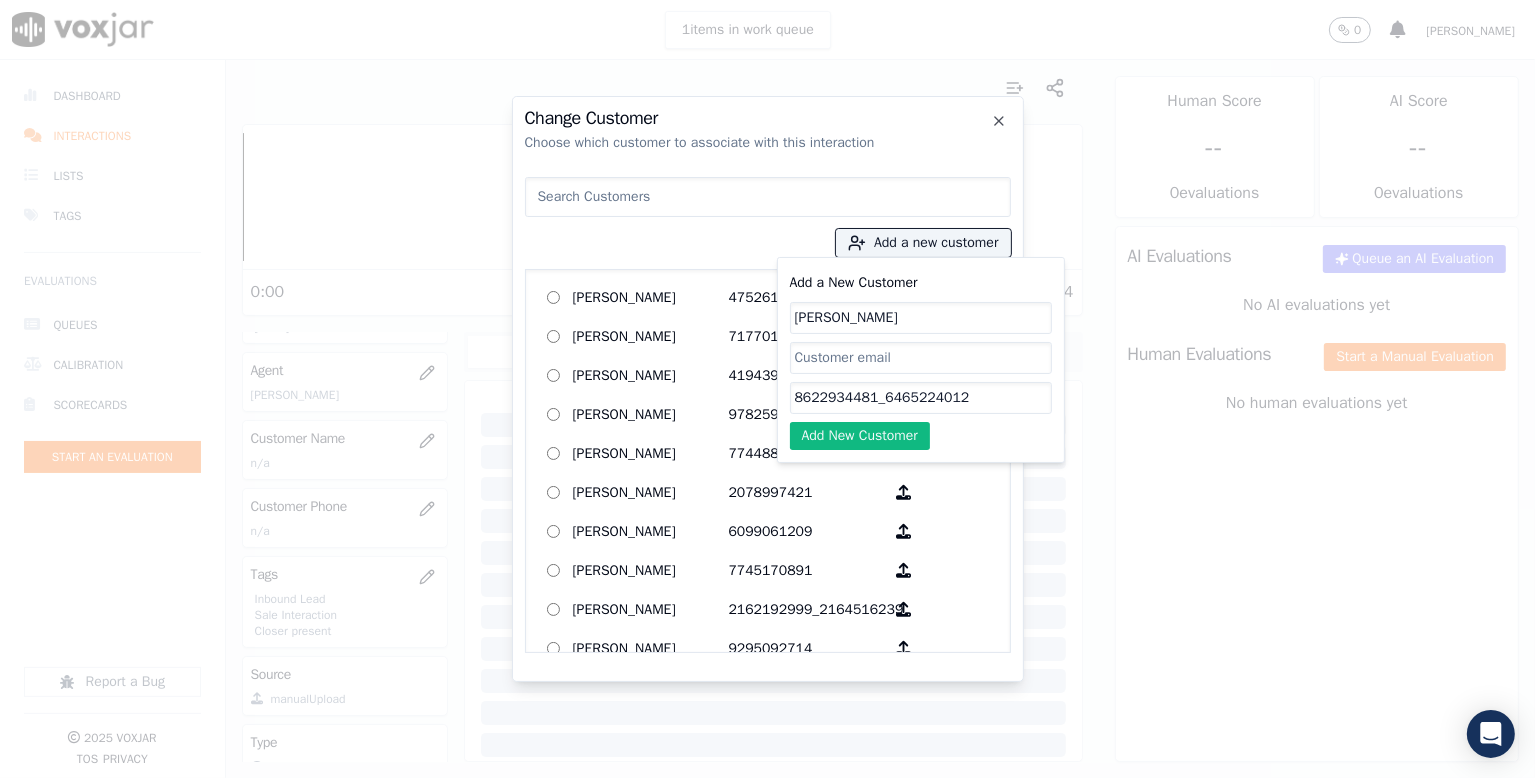 type on "[PERSON_NAME]" 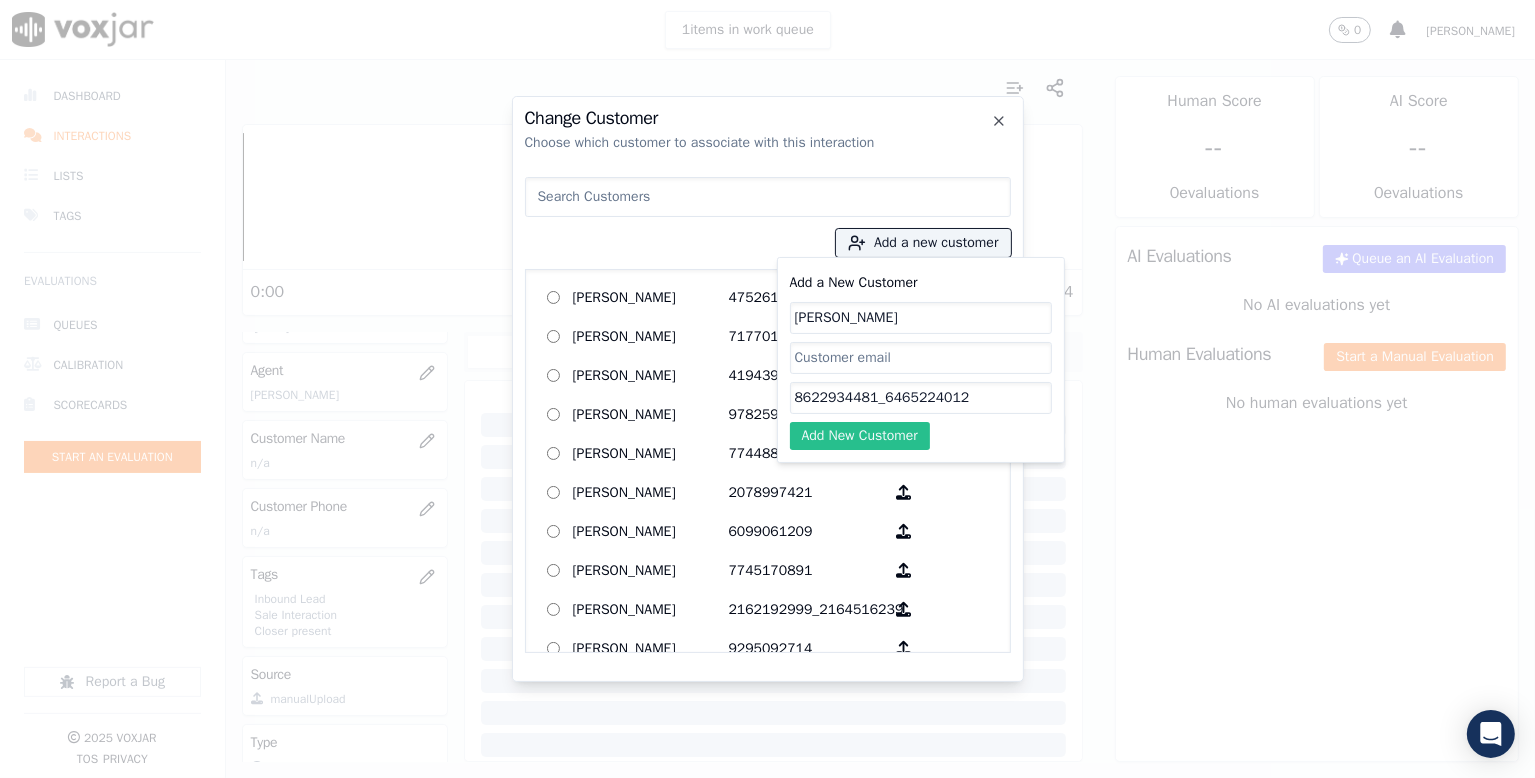 click on "Add New Customer" 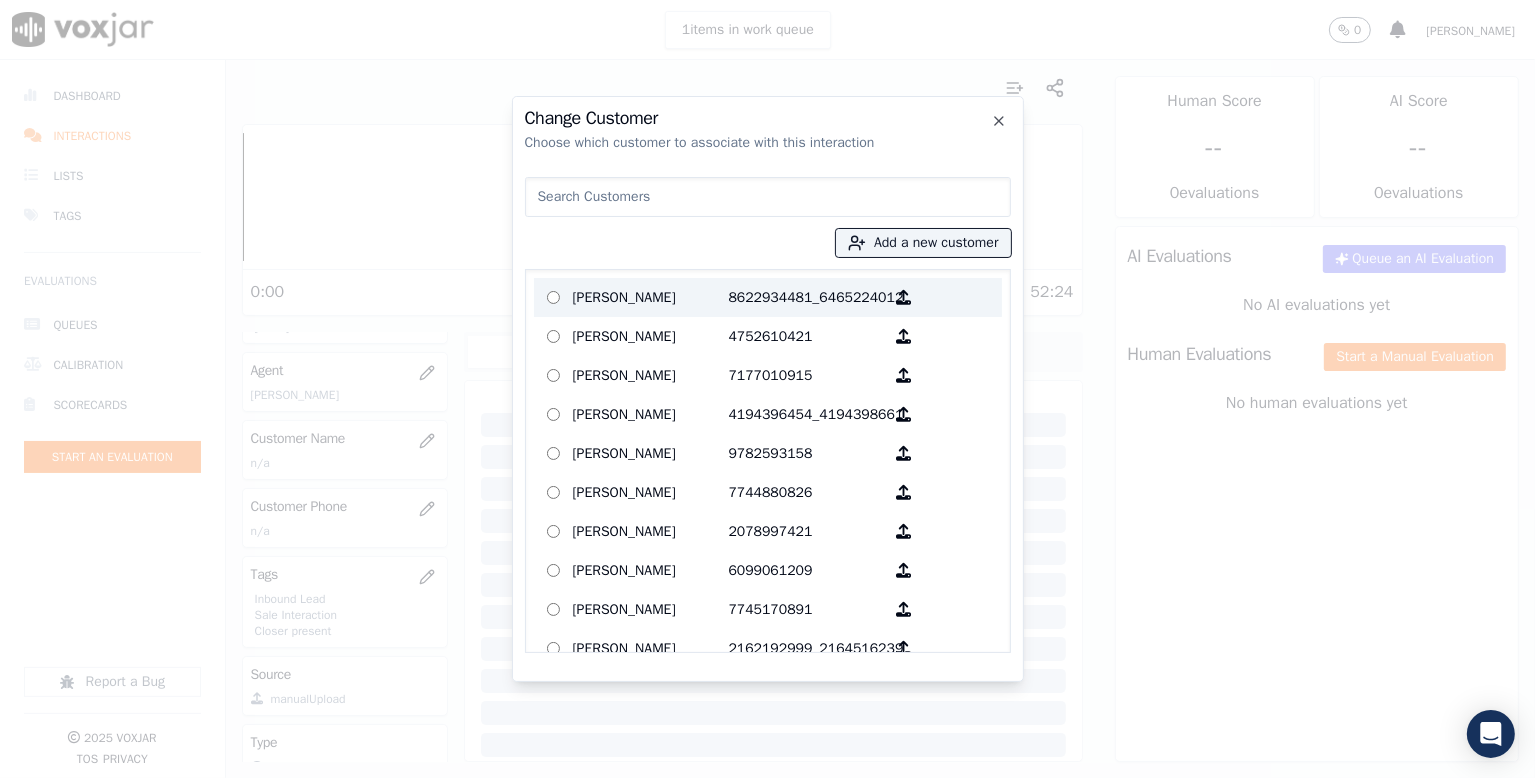 click on "[PERSON_NAME]" at bounding box center (651, 297) 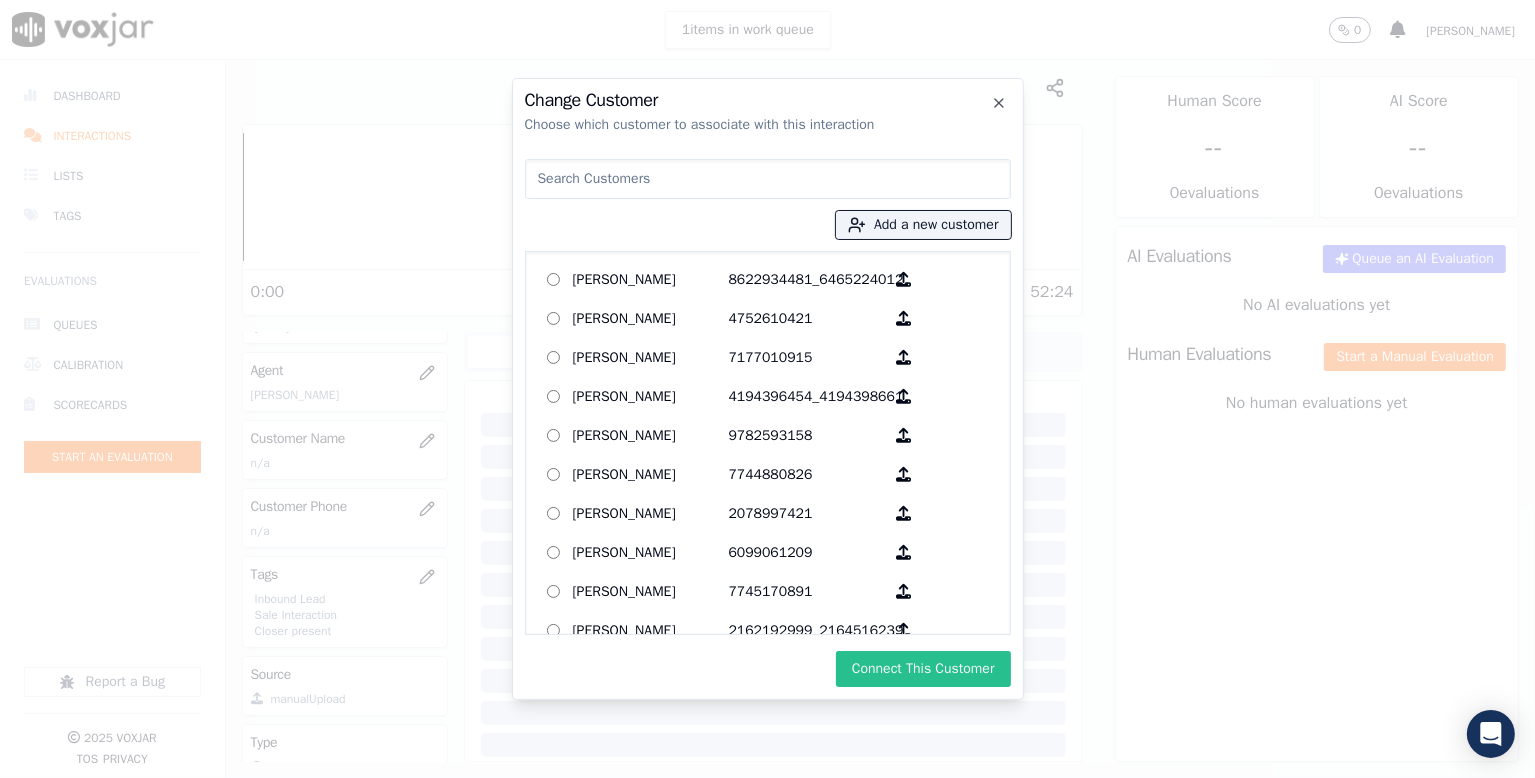 click on "Change Customer   Choose which customer to associate with this interaction
Add a new customer           [PERSON_NAME]   8622934481_6465224012        [PERSON_NAME]   4752610421        [PERSON_NAME]   7177010915        [PERSON_NAME]   4194396454_4194398661        [PERSON_NAME]   9782593158        [PERSON_NAME]   7744880826        [PERSON_NAME]   2078997421        [PERSON_NAME]   6099061209        [PERSON_NAME]   7745170891        [PERSON_NAME]   2162192999_2164516239        [PERSON_NAME]   9295092714        [PERSON_NAME]   2162107746        [PERSON_NAME]   7816458283        [PERSON_NAME]   3303881013        [PERSON_NAME]   4407812187        [PERSON_NAME]   3304318549        [PERSON_NAME]   2165430084        [PERSON_NAME]   9784736079        [PERSON_NAME]   9787027527        [PERSON_NAME] ISENADY   7745197492_7745197592        [PERSON_NAME]    [PERSON_NAME]        [PERSON_NAME]   5083454432        [PERSON_NAME]   4122870469_4124002239        [PERSON_NAME]           5132910378" 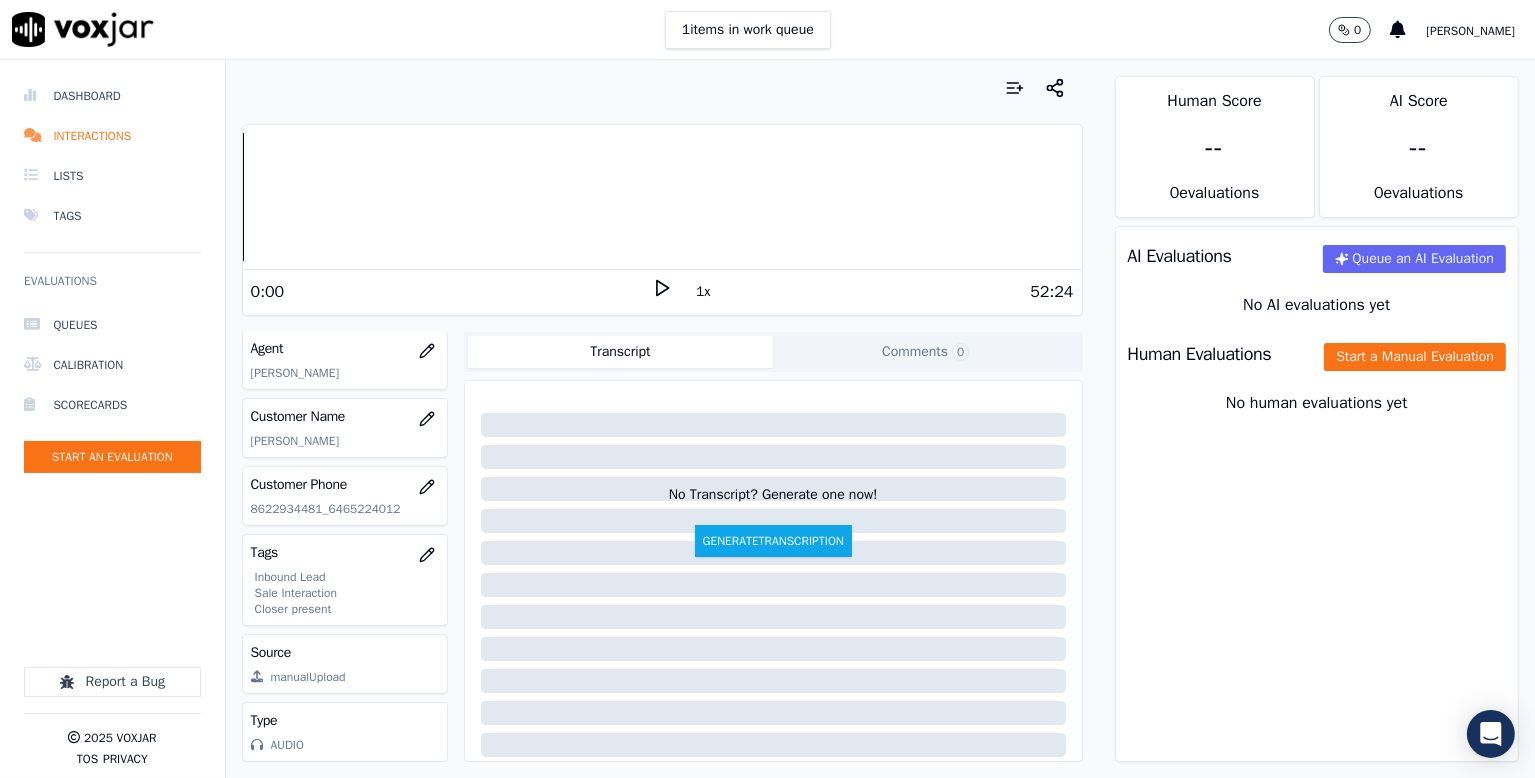 scroll, scrollTop: 0, scrollLeft: 0, axis: both 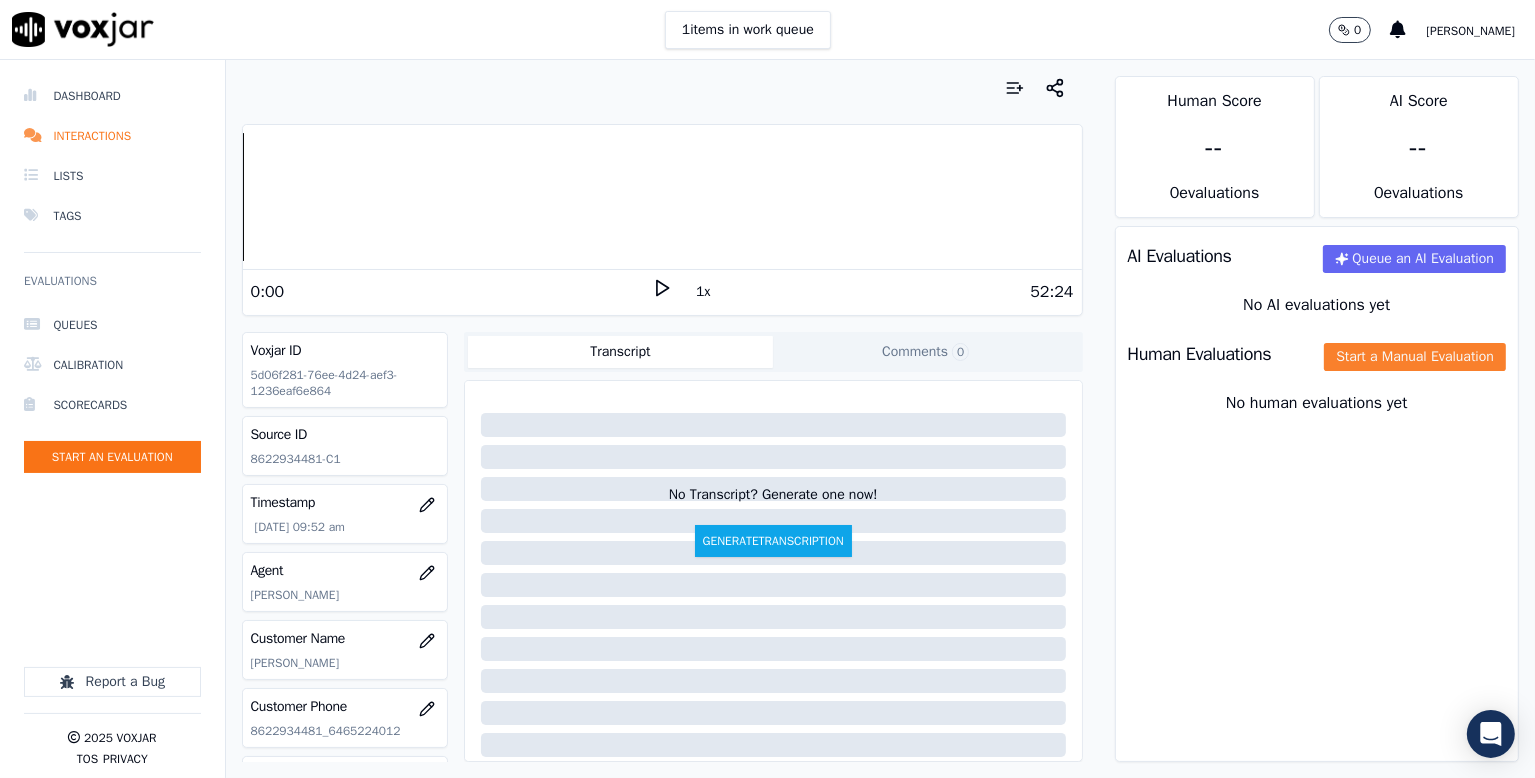click on "Start a Manual Evaluation" 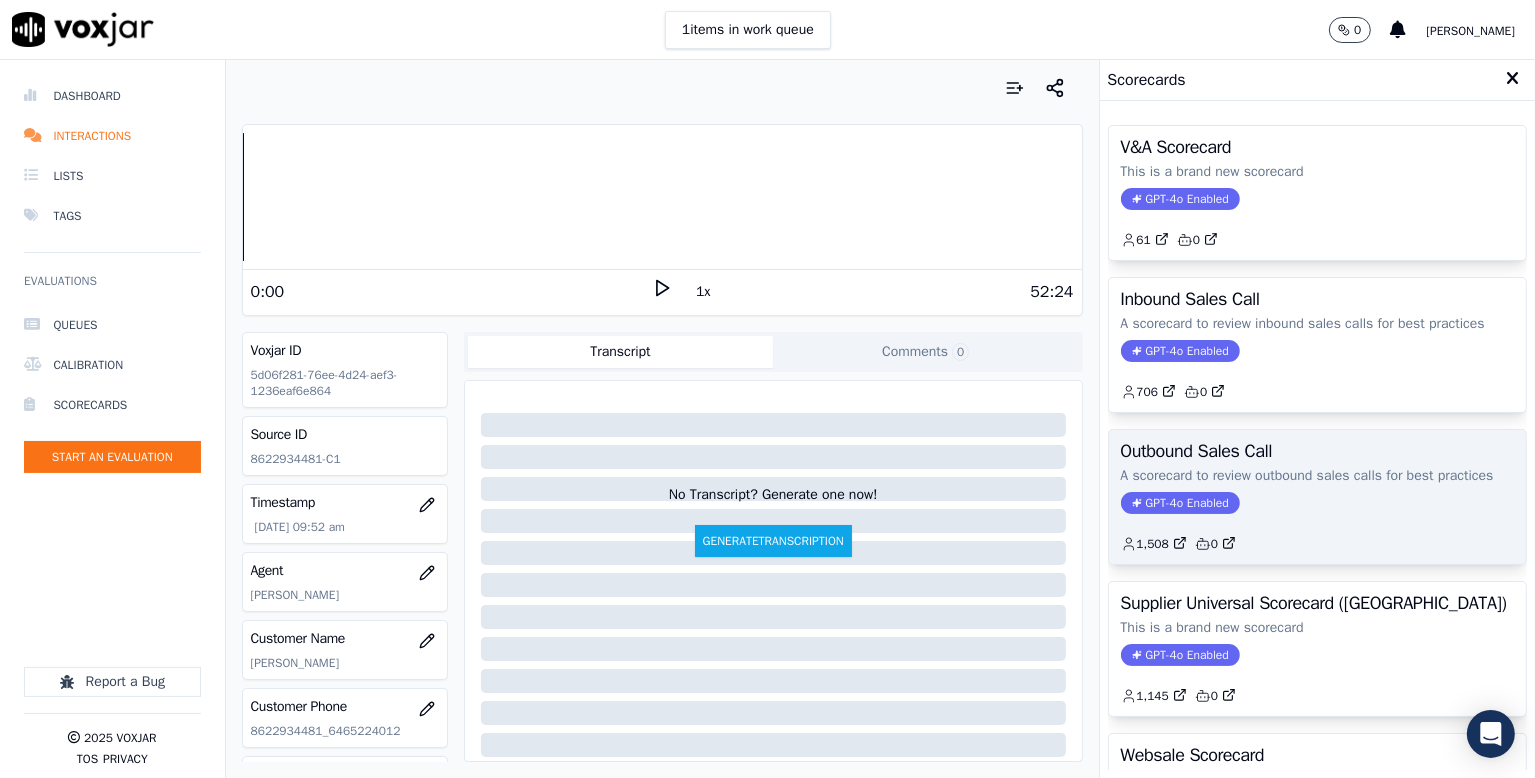click on "Outbound Sales Call   A scorecard to review outbound sales calls for best practices     GPT-4o Enabled       1,508         0" at bounding box center [1317, 497] 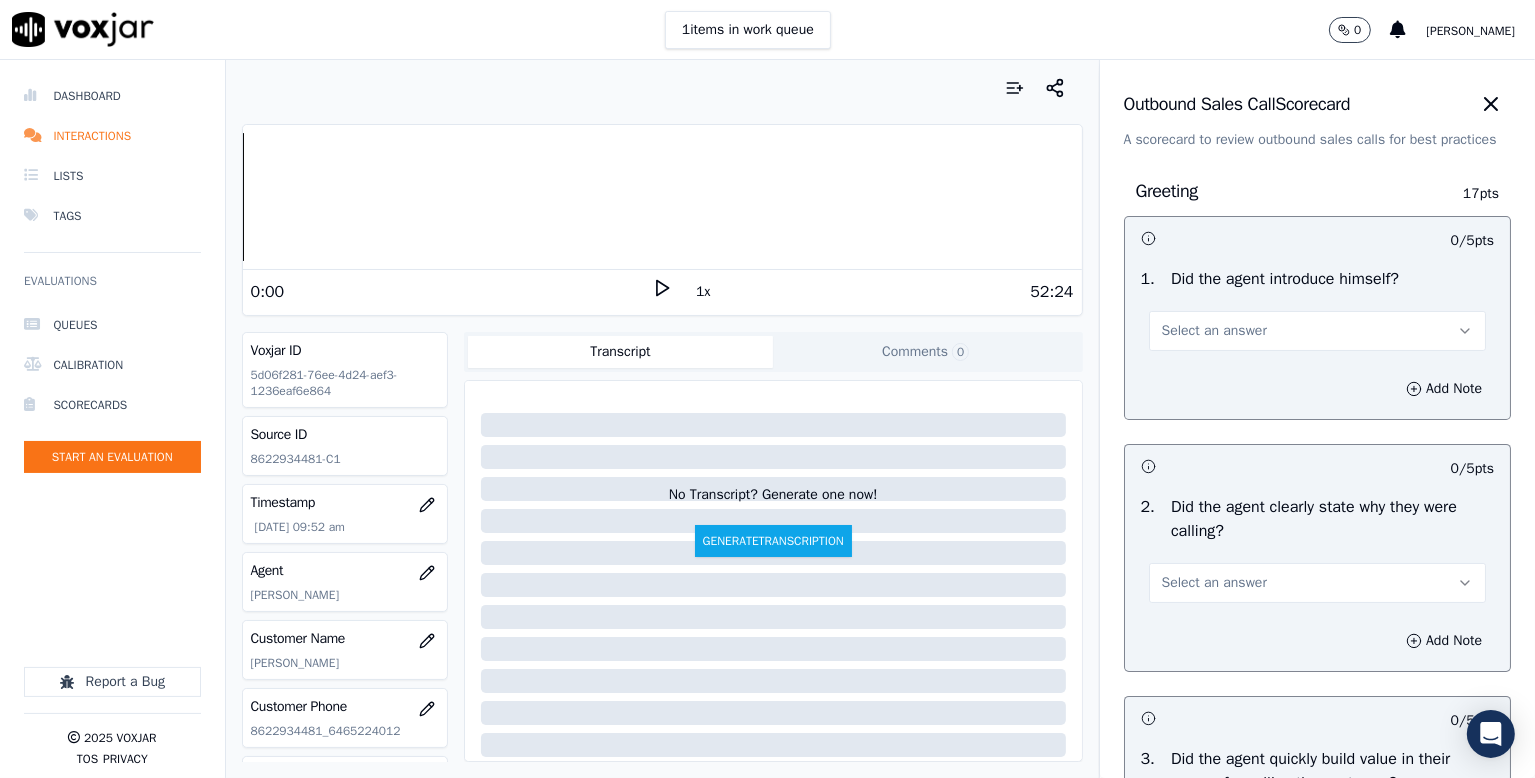 click on "Select an answer" at bounding box center (1214, 331) 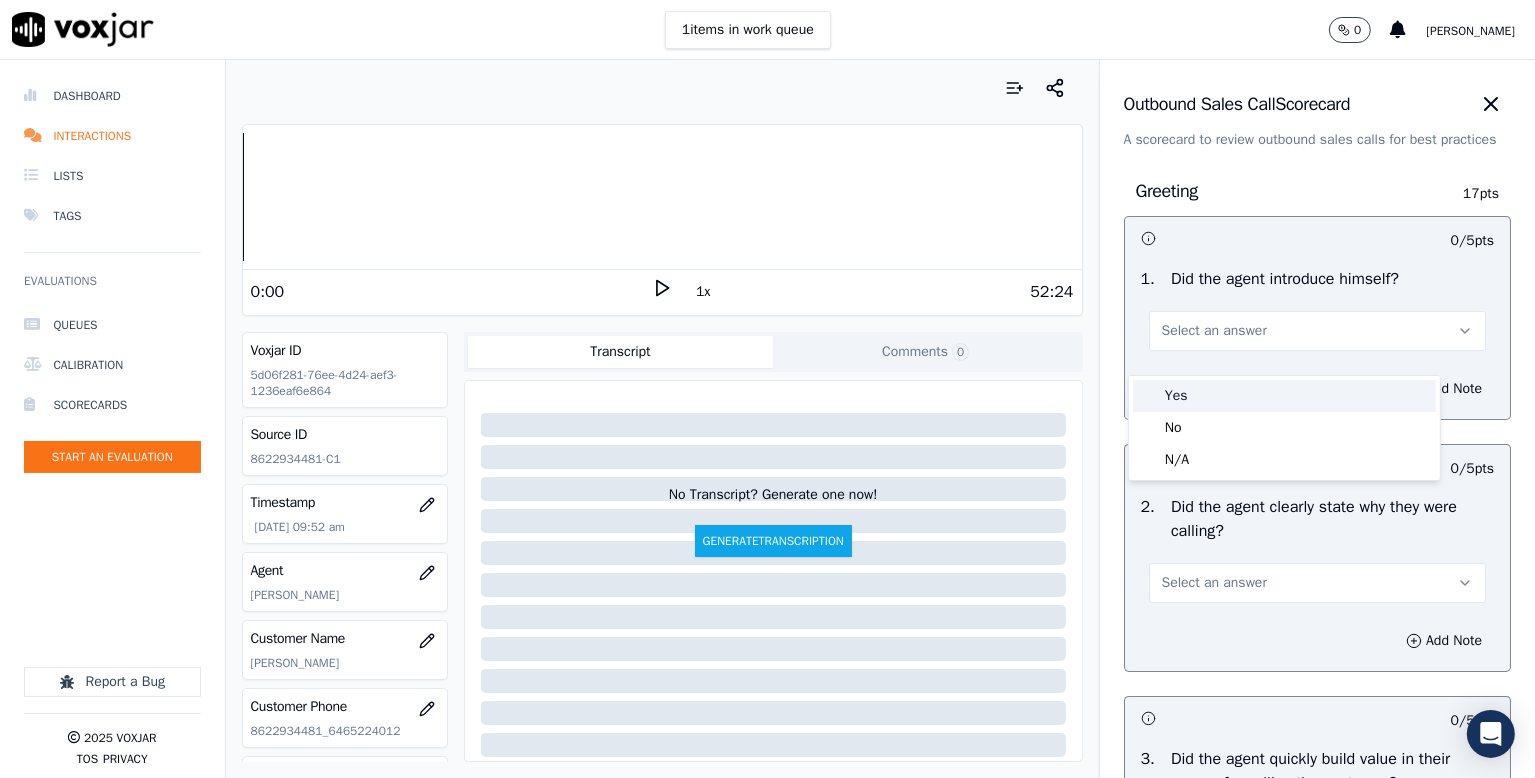 click on "Yes" at bounding box center [1284, 396] 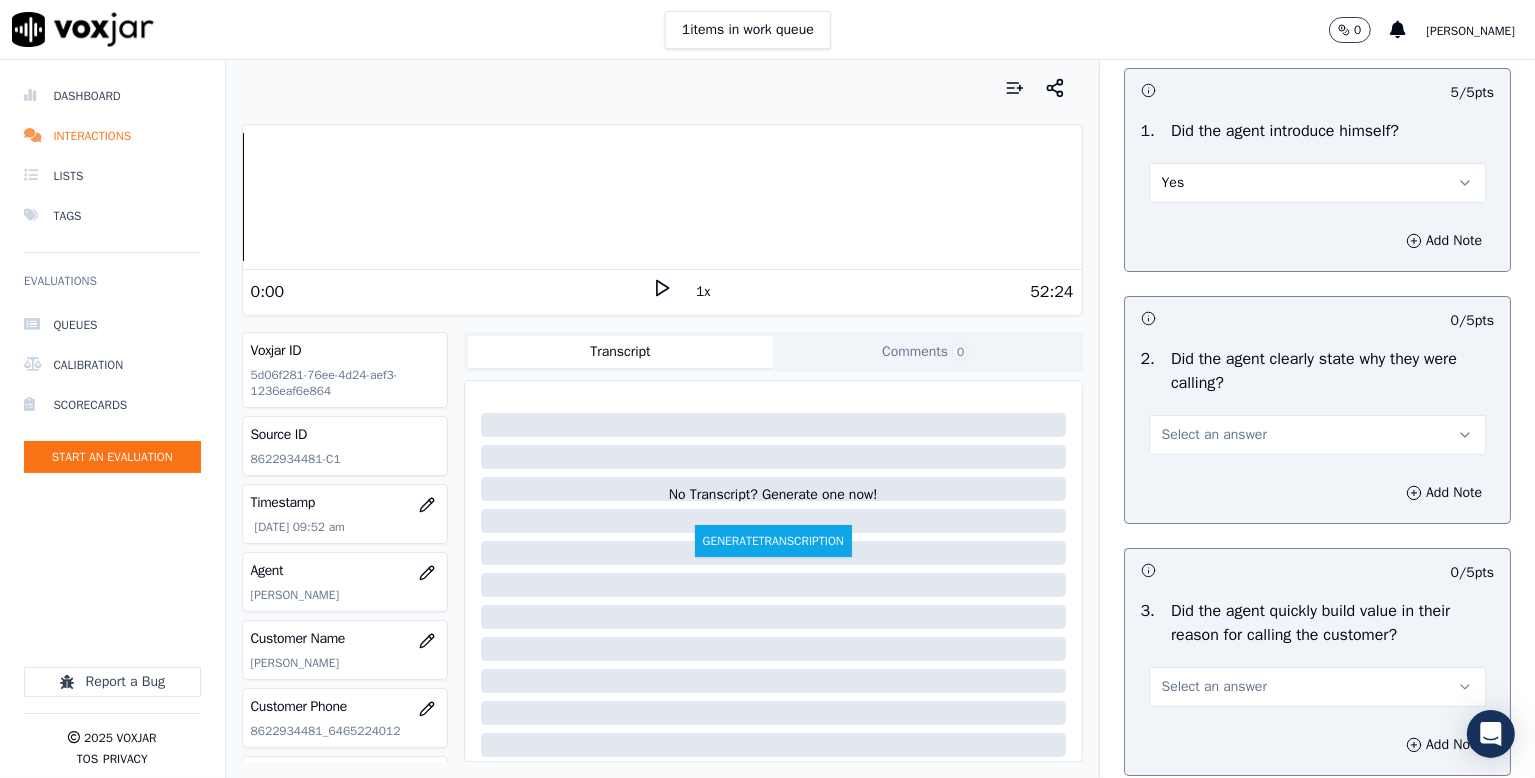 scroll, scrollTop: 300, scrollLeft: 0, axis: vertical 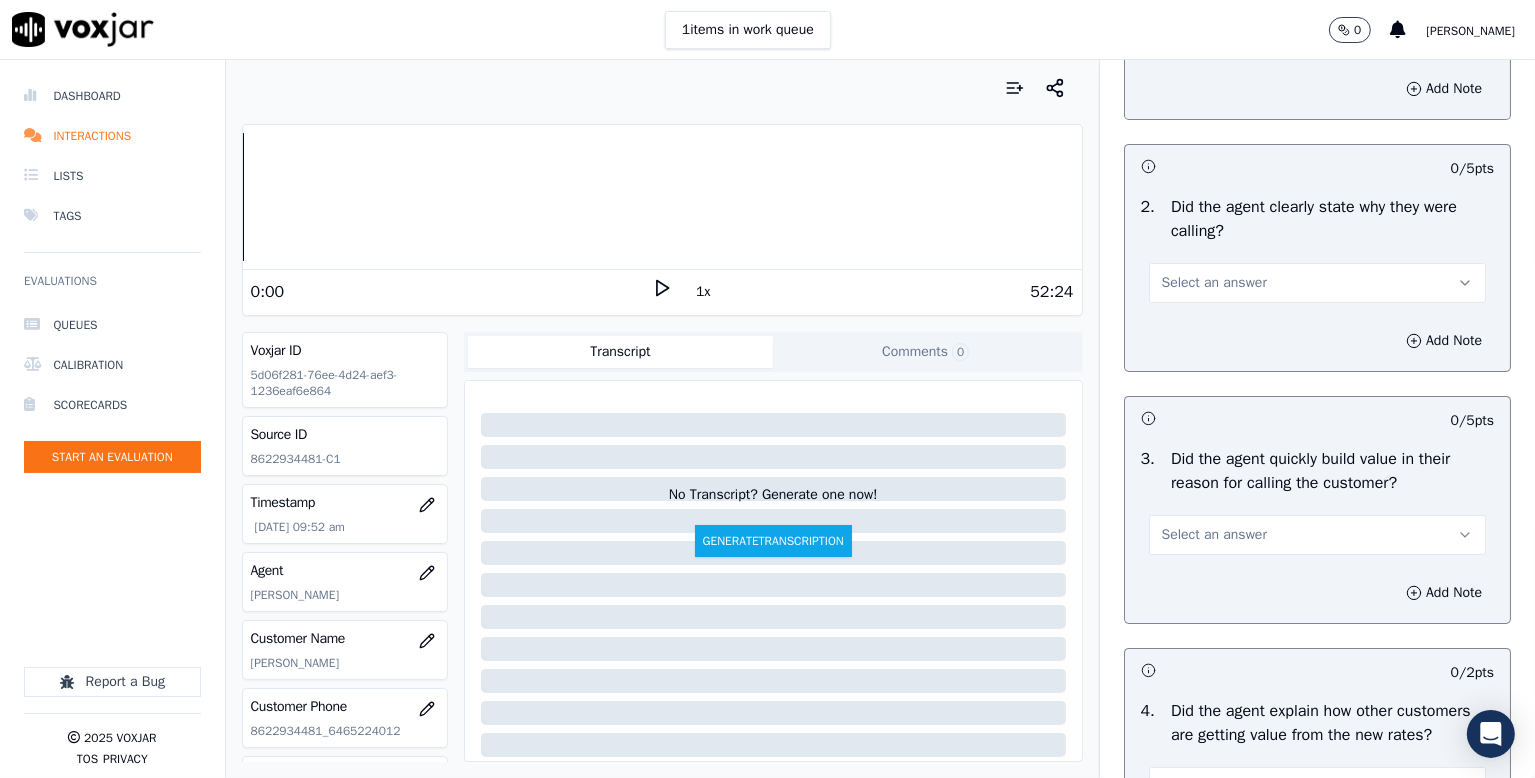 drag, startPoint x: 1196, startPoint y: 296, endPoint x: 1180, endPoint y: 314, distance: 24.083189 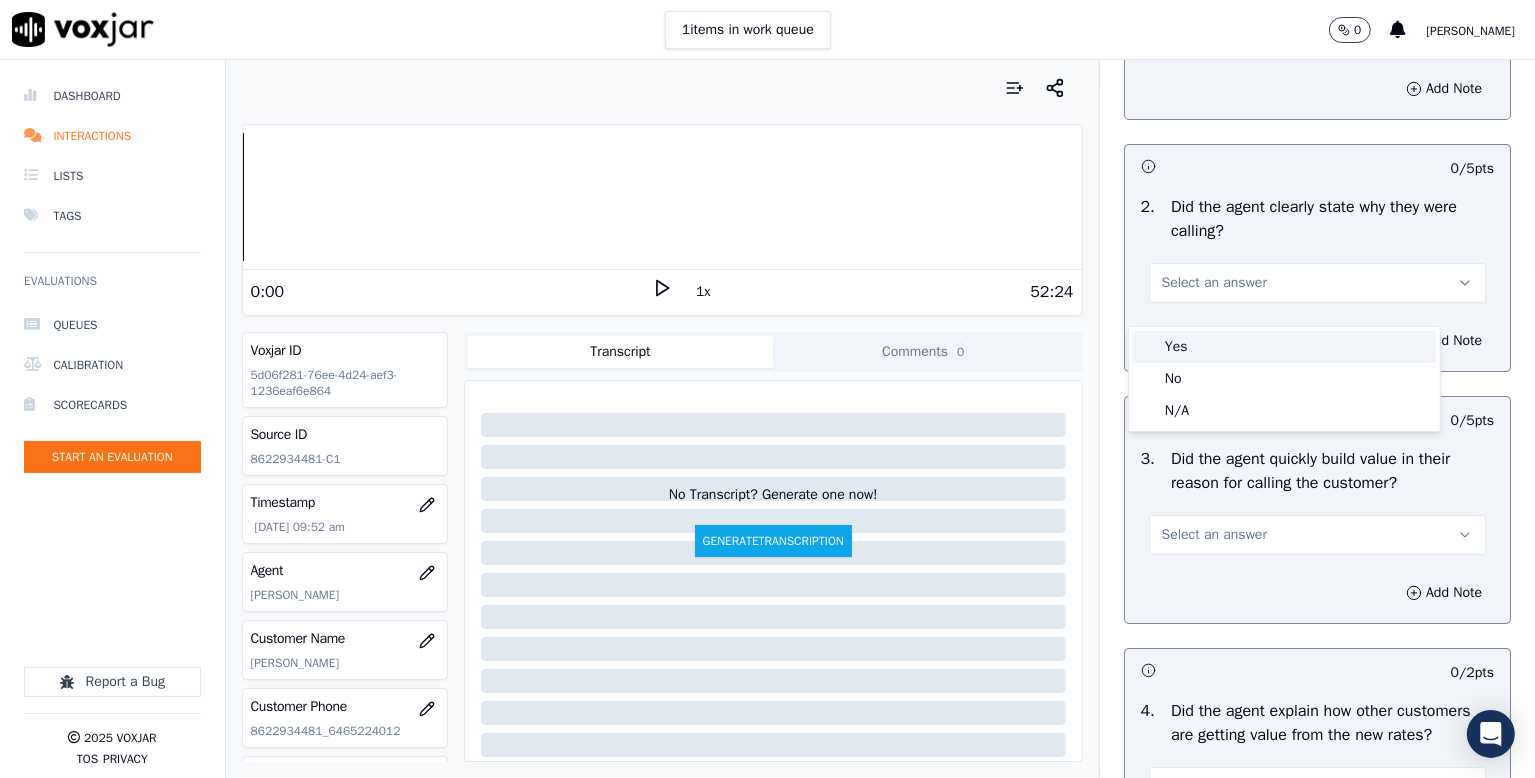 click on "Yes" at bounding box center [1284, 347] 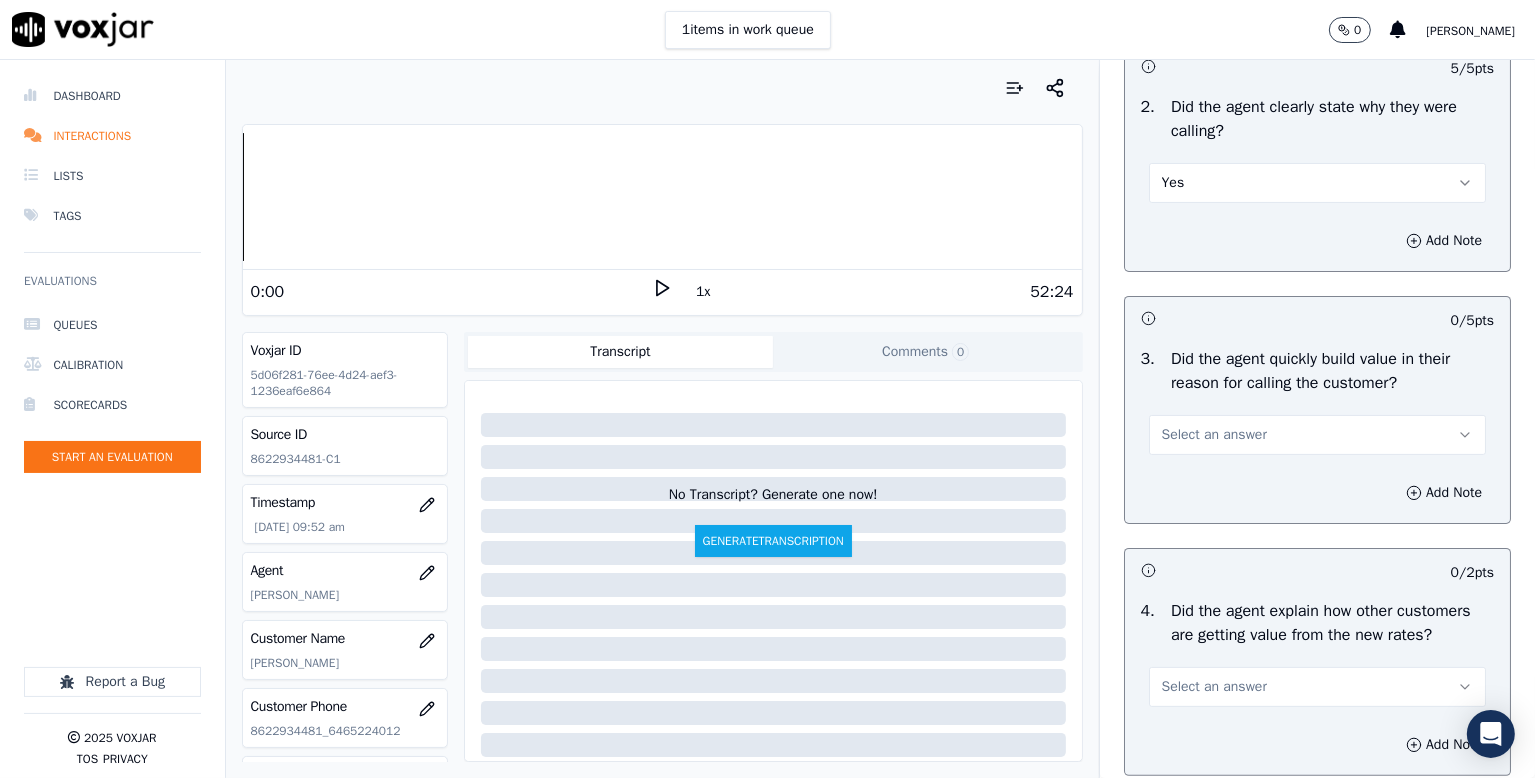 scroll, scrollTop: 600, scrollLeft: 0, axis: vertical 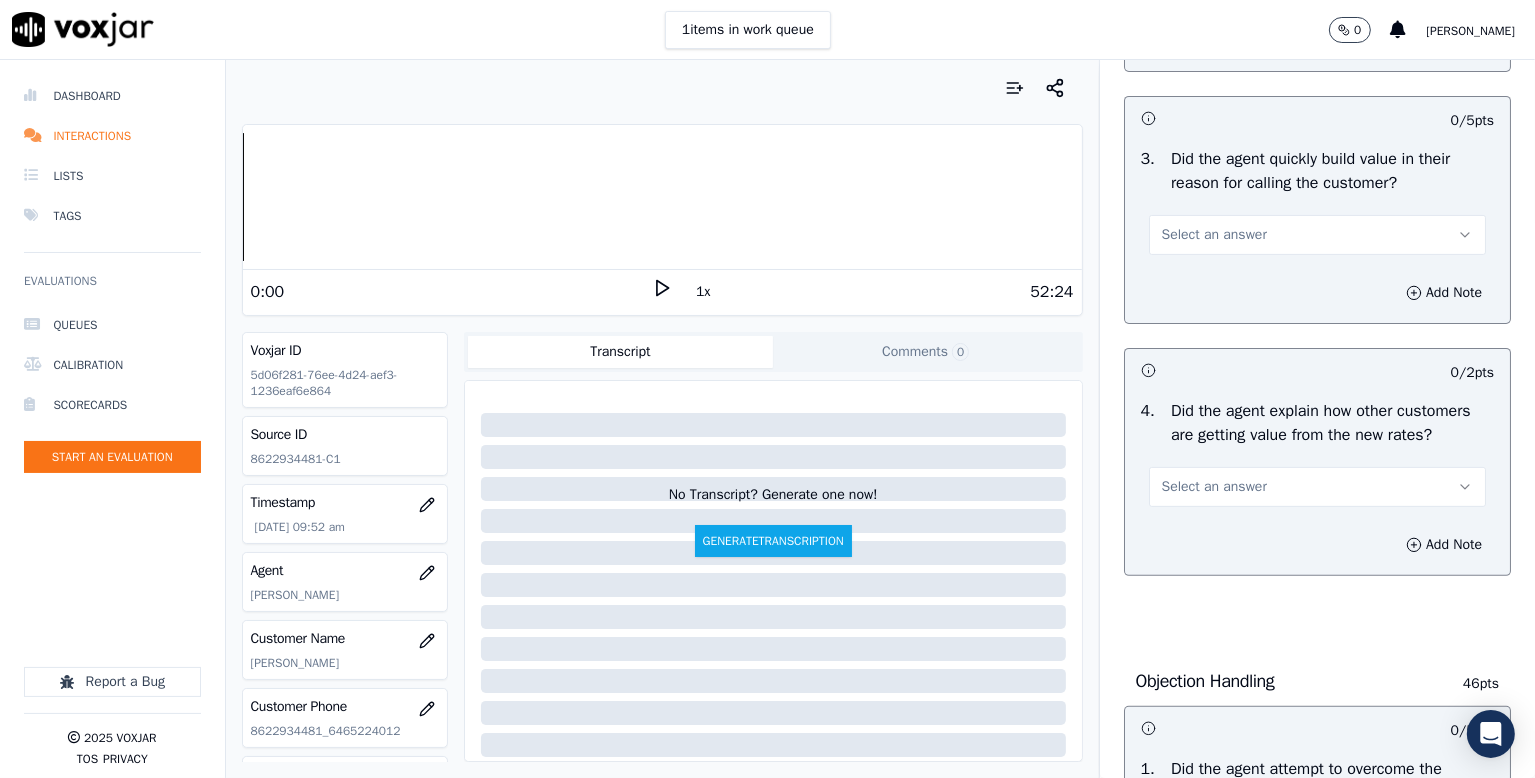 click on "Select an answer" at bounding box center (1214, 235) 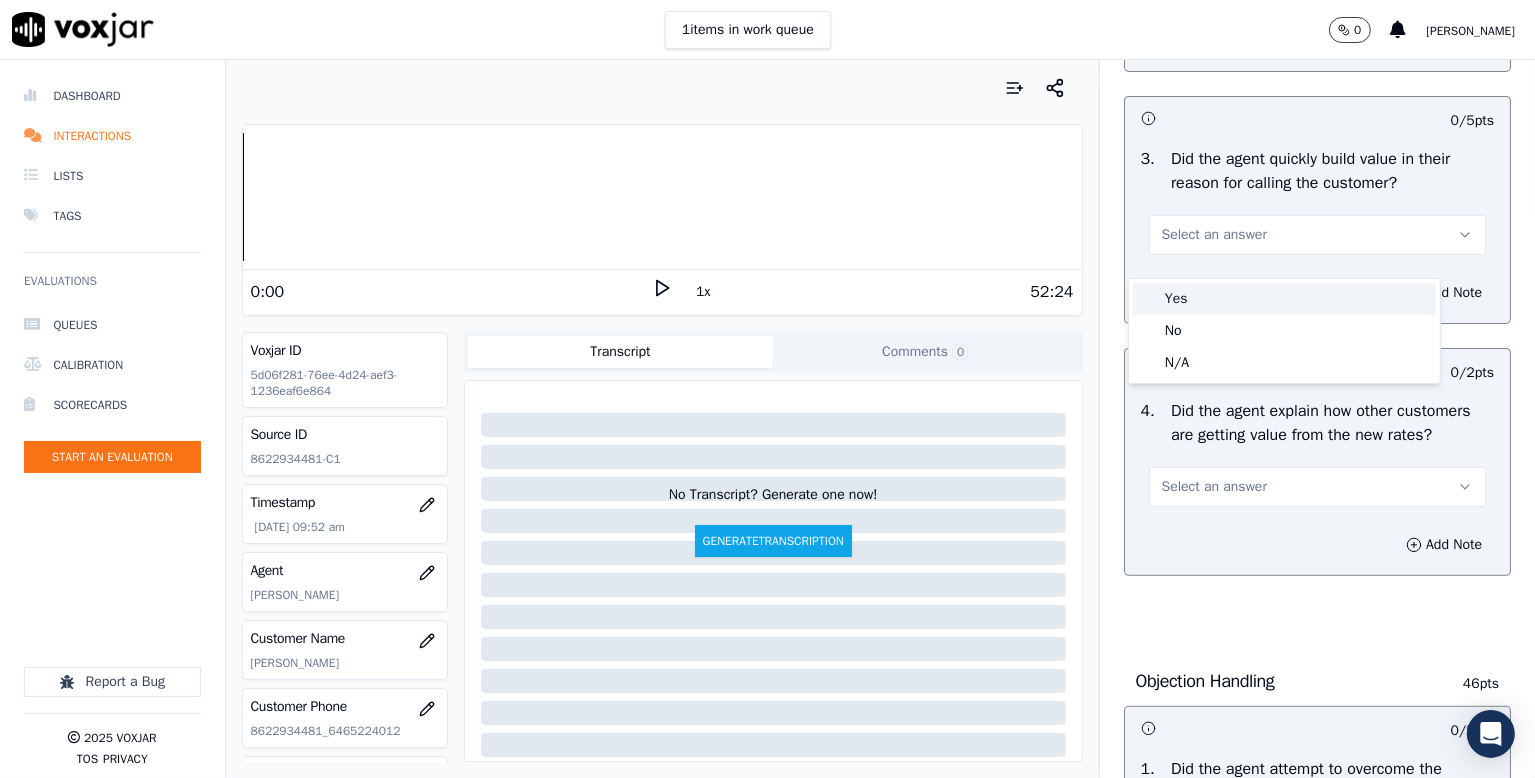 click on "Yes" at bounding box center [1284, 299] 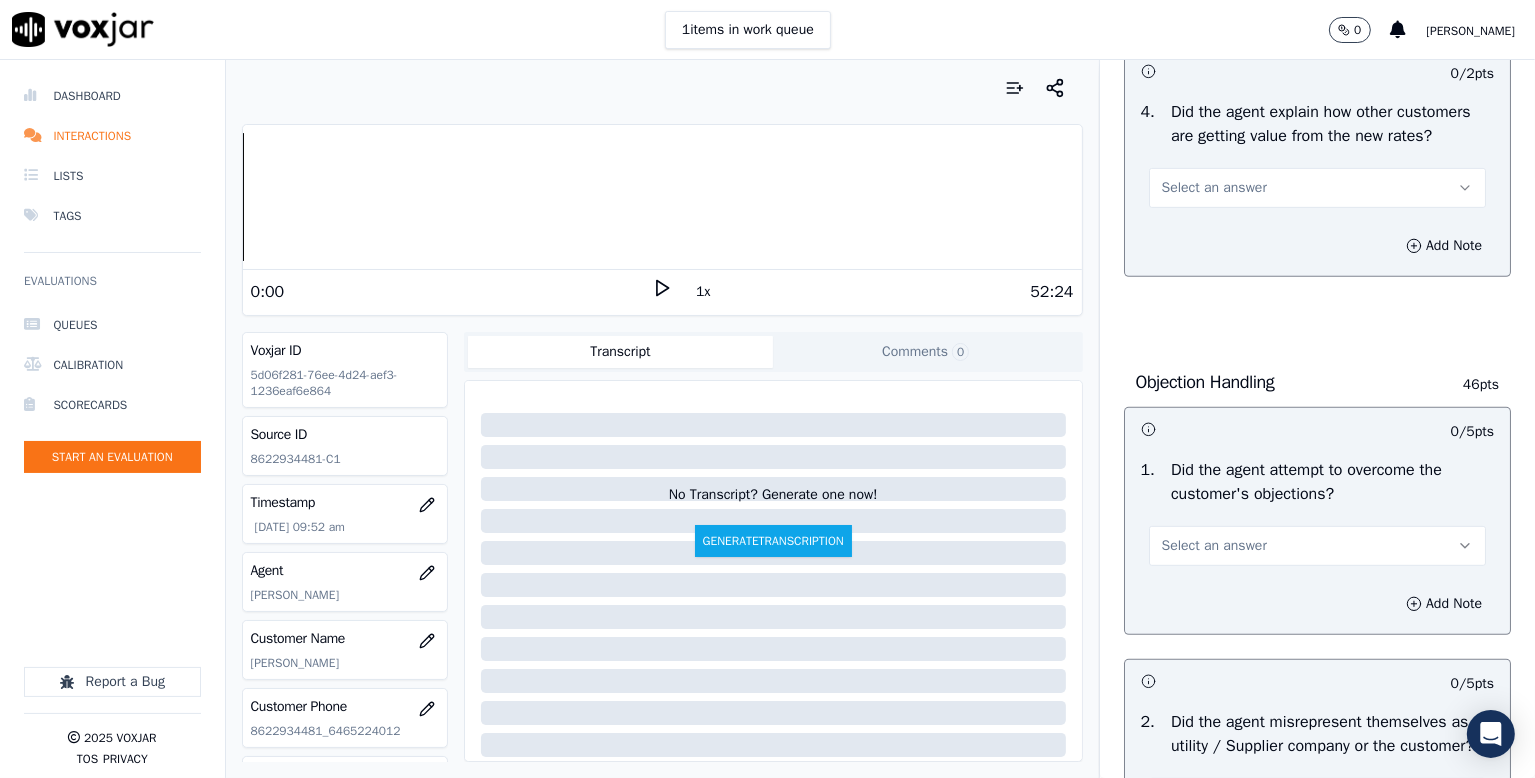 scroll, scrollTop: 900, scrollLeft: 0, axis: vertical 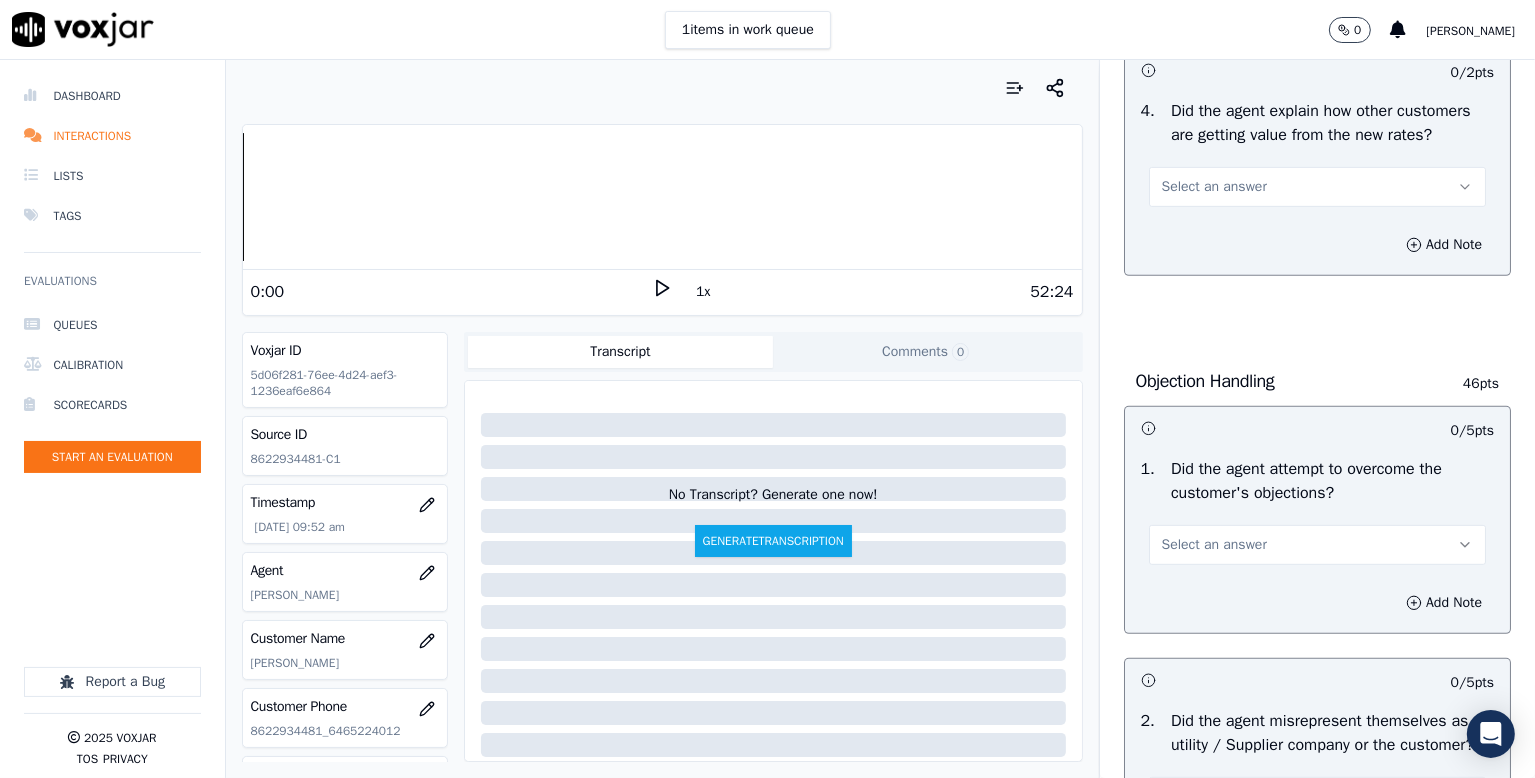 click on "Select an answer" at bounding box center (1317, 187) 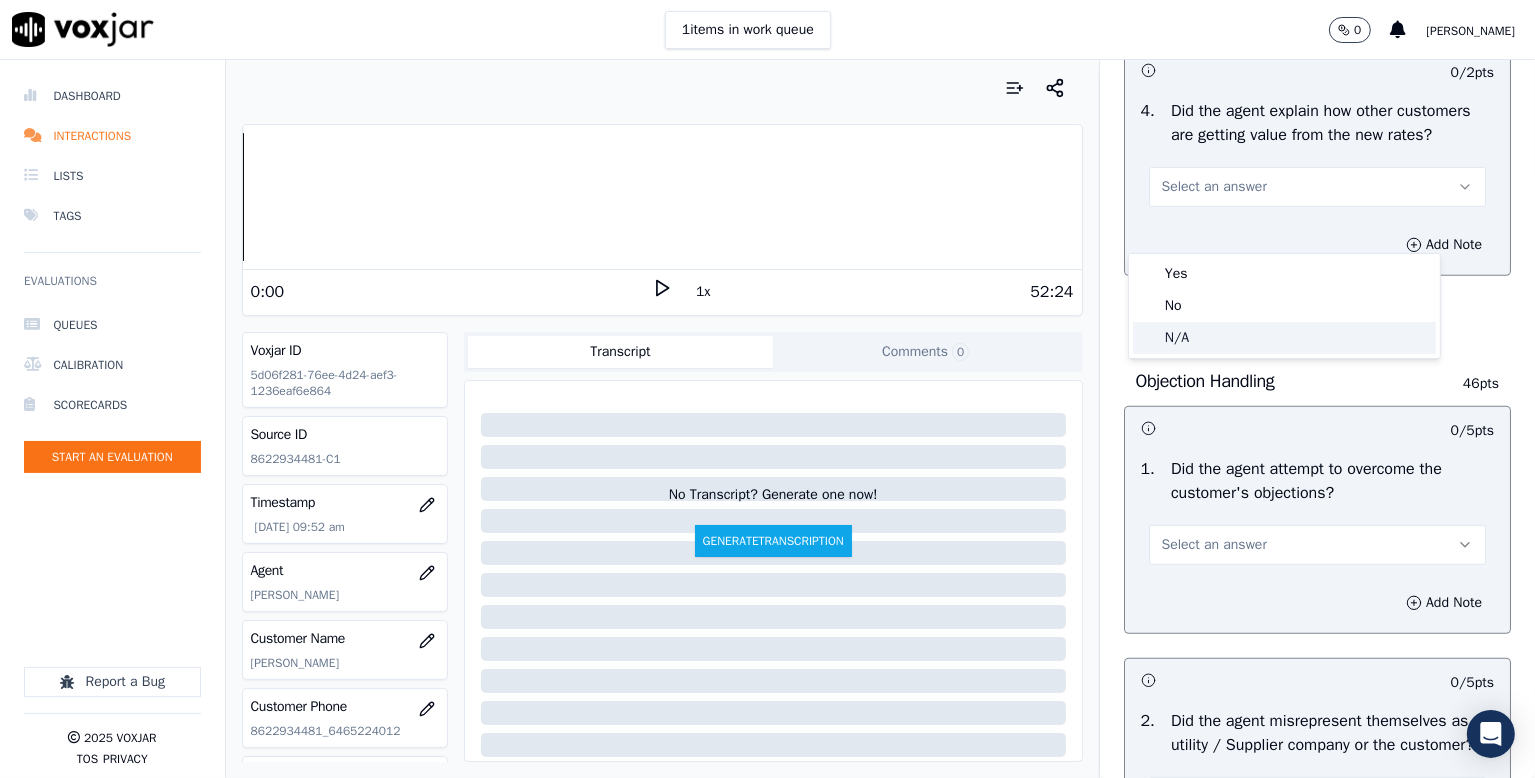 click on "N/A" 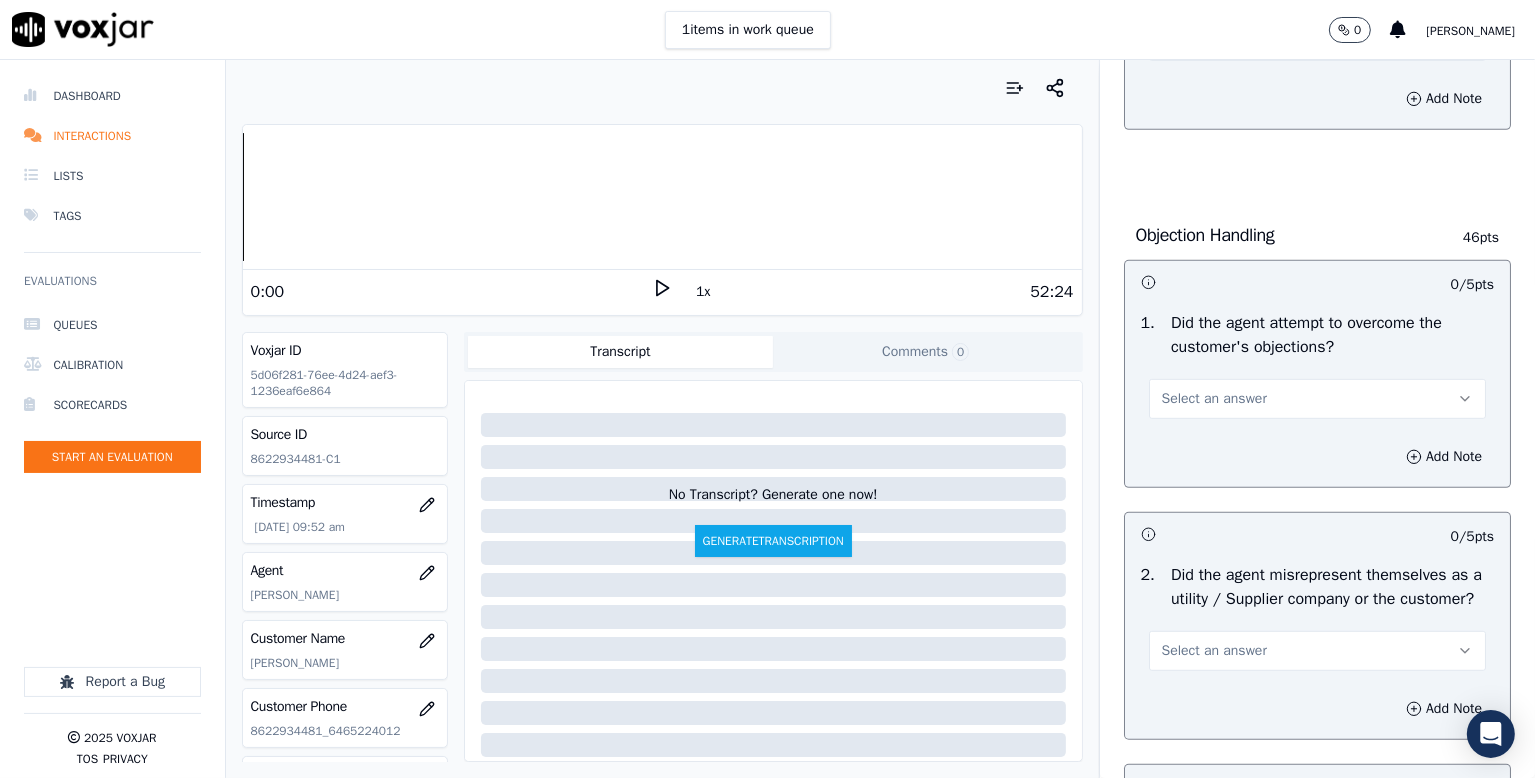 scroll, scrollTop: 1200, scrollLeft: 0, axis: vertical 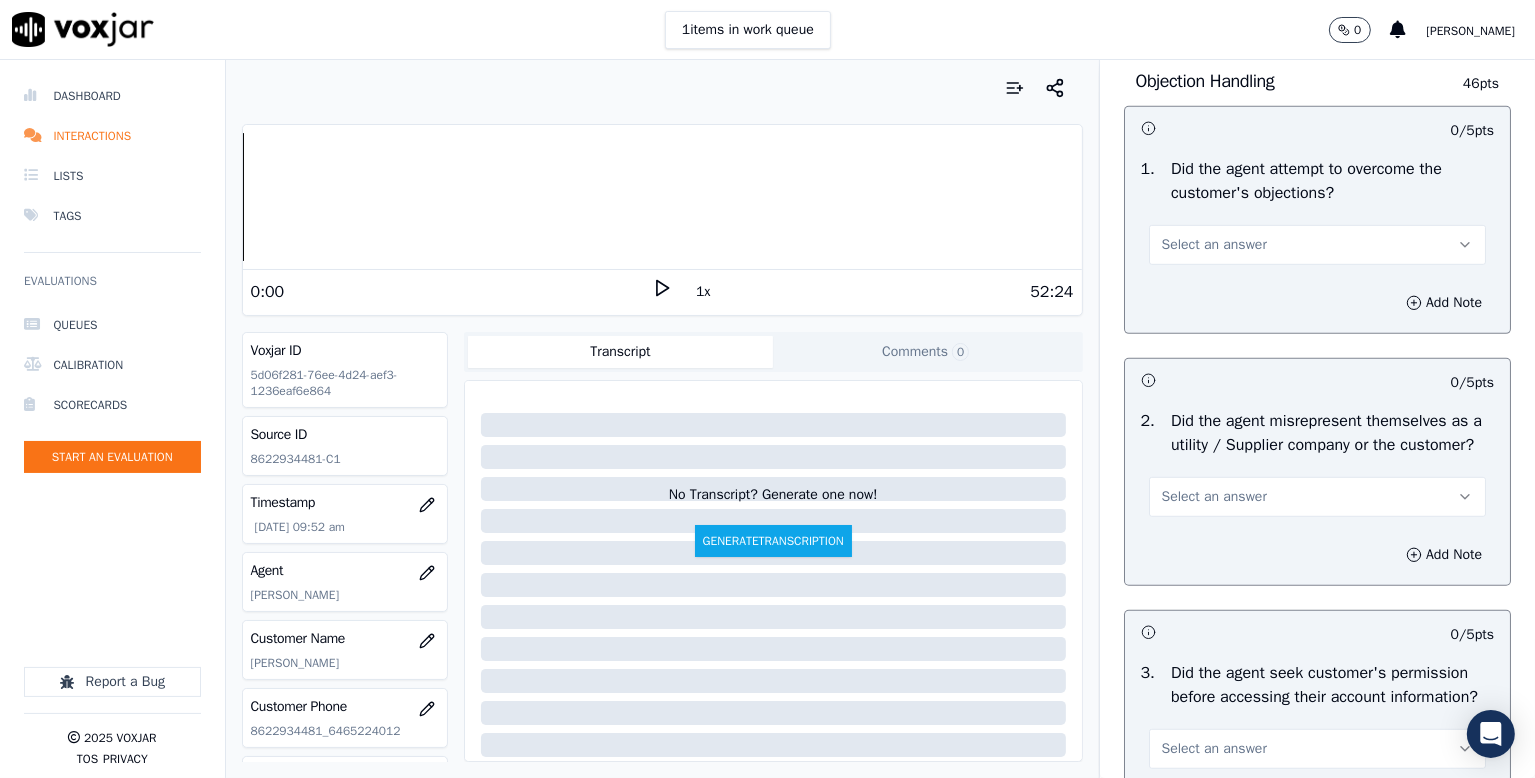 click on "Select an answer" at bounding box center [1214, 245] 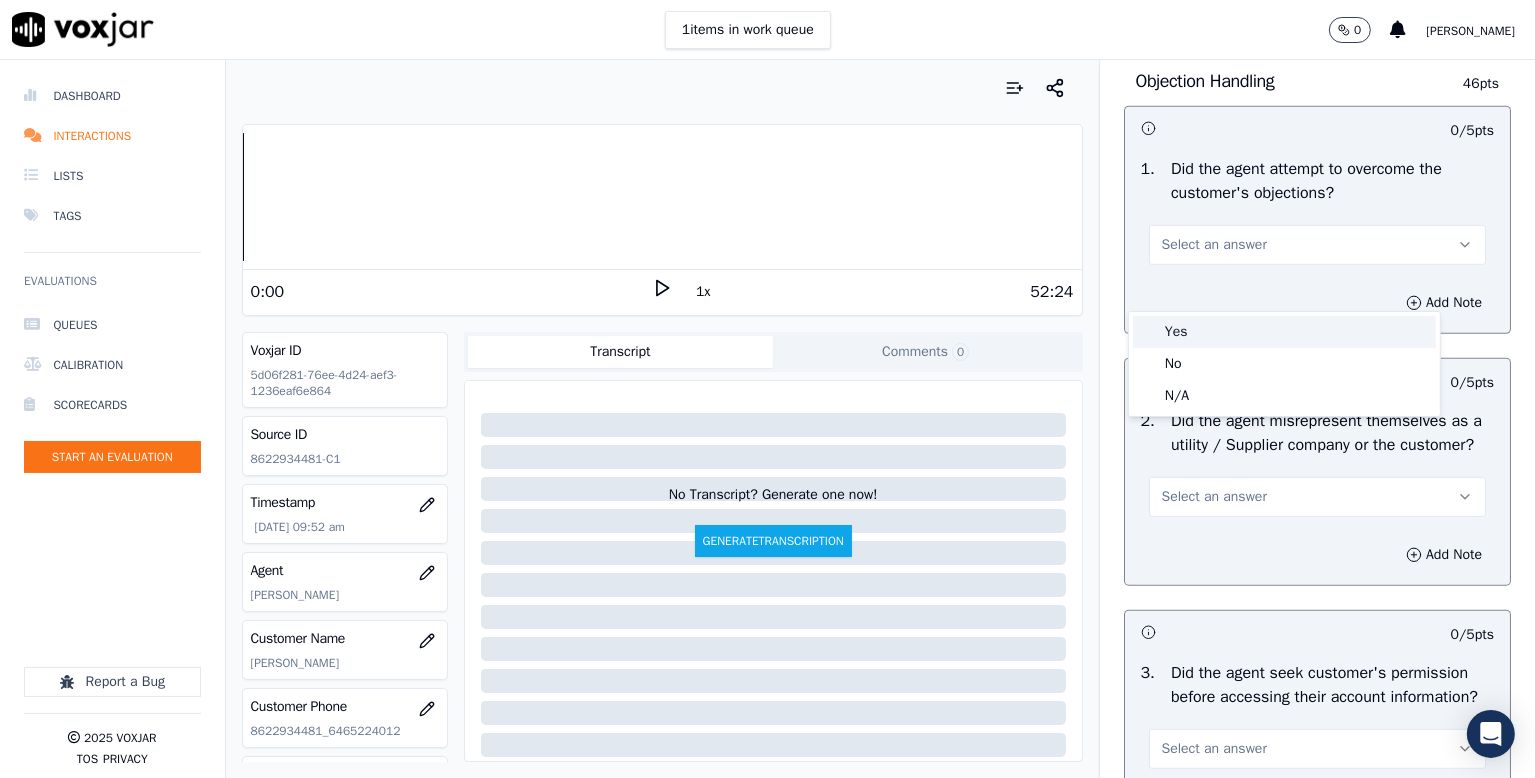 click on "Yes" at bounding box center (1284, 332) 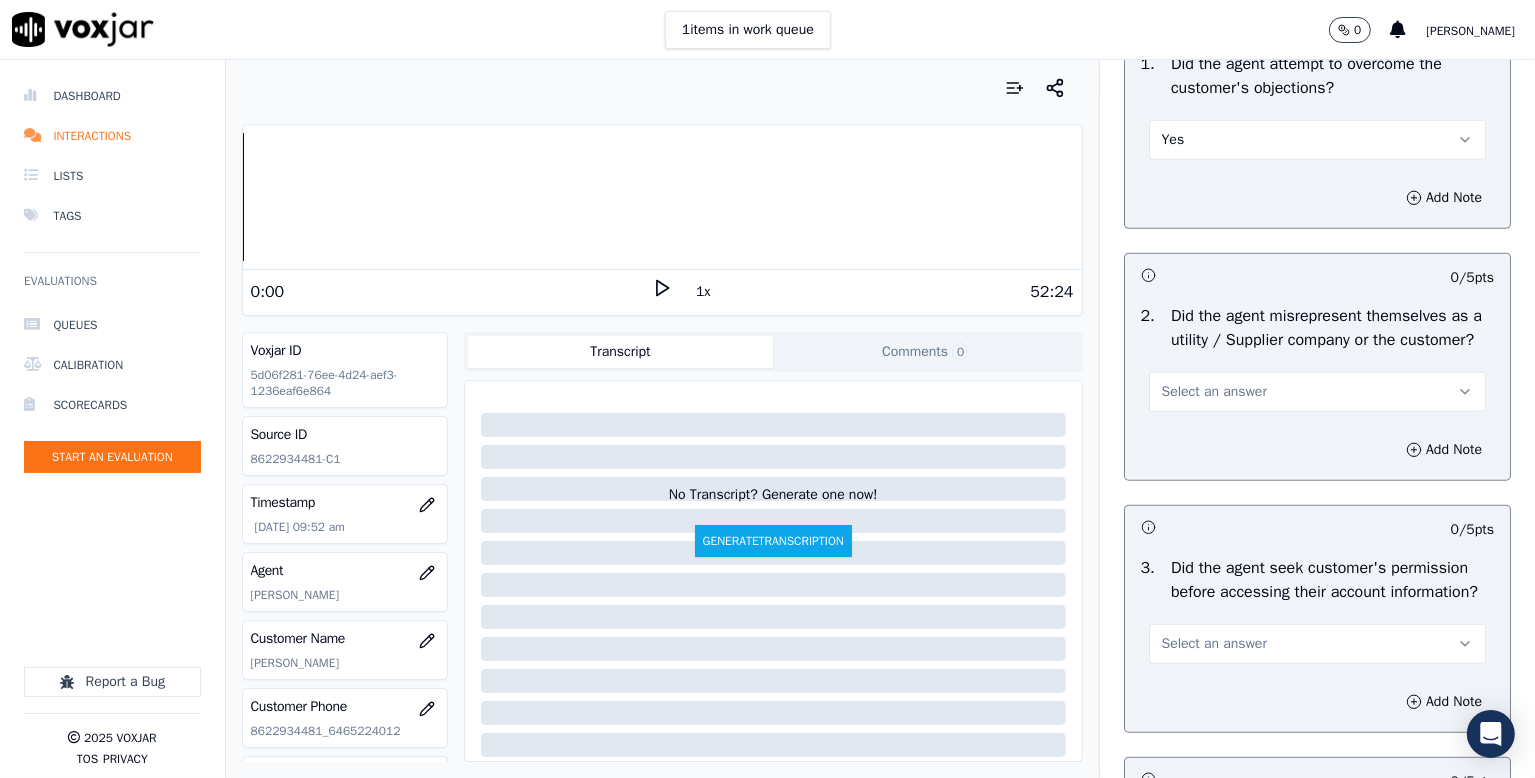 scroll, scrollTop: 1400, scrollLeft: 0, axis: vertical 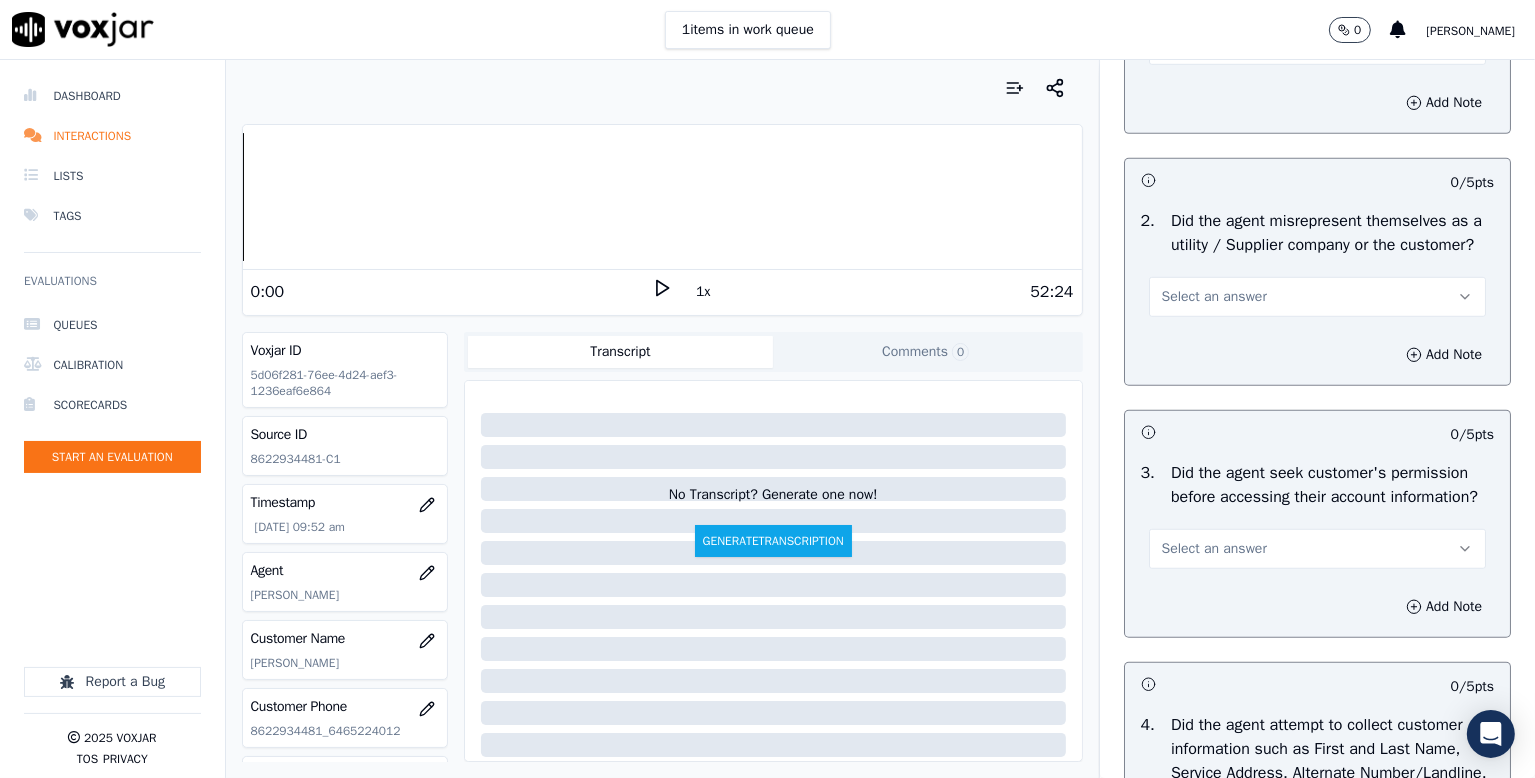 click on "Select an answer" at bounding box center [1214, 297] 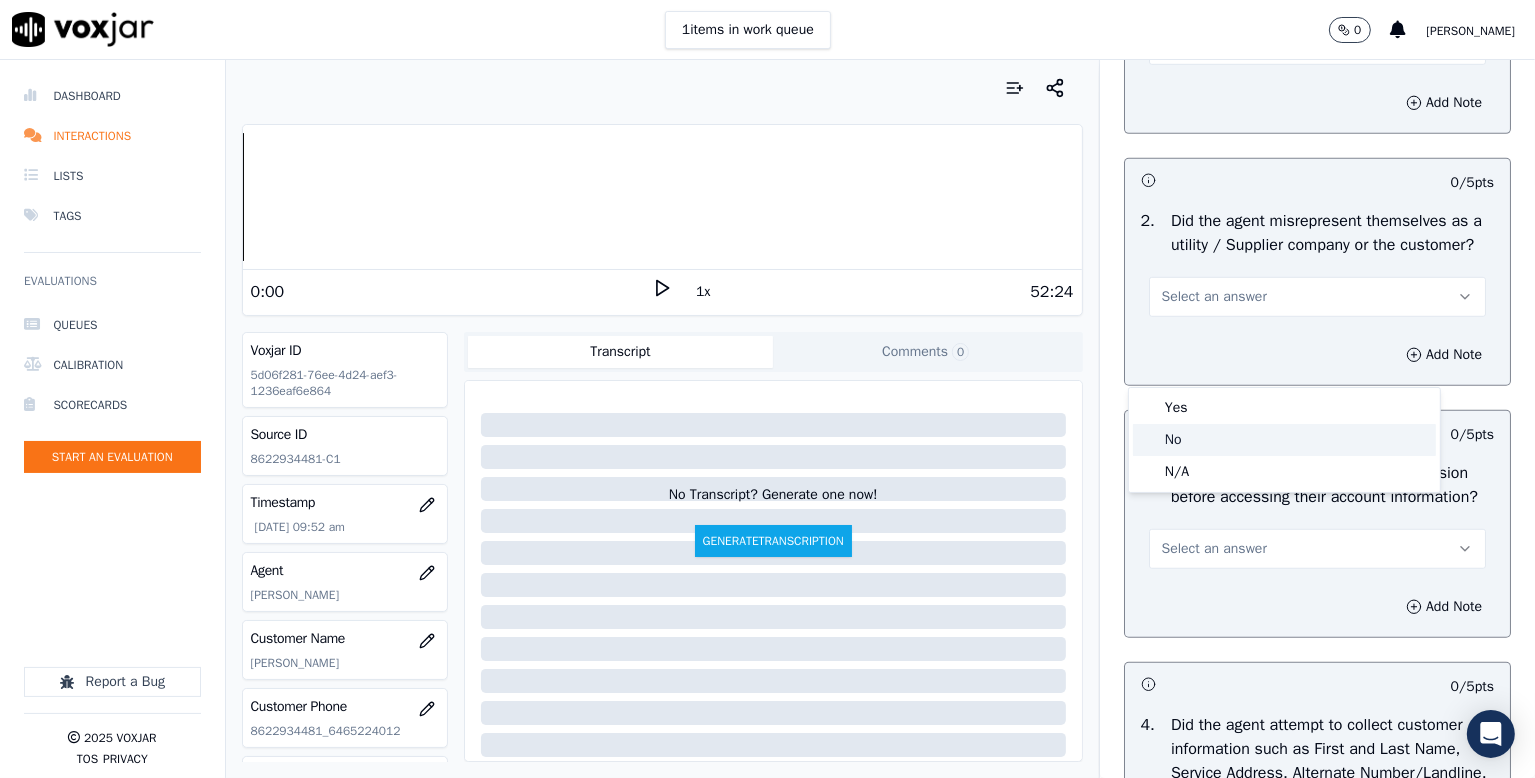 drag, startPoint x: 1200, startPoint y: 449, endPoint x: 1214, endPoint y: 441, distance: 16.124516 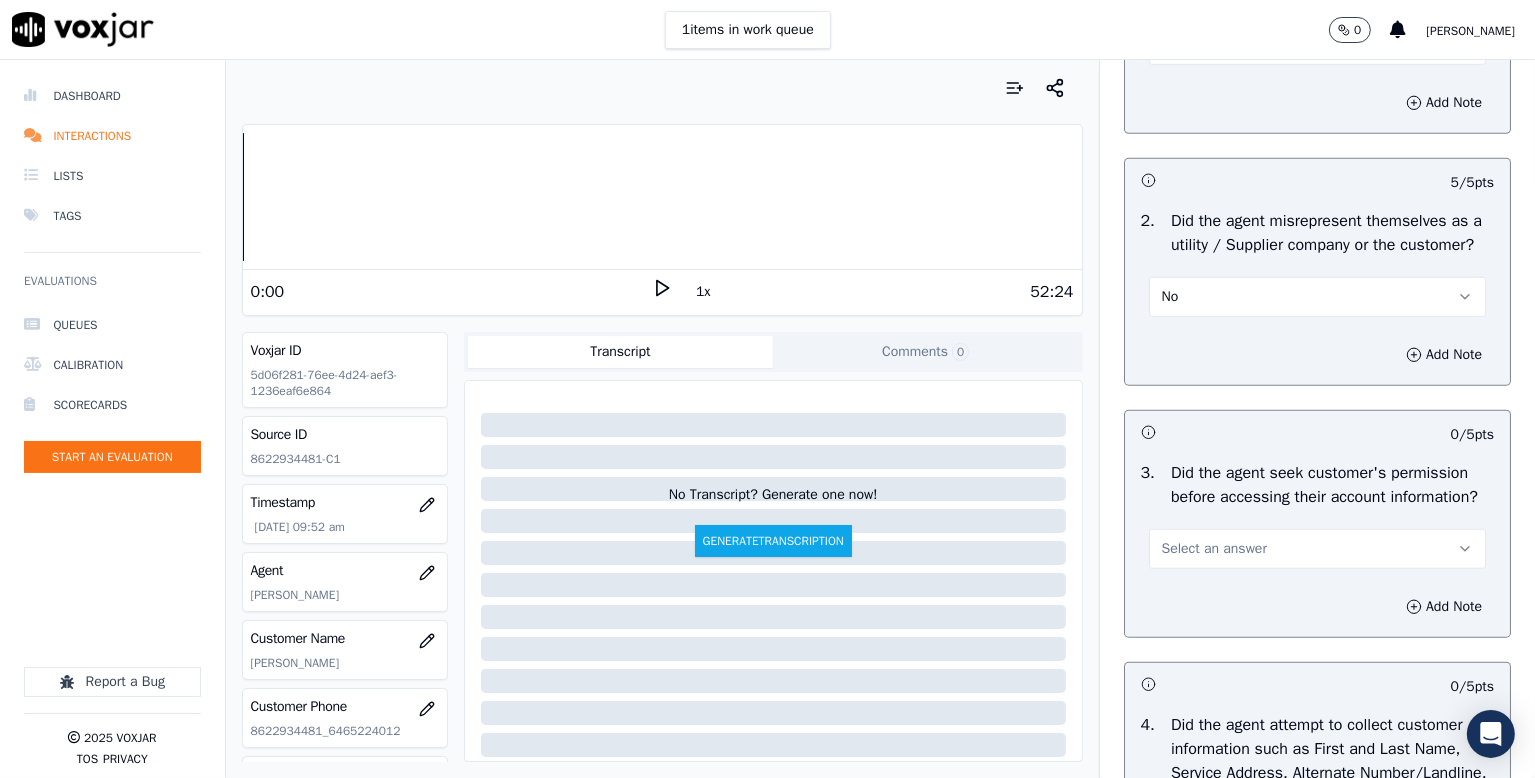 scroll, scrollTop: 1600, scrollLeft: 0, axis: vertical 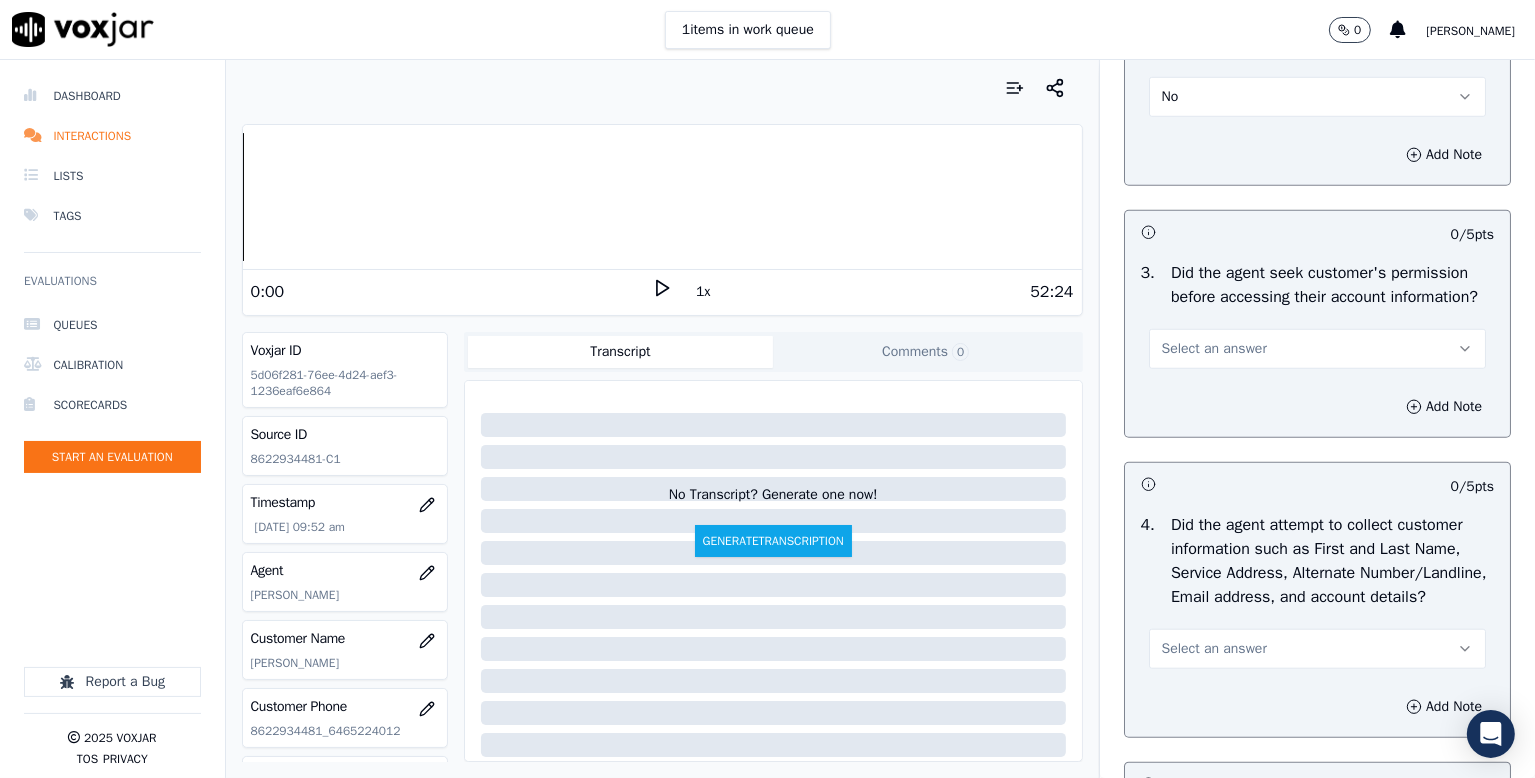 click on "Select an answer" at bounding box center (1317, 349) 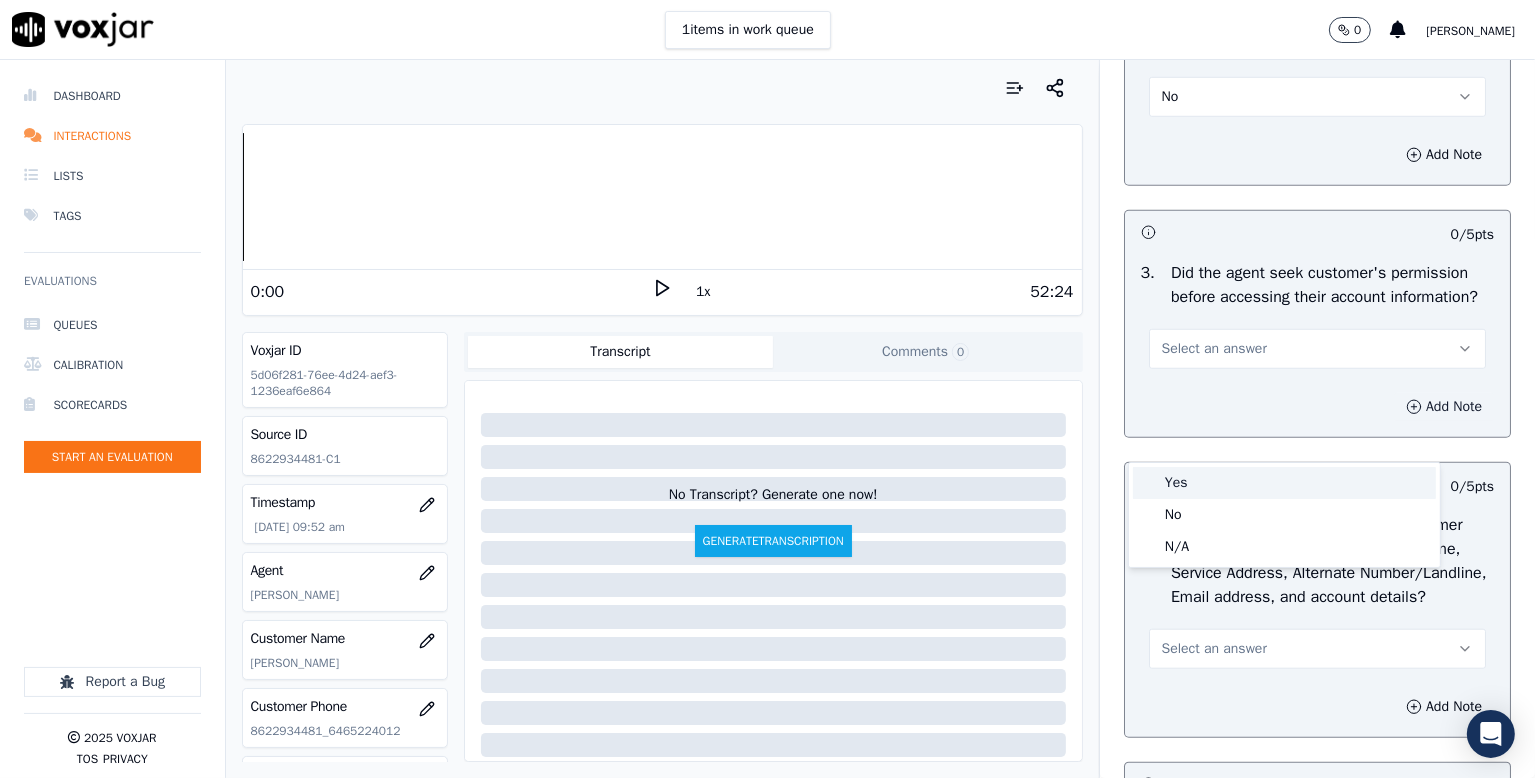 click on "No" 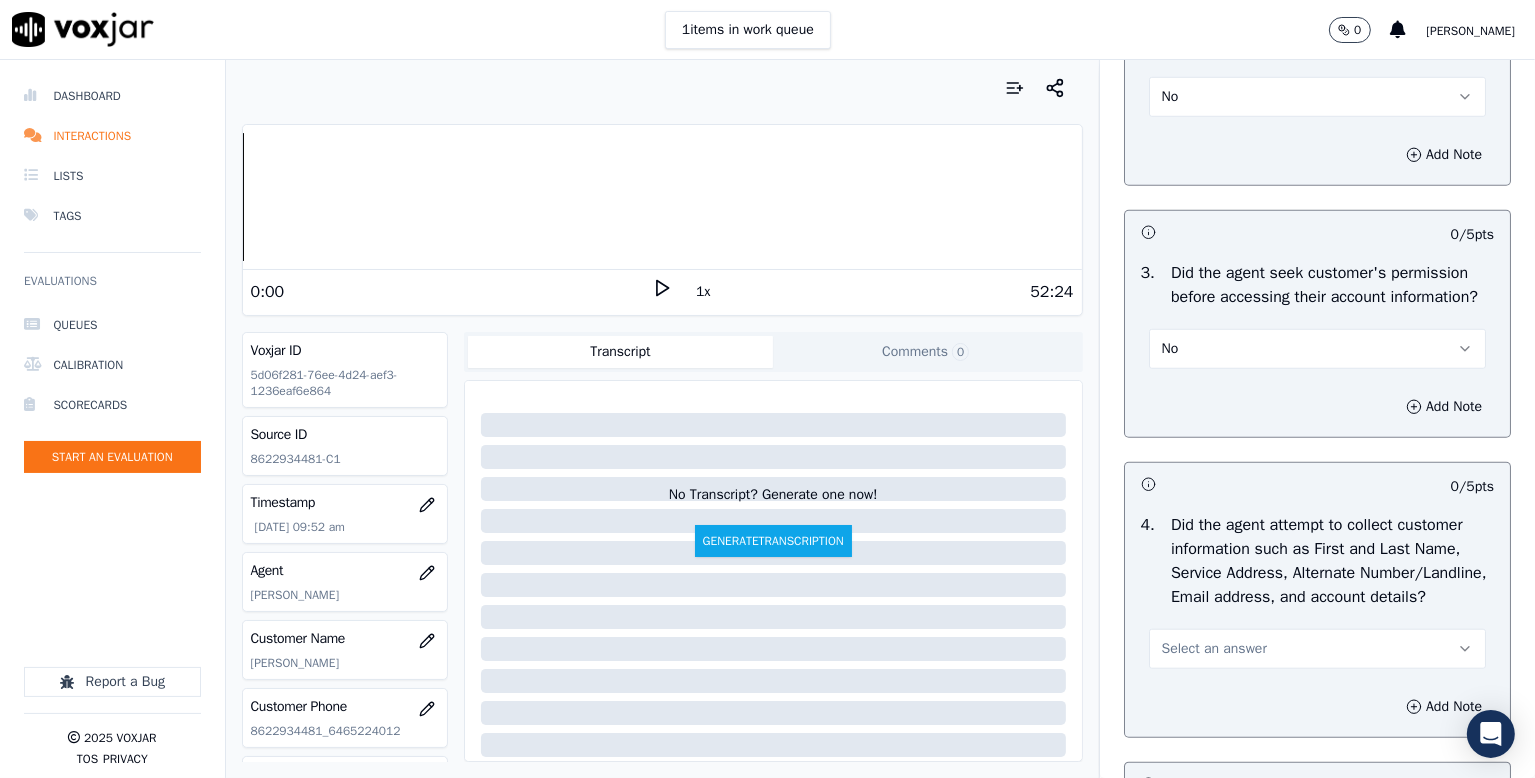 click on "No" at bounding box center [1317, 349] 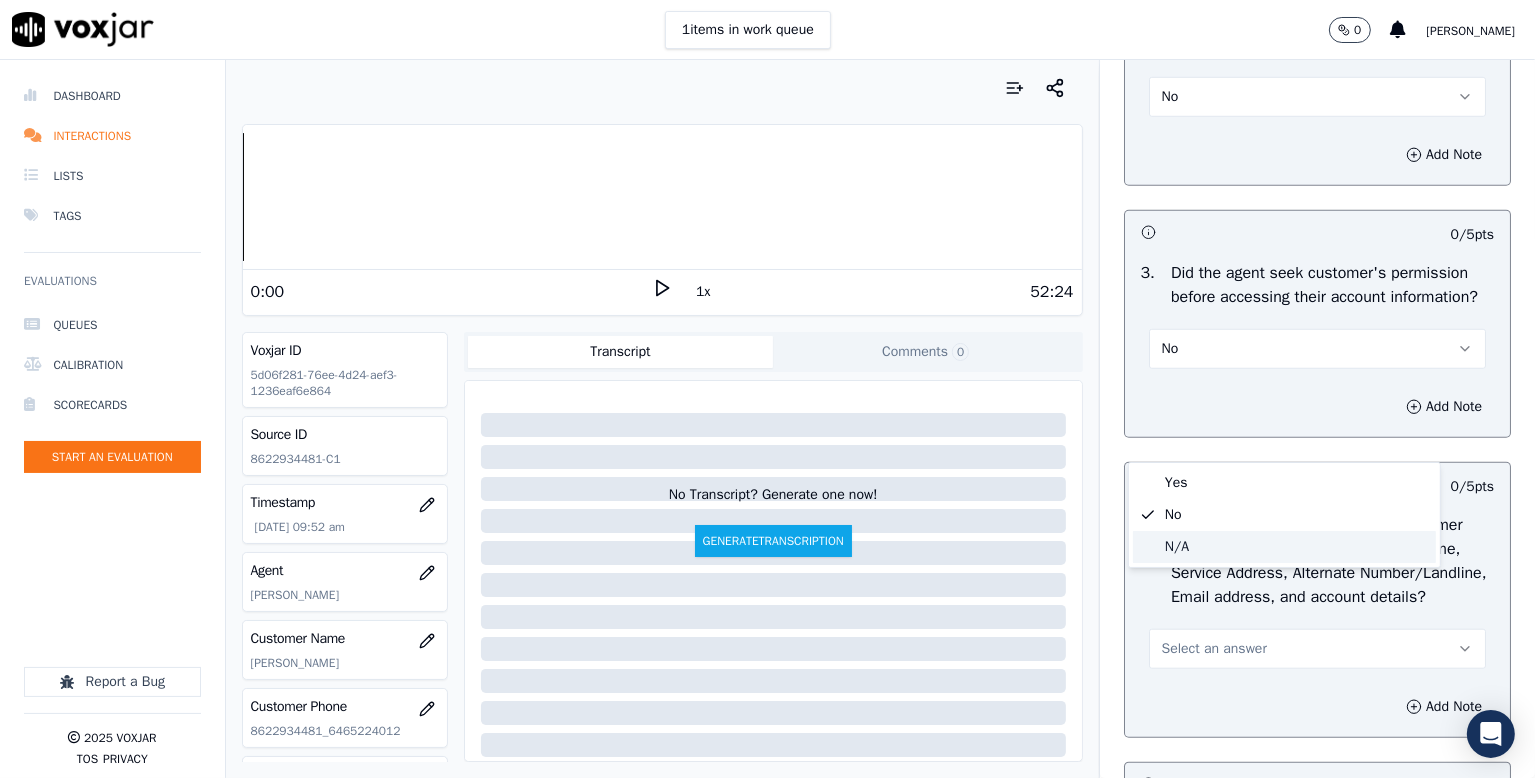 click on "N/A" 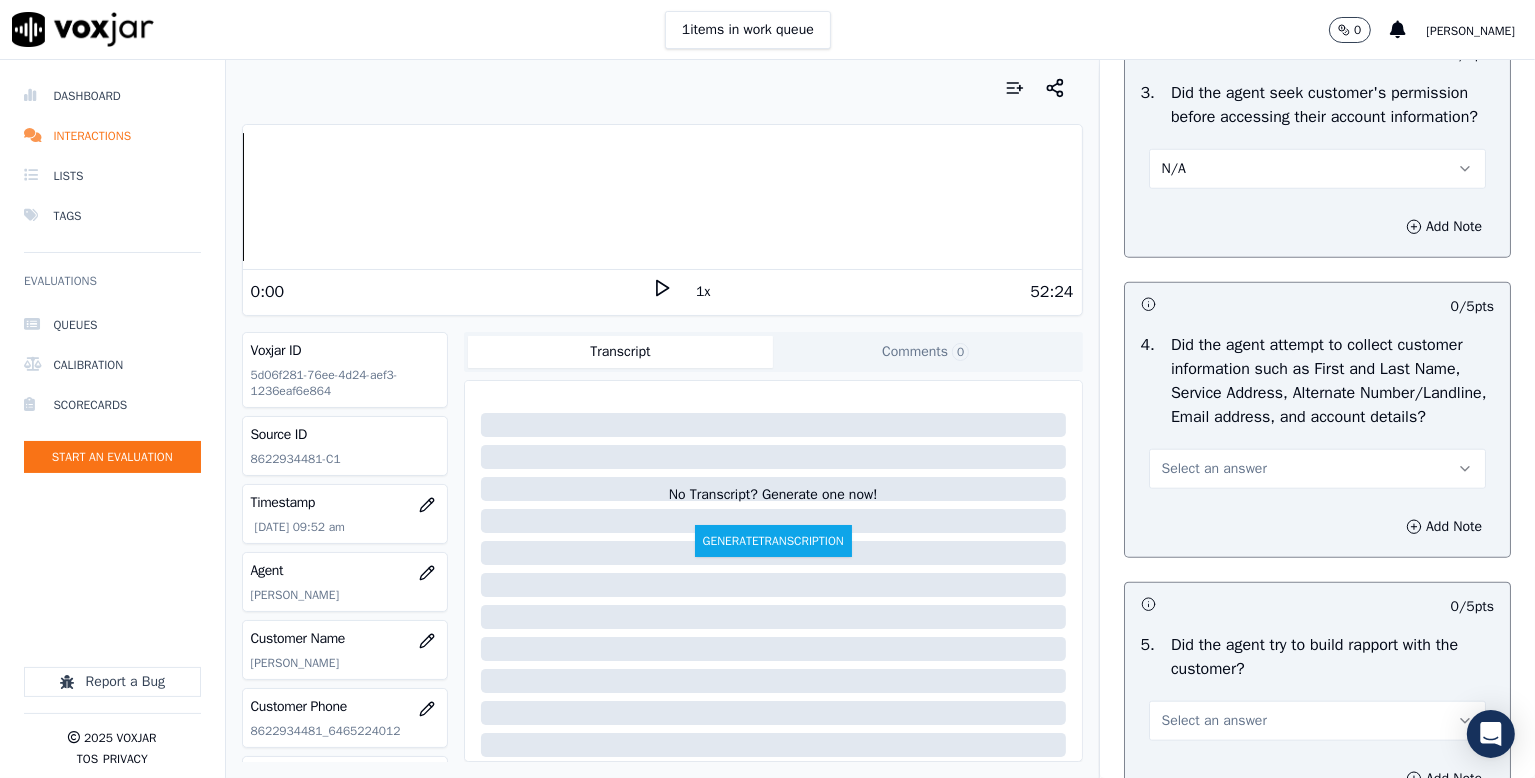 scroll, scrollTop: 1900, scrollLeft: 0, axis: vertical 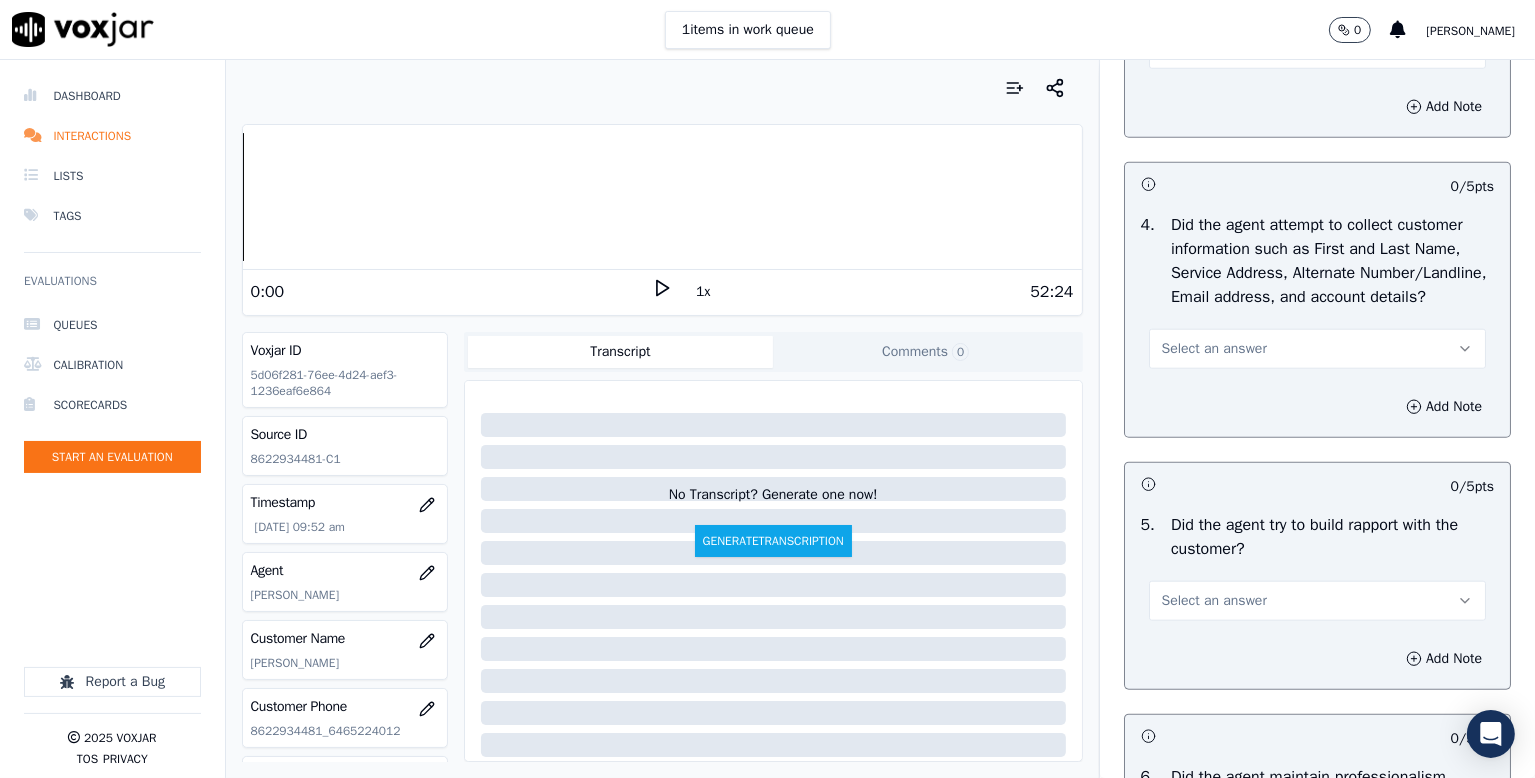 click on "Select an answer" at bounding box center [1214, 349] 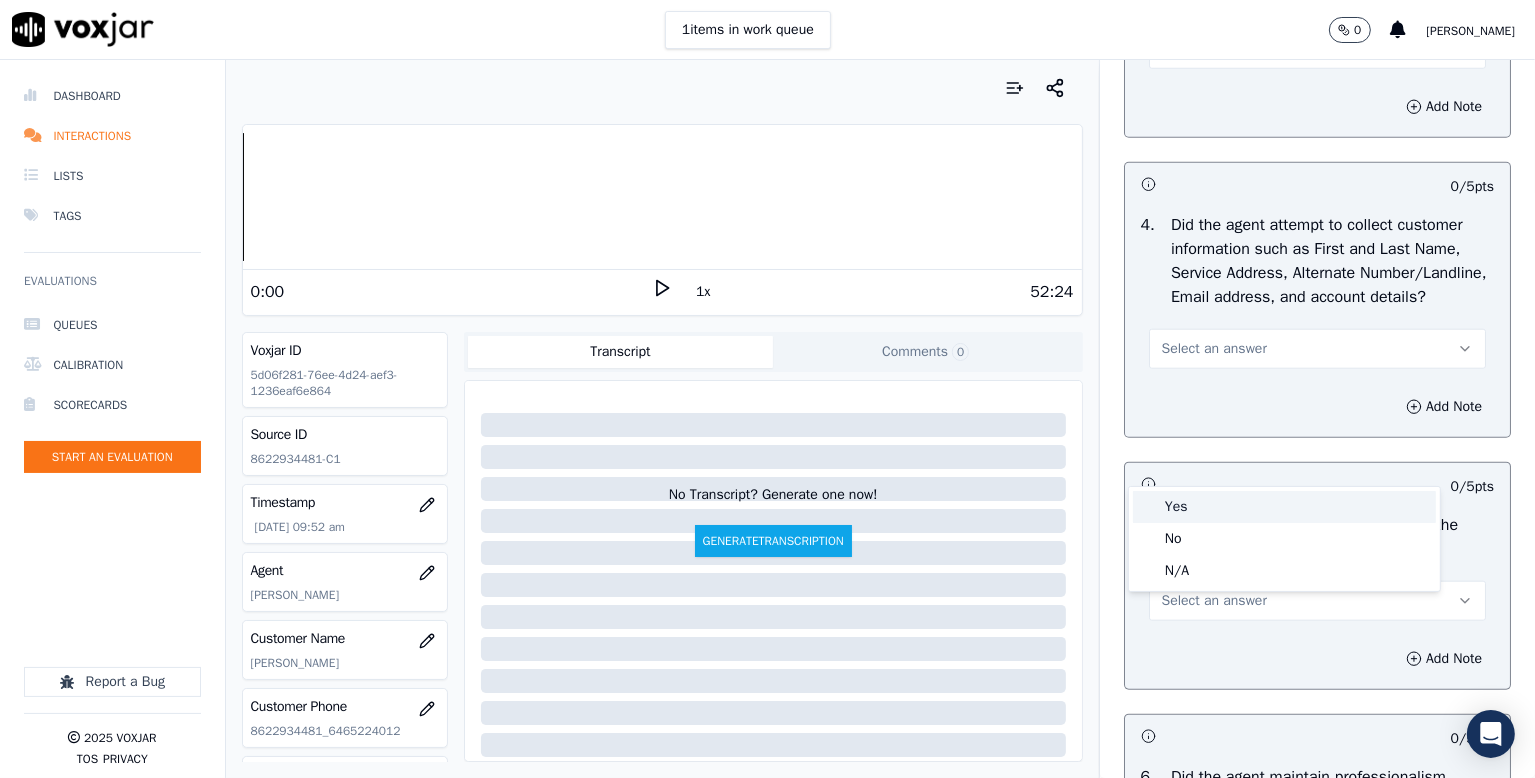 drag, startPoint x: 1184, startPoint y: 514, endPoint x: 1228, endPoint y: 505, distance: 44.911022 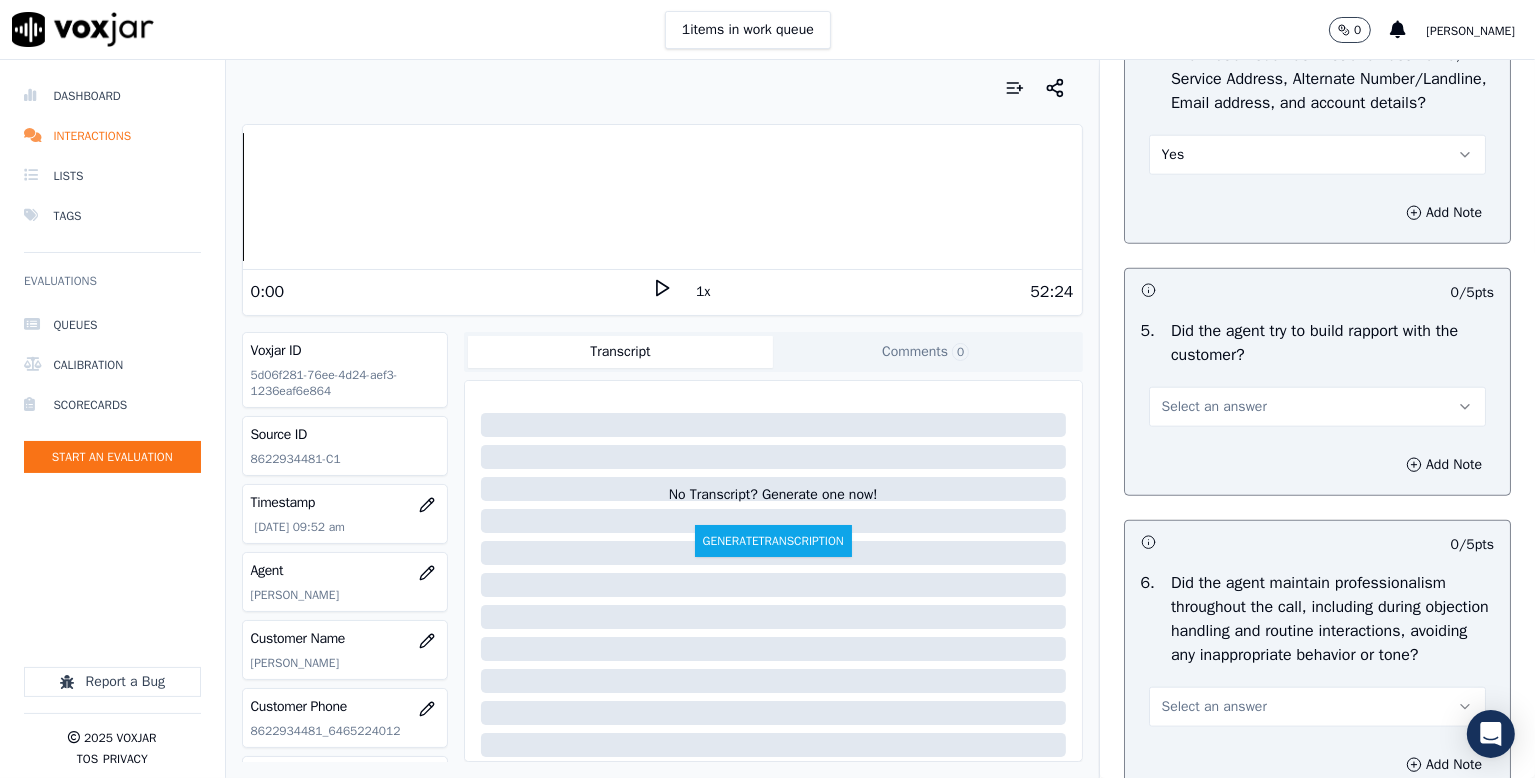 scroll, scrollTop: 2200, scrollLeft: 0, axis: vertical 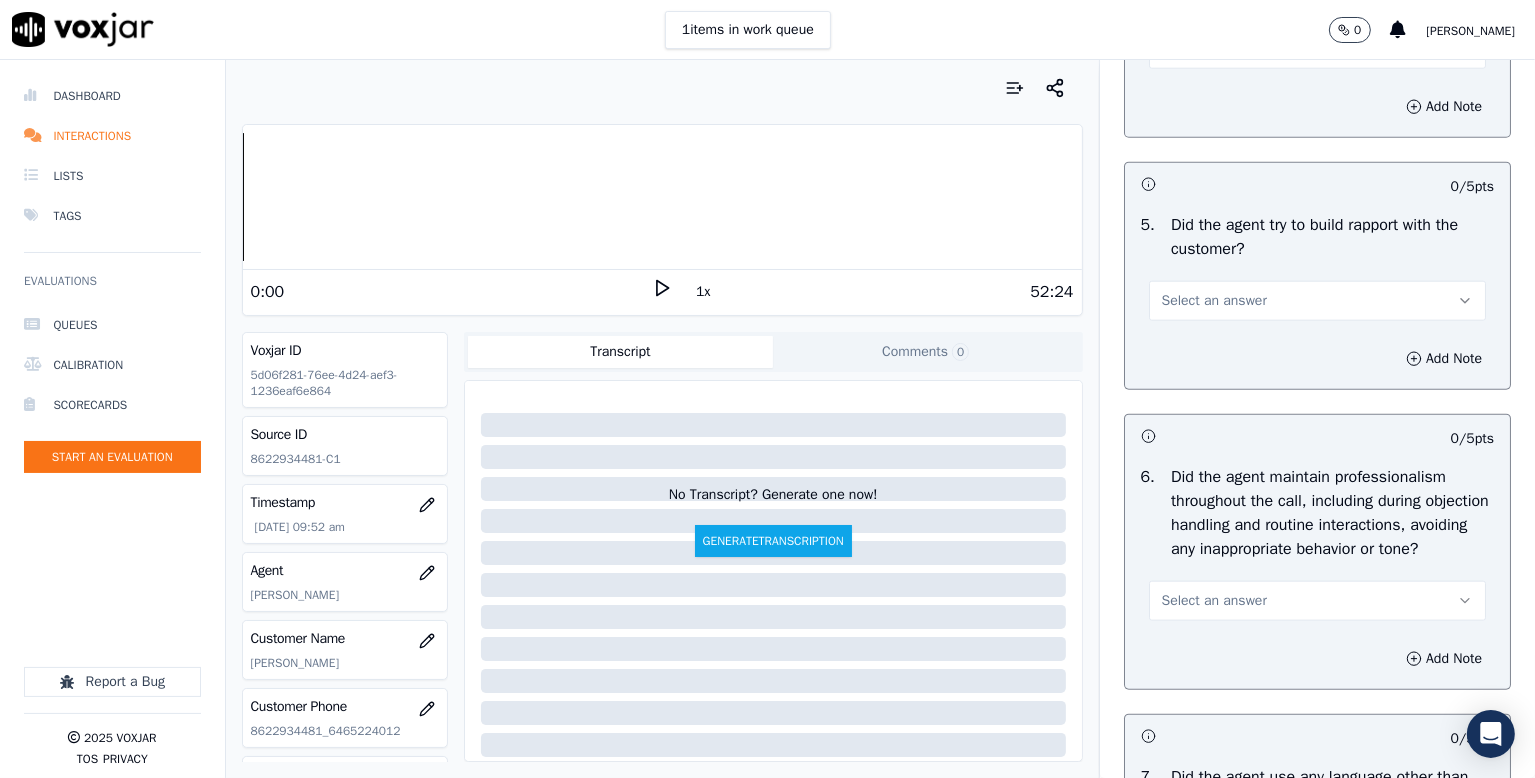 click on "Select an answer" at bounding box center (1214, 301) 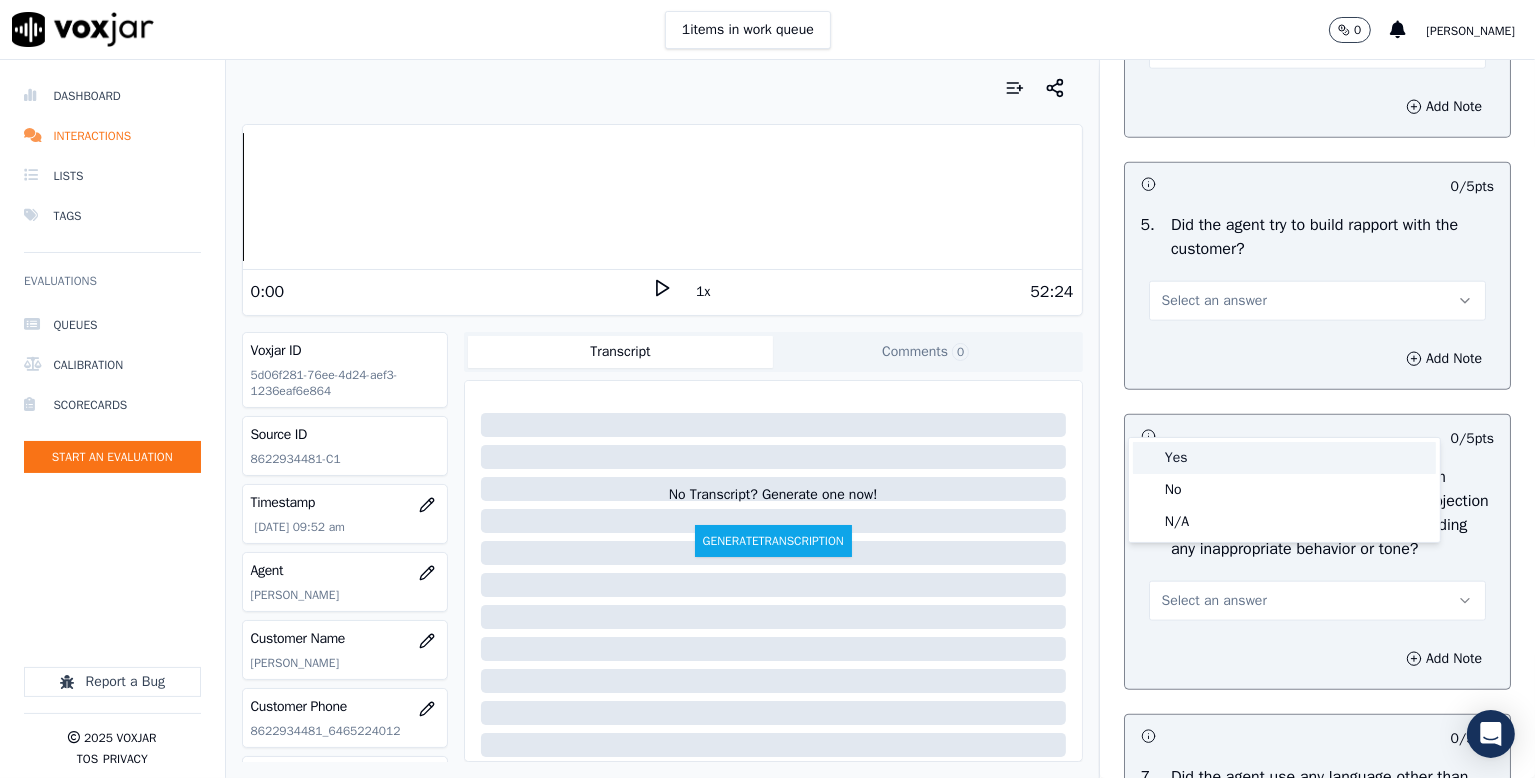 click on "Yes" at bounding box center [1284, 458] 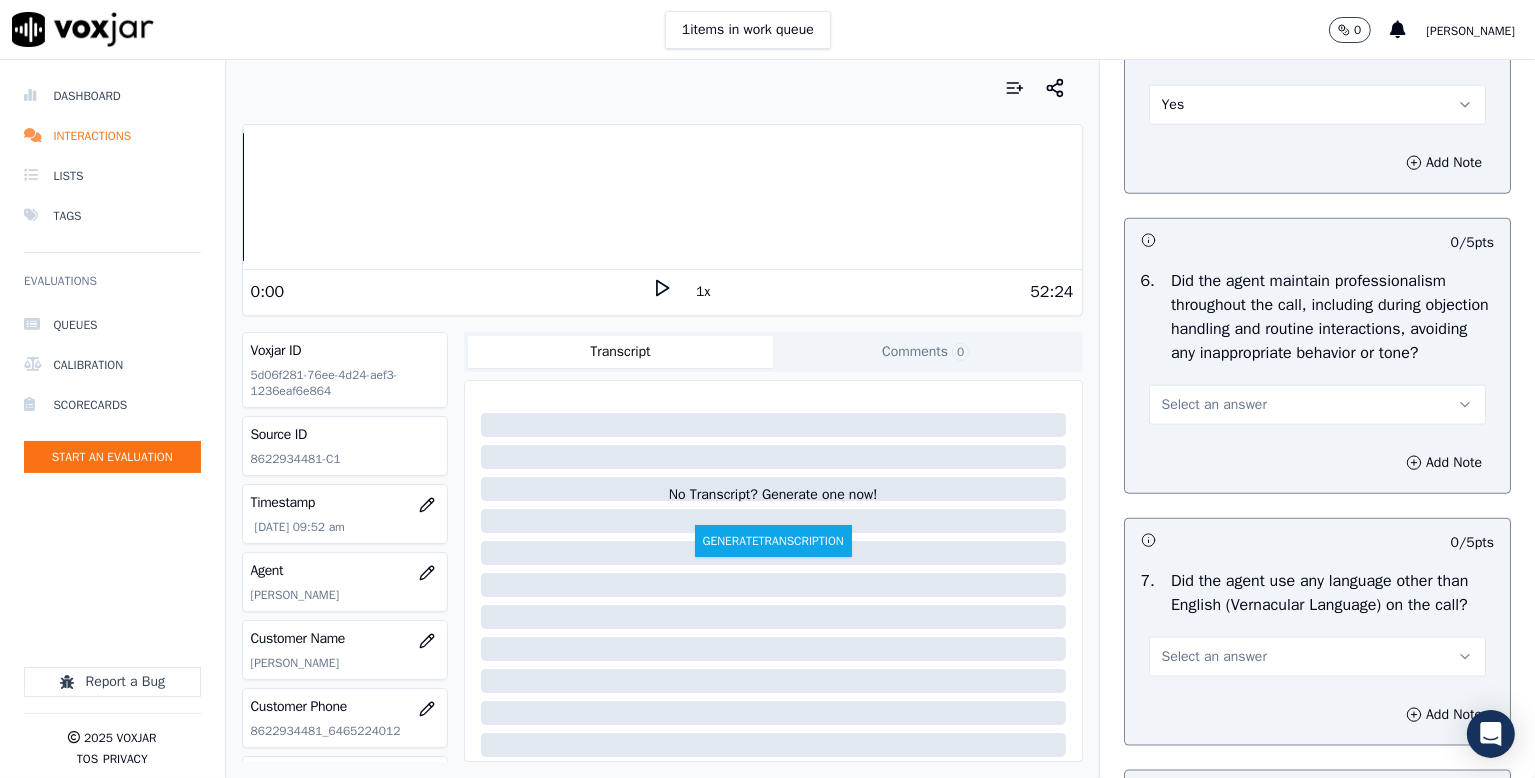 scroll, scrollTop: 2600, scrollLeft: 0, axis: vertical 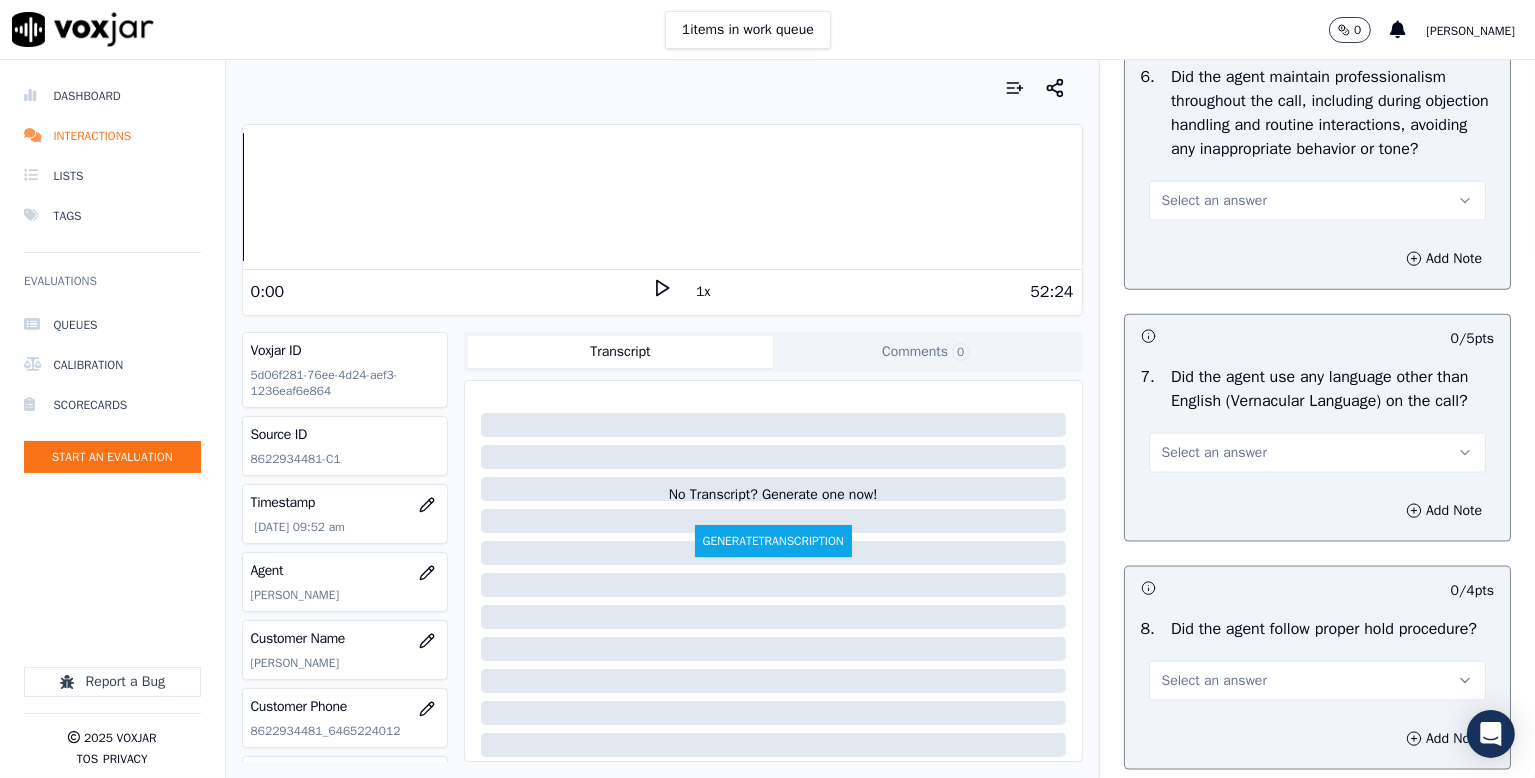 click on "Select an answer" at bounding box center [1214, 201] 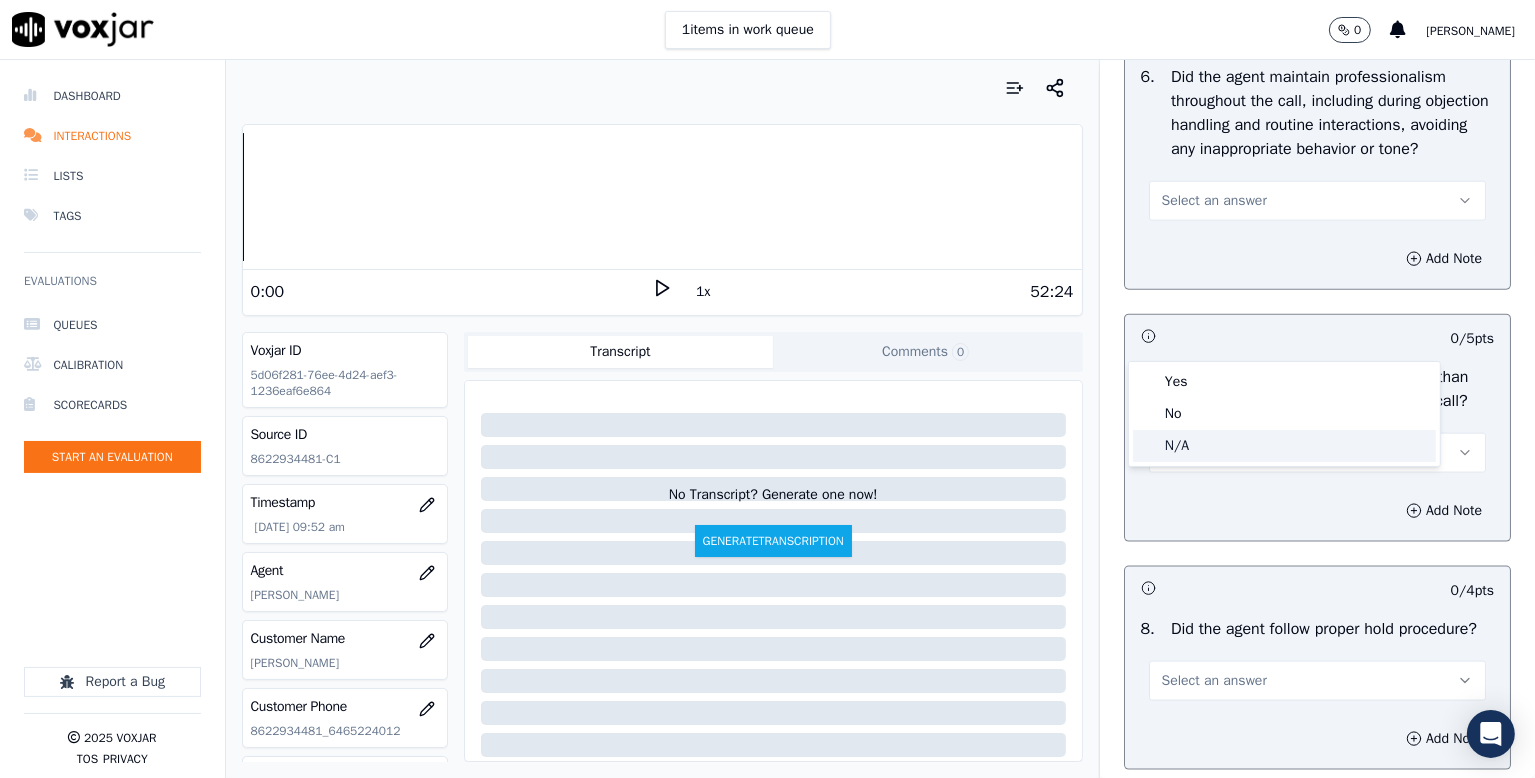 click on "N/A" 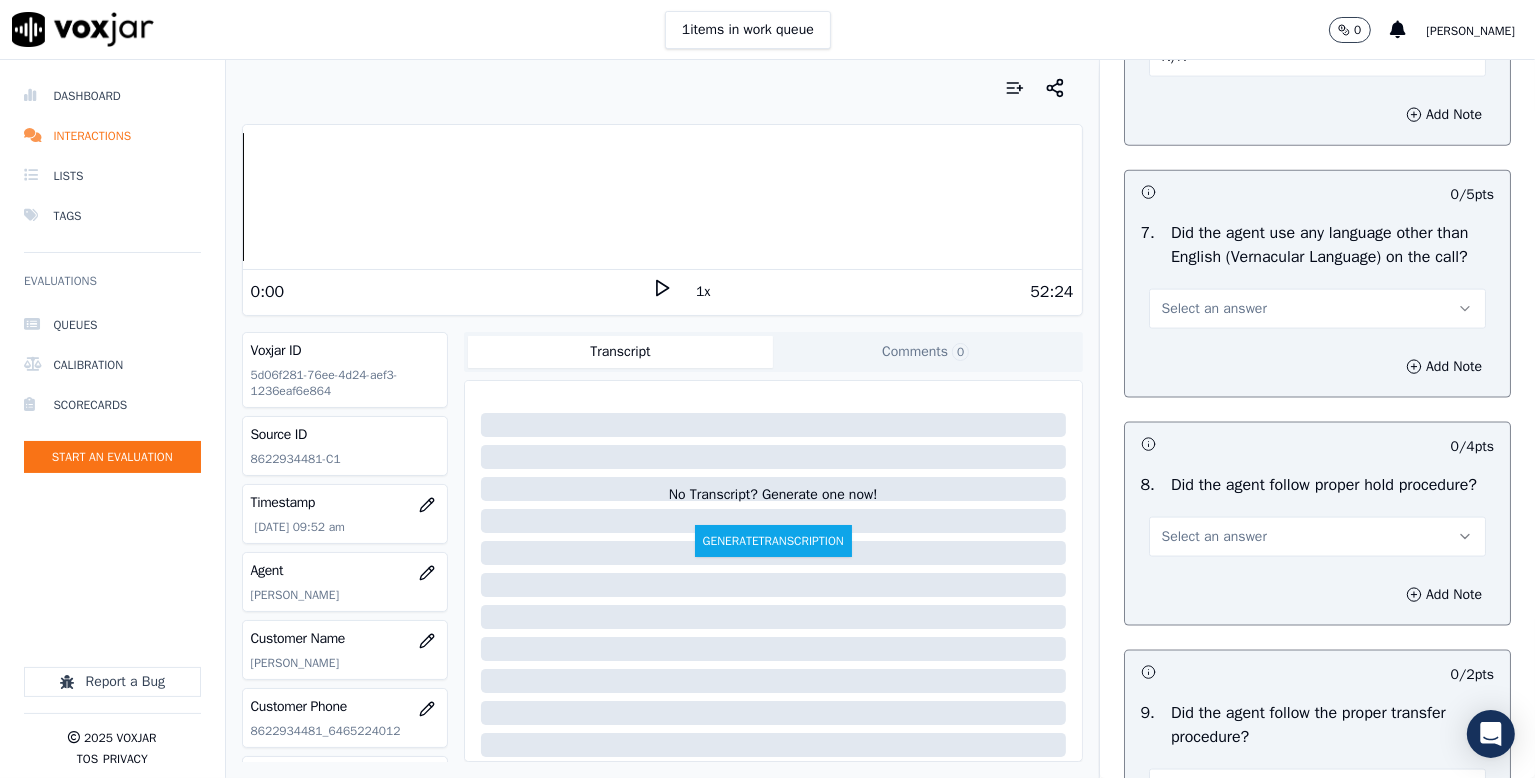 scroll, scrollTop: 2900, scrollLeft: 0, axis: vertical 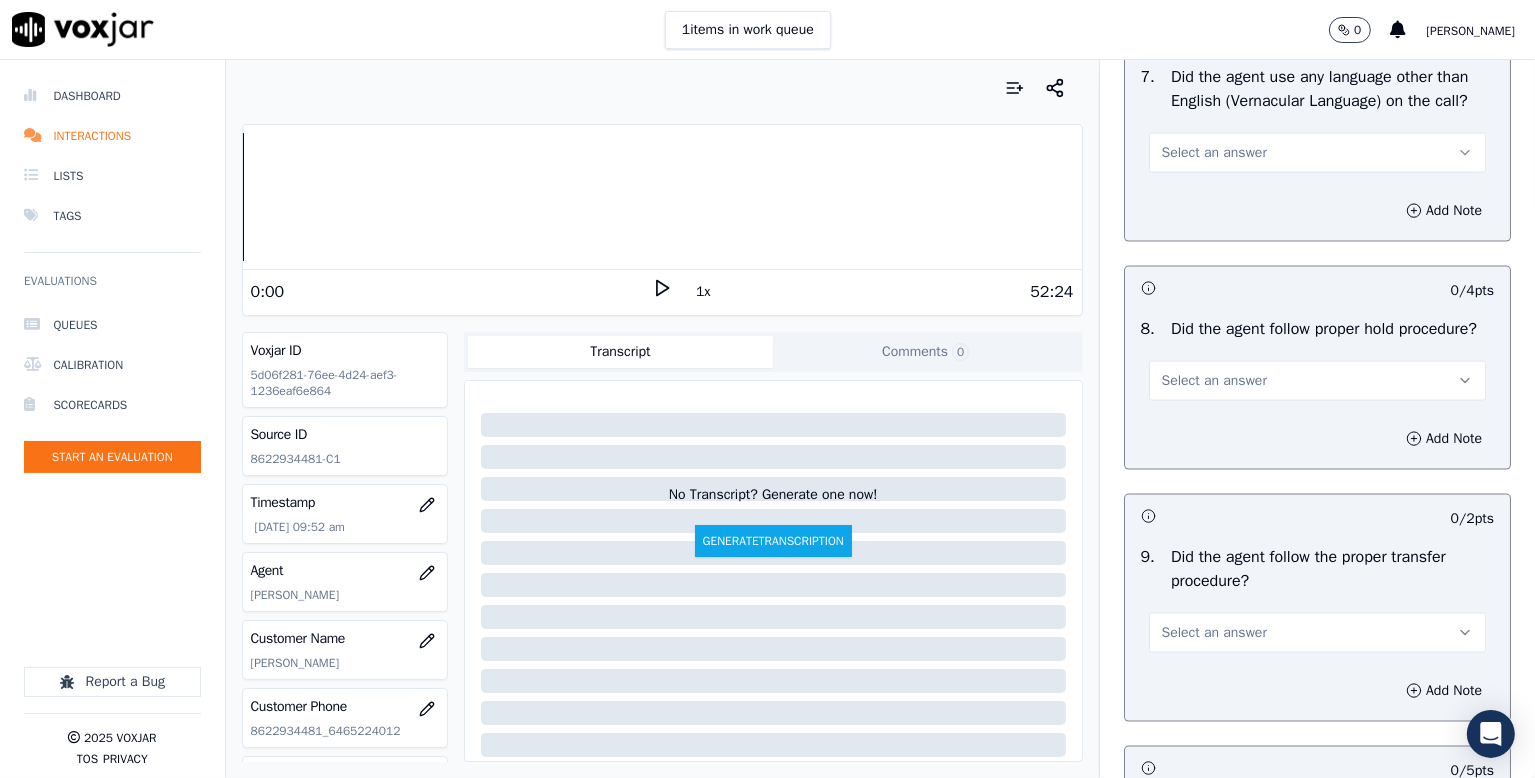 click on "Select an answer" at bounding box center [1214, 153] 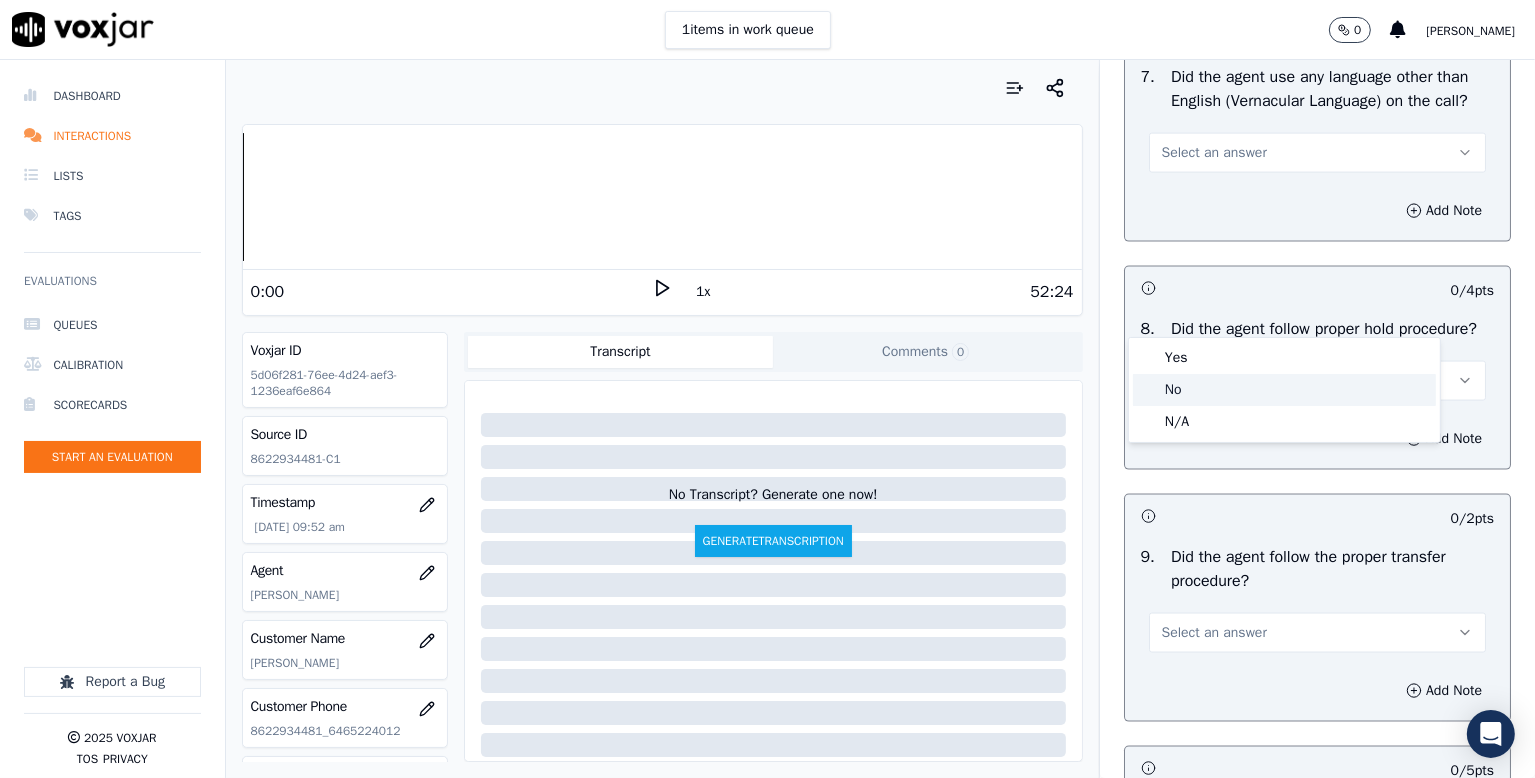 click on "No" 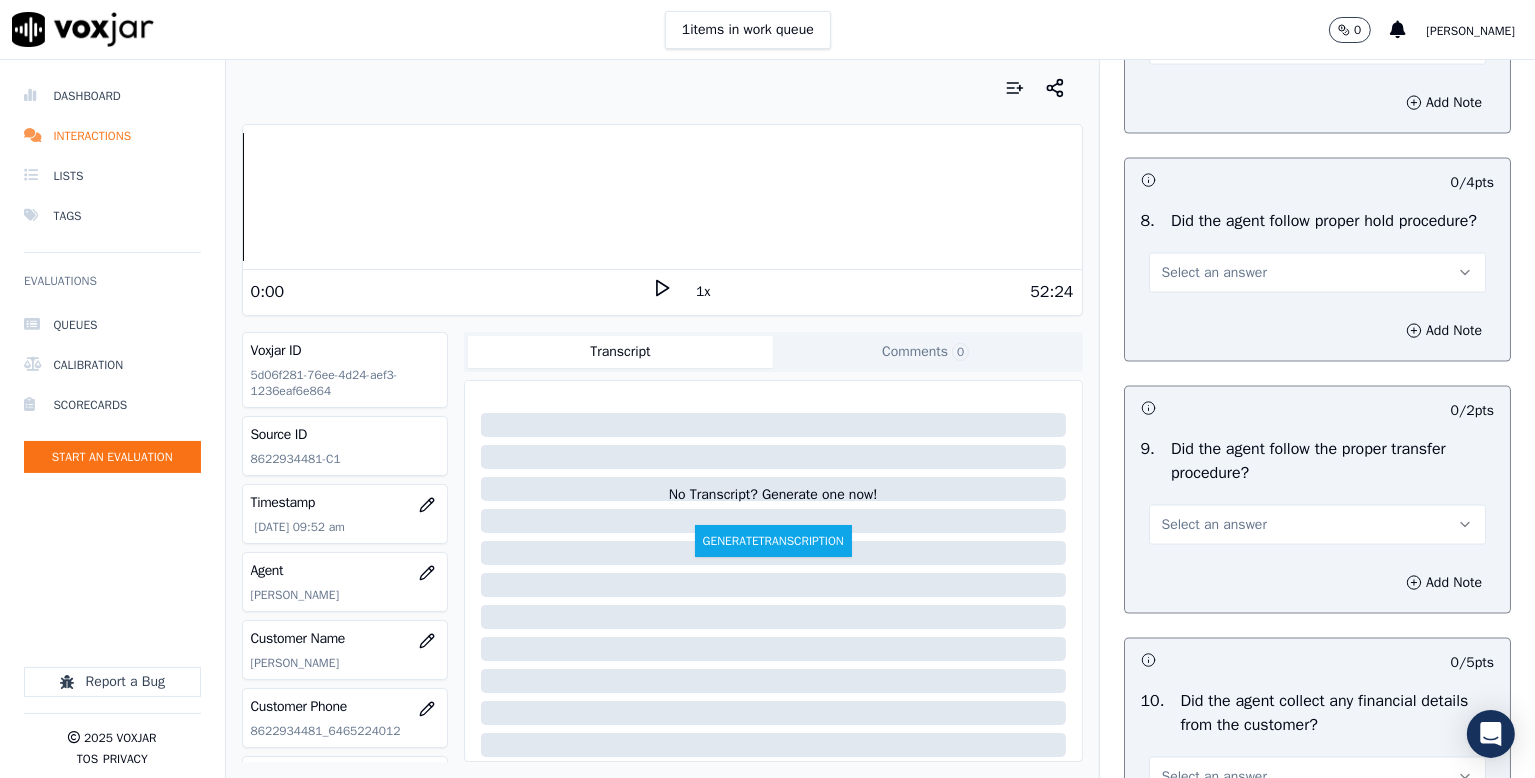 scroll, scrollTop: 3200, scrollLeft: 0, axis: vertical 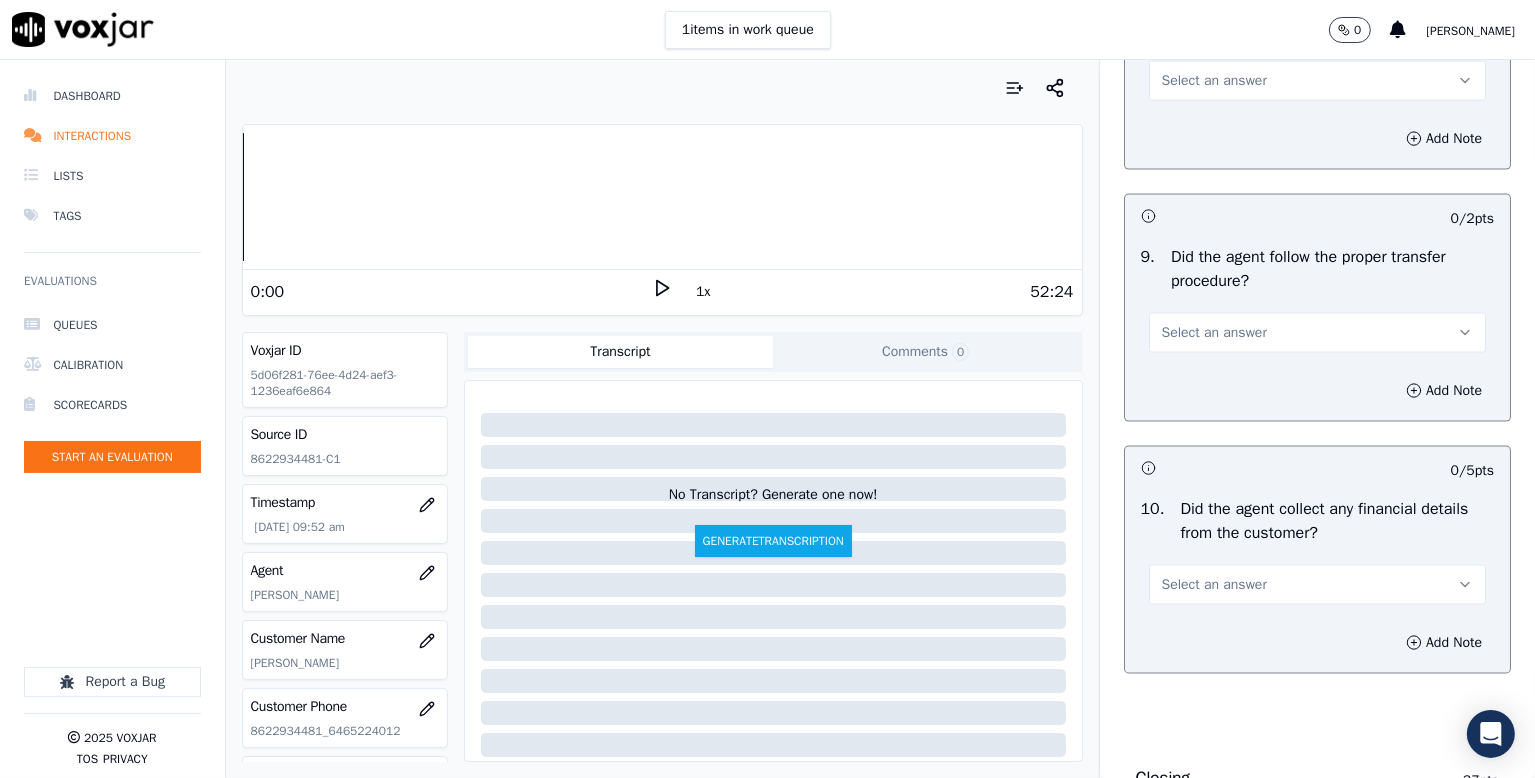 click on "Select an answer" at bounding box center [1317, 81] 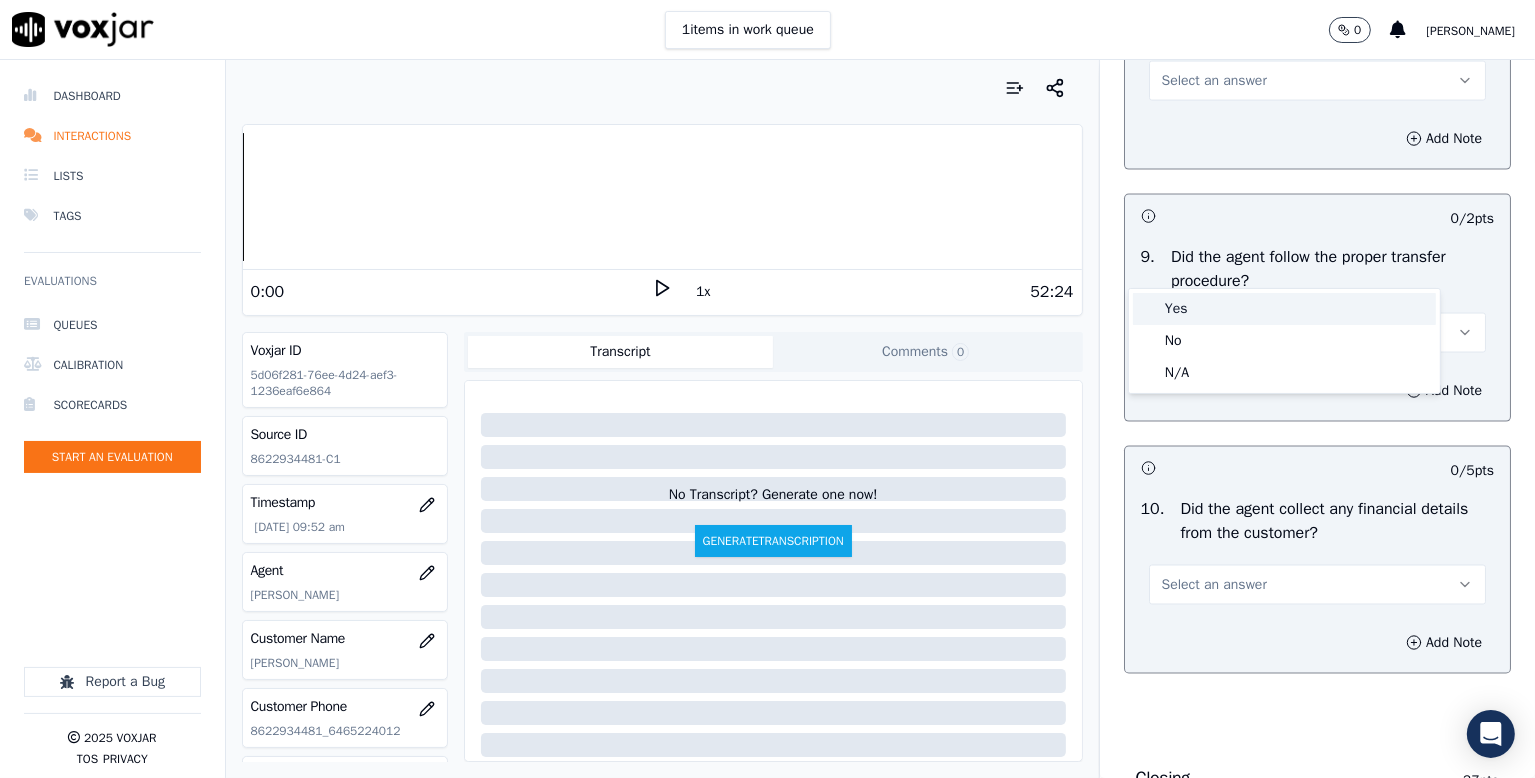 drag, startPoint x: 1174, startPoint y: 311, endPoint x: 1190, endPoint y: 305, distance: 17.088007 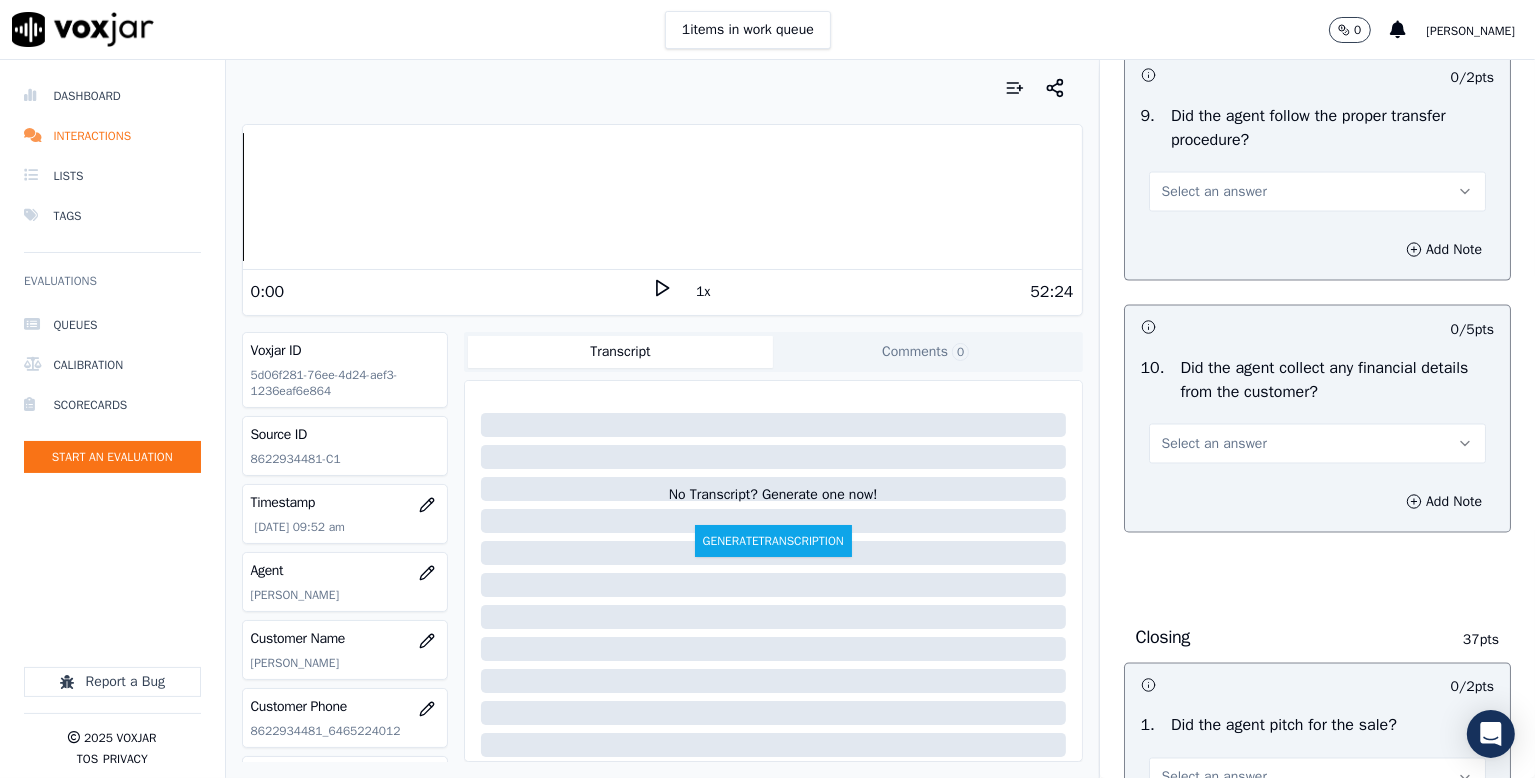 scroll, scrollTop: 3400, scrollLeft: 0, axis: vertical 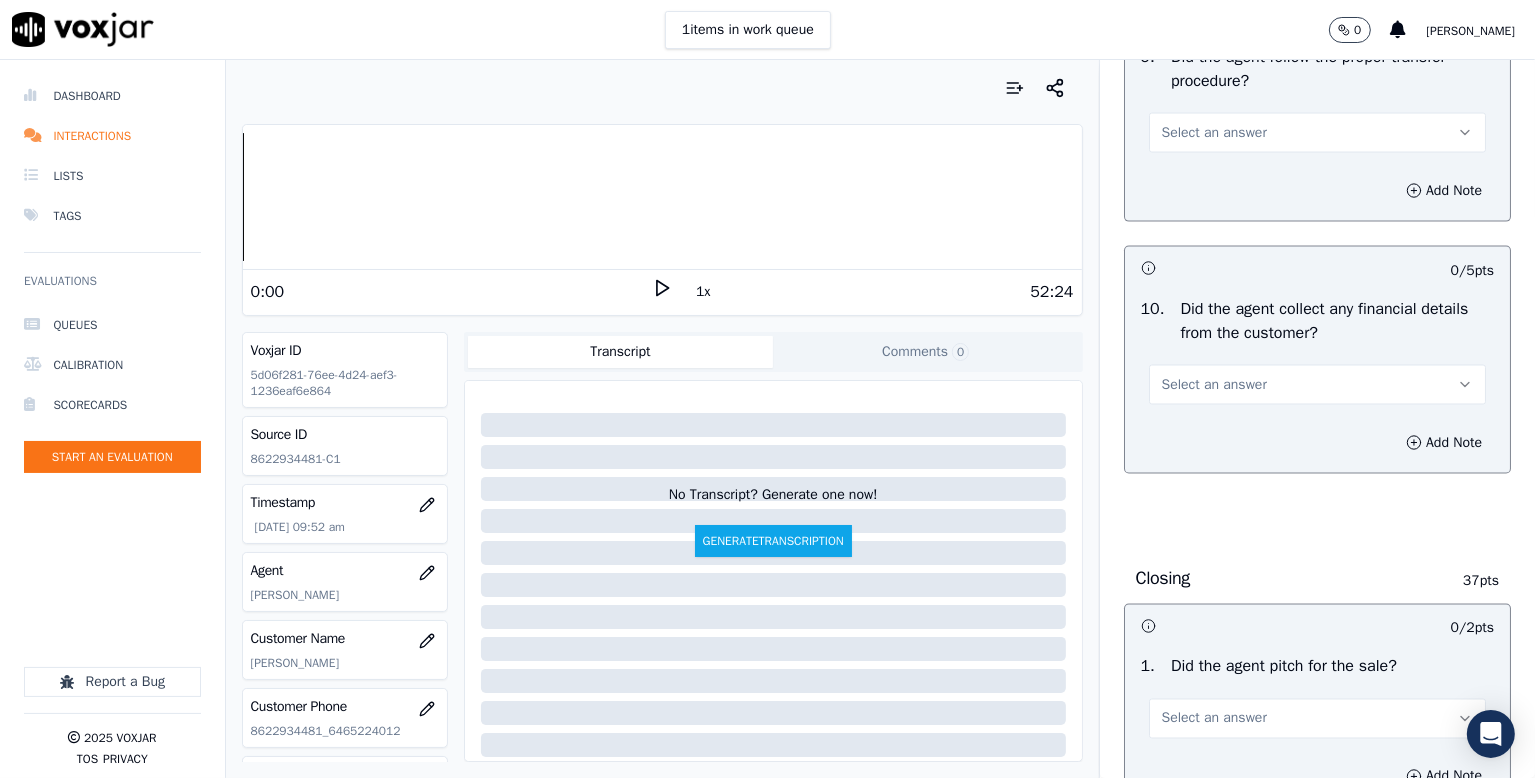 click on "Select an answer" at bounding box center (1317, 133) 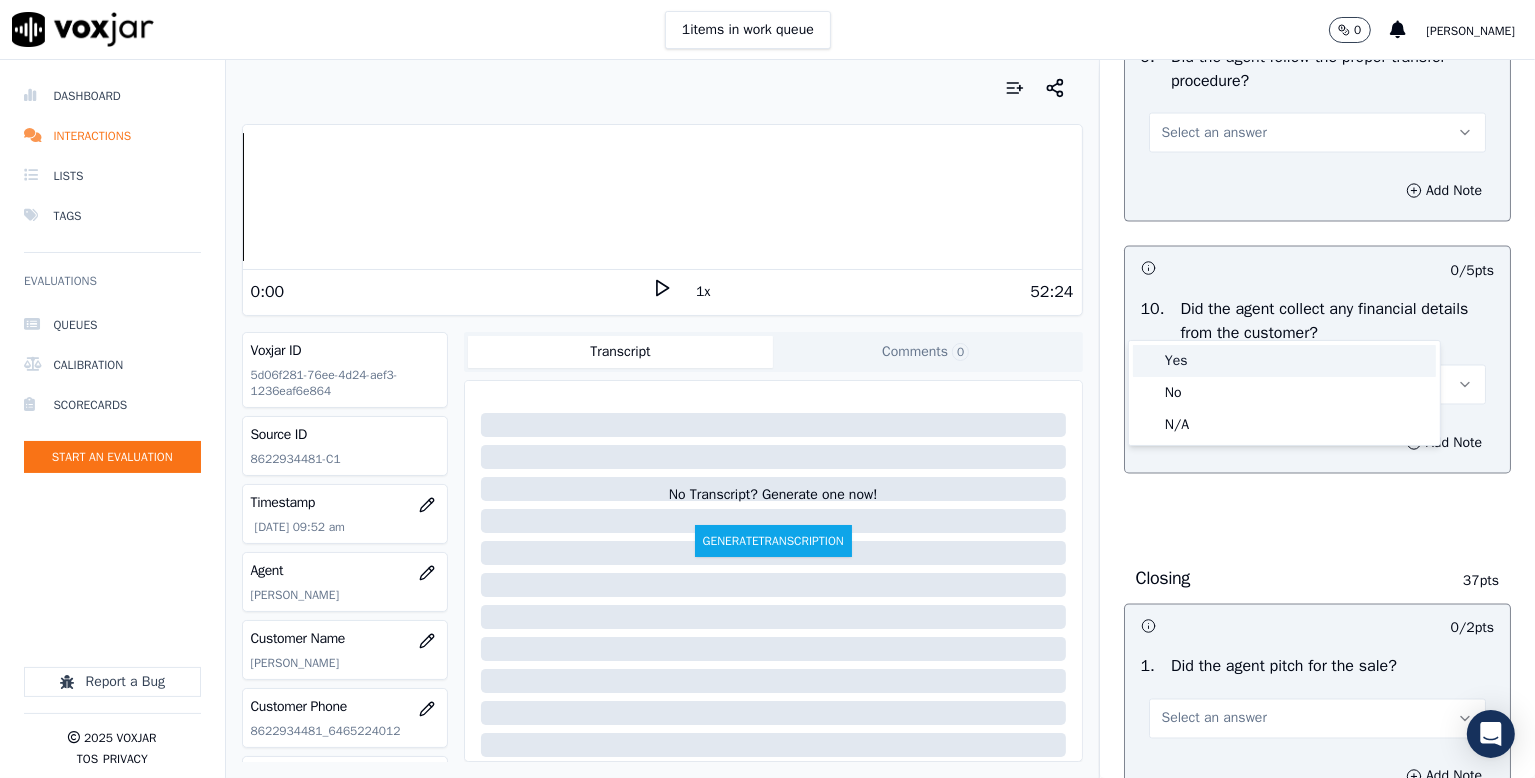 drag, startPoint x: 1186, startPoint y: 365, endPoint x: 1206, endPoint y: 348, distance: 26.24881 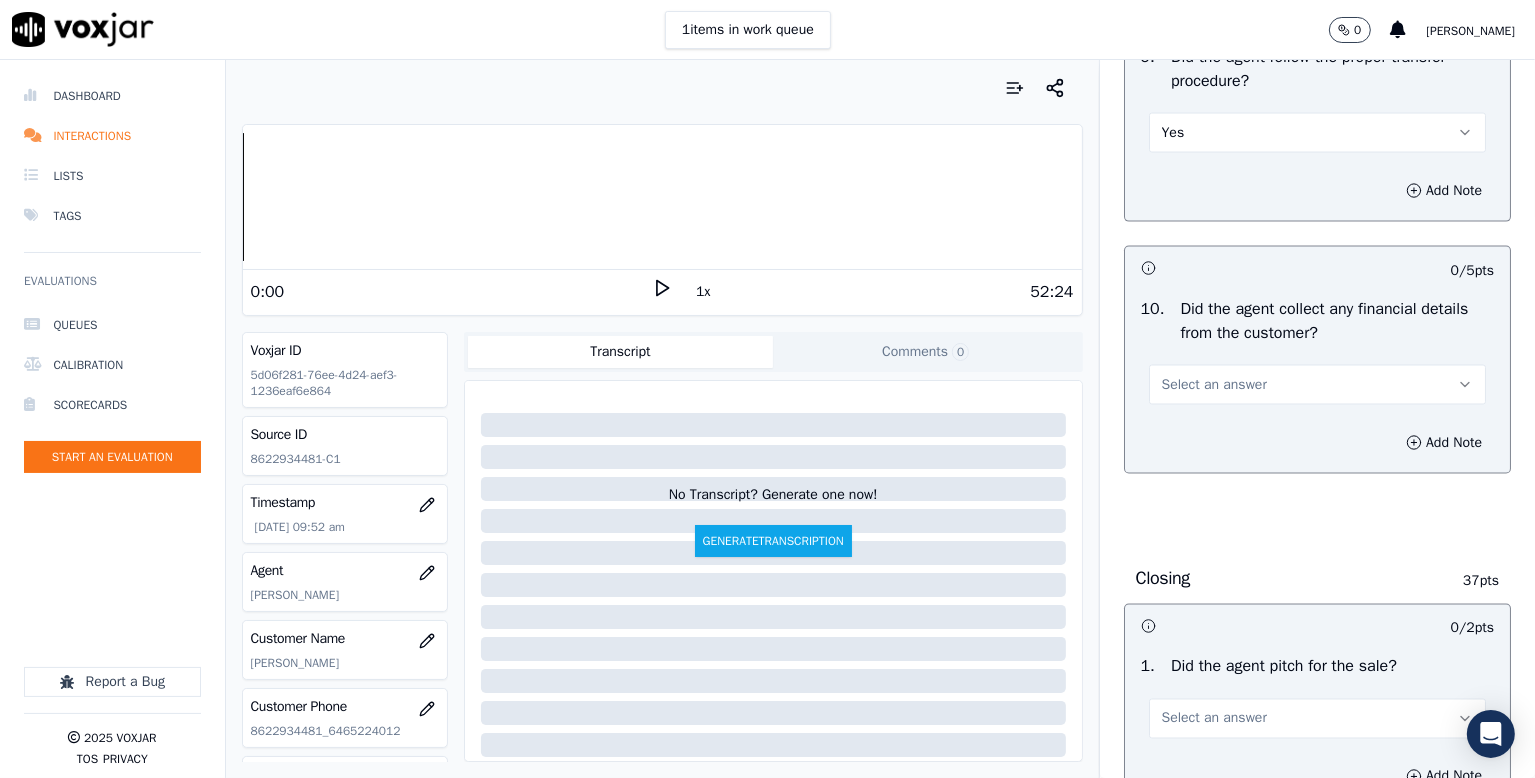 scroll, scrollTop: 3600, scrollLeft: 0, axis: vertical 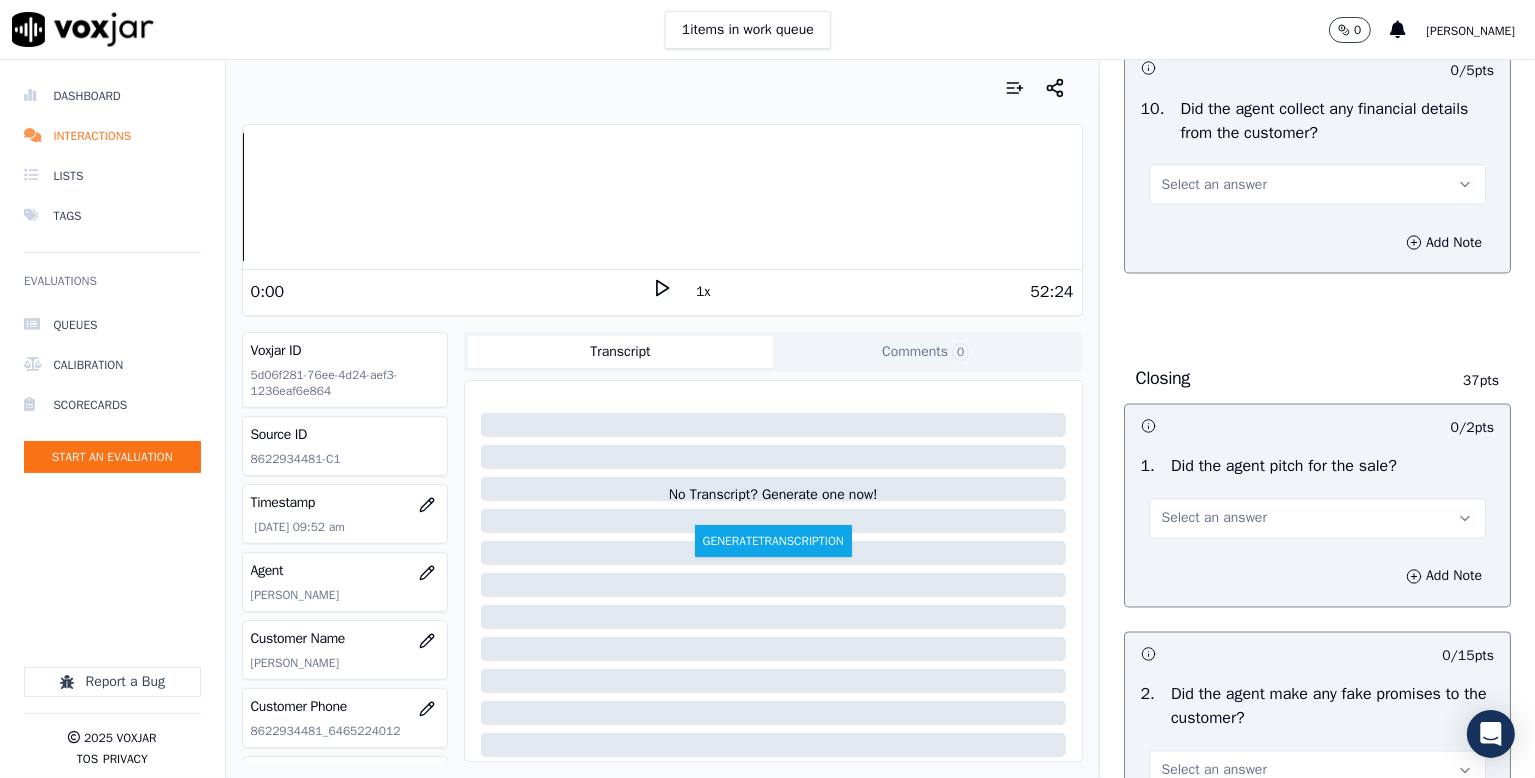 click on "Select an answer" at bounding box center [1214, 185] 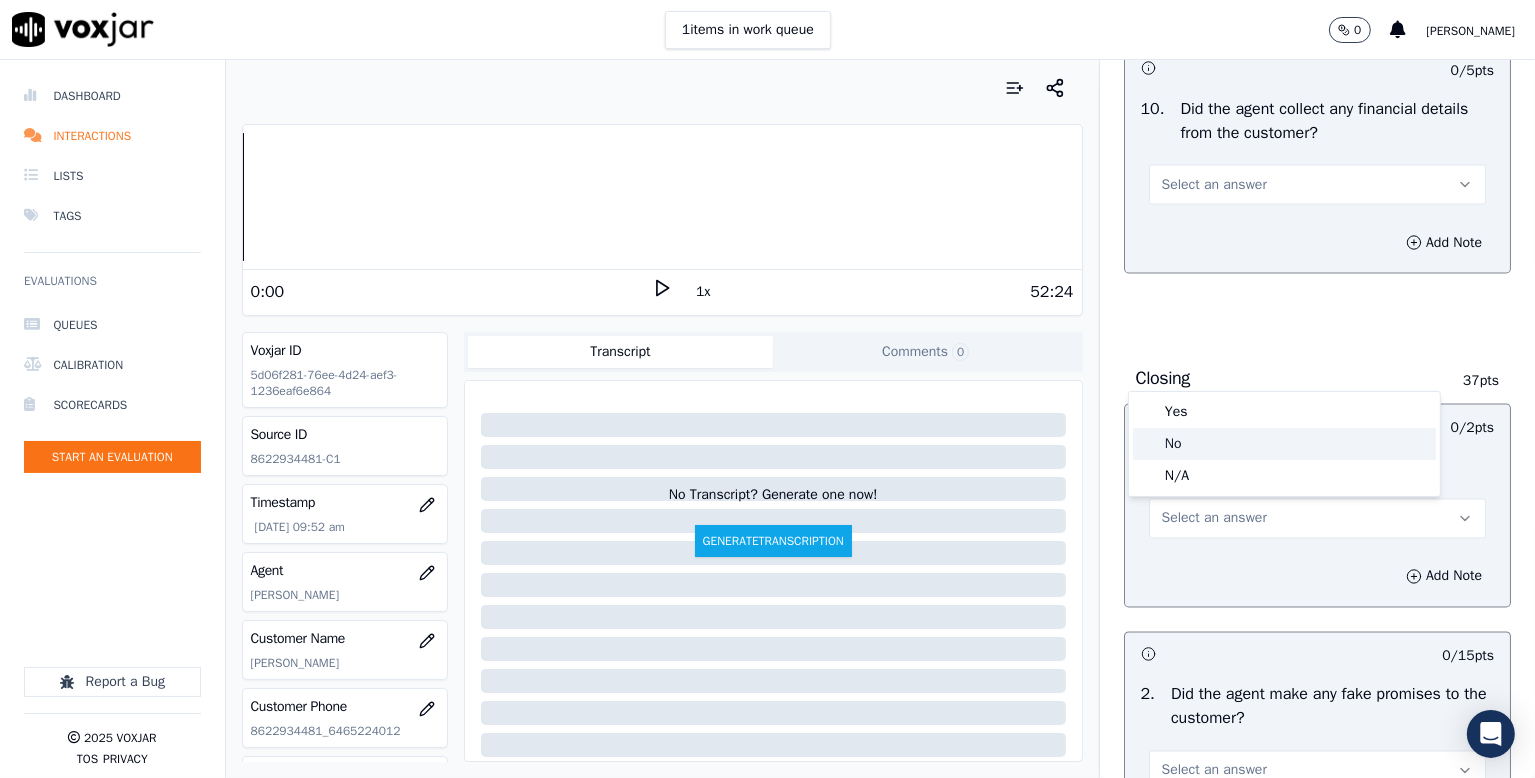 click on "No" 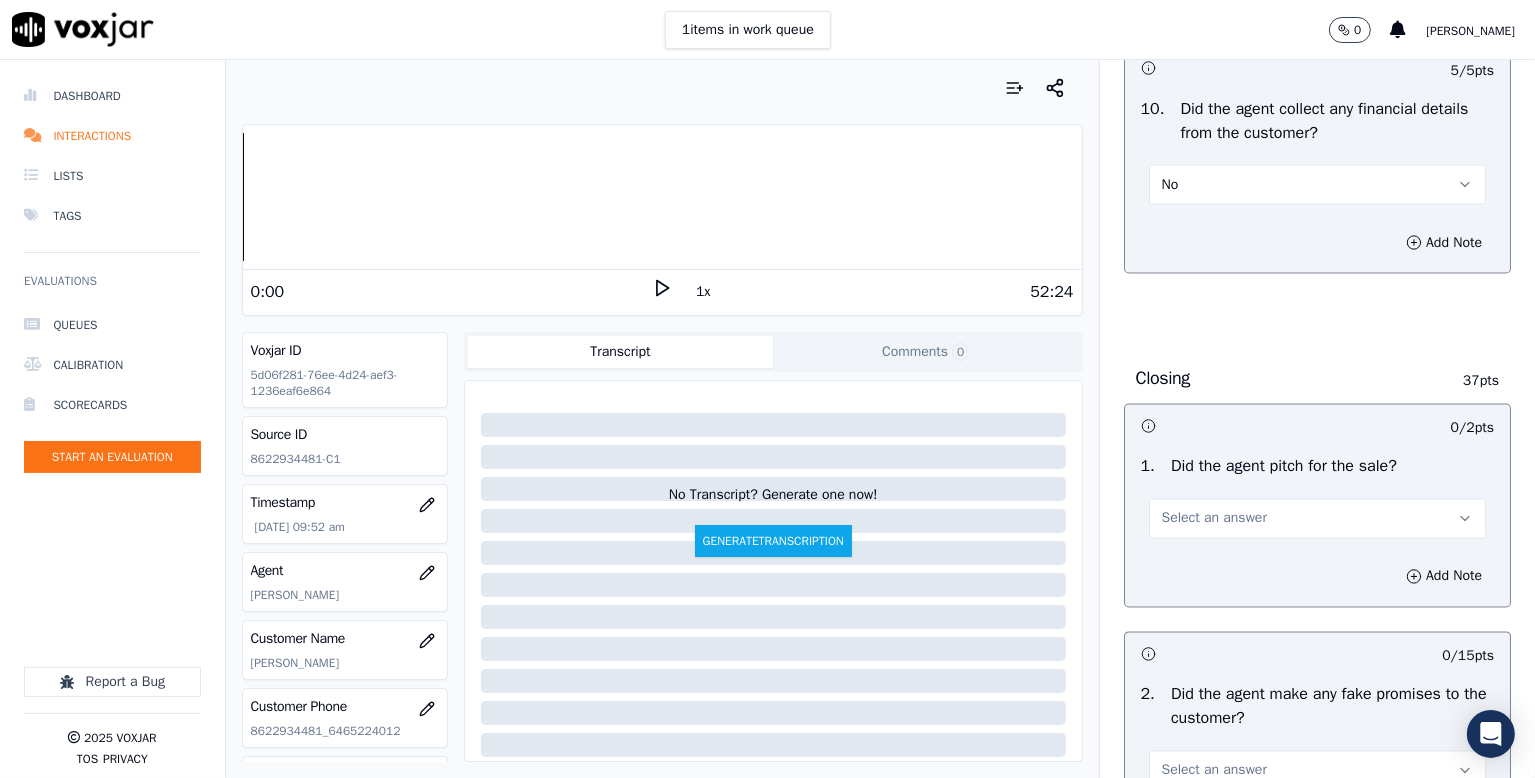 scroll, scrollTop: 3900, scrollLeft: 0, axis: vertical 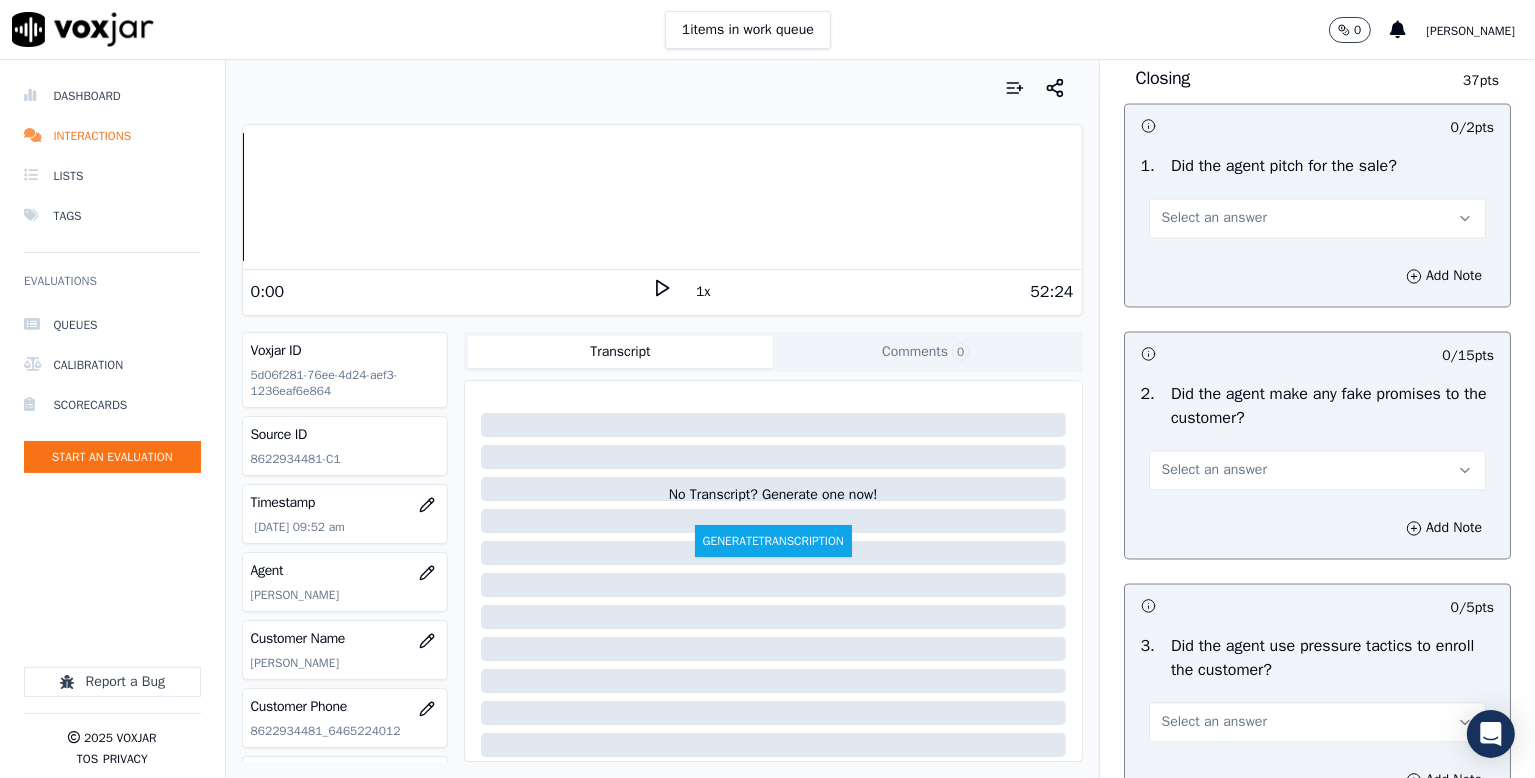 click on "Select an answer" at bounding box center (1214, 219) 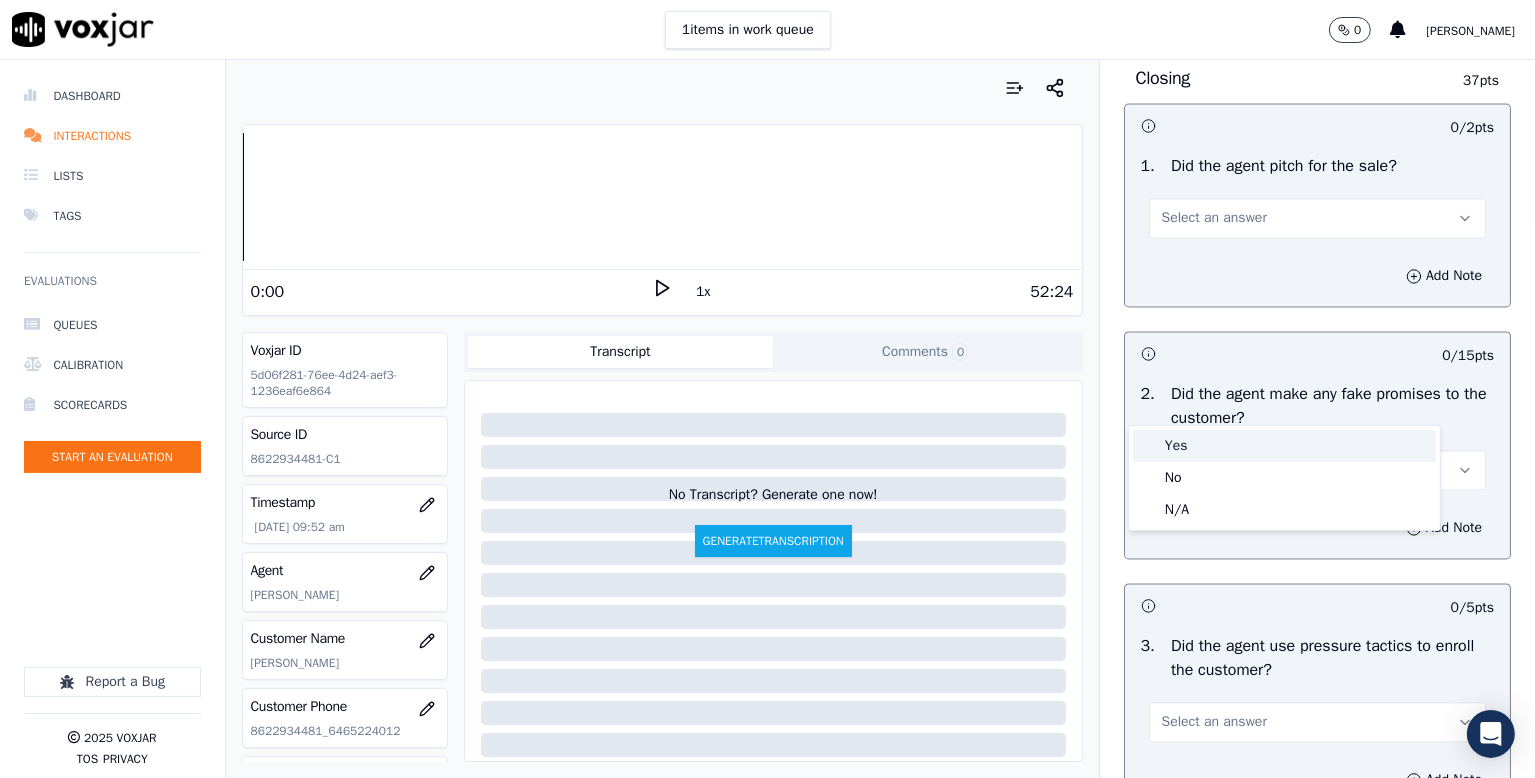 drag, startPoint x: 1190, startPoint y: 440, endPoint x: 1229, endPoint y: 432, distance: 39.812057 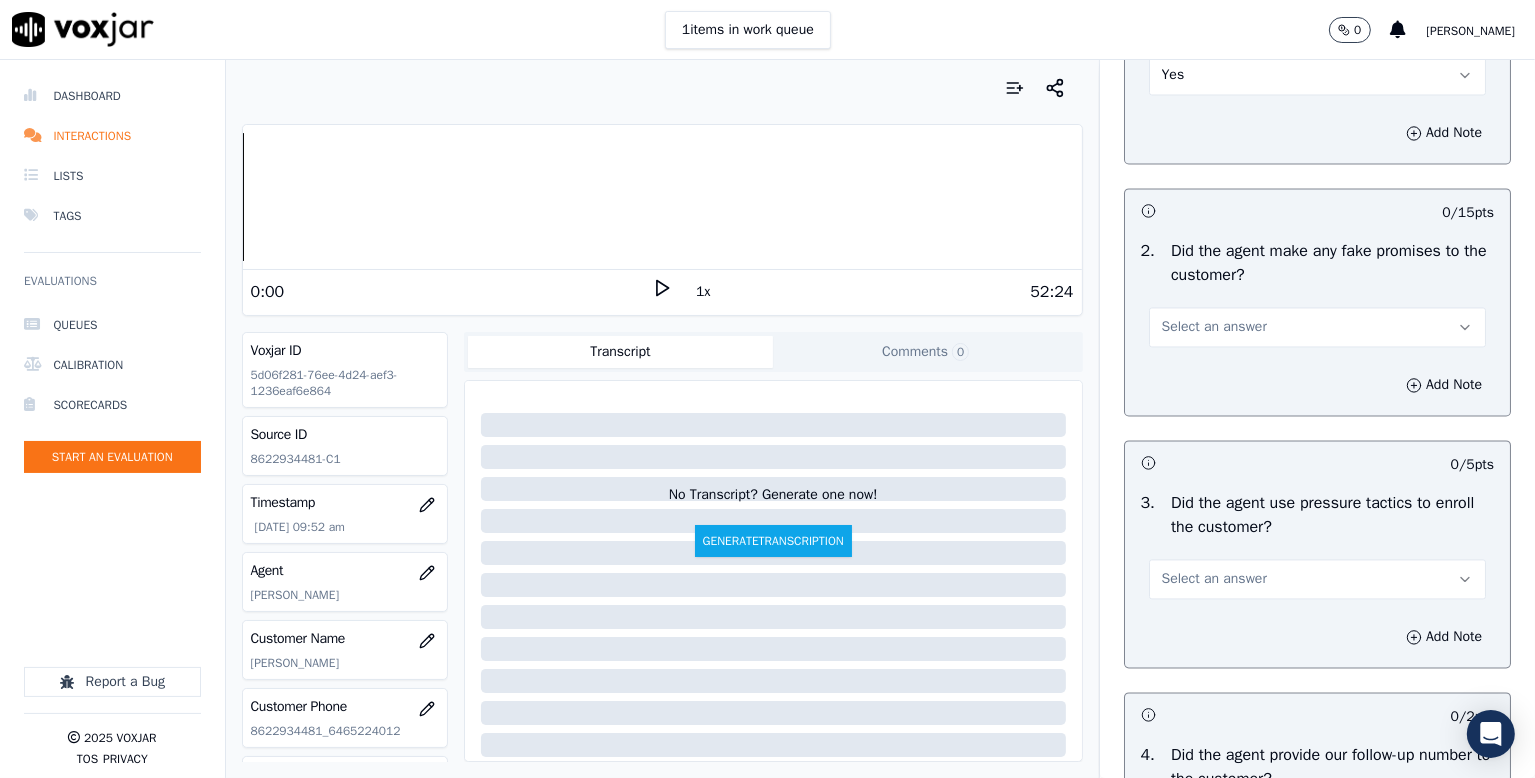 scroll, scrollTop: 4200, scrollLeft: 0, axis: vertical 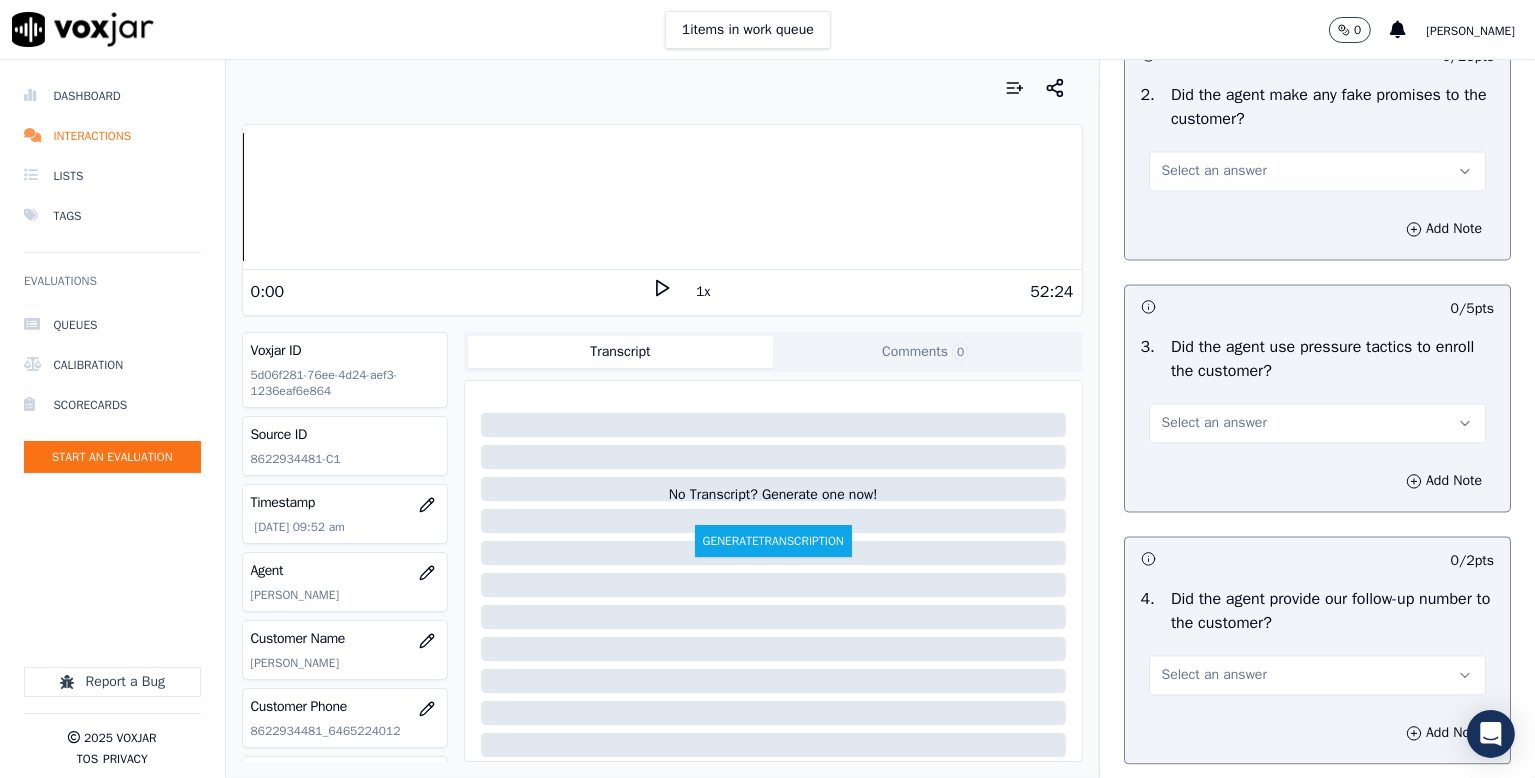 click on "Select an answer" at bounding box center [1214, 171] 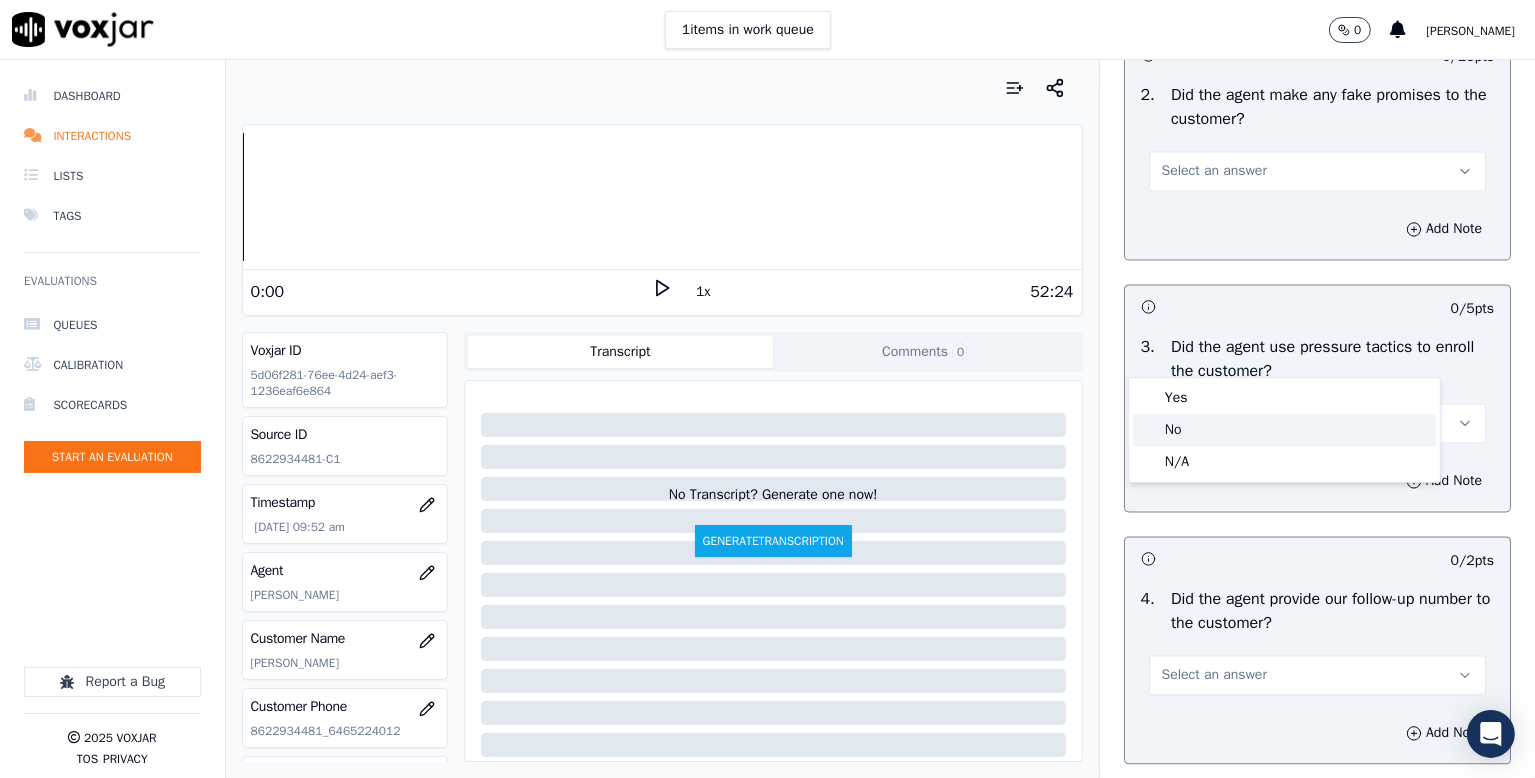 click on "No" 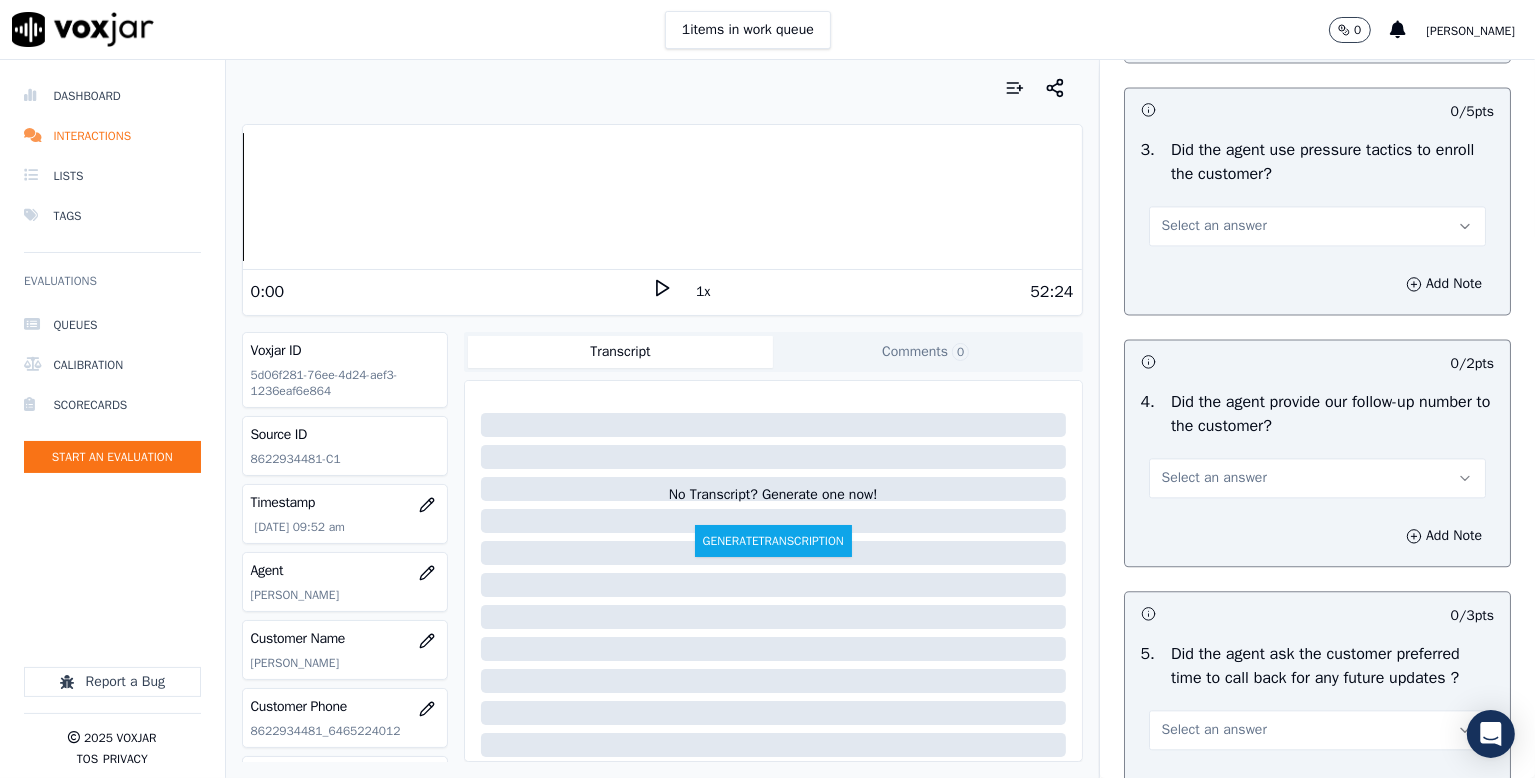 scroll, scrollTop: 4400, scrollLeft: 0, axis: vertical 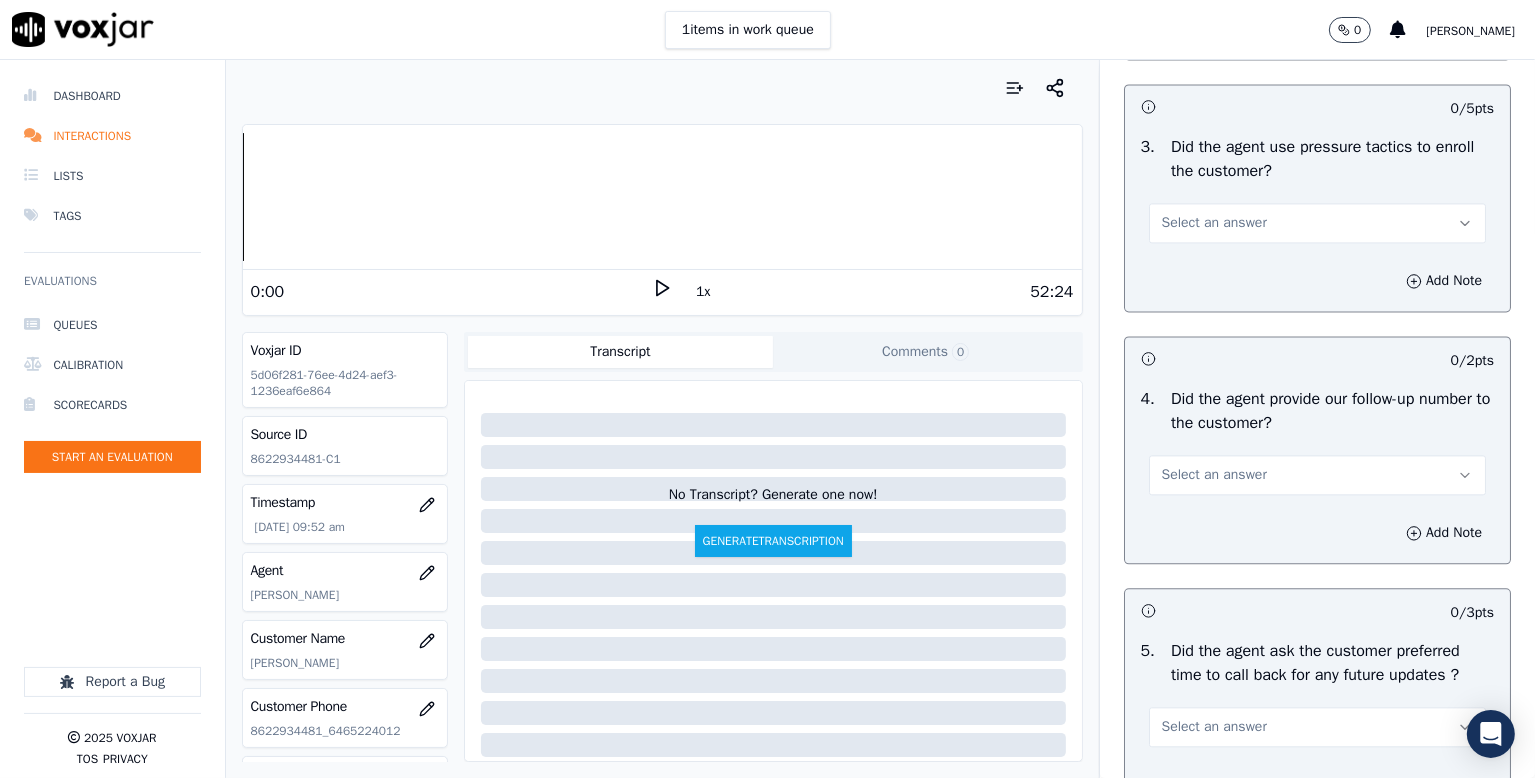 click on "Select an answer" at bounding box center [1214, 223] 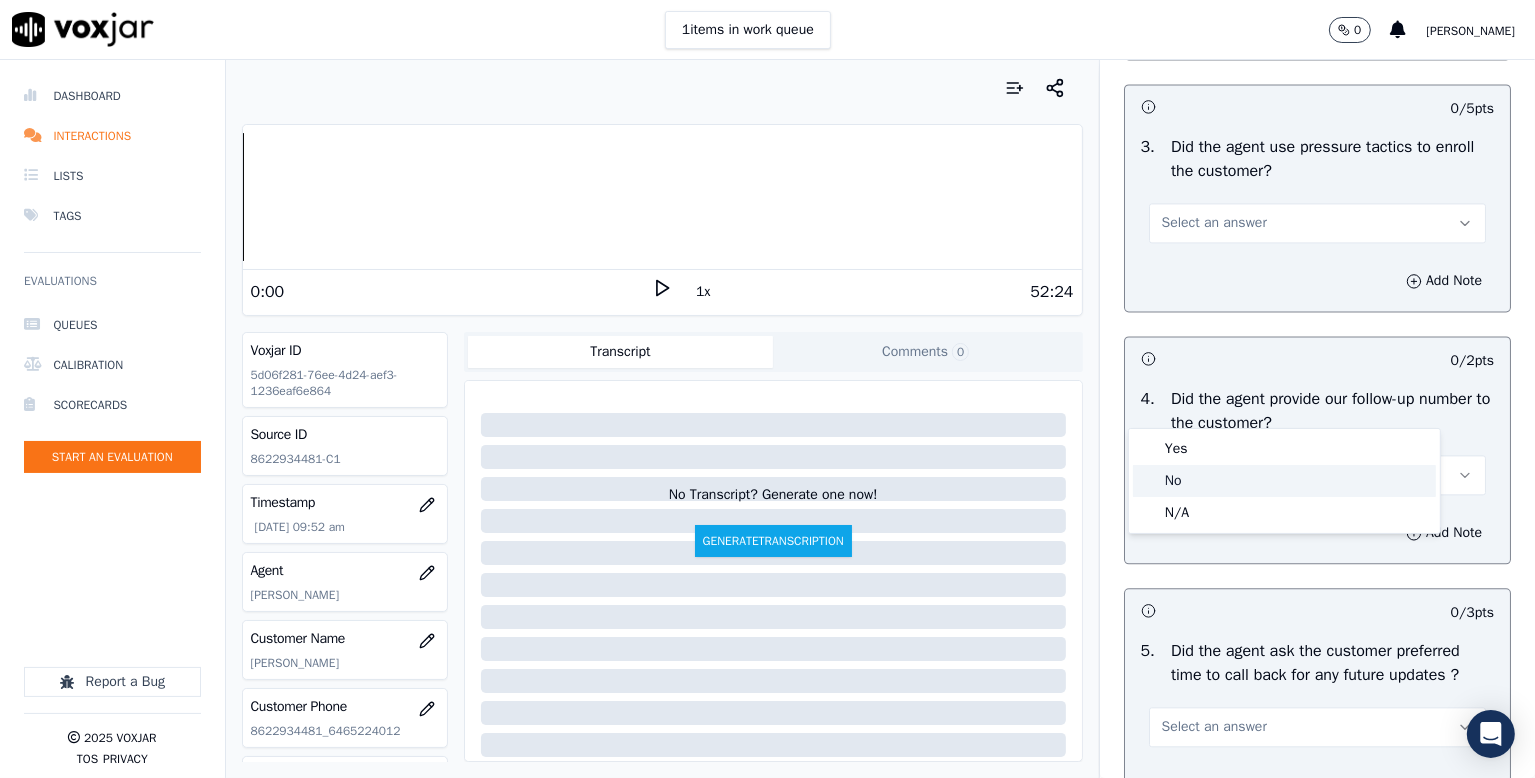 drag, startPoint x: 1182, startPoint y: 479, endPoint x: 1229, endPoint y: 472, distance: 47.518417 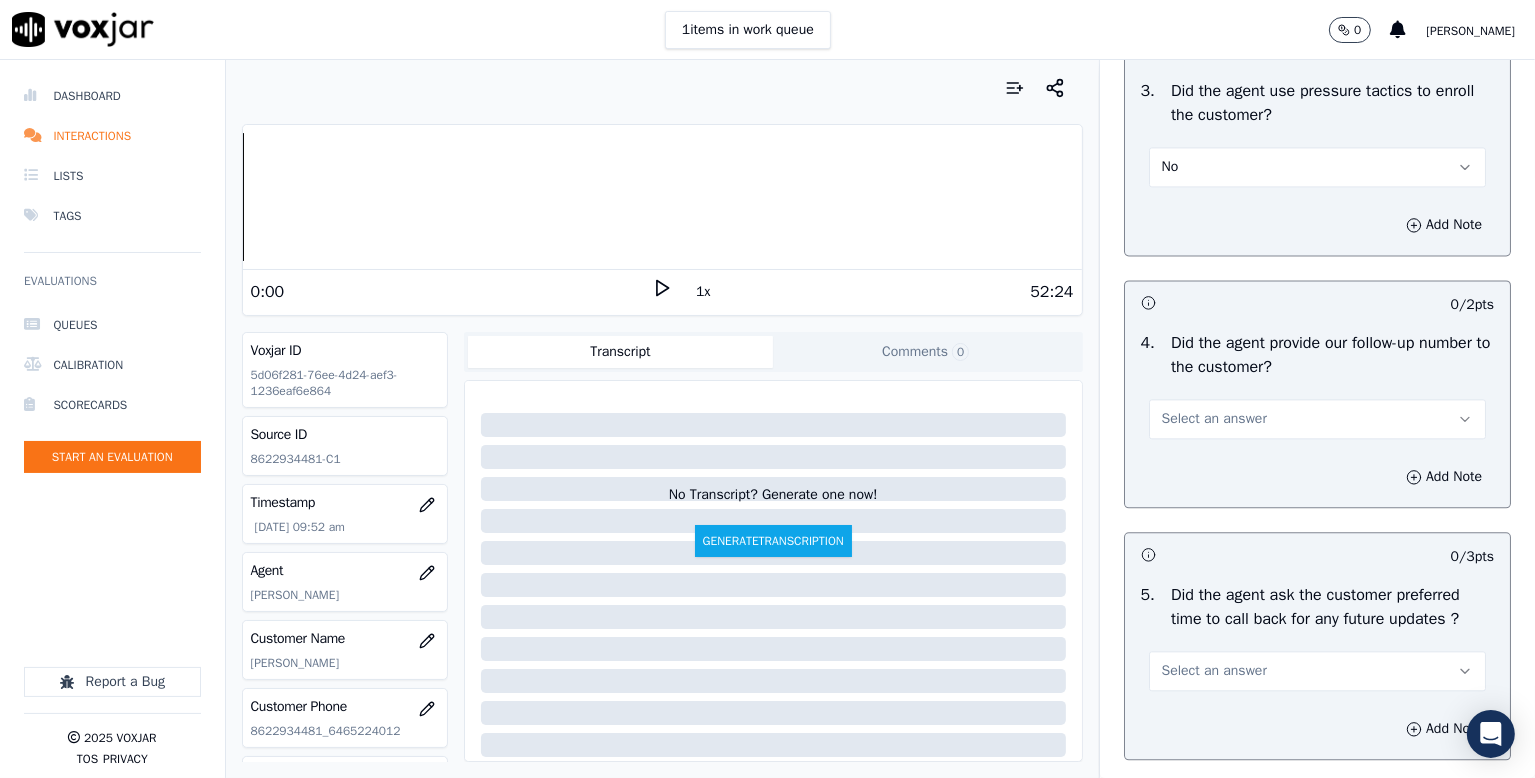 scroll, scrollTop: 4600, scrollLeft: 0, axis: vertical 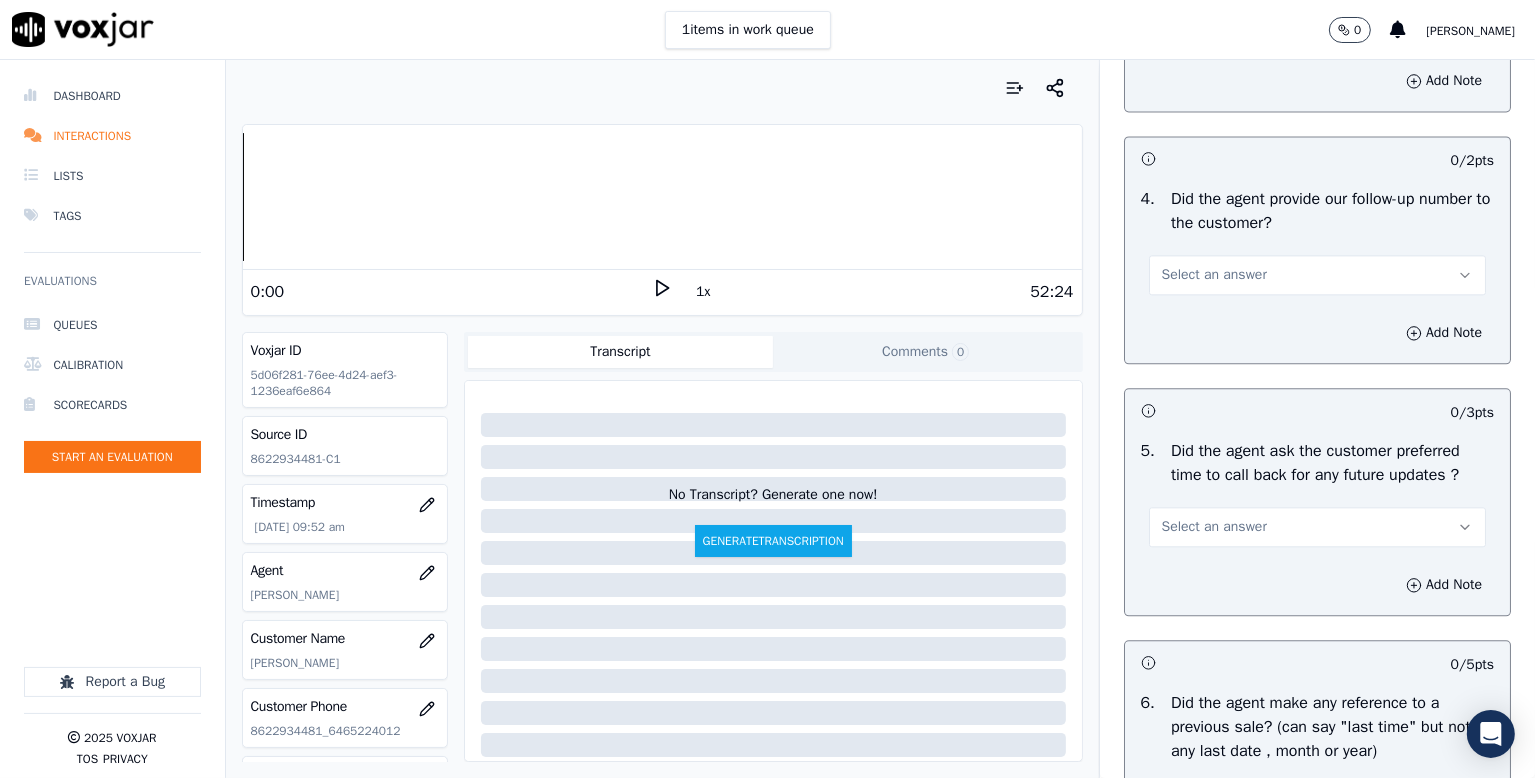 click on "Select an answer" at bounding box center (1214, 275) 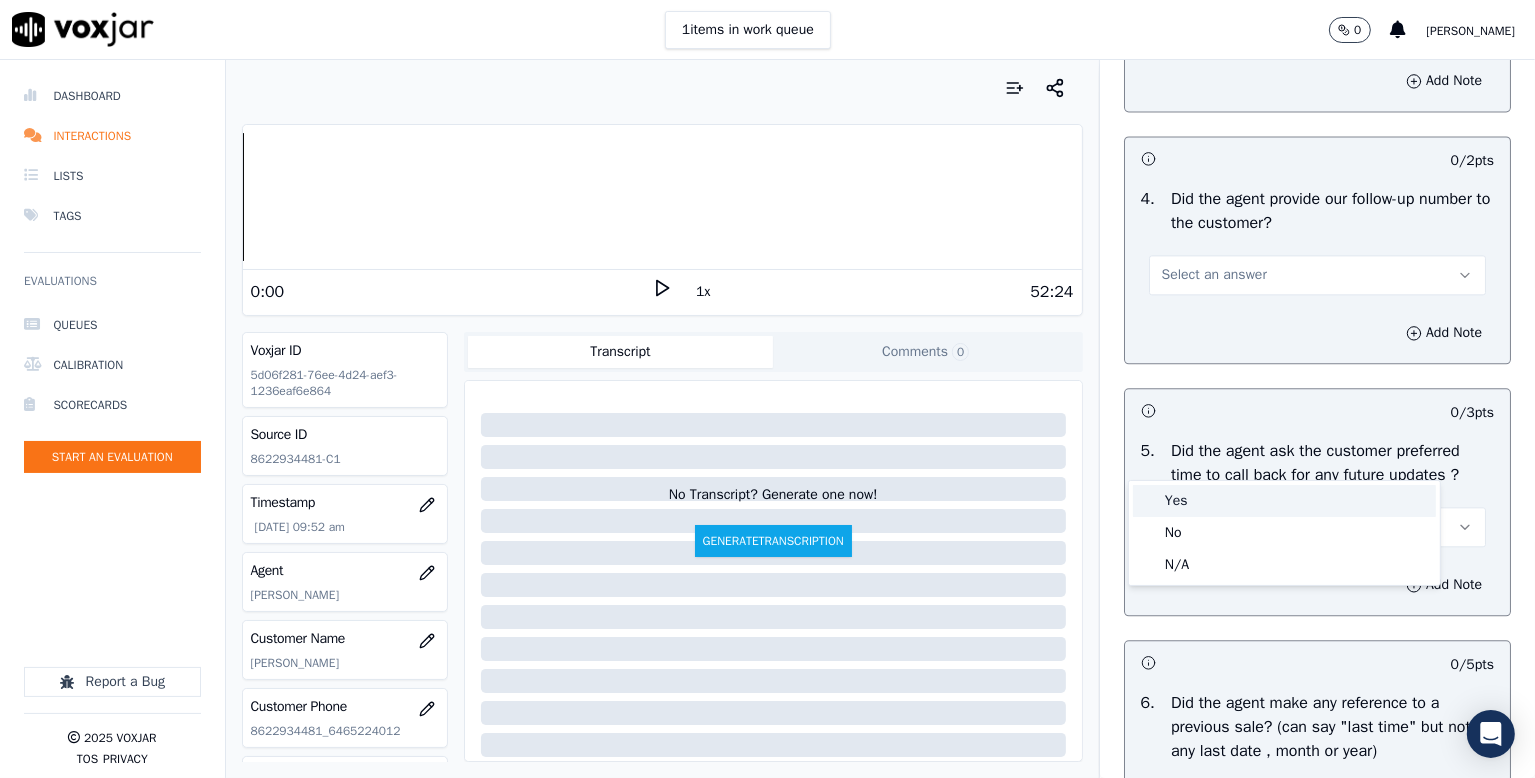 click on "Yes" at bounding box center [1284, 501] 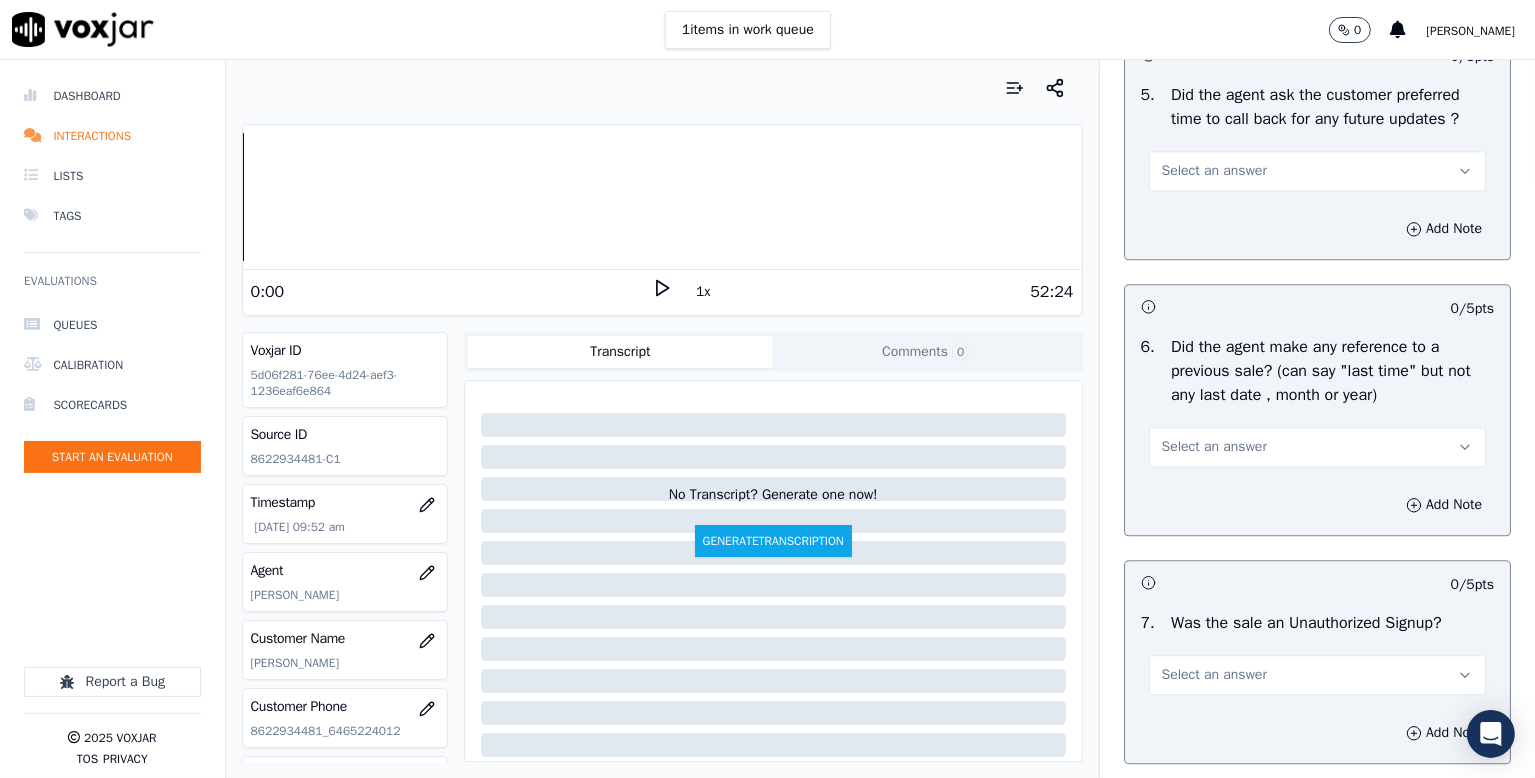 scroll, scrollTop: 5000, scrollLeft: 0, axis: vertical 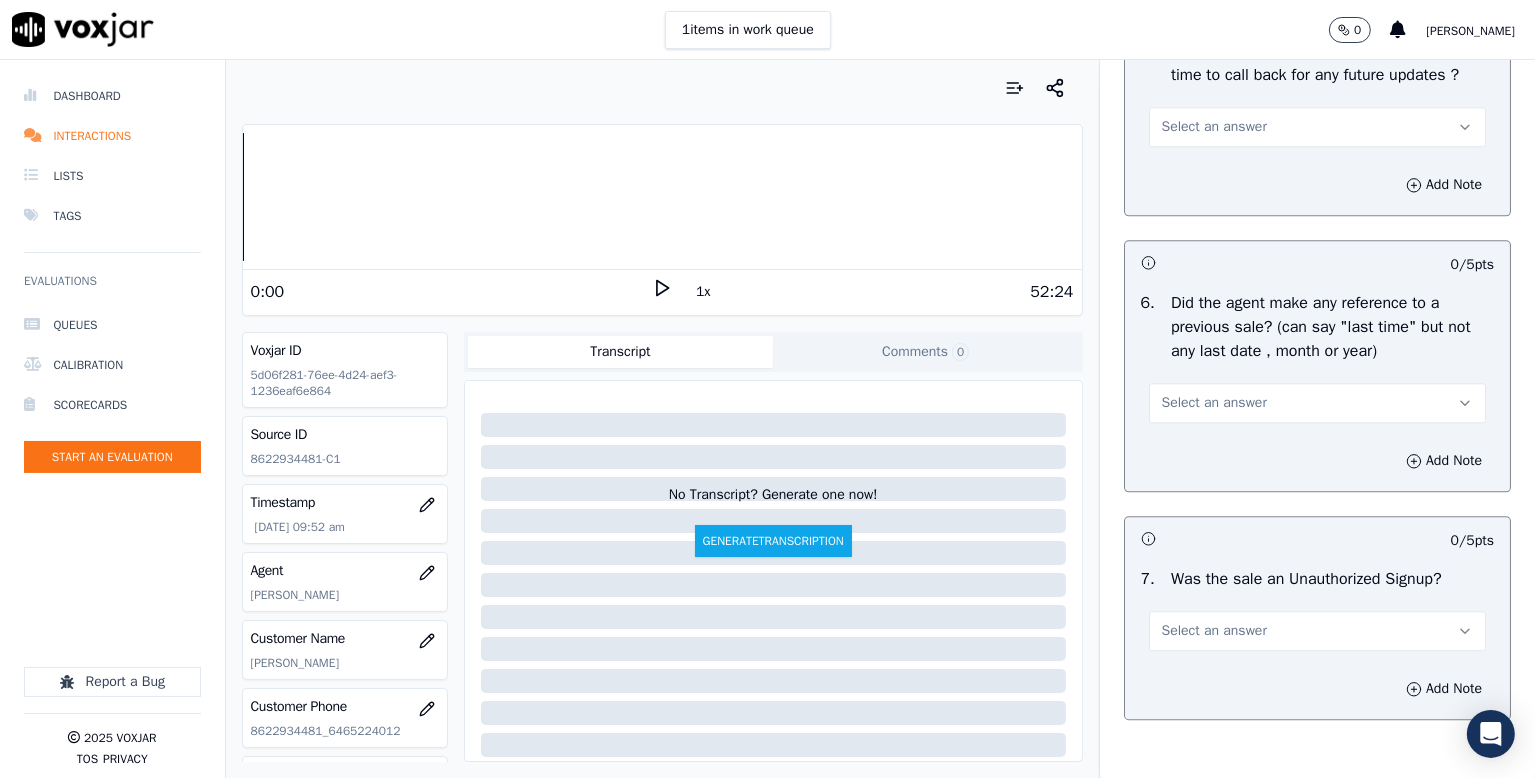 click on "Select an answer" at bounding box center [1214, 127] 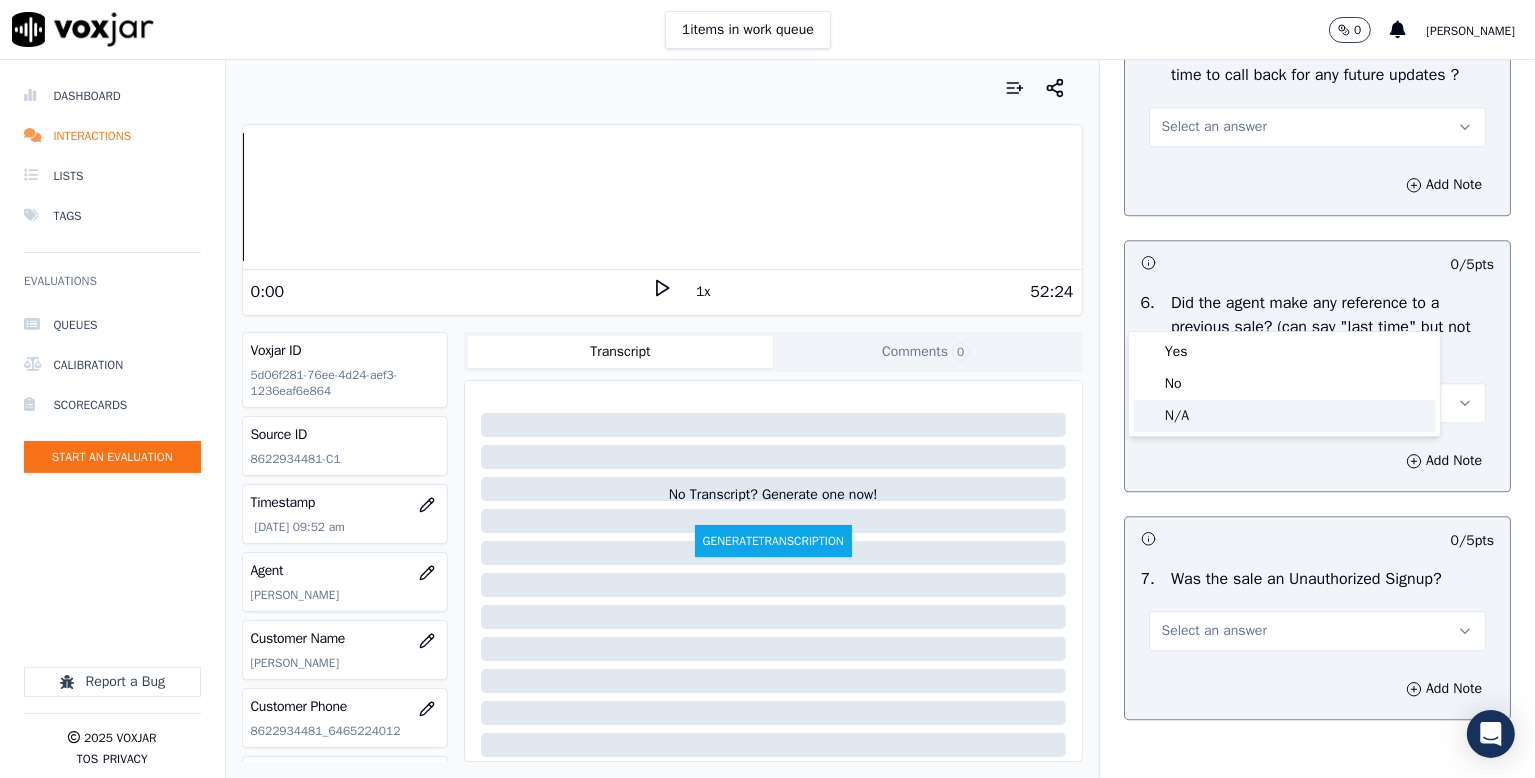 drag, startPoint x: 1192, startPoint y: 414, endPoint x: 1240, endPoint y: 412, distance: 48.04165 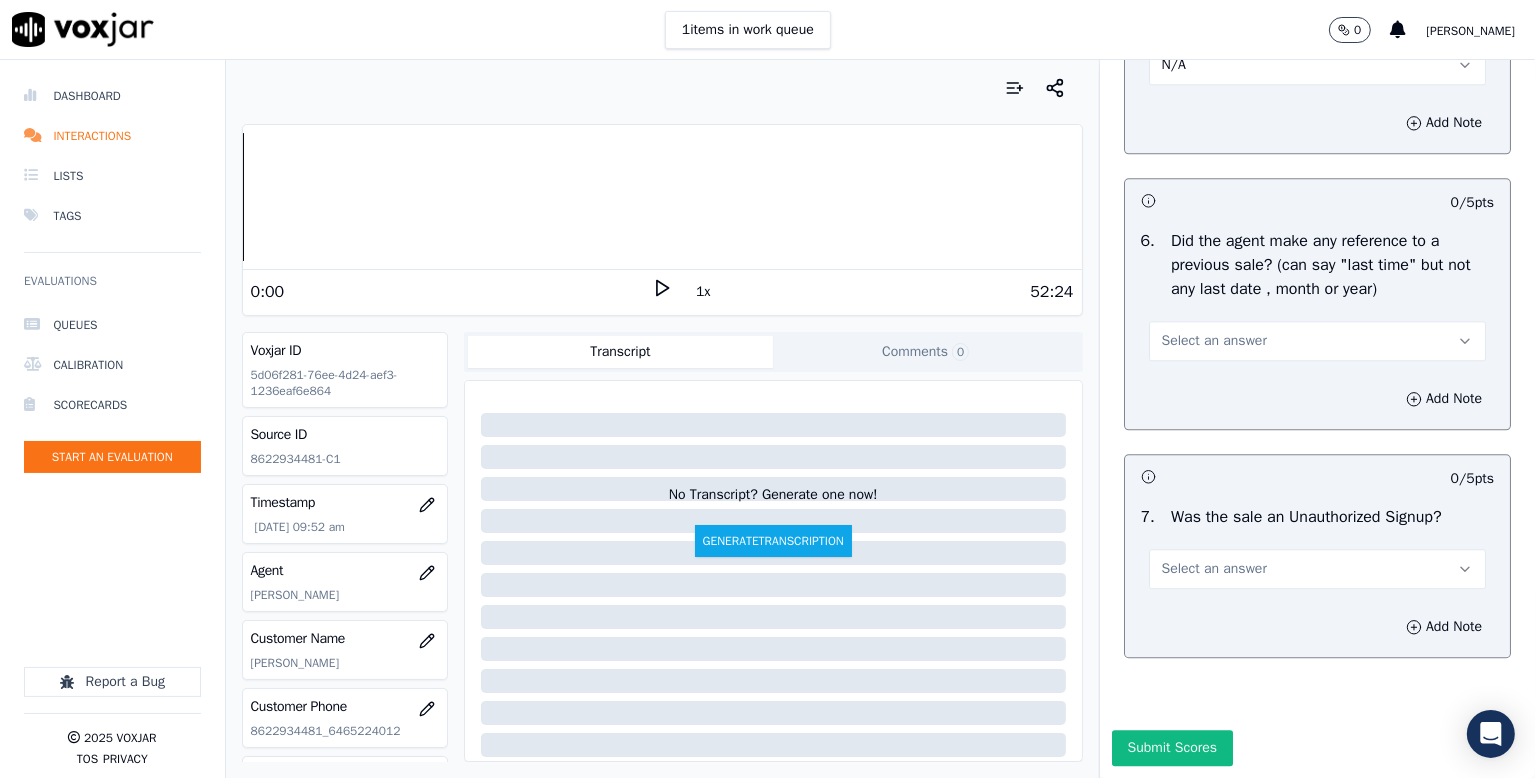scroll, scrollTop: 5200, scrollLeft: 0, axis: vertical 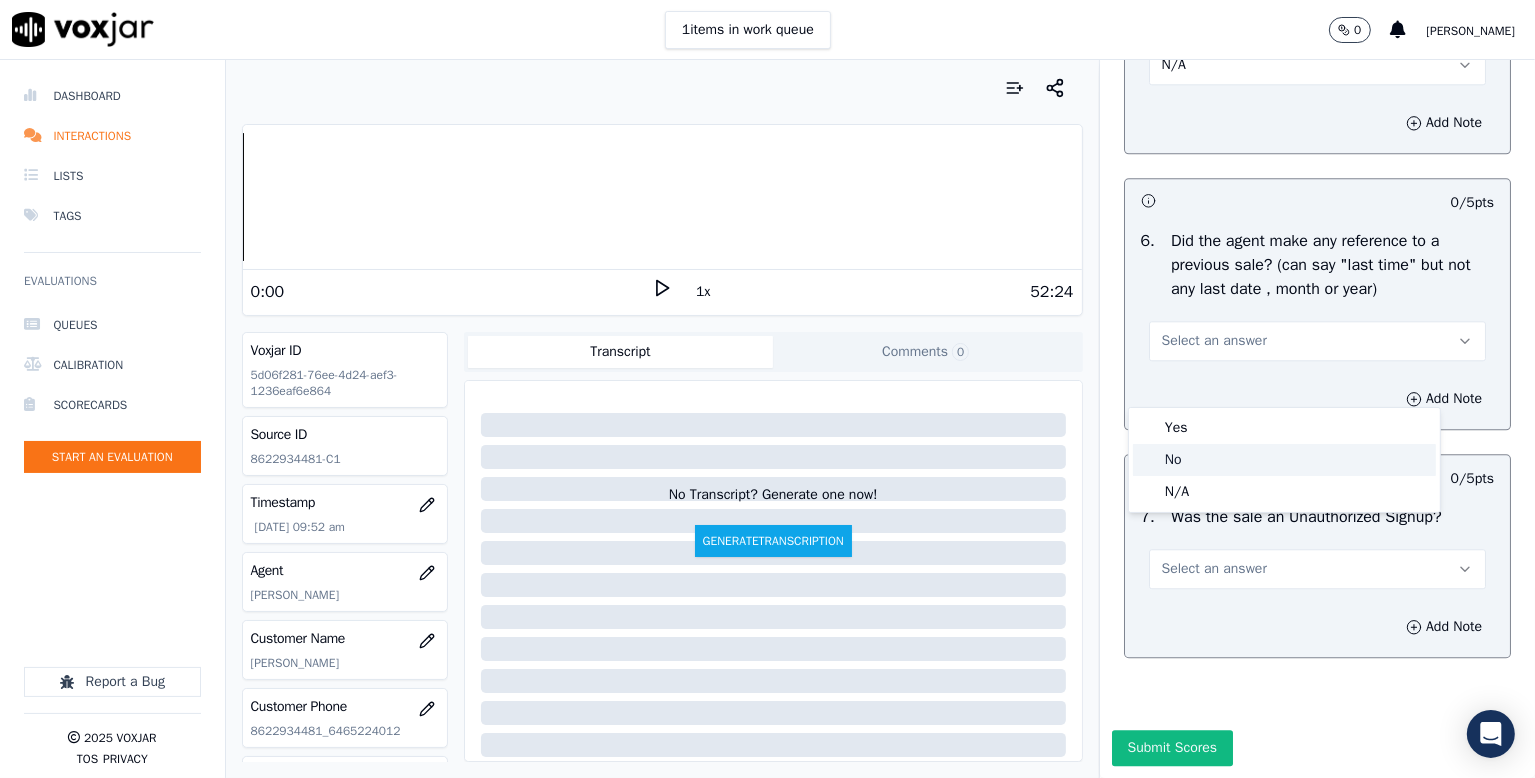 click on "No" 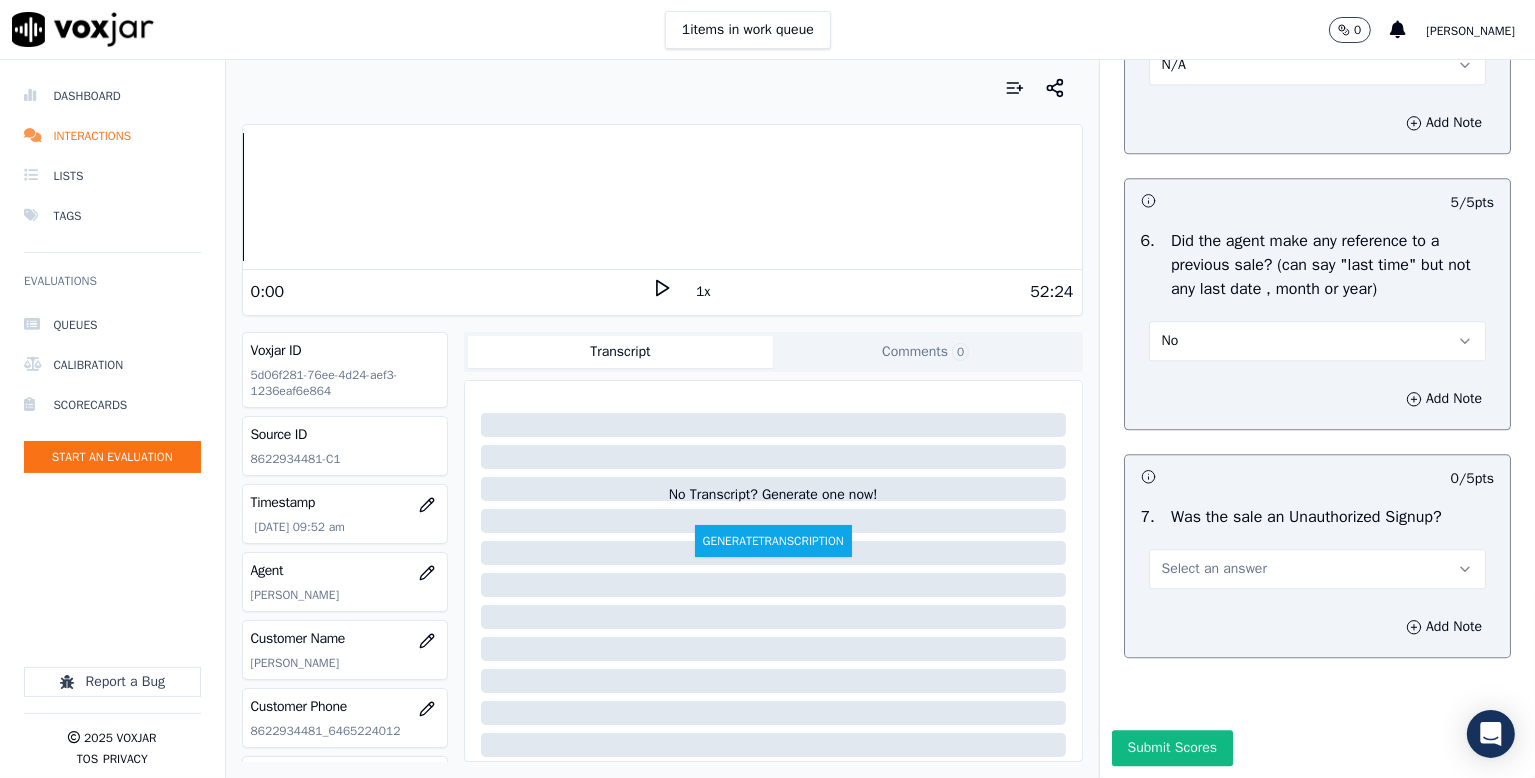 scroll, scrollTop: 5287, scrollLeft: 0, axis: vertical 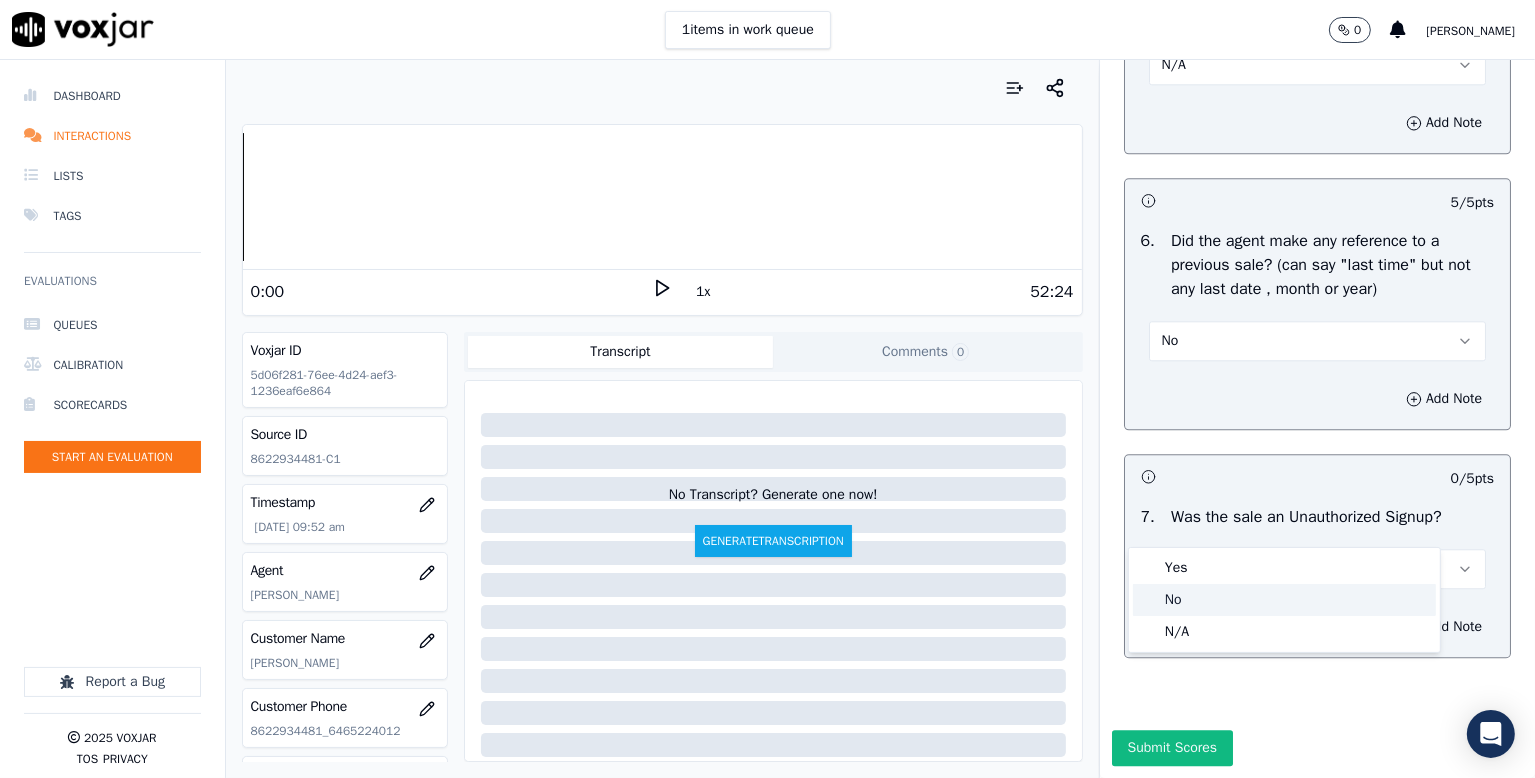 click on "No" 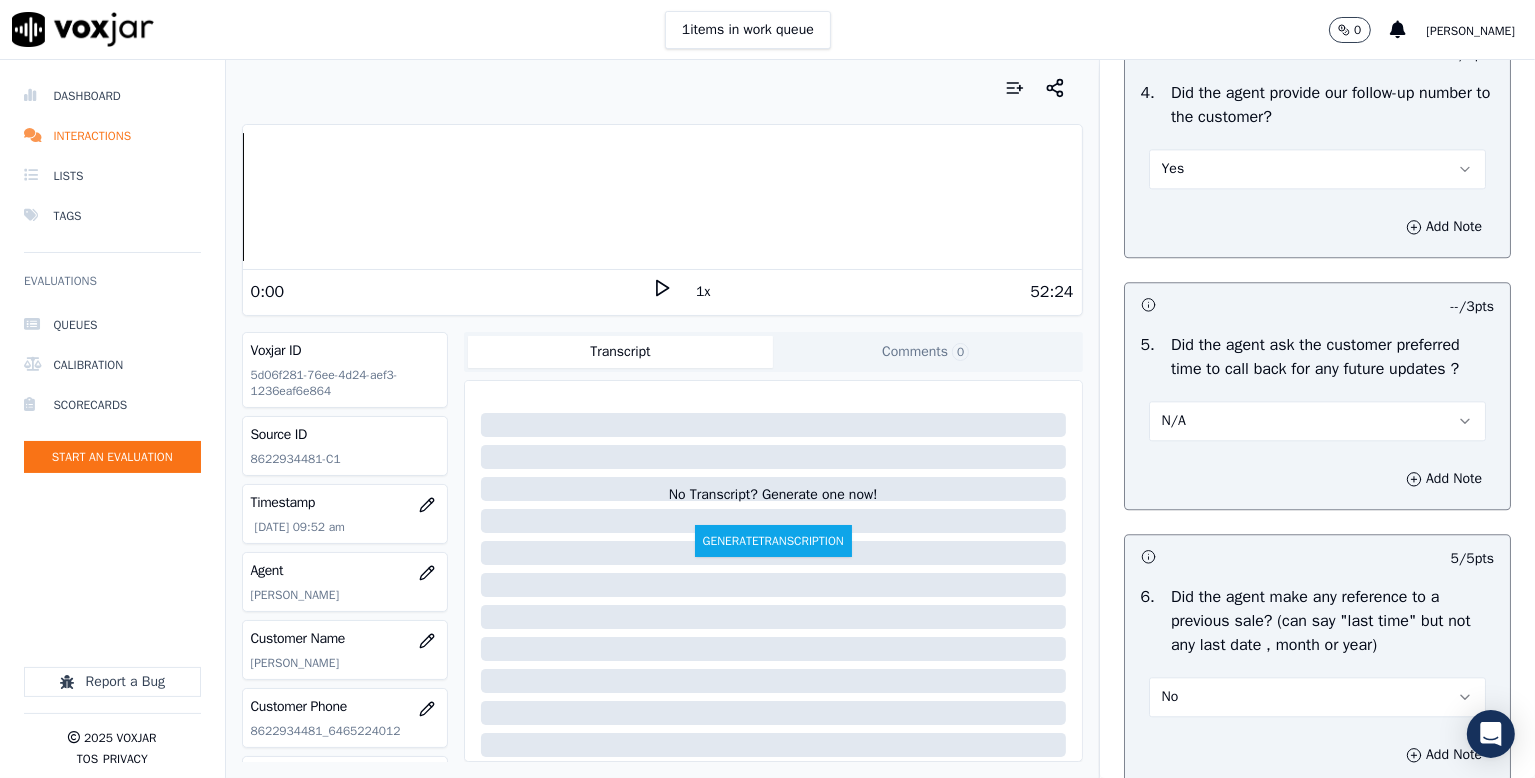 scroll, scrollTop: 4687, scrollLeft: 0, axis: vertical 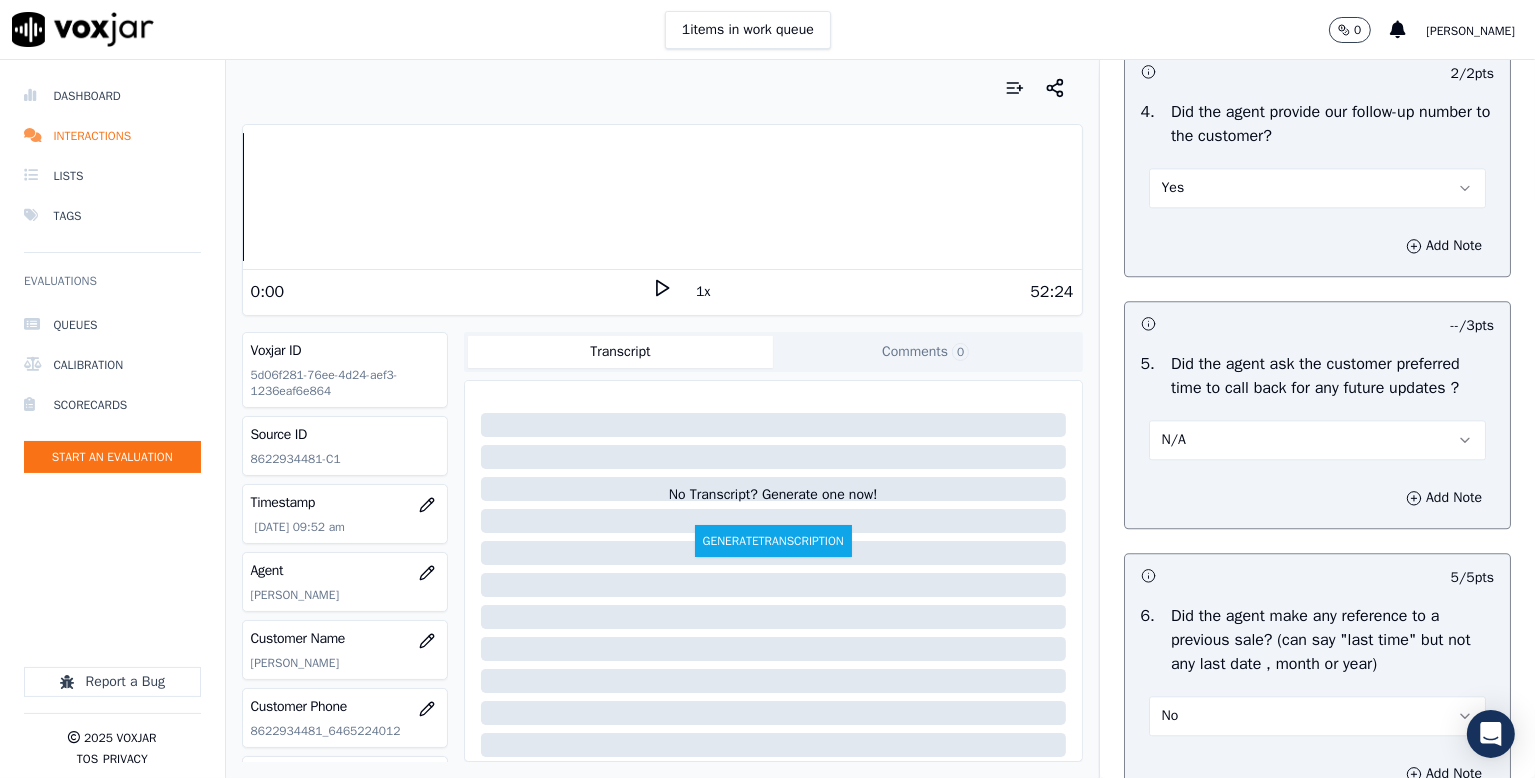drag, startPoint x: 1212, startPoint y: 365, endPoint x: 1204, endPoint y: 381, distance: 17.888544 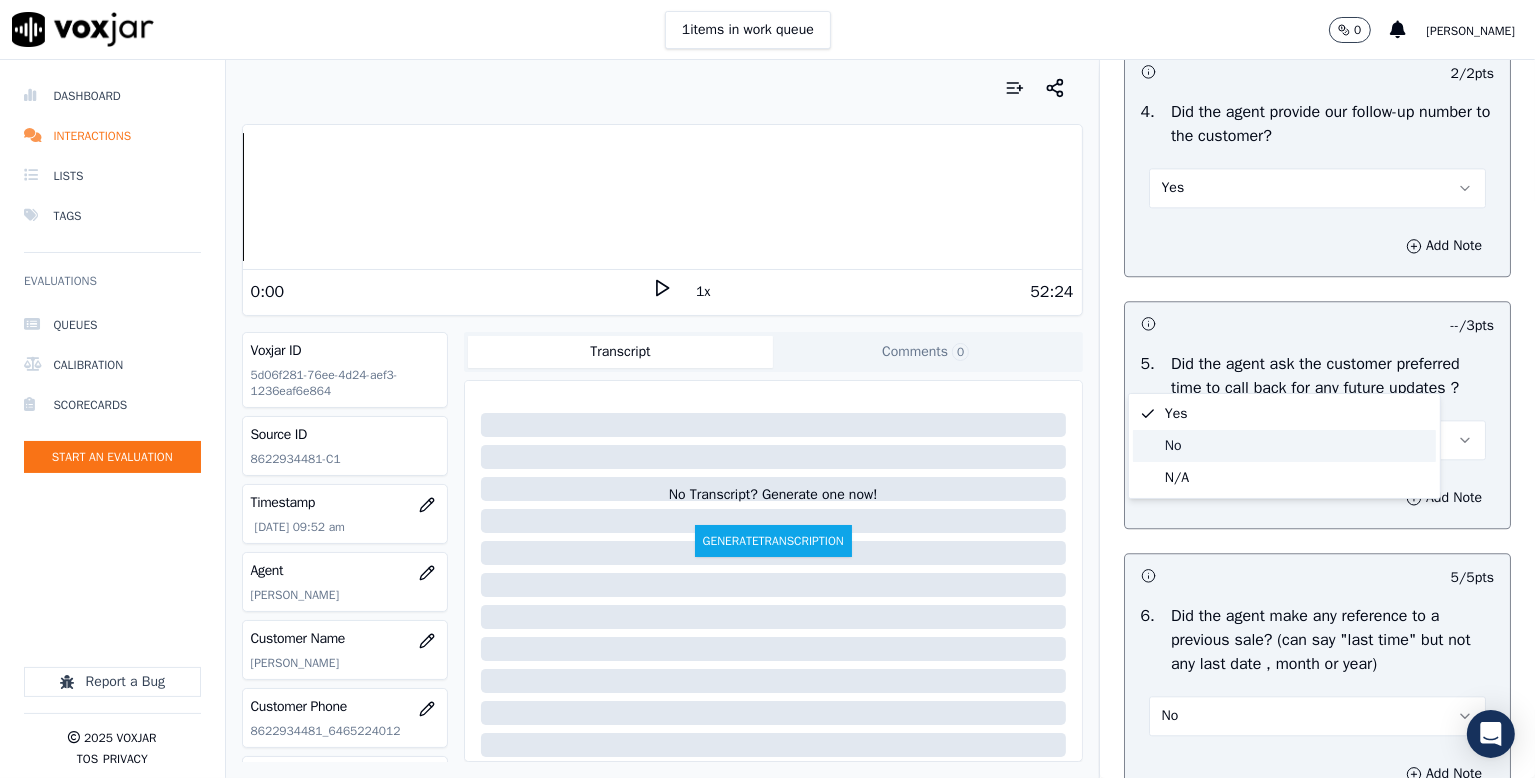click on "No" 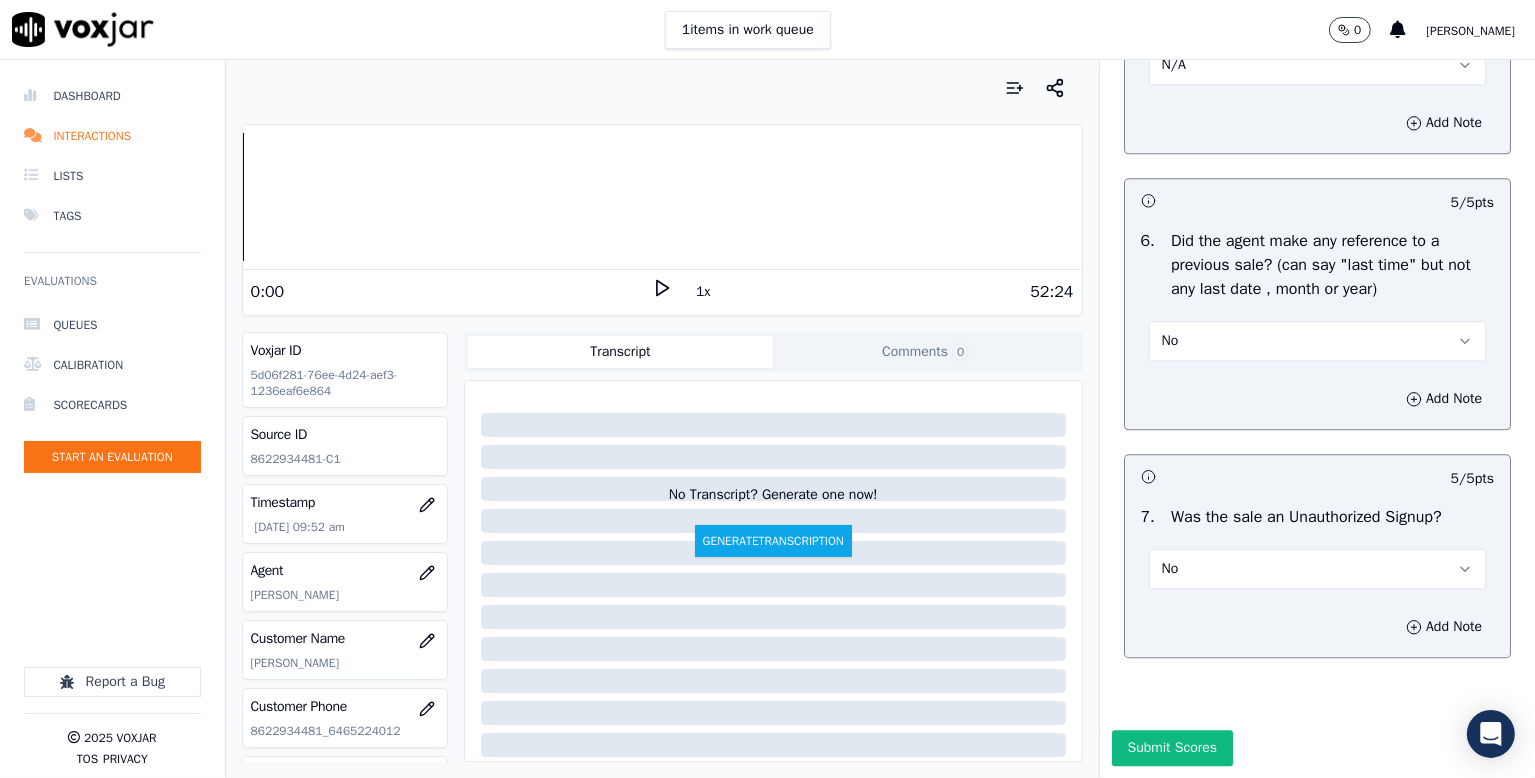 scroll, scrollTop: 5287, scrollLeft: 0, axis: vertical 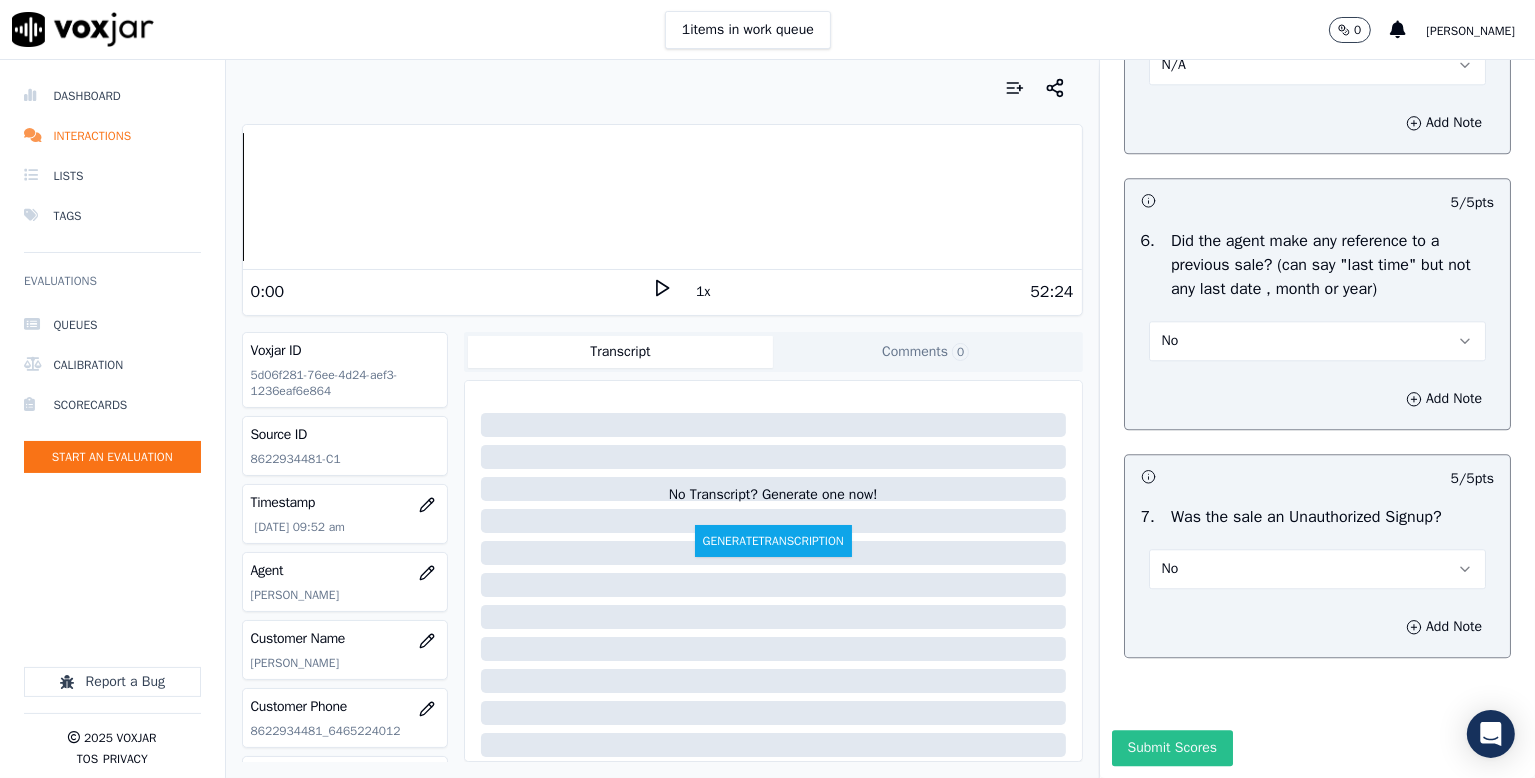 click on "Submit Scores" at bounding box center (1172, 748) 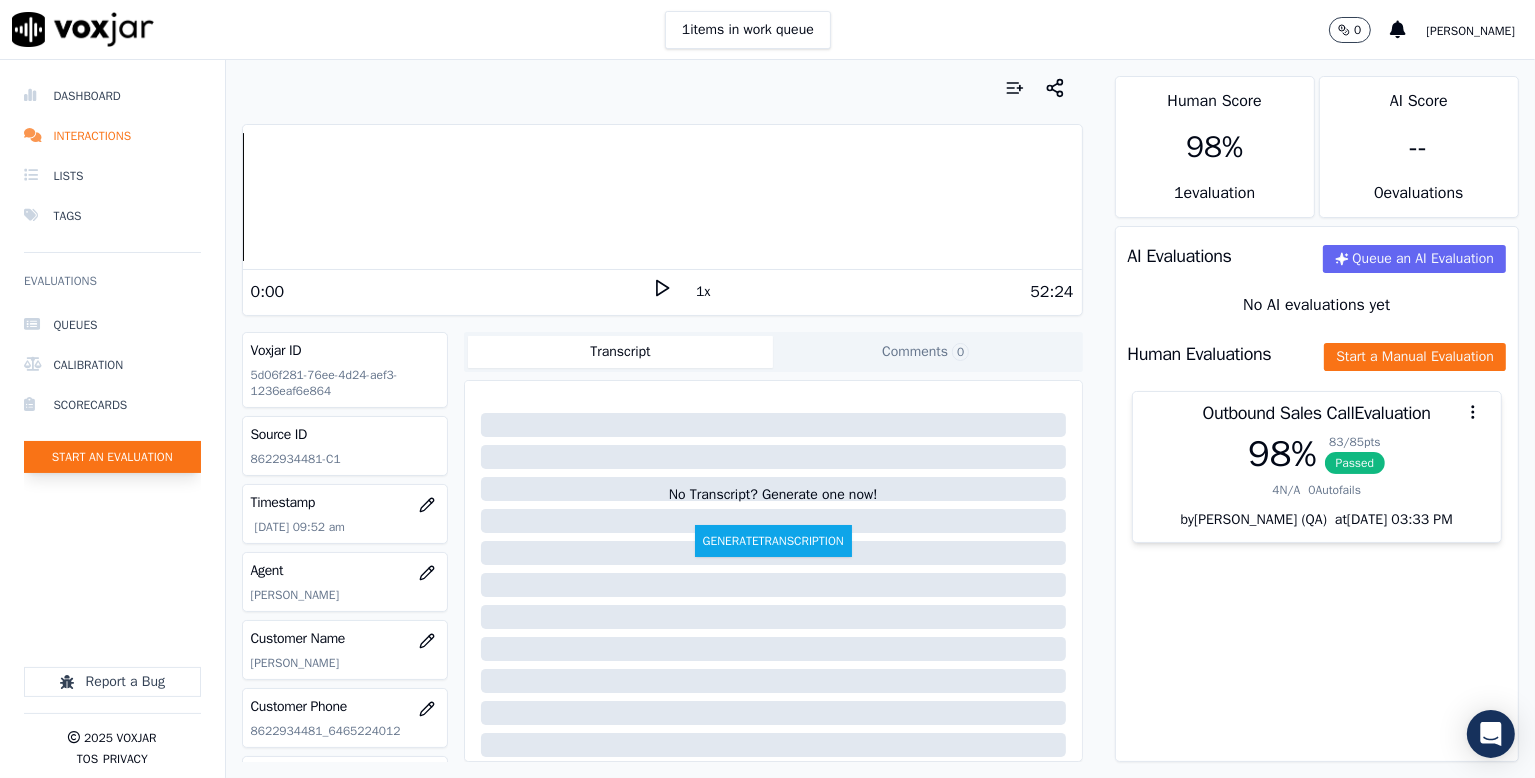 click on "Start an Evaluation" 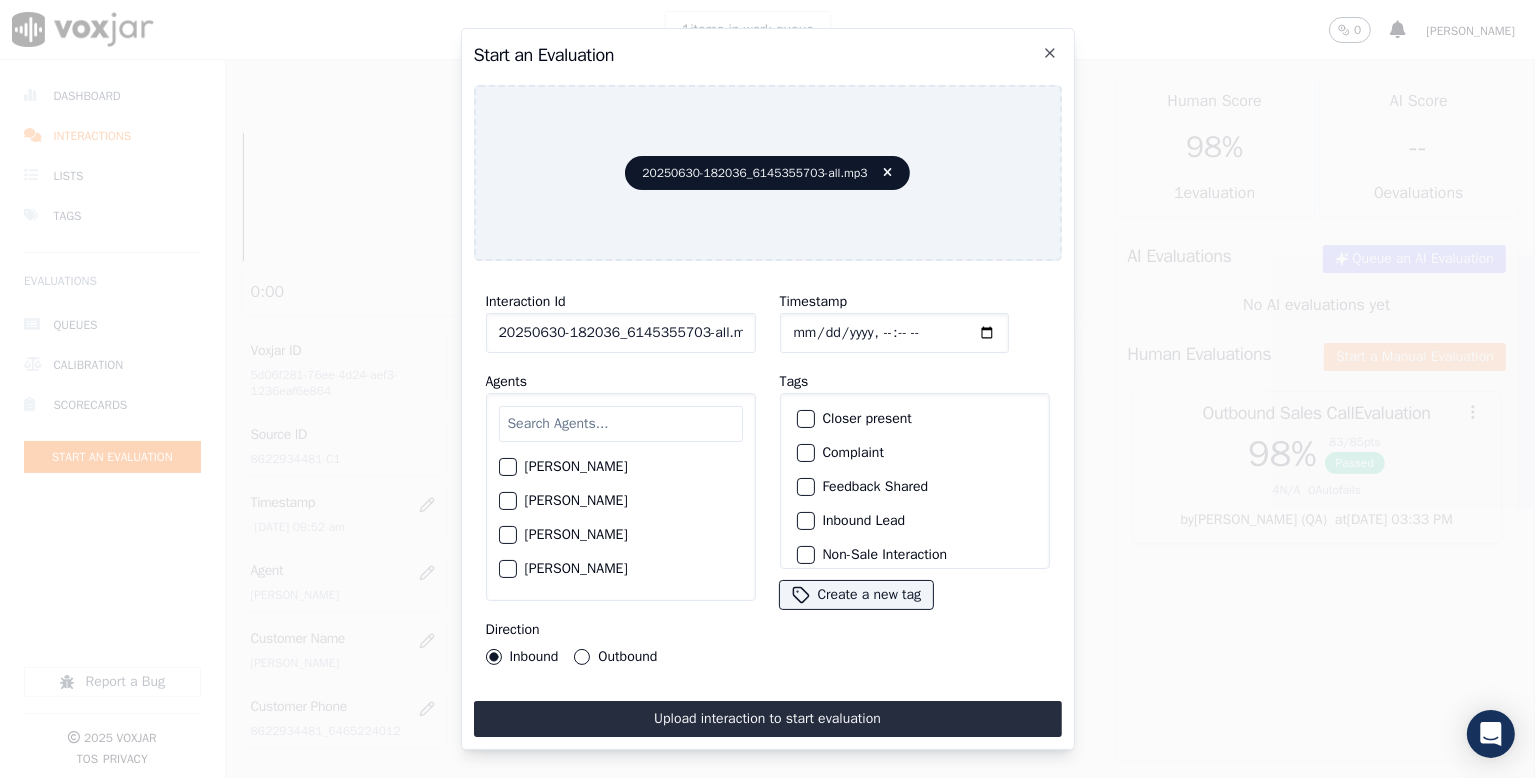 scroll, scrollTop: 0, scrollLeft: 6, axis: horizontal 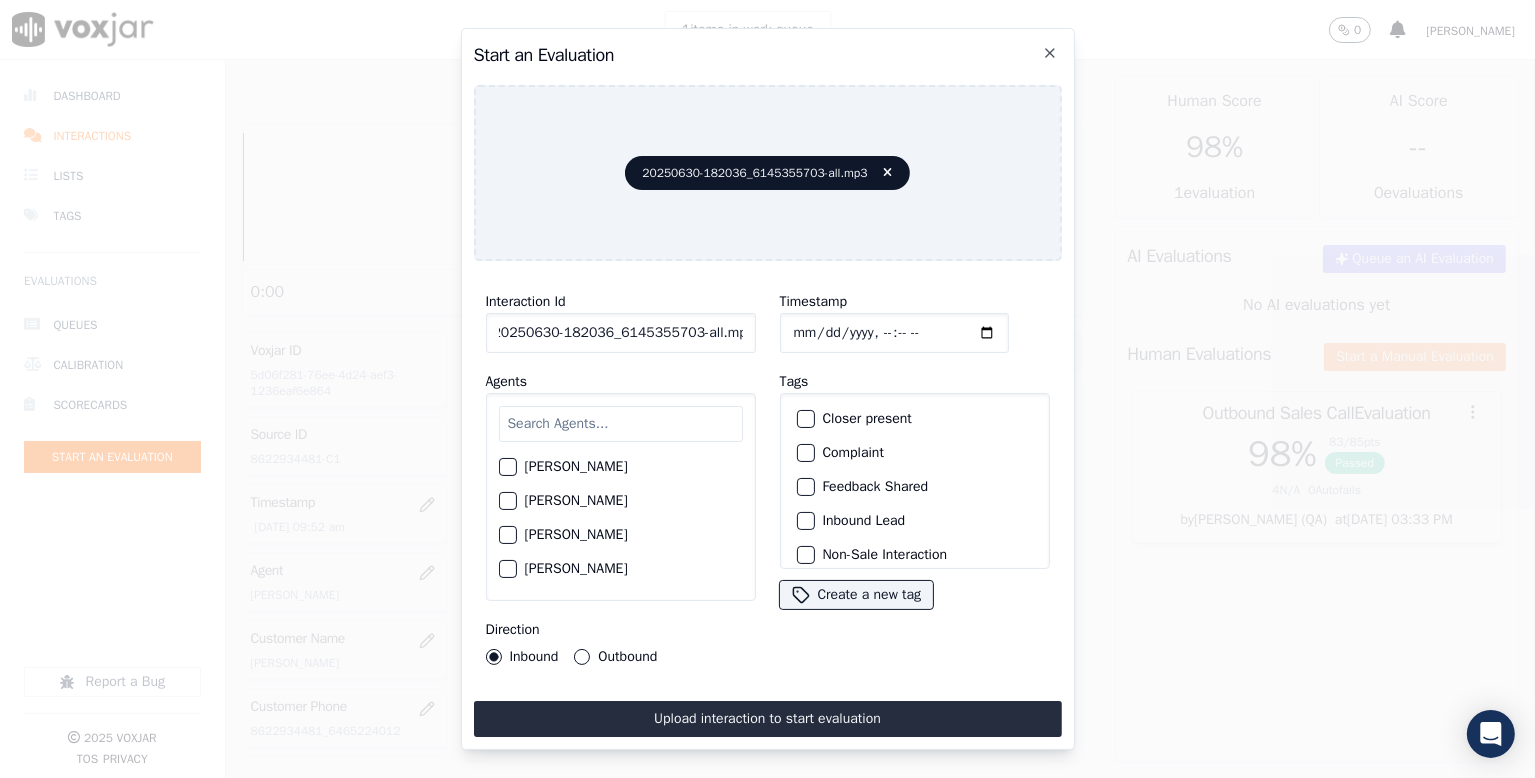 drag, startPoint x: 693, startPoint y: 325, endPoint x: 860, endPoint y: 329, distance: 167.0479 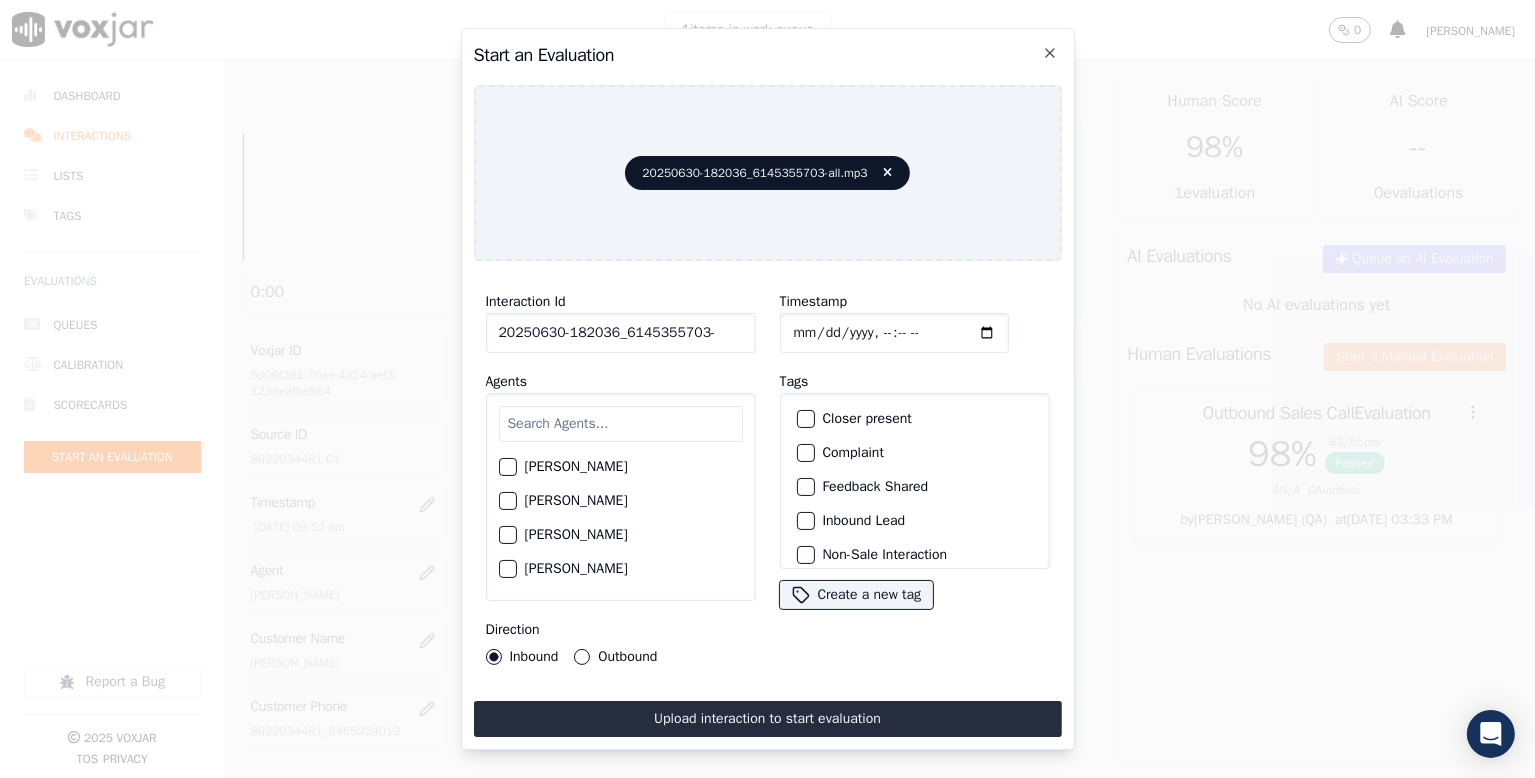 scroll, scrollTop: 0, scrollLeft: 0, axis: both 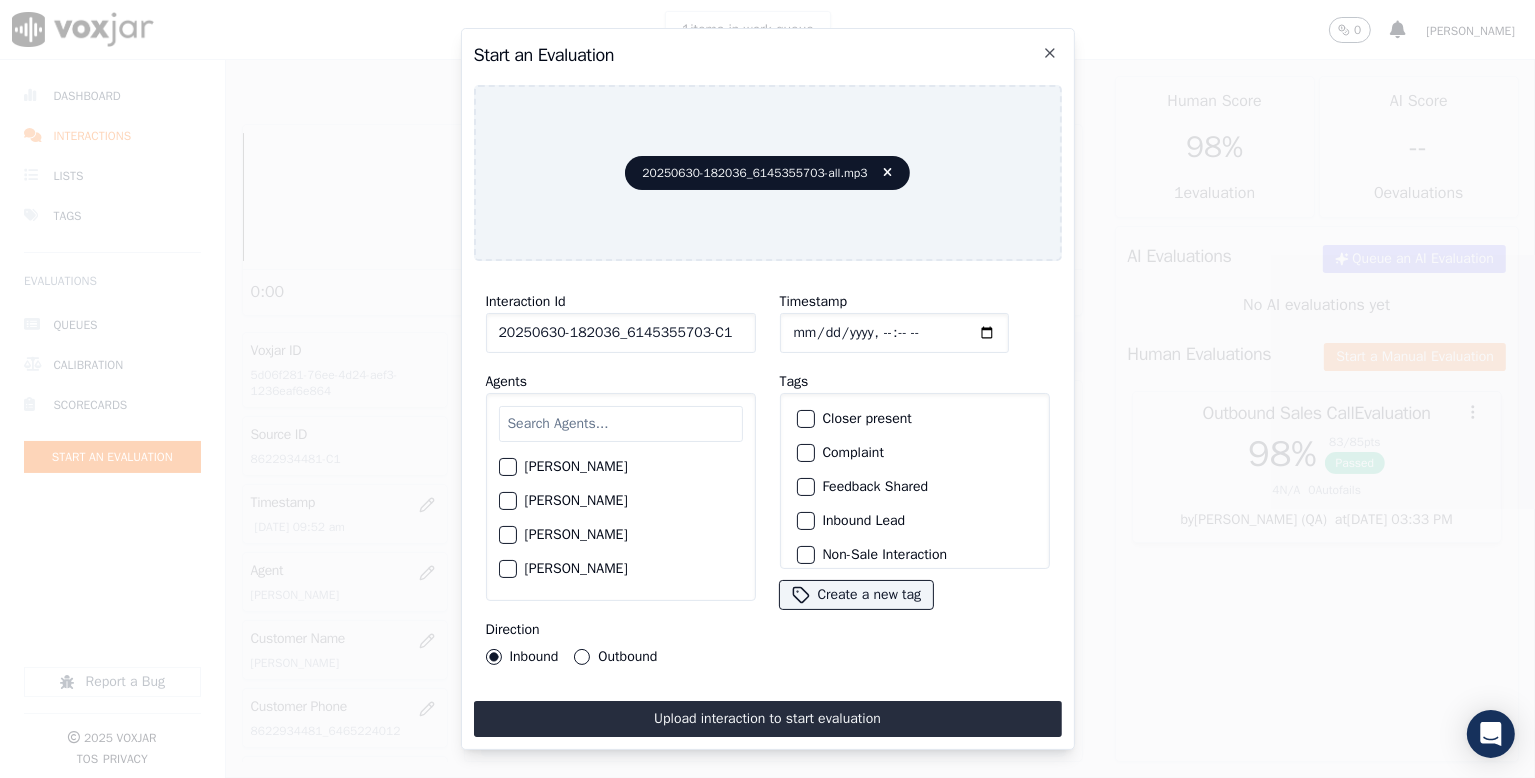 type on "20250630-182036_6145355703-C1" 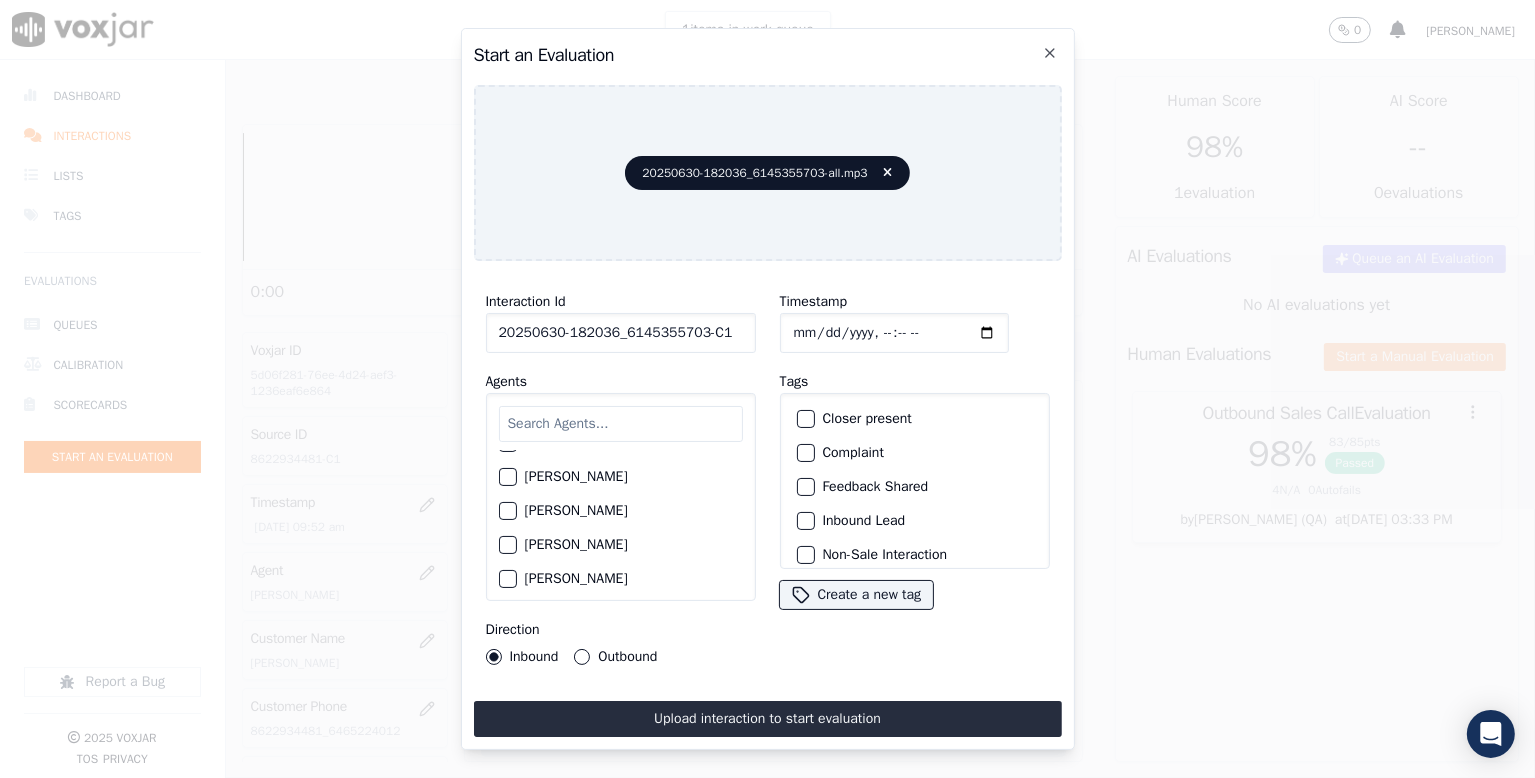 scroll, scrollTop: 600, scrollLeft: 0, axis: vertical 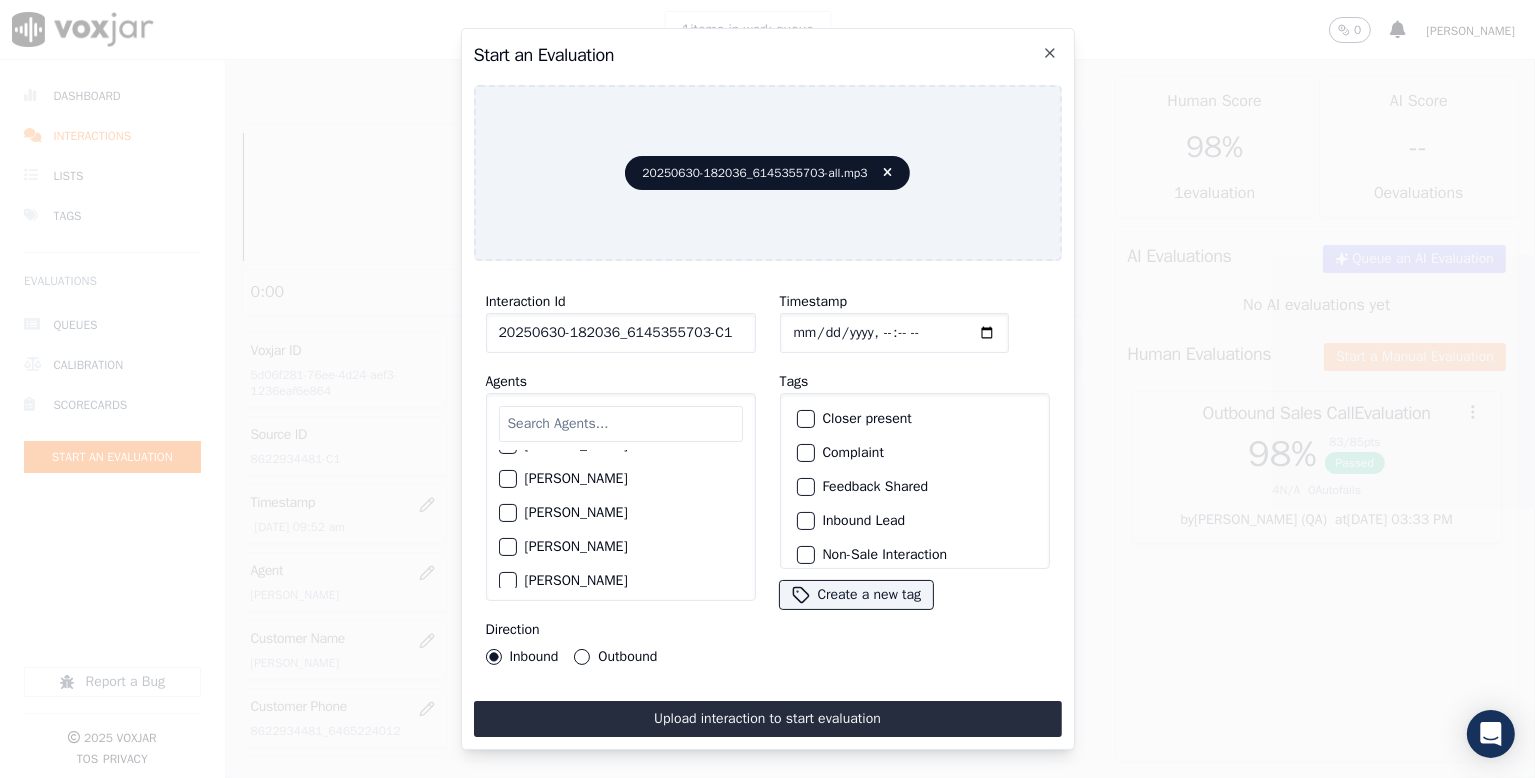 click on "[PERSON_NAME]" 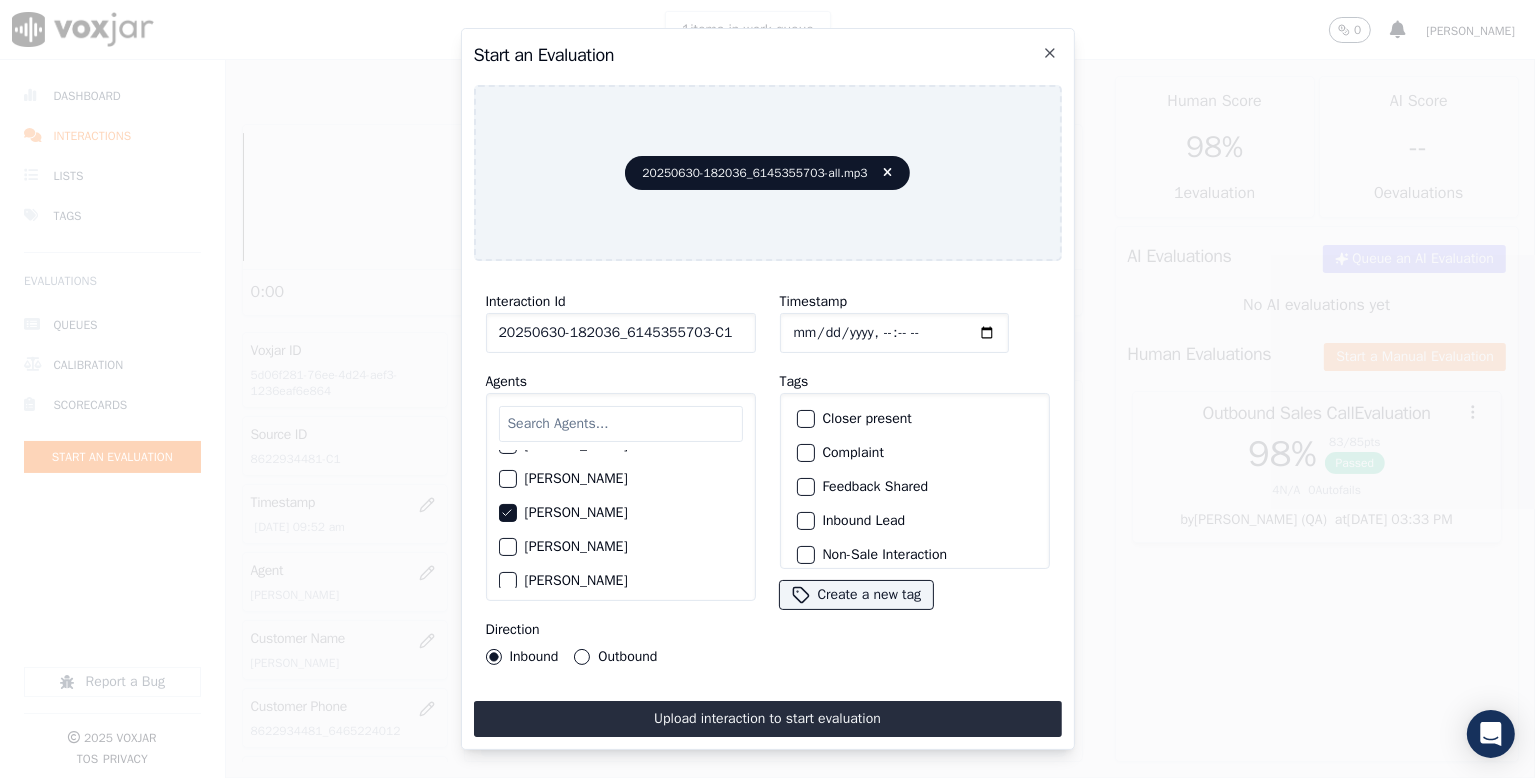 click on "Direction     Inbound     Outbound" at bounding box center [621, 641] 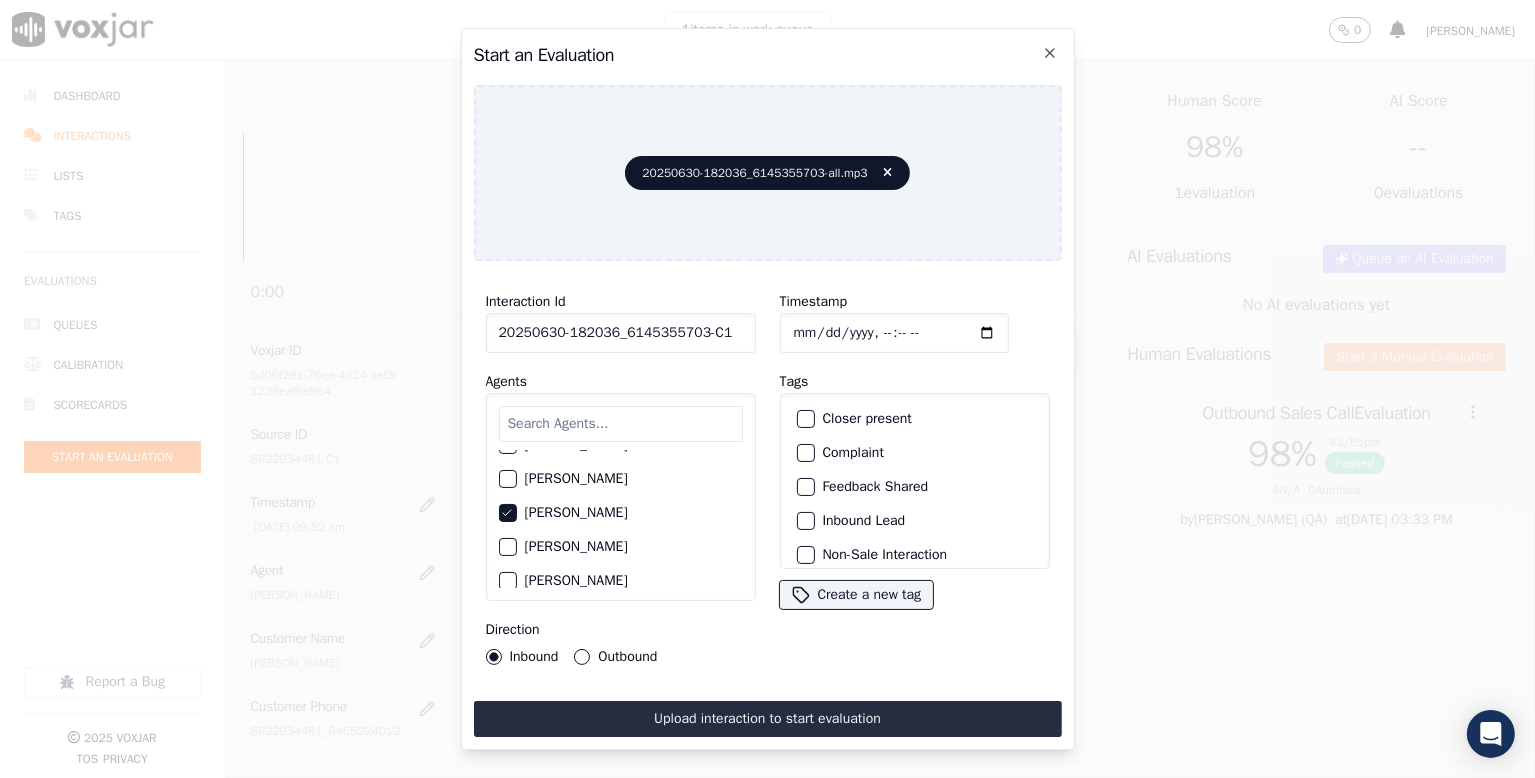 click on "Outbound" at bounding box center [582, 657] 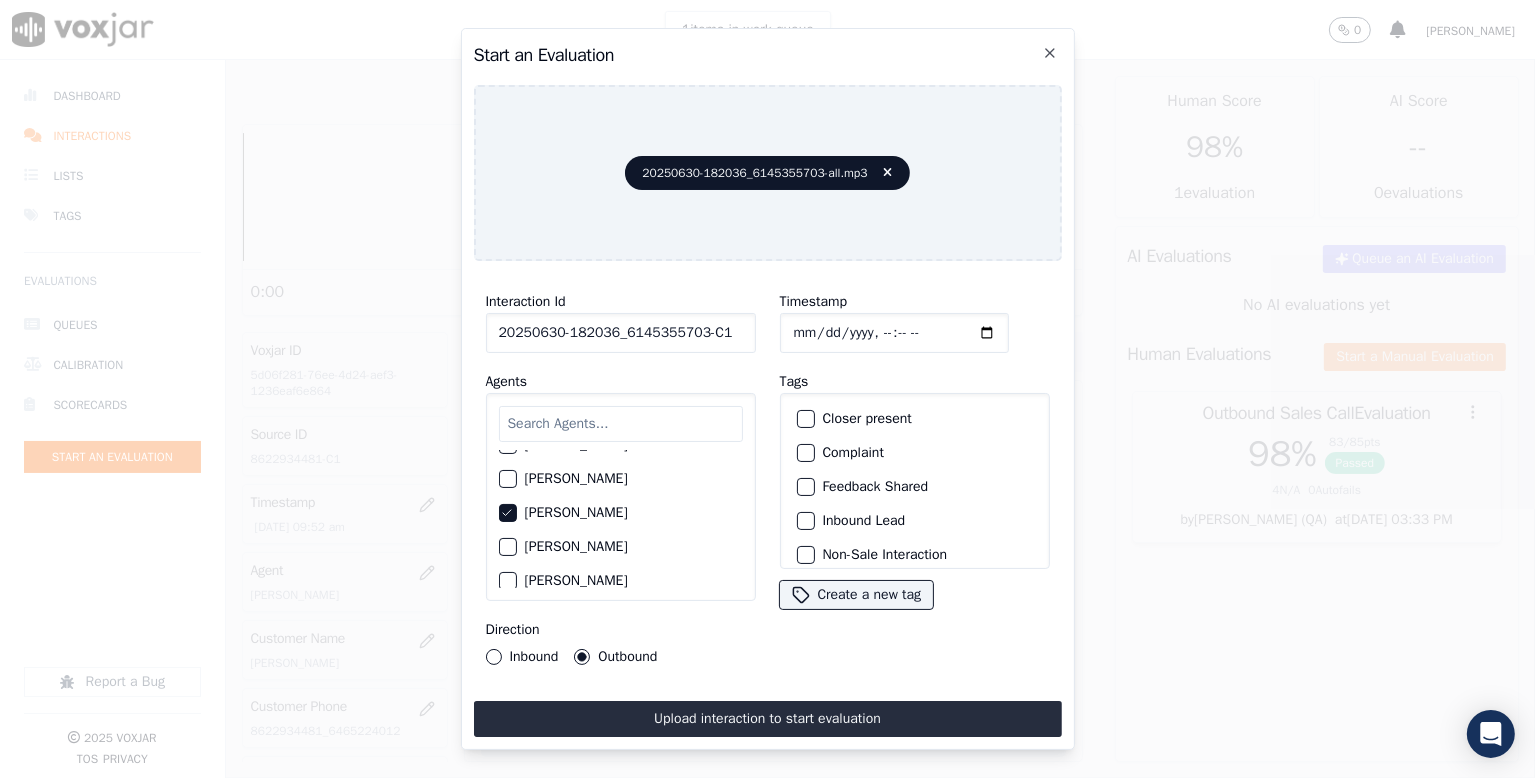 drag, startPoint x: 850, startPoint y: 421, endPoint x: 851, endPoint y: 449, distance: 28.01785 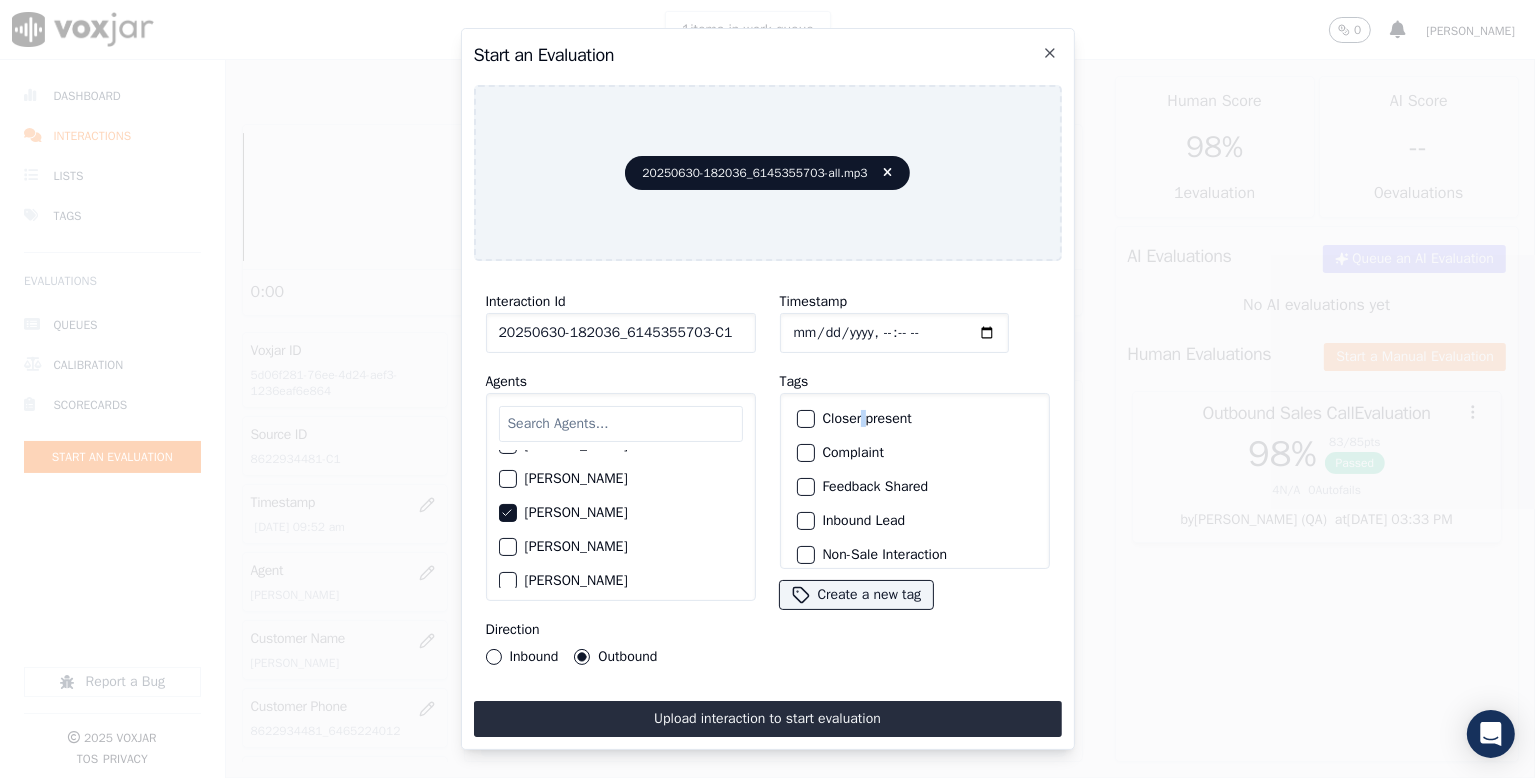 click on "Closer present" 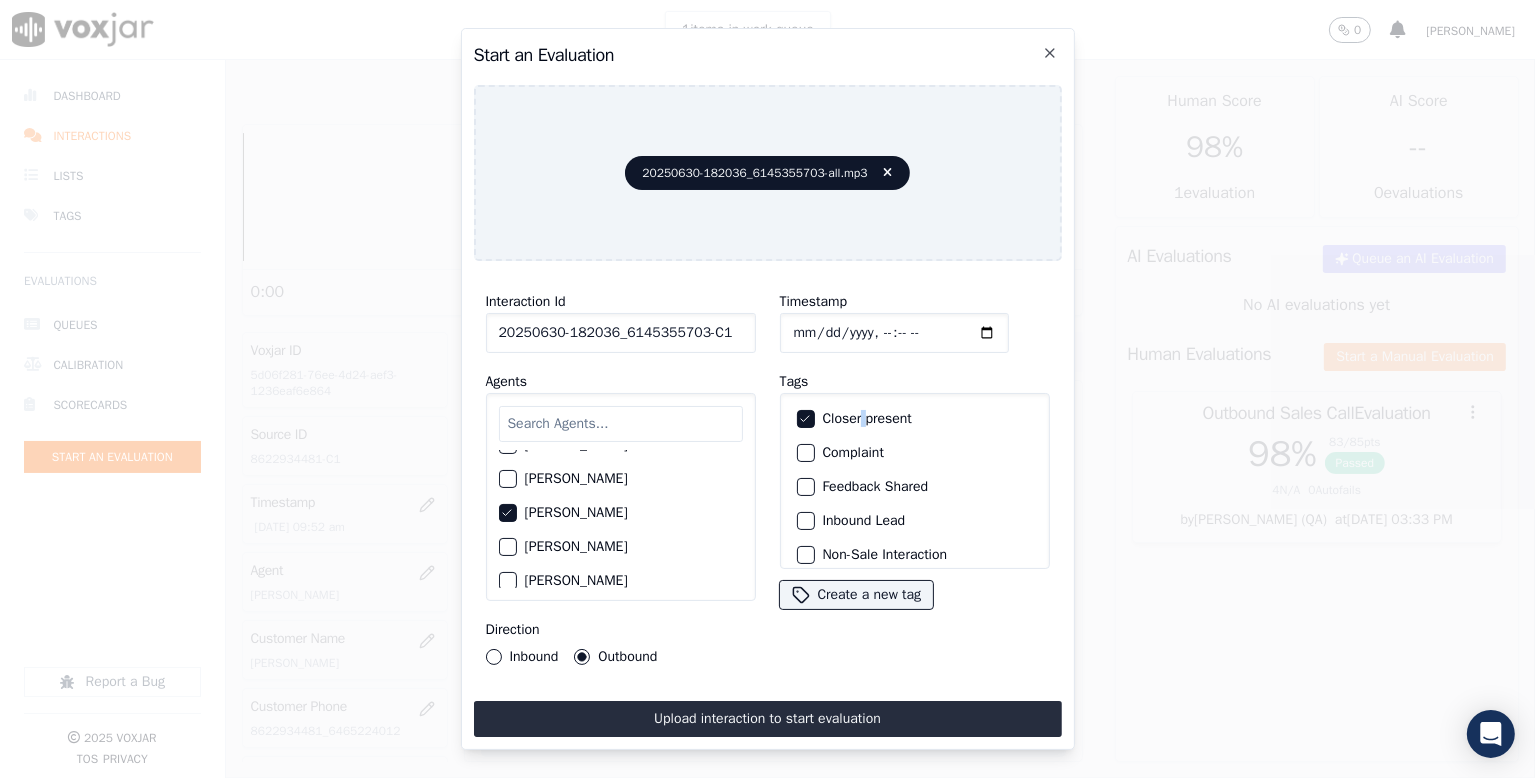 scroll, scrollTop: 169, scrollLeft: 0, axis: vertical 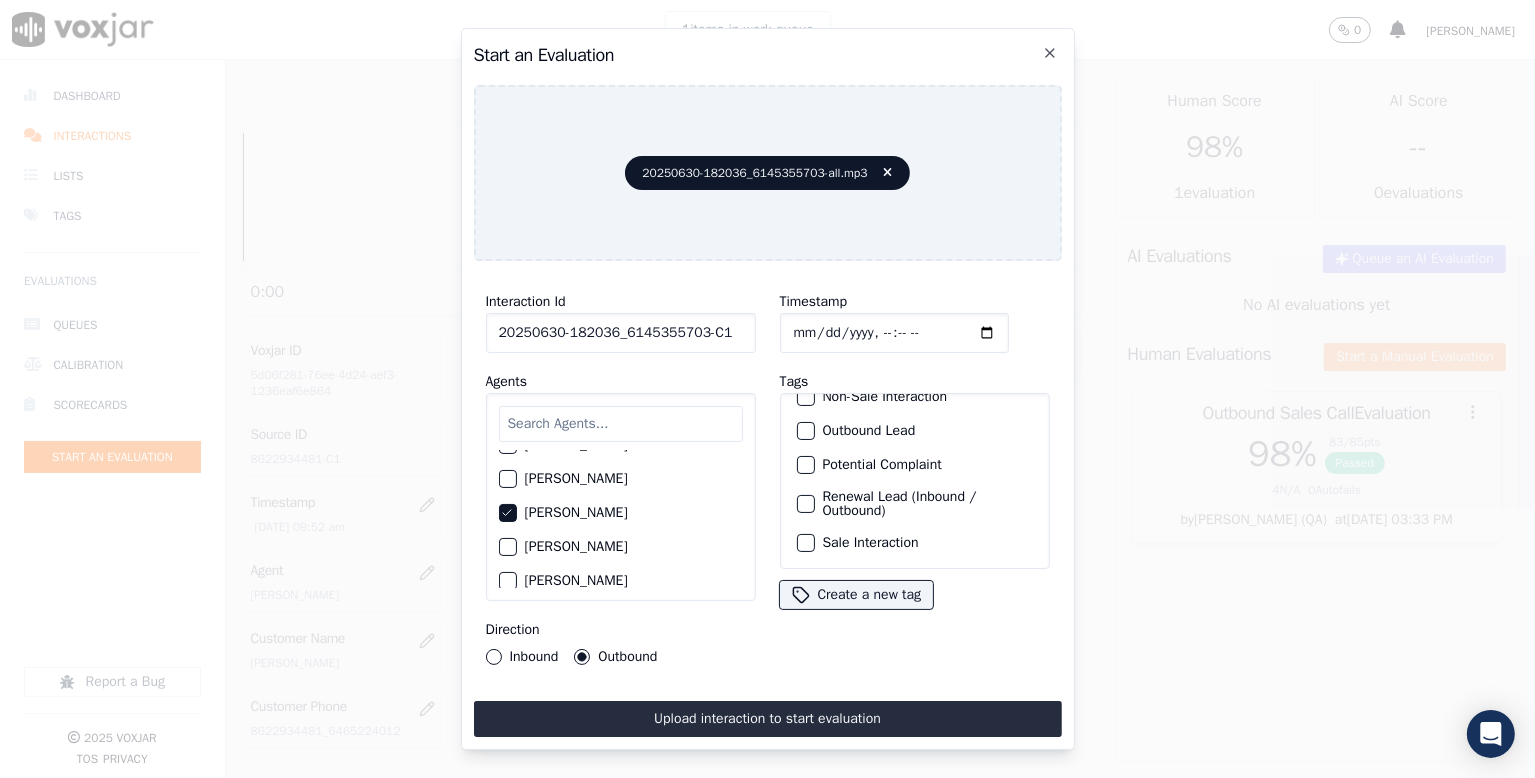 click on "Renewal Lead (Inbound / Outbound)" 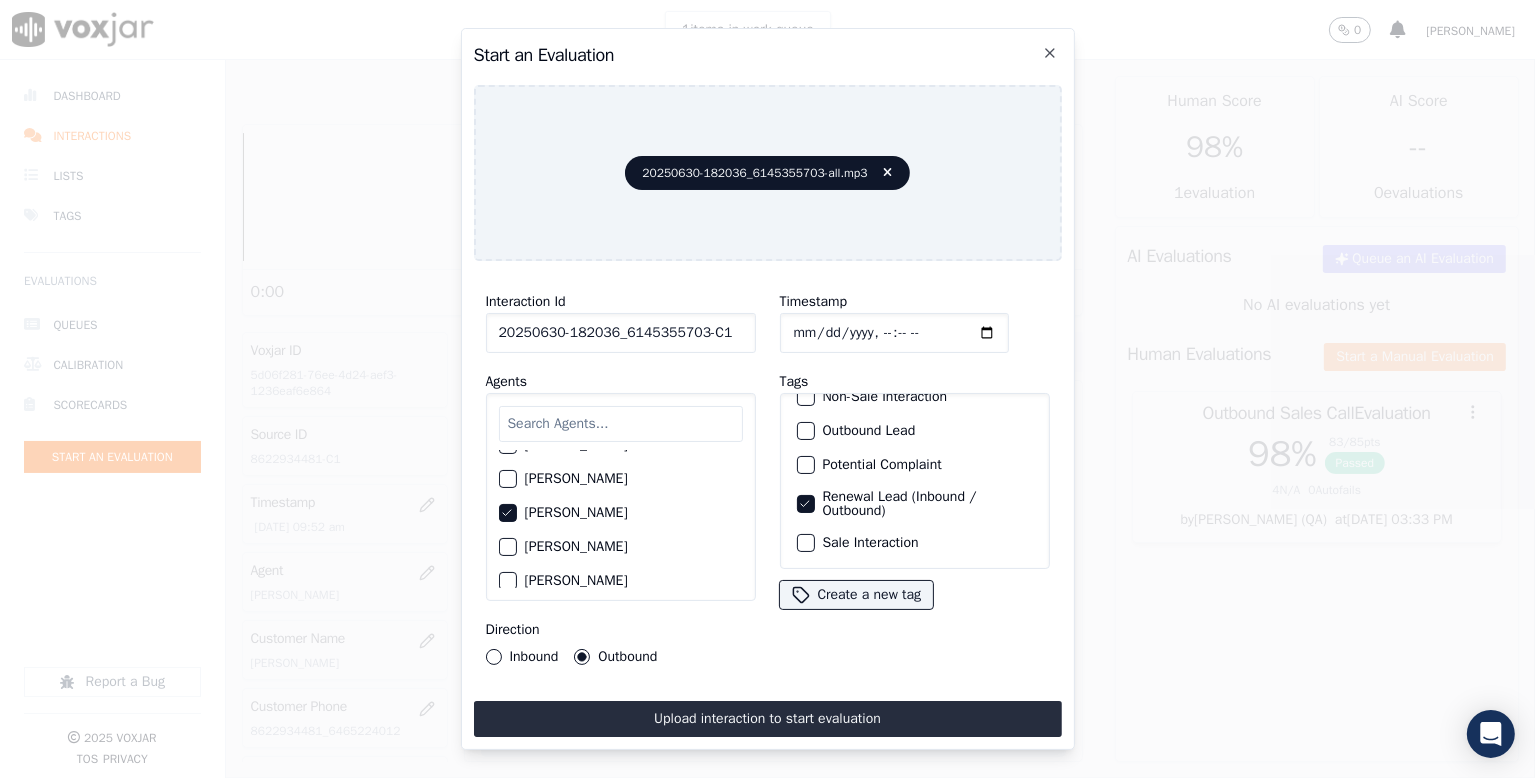 click on "Sale Interaction" at bounding box center (915, 543) 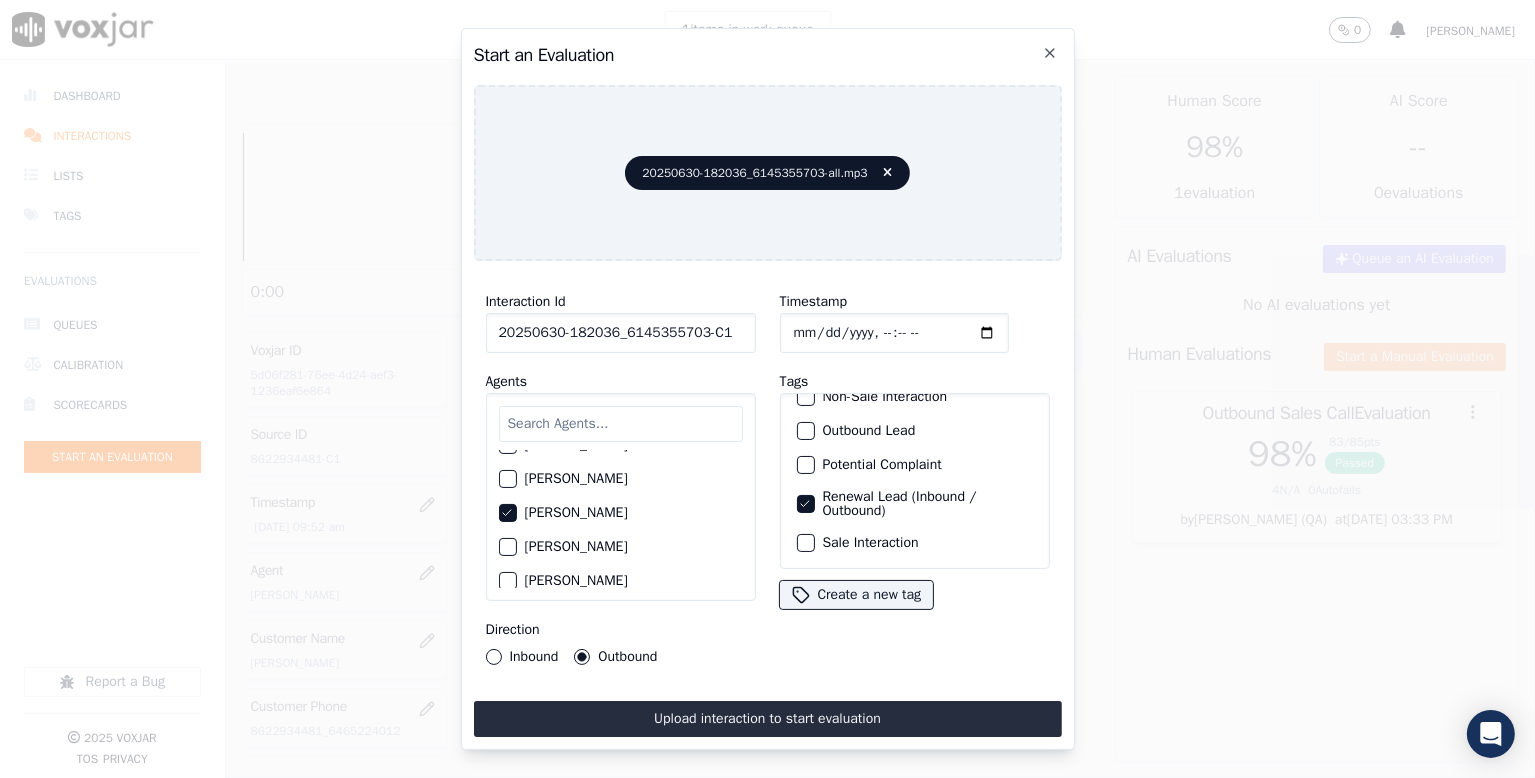 click at bounding box center (805, 543) 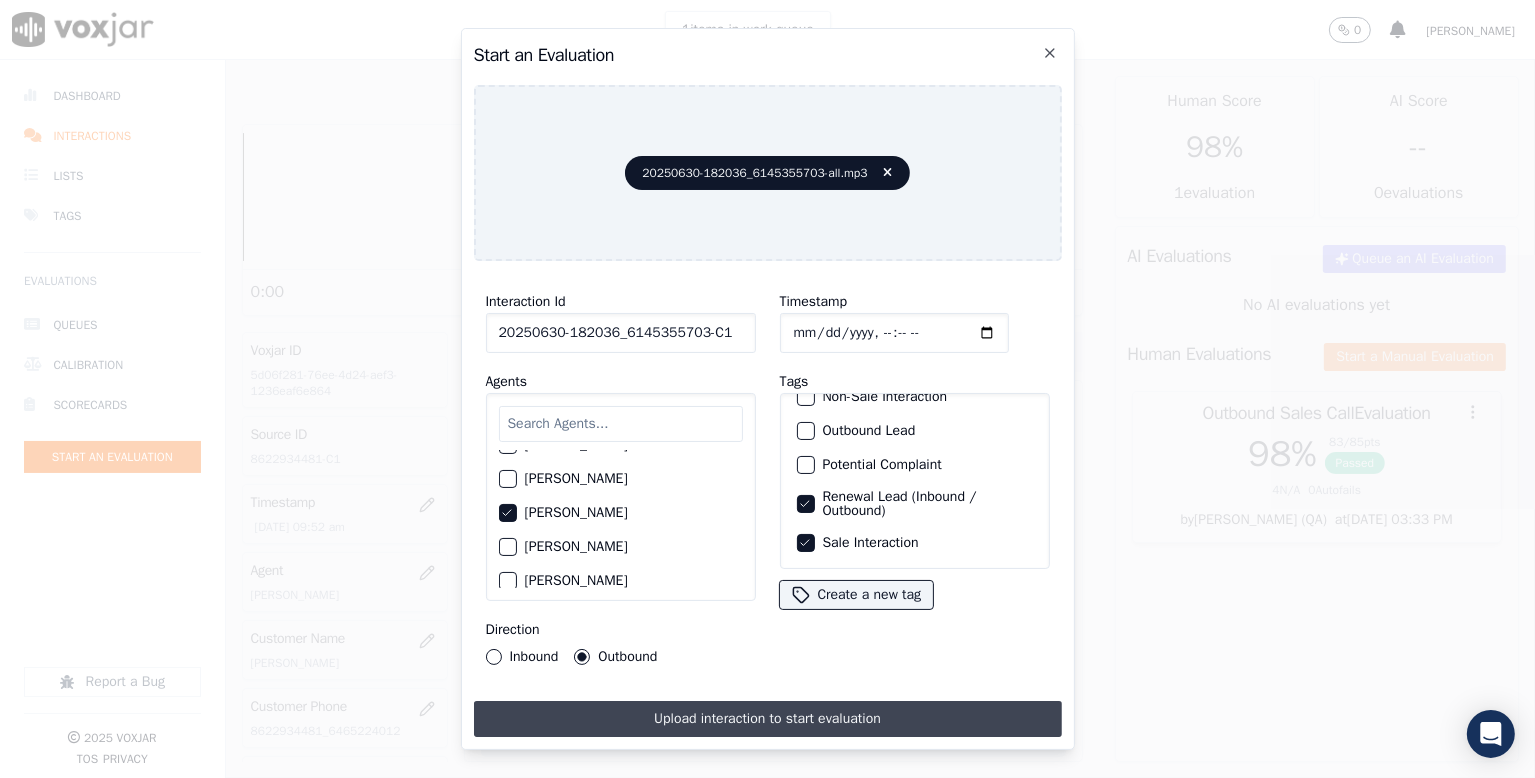 click on "Upload interaction to start evaluation" at bounding box center (768, 719) 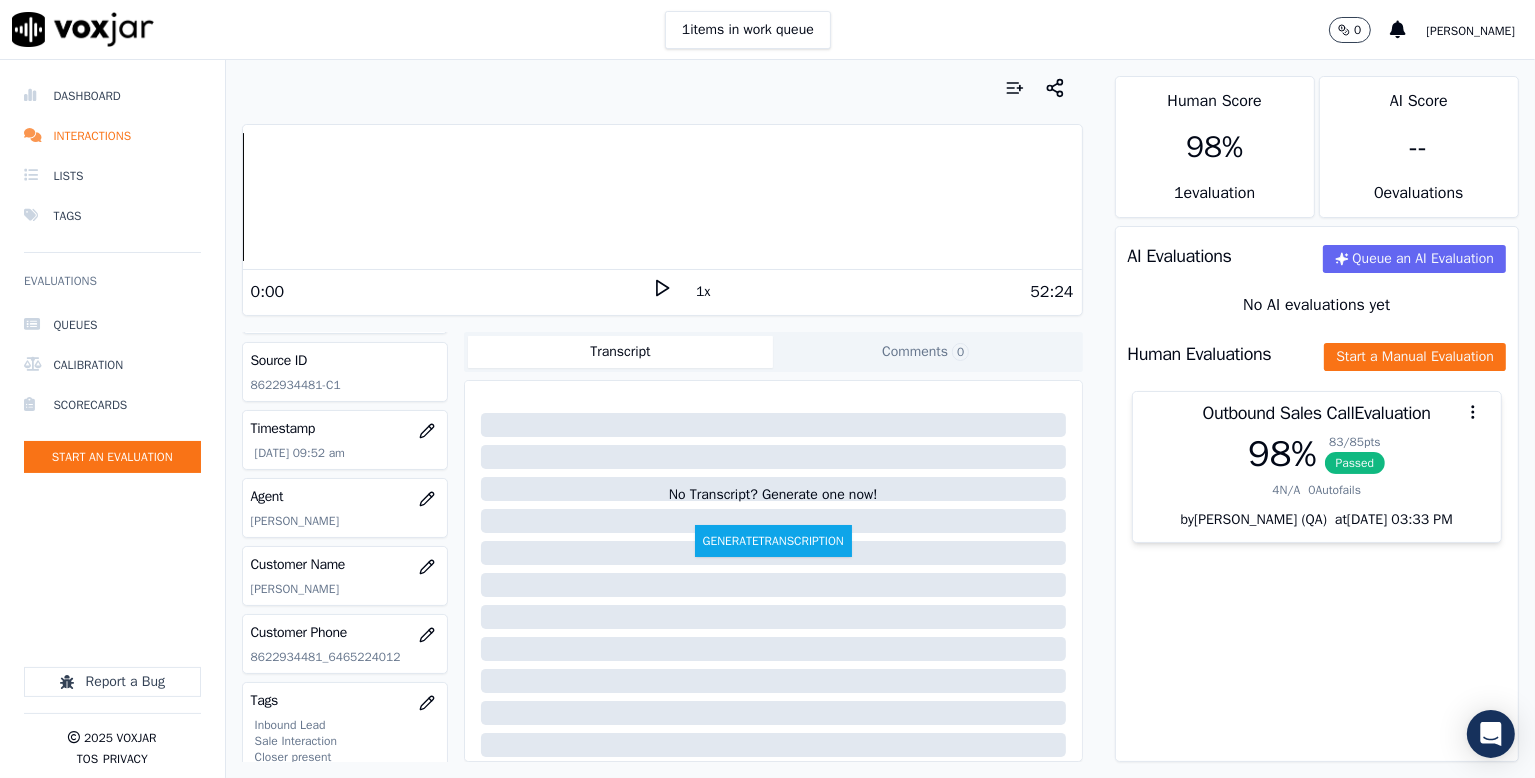 scroll, scrollTop: 64, scrollLeft: 0, axis: vertical 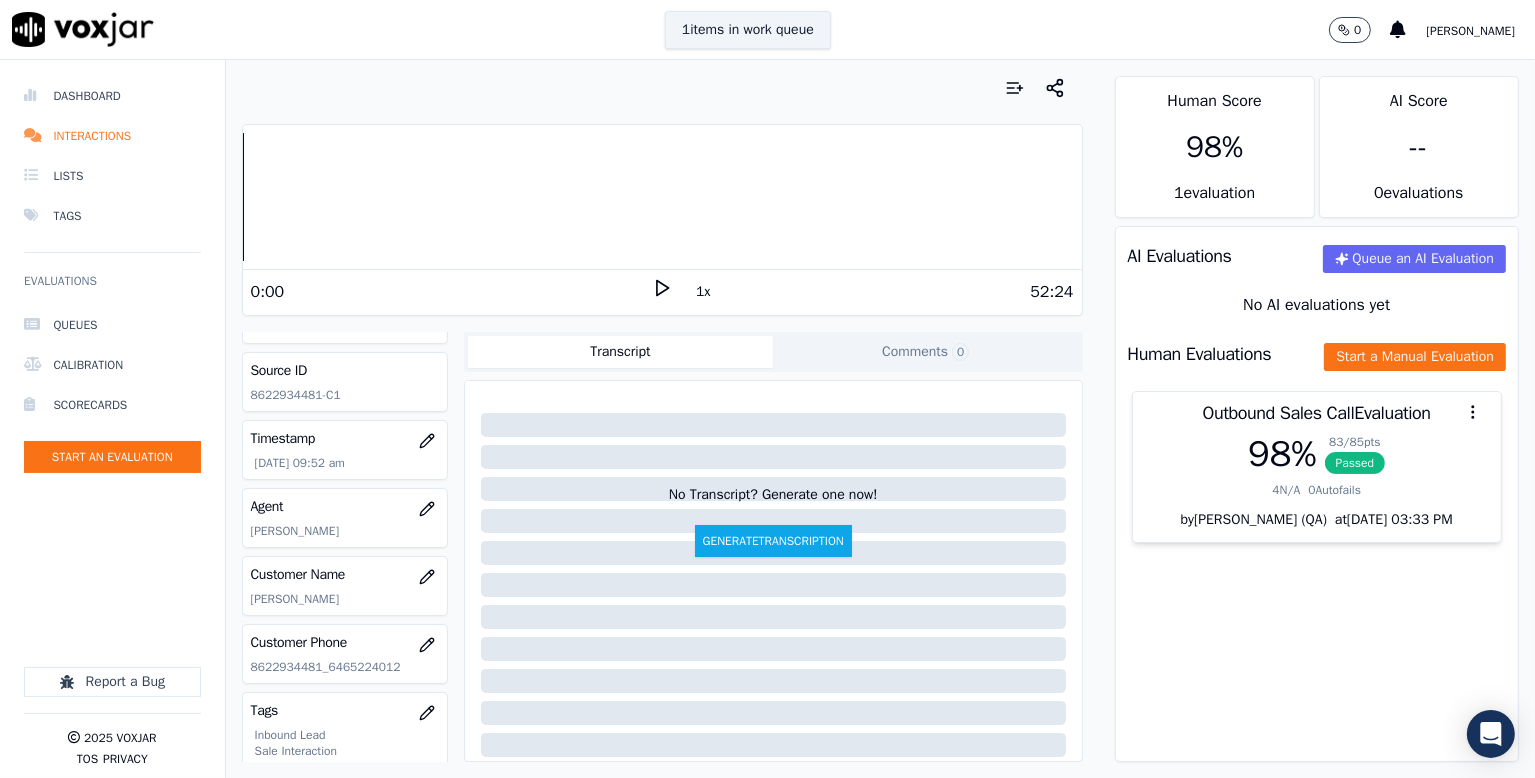 click on "1  items in work queue" at bounding box center (748, 30) 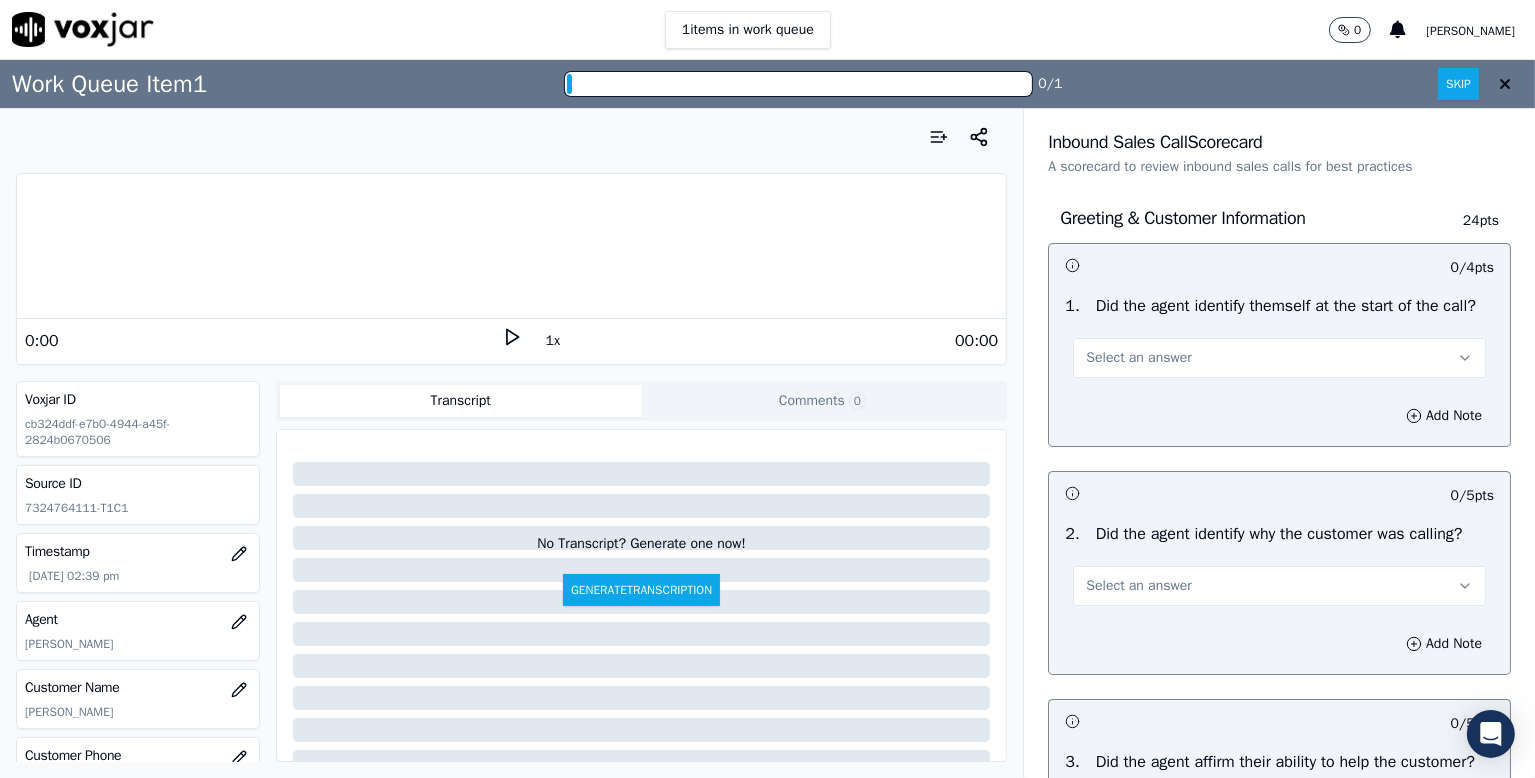 click at bounding box center [1505, 84] 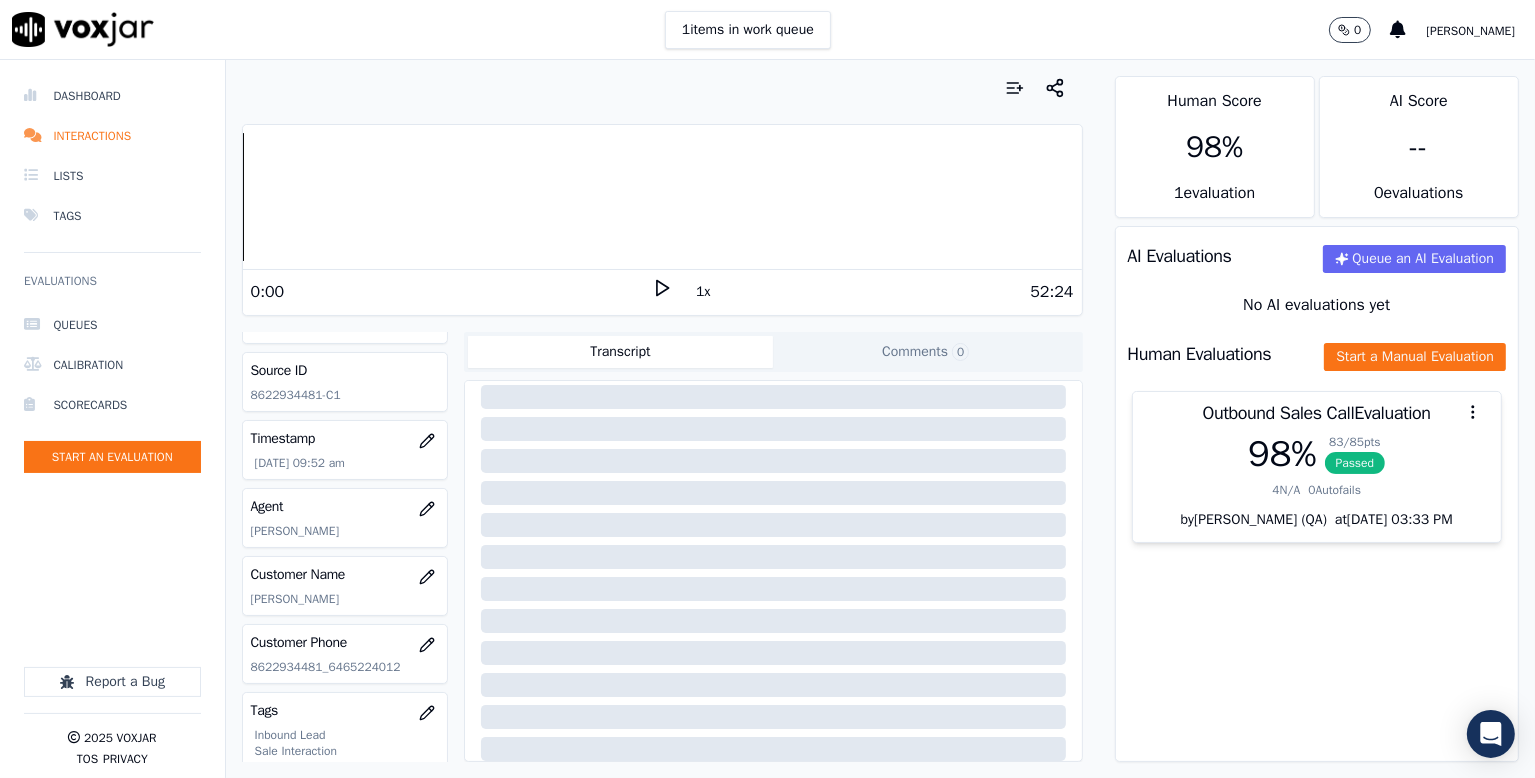 scroll, scrollTop: 265, scrollLeft: 0, axis: vertical 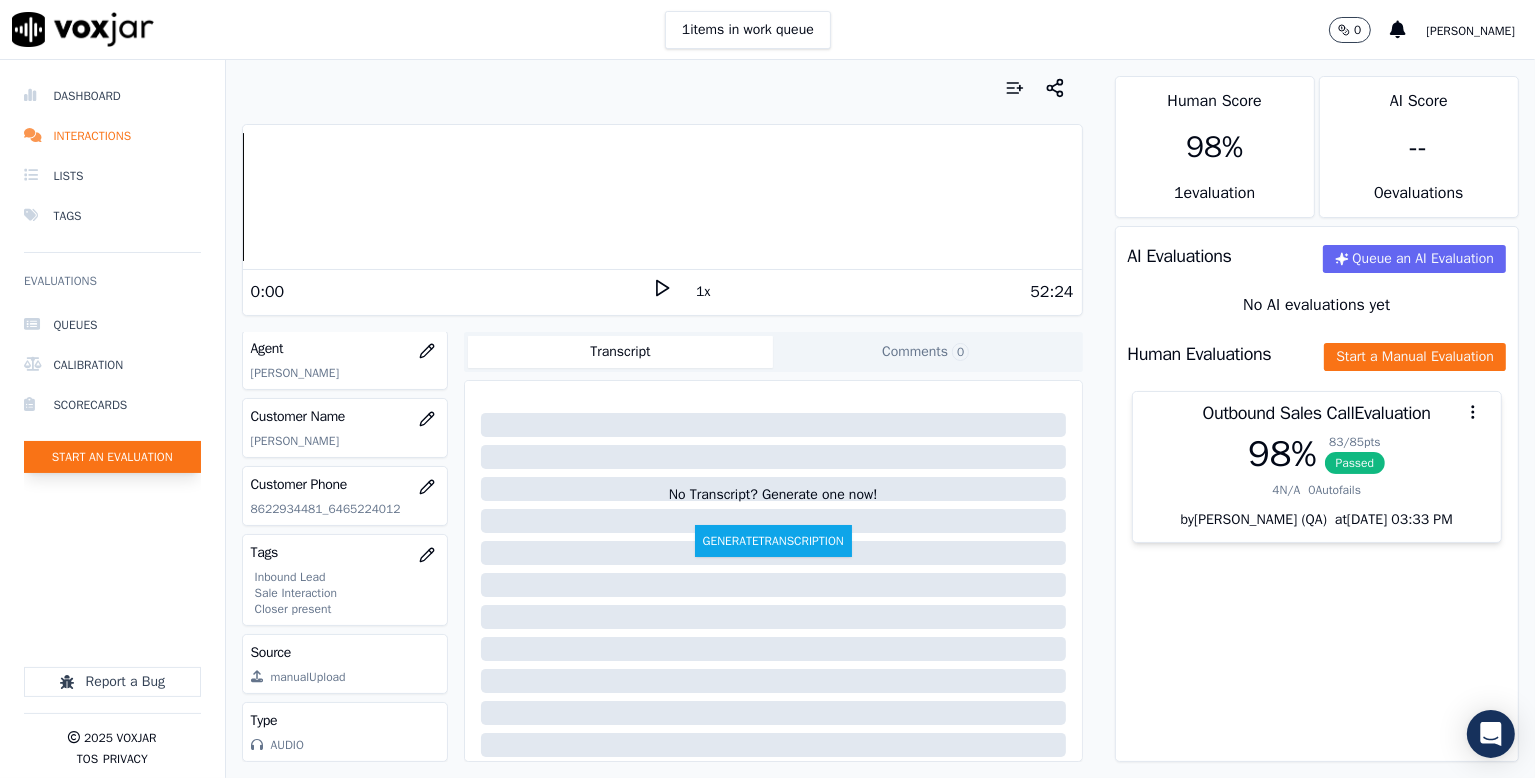 click on "Start an Evaluation" 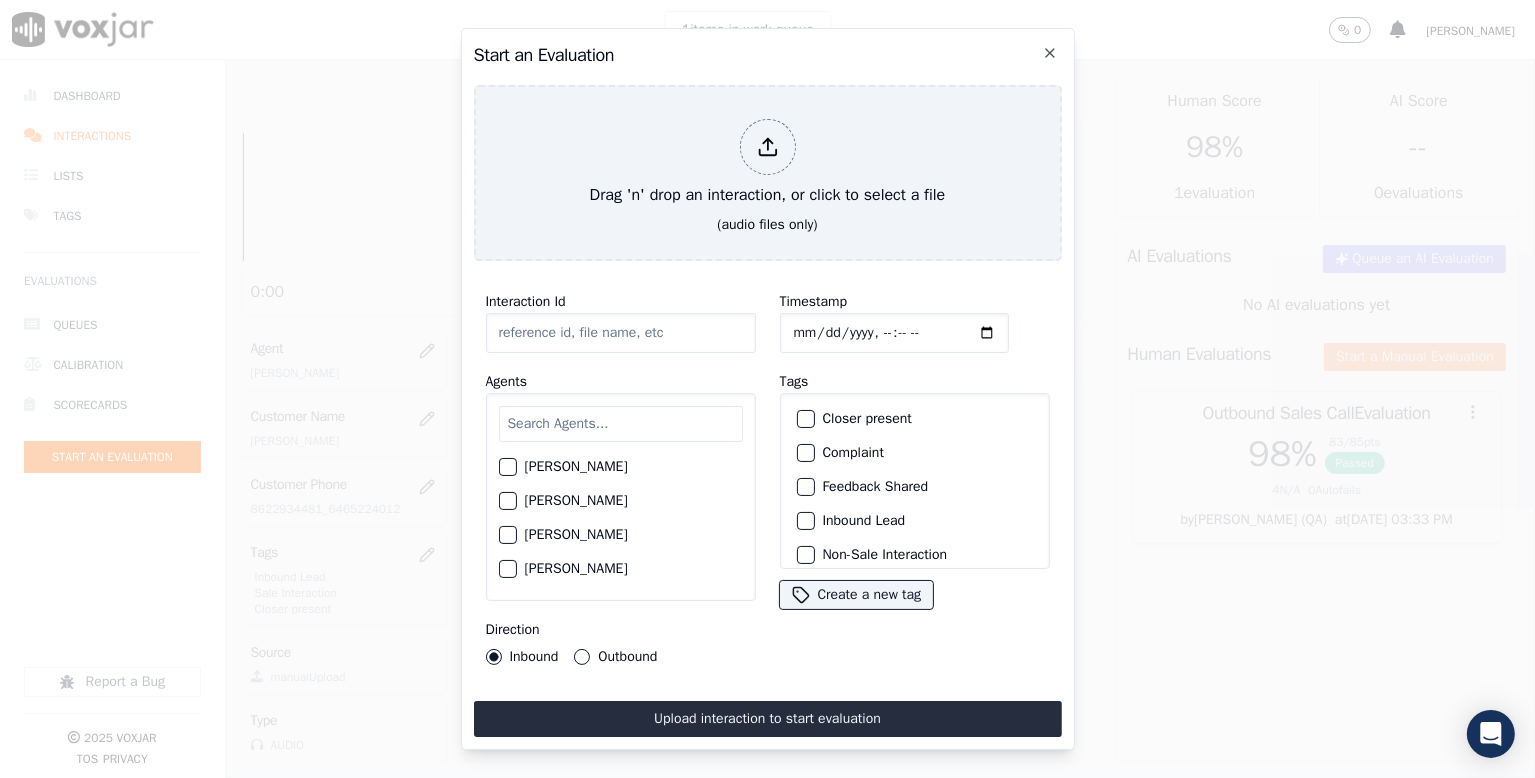 click on "Start an Evaluation" at bounding box center [768, 55] 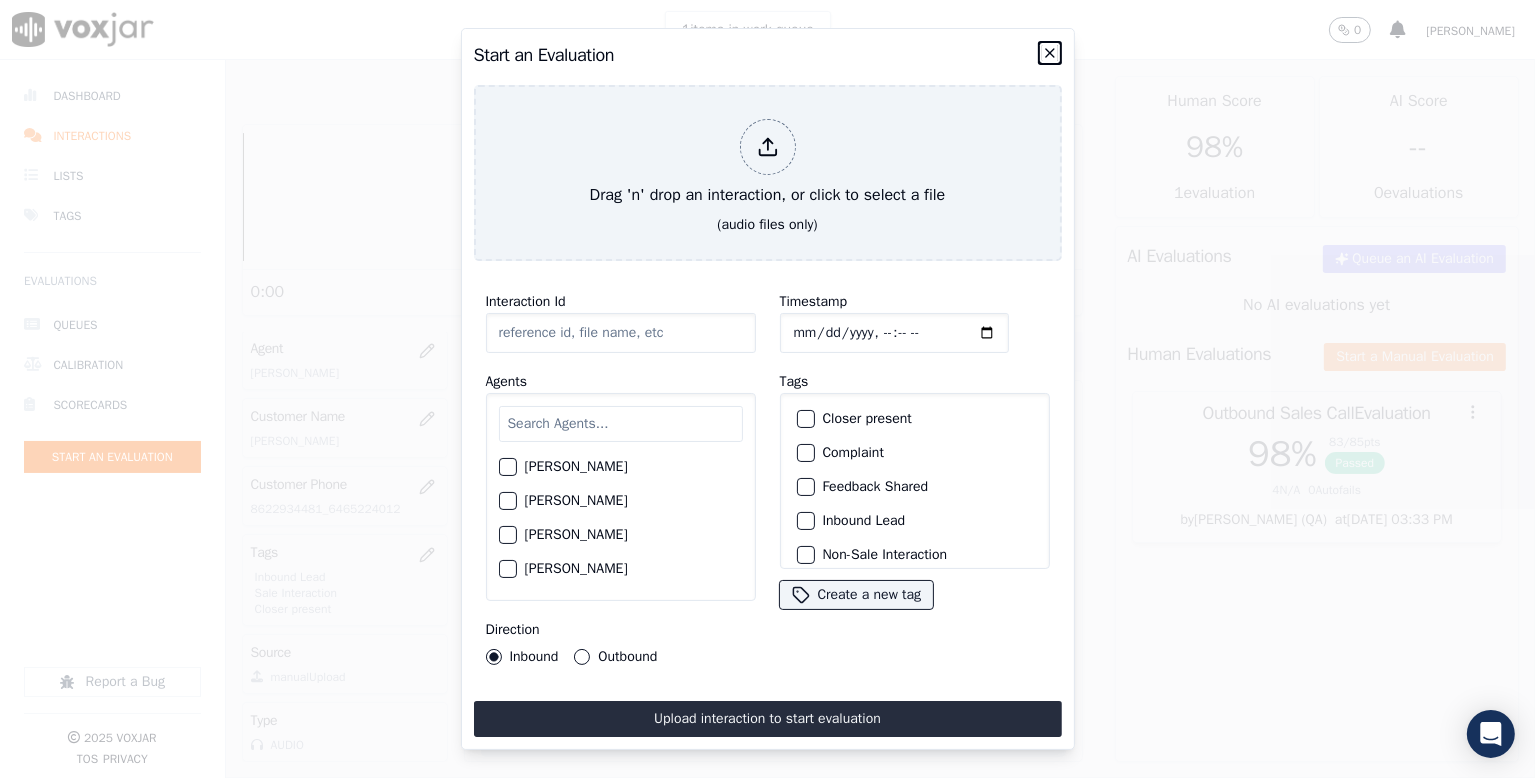 click 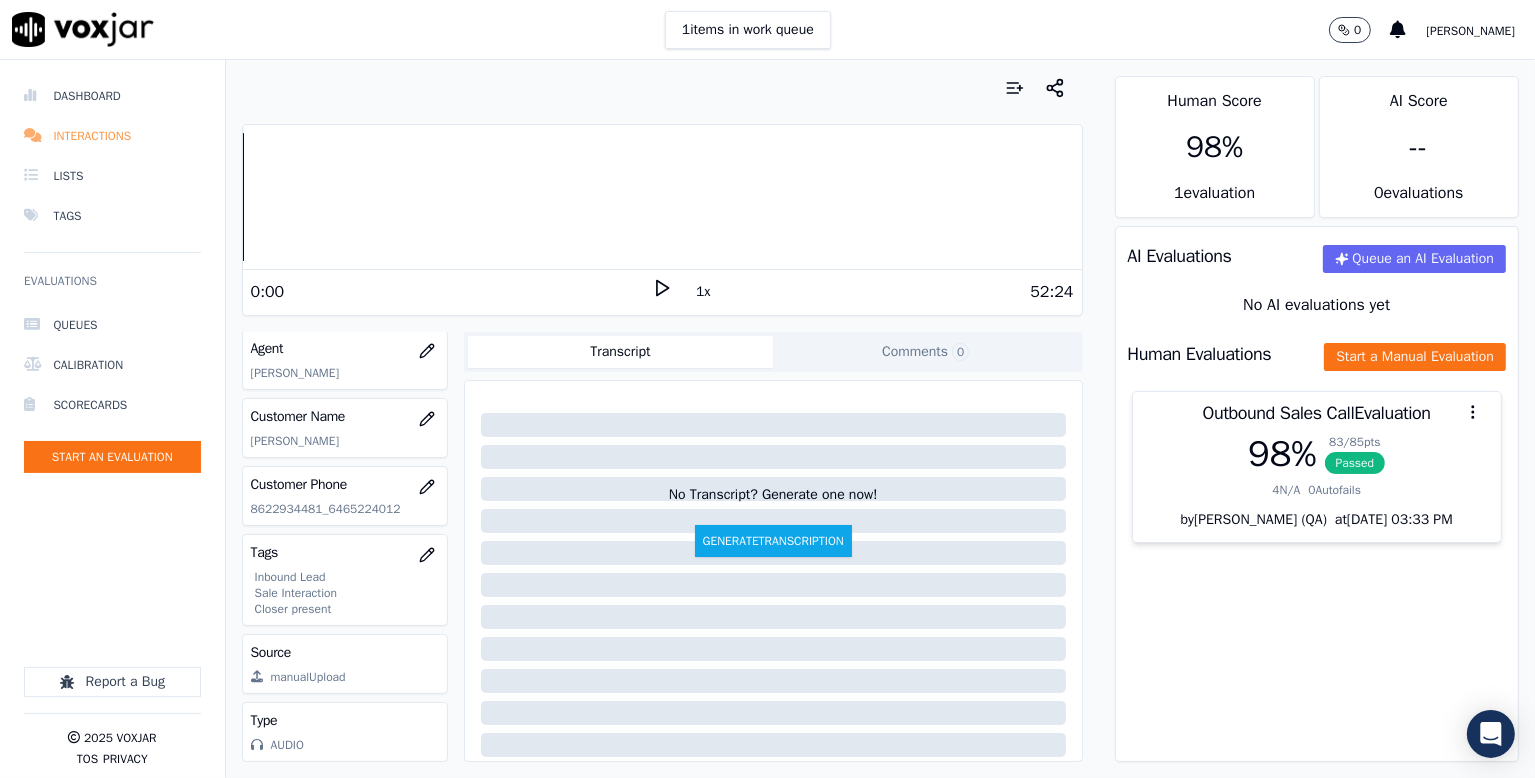 click on "Interactions" at bounding box center (112, 136) 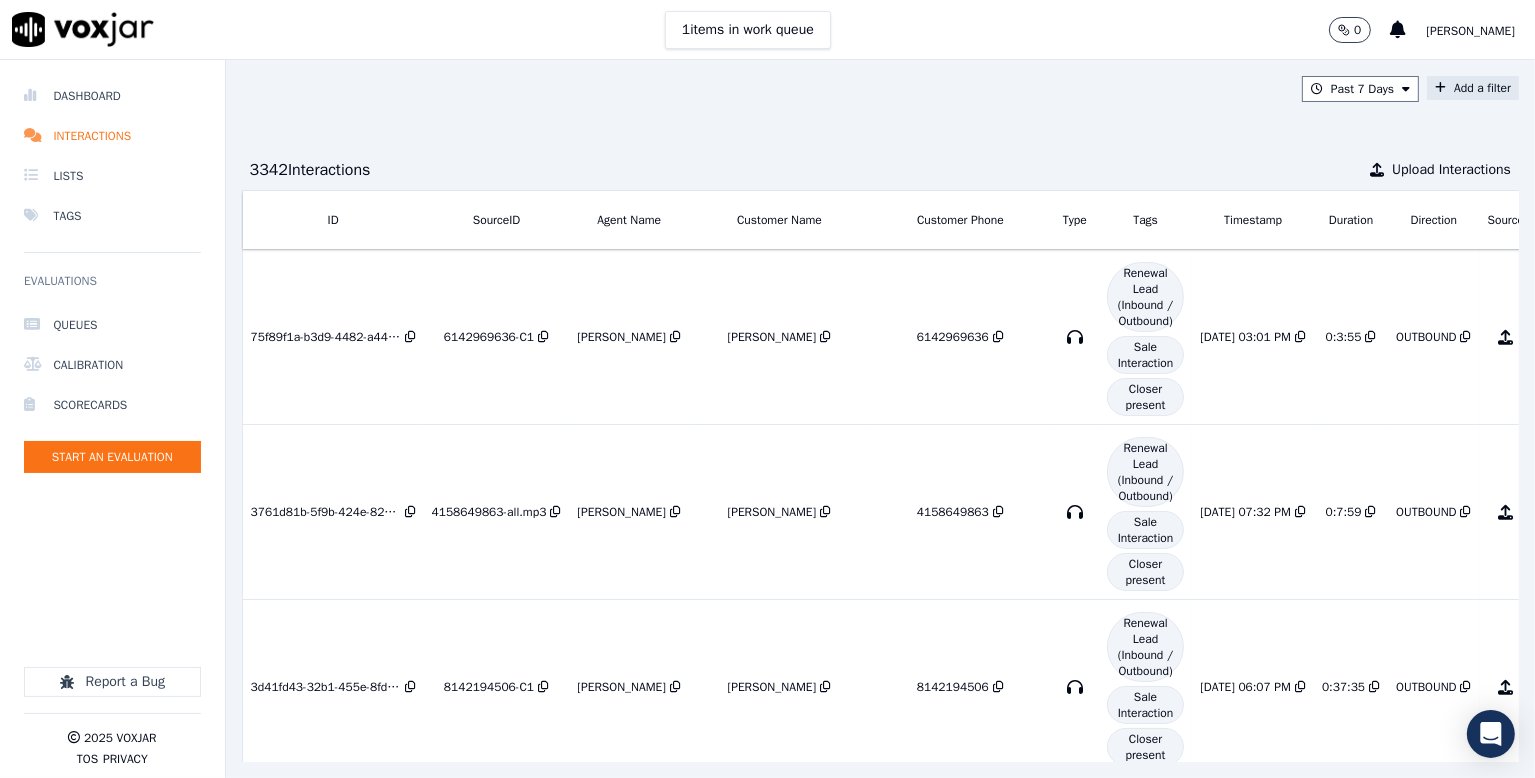 click at bounding box center [1440, 88] 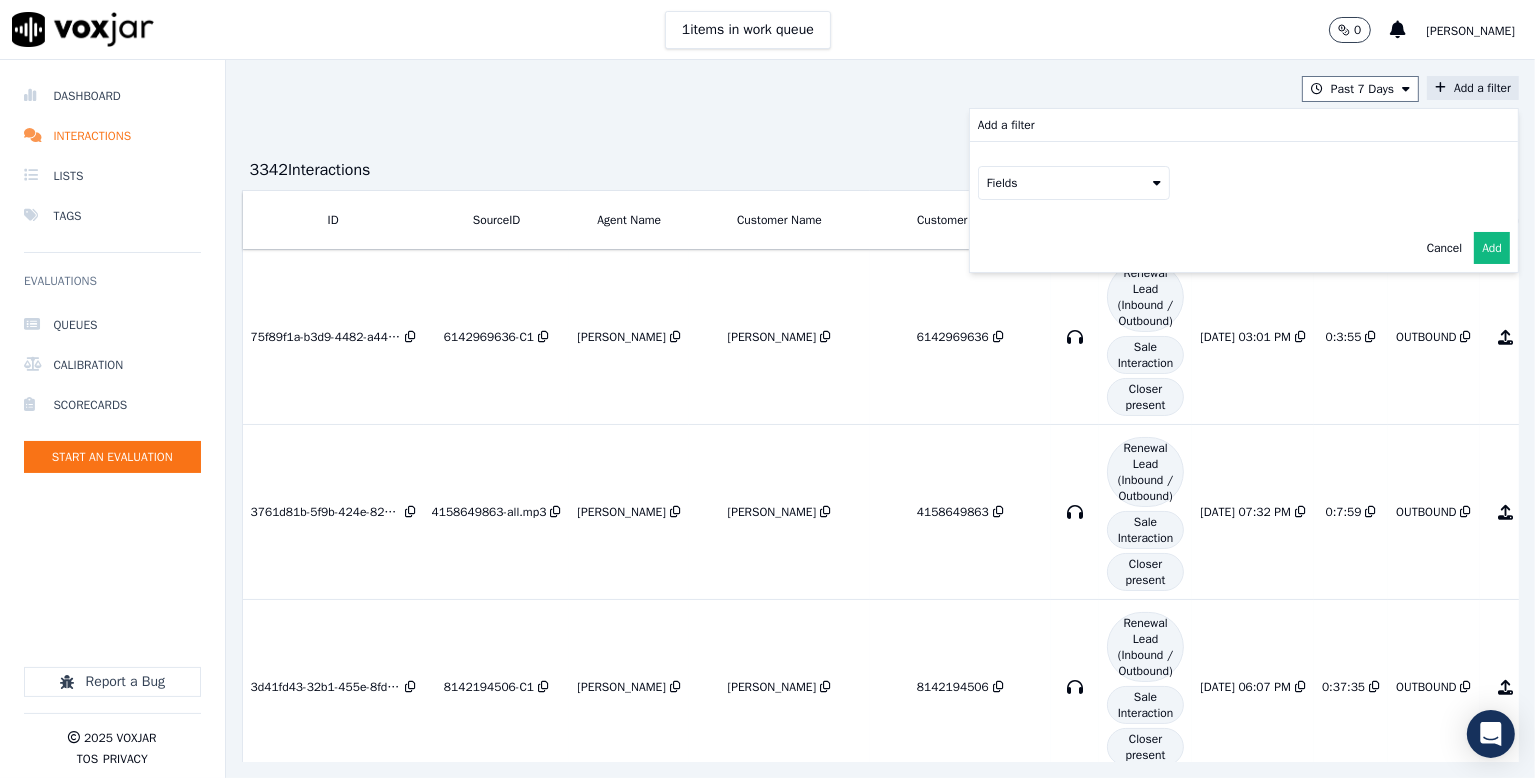 drag, startPoint x: 1004, startPoint y: 183, endPoint x: 996, endPoint y: 195, distance: 14.422205 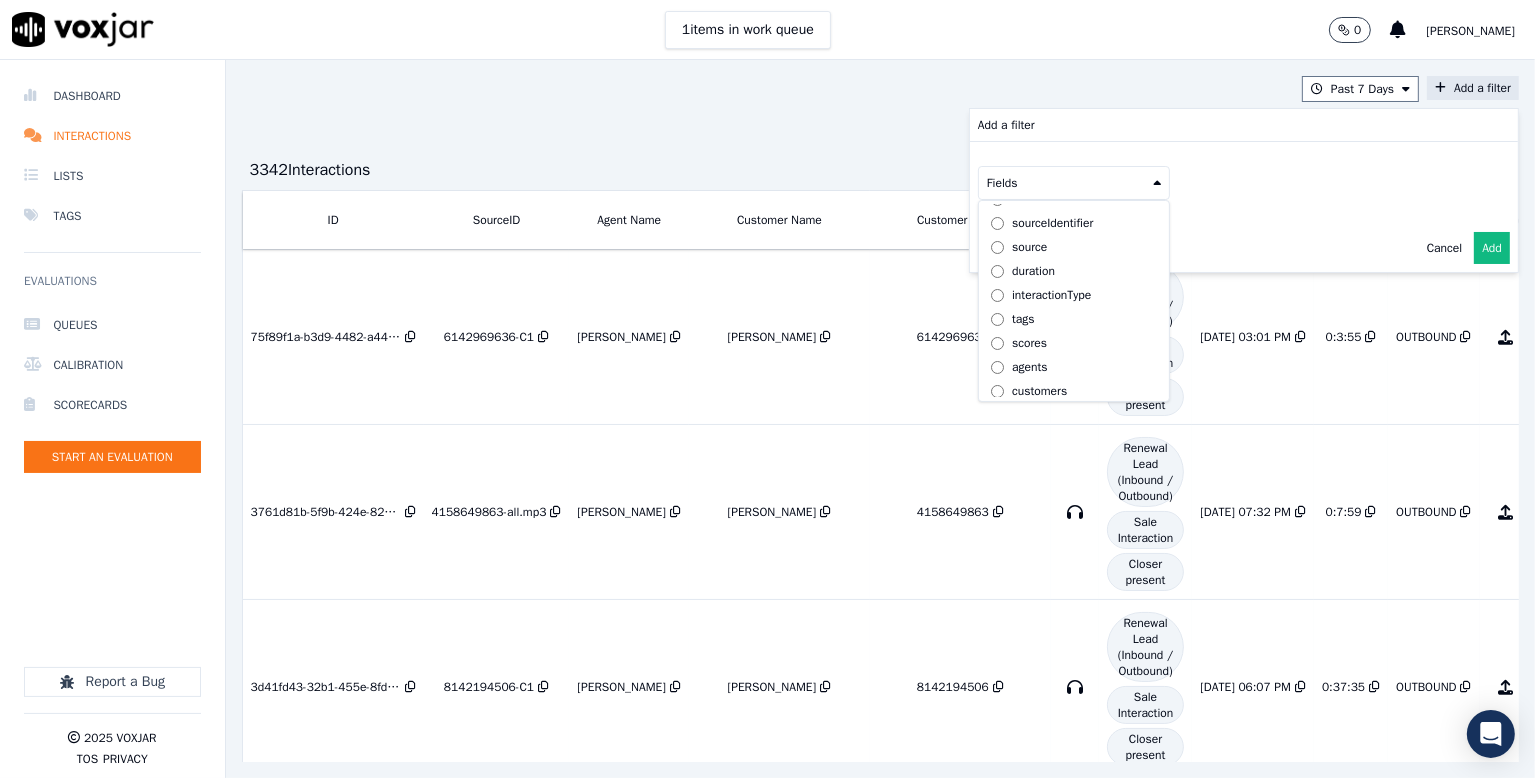 scroll, scrollTop: 63, scrollLeft: 0, axis: vertical 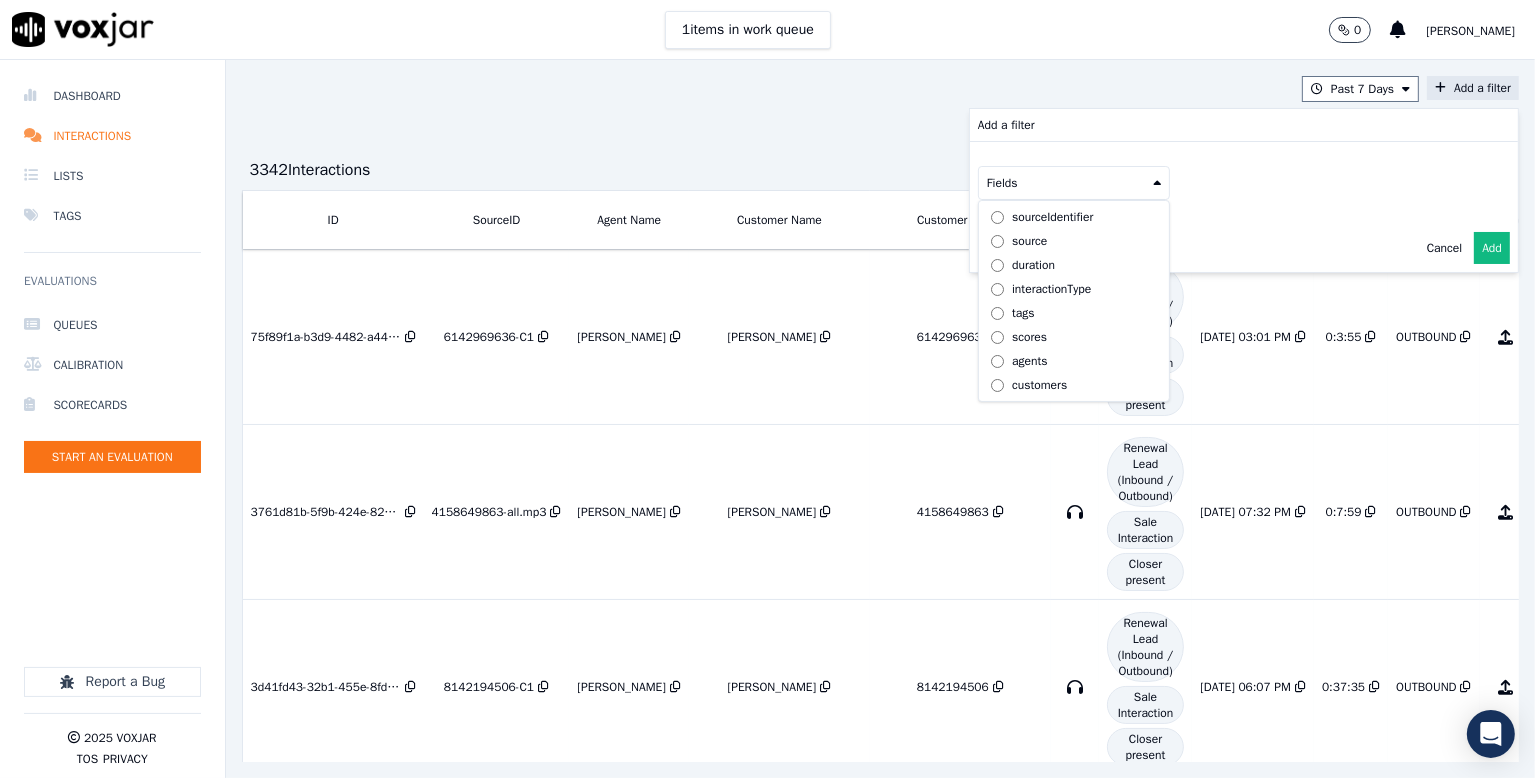 click on "customers" at bounding box center [1039, 385] 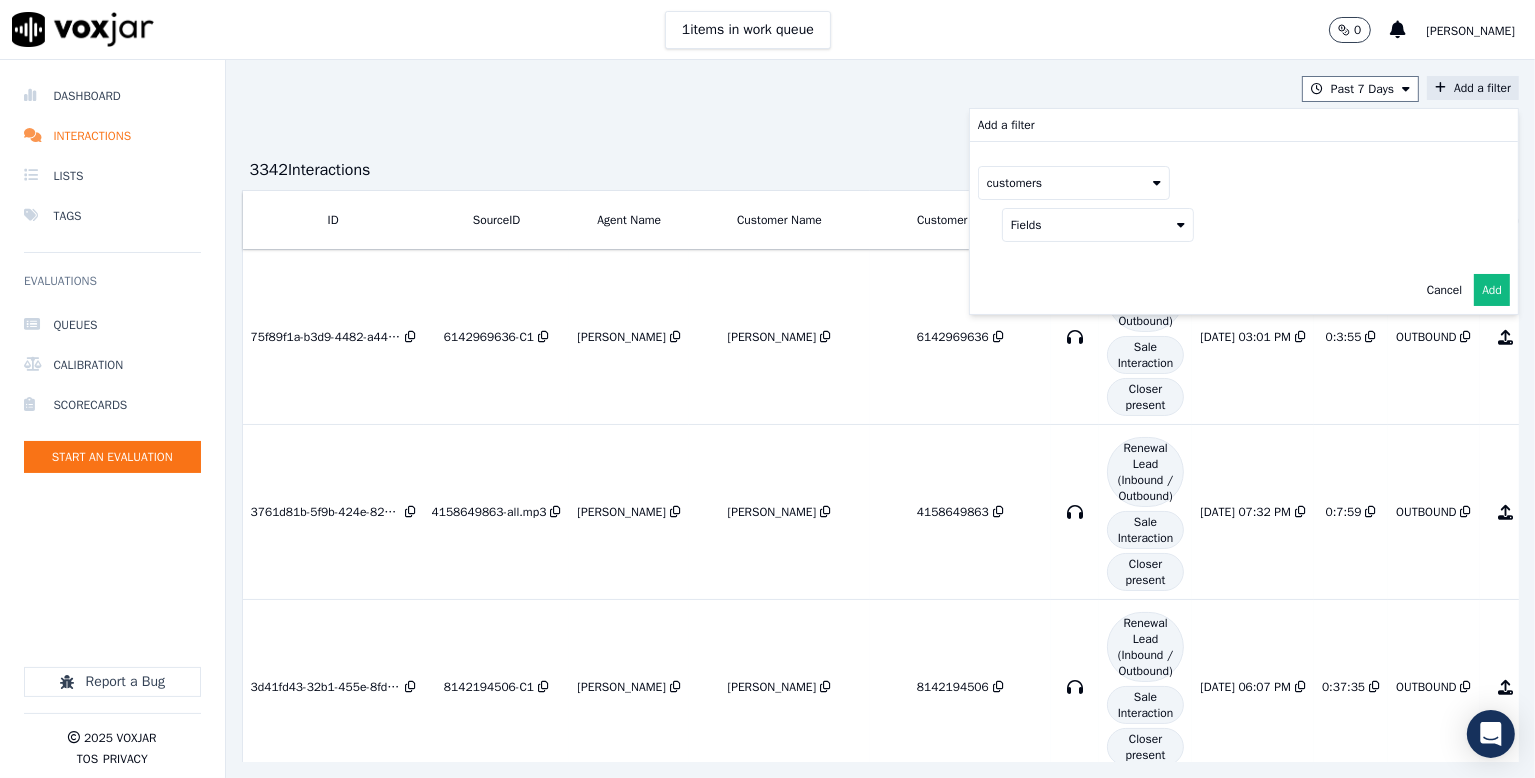 click on "Fields" at bounding box center [1098, 225] 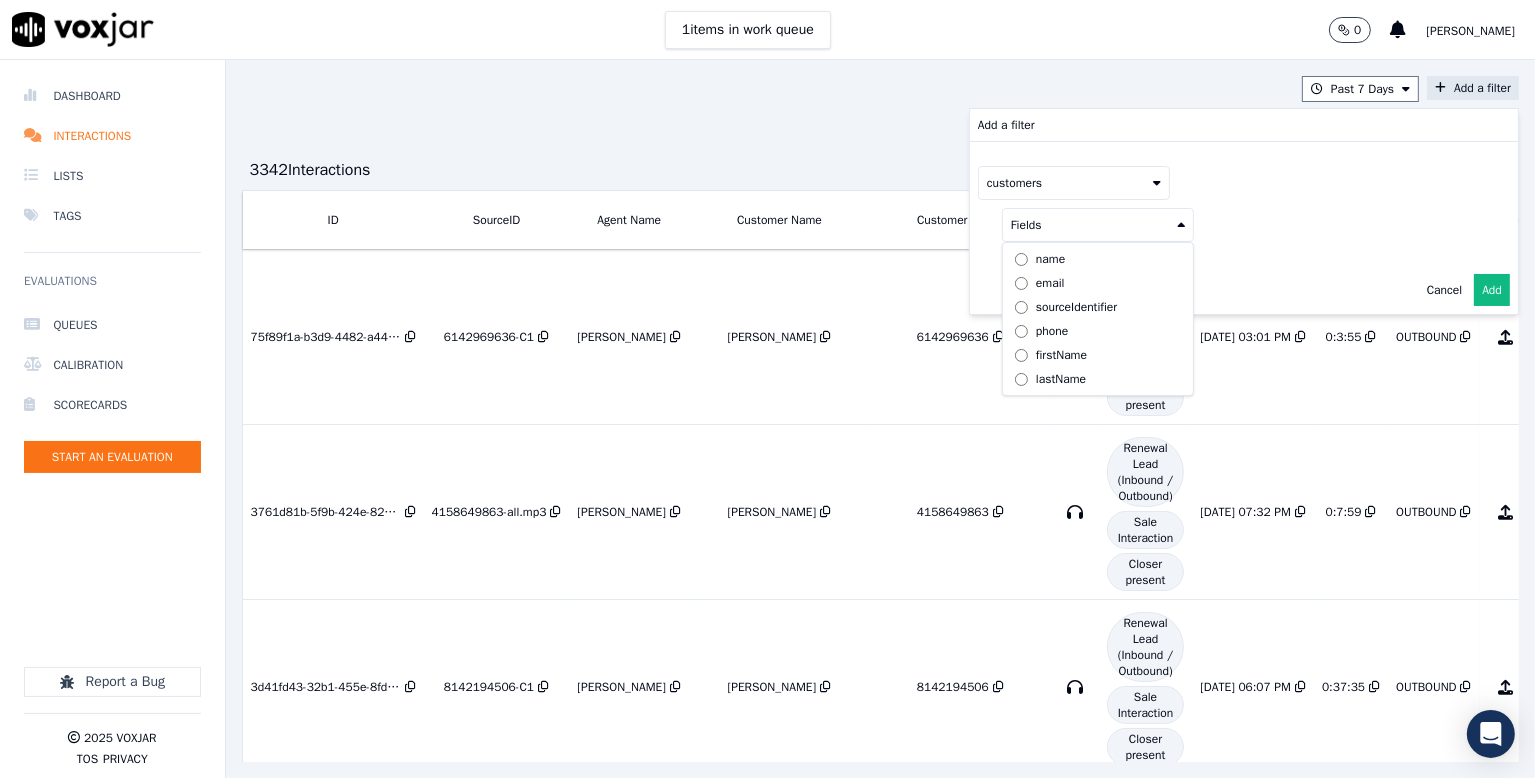 click on "phone" at bounding box center (1052, 331) 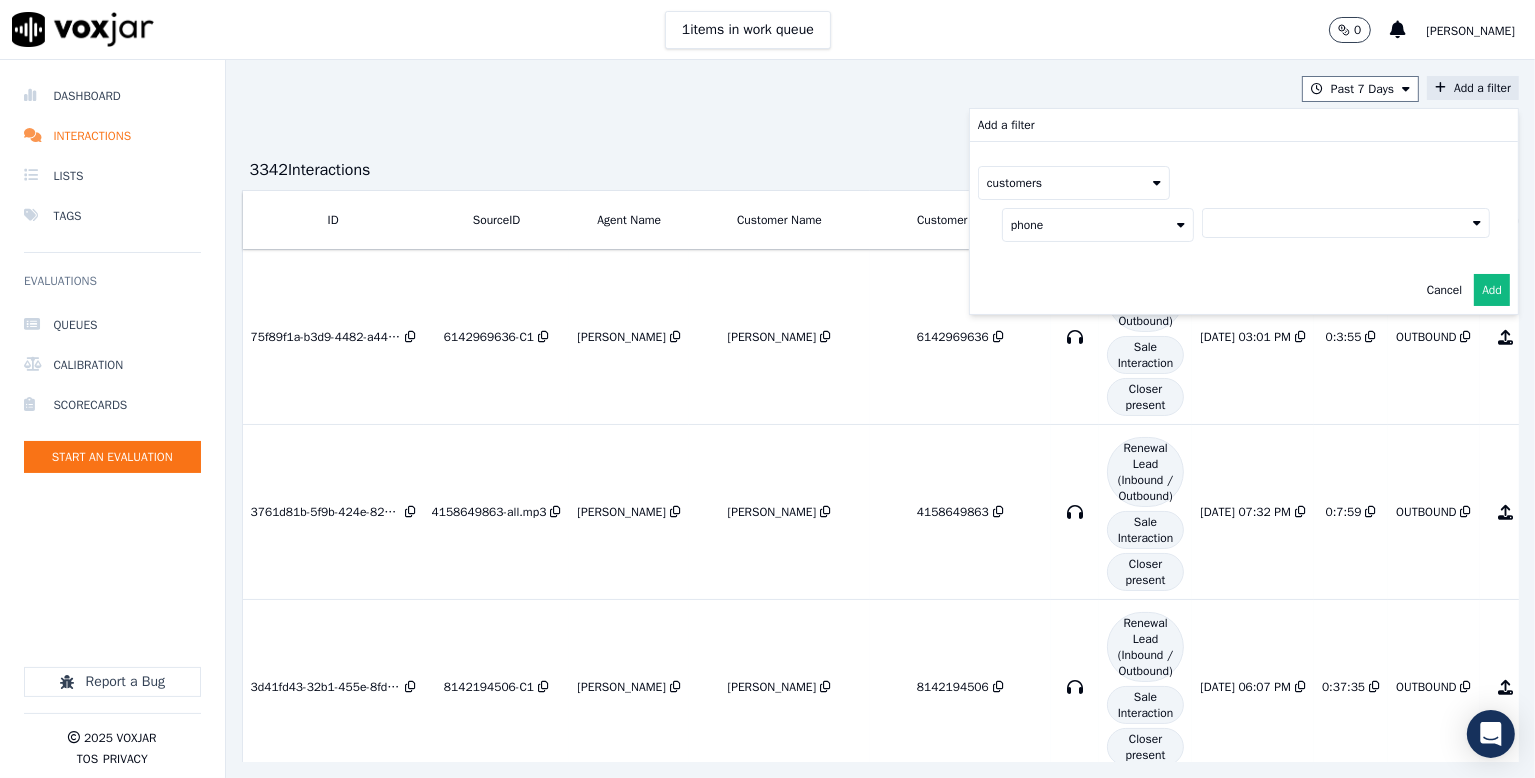 drag, startPoint x: 1243, startPoint y: 221, endPoint x: 1240, endPoint y: 233, distance: 12.369317 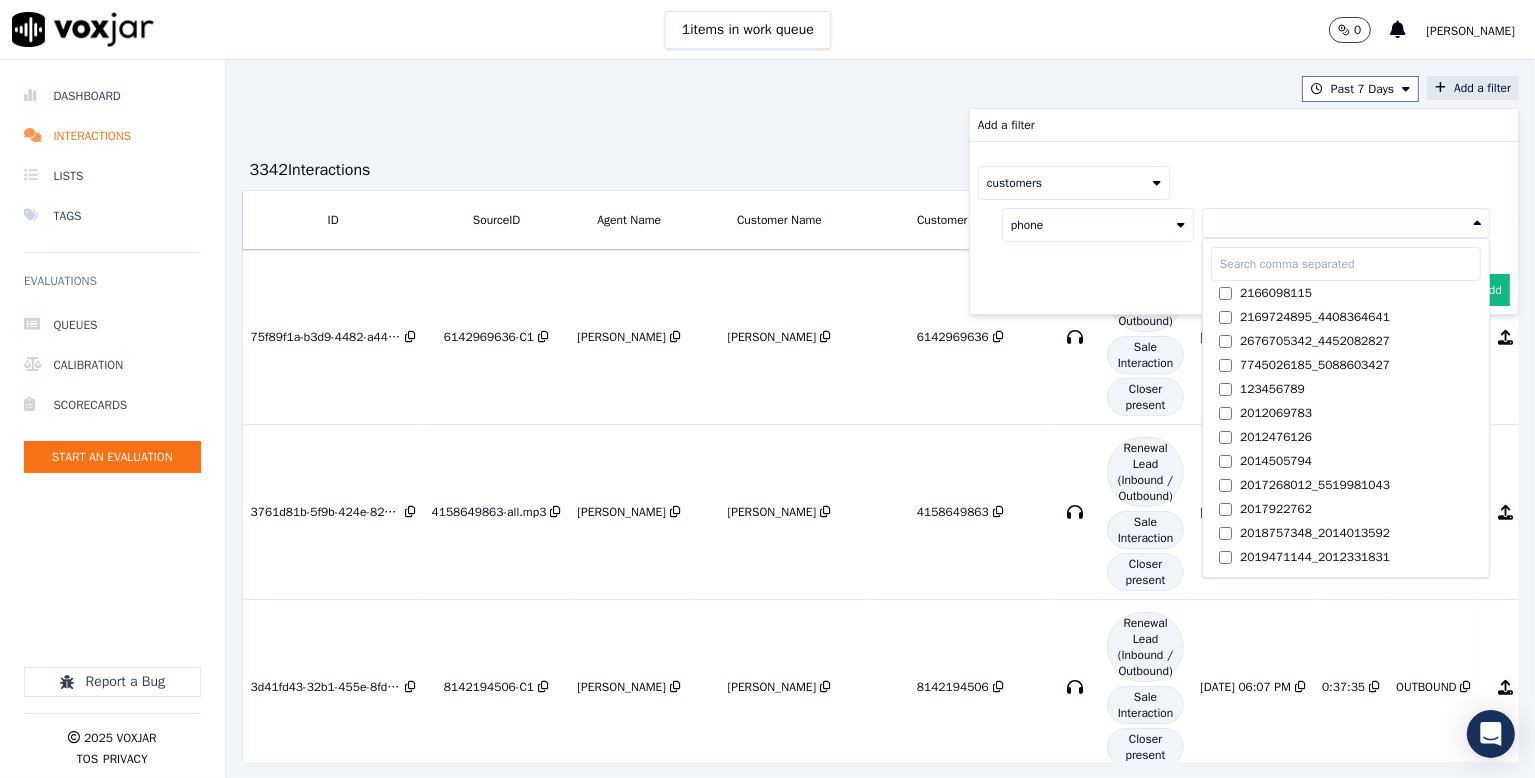 click at bounding box center (1346, 264) 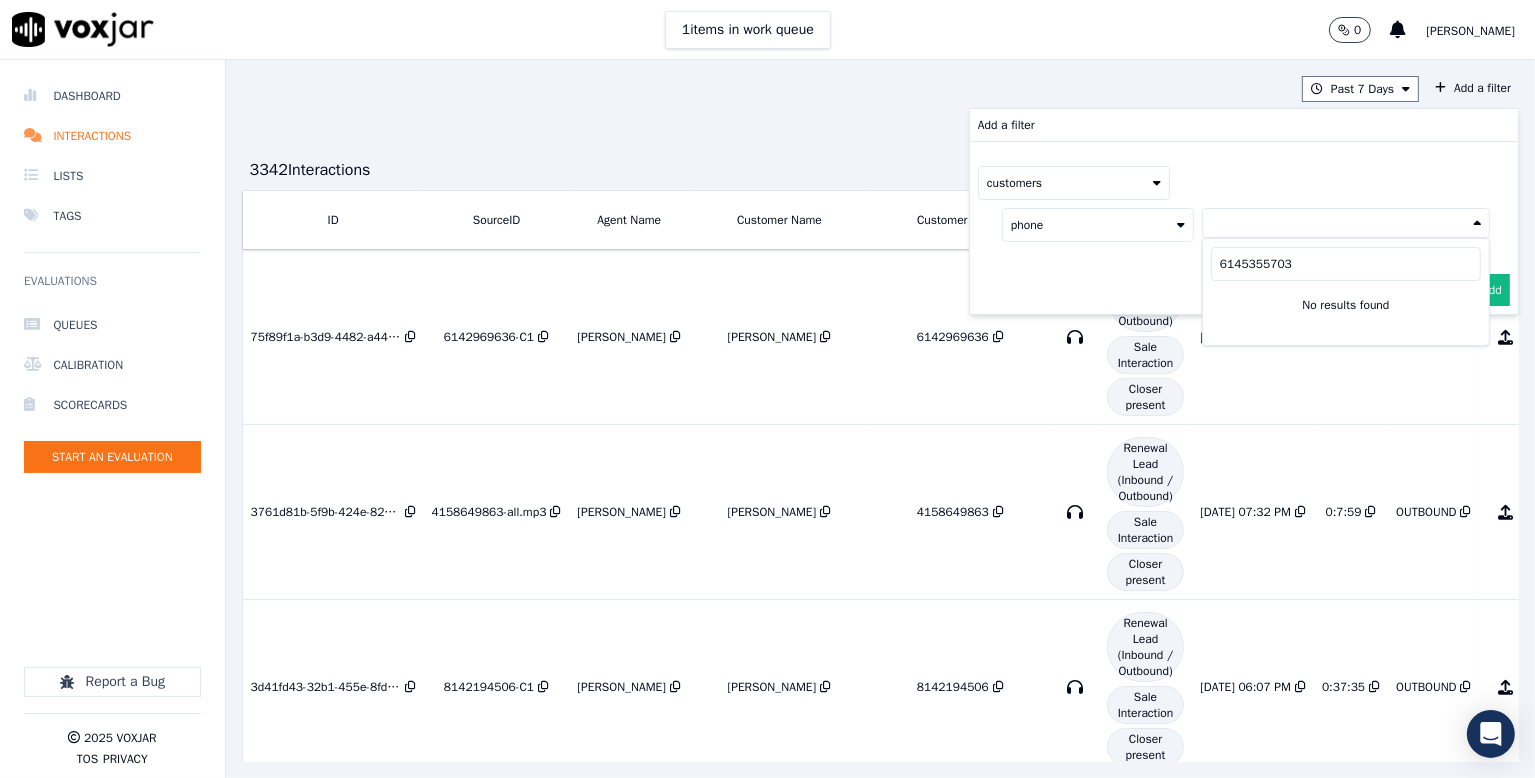 type on "6145355703" 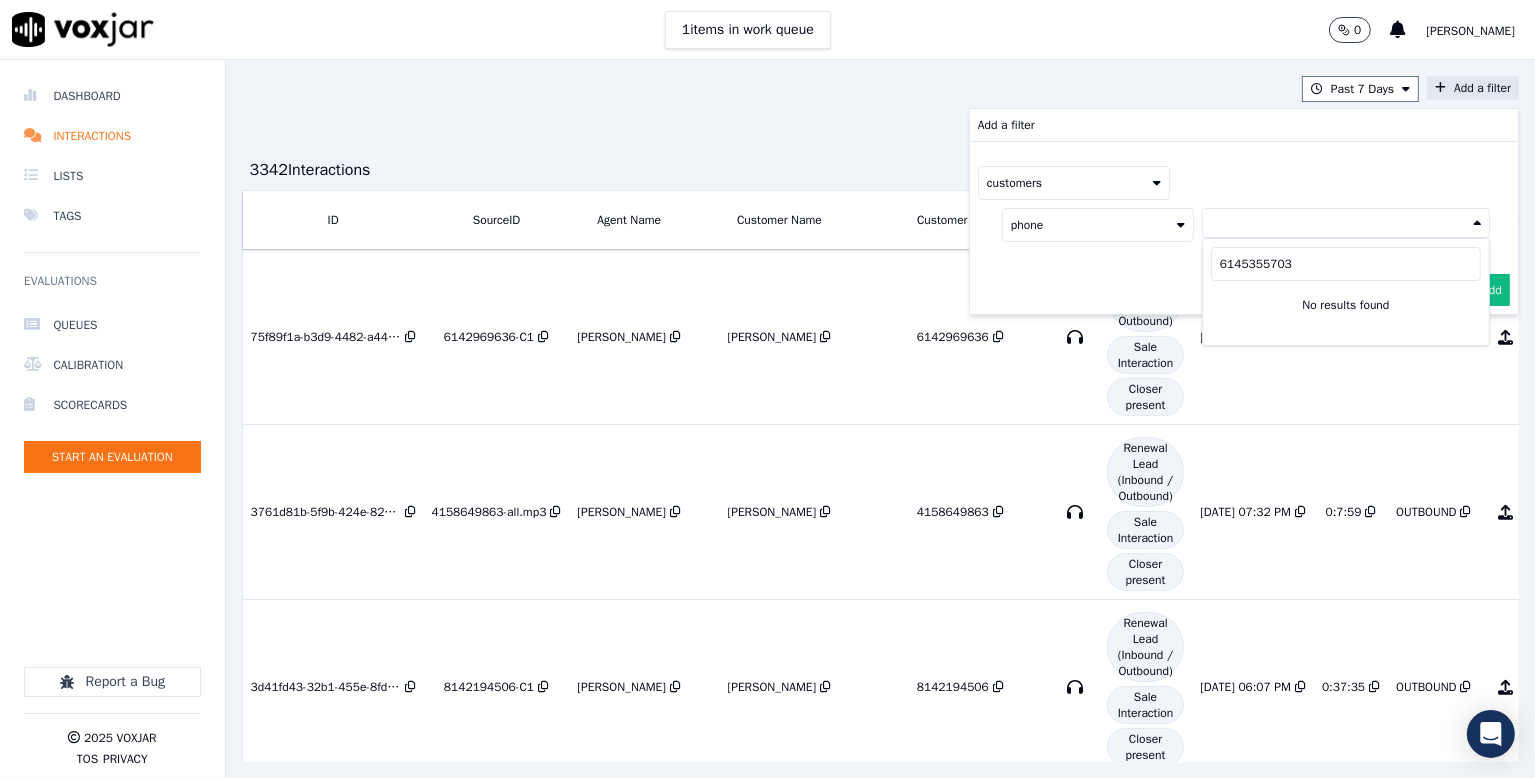 drag, startPoint x: 1252, startPoint y: 265, endPoint x: 1152, endPoint y: 285, distance: 101.98039 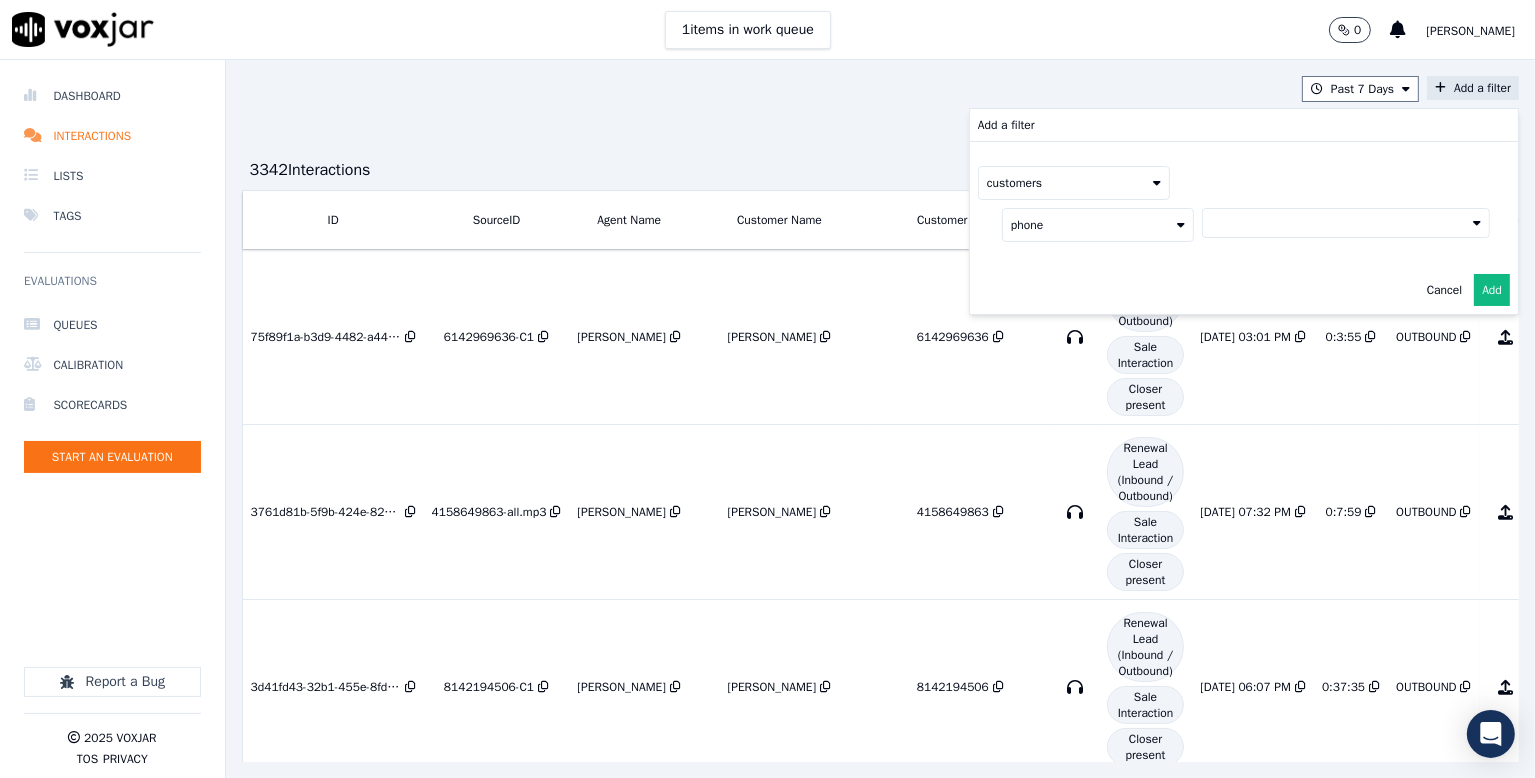 drag, startPoint x: 1250, startPoint y: 222, endPoint x: 1240, endPoint y: 230, distance: 12.806249 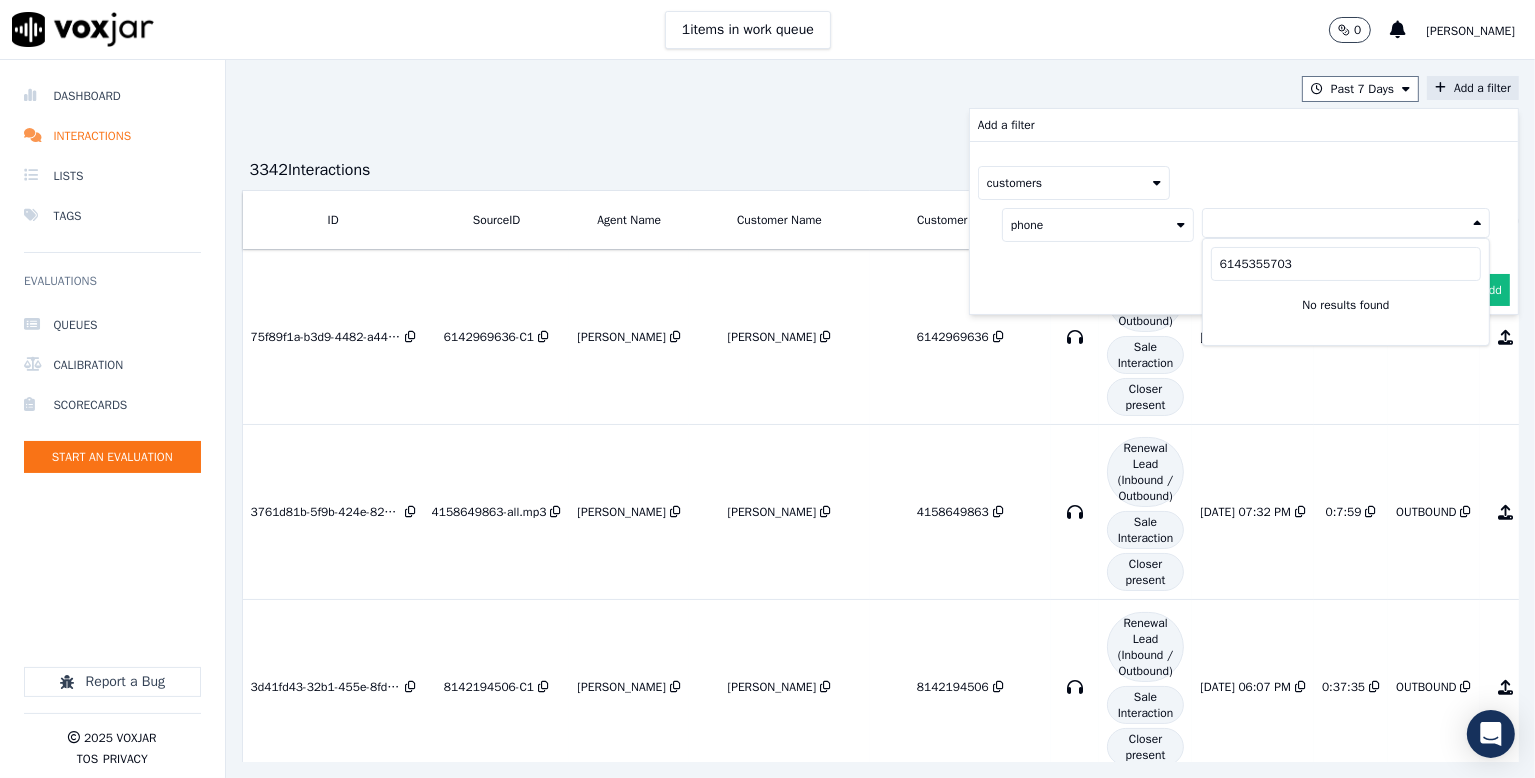 drag, startPoint x: 1254, startPoint y: 257, endPoint x: 1114, endPoint y: 285, distance: 142.77255 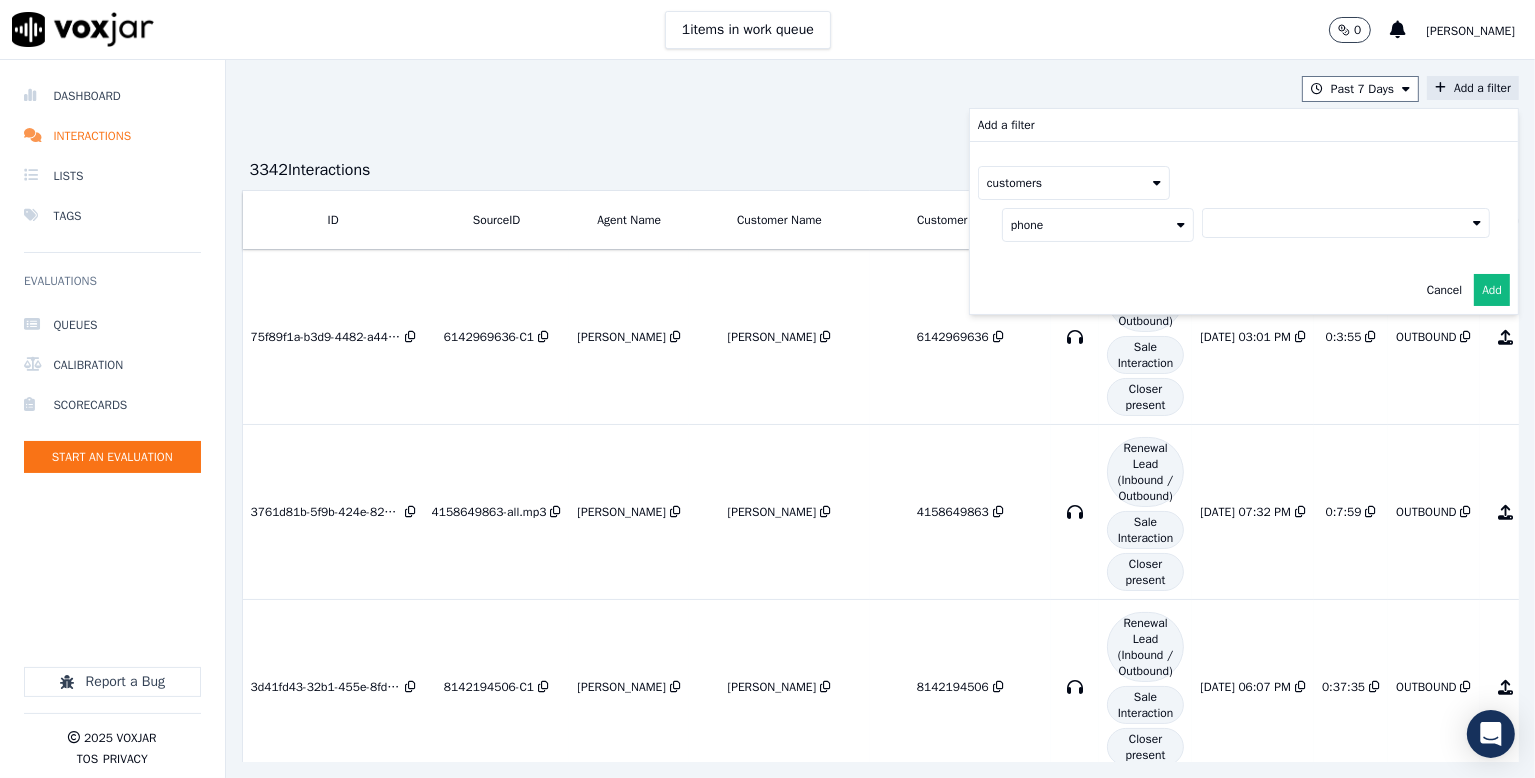 click at bounding box center (1346, 223) 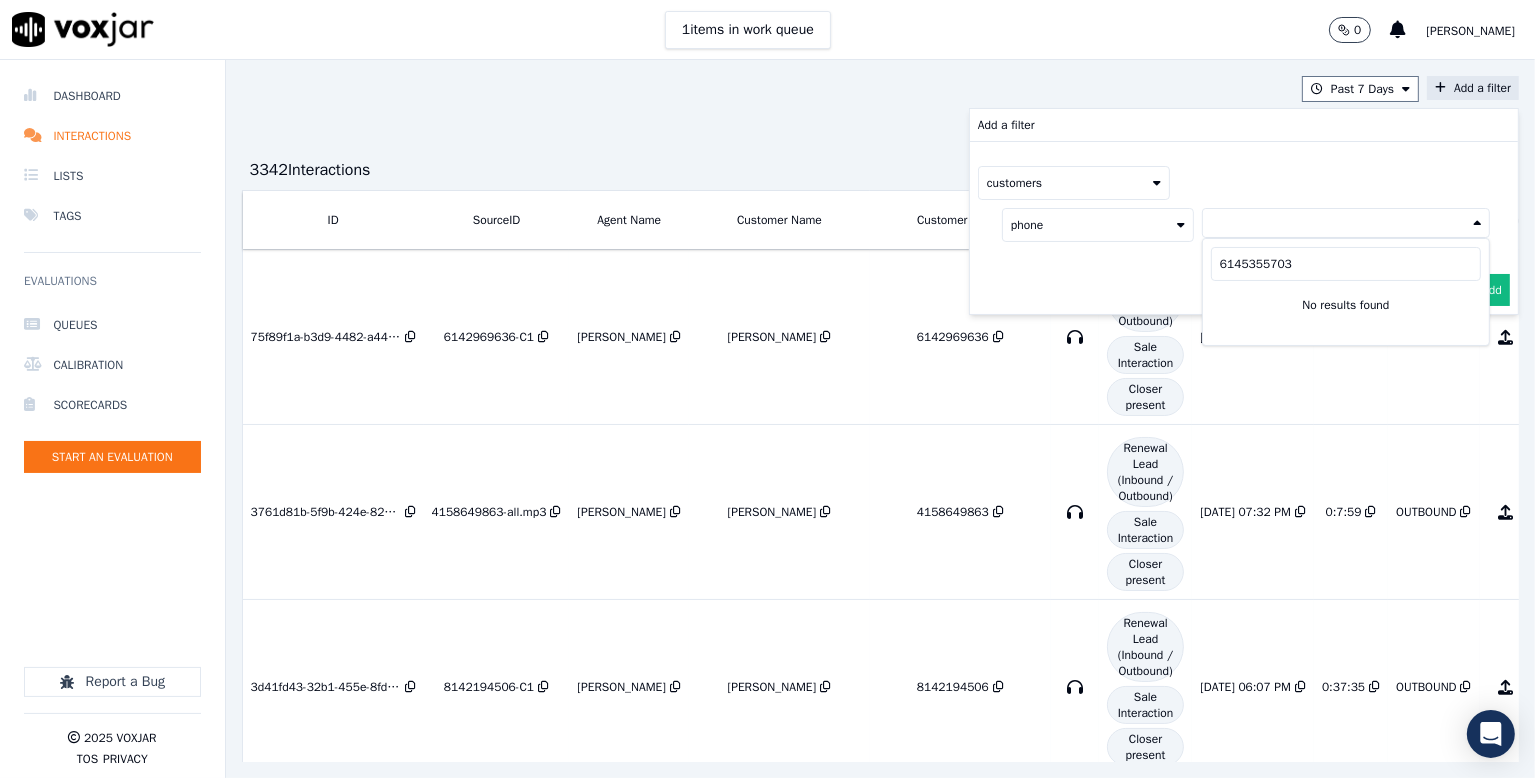 click on "6145355703" at bounding box center (1346, 264) 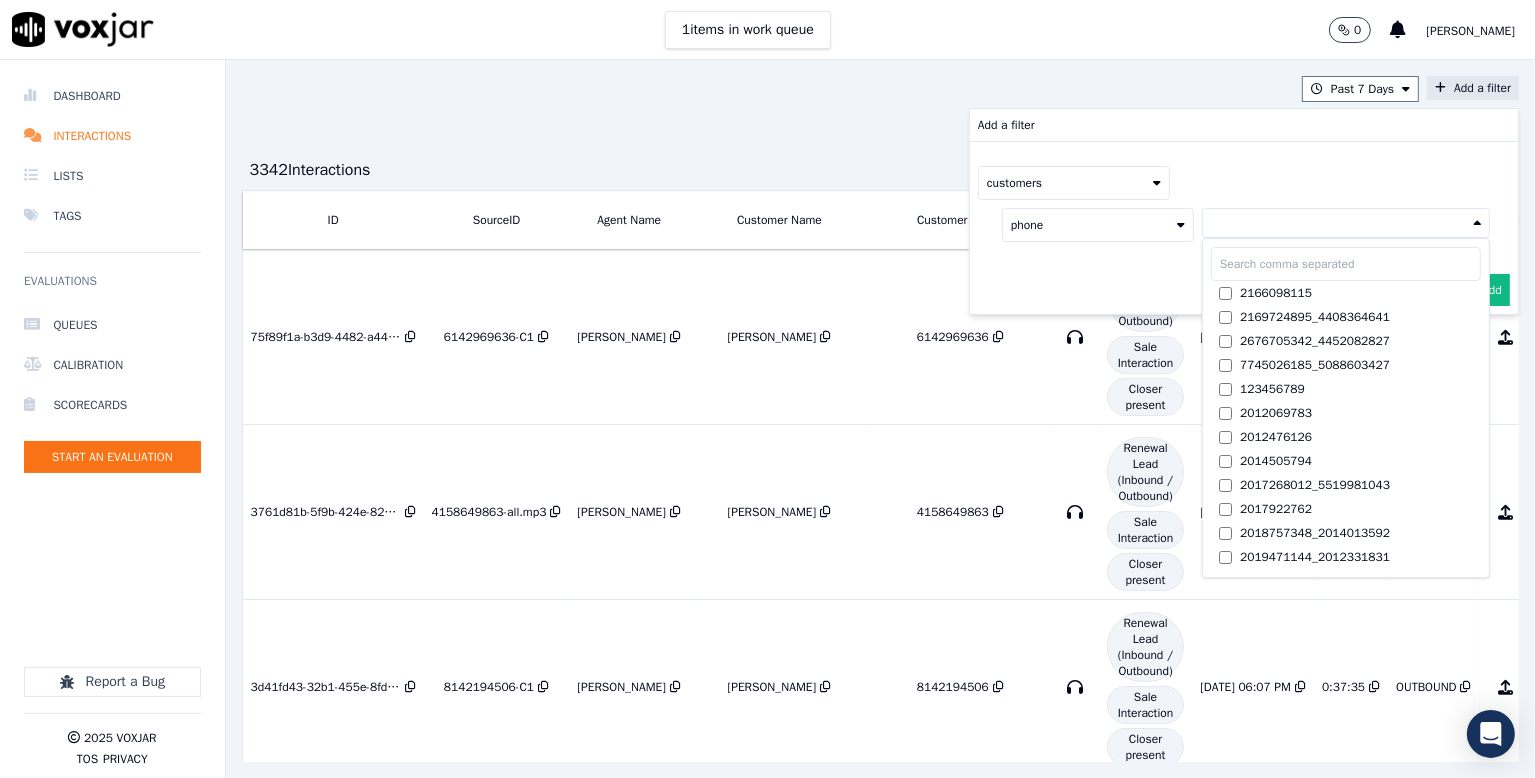 paste on "6143651104" 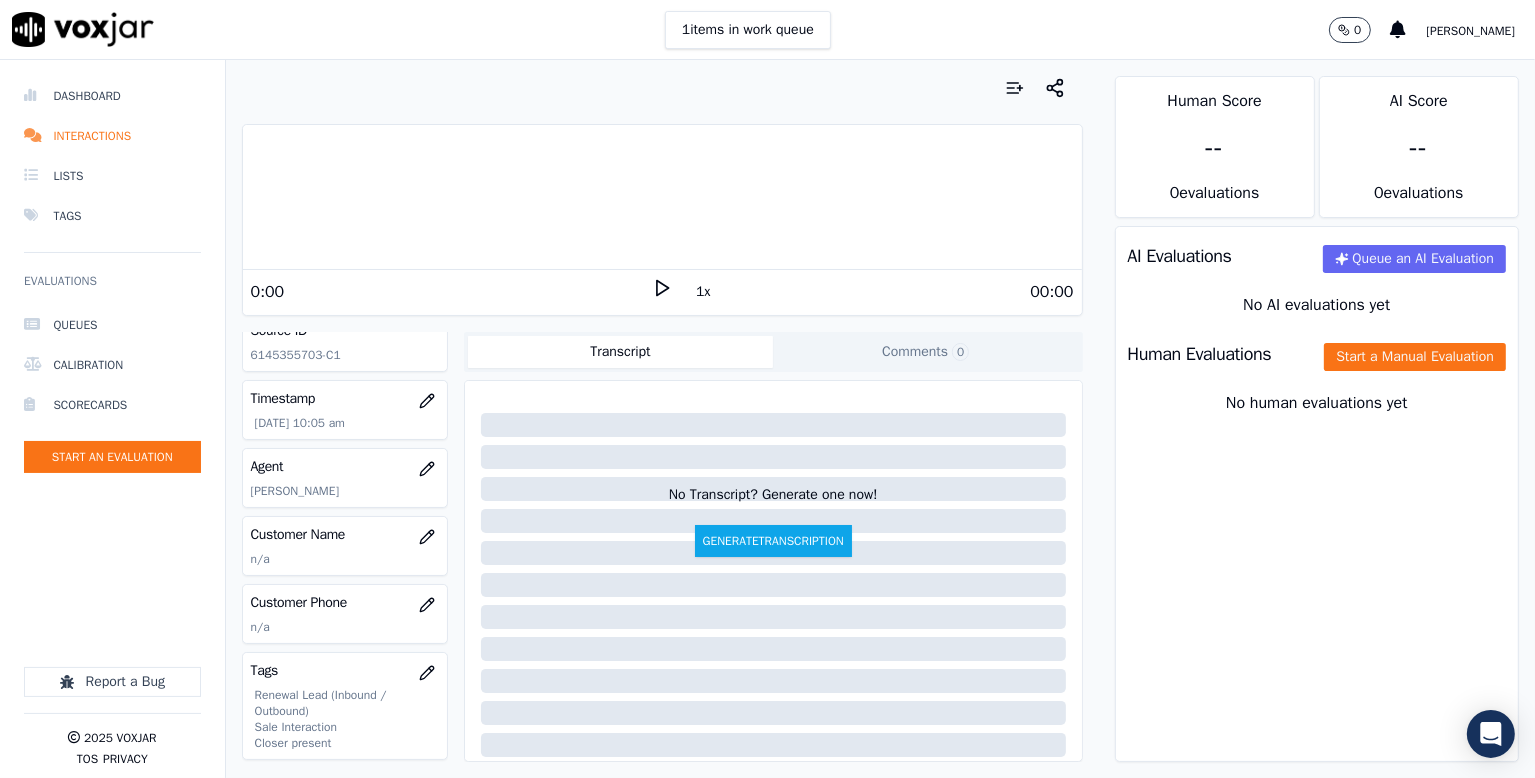 scroll, scrollTop: 200, scrollLeft: 0, axis: vertical 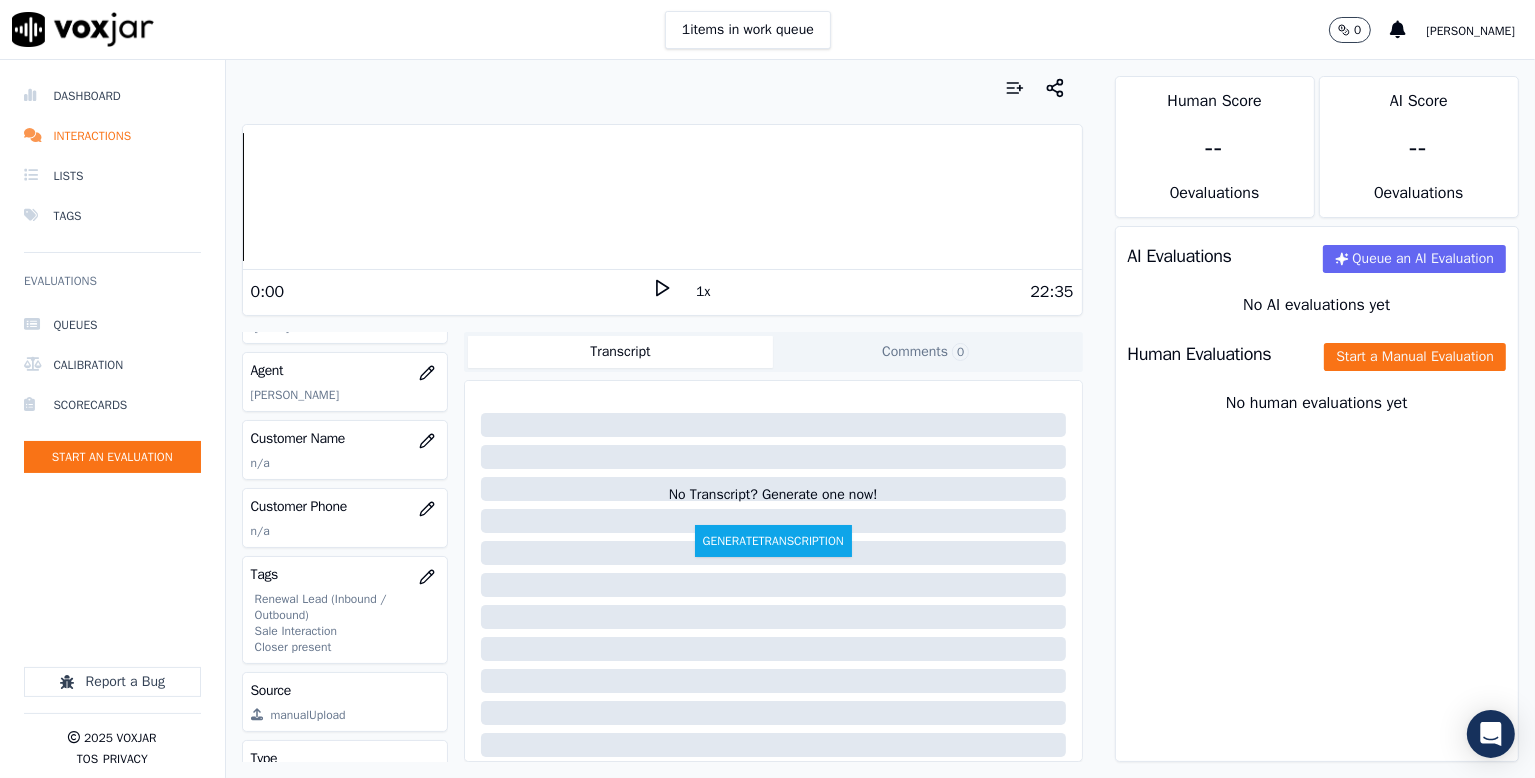 drag, startPoint x: 168, startPoint y: 528, endPoint x: 191, endPoint y: 533, distance: 23.537205 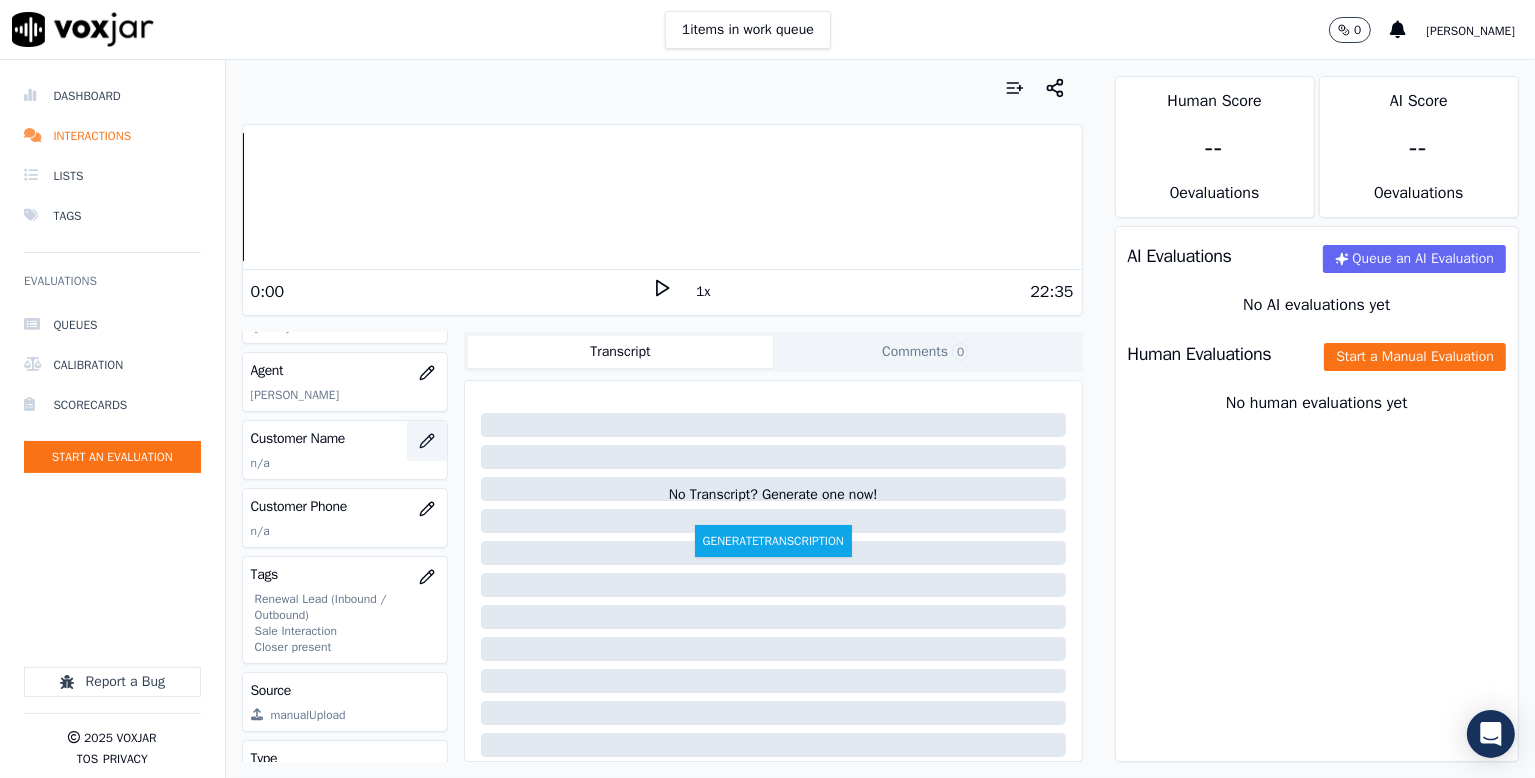 click 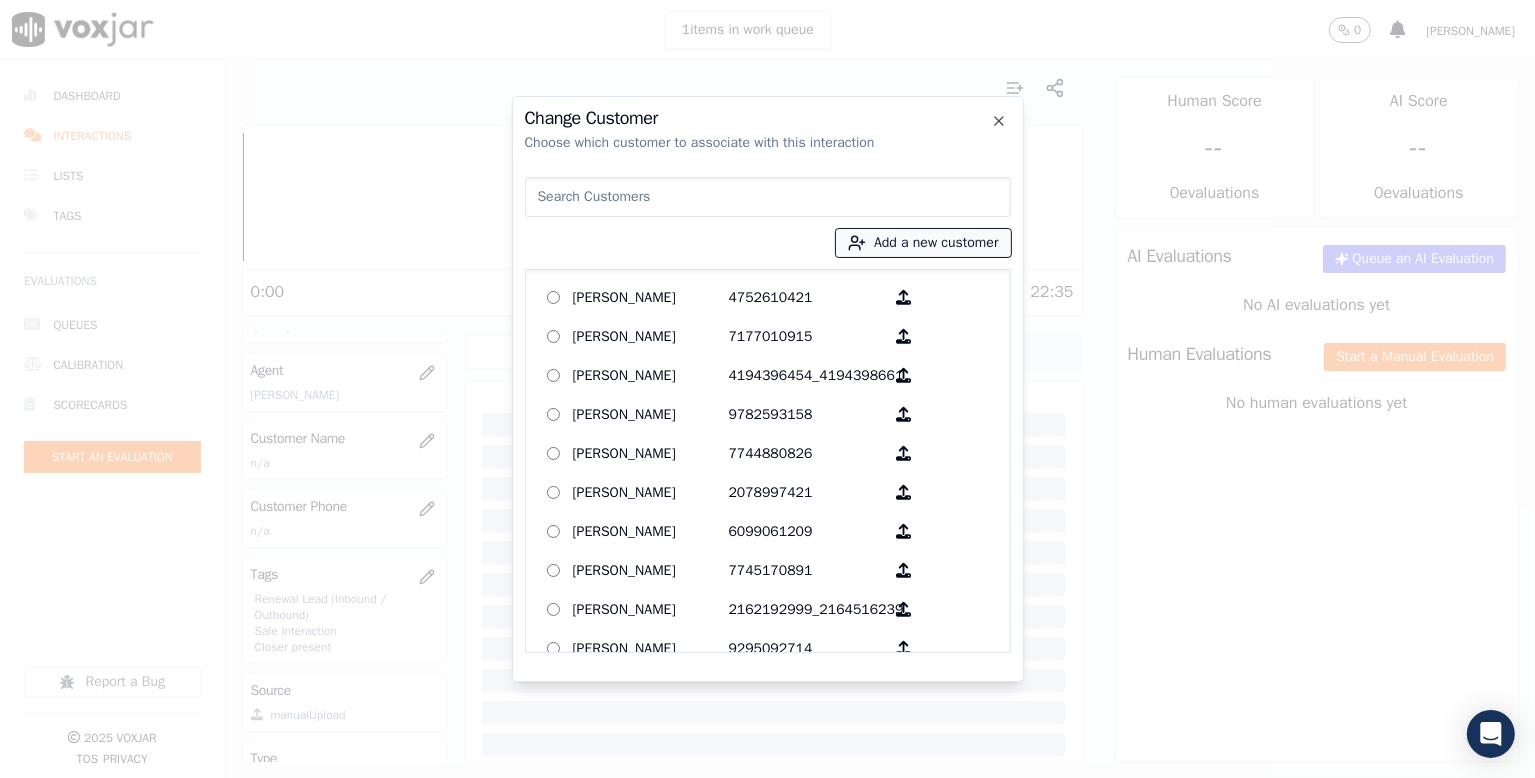 click 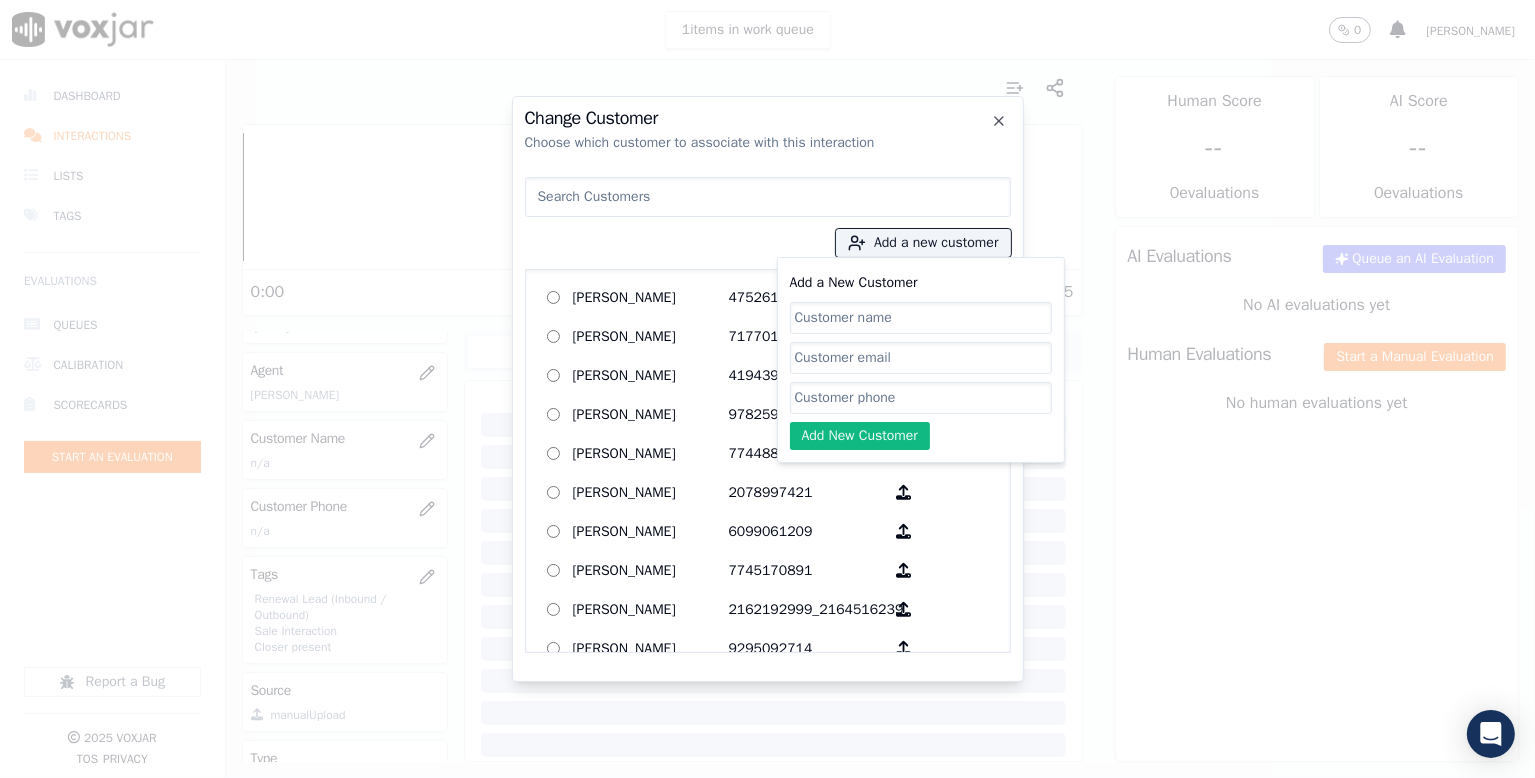 click on "Add a New Customer" 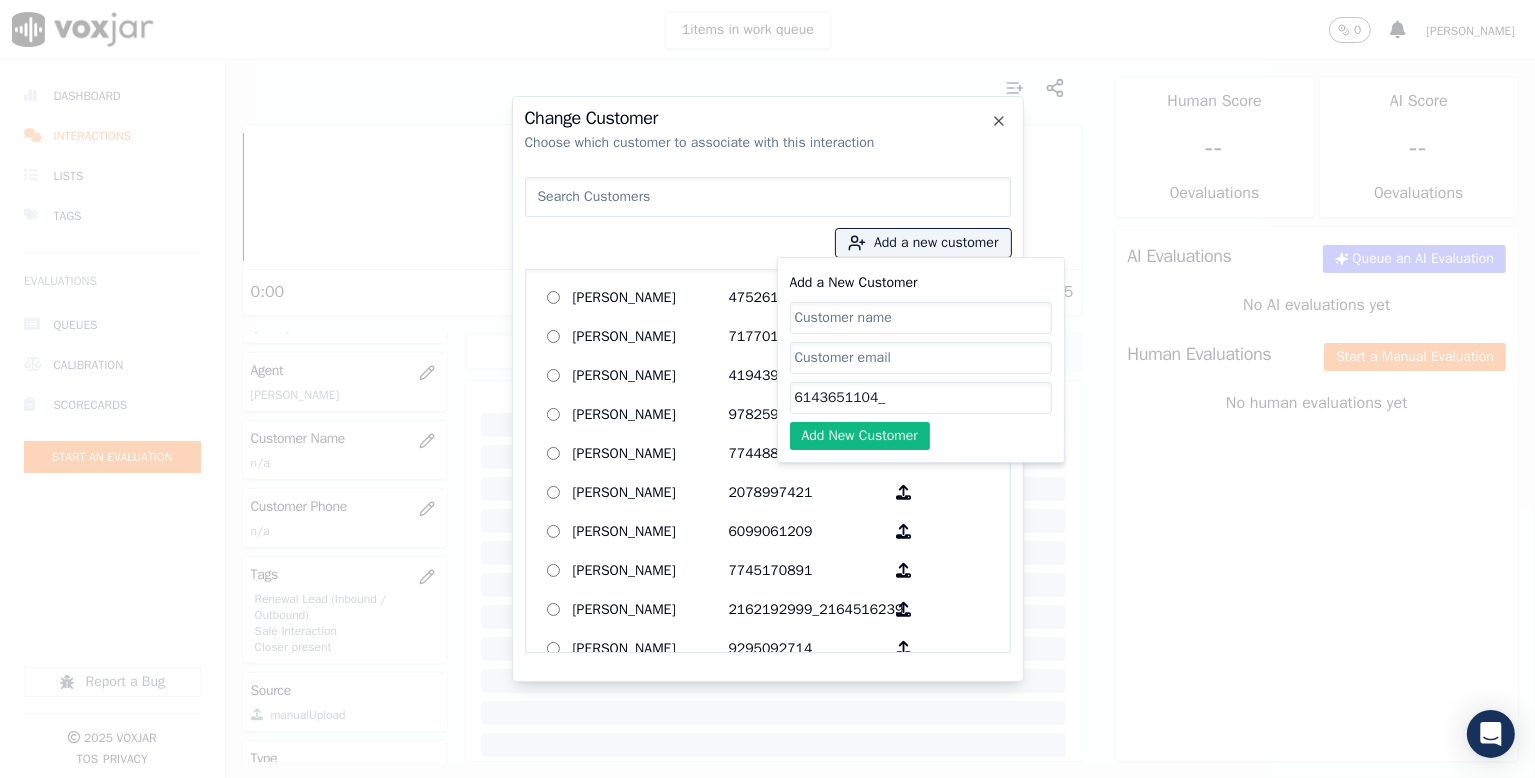 paste on "6145355703" 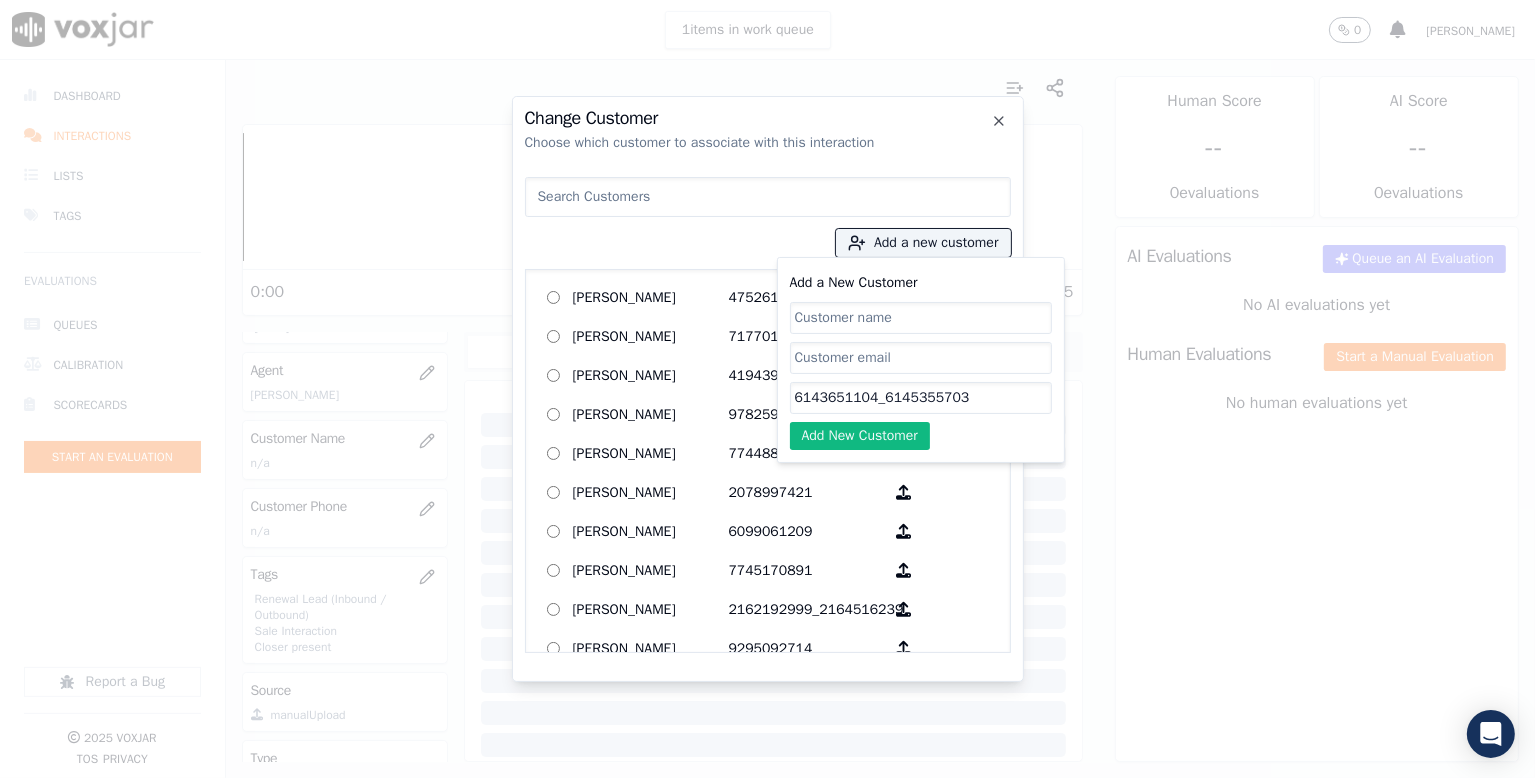 type on "6143651104_6145355703" 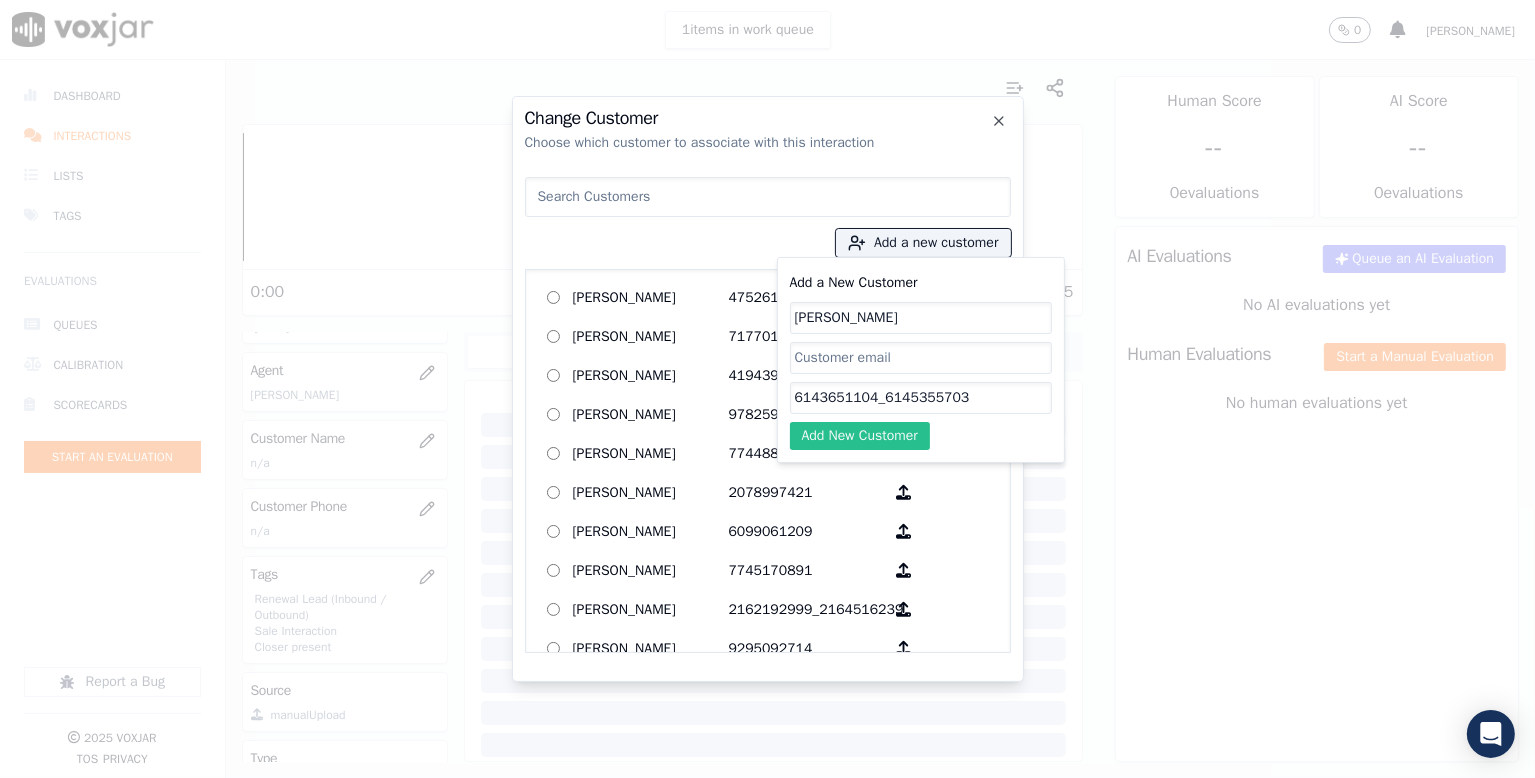 type on "[PERSON_NAME]" 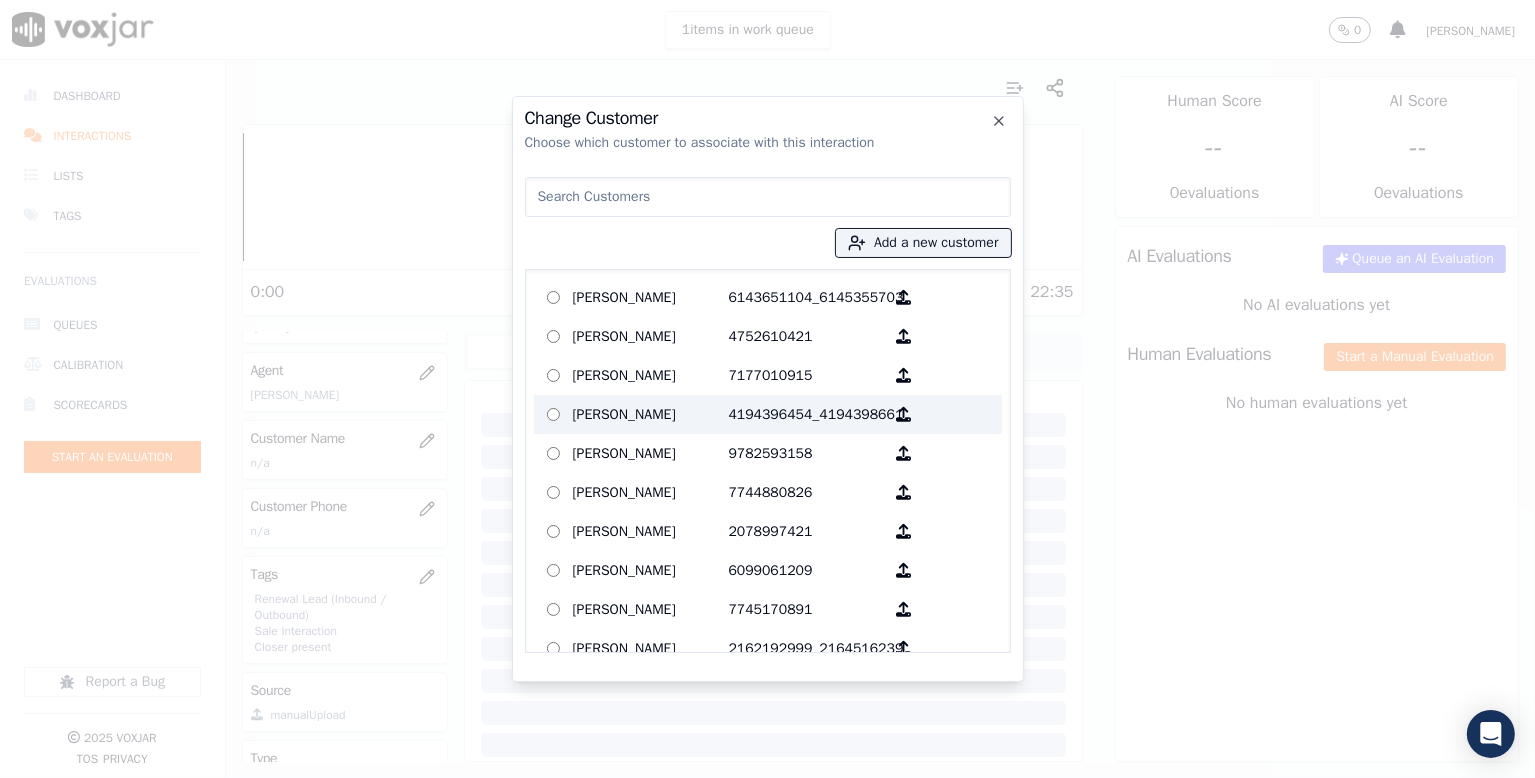drag, startPoint x: 630, startPoint y: 293, endPoint x: 731, endPoint y: 403, distance: 149.33519 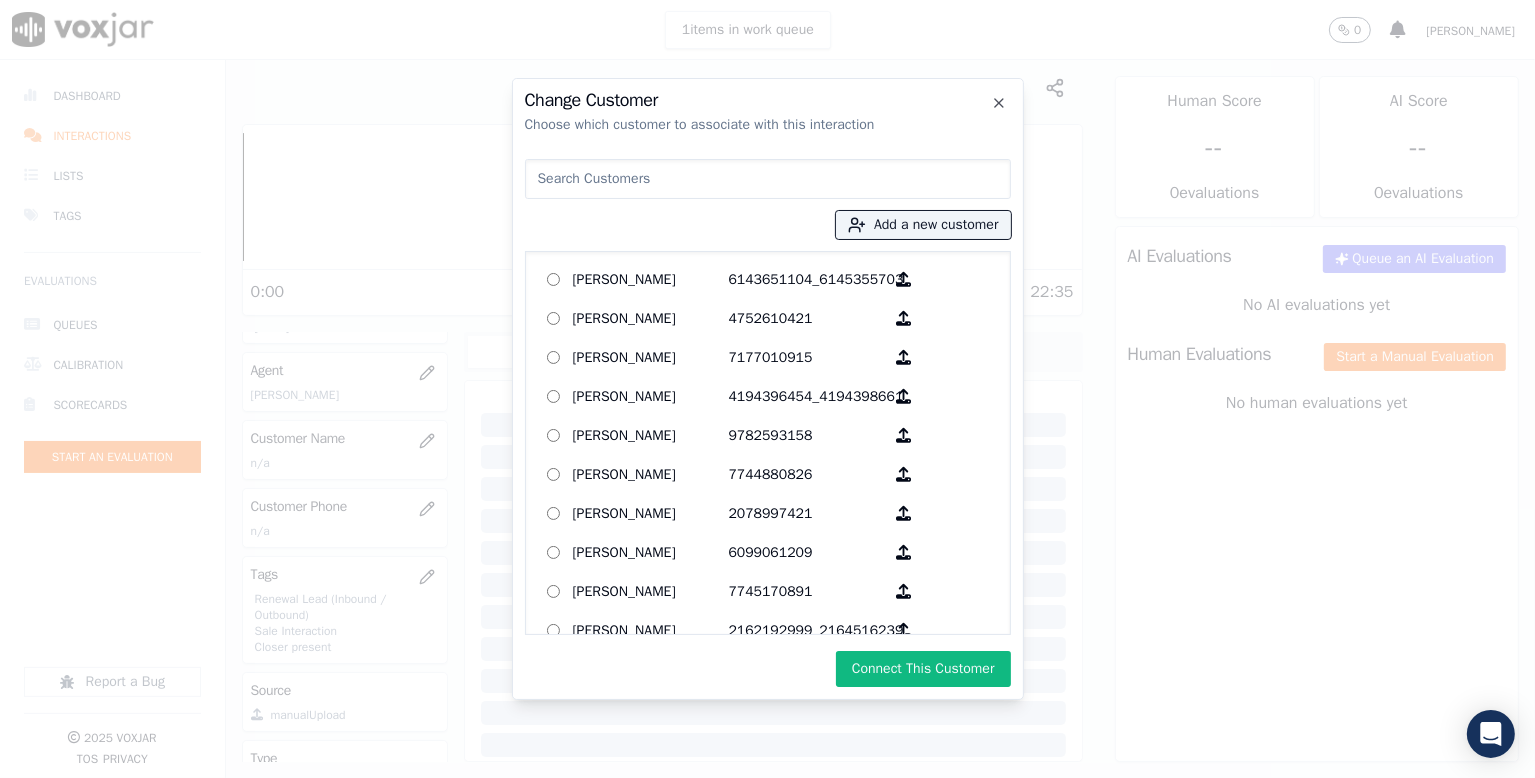click on "Connect This Customer" at bounding box center [923, 669] 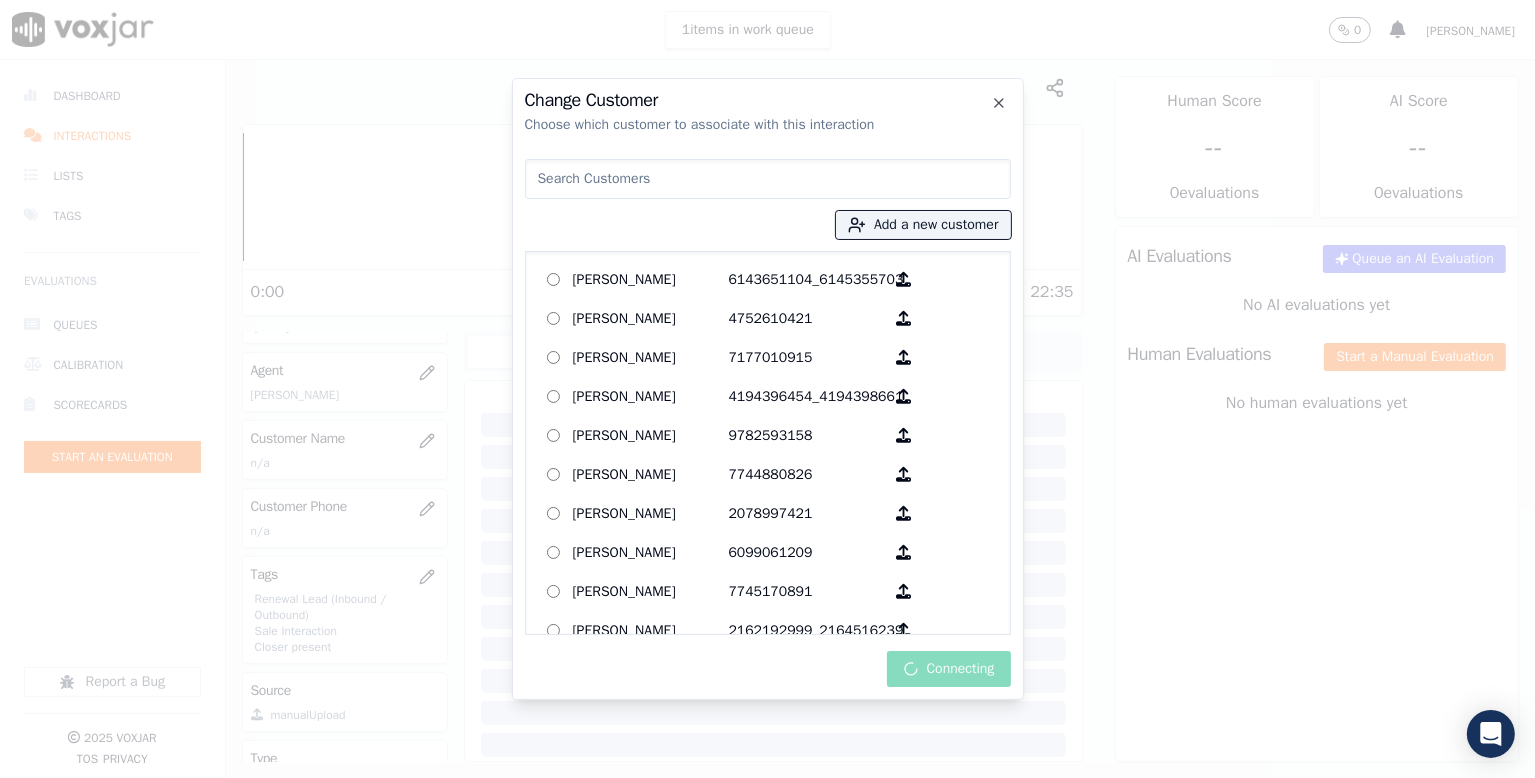 click on "Connecting" at bounding box center [768, 669] 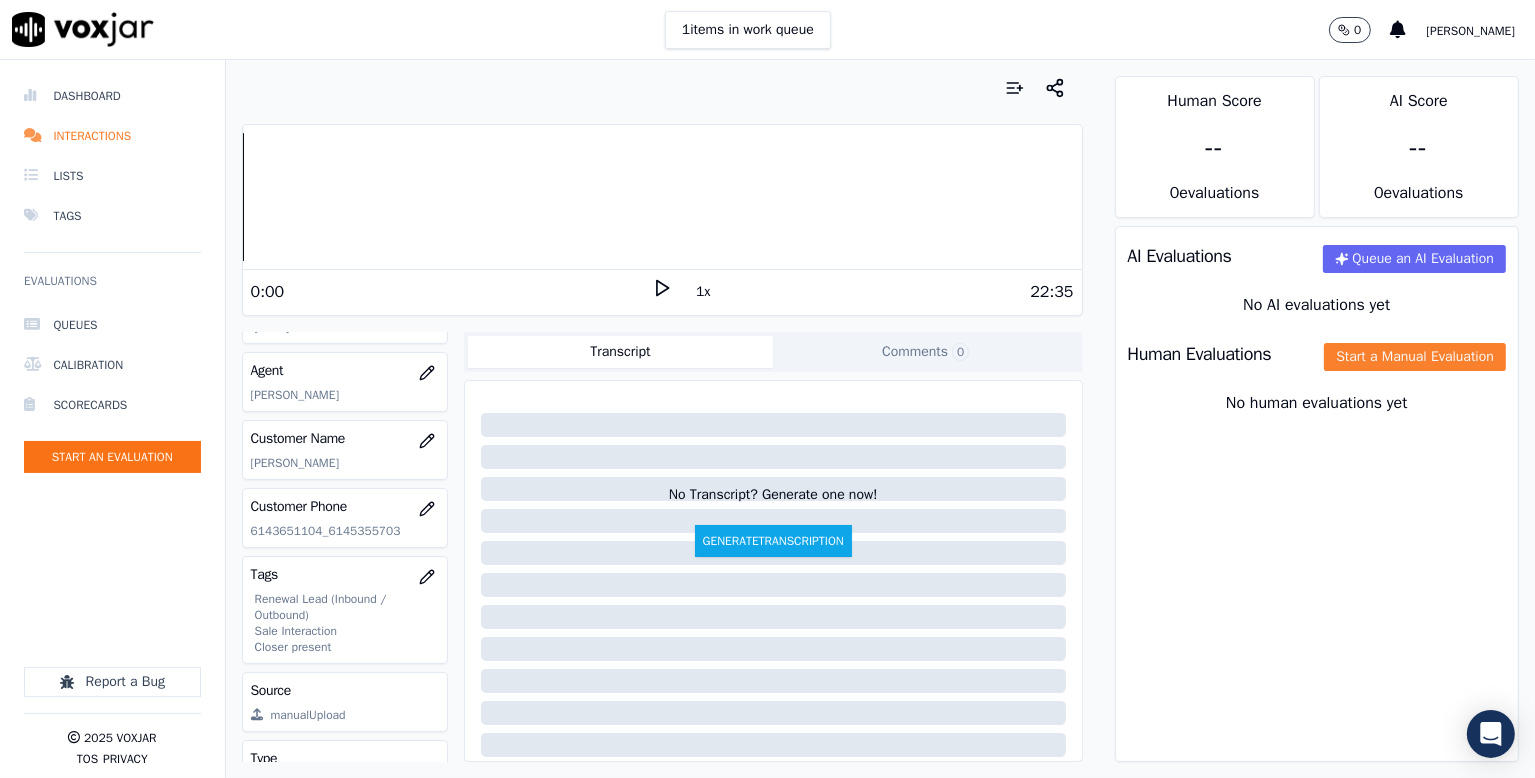click on "Start a Manual Evaluation" 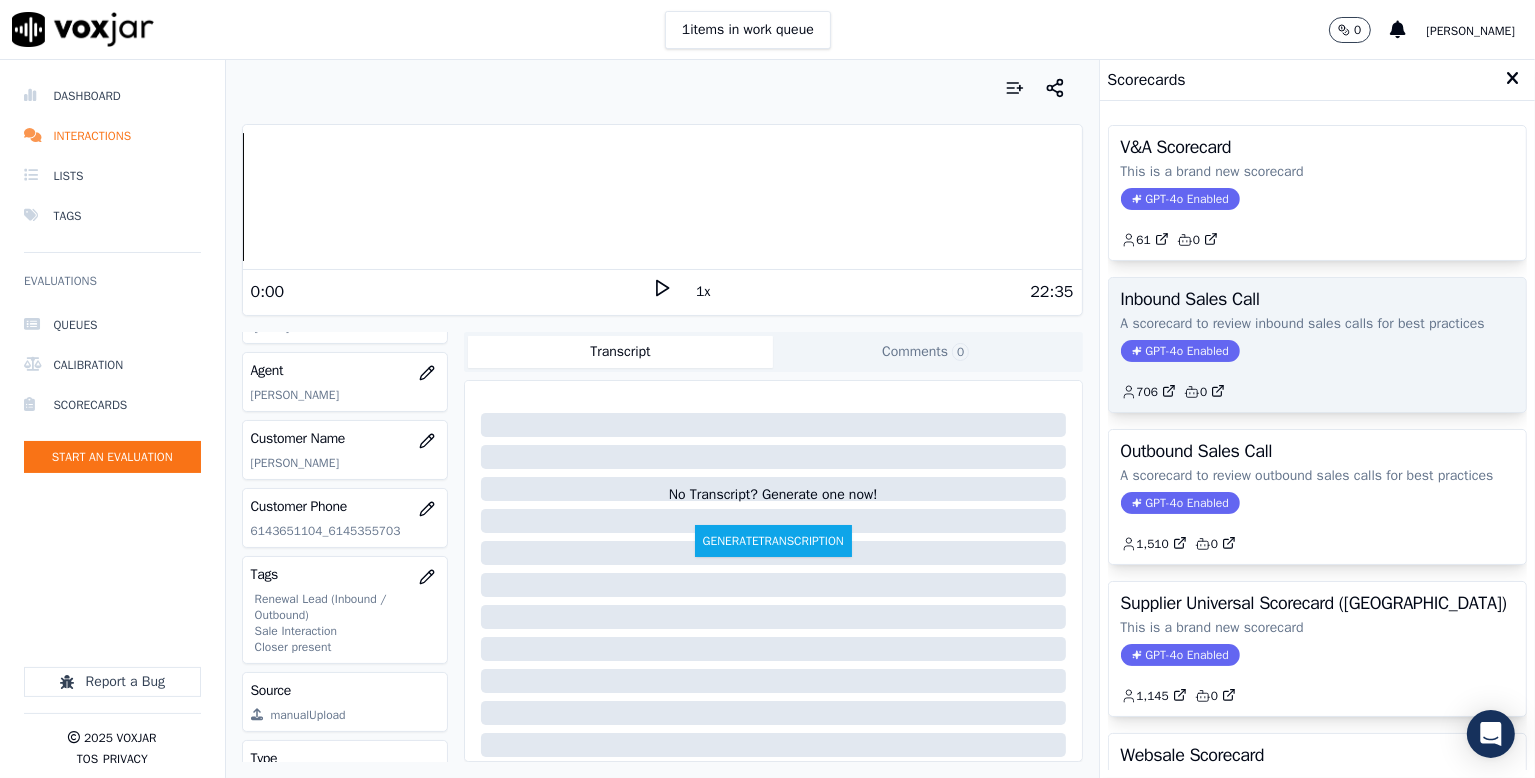 click on "Inbound Sales Call   A scorecard to review inbound sales calls for best practices     GPT-4o Enabled       706         0" at bounding box center [1317, 345] 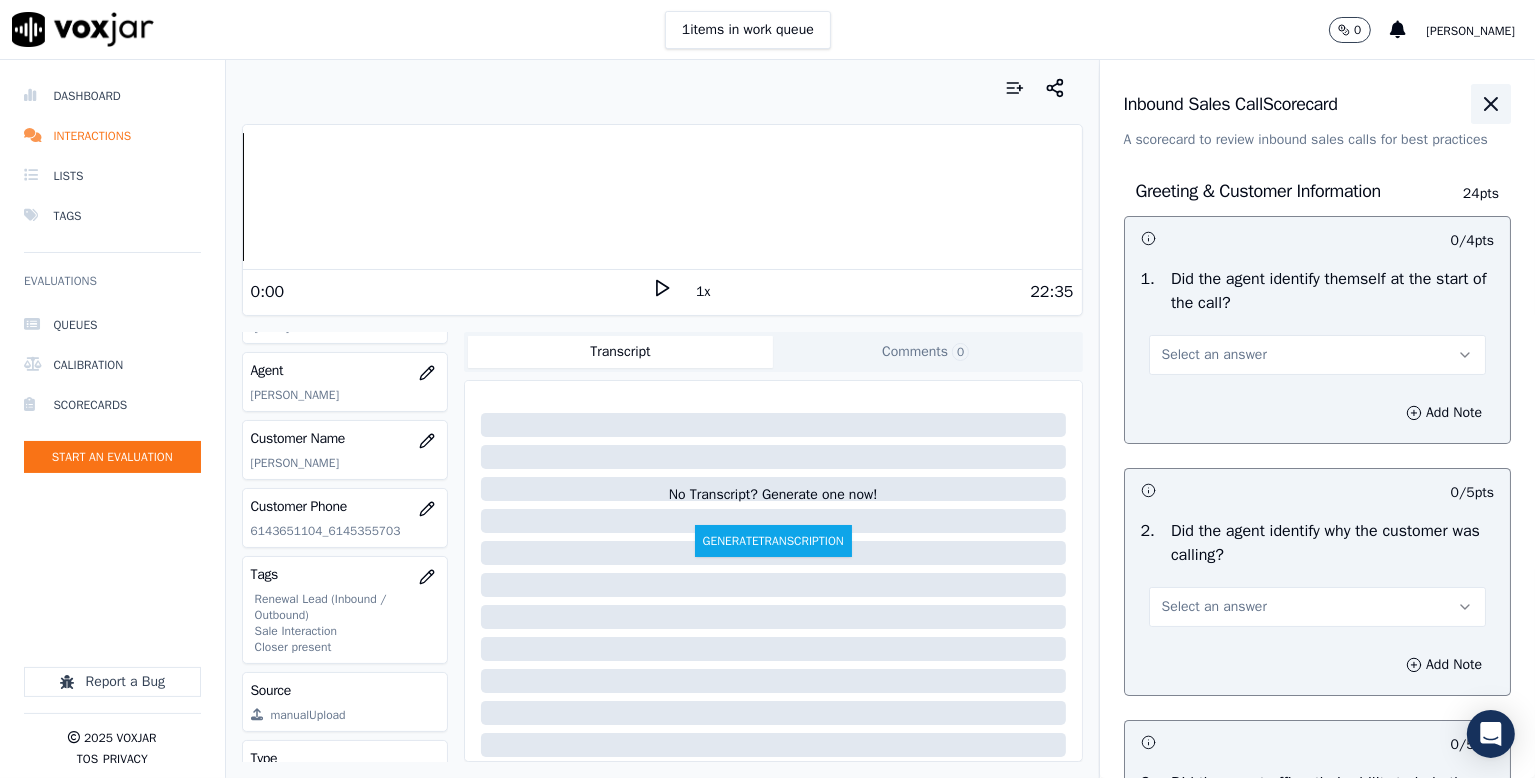 click 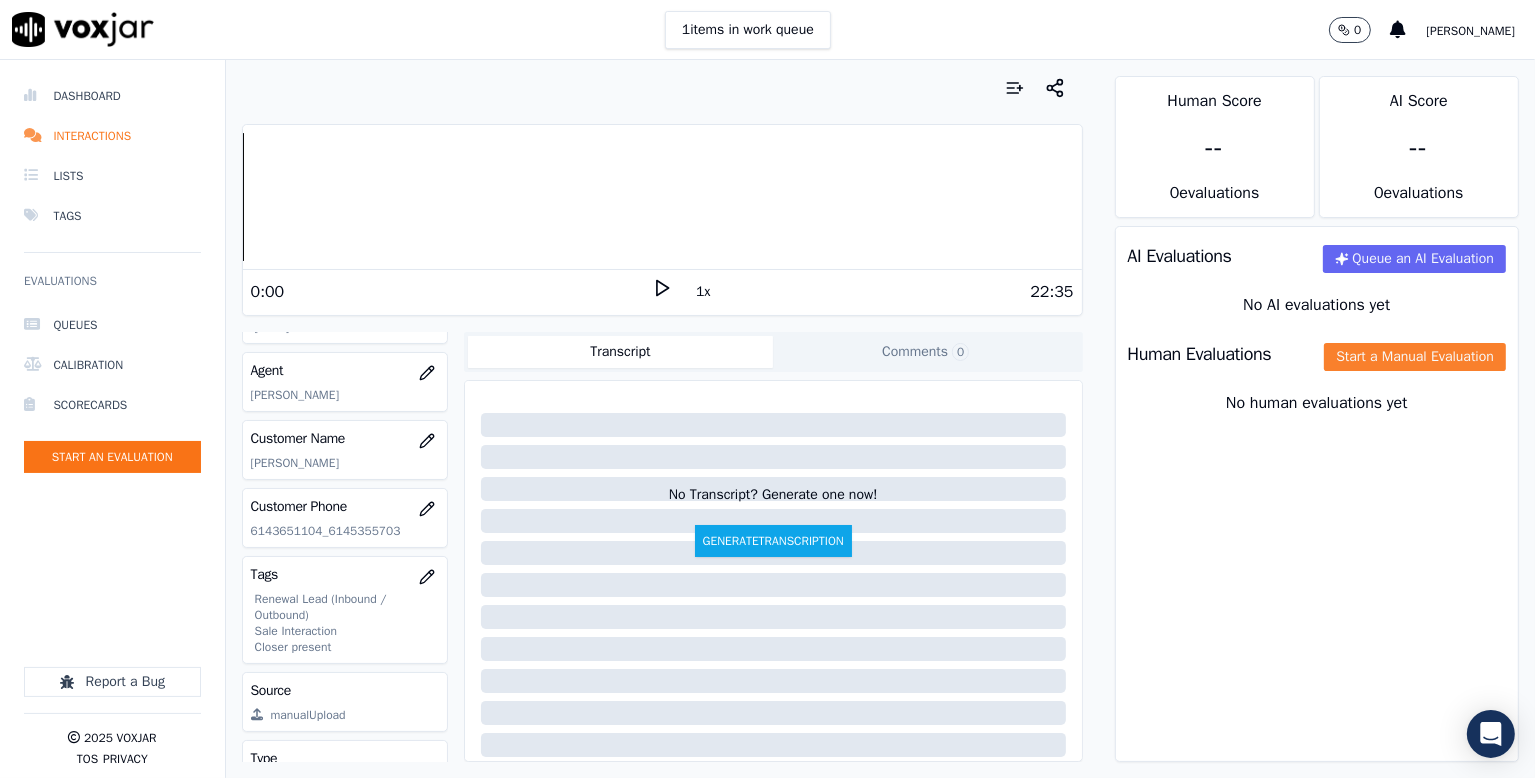 click on "Start a Manual Evaluation" 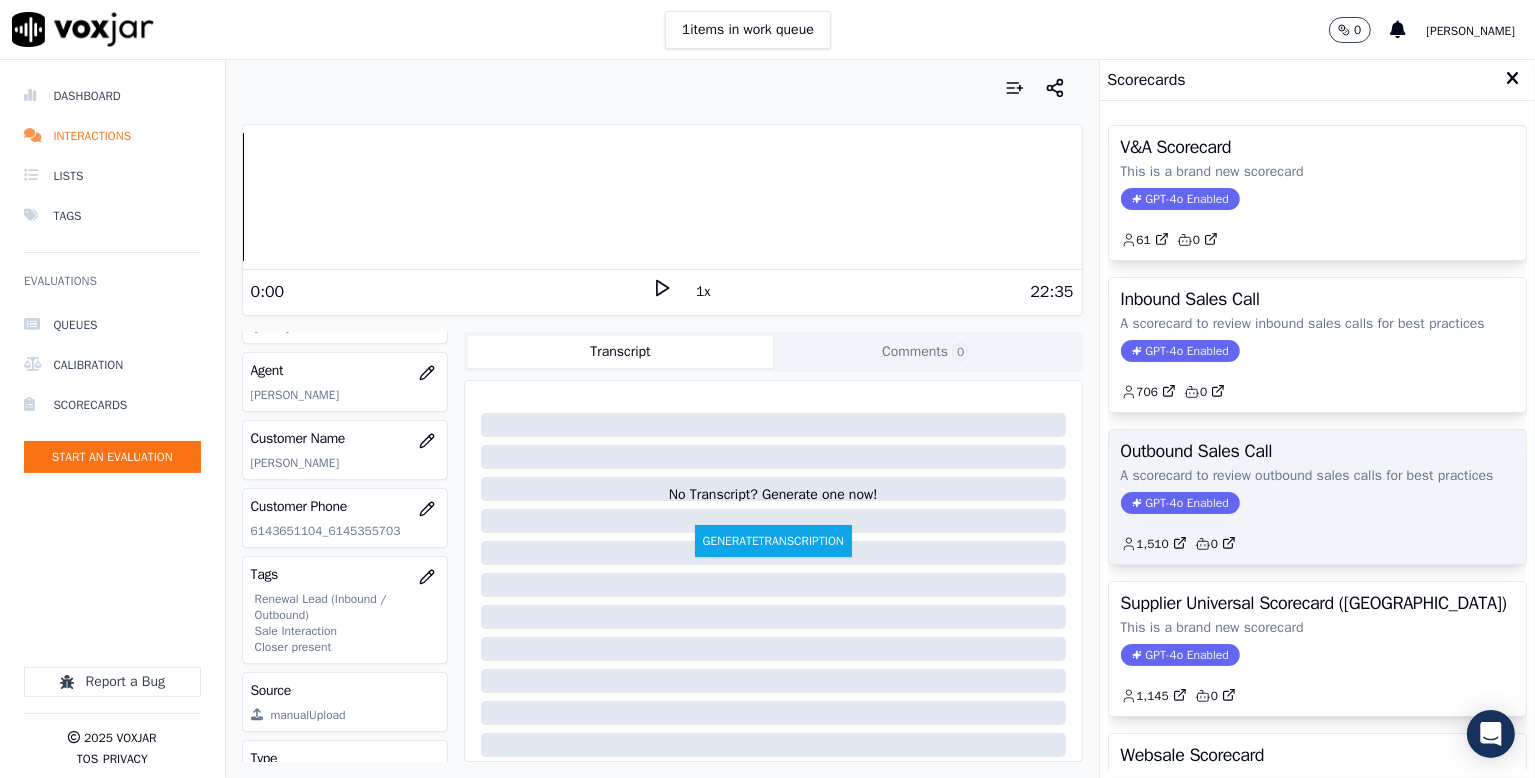click on "GPT-4o Enabled" 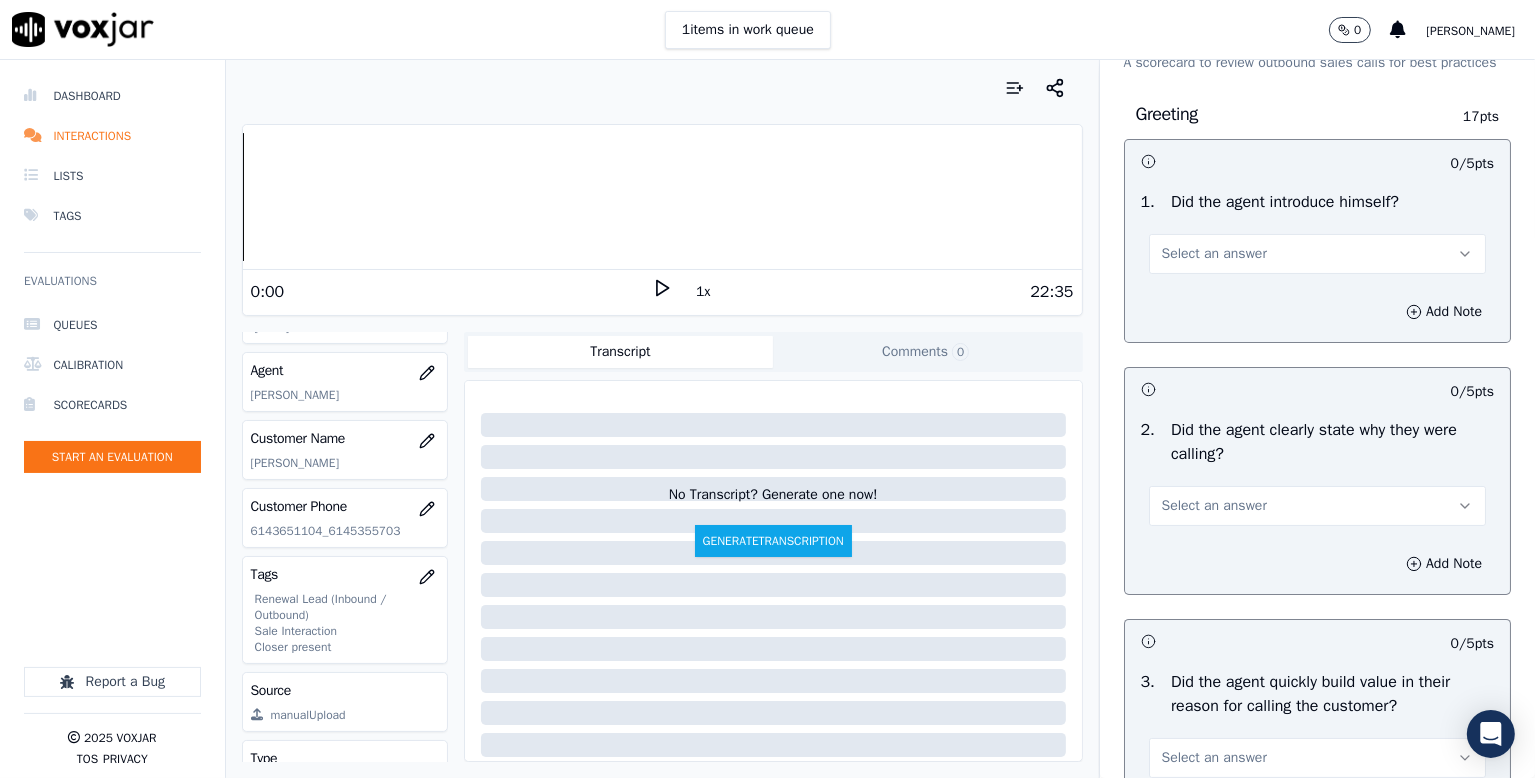 scroll, scrollTop: 200, scrollLeft: 0, axis: vertical 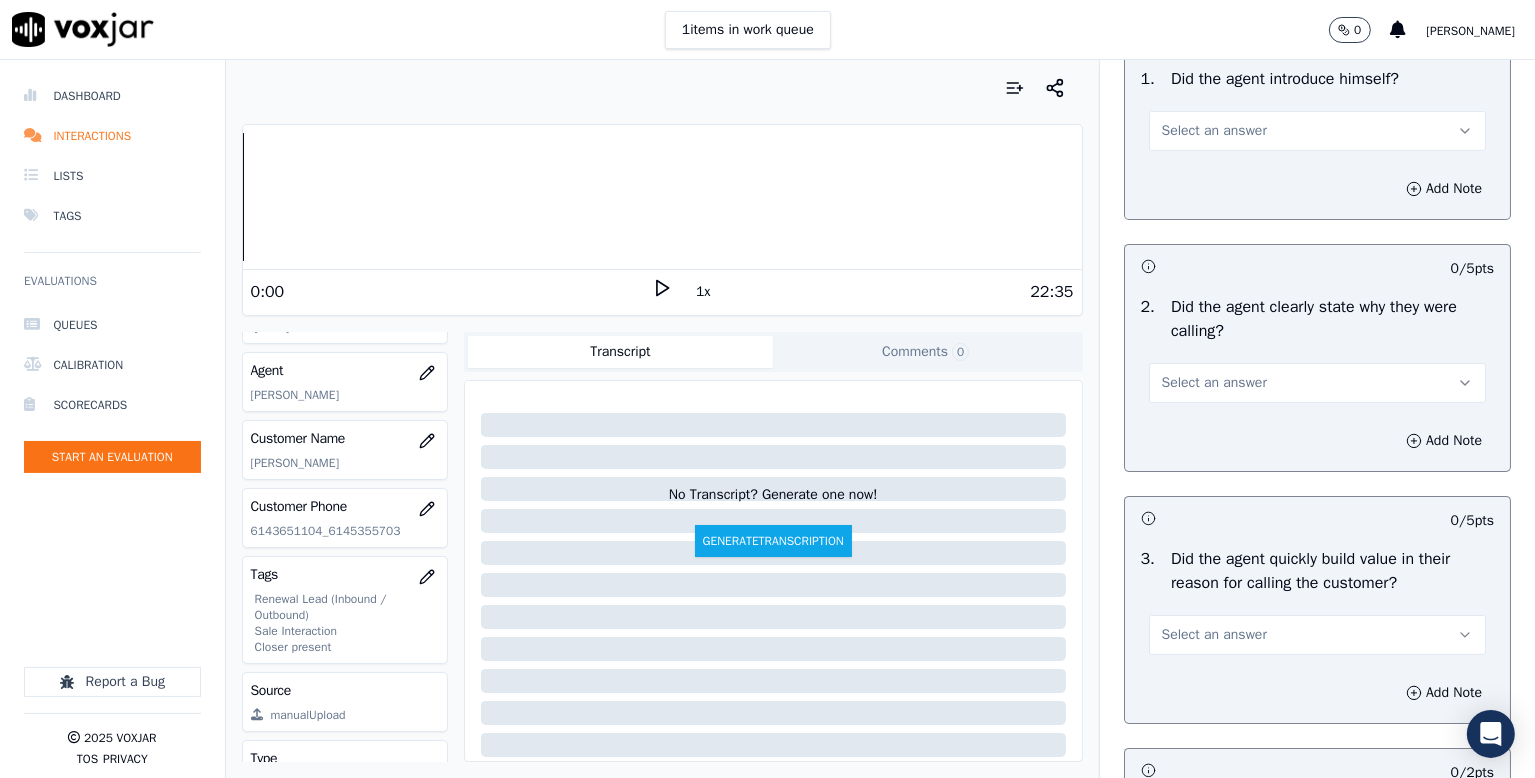 click on "Select an answer" at bounding box center [1214, 131] 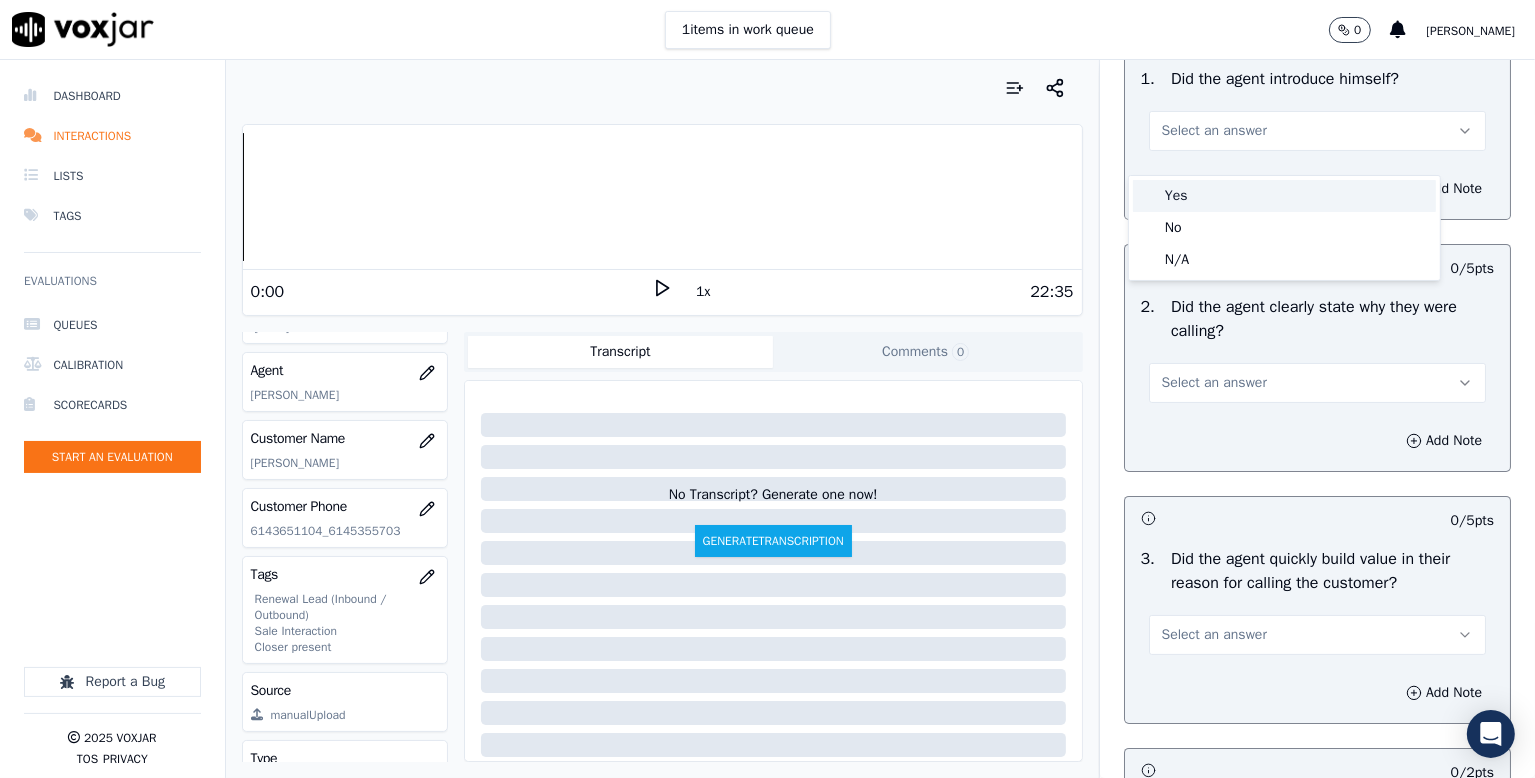 click on "Yes" at bounding box center (1284, 196) 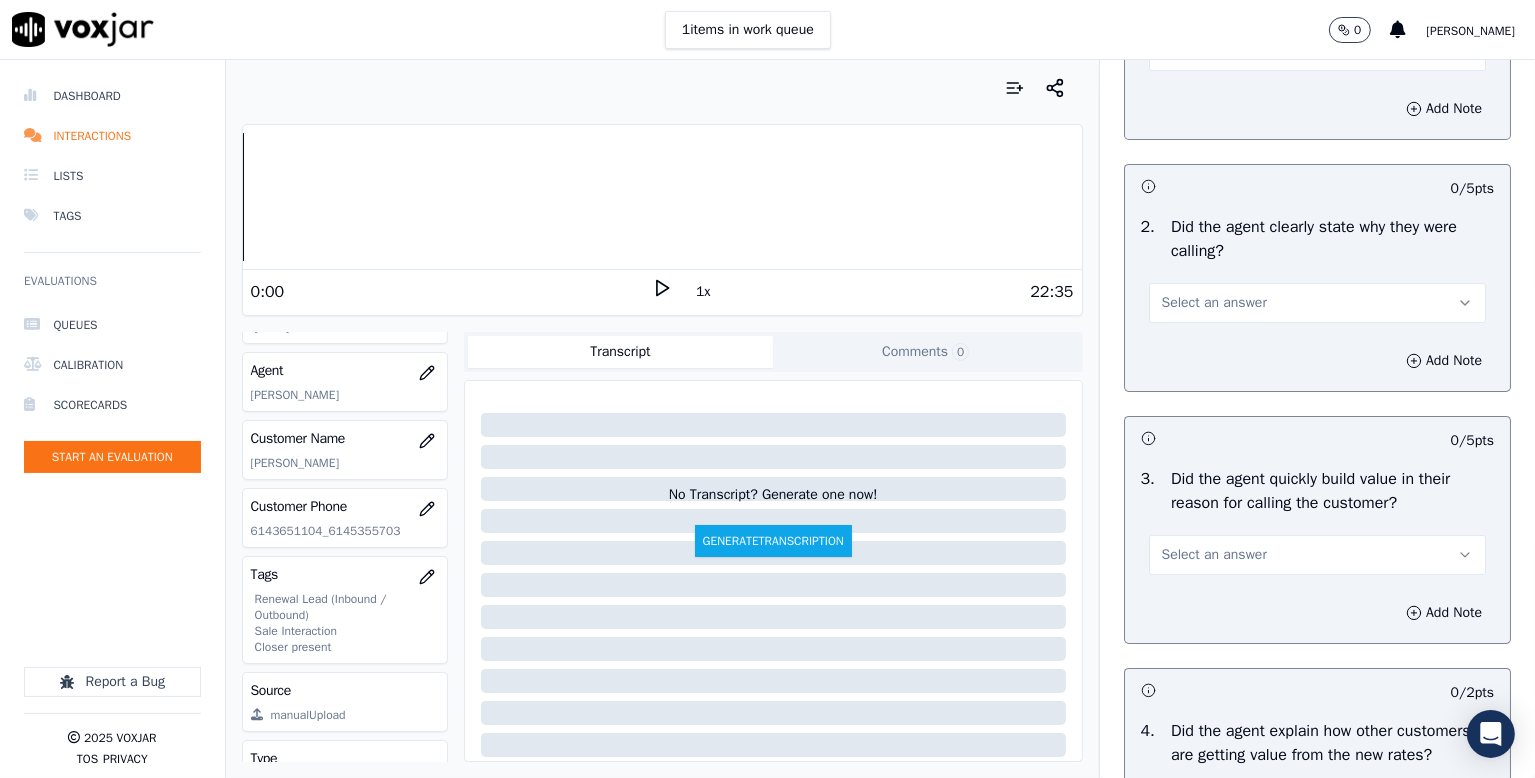 scroll, scrollTop: 400, scrollLeft: 0, axis: vertical 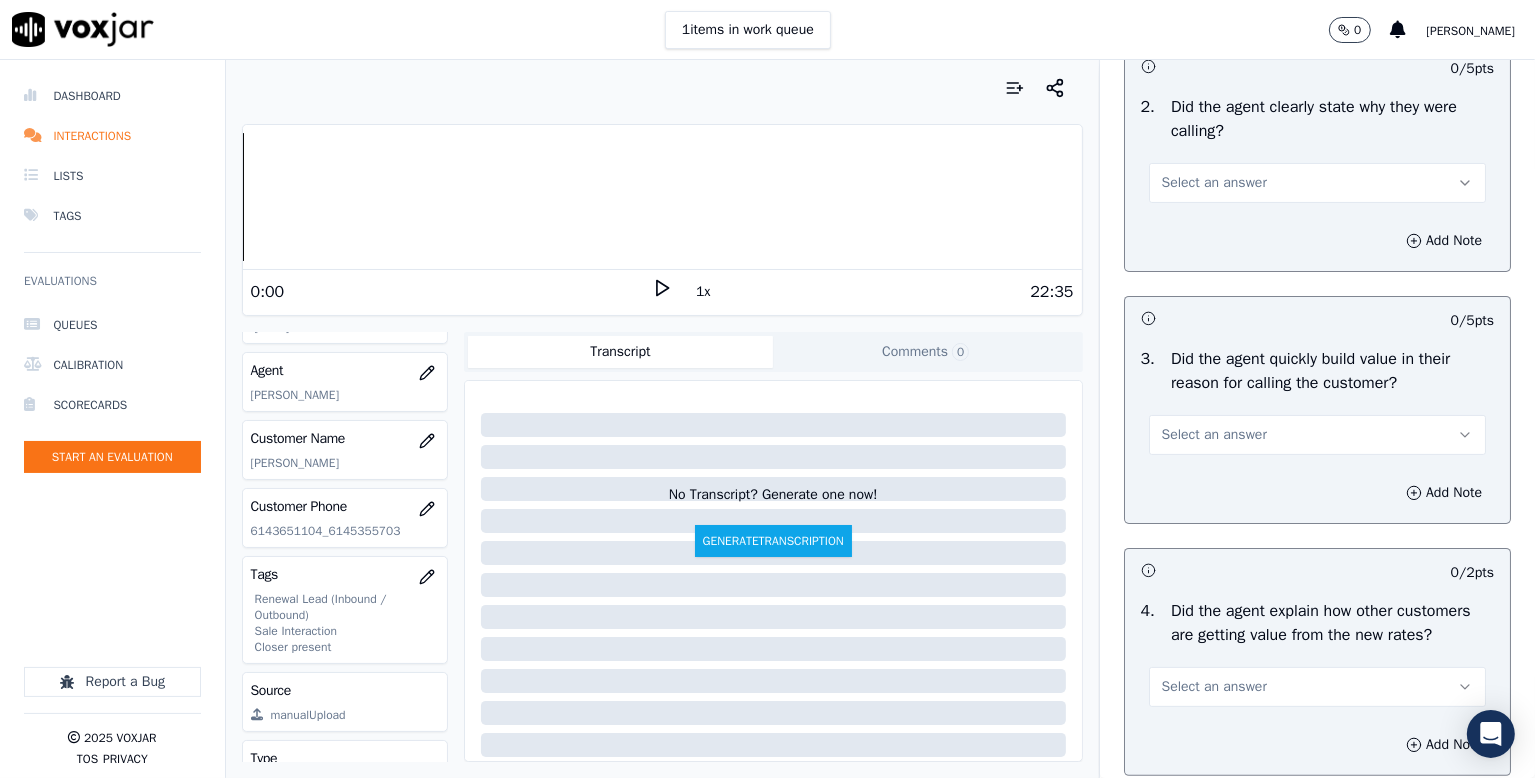 drag, startPoint x: 1195, startPoint y: 209, endPoint x: 1196, endPoint y: 221, distance: 12.0415945 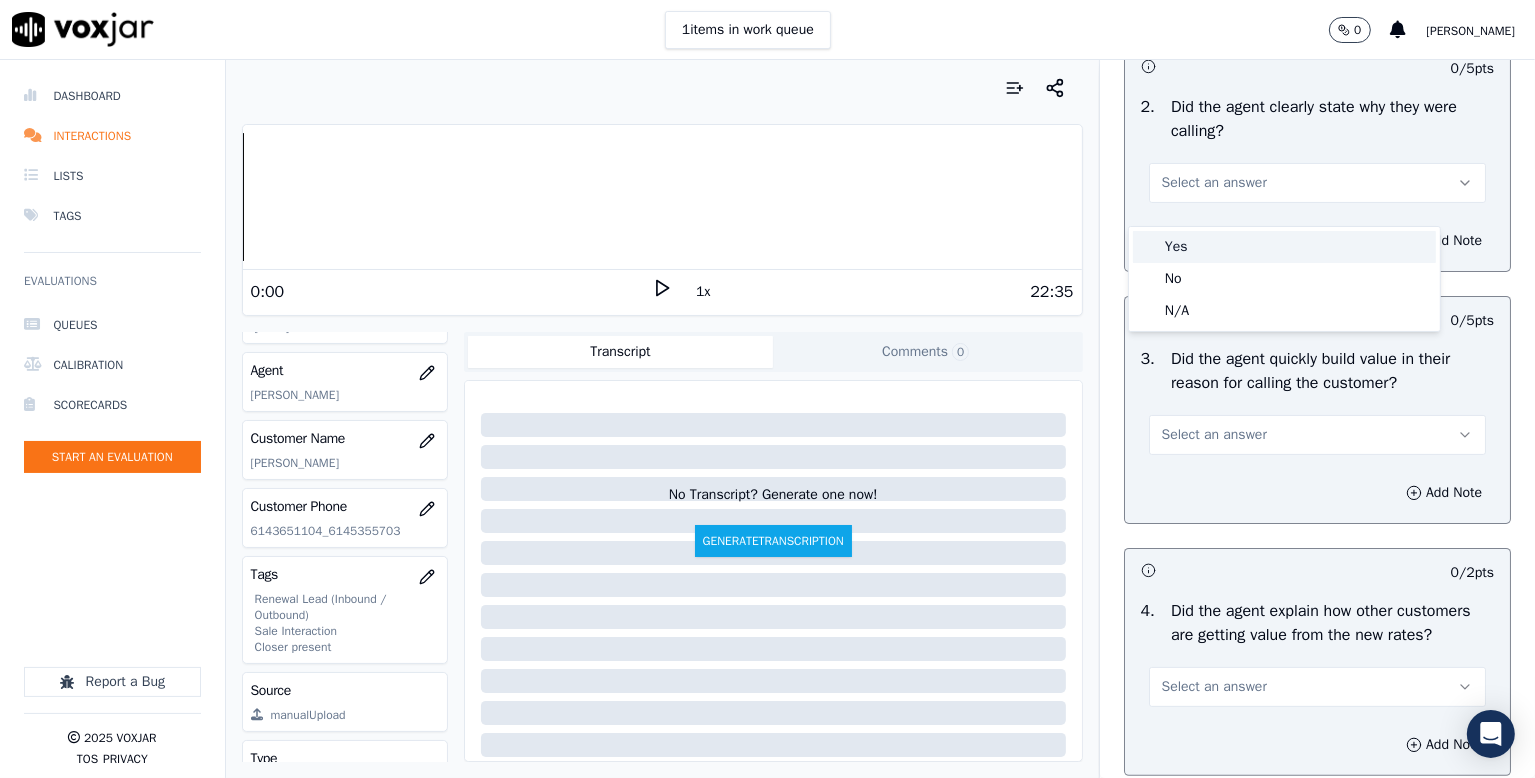 click on "Yes" at bounding box center [1284, 247] 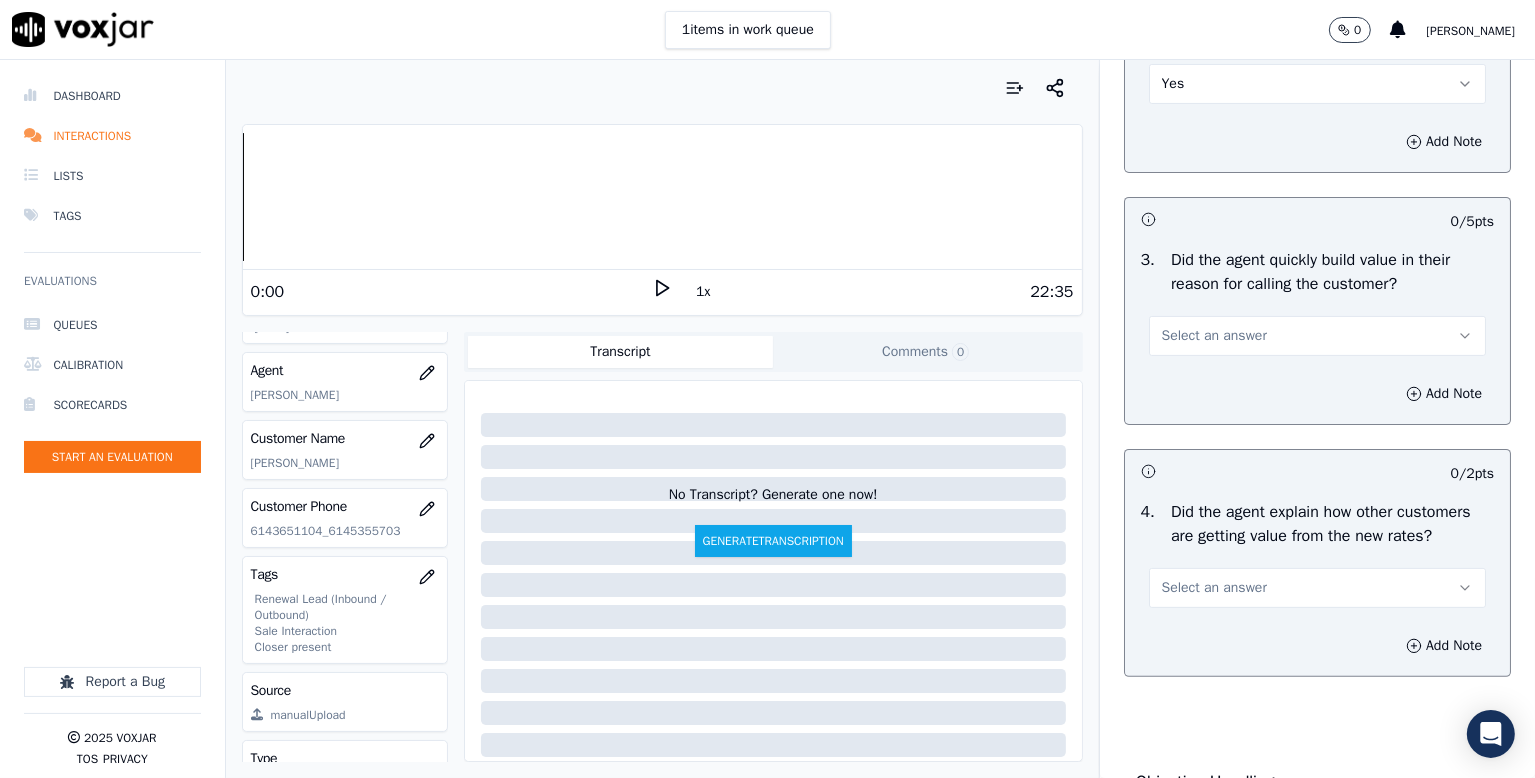 scroll, scrollTop: 600, scrollLeft: 0, axis: vertical 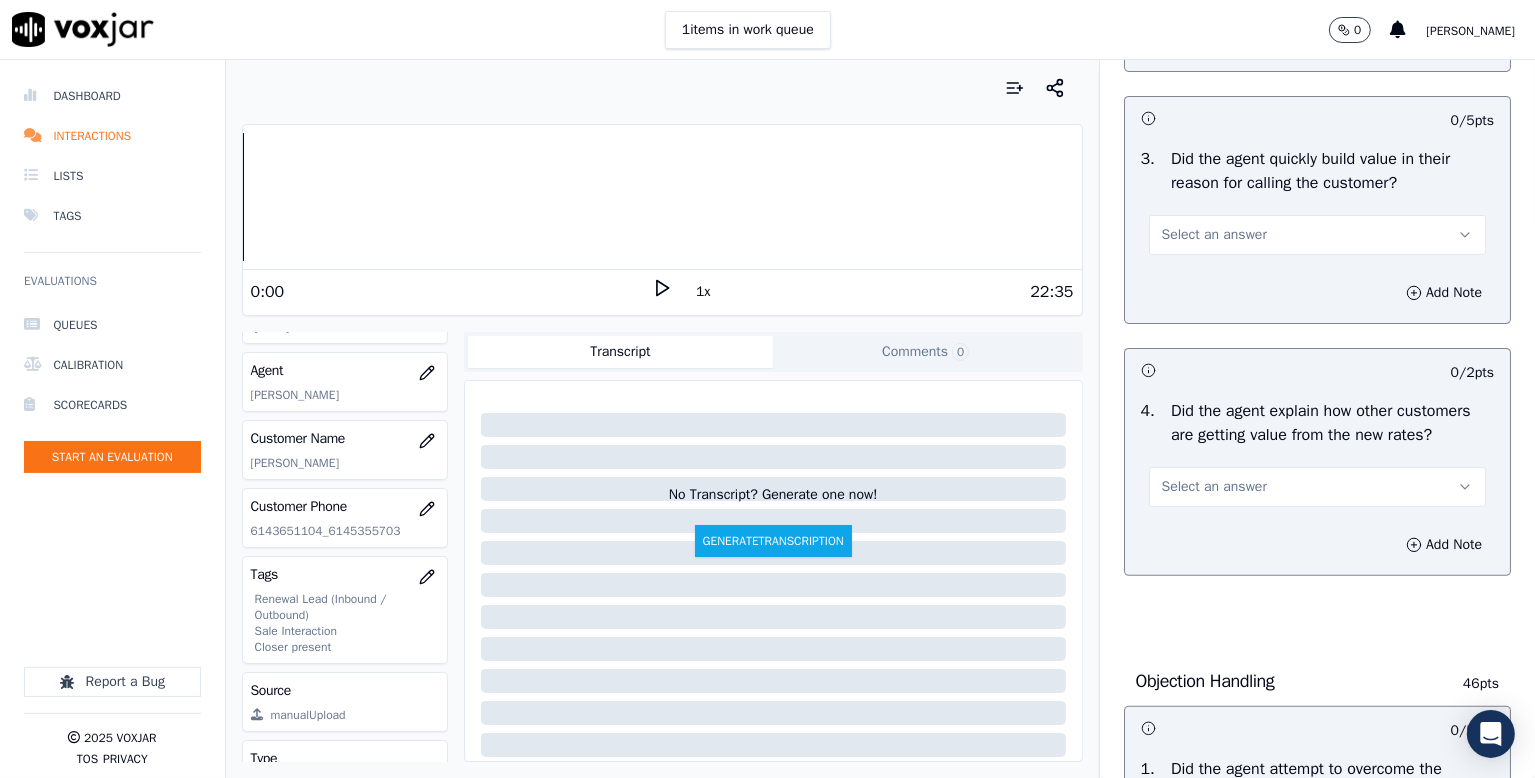 click on "Select an answer" at bounding box center (1214, 235) 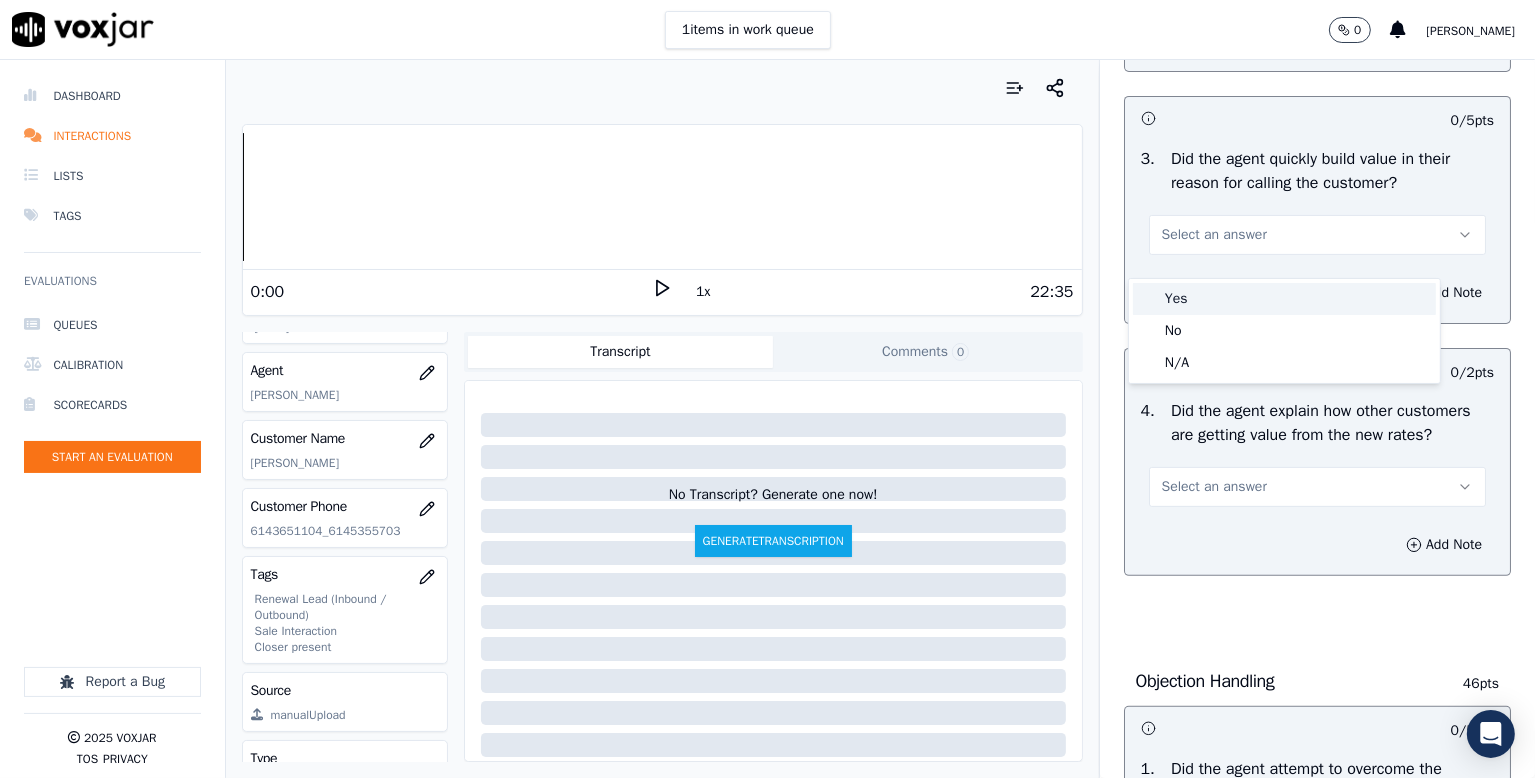 click on "Yes" at bounding box center [1284, 299] 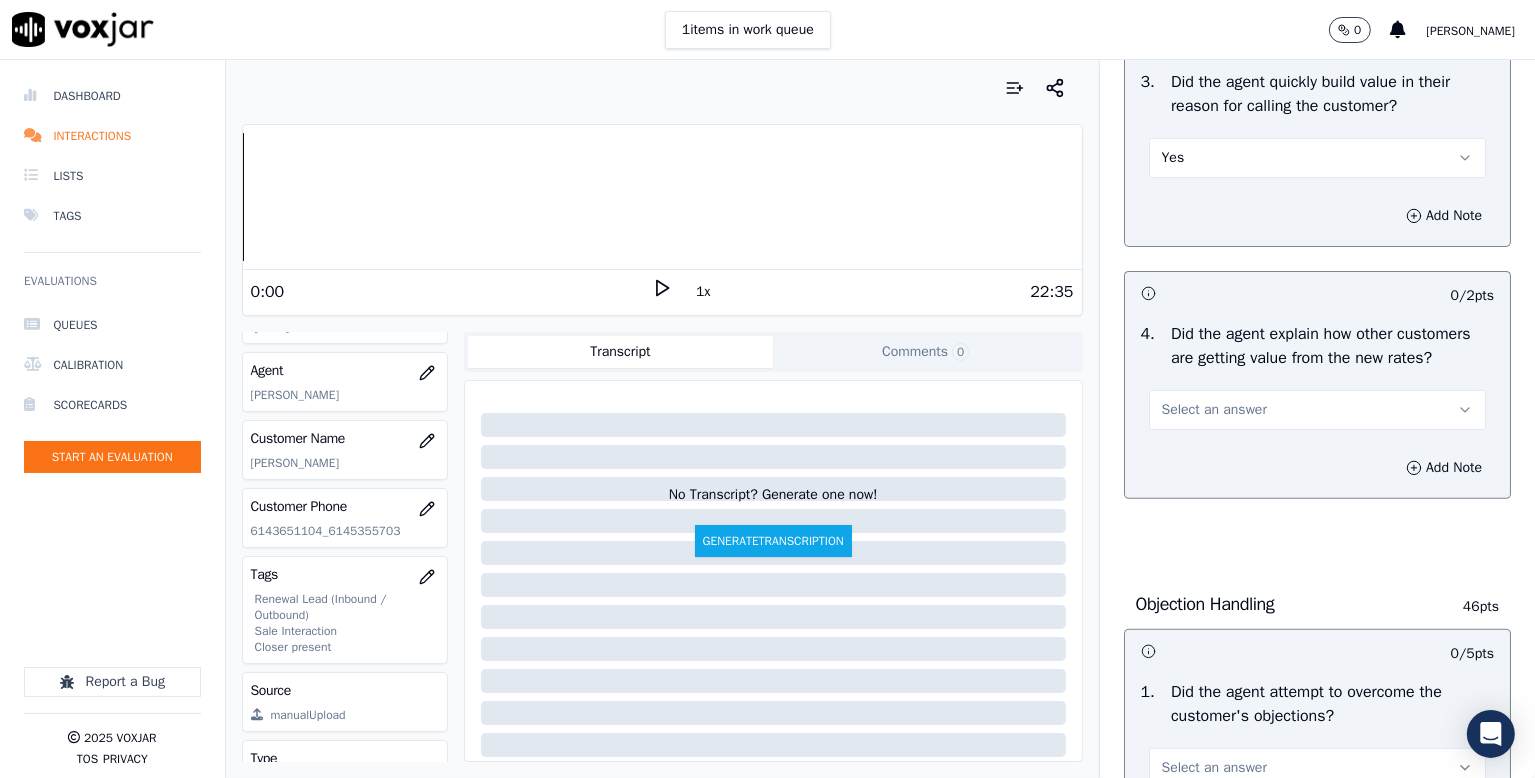 scroll, scrollTop: 800, scrollLeft: 0, axis: vertical 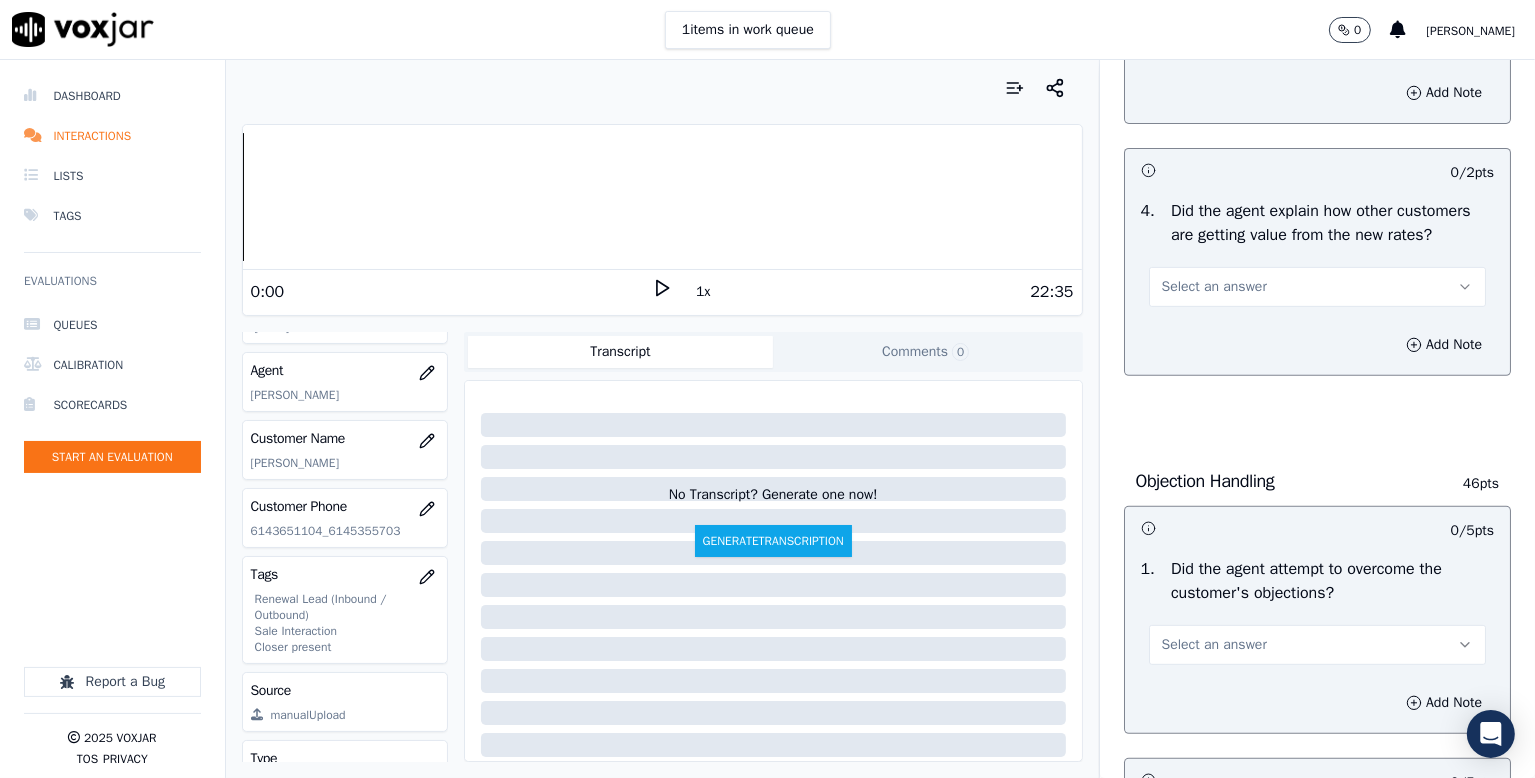 click on "Select an answer" at bounding box center (1214, 287) 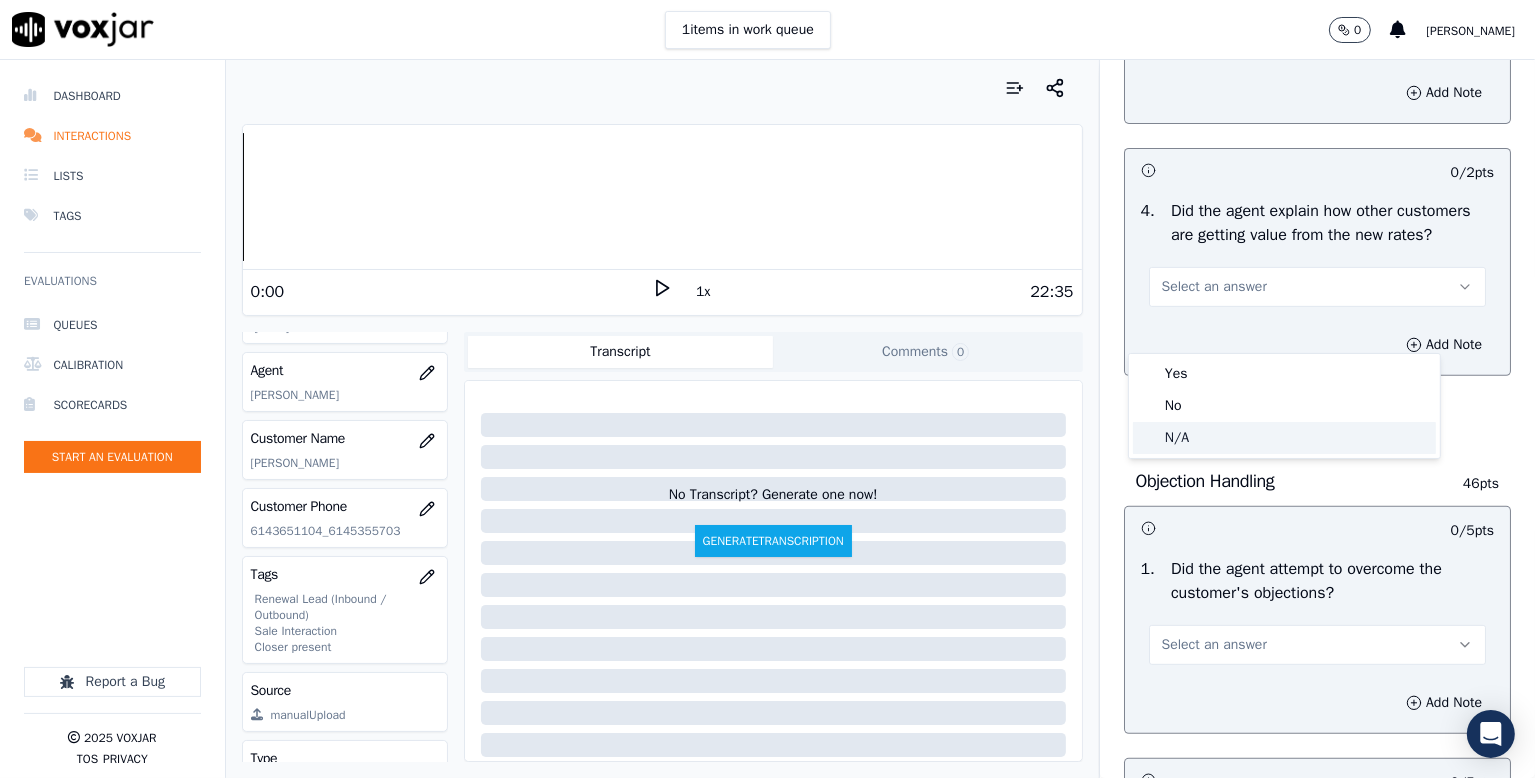 click on "N/A" 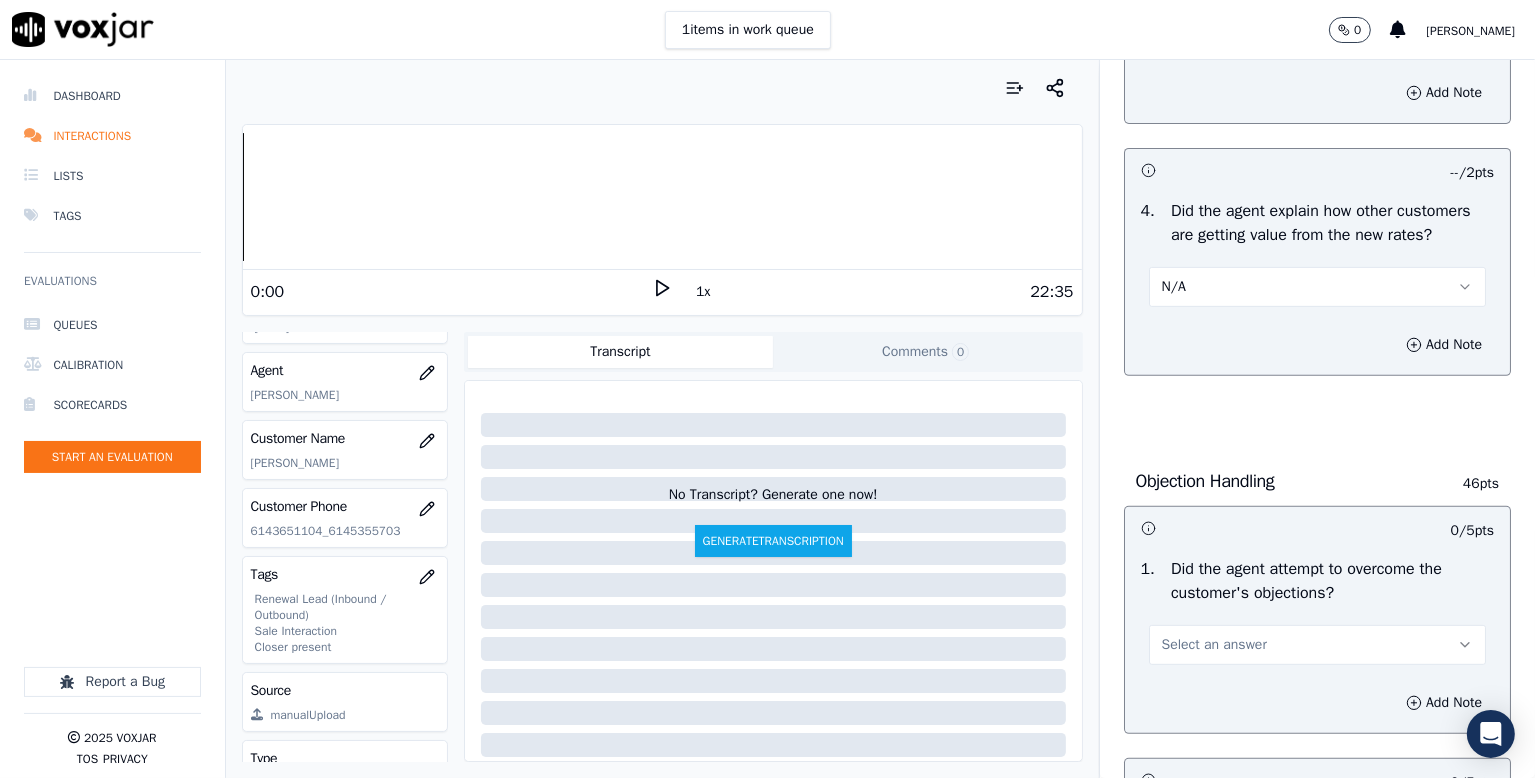 scroll, scrollTop: 1000, scrollLeft: 0, axis: vertical 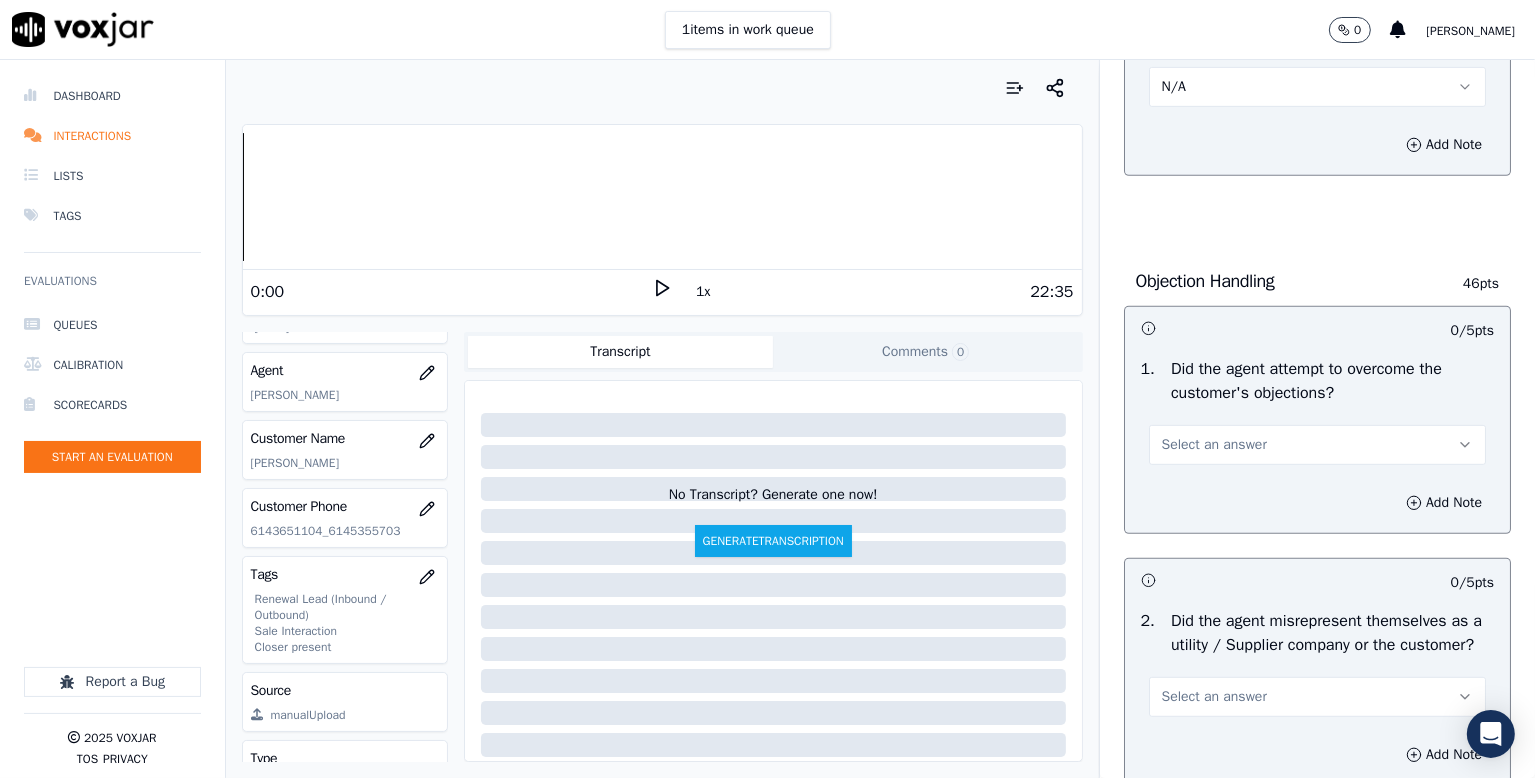 click on "Select an answer" at bounding box center (1214, 445) 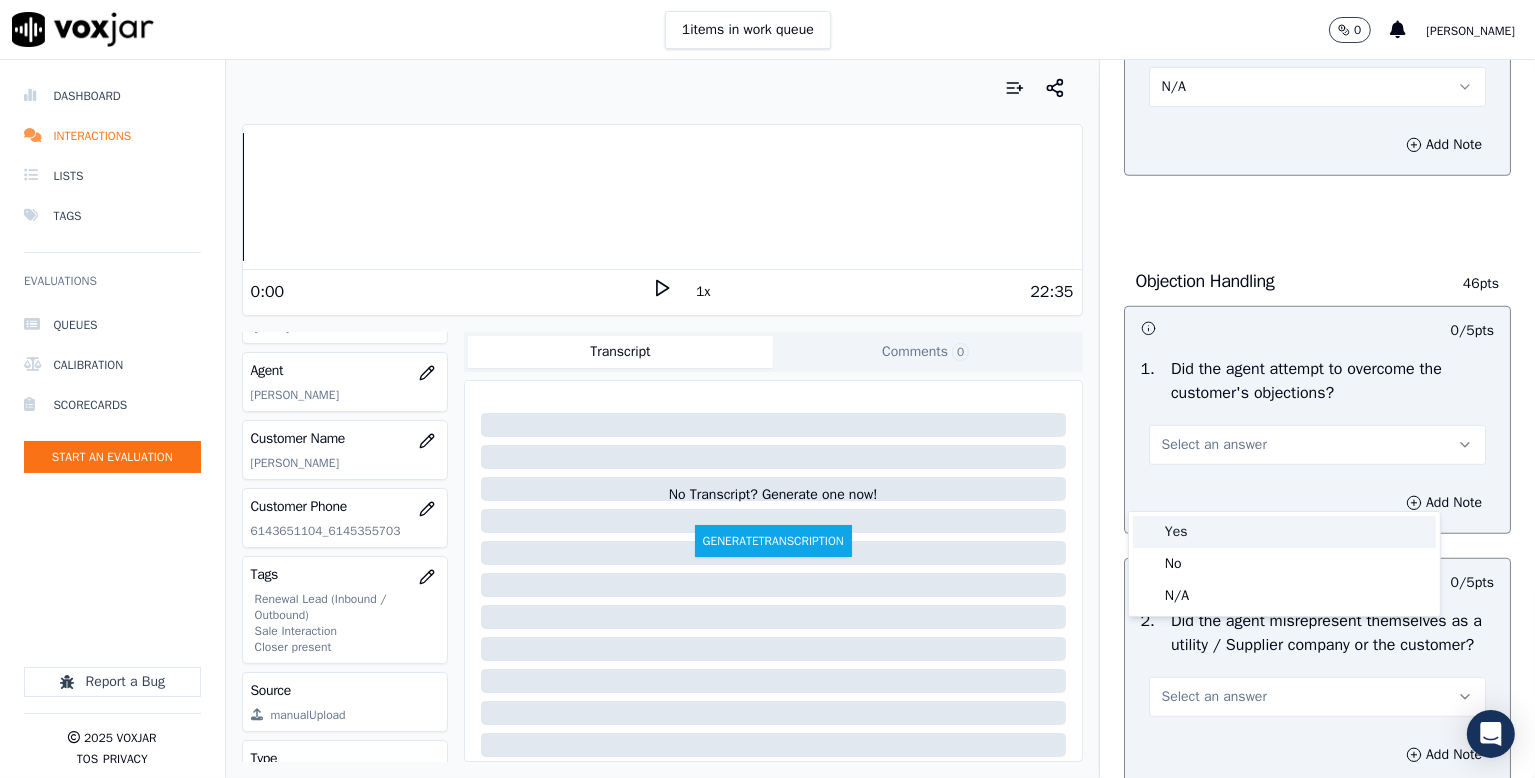 click on "Yes" at bounding box center (1284, 532) 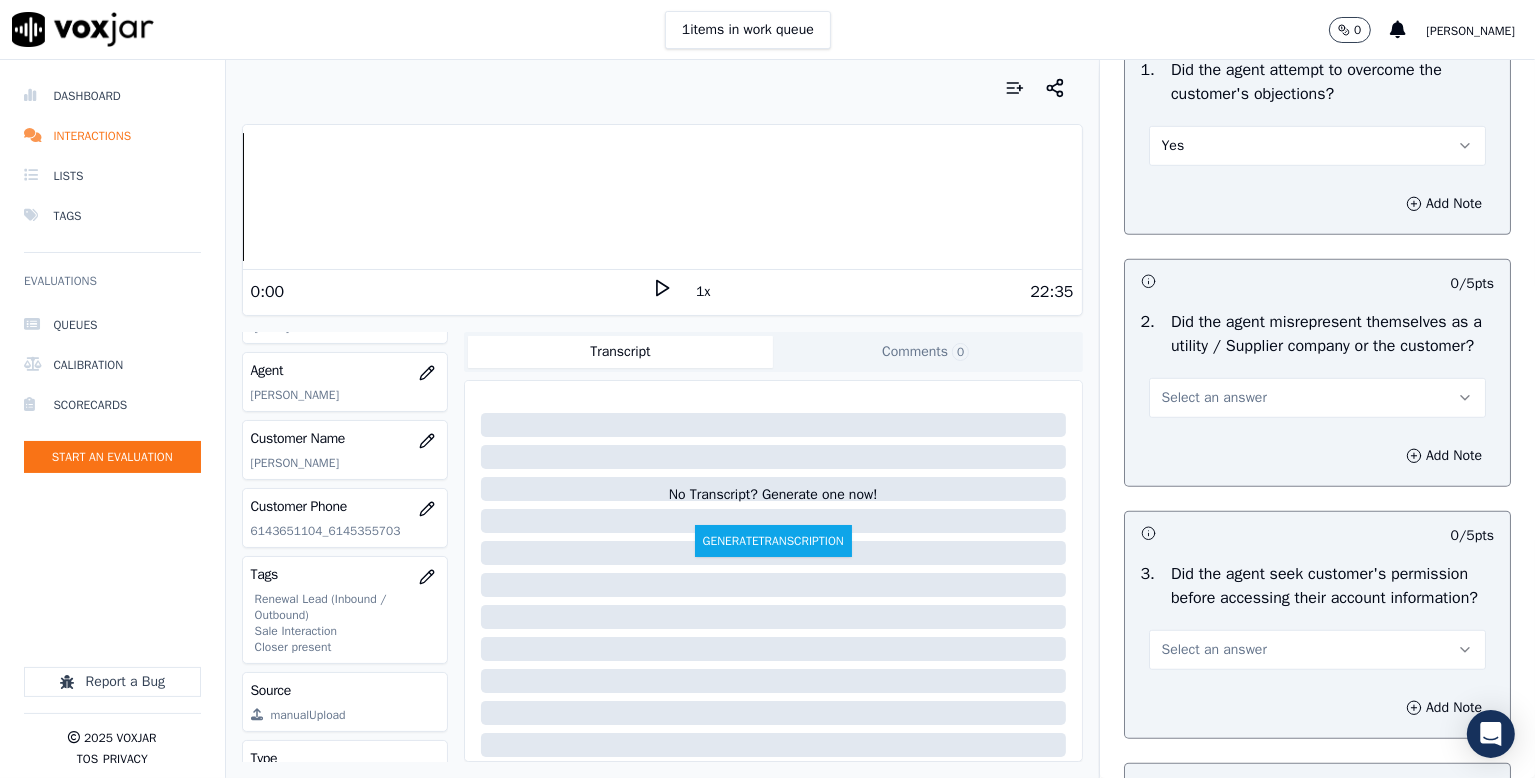 scroll, scrollTop: 1300, scrollLeft: 0, axis: vertical 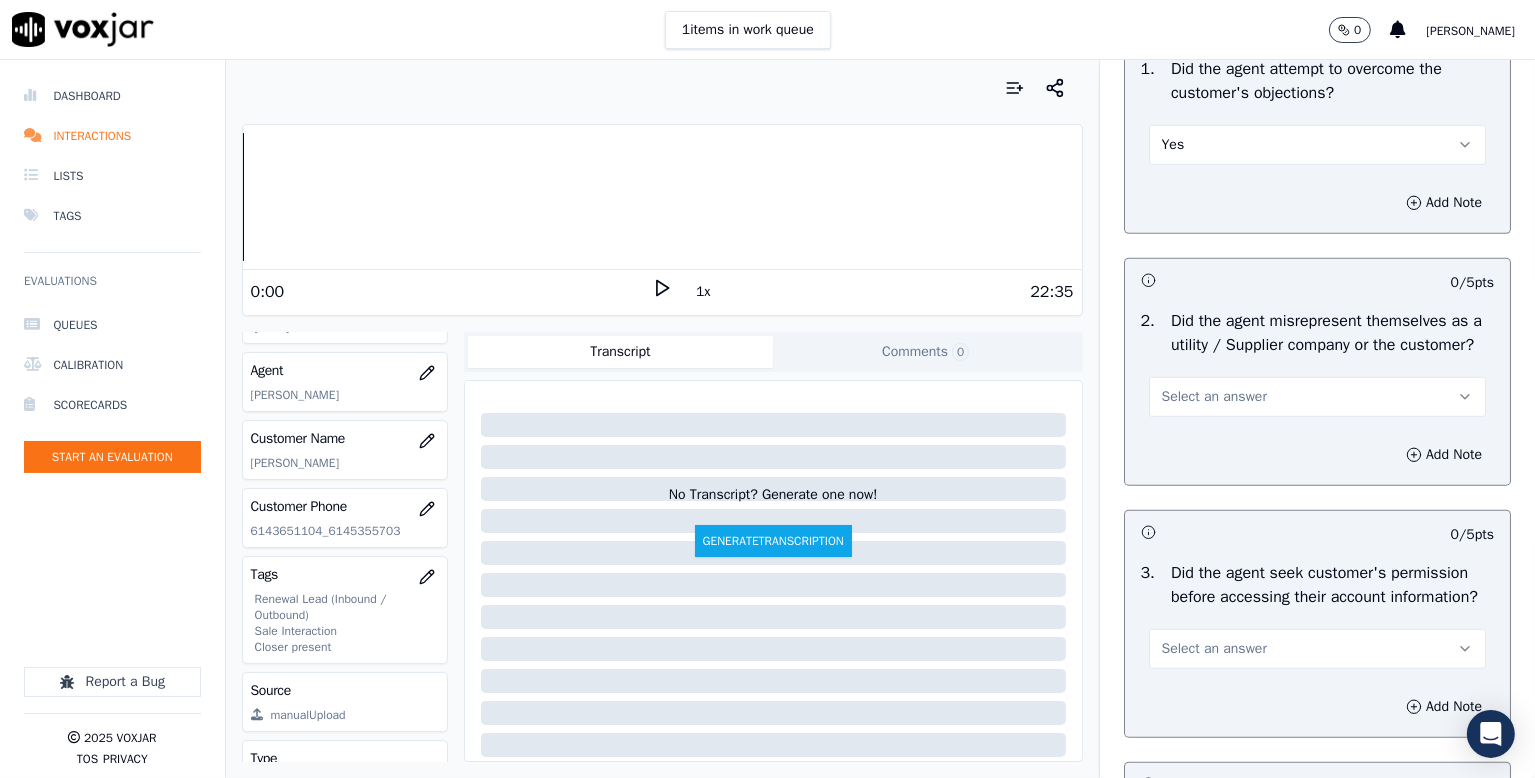 drag, startPoint x: 1208, startPoint y: 457, endPoint x: 1208, endPoint y: 469, distance: 12 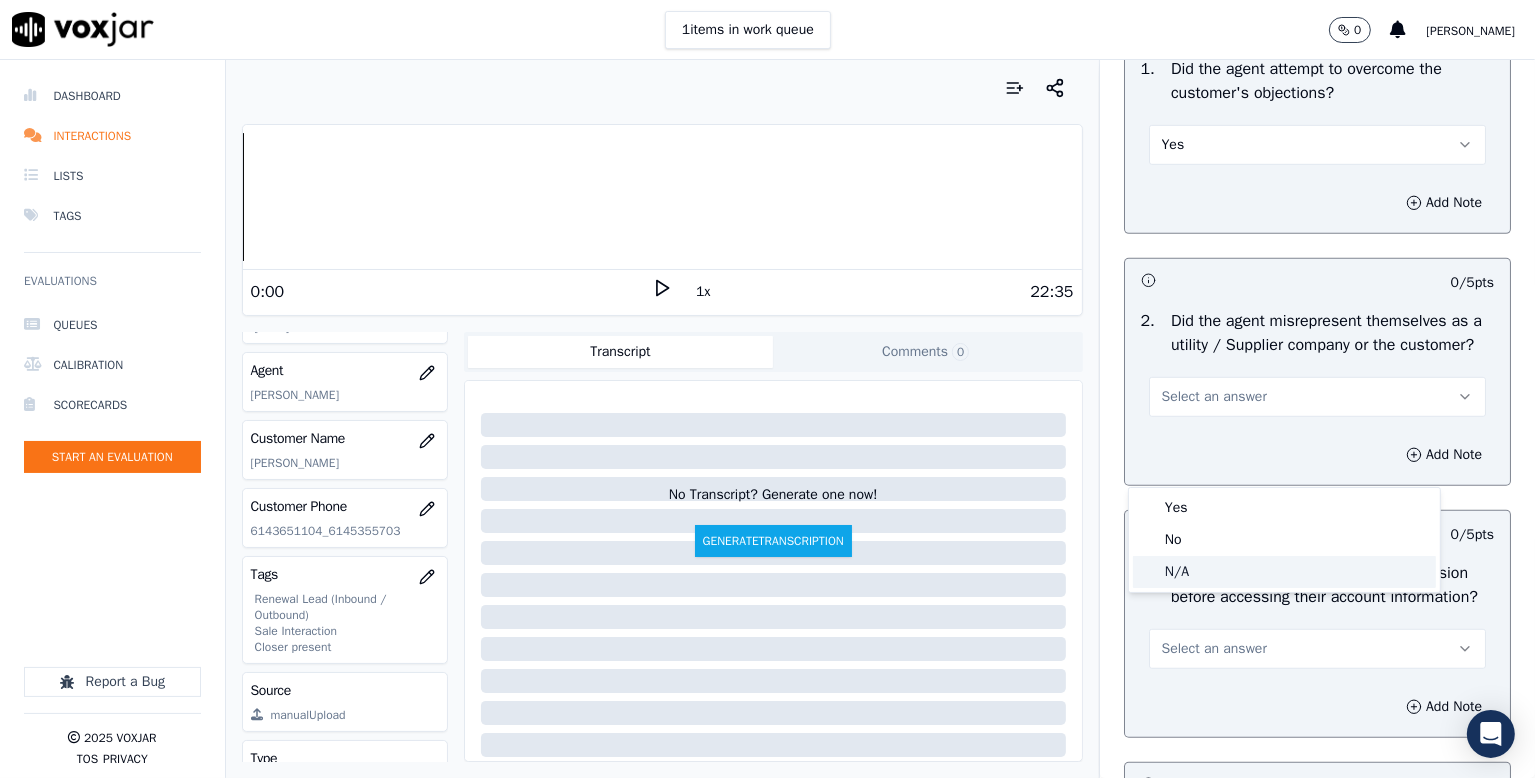 click on "N/A" 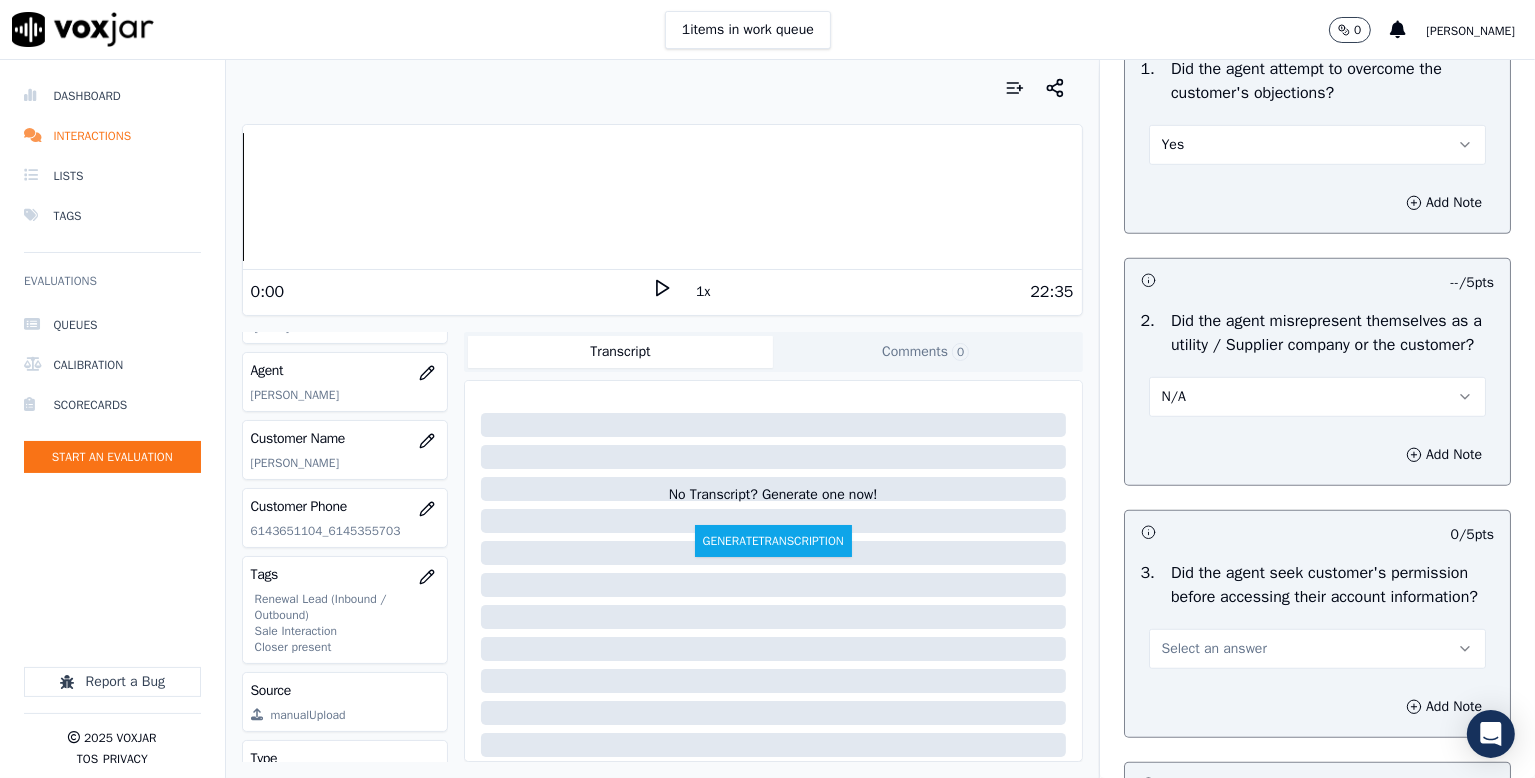 click on "N/A" at bounding box center [1317, 397] 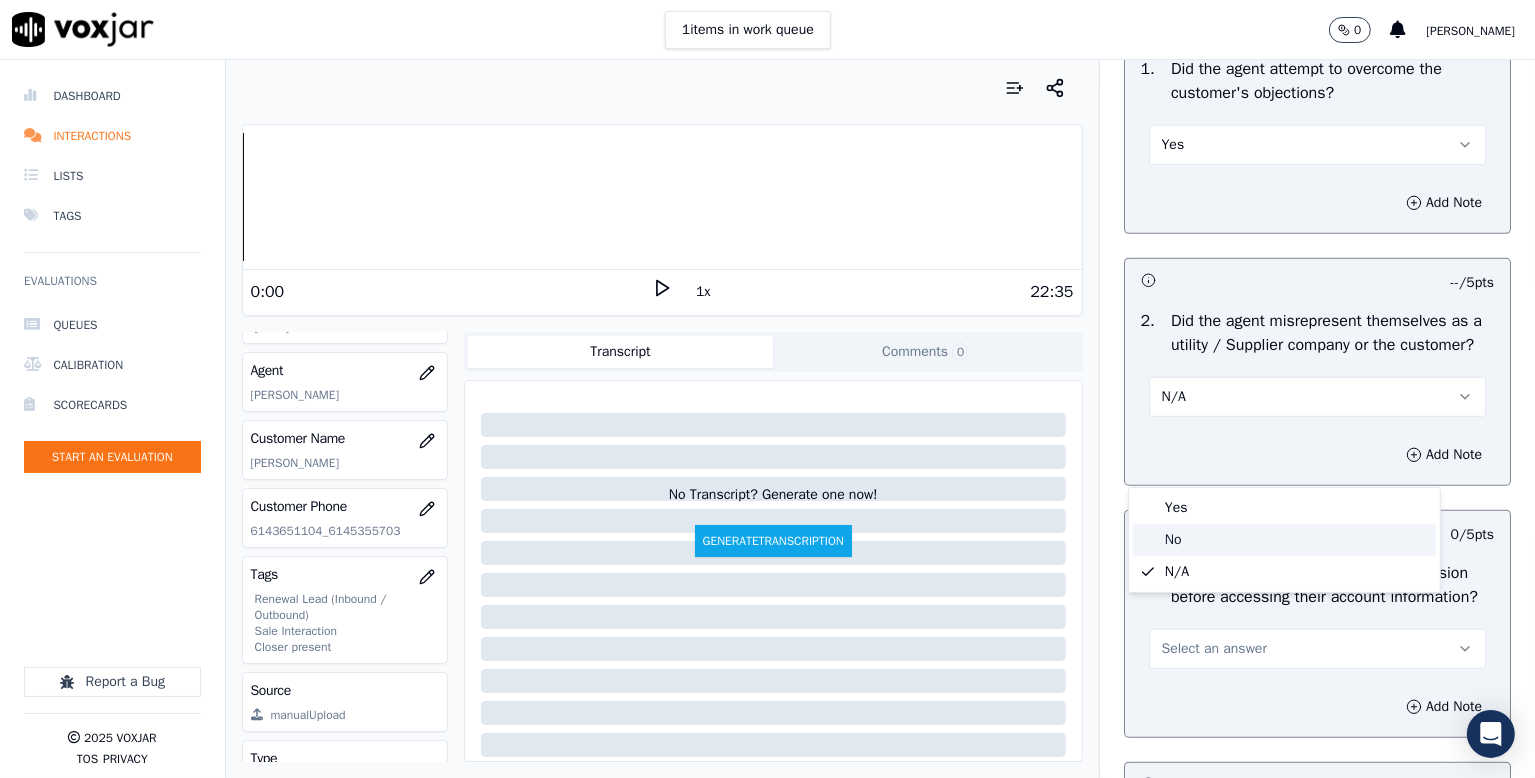 drag, startPoint x: 1176, startPoint y: 537, endPoint x: 1276, endPoint y: 504, distance: 105.30432 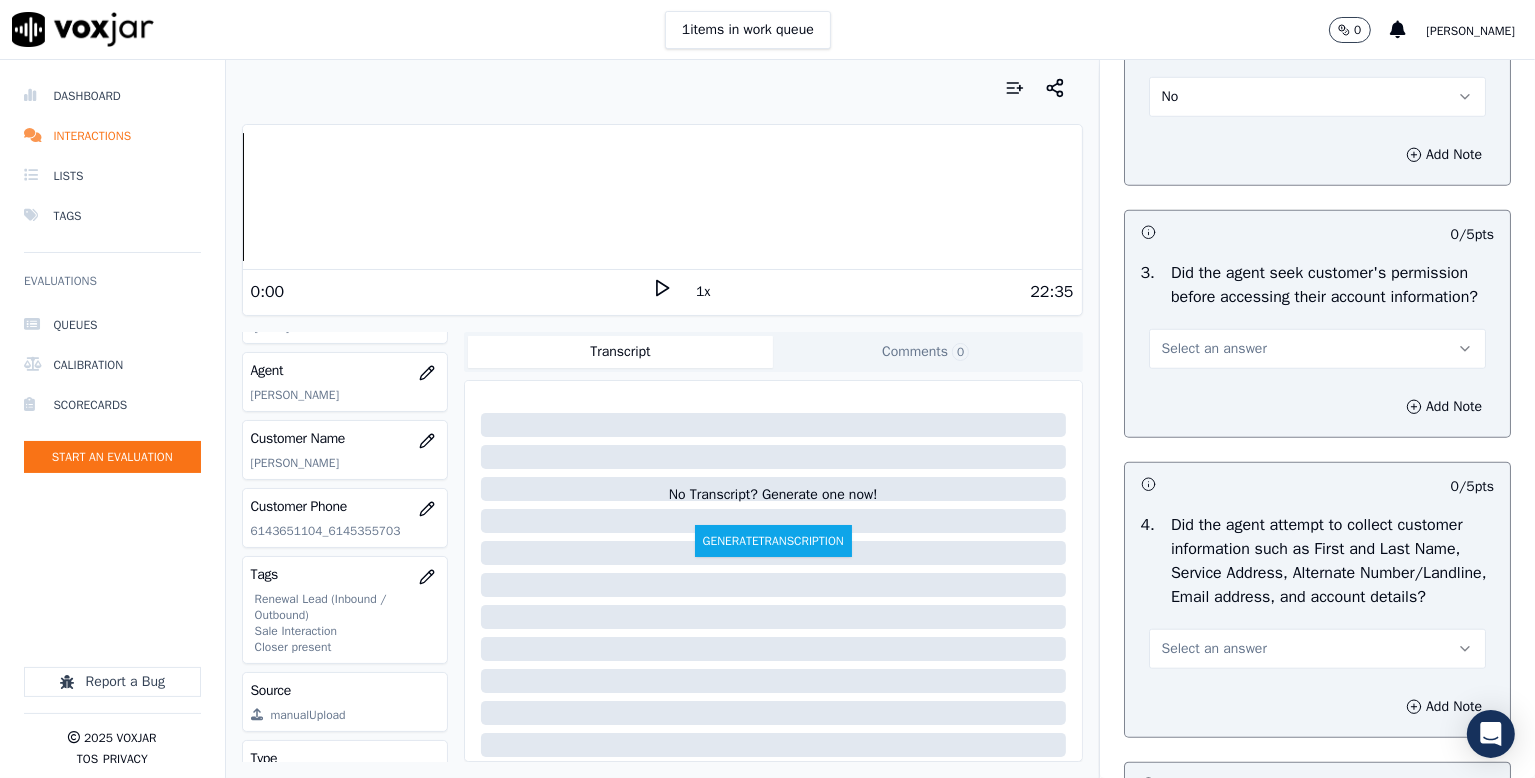 scroll, scrollTop: 1800, scrollLeft: 0, axis: vertical 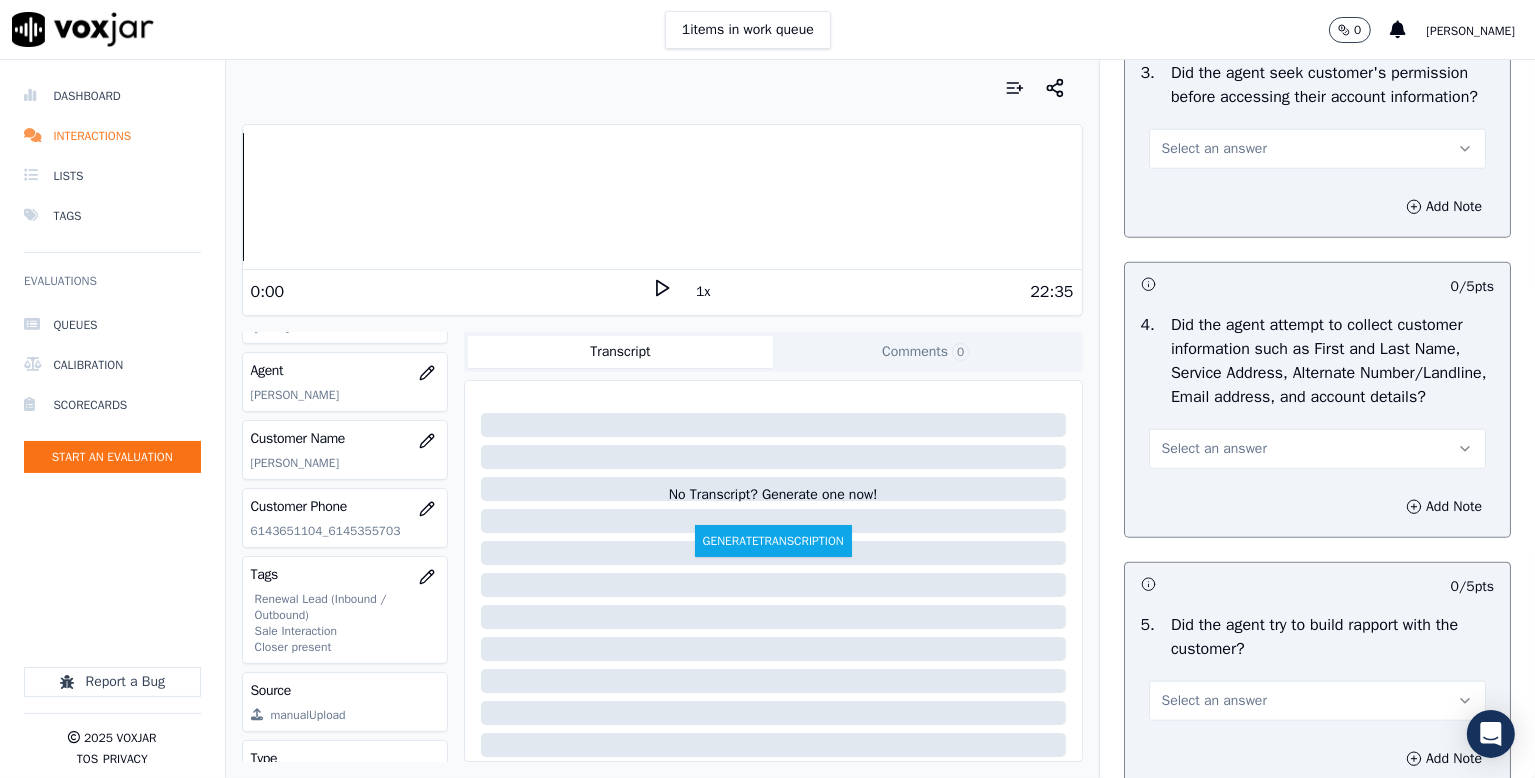 drag, startPoint x: 1240, startPoint y: 246, endPoint x: 1232, endPoint y: 258, distance: 14.422205 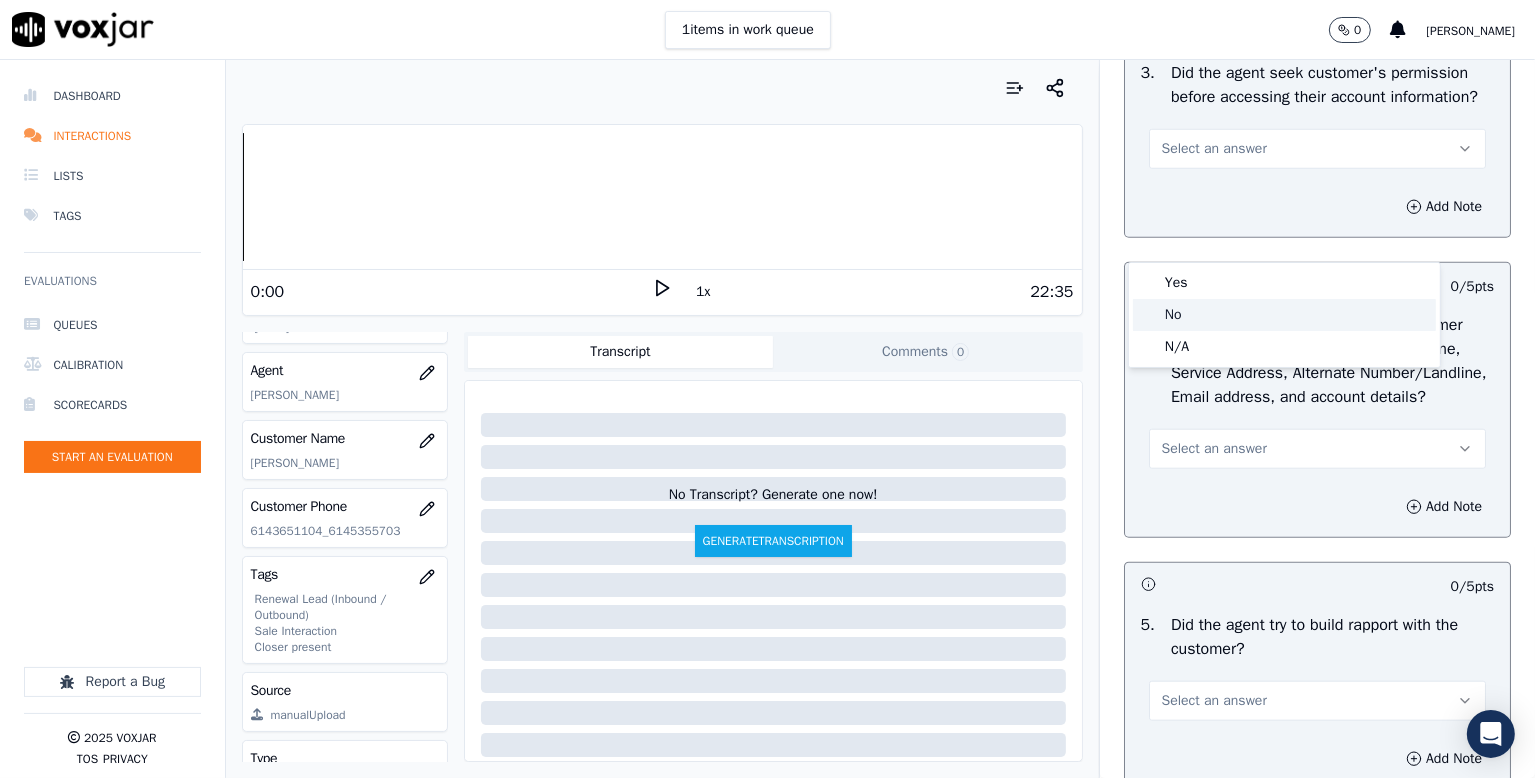click on "No" 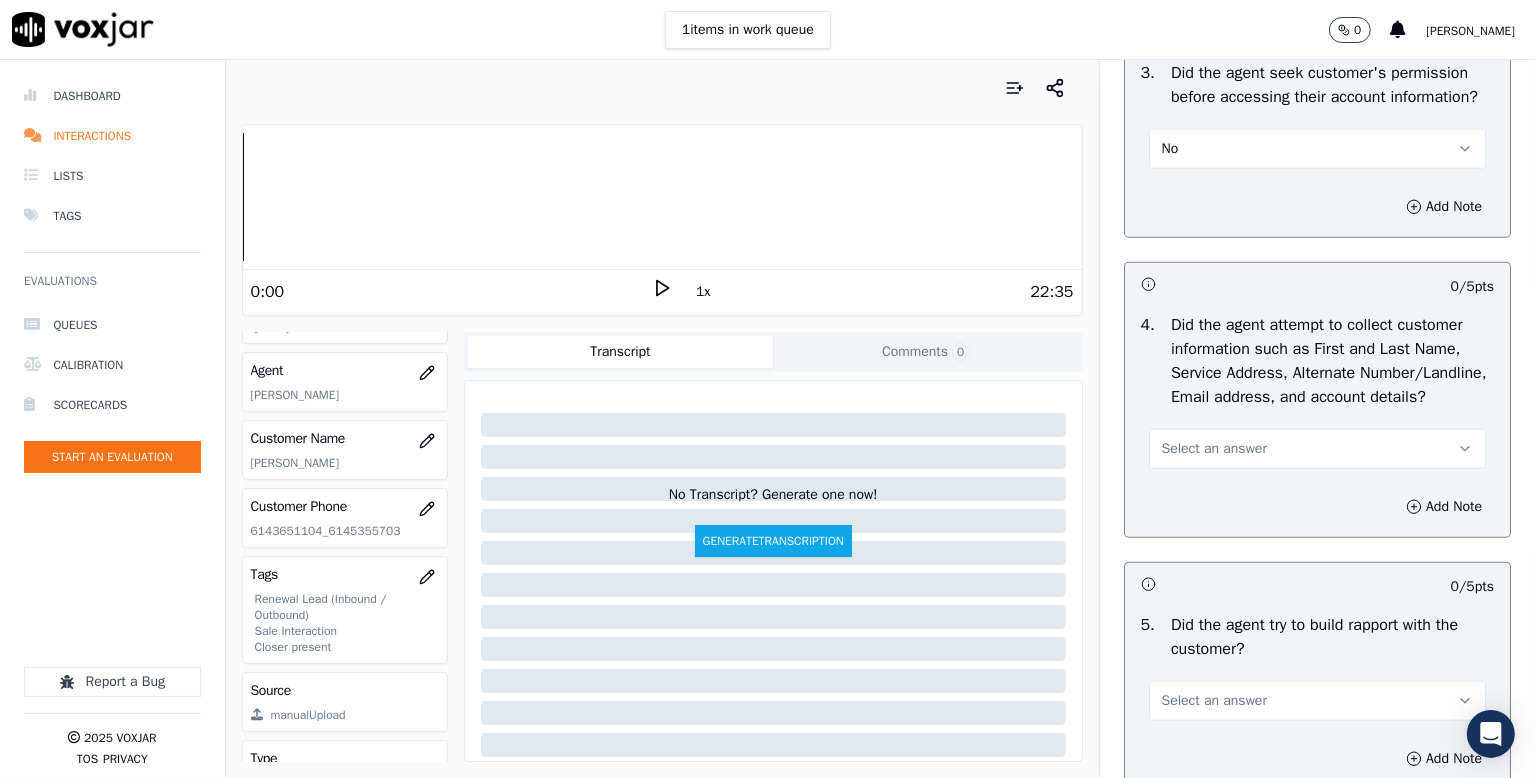 scroll, scrollTop: 2000, scrollLeft: 0, axis: vertical 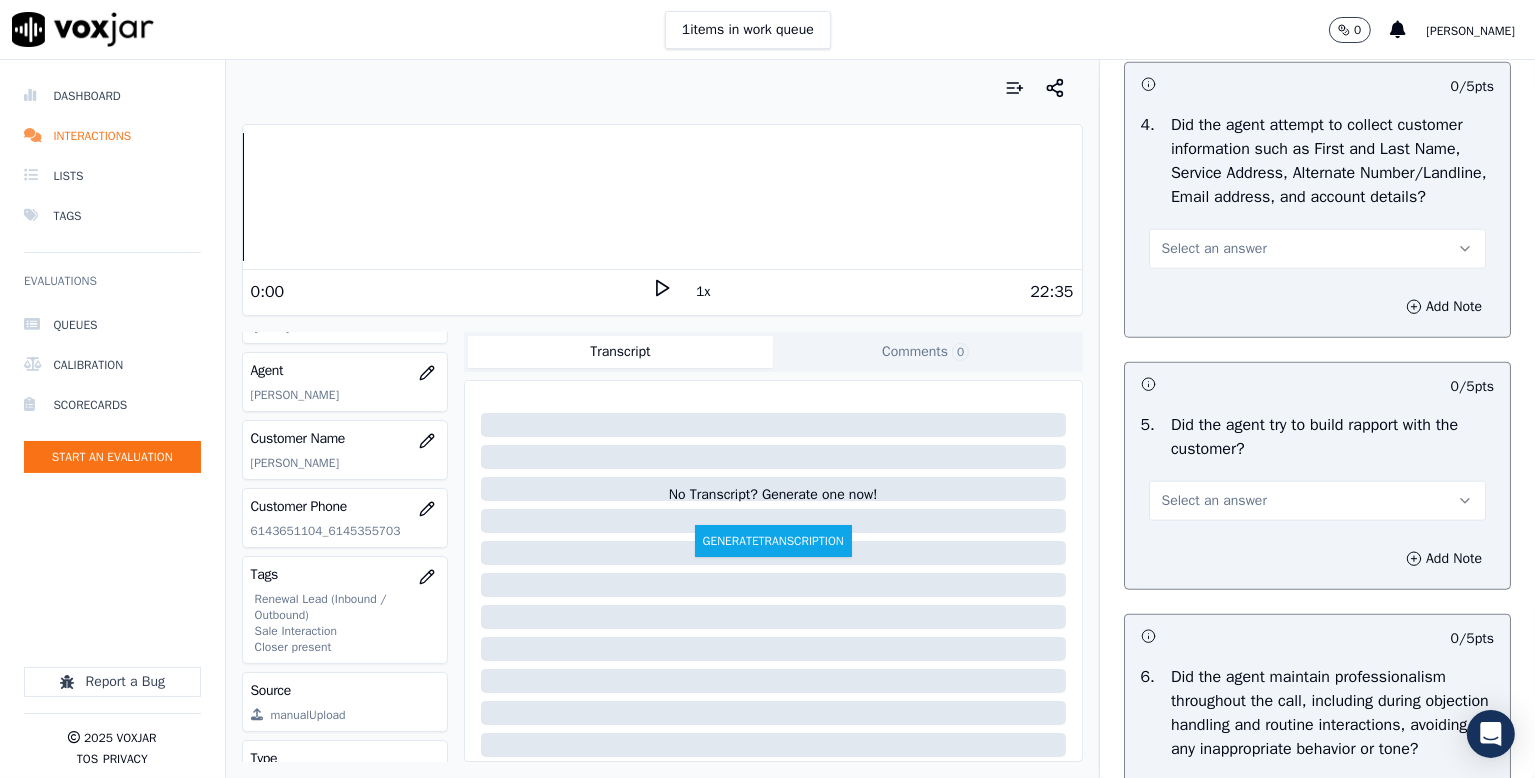 click on "4 .   Did the agent attempt to collect customer information such as First and Last Name, Service Address, Alternate Number/Landline, Email address, and account details?   Select an answer" at bounding box center [1317, 191] 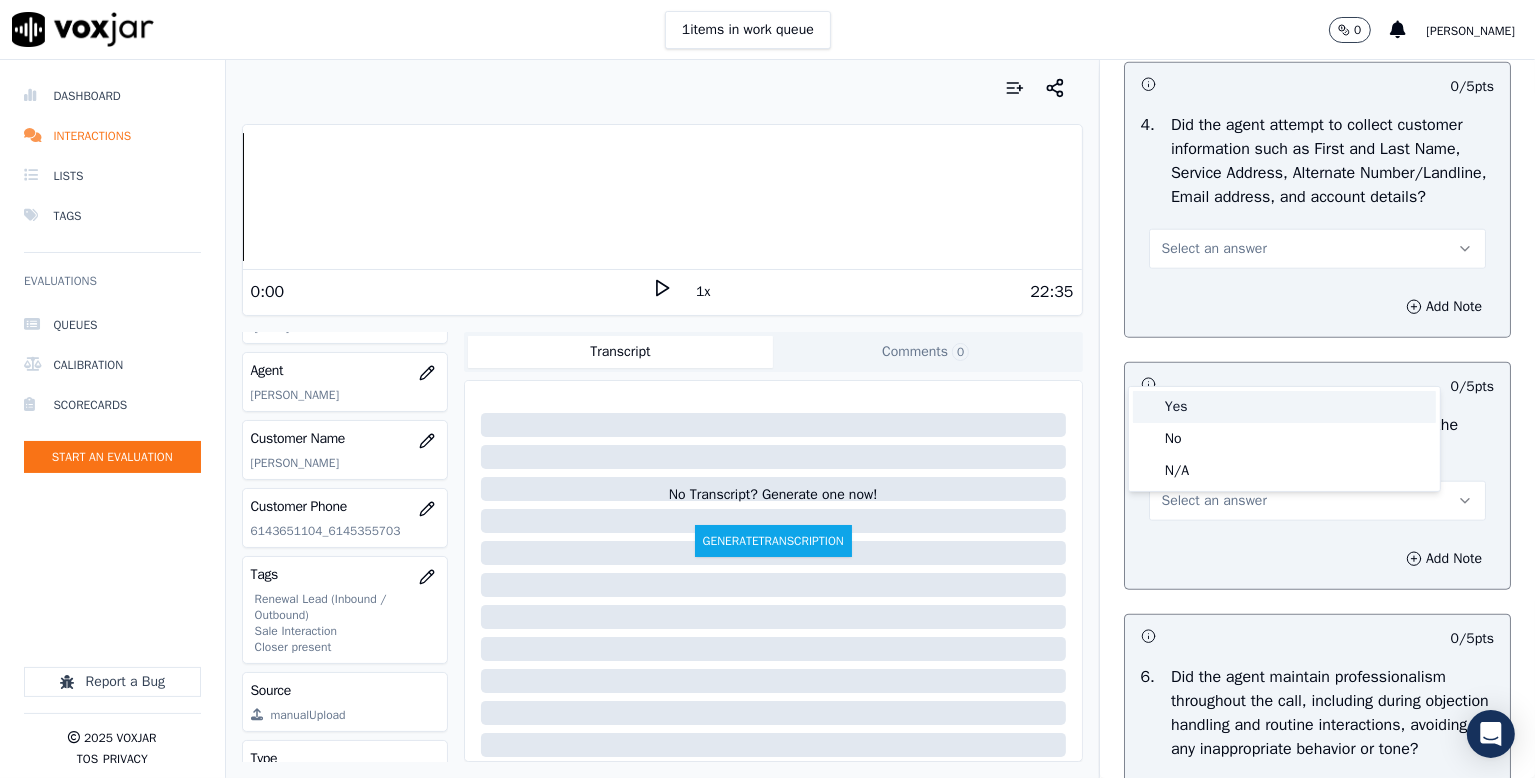 drag, startPoint x: 1174, startPoint y: 409, endPoint x: 1192, endPoint y: 409, distance: 18 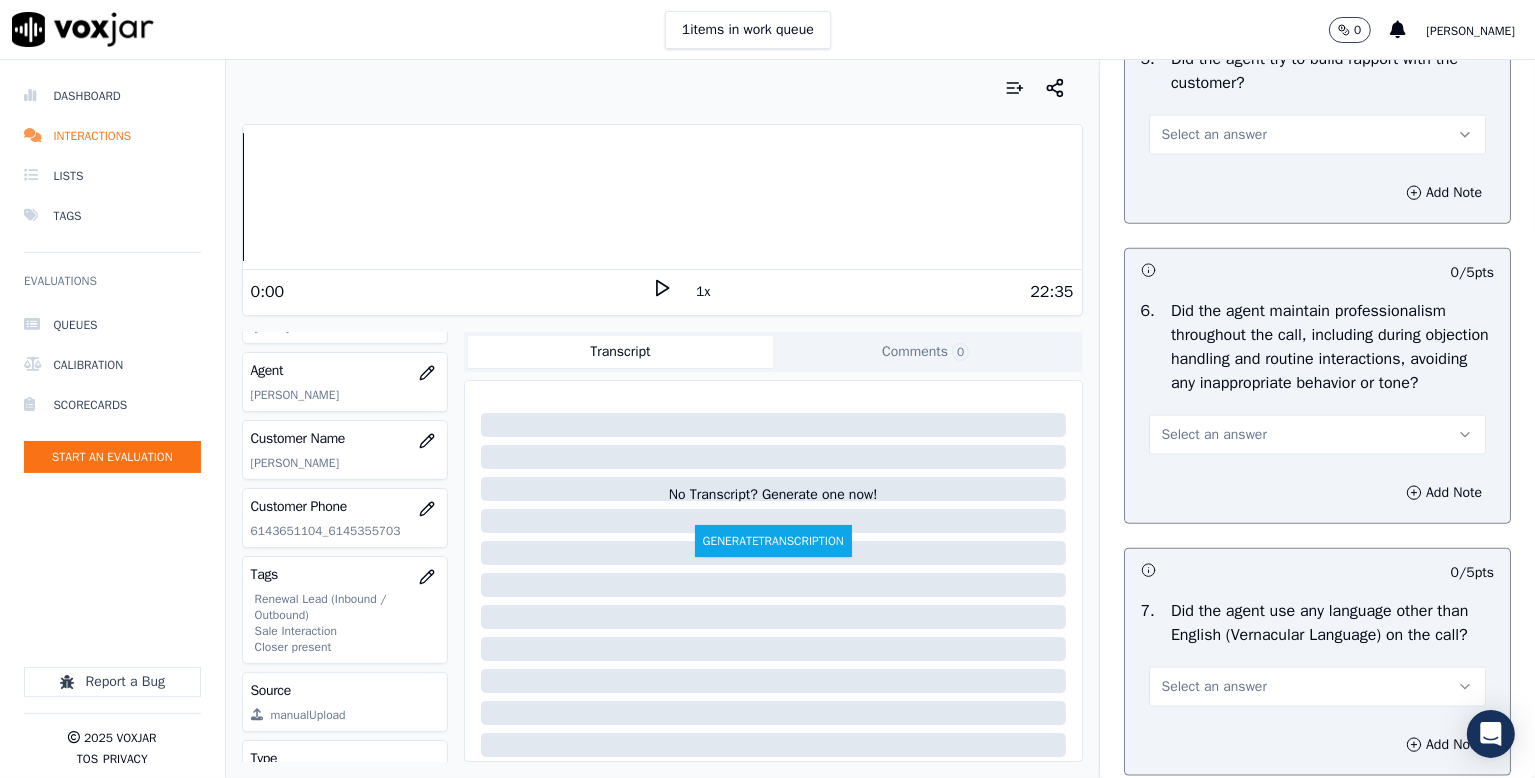 scroll, scrollTop: 2400, scrollLeft: 0, axis: vertical 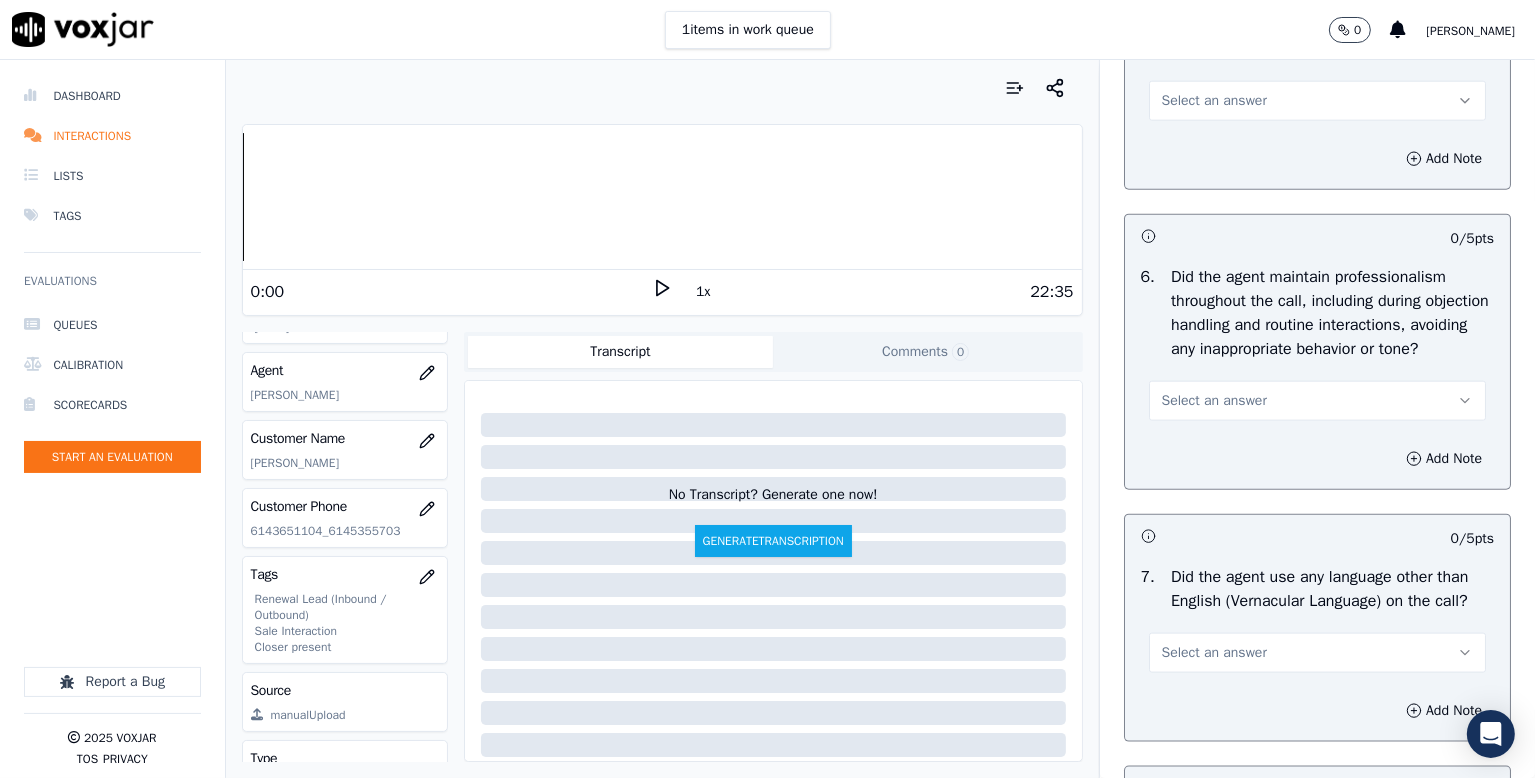 click on "Select an answer" at bounding box center [1214, 101] 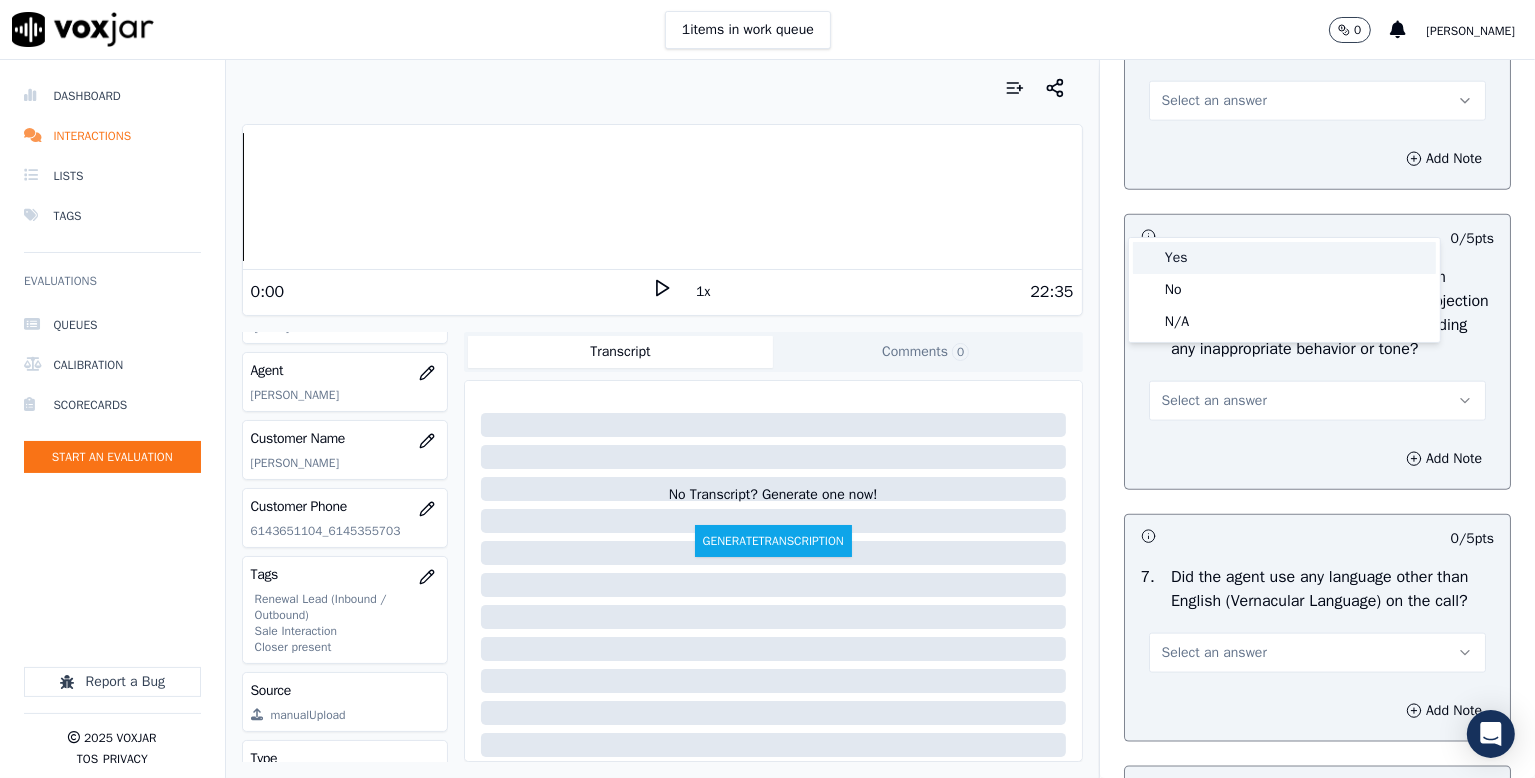 click on "Yes" at bounding box center [1284, 258] 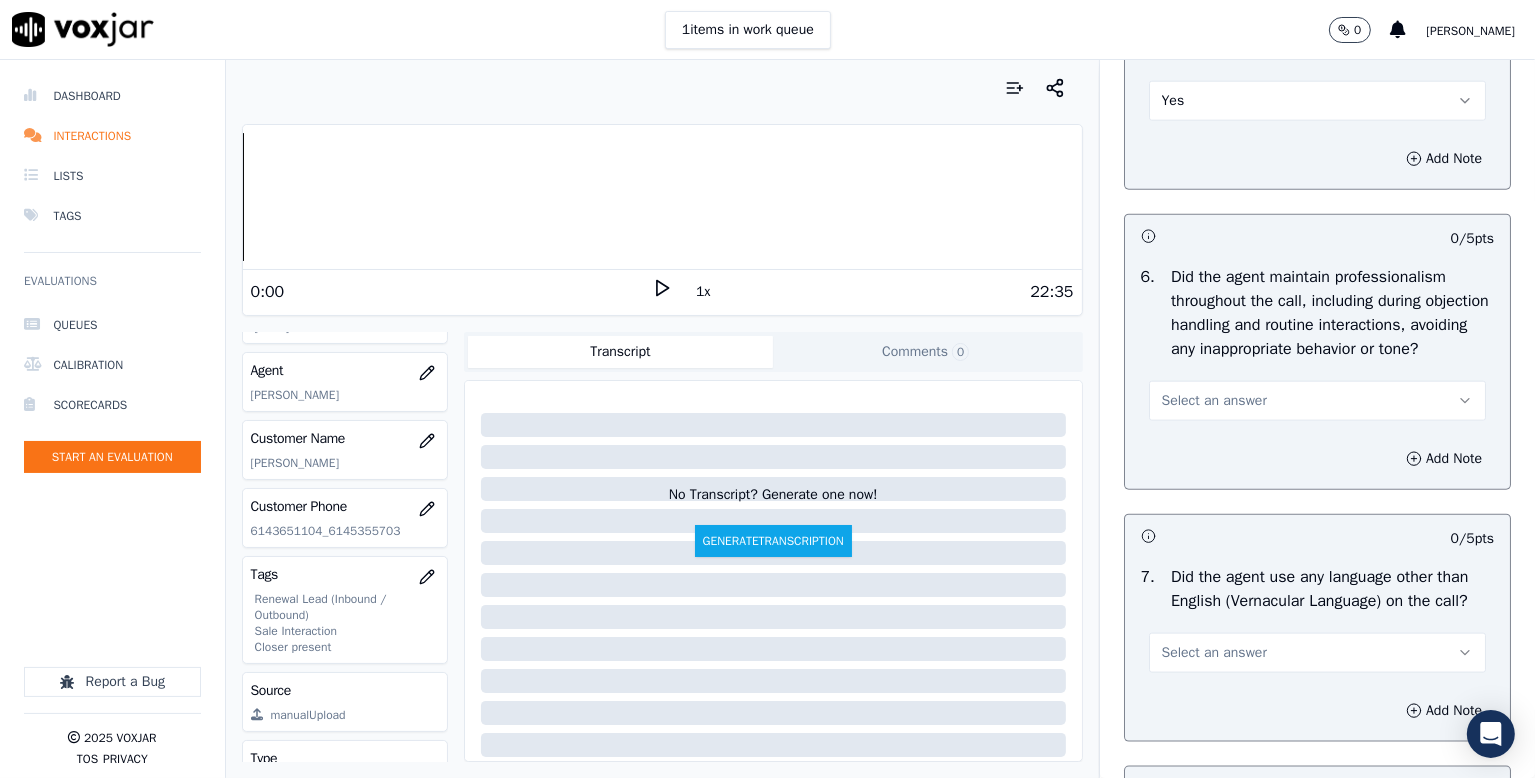 scroll, scrollTop: 2600, scrollLeft: 0, axis: vertical 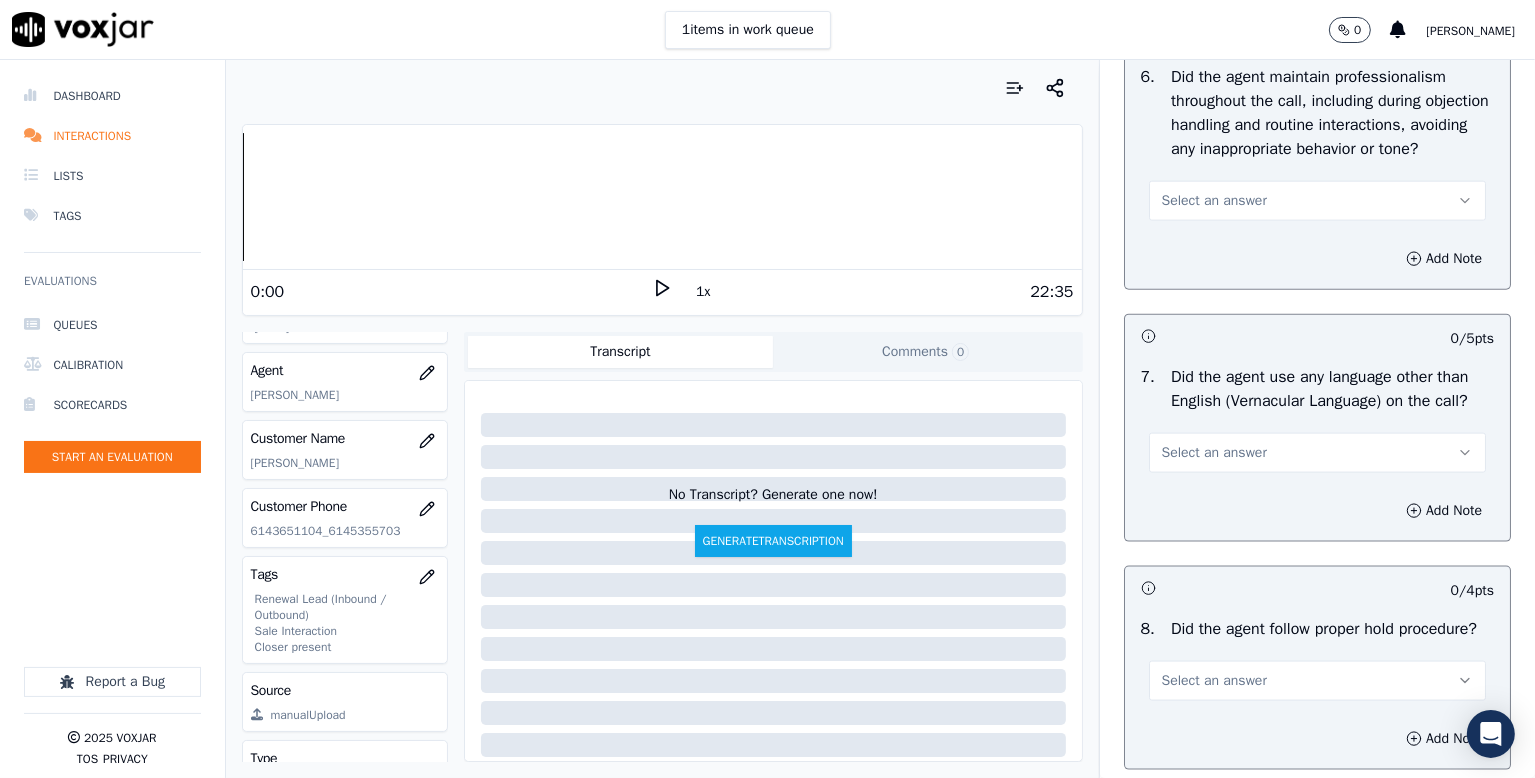 drag, startPoint x: 1157, startPoint y: 336, endPoint x: 1166, endPoint y: 351, distance: 17.492855 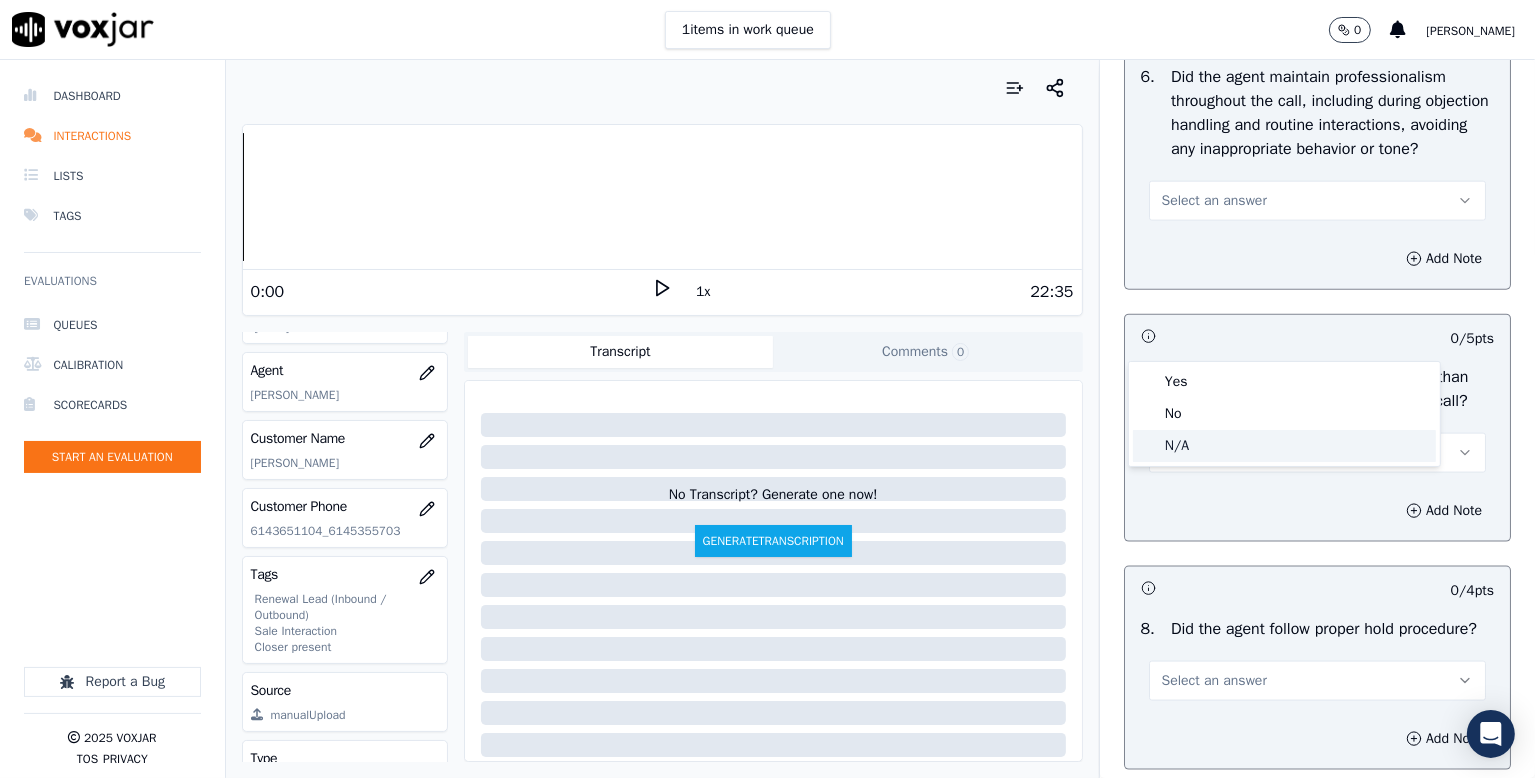 drag, startPoint x: 1180, startPoint y: 448, endPoint x: 1201, endPoint y: 445, distance: 21.213203 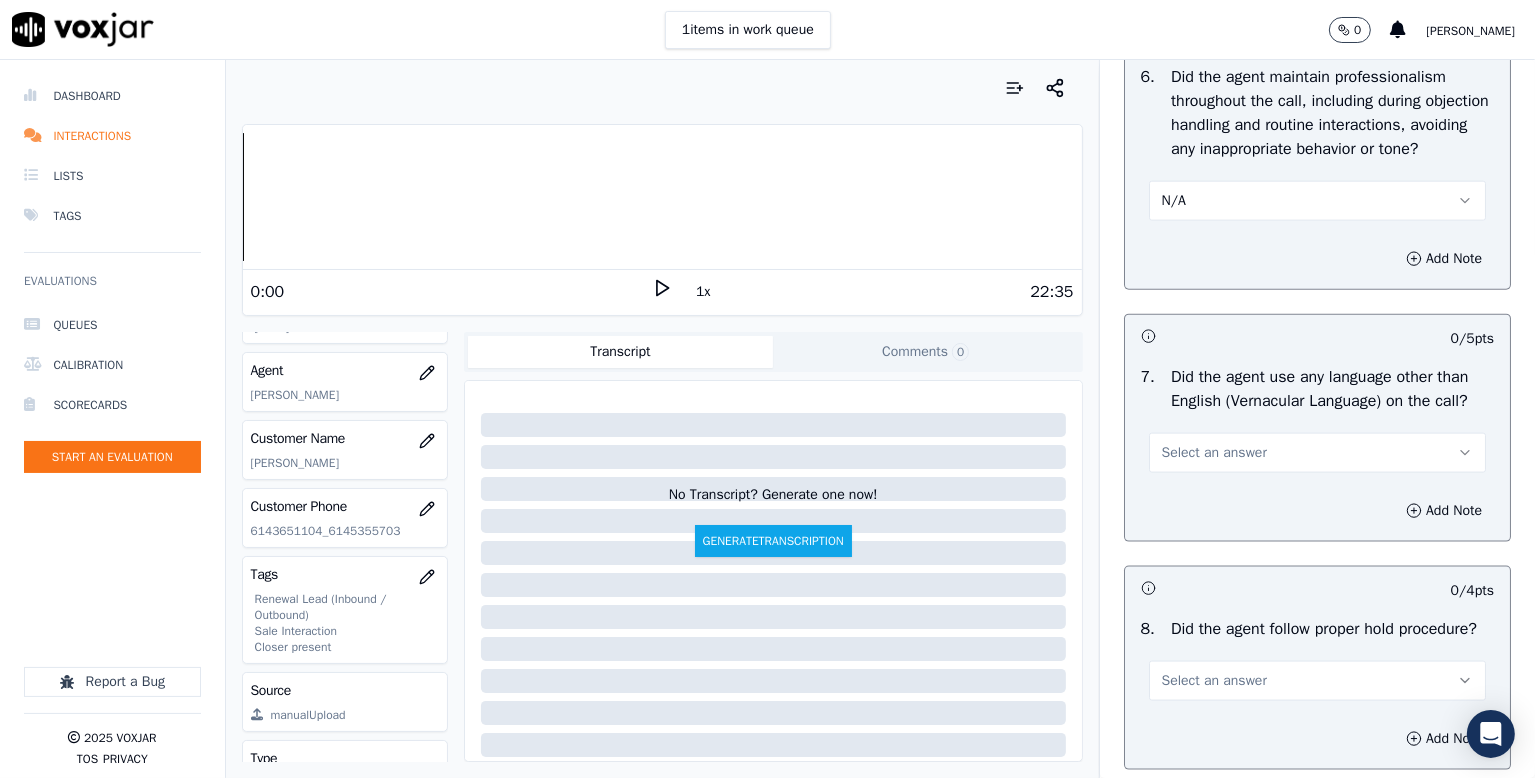 scroll, scrollTop: 2900, scrollLeft: 0, axis: vertical 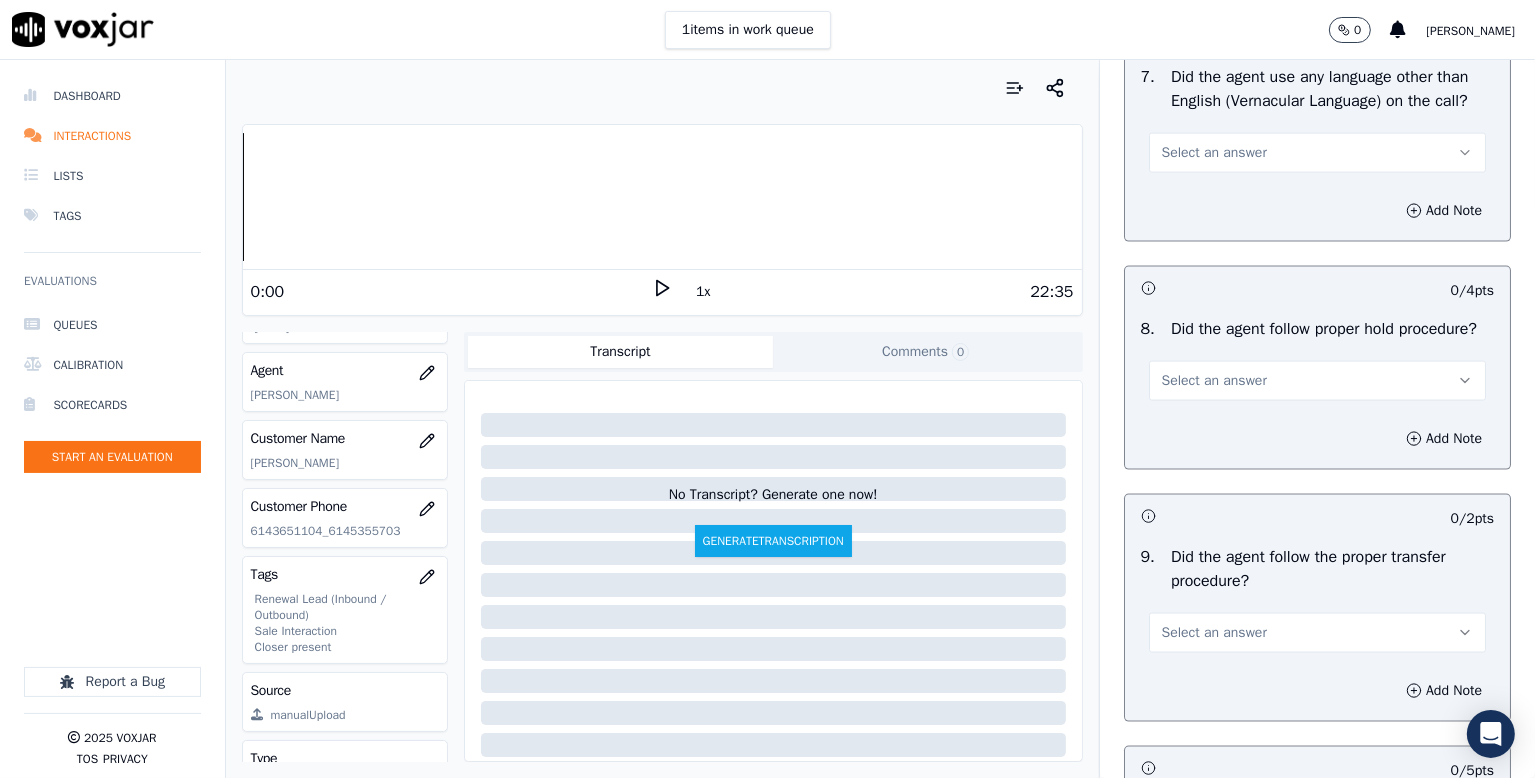 click on "Select an answer" at bounding box center (1214, 153) 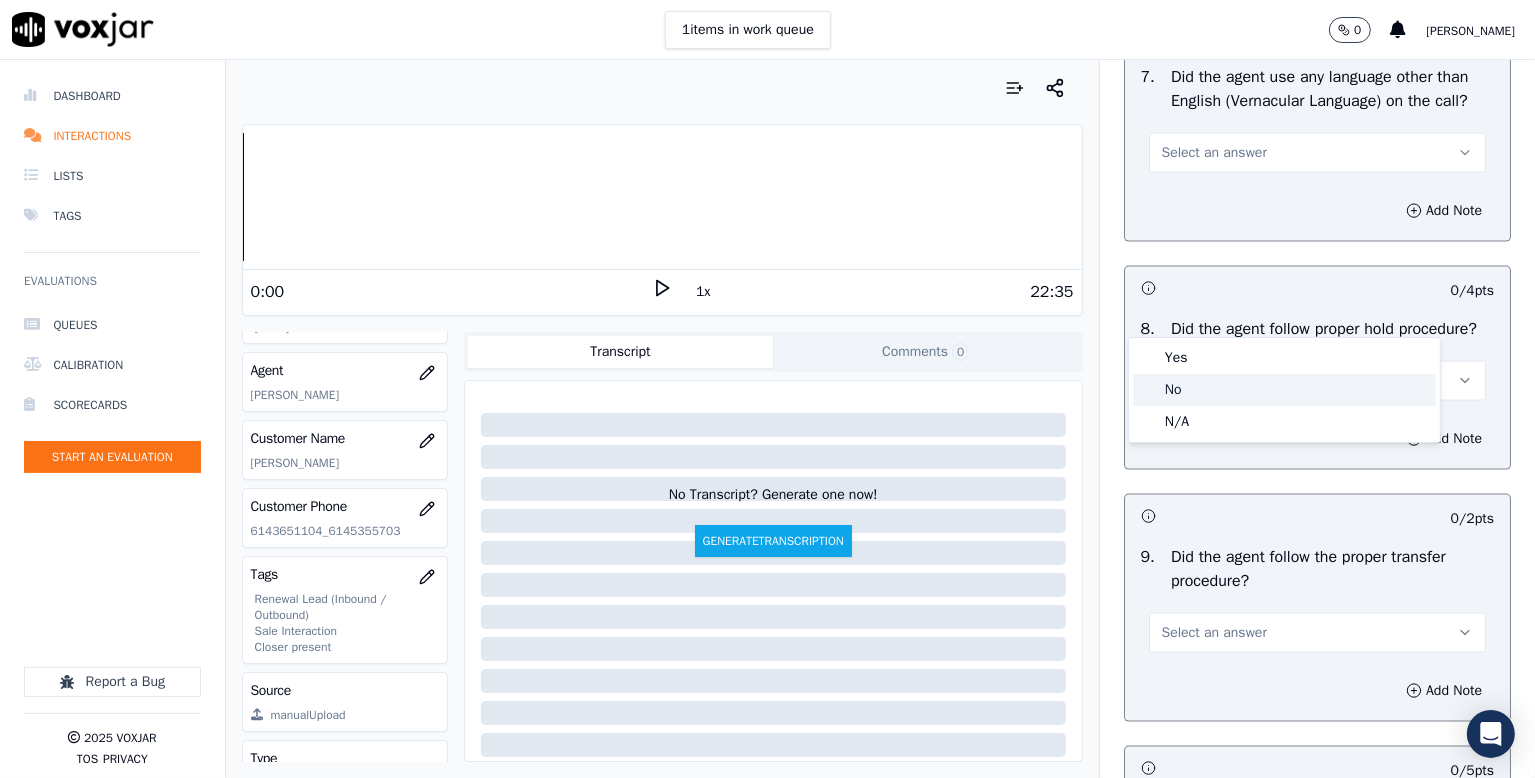 drag, startPoint x: 1196, startPoint y: 391, endPoint x: 1278, endPoint y: 347, distance: 93.05912 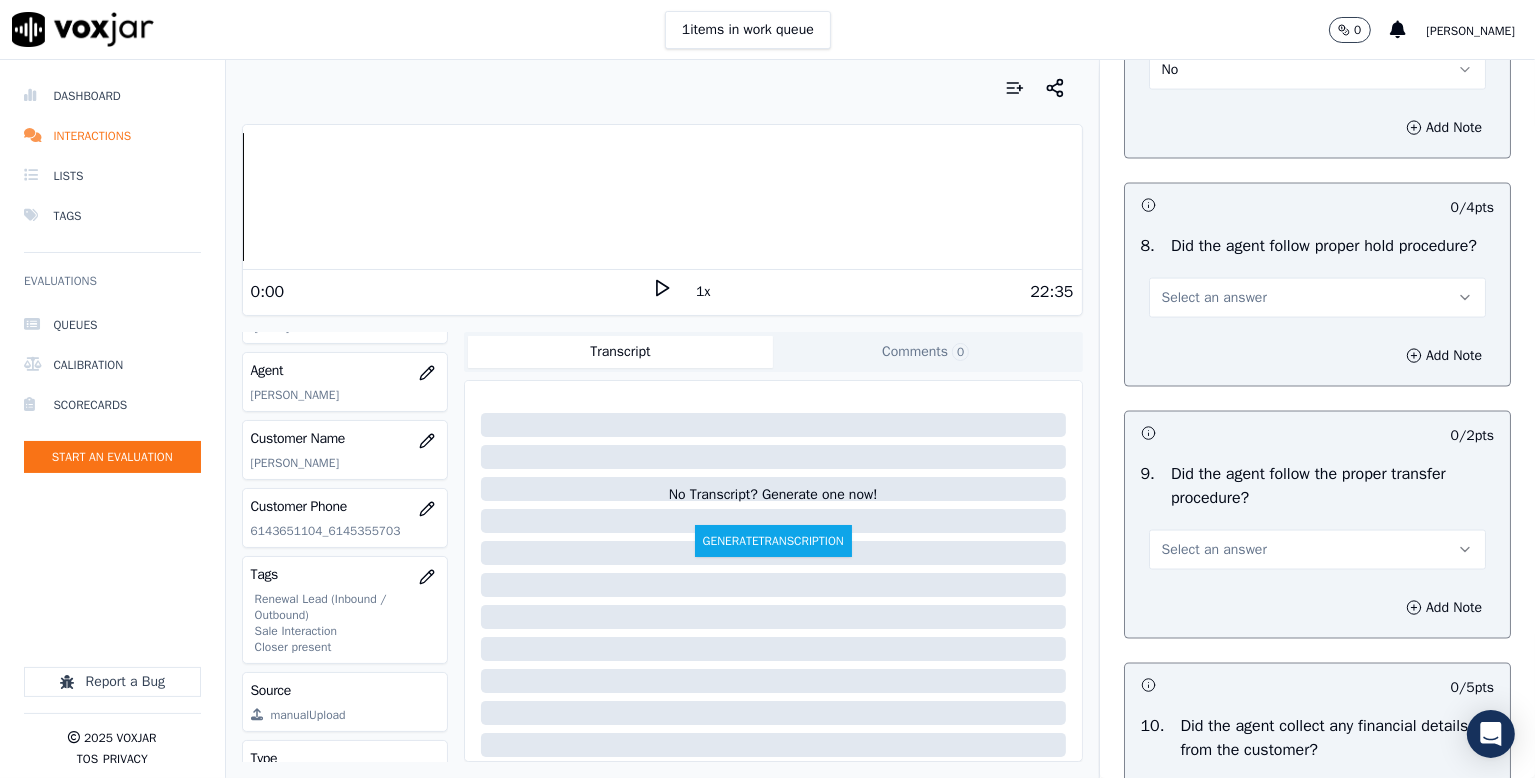 scroll, scrollTop: 3200, scrollLeft: 0, axis: vertical 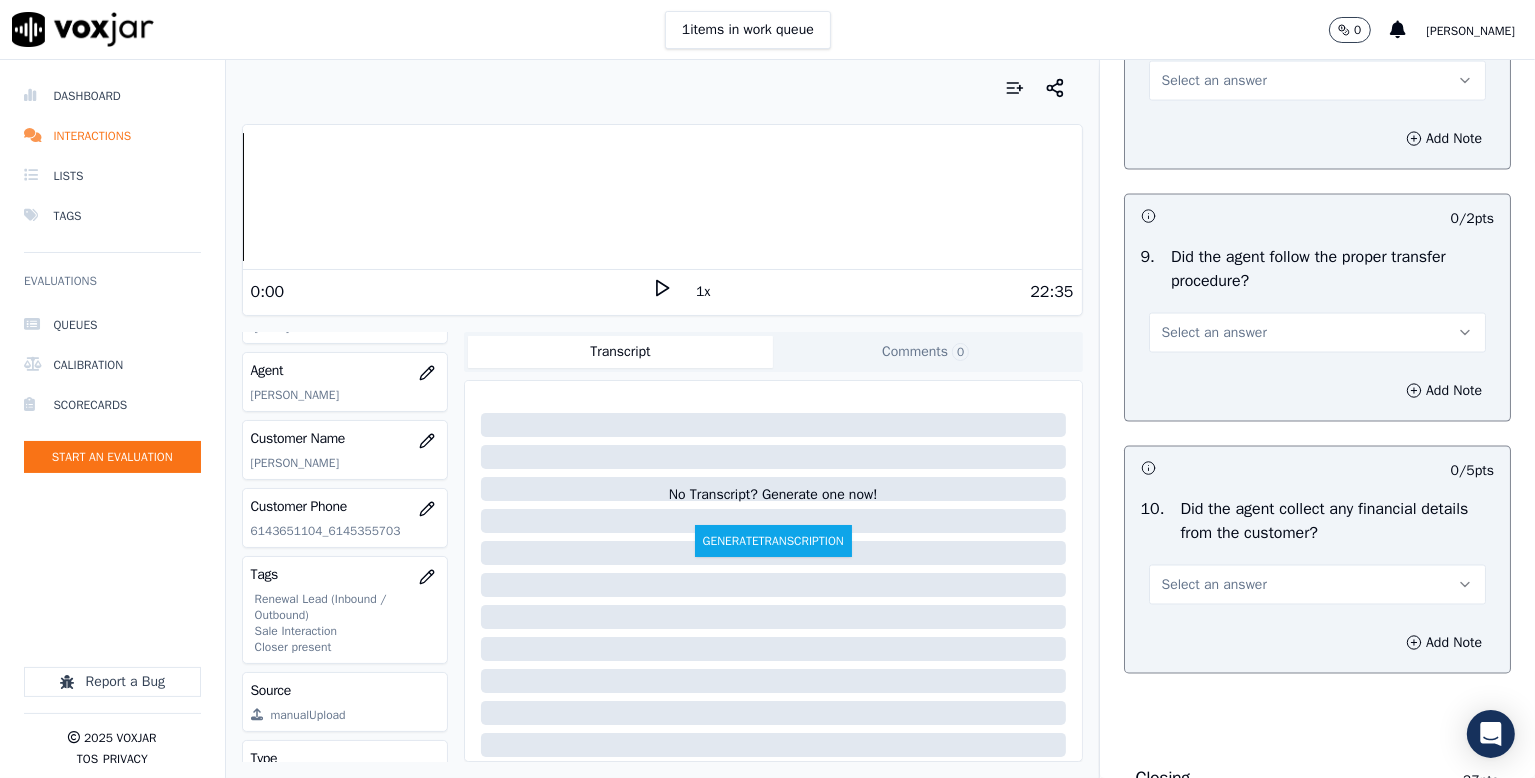 click on "Select an answer" at bounding box center [1214, 81] 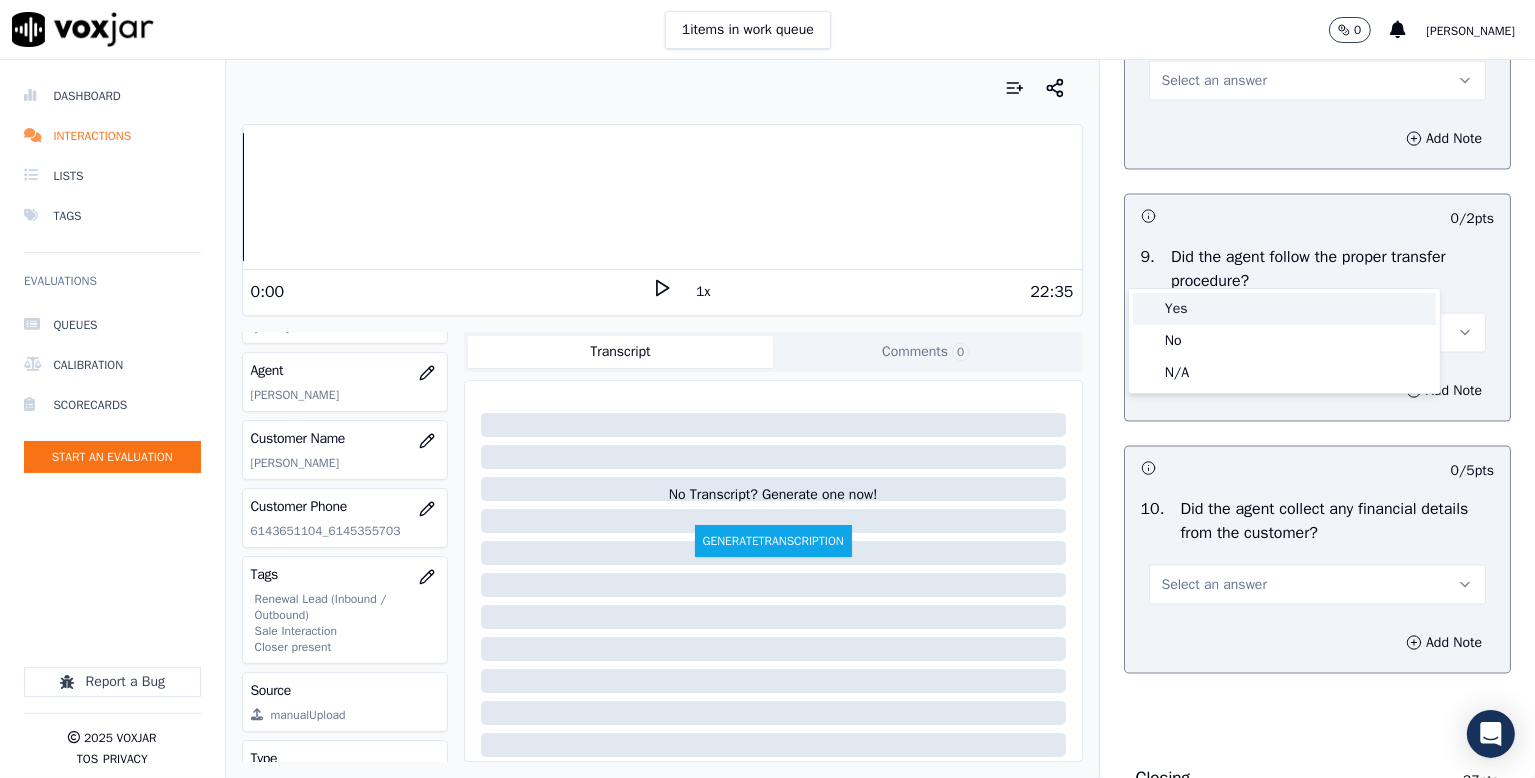 click on "Yes" at bounding box center [1284, 309] 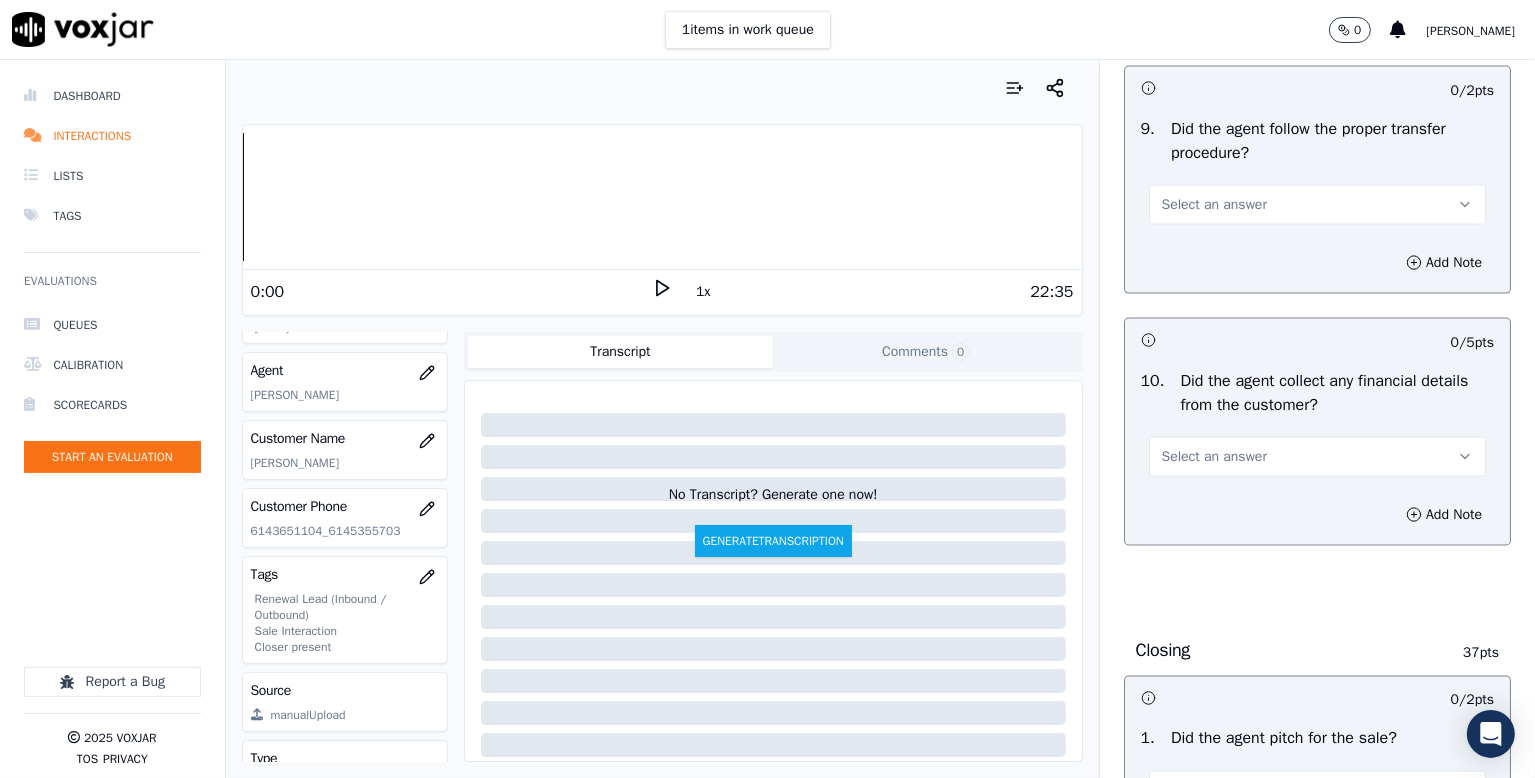 scroll, scrollTop: 3500, scrollLeft: 0, axis: vertical 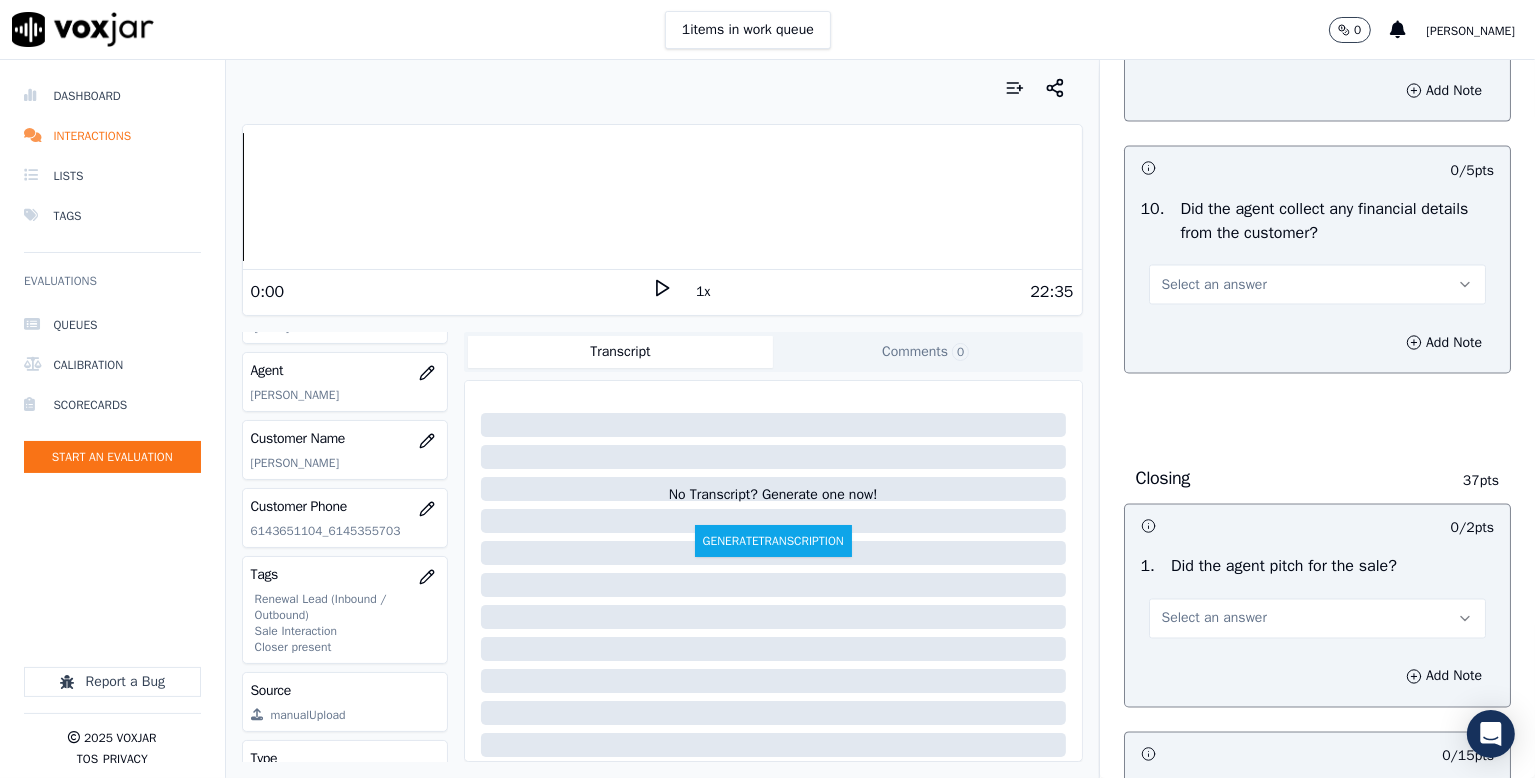 click on "Select an answer" at bounding box center (1214, 33) 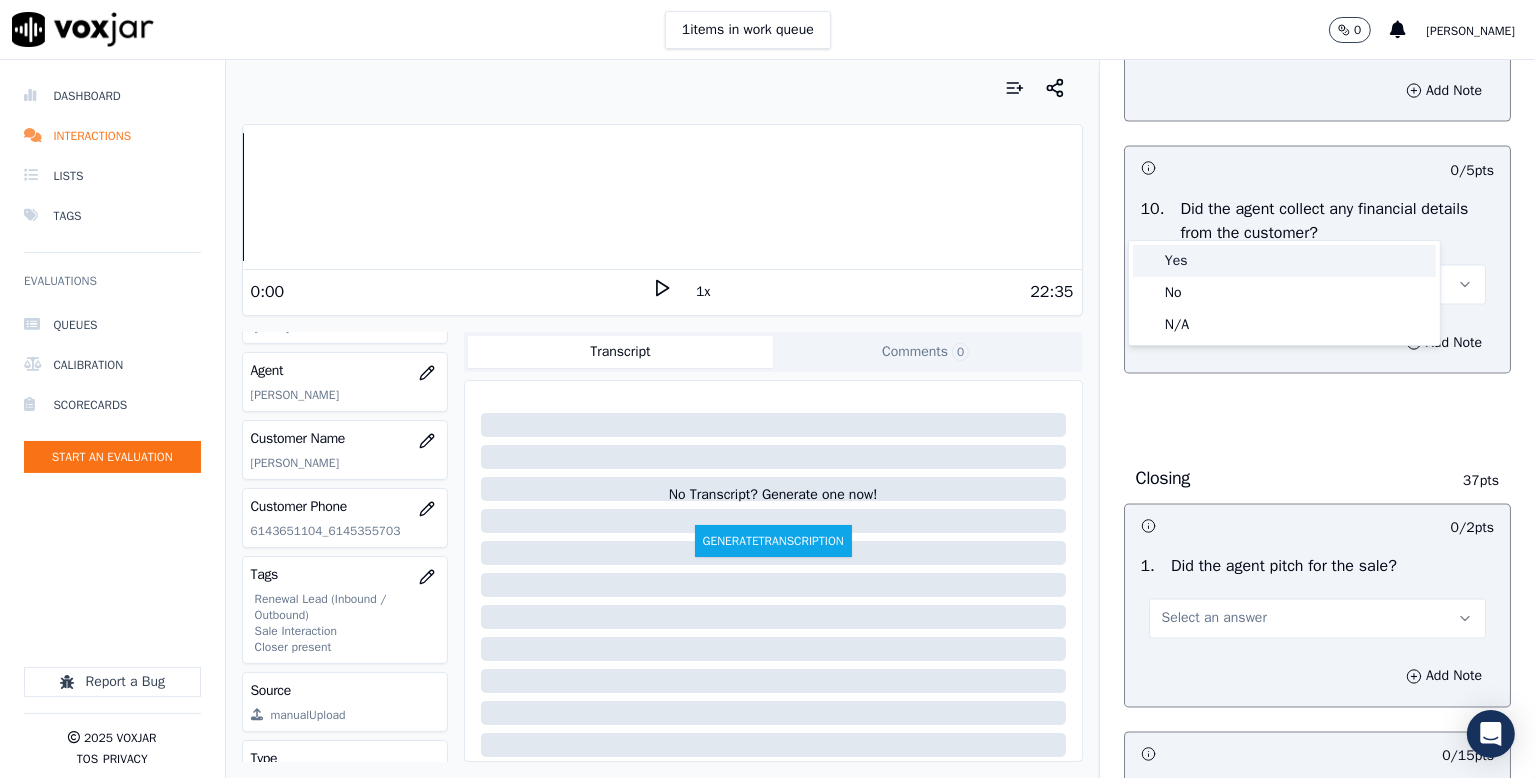 click on "Yes" at bounding box center (1284, 261) 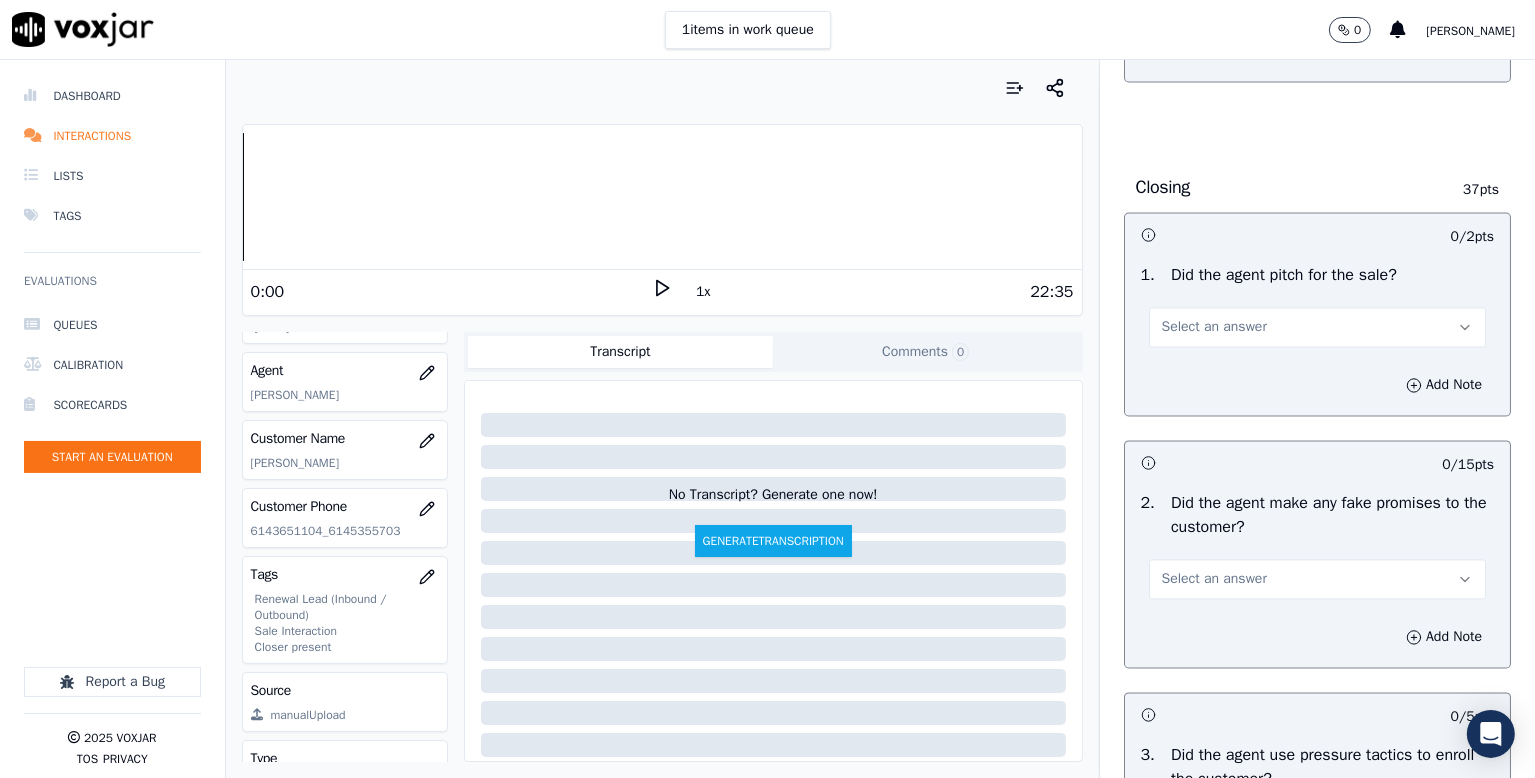 scroll, scrollTop: 3800, scrollLeft: 0, axis: vertical 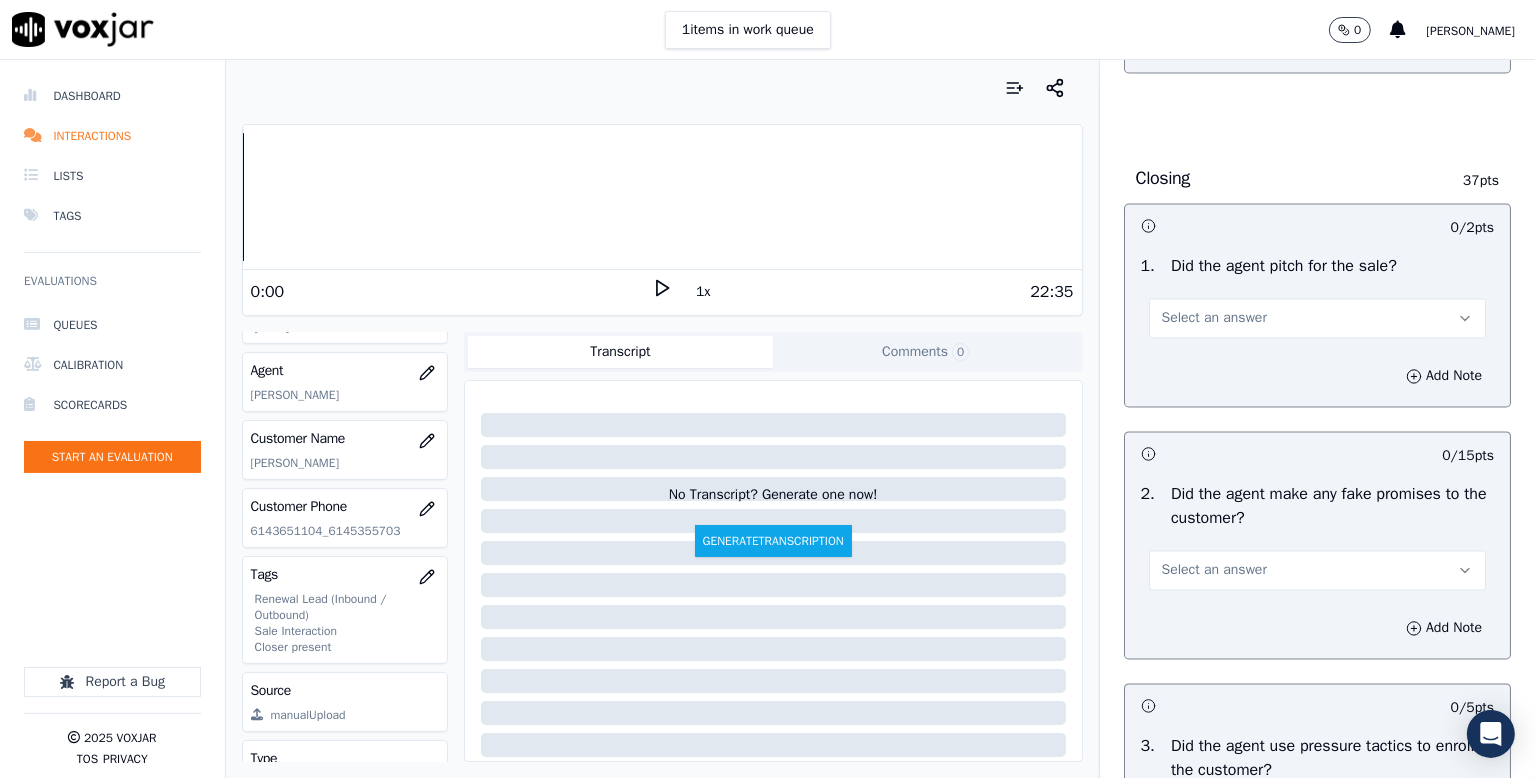 click on "Select an answer" at bounding box center [1317, -15] 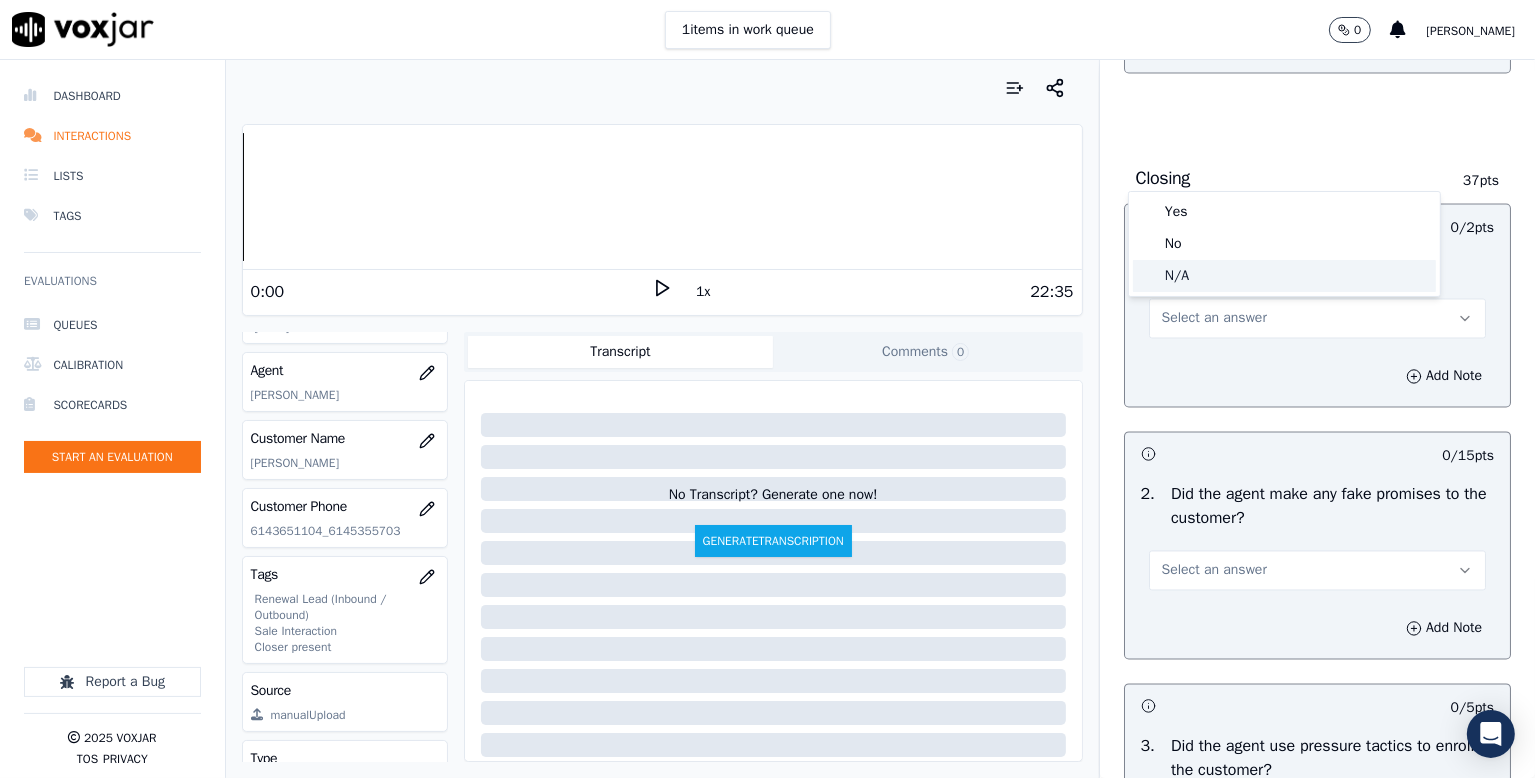 drag, startPoint x: 1197, startPoint y: 264, endPoint x: 1206, endPoint y: 249, distance: 17.492855 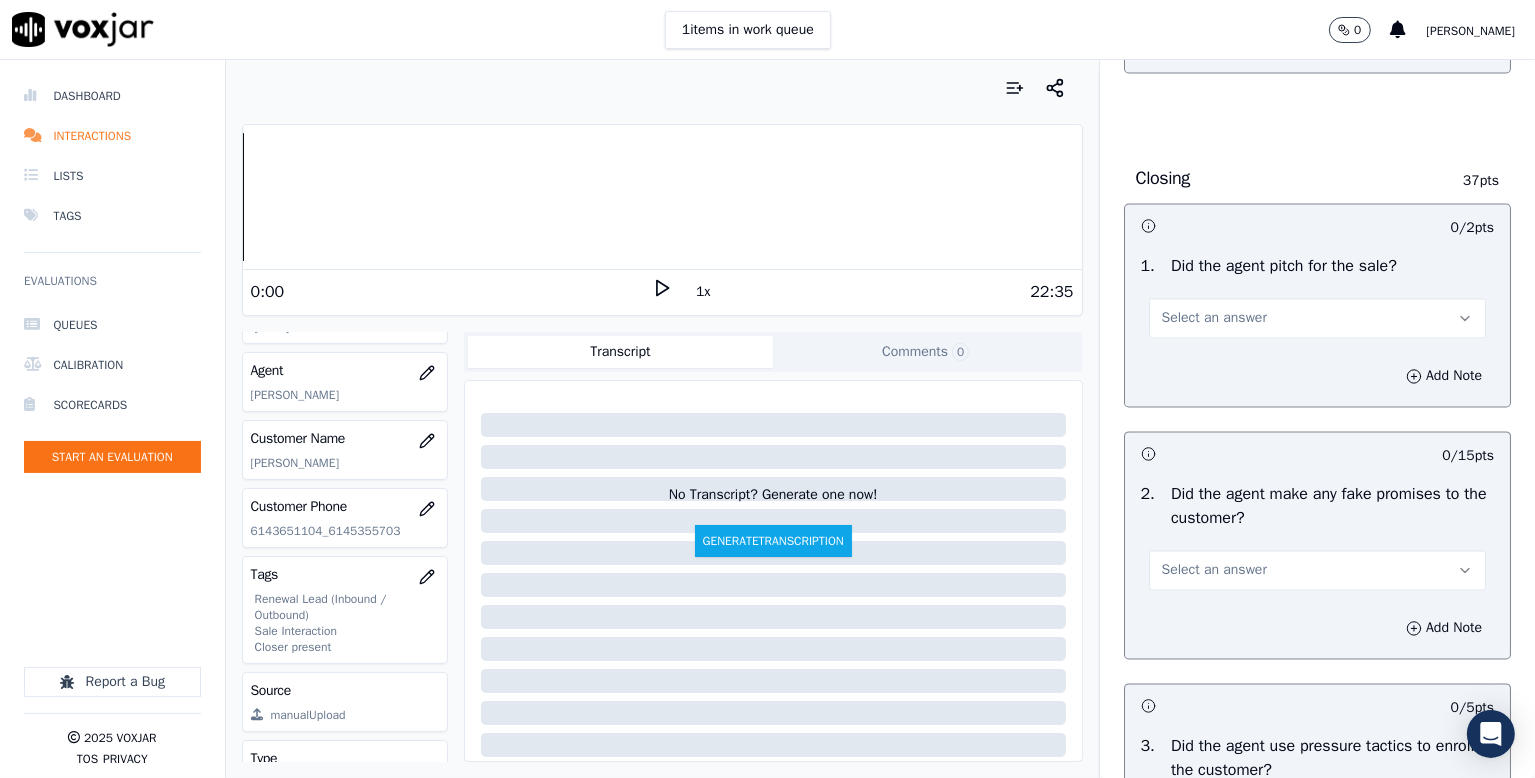 click on "N/A" at bounding box center (1317, -15) 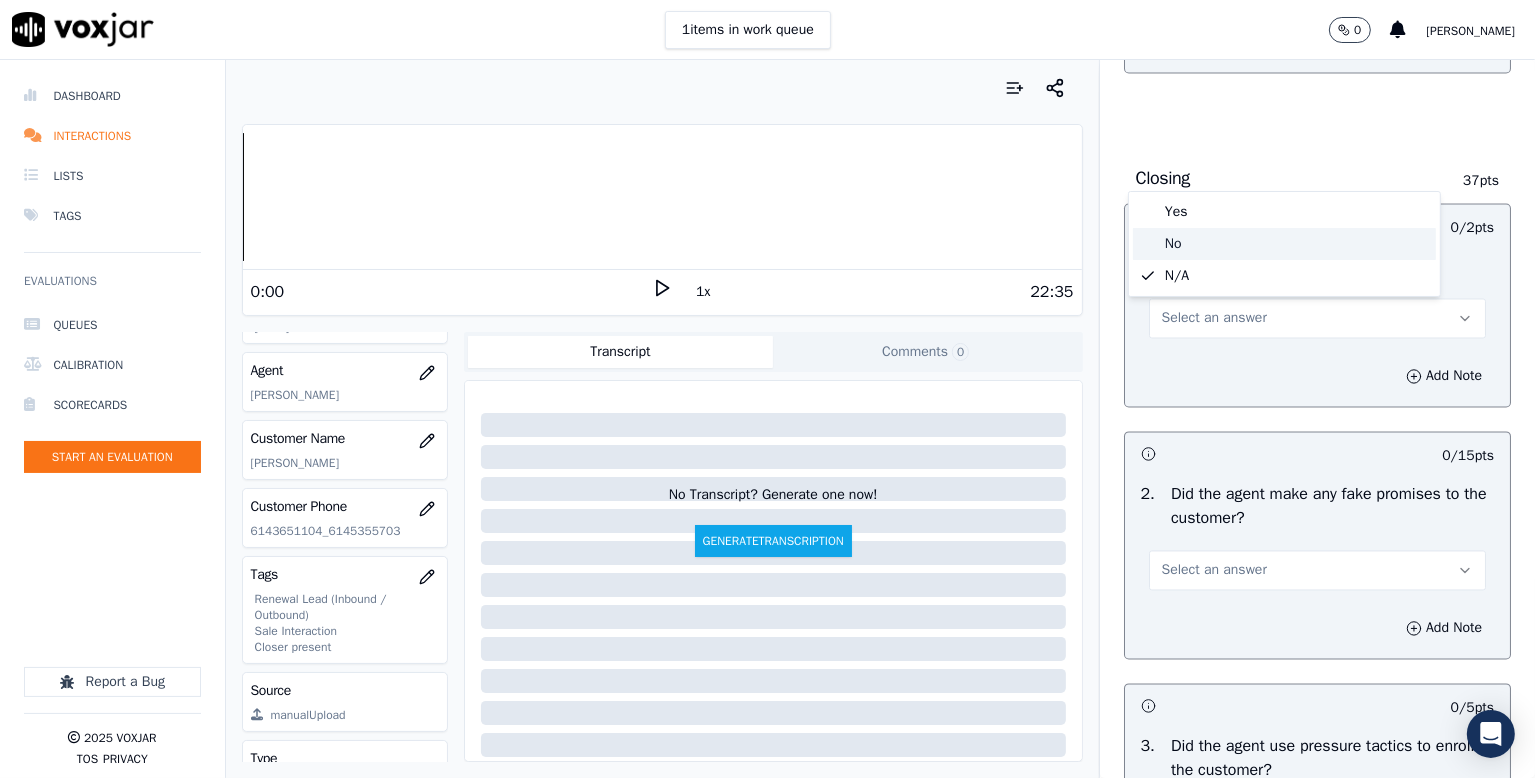 drag, startPoint x: 1196, startPoint y: 234, endPoint x: 1222, endPoint y: 215, distance: 32.202484 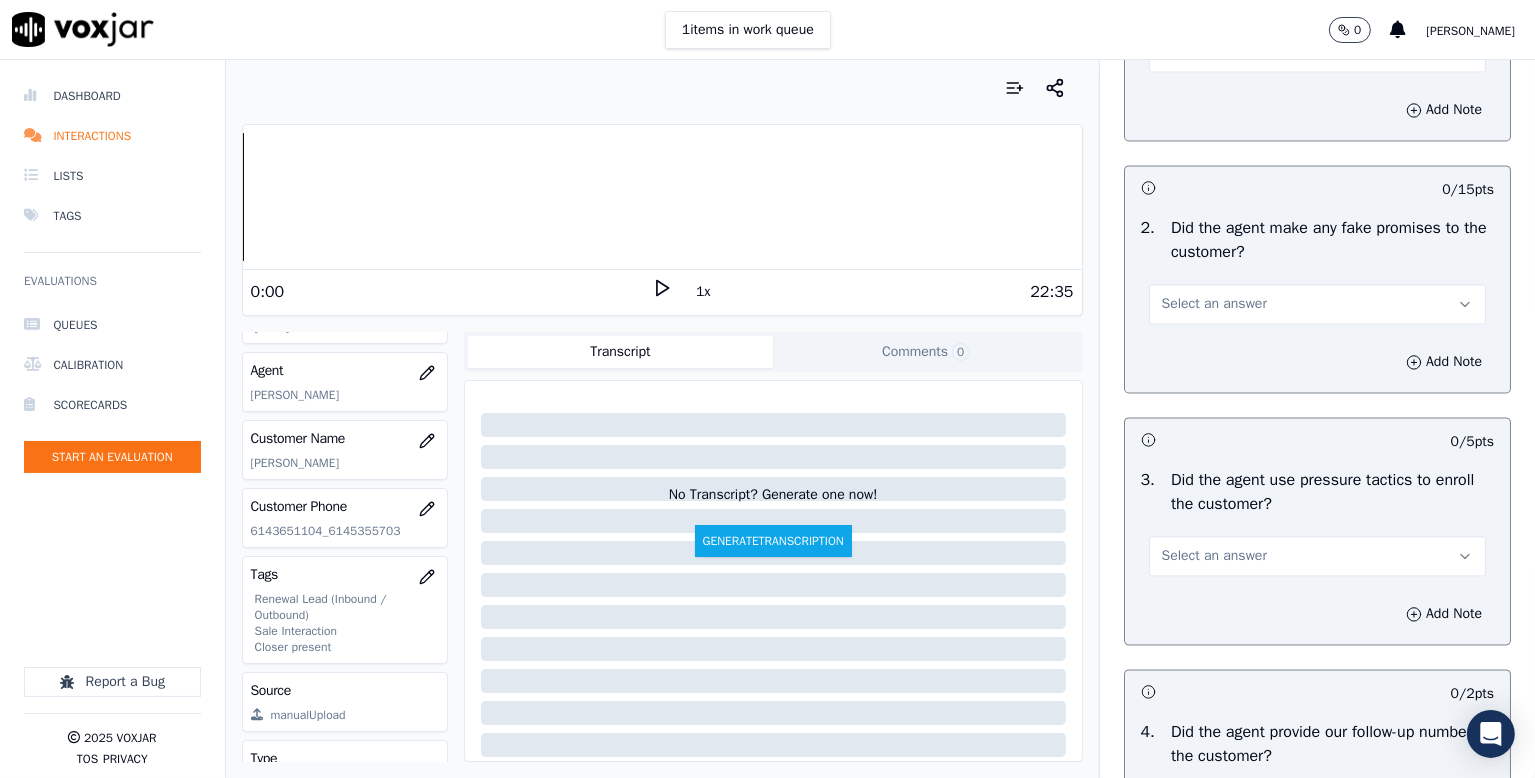 scroll, scrollTop: 4100, scrollLeft: 0, axis: vertical 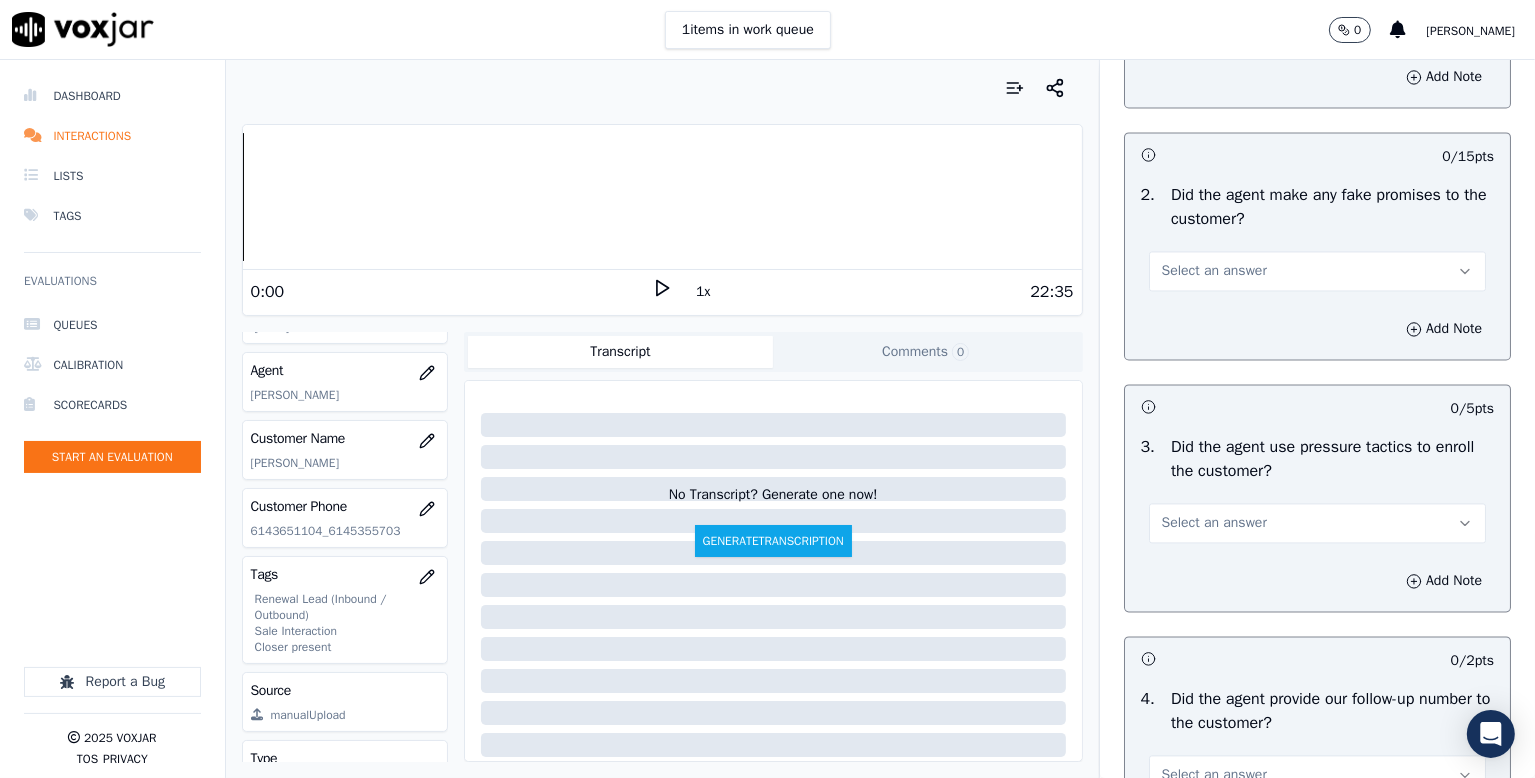 click on "Select an answer" at bounding box center [1214, 19] 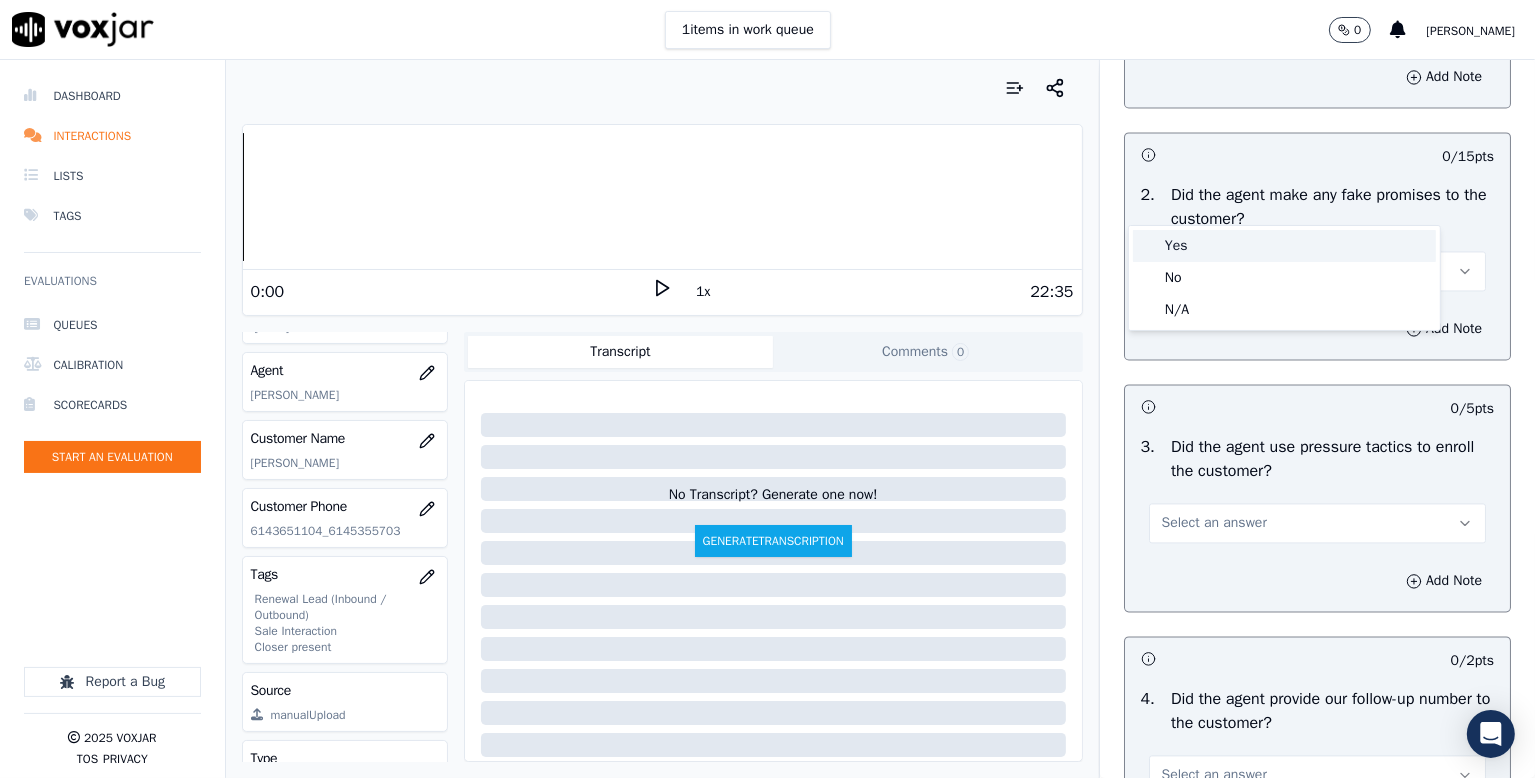 click on "Yes" at bounding box center (1284, 246) 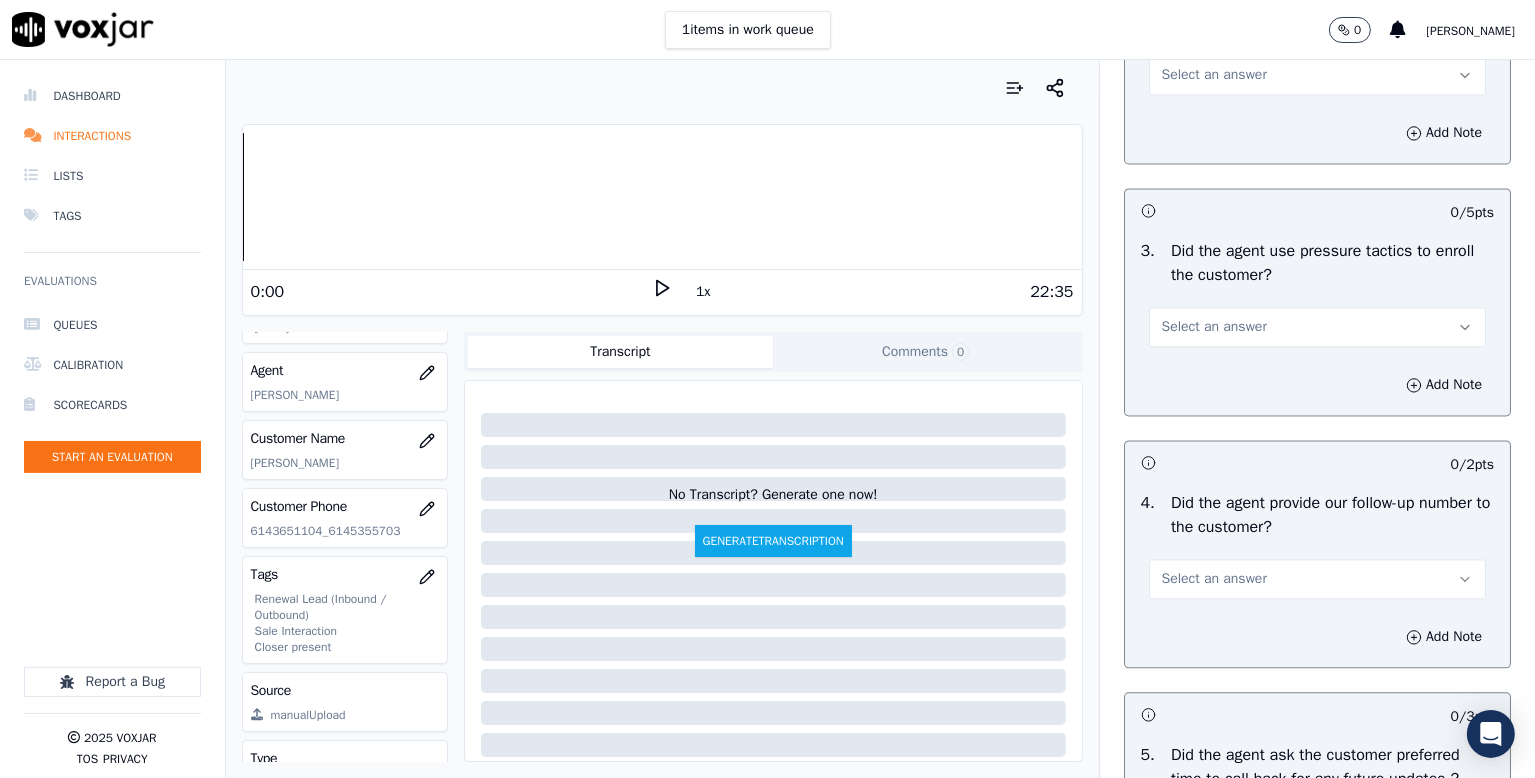 scroll, scrollTop: 4300, scrollLeft: 0, axis: vertical 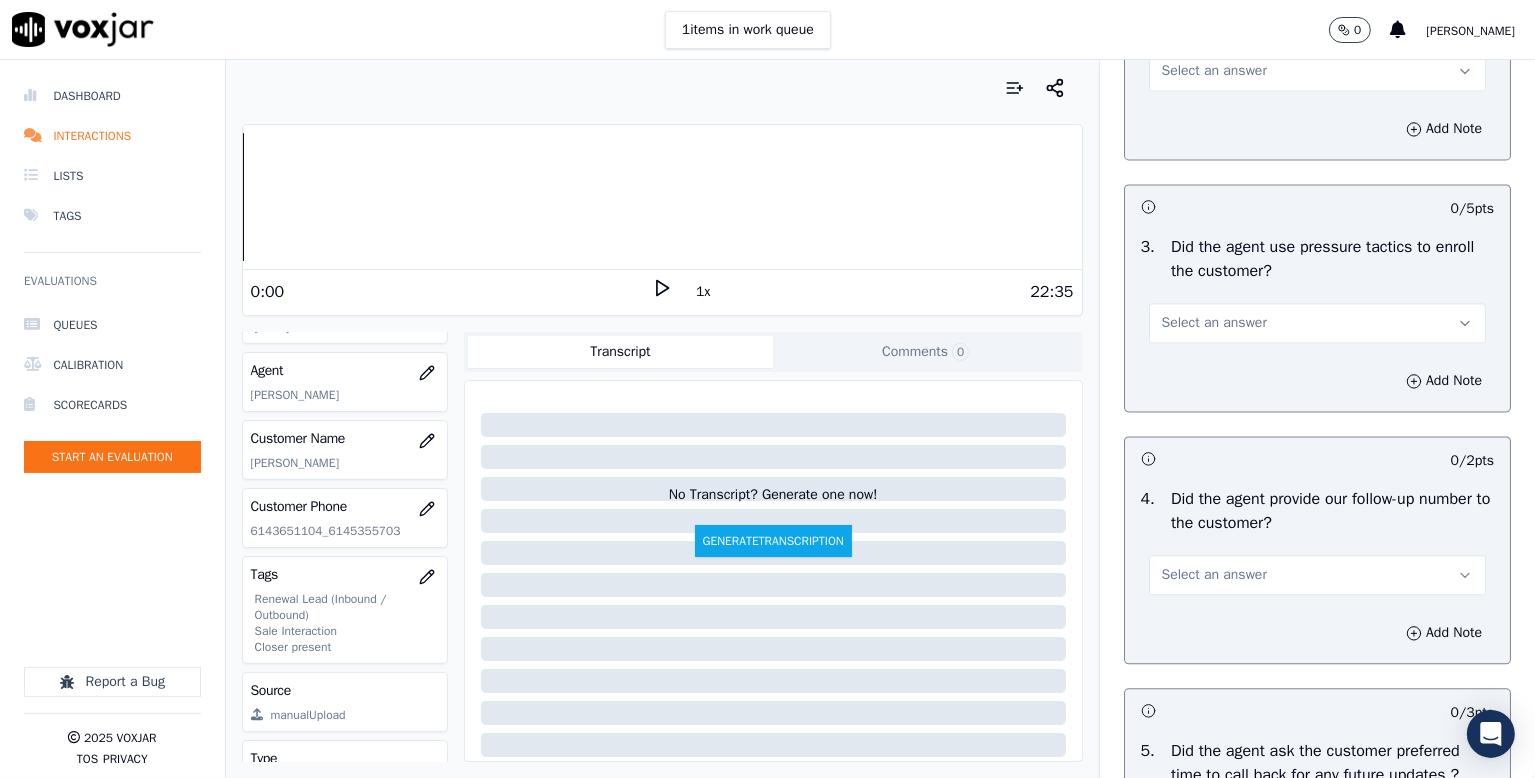 click on "Select an answer" at bounding box center (1214, 71) 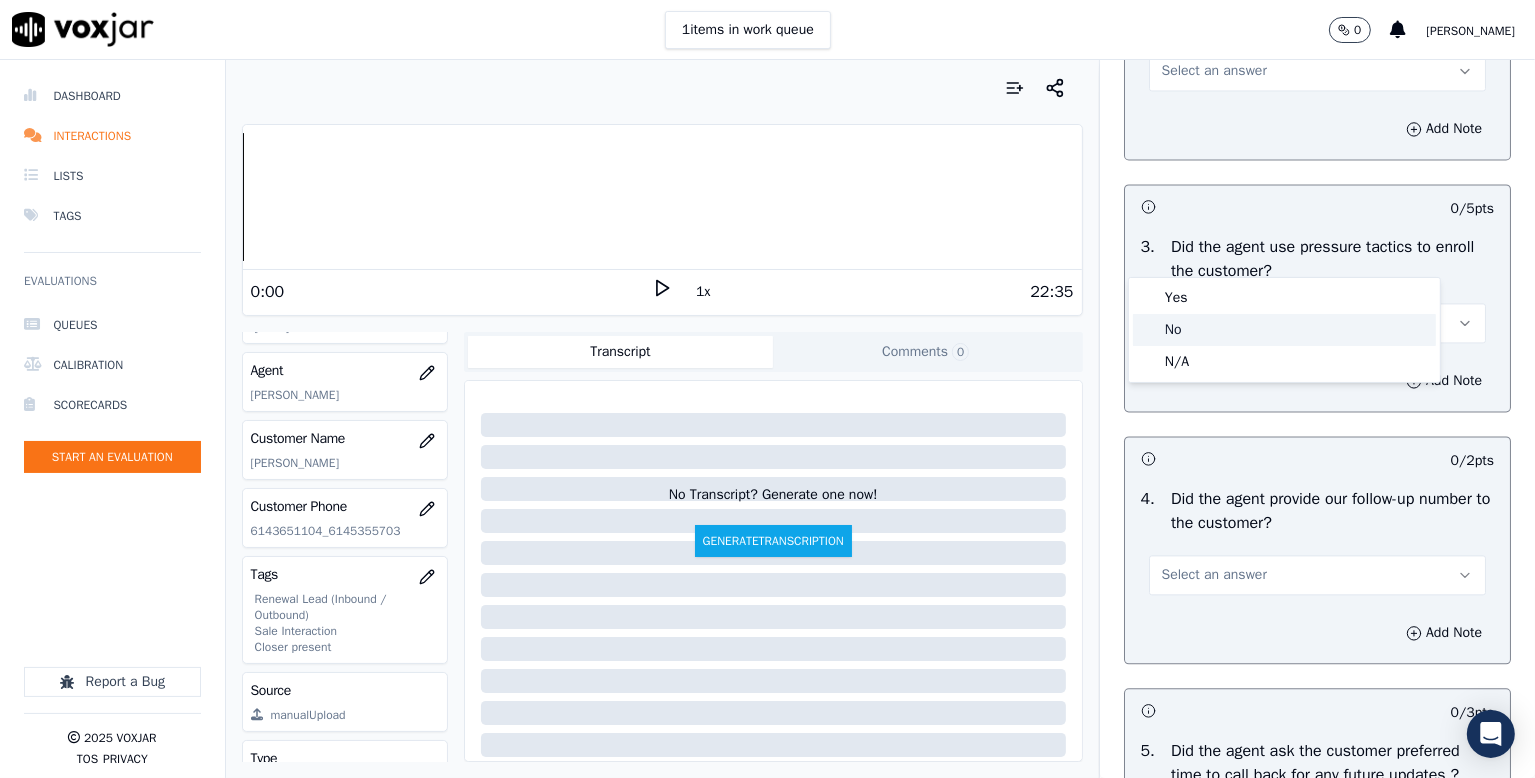 click on "No" 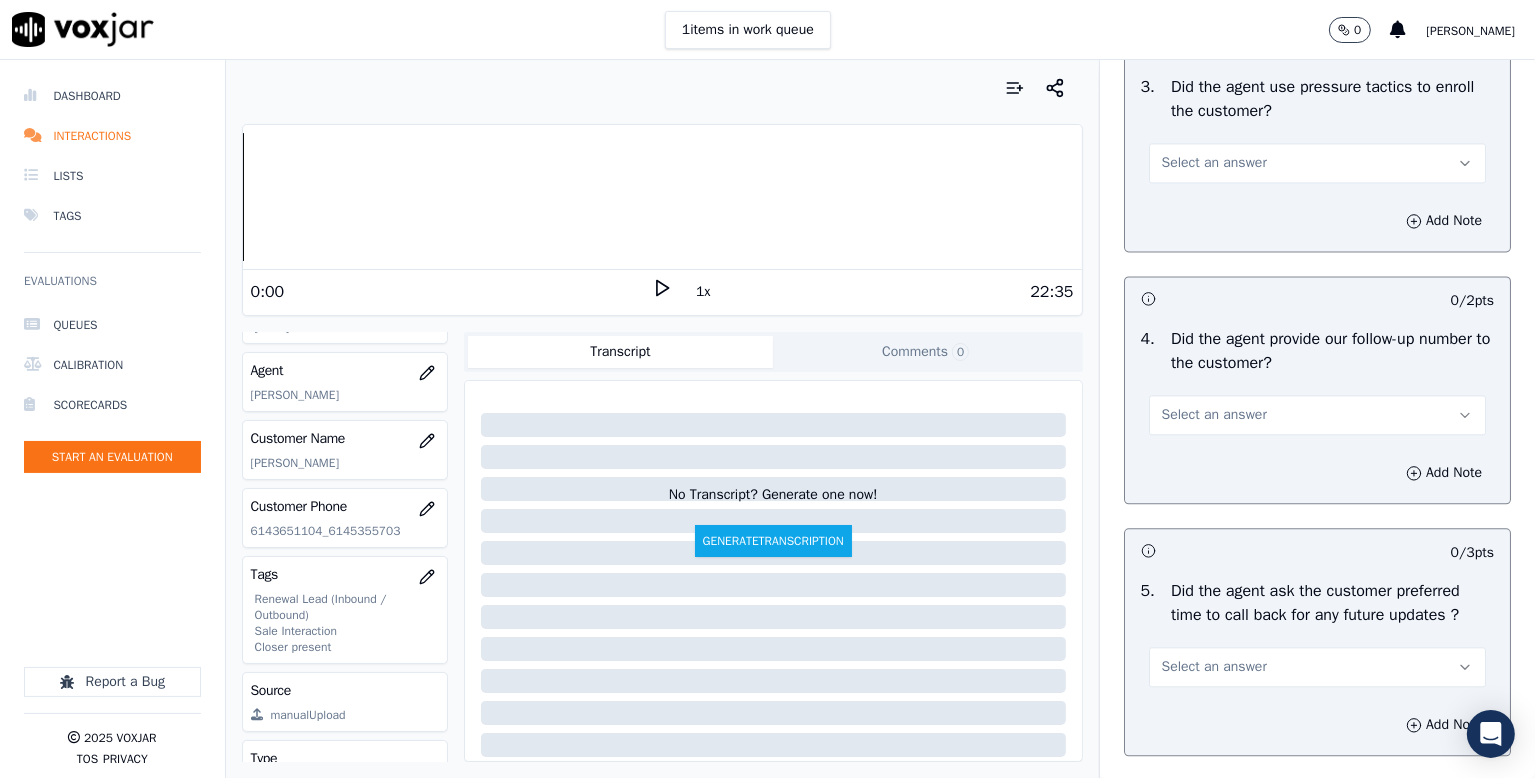 scroll, scrollTop: 4600, scrollLeft: 0, axis: vertical 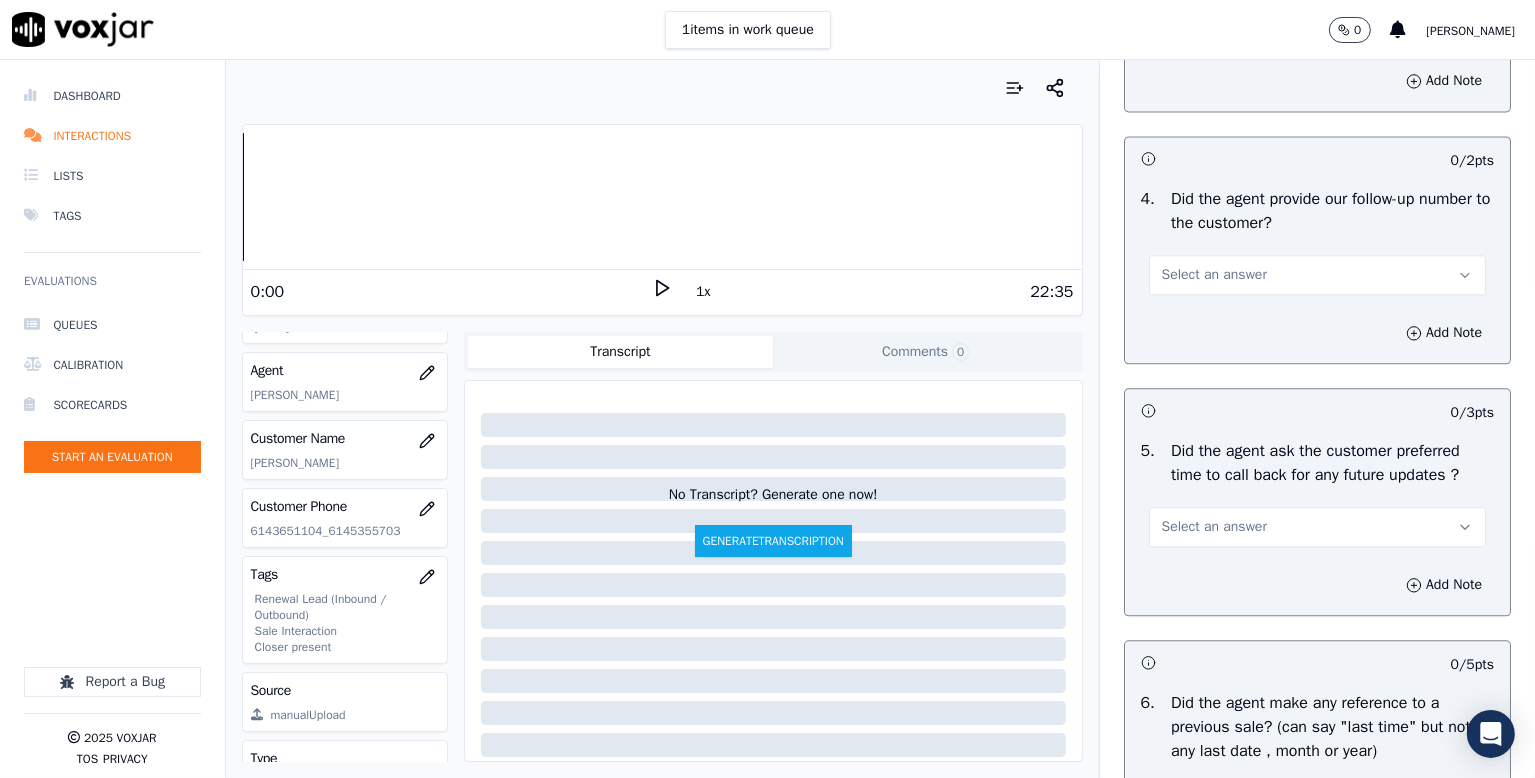 click on "Select an answer" at bounding box center [1317, 23] 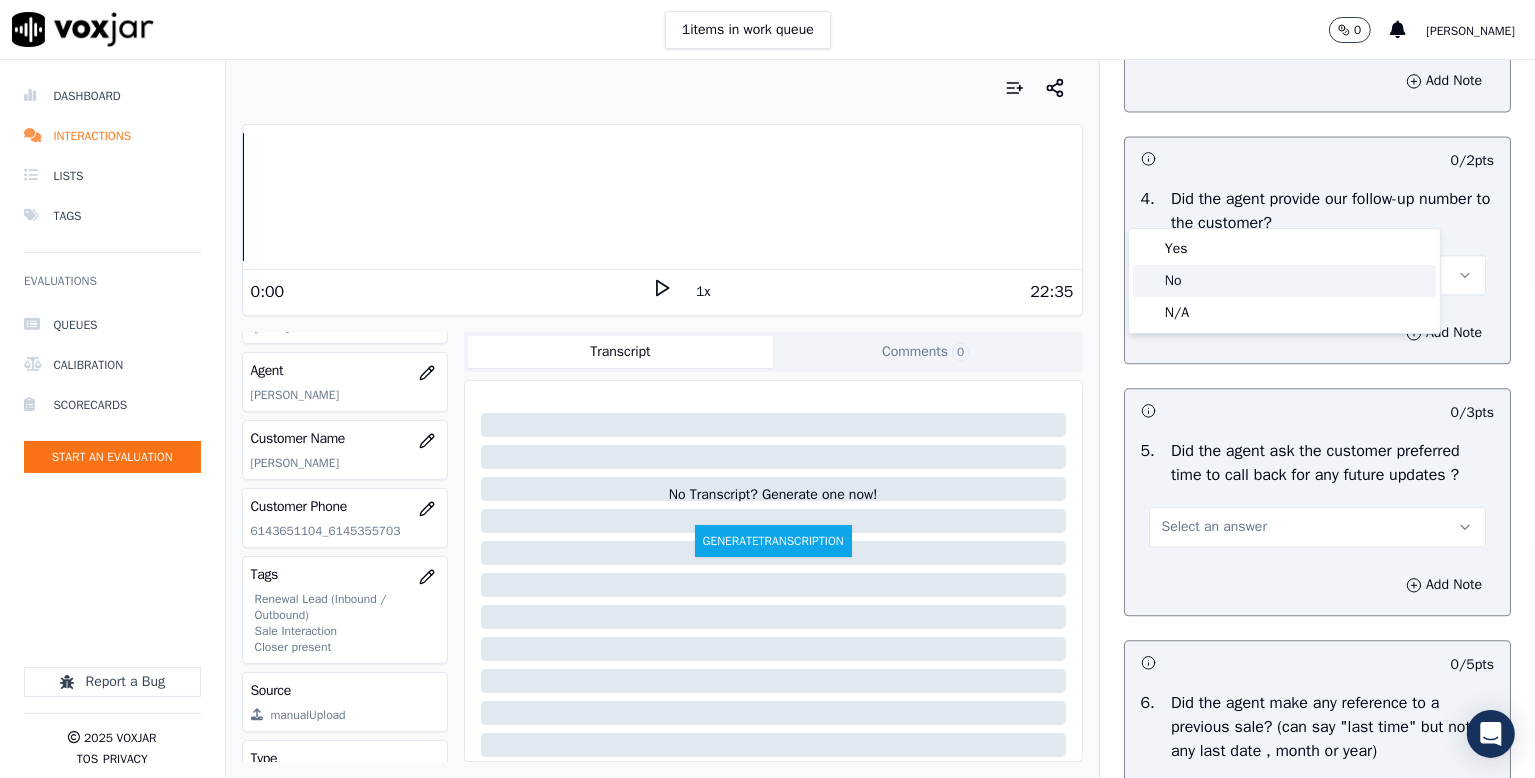 click on "No" 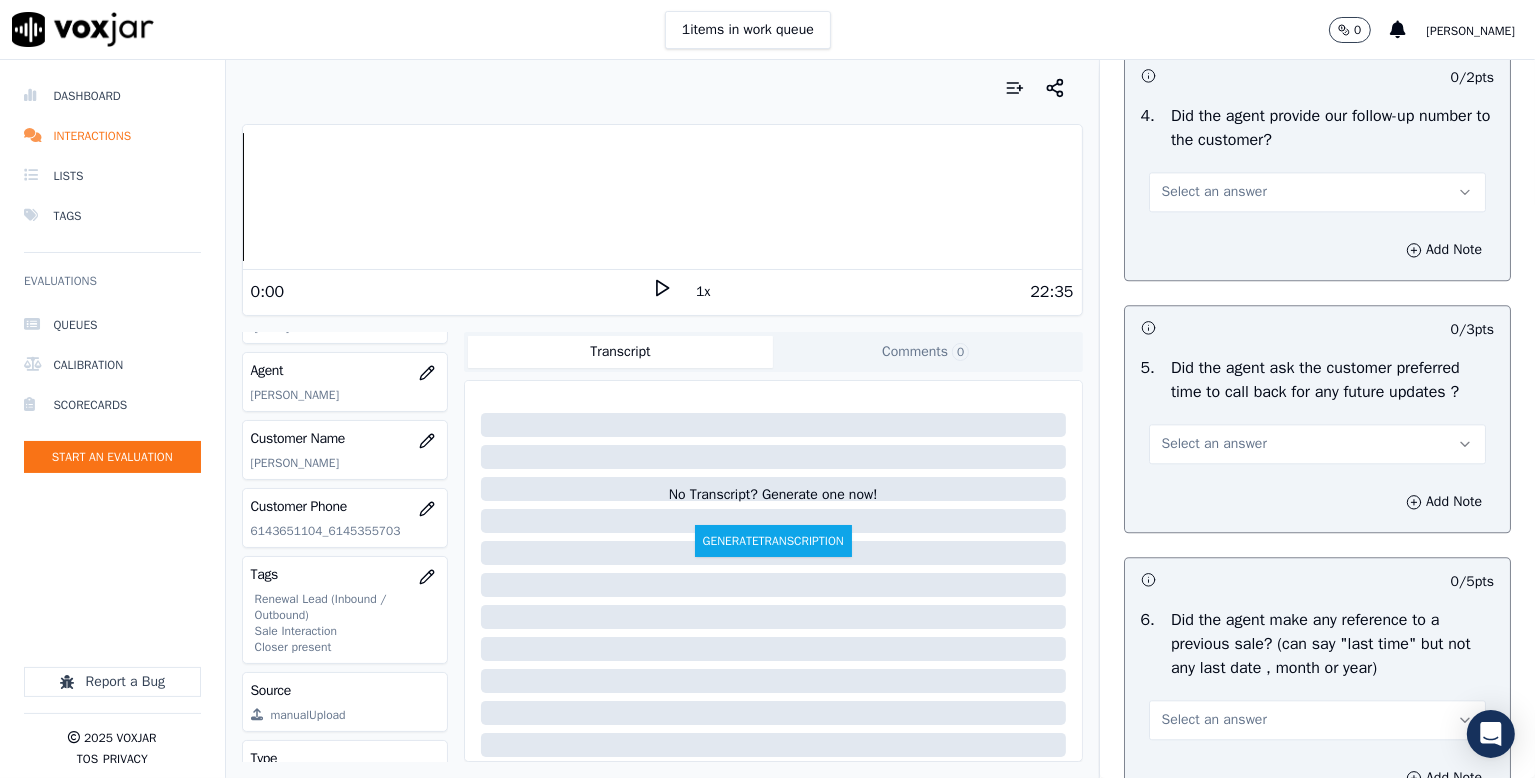 scroll, scrollTop: 4800, scrollLeft: 0, axis: vertical 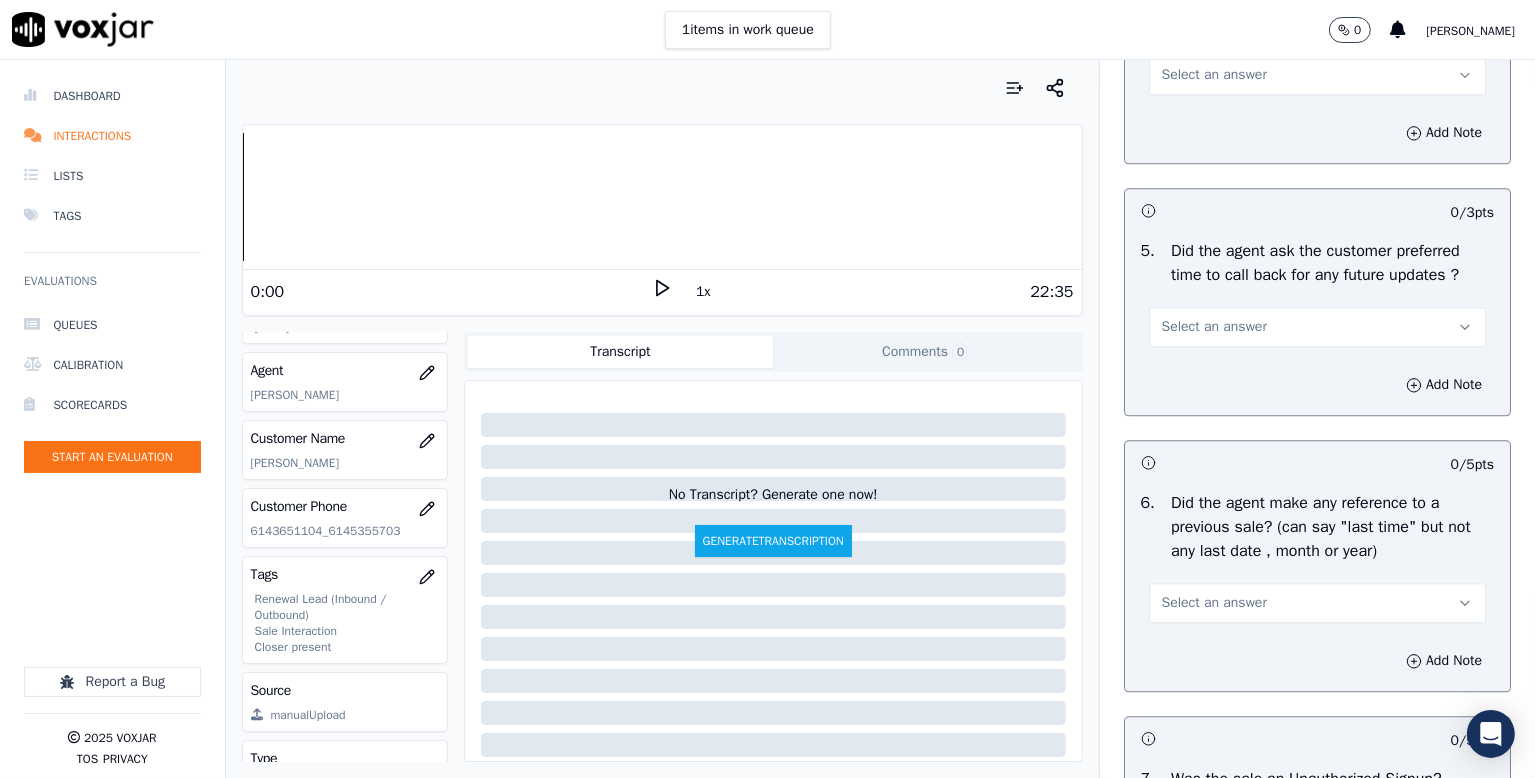 click on "Select an answer" at bounding box center (1317, 75) 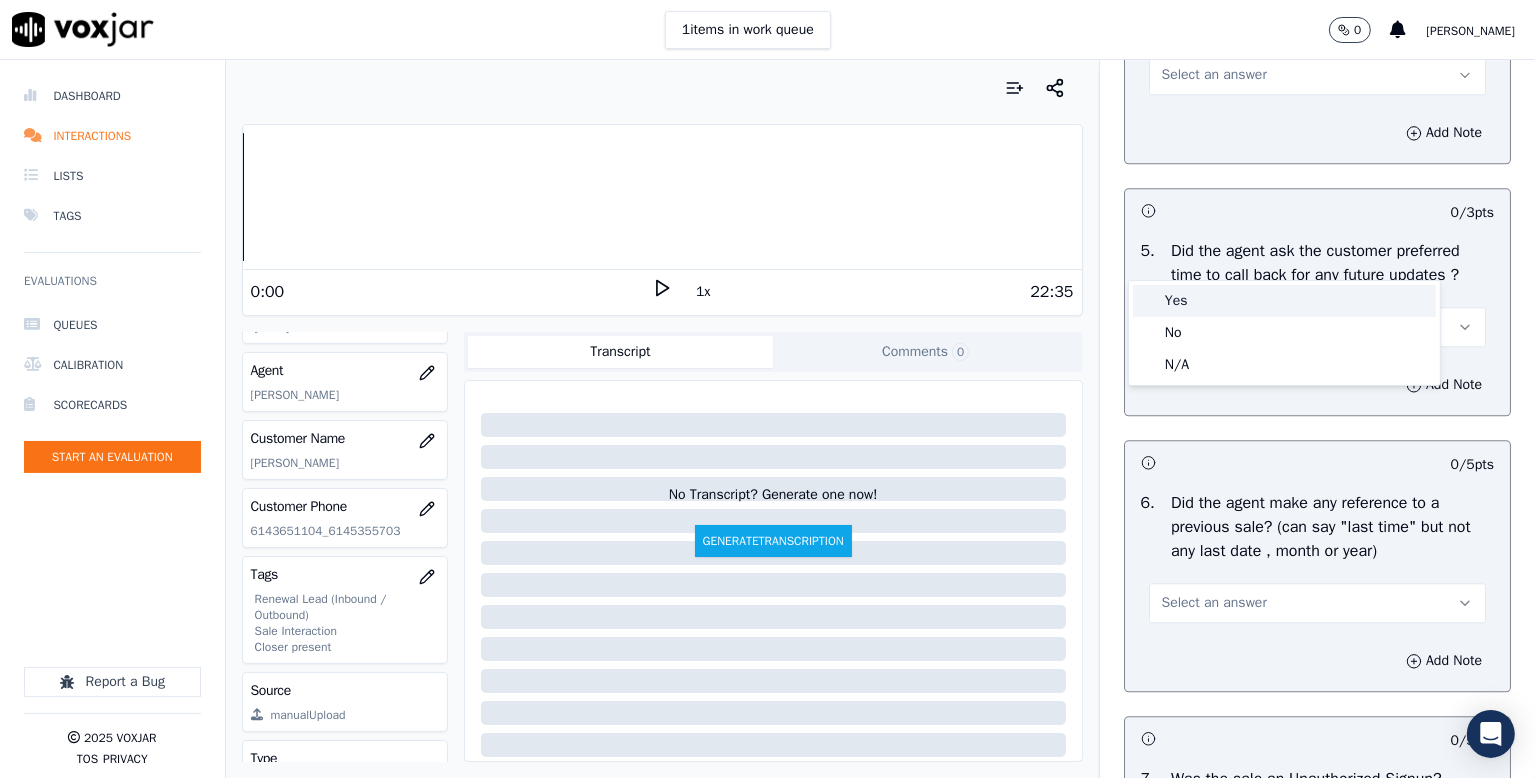 click on "Yes" at bounding box center (1284, 301) 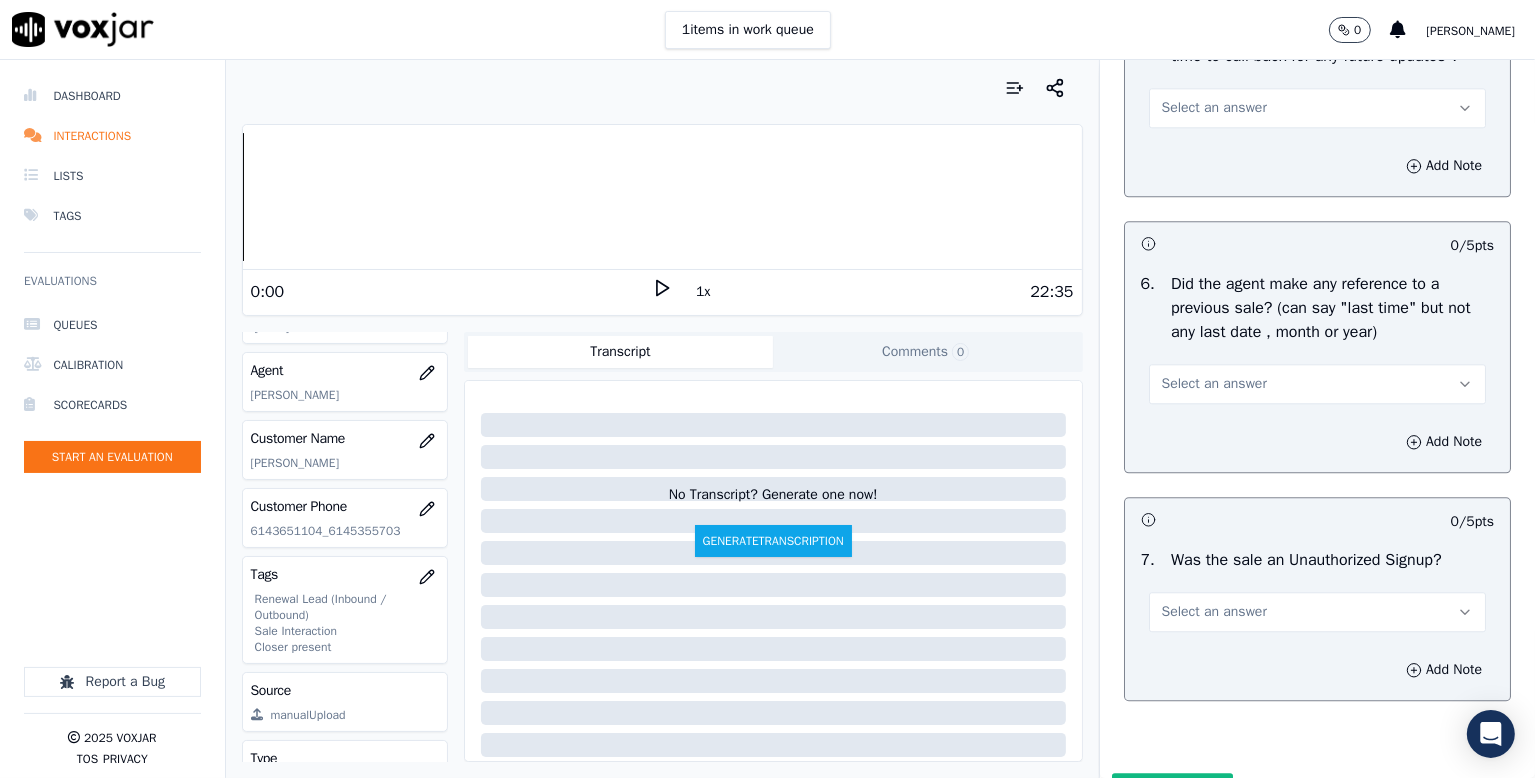 scroll, scrollTop: 5100, scrollLeft: 0, axis: vertical 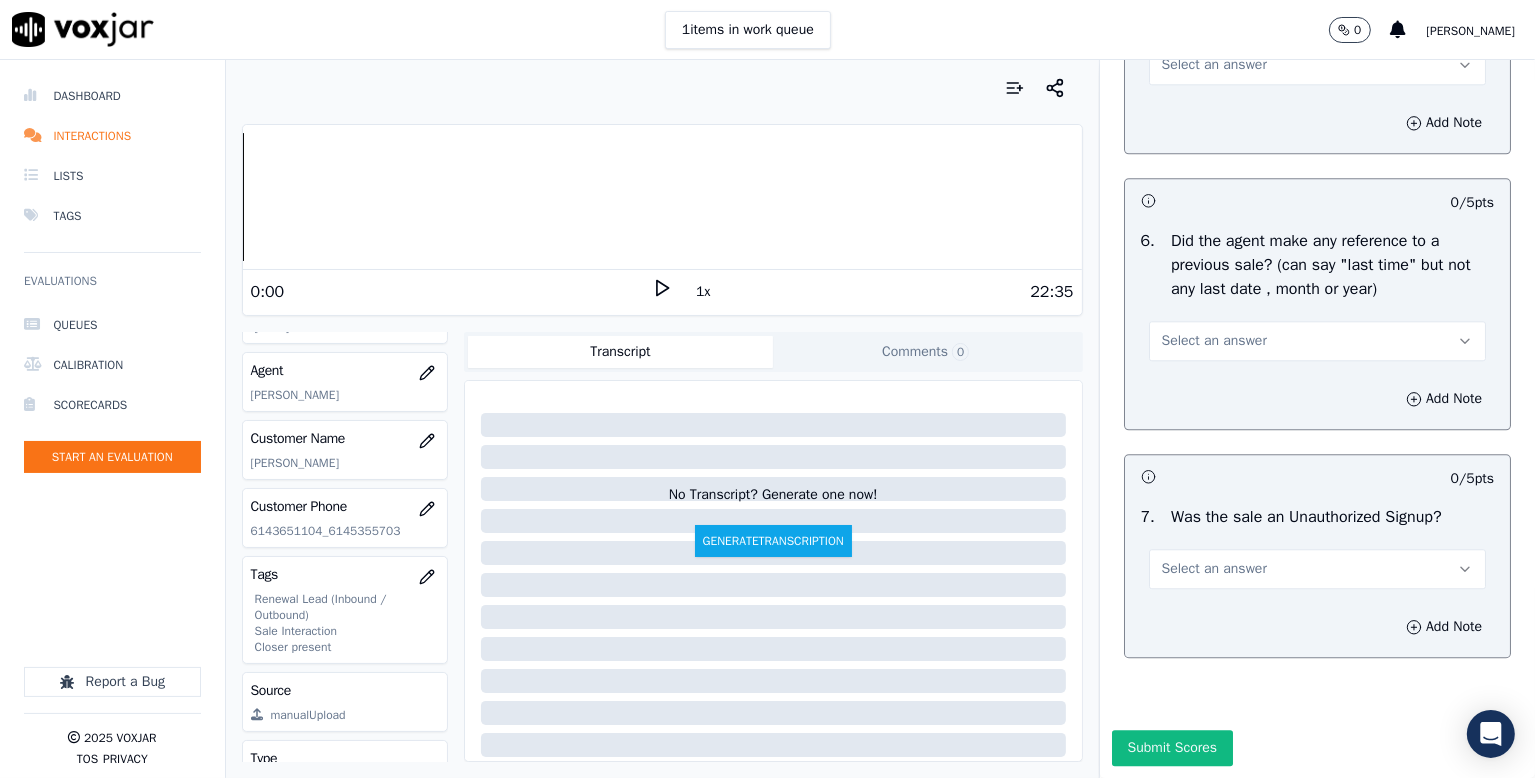click on "Select an answer" at bounding box center [1214, 65] 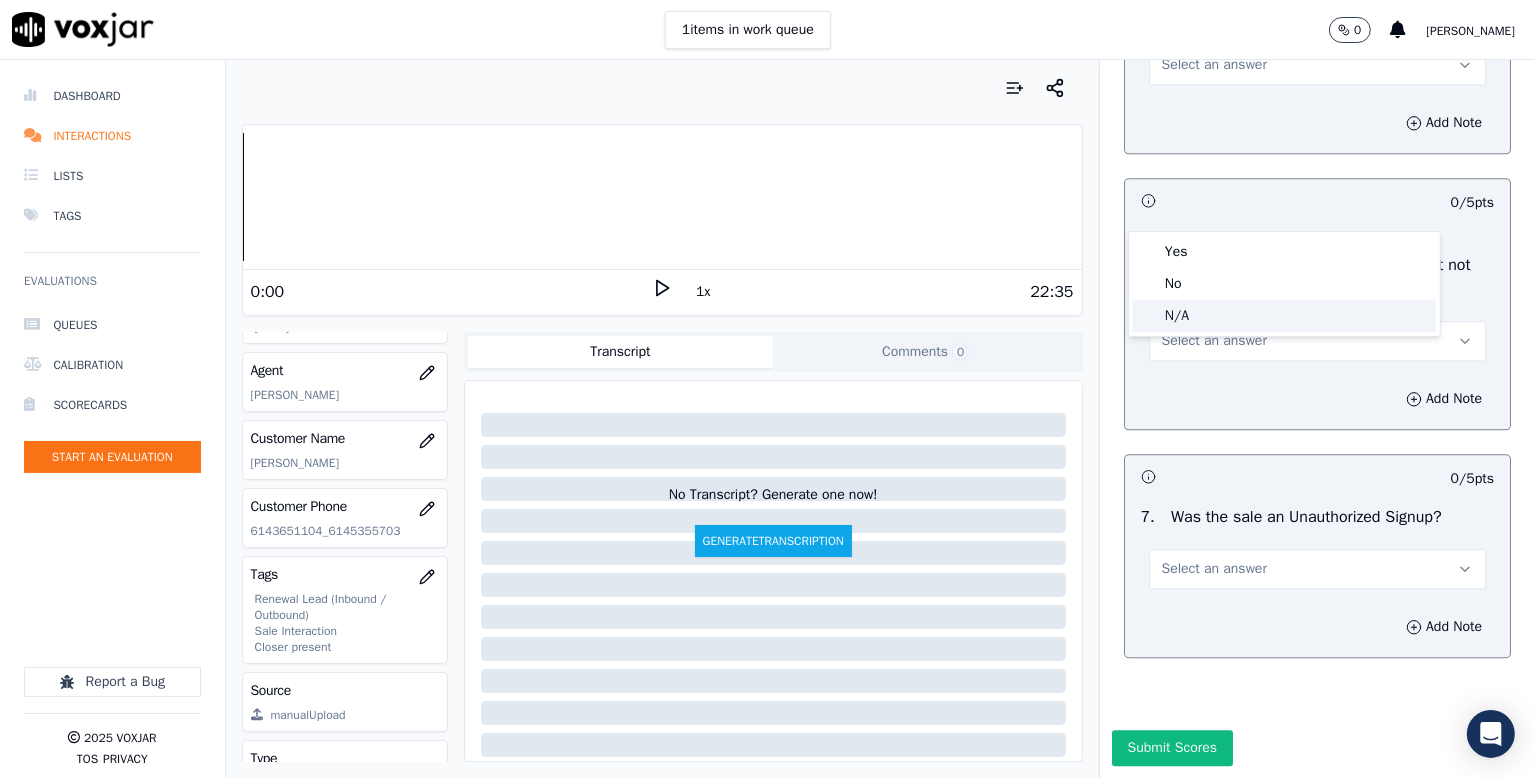 click on "N/A" 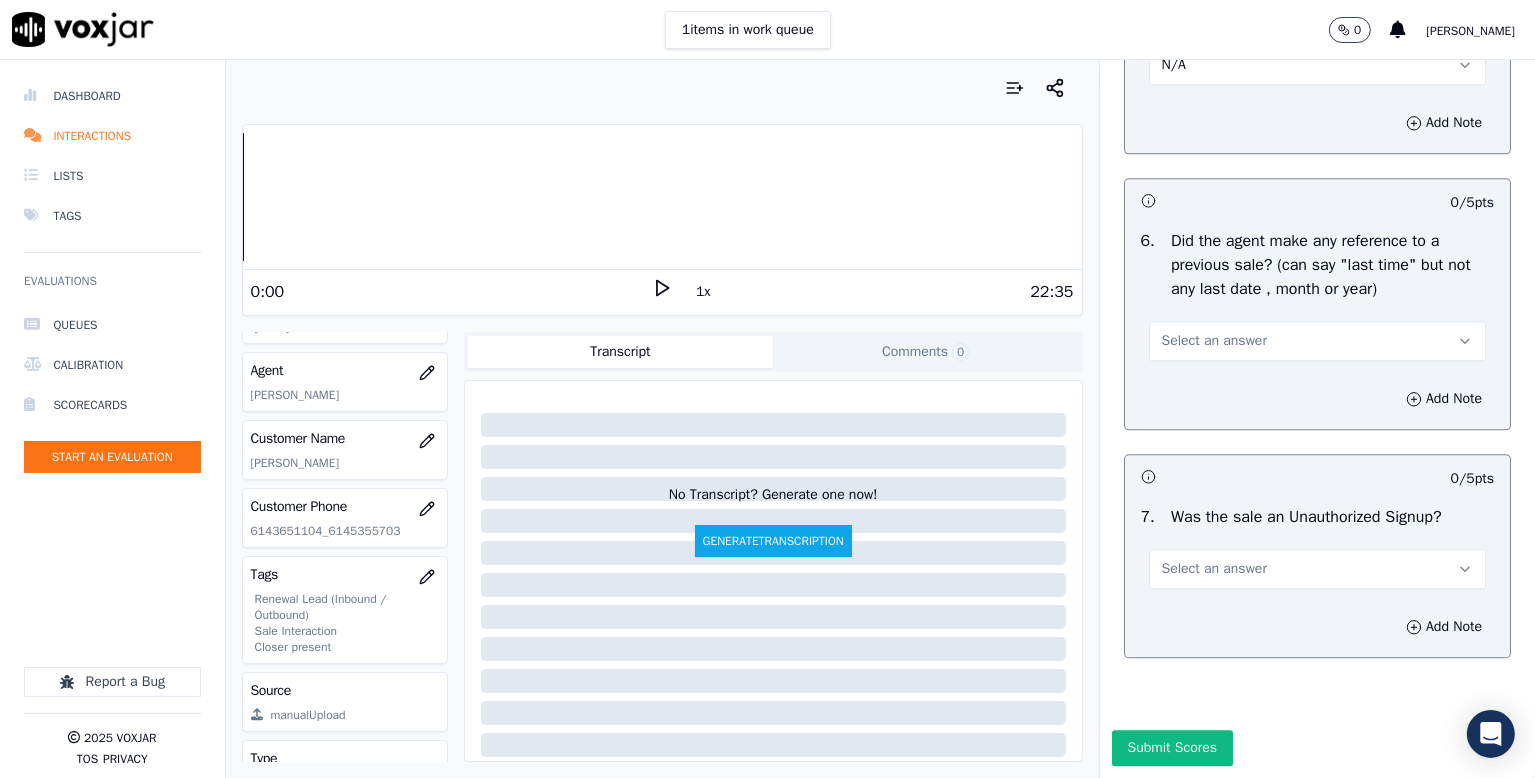scroll, scrollTop: 5287, scrollLeft: 0, axis: vertical 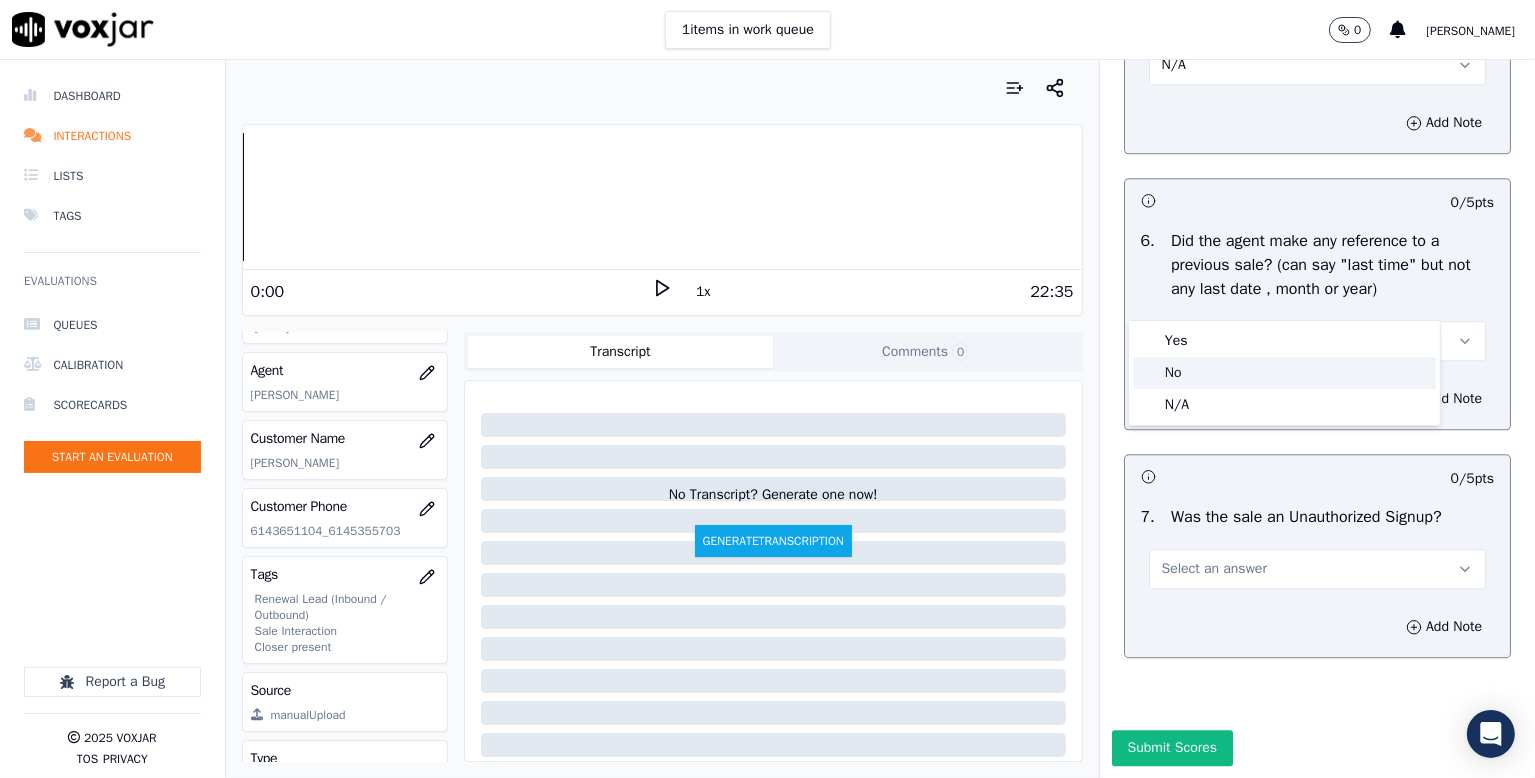 click on "No" 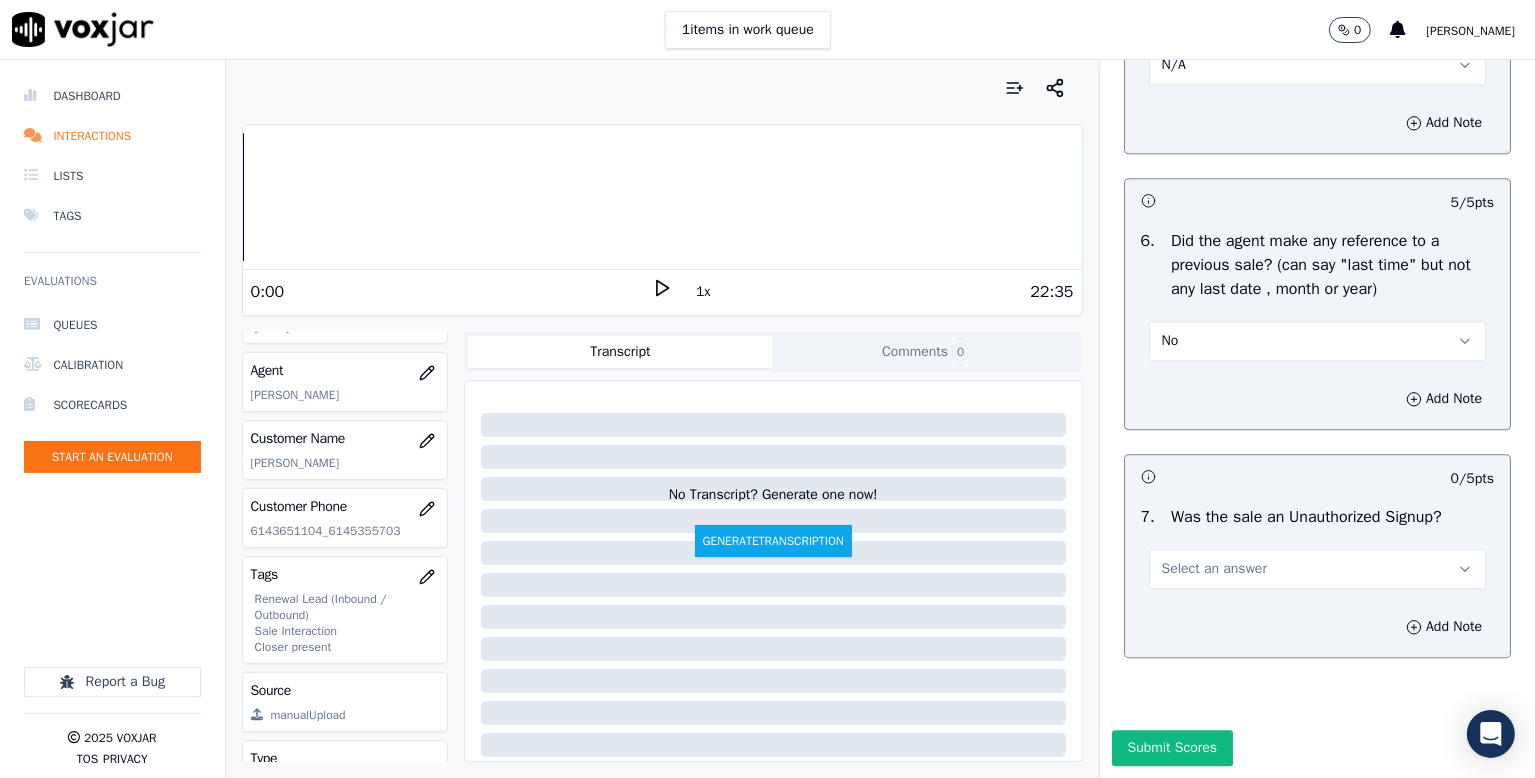 click on "Select an answer" at bounding box center [1214, 569] 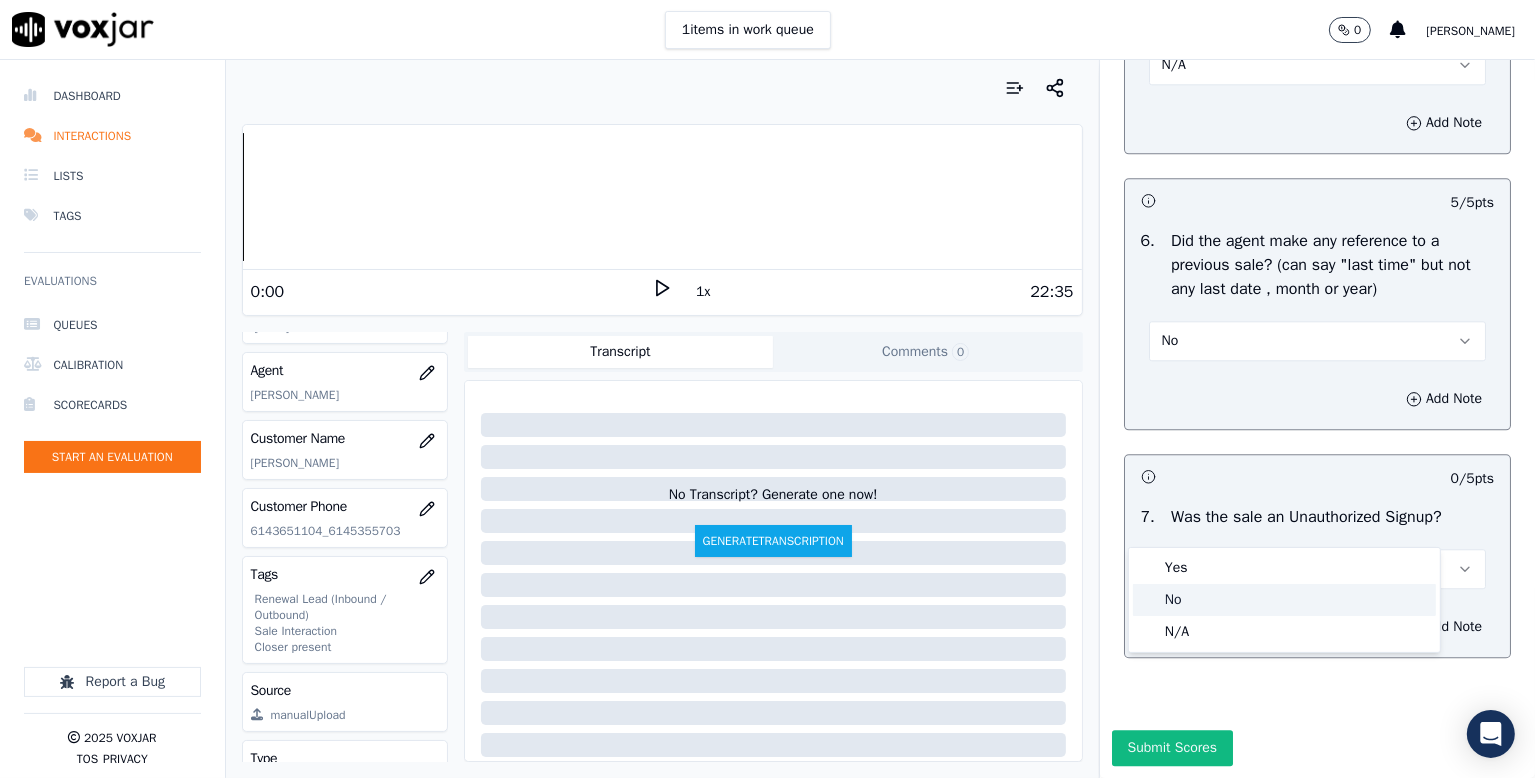 click on "No" 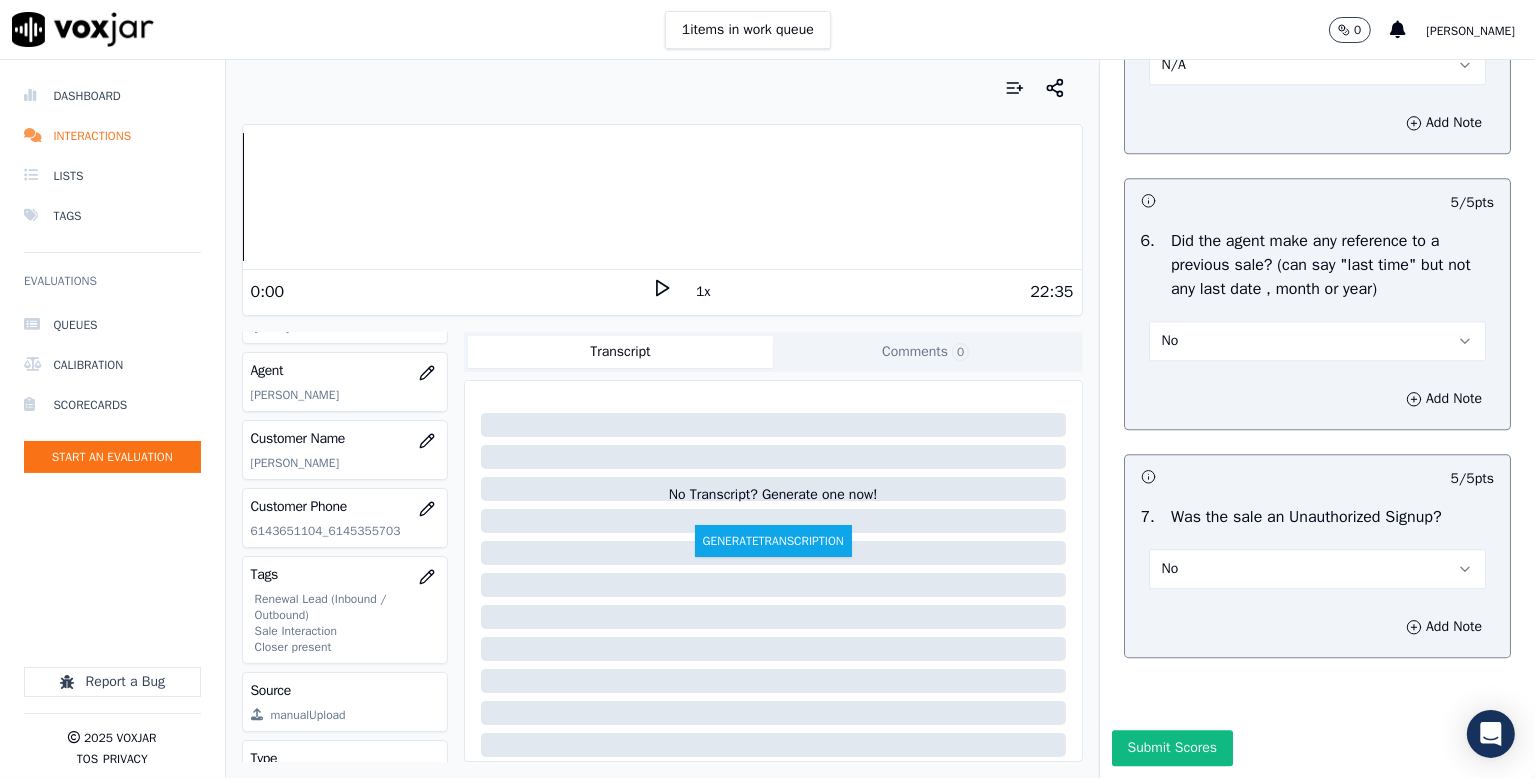 click on "Submit Scores" at bounding box center (1172, 748) 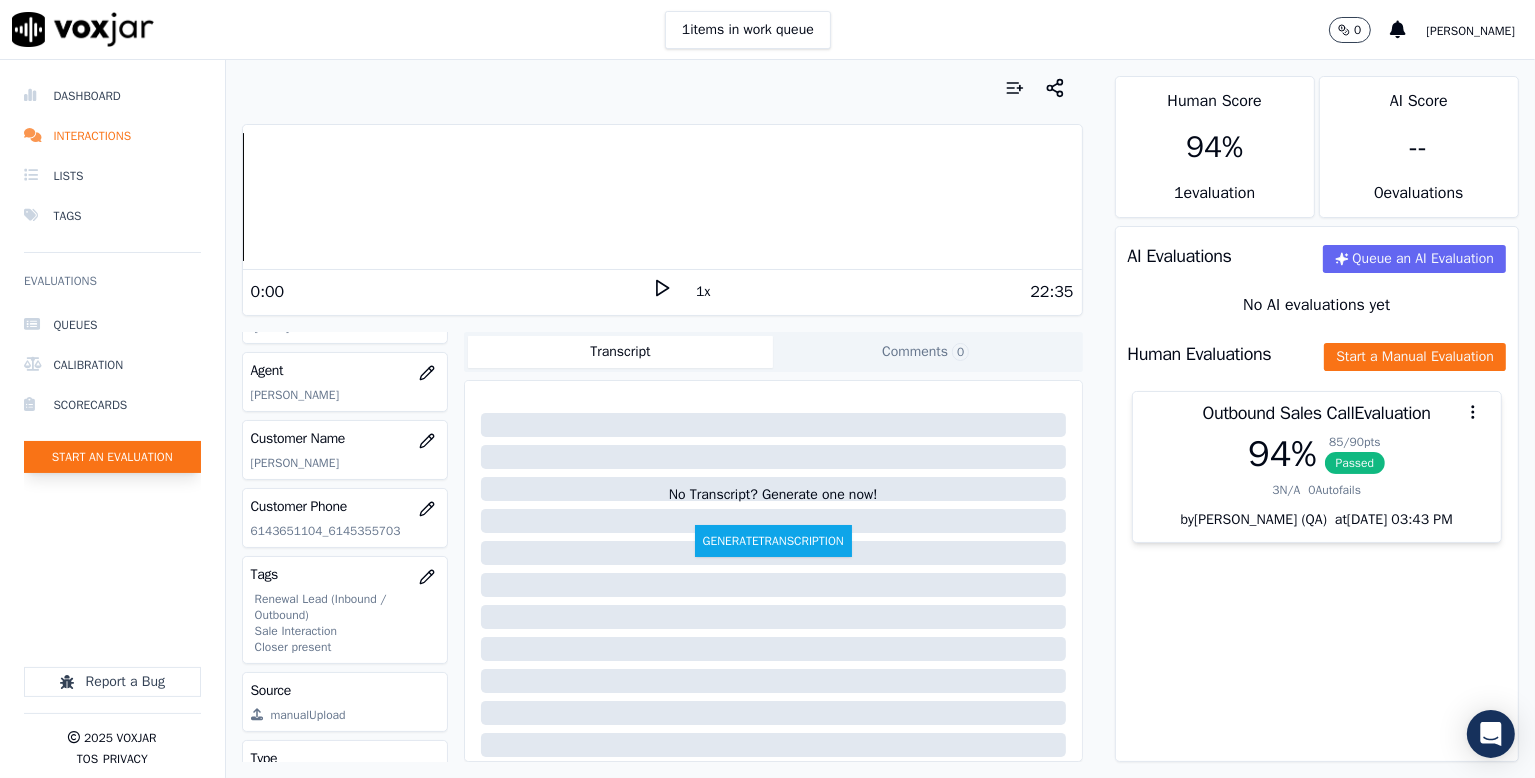 click on "Start an Evaluation" 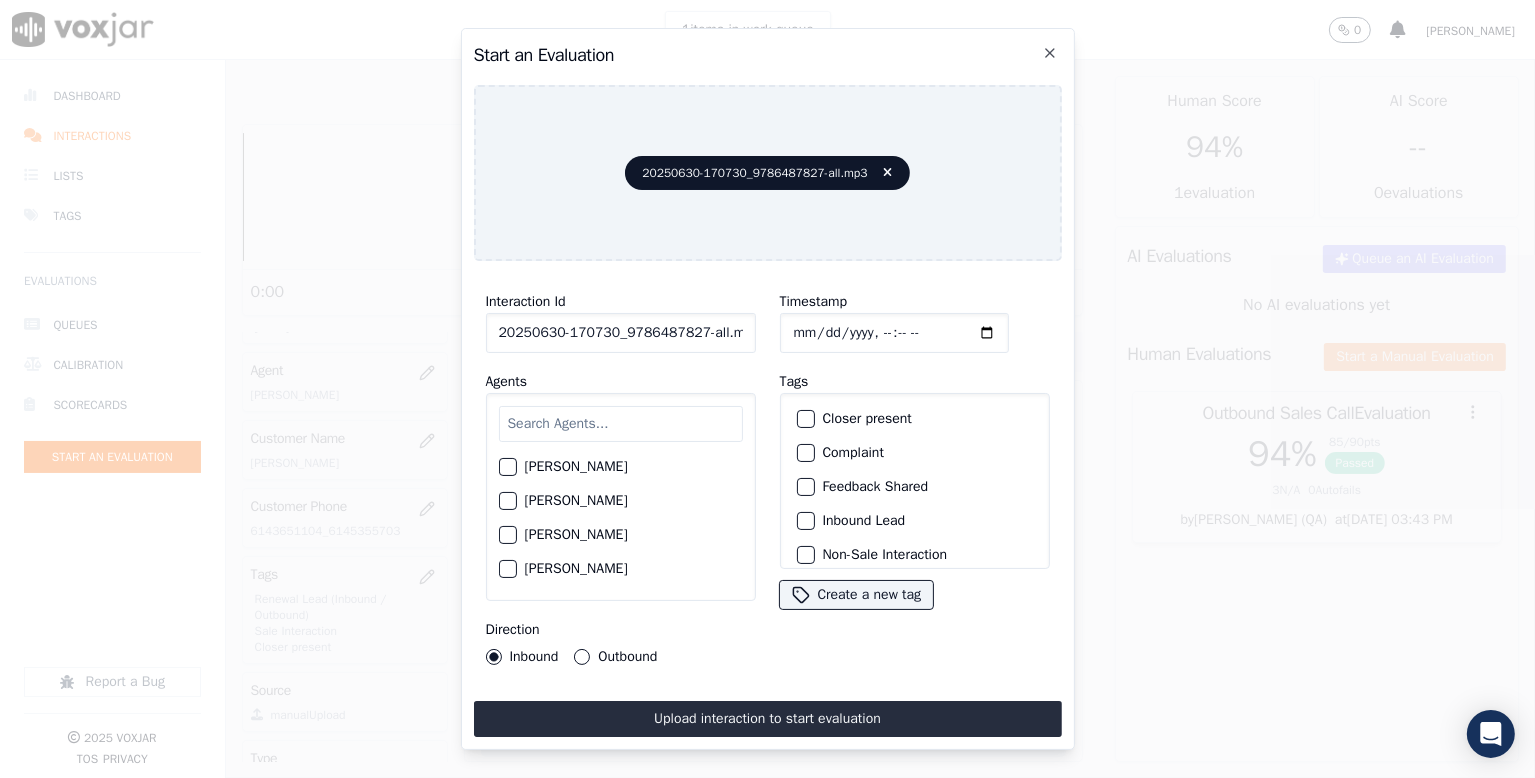 scroll, scrollTop: 0, scrollLeft: 6, axis: horizontal 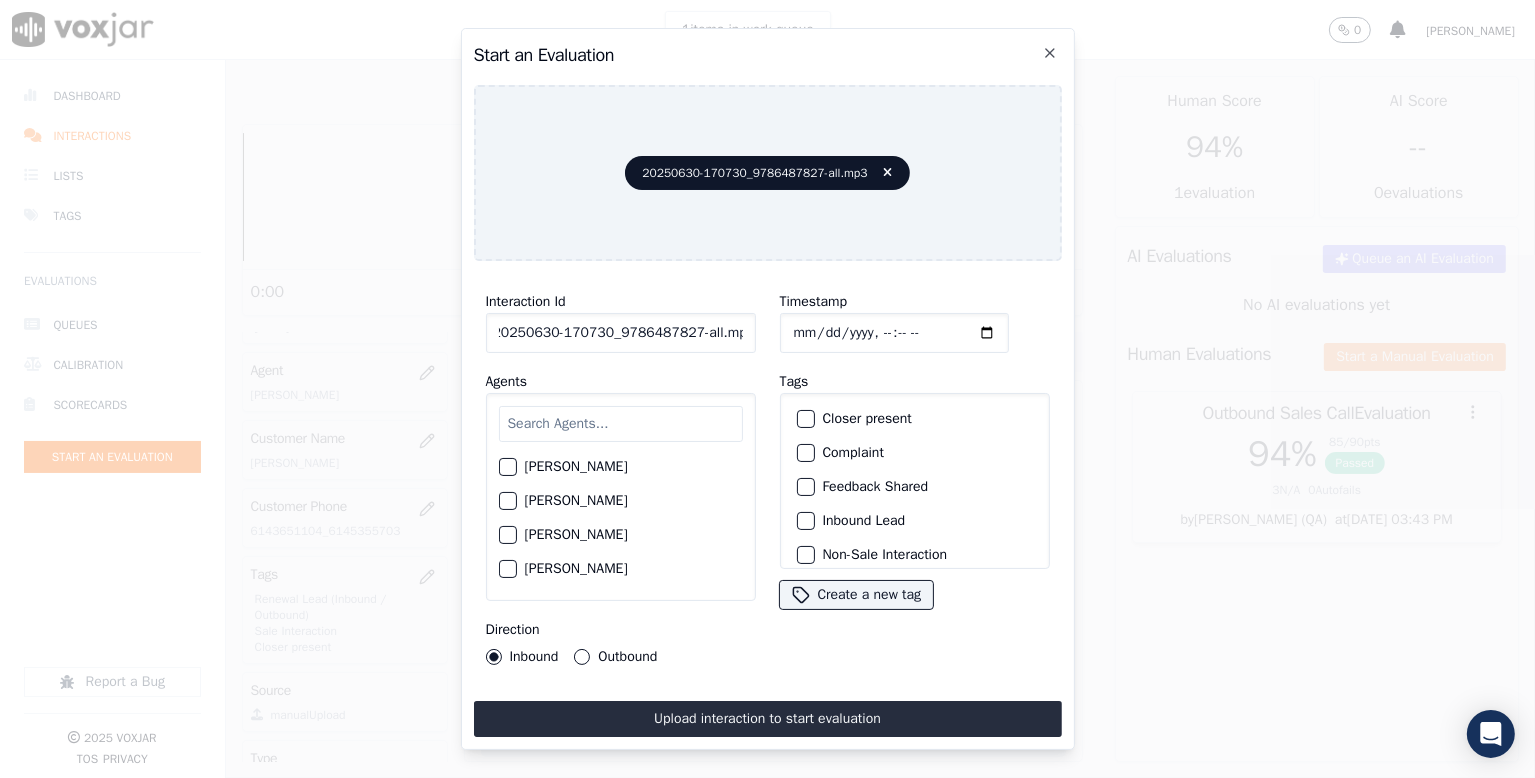 drag, startPoint x: 693, startPoint y: 329, endPoint x: 824, endPoint y: 336, distance: 131.18689 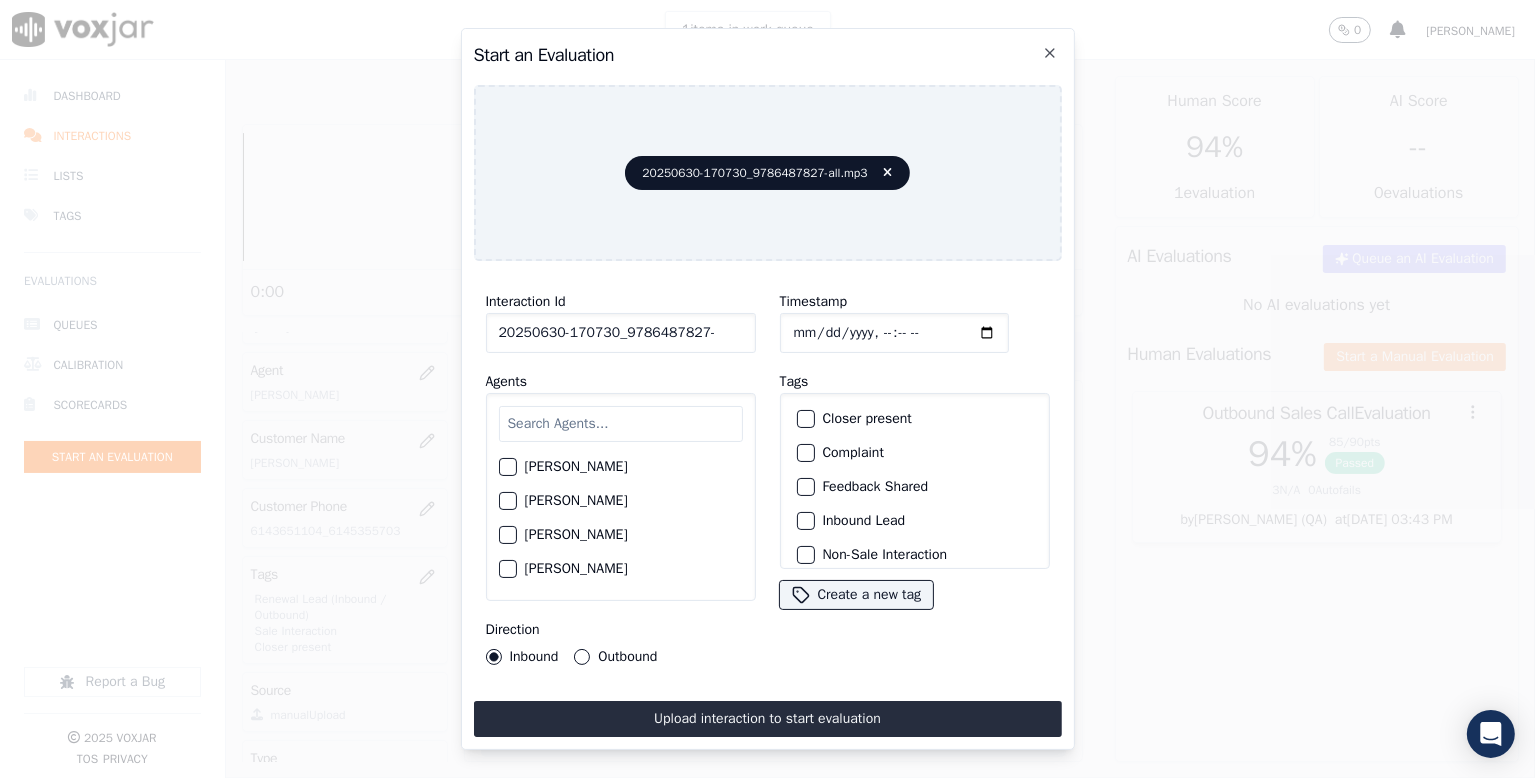 scroll, scrollTop: 0, scrollLeft: 0, axis: both 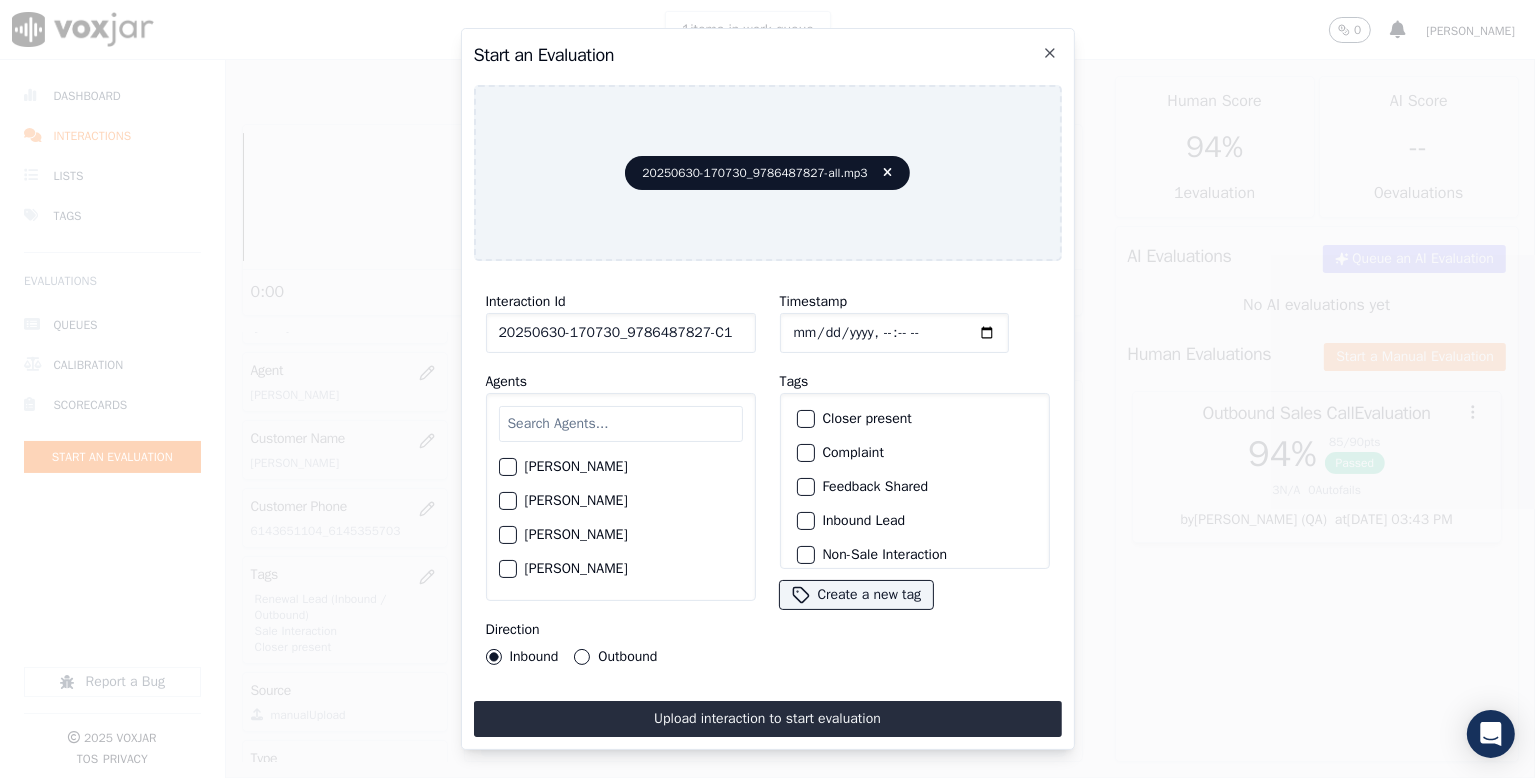 type on "20250630-170730_9786487827-C1" 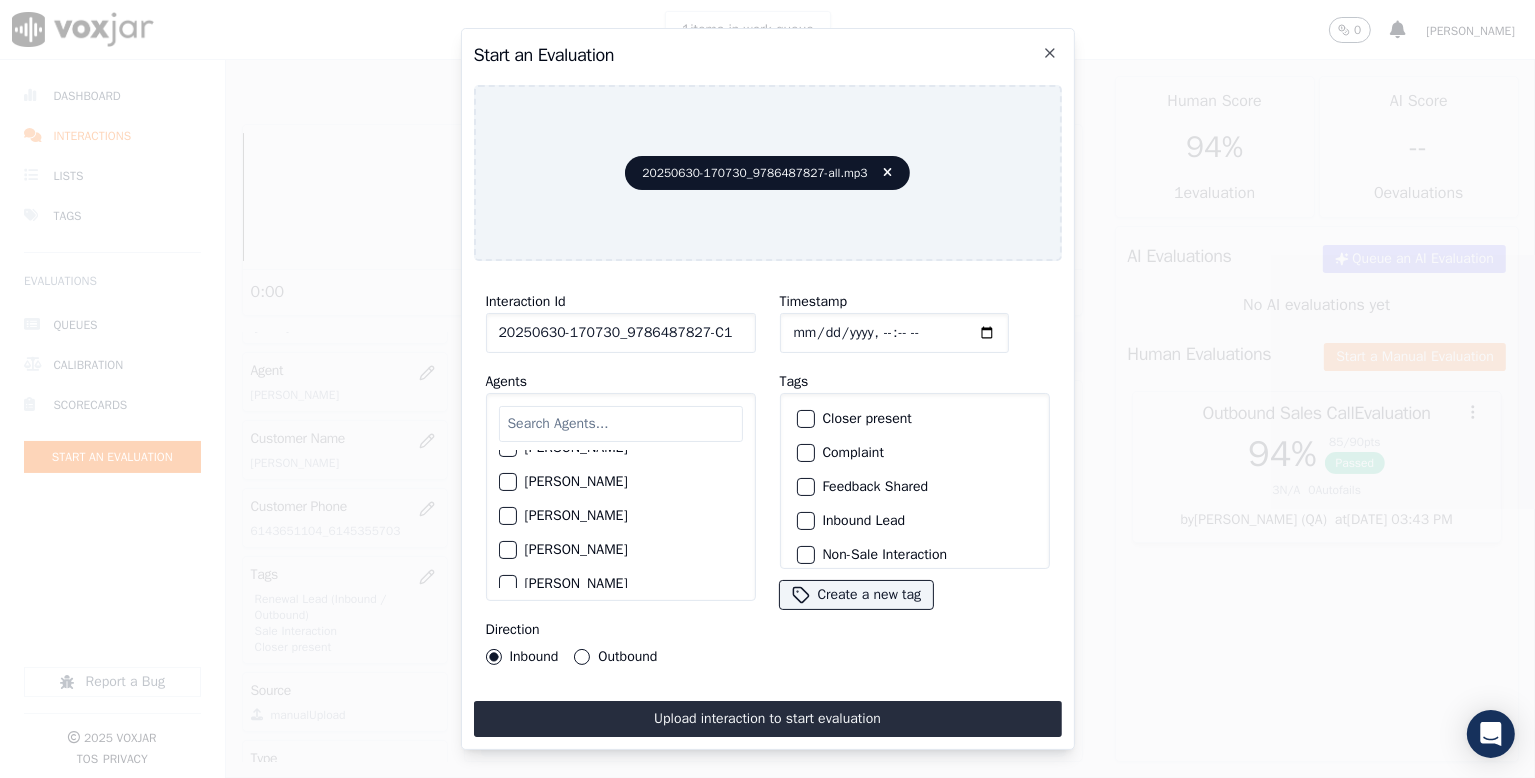 scroll, scrollTop: 700, scrollLeft: 0, axis: vertical 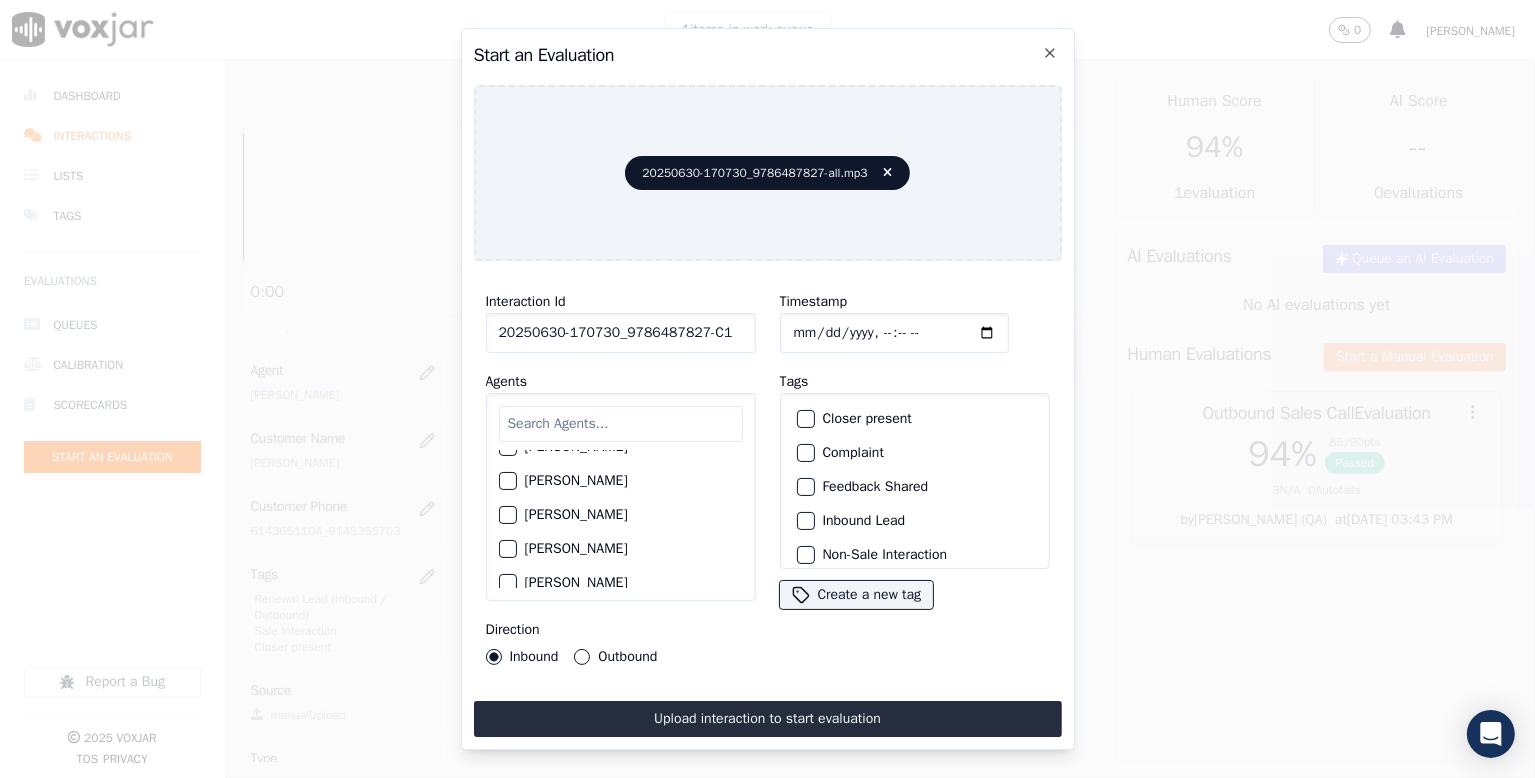 drag, startPoint x: 559, startPoint y: 503, endPoint x: 559, endPoint y: 537, distance: 34 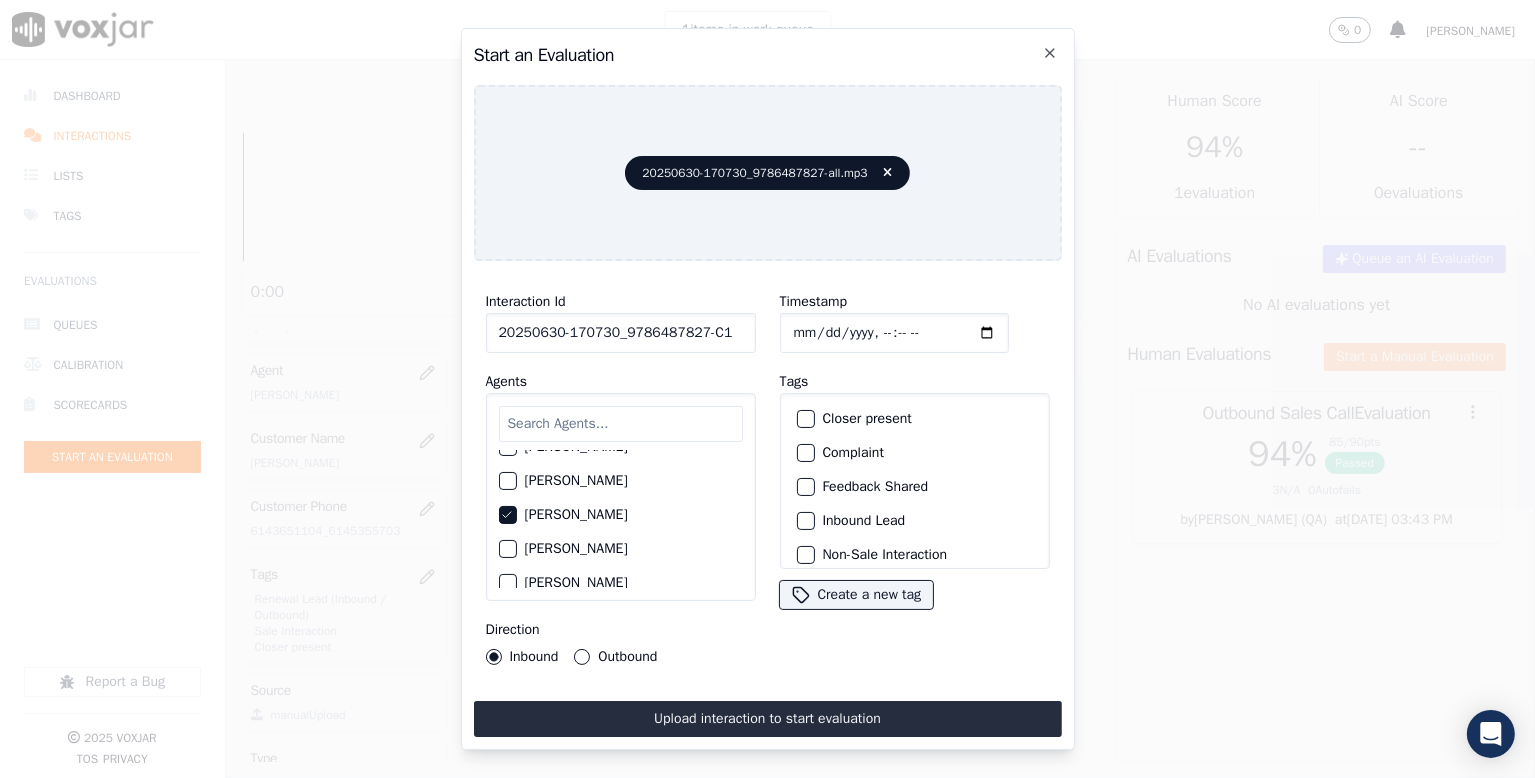 click on "Outbound" at bounding box center [582, 657] 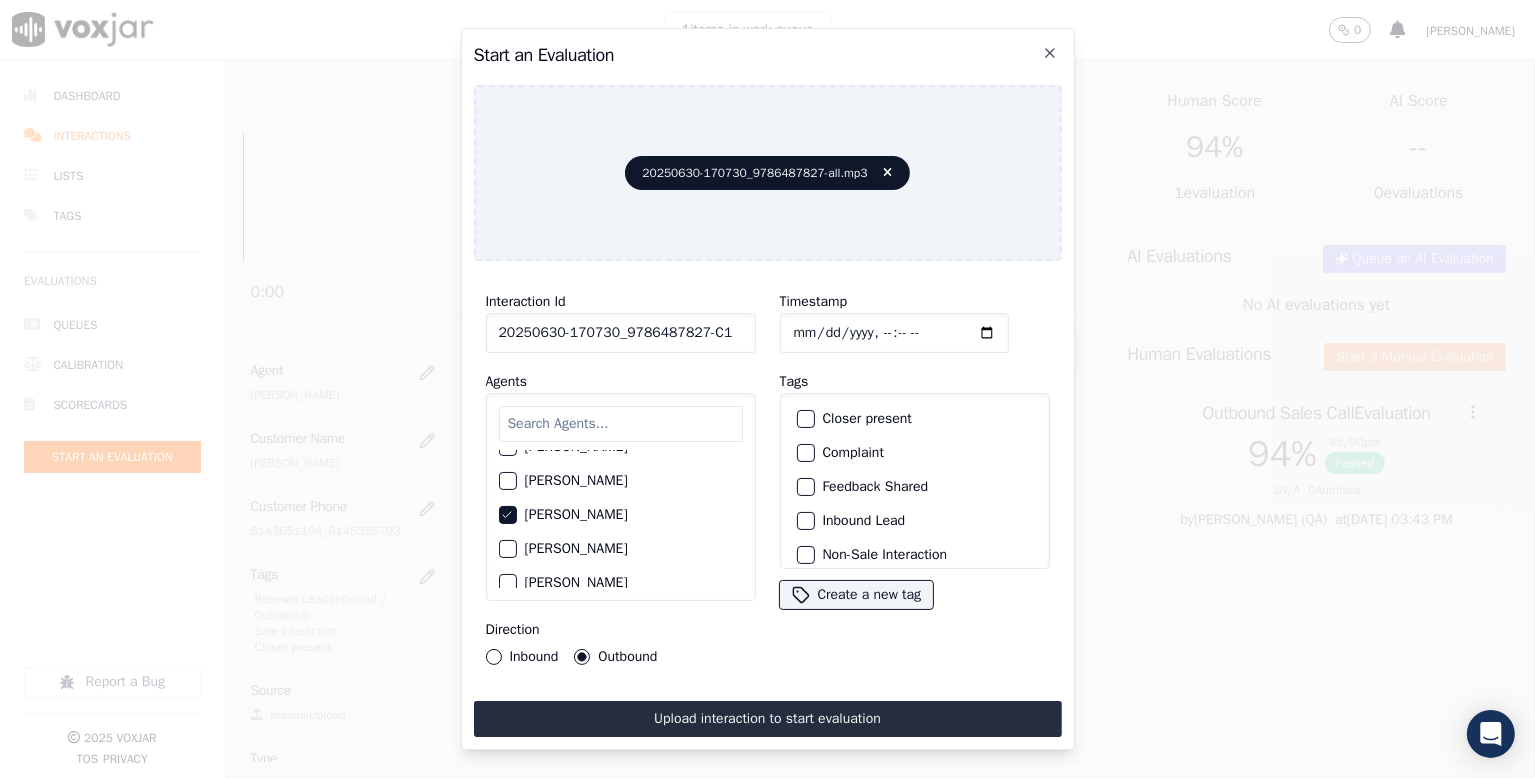 drag, startPoint x: 834, startPoint y: 408, endPoint x: 848, endPoint y: 440, distance: 34.928497 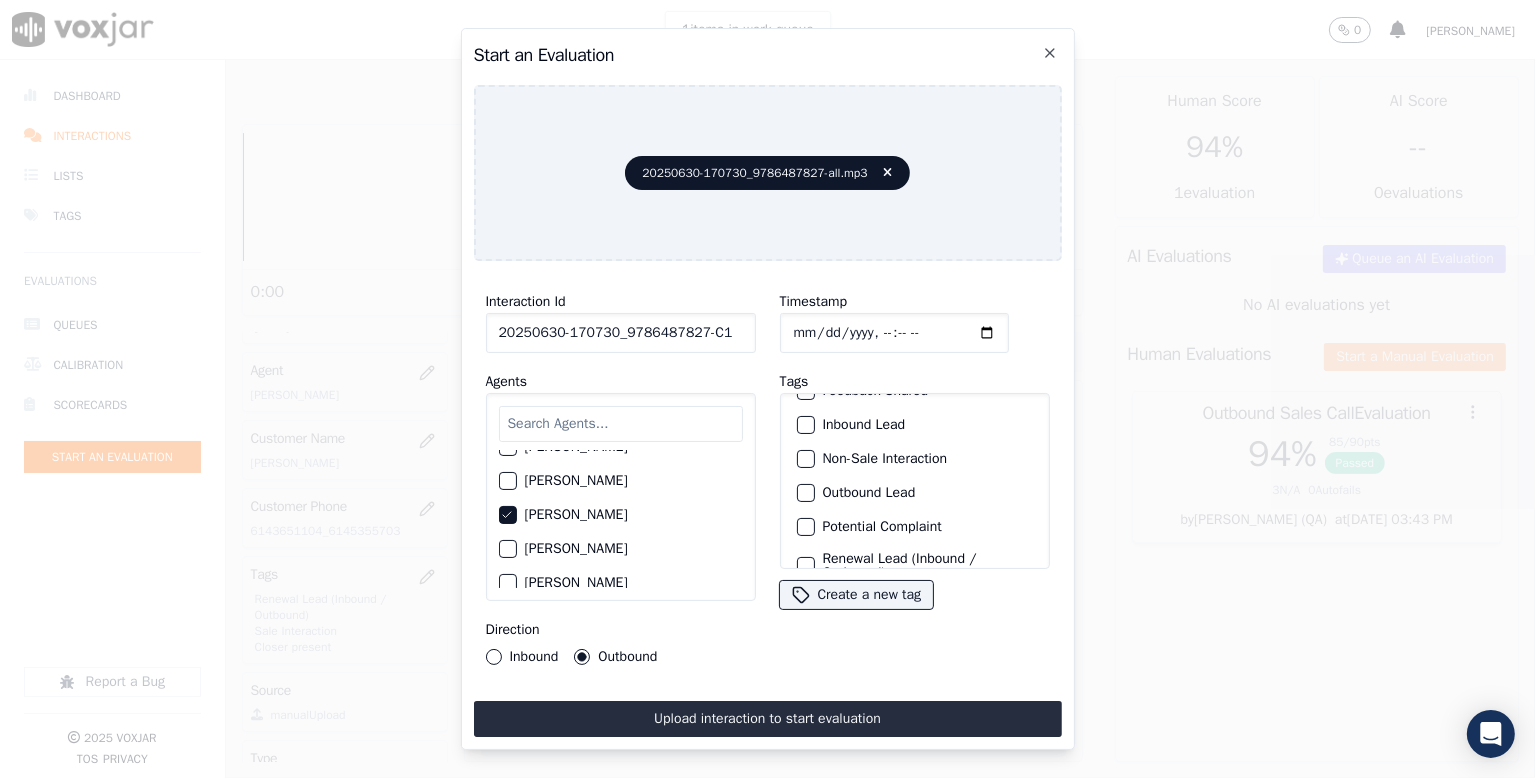 scroll, scrollTop: 169, scrollLeft: 0, axis: vertical 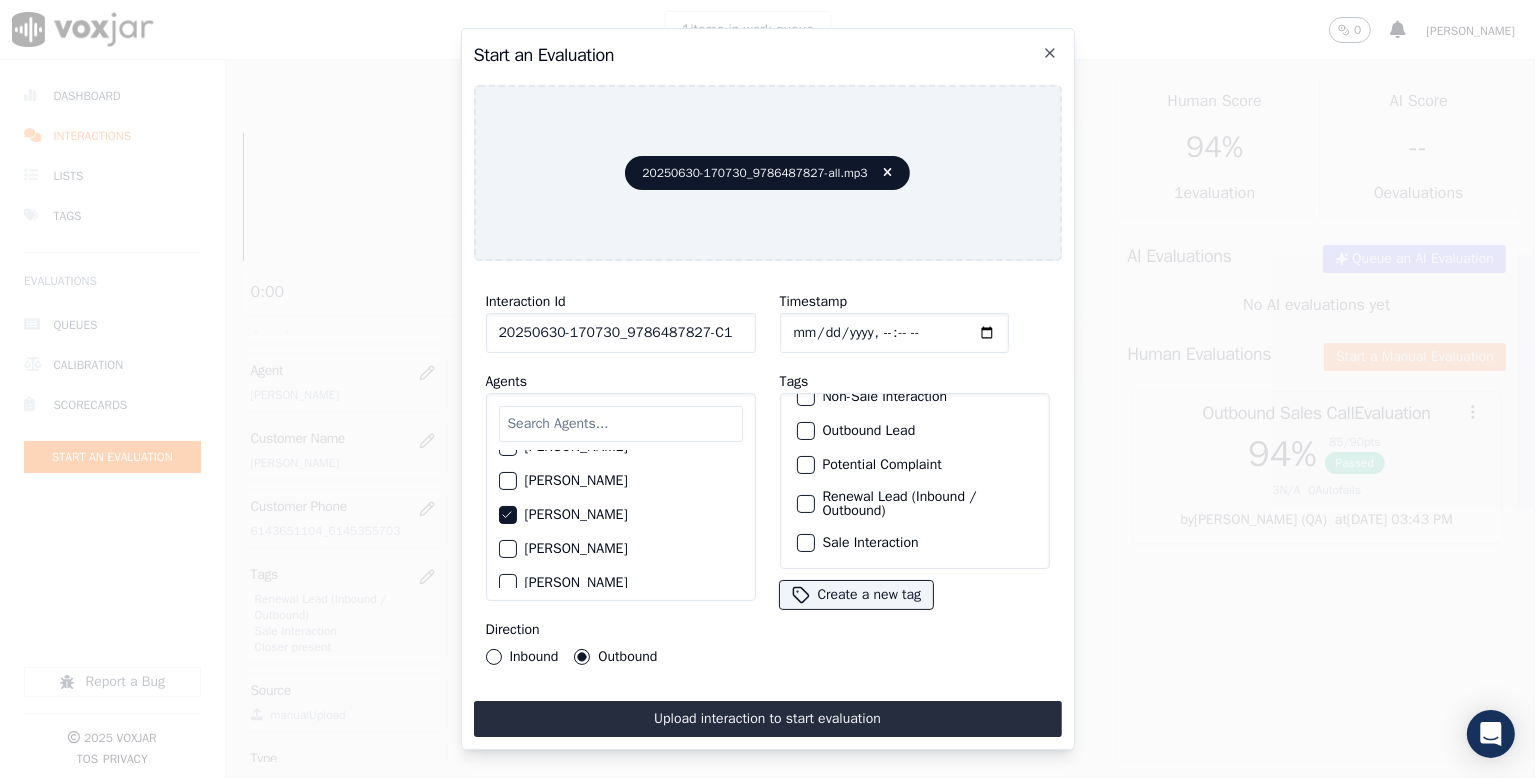 drag, startPoint x: 852, startPoint y: 481, endPoint x: 852, endPoint y: 519, distance: 38 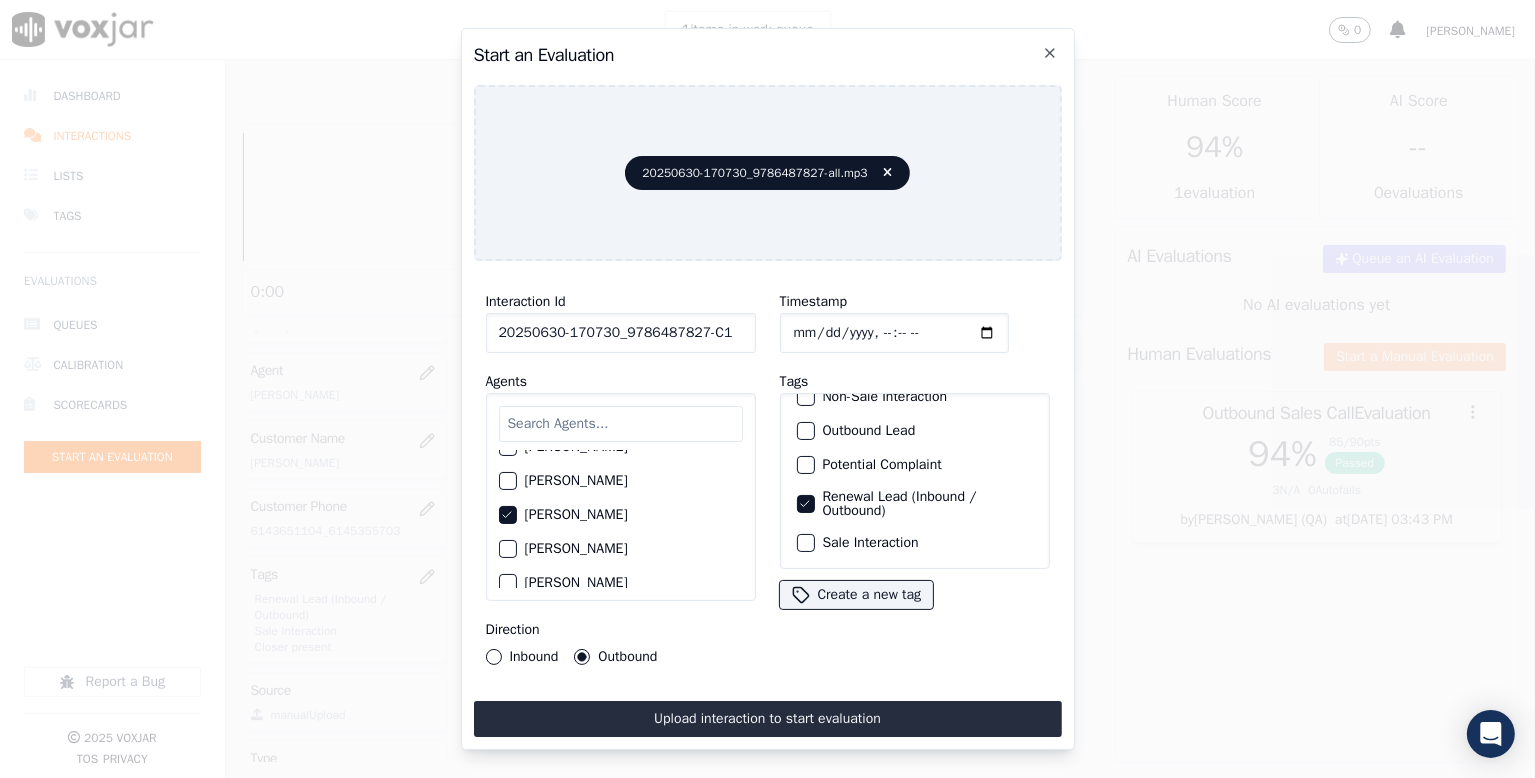 click on "Sale Interaction" 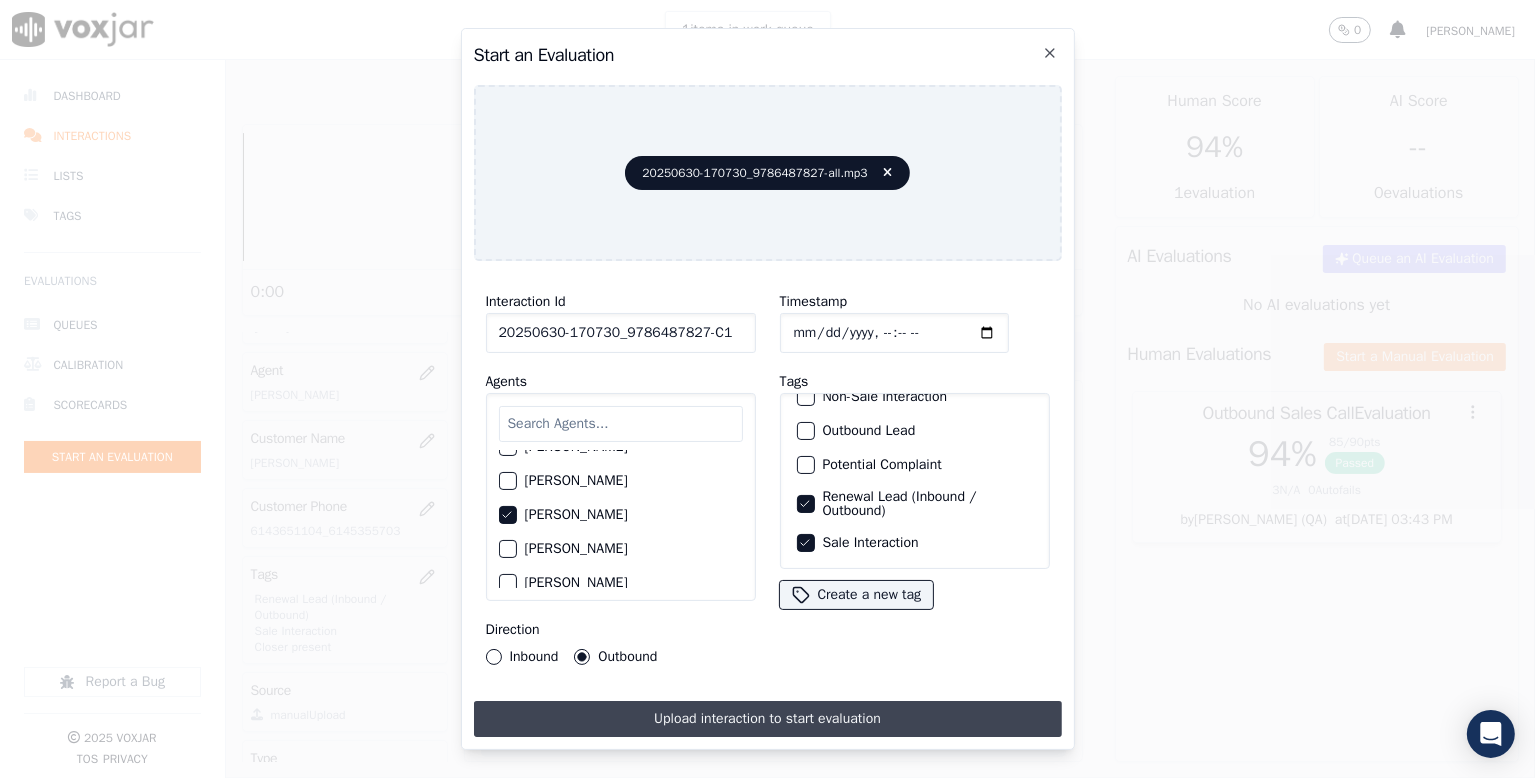 click on "Upload interaction to start evaluation" at bounding box center [768, 719] 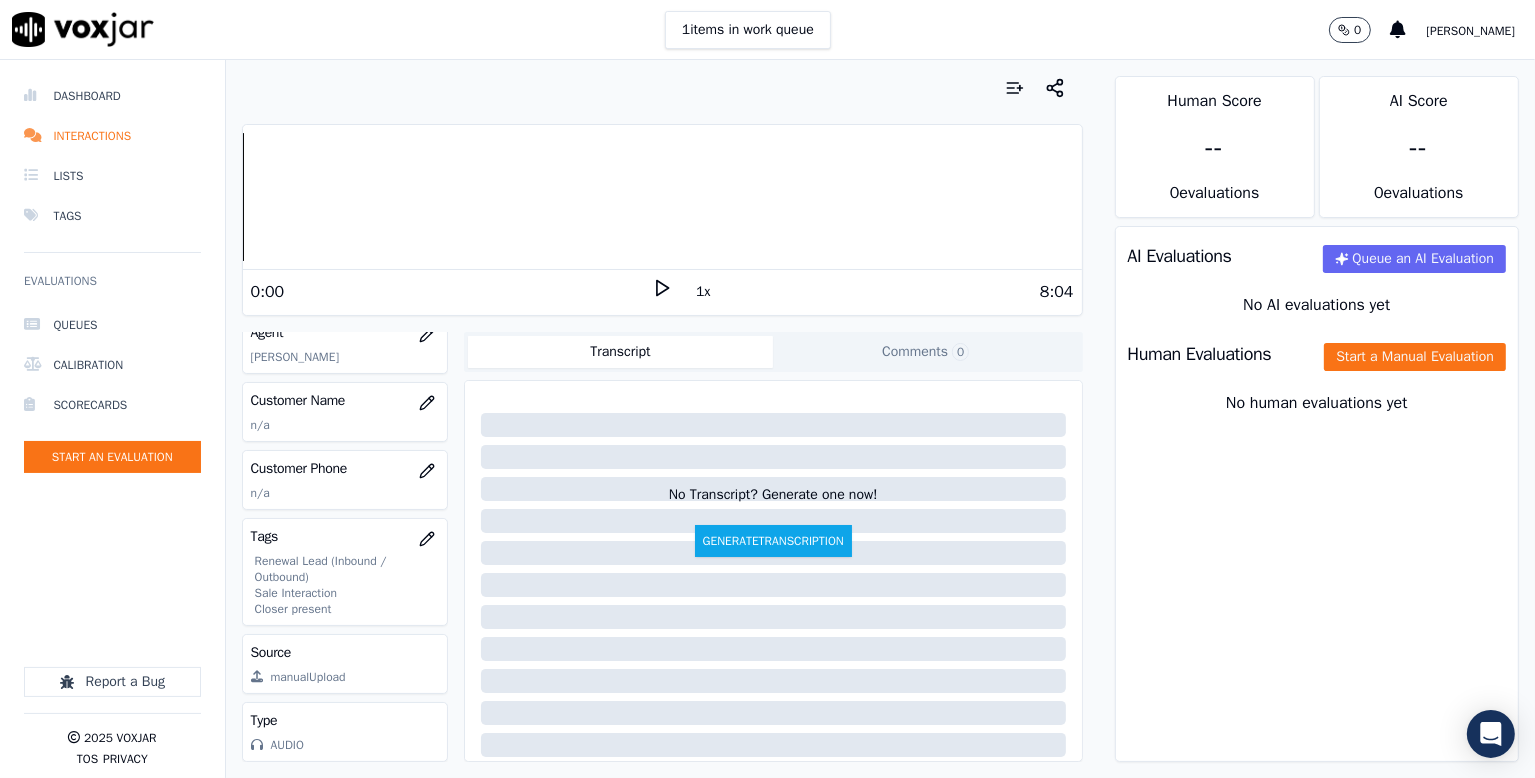scroll, scrollTop: 280, scrollLeft: 0, axis: vertical 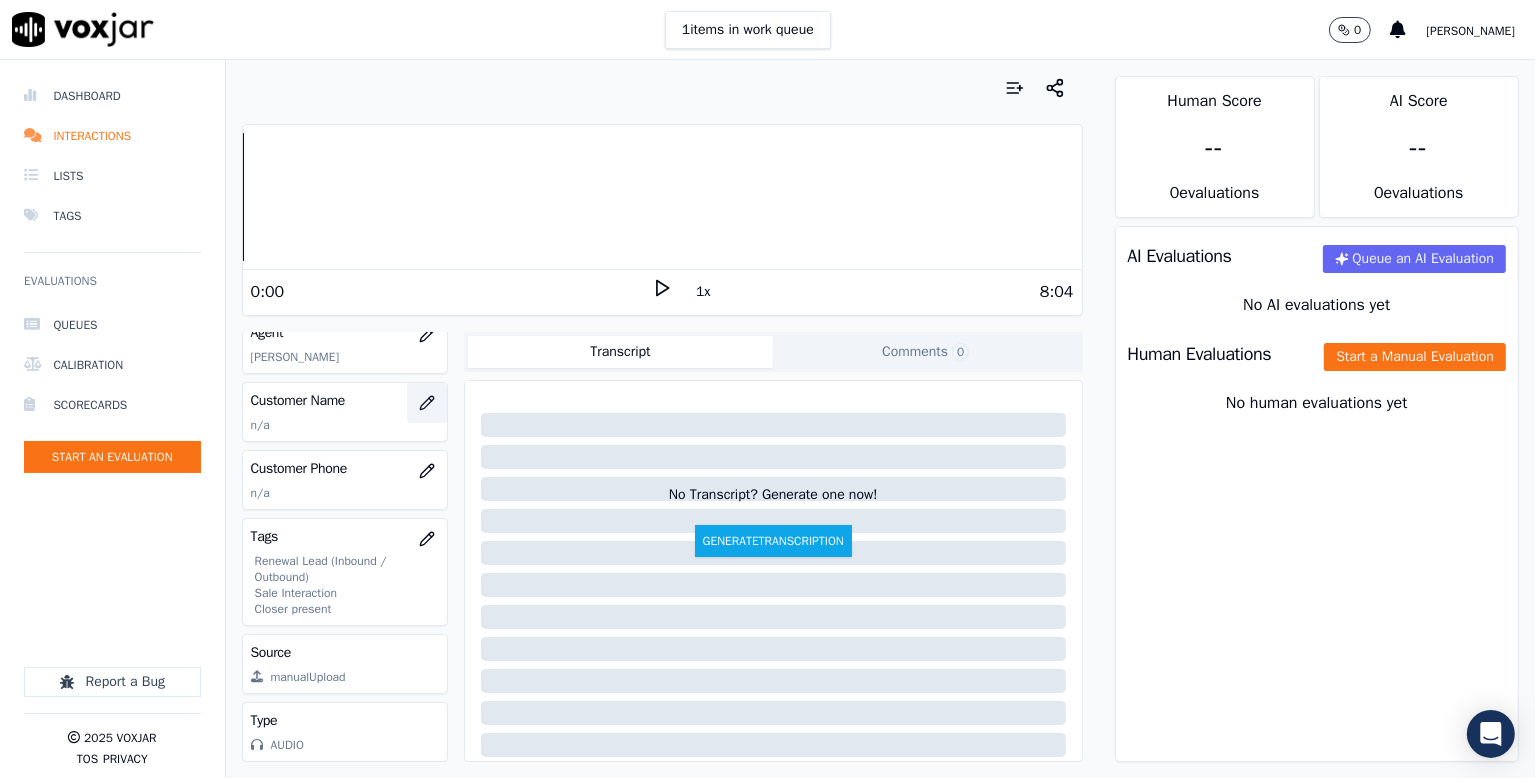 click 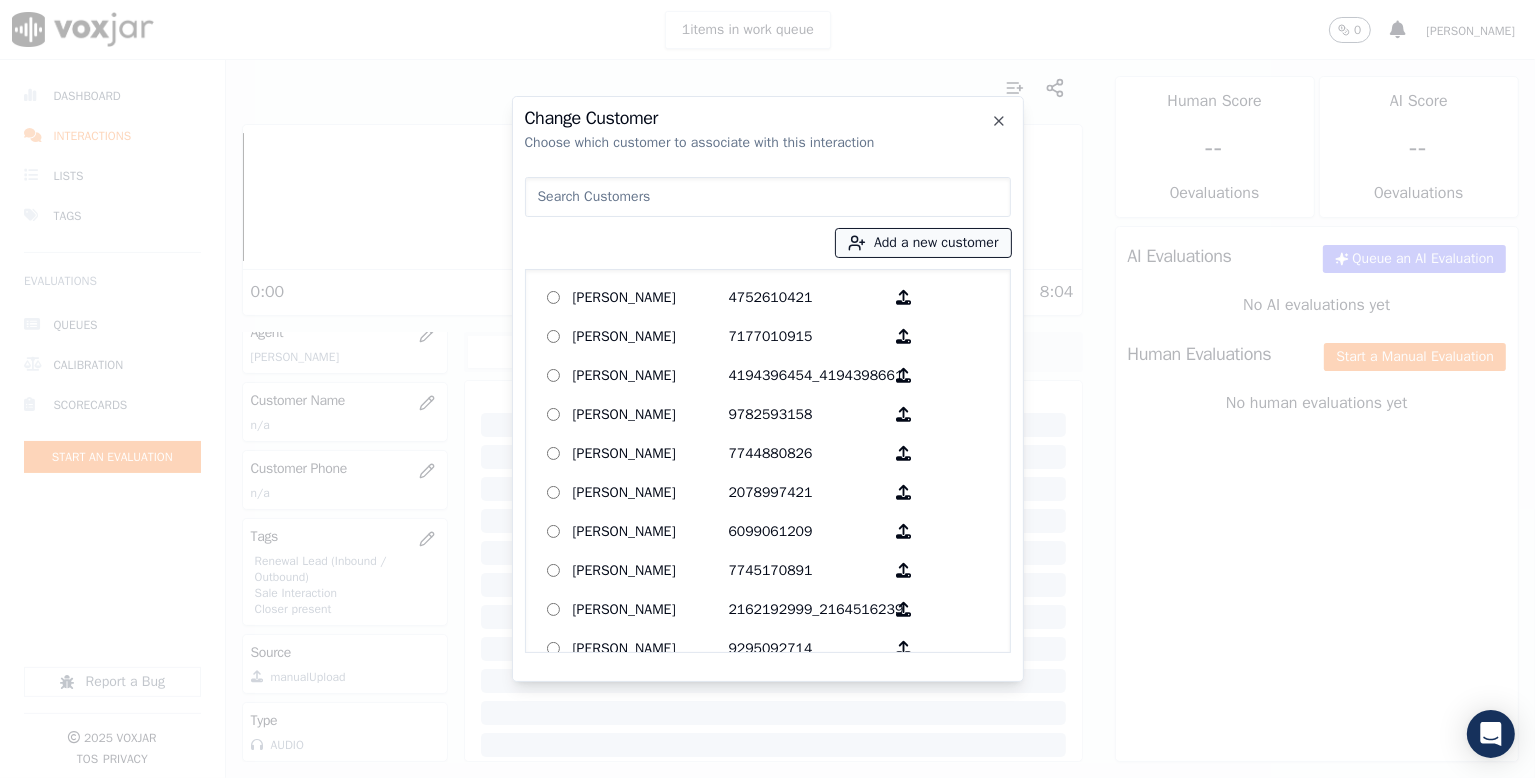 click on "Add a new customer" at bounding box center [923, 243] 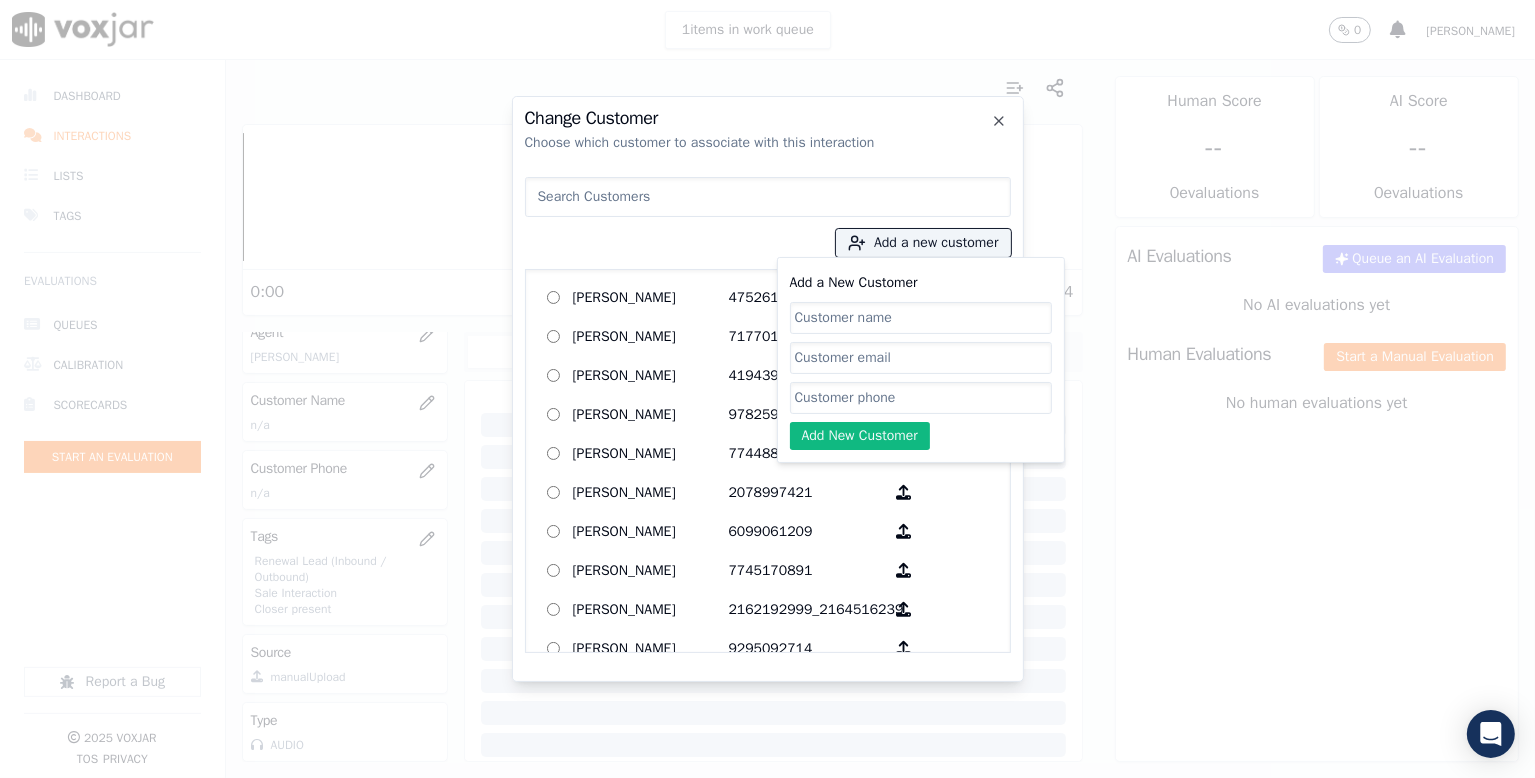 click on "Add a New Customer" 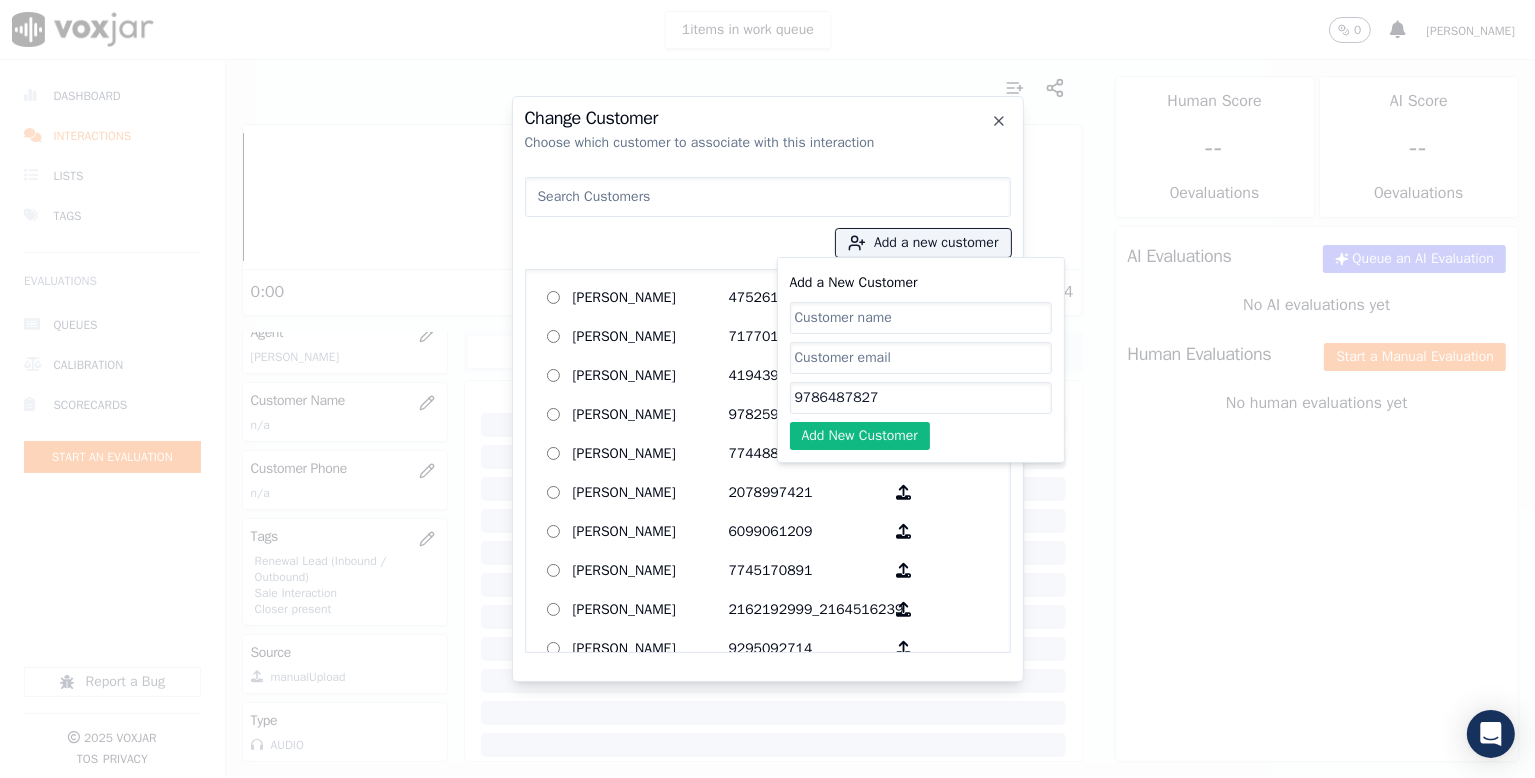 type on "9786487827" 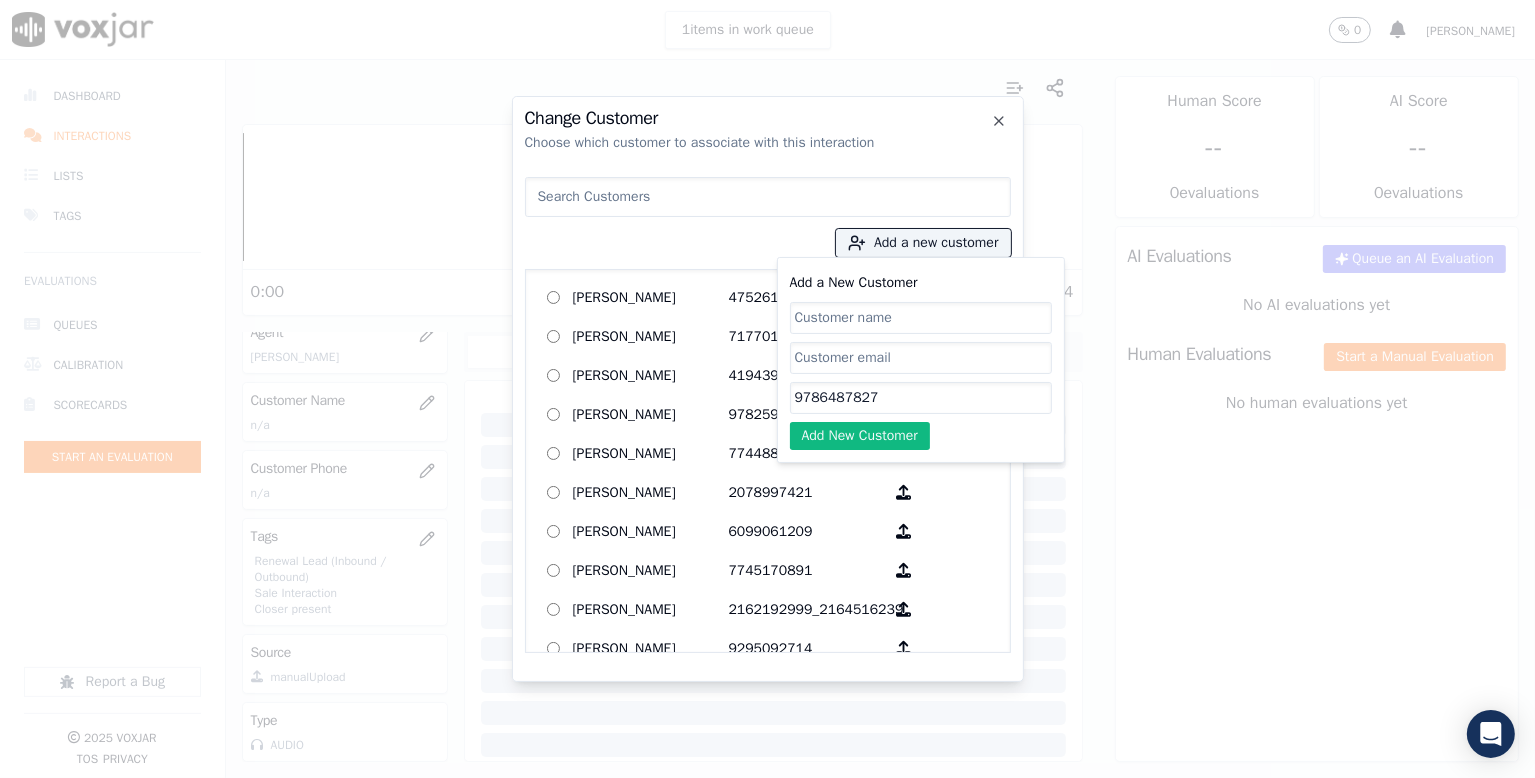 paste on "[PERSON_NAME]" 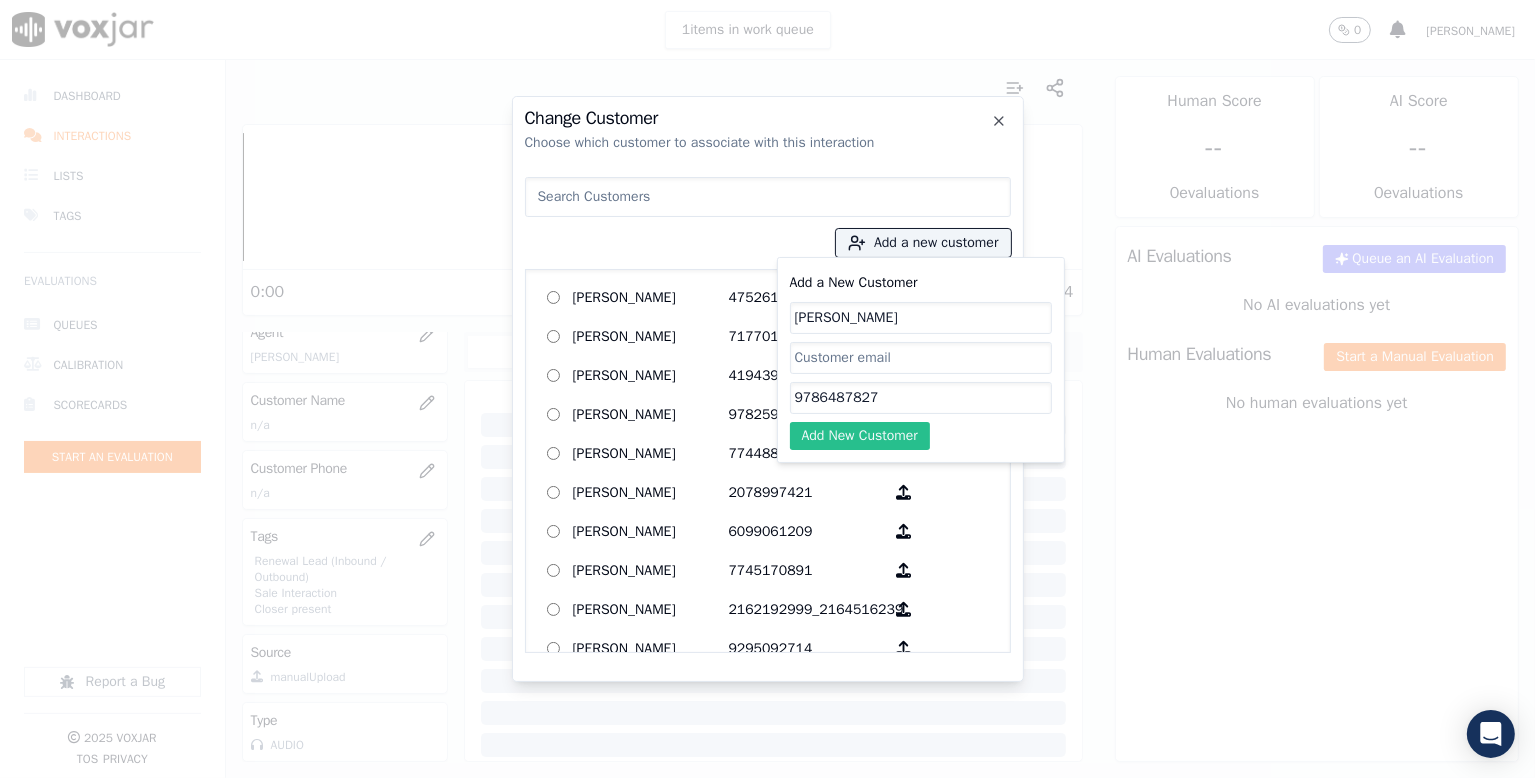 type on "[PERSON_NAME]" 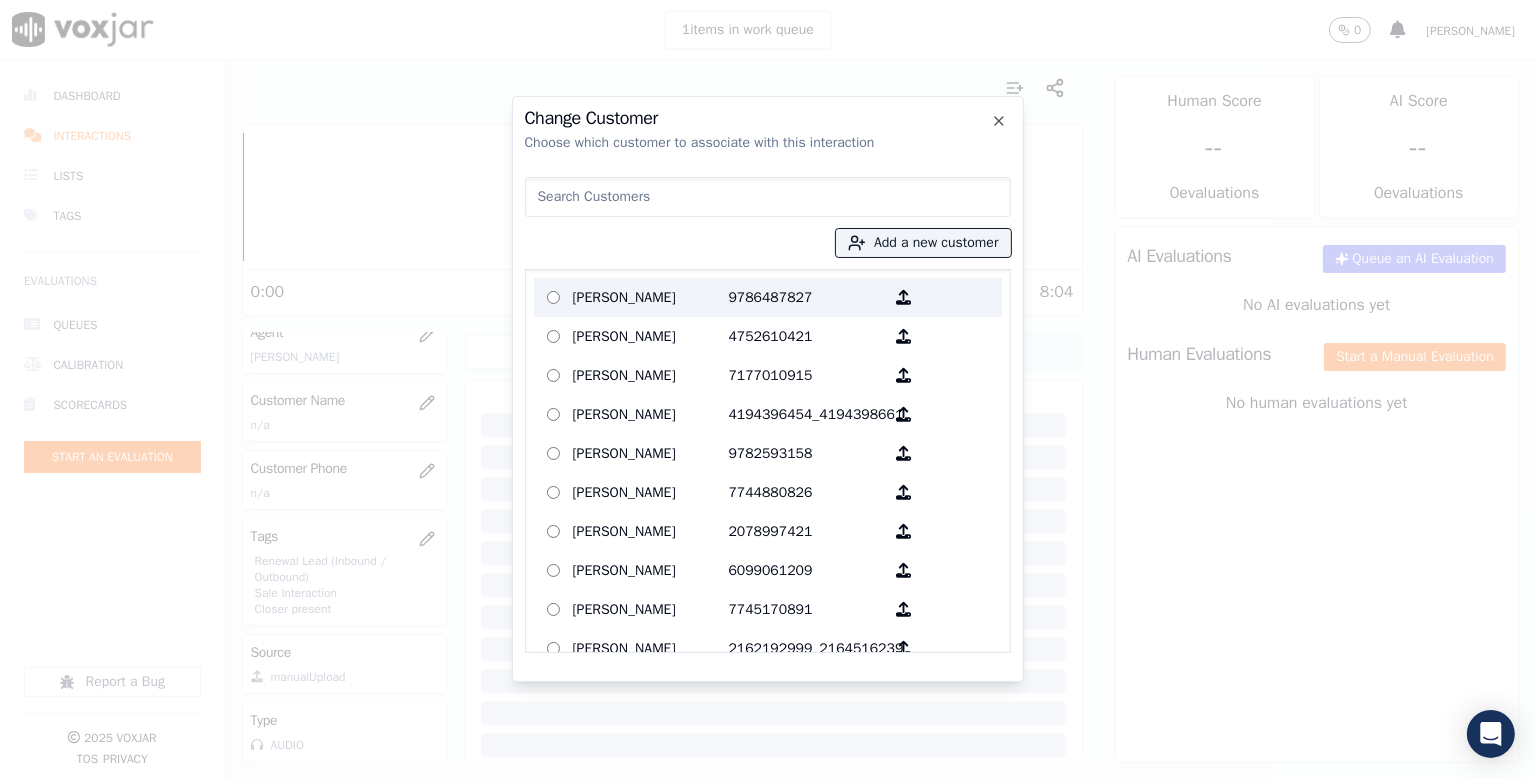 click on "[PERSON_NAME]" at bounding box center (651, 297) 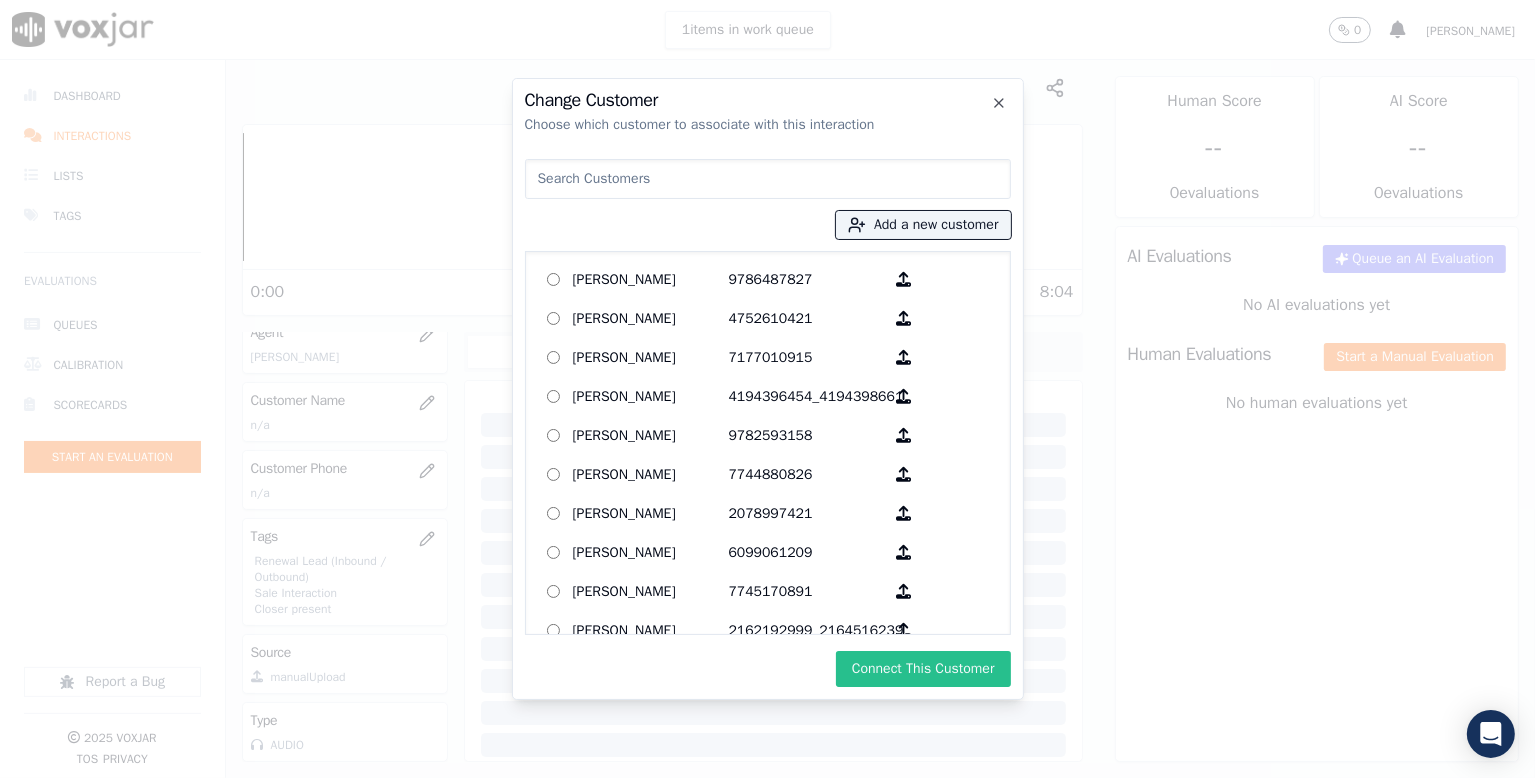 click on "Connect This Customer" at bounding box center [923, 669] 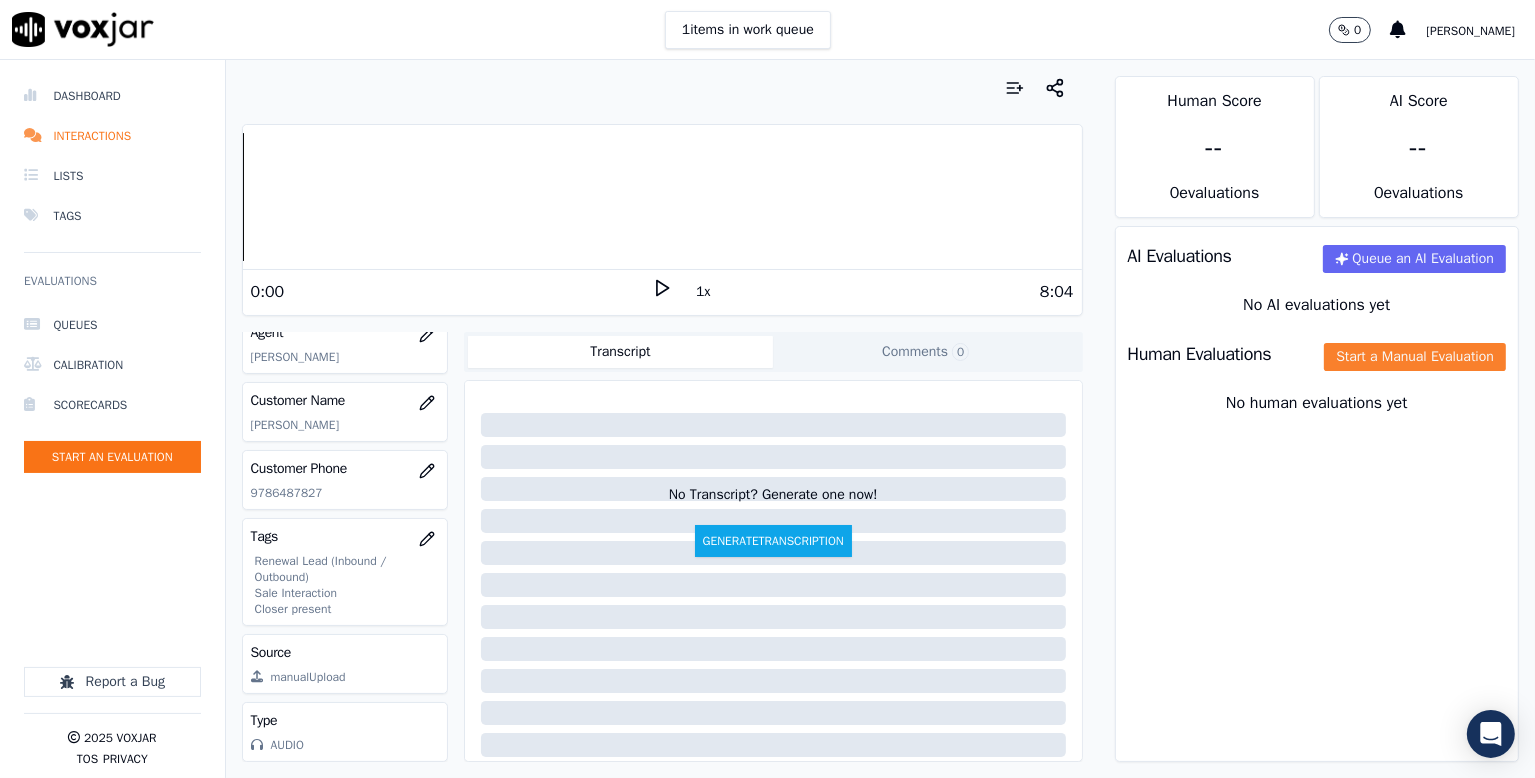 click on "Start a Manual Evaluation" 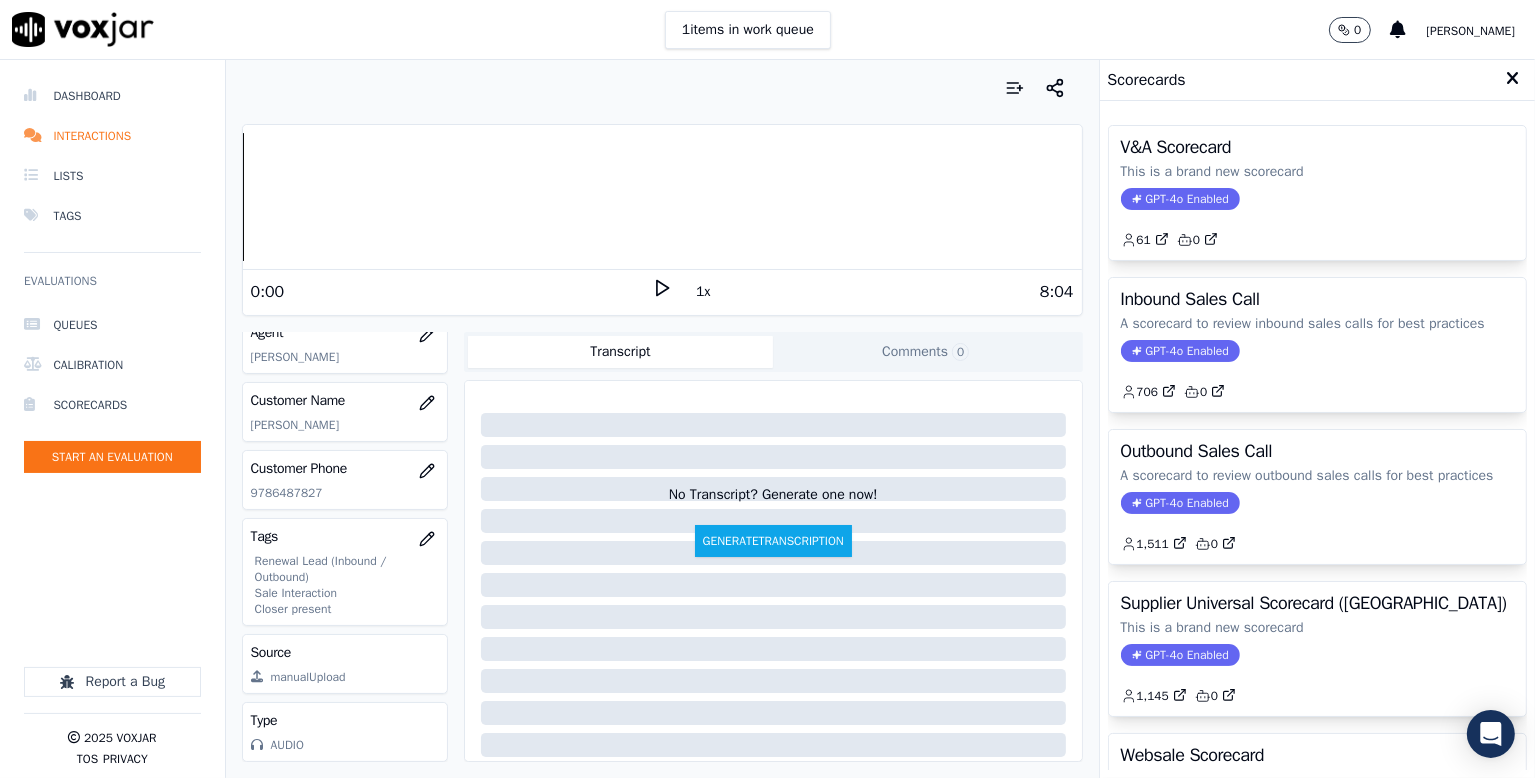 click on "A scorecard to review outbound sales calls for best practices" 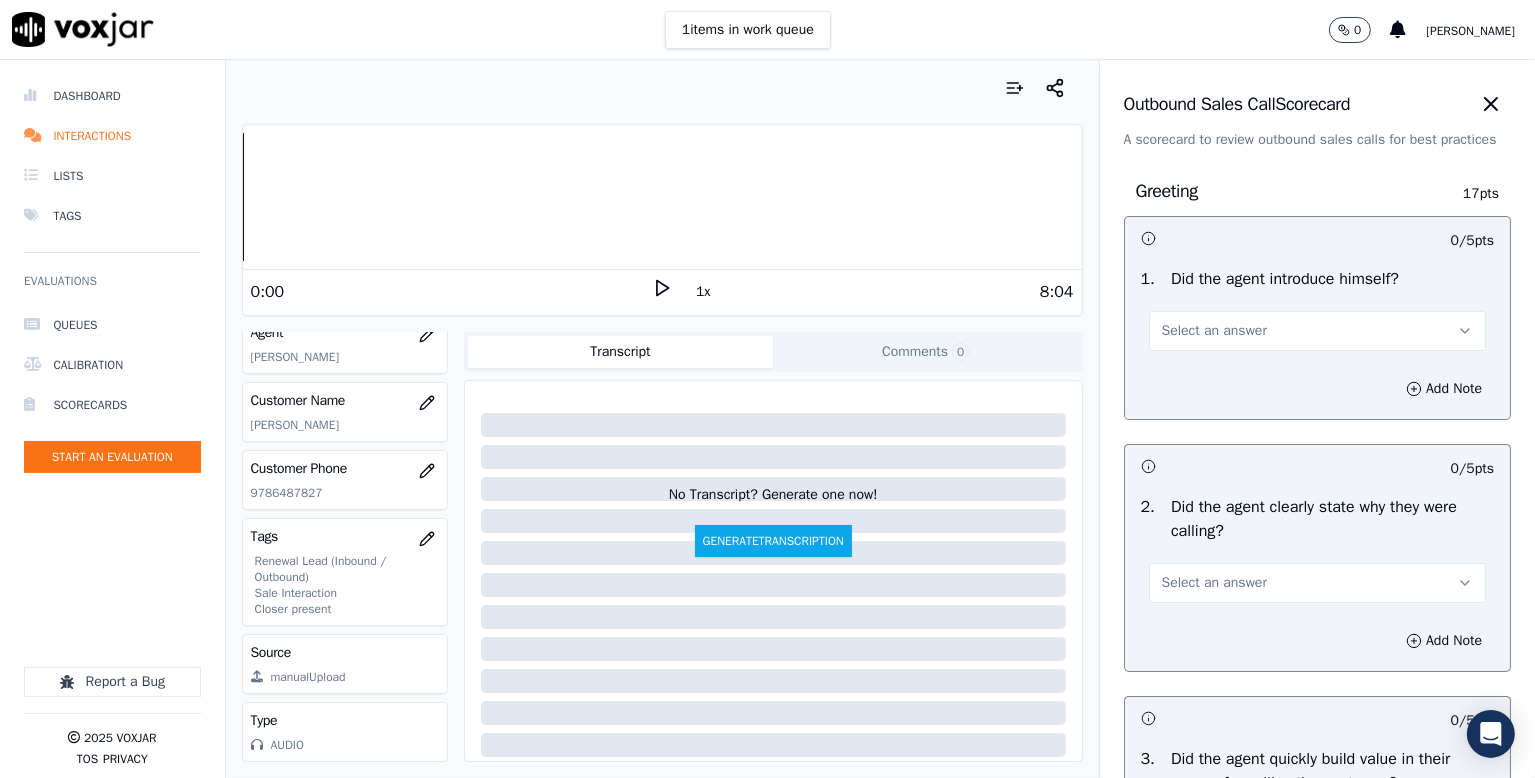 click on "Select an answer" at bounding box center [1317, 331] 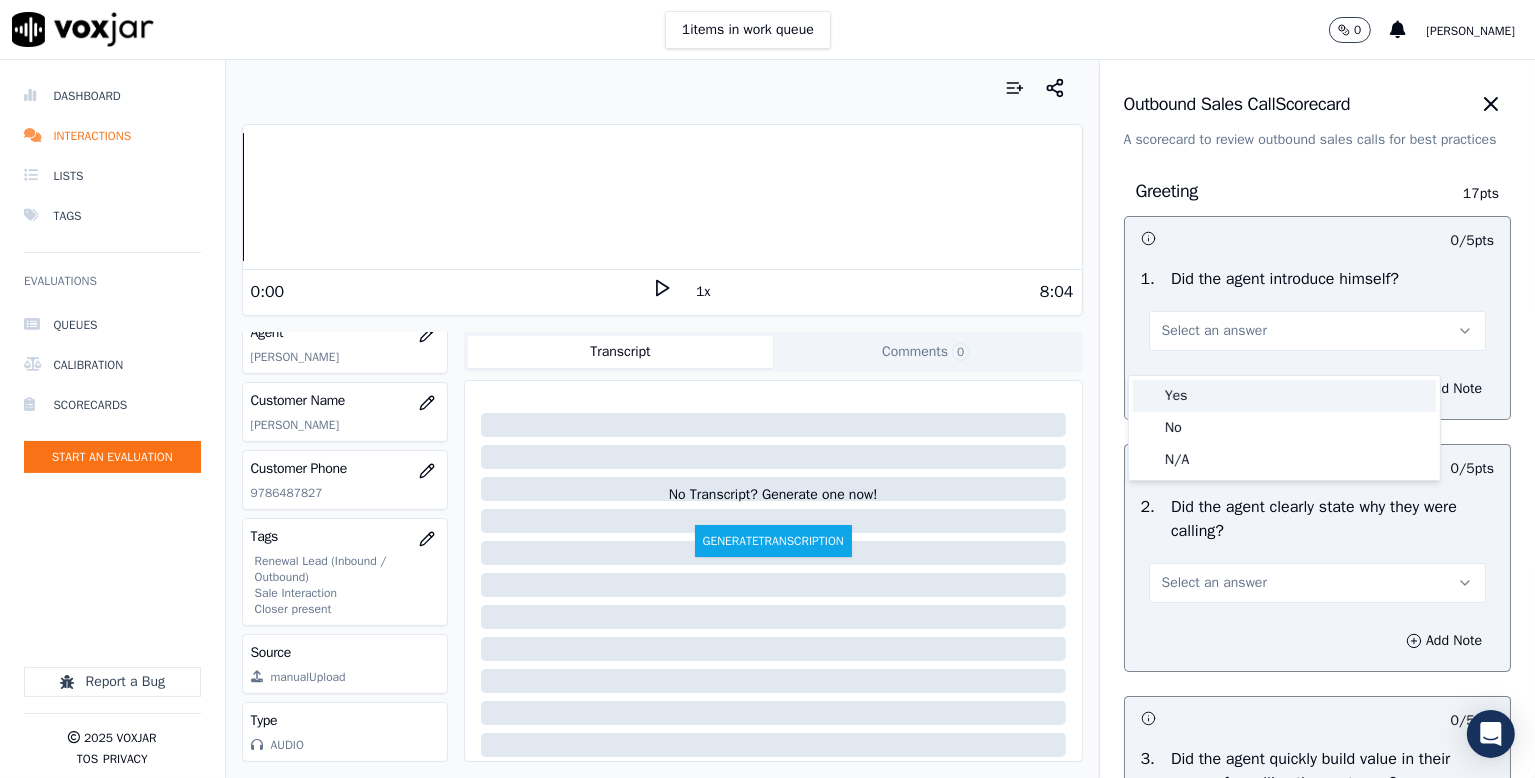 click on "Yes" at bounding box center (1284, 396) 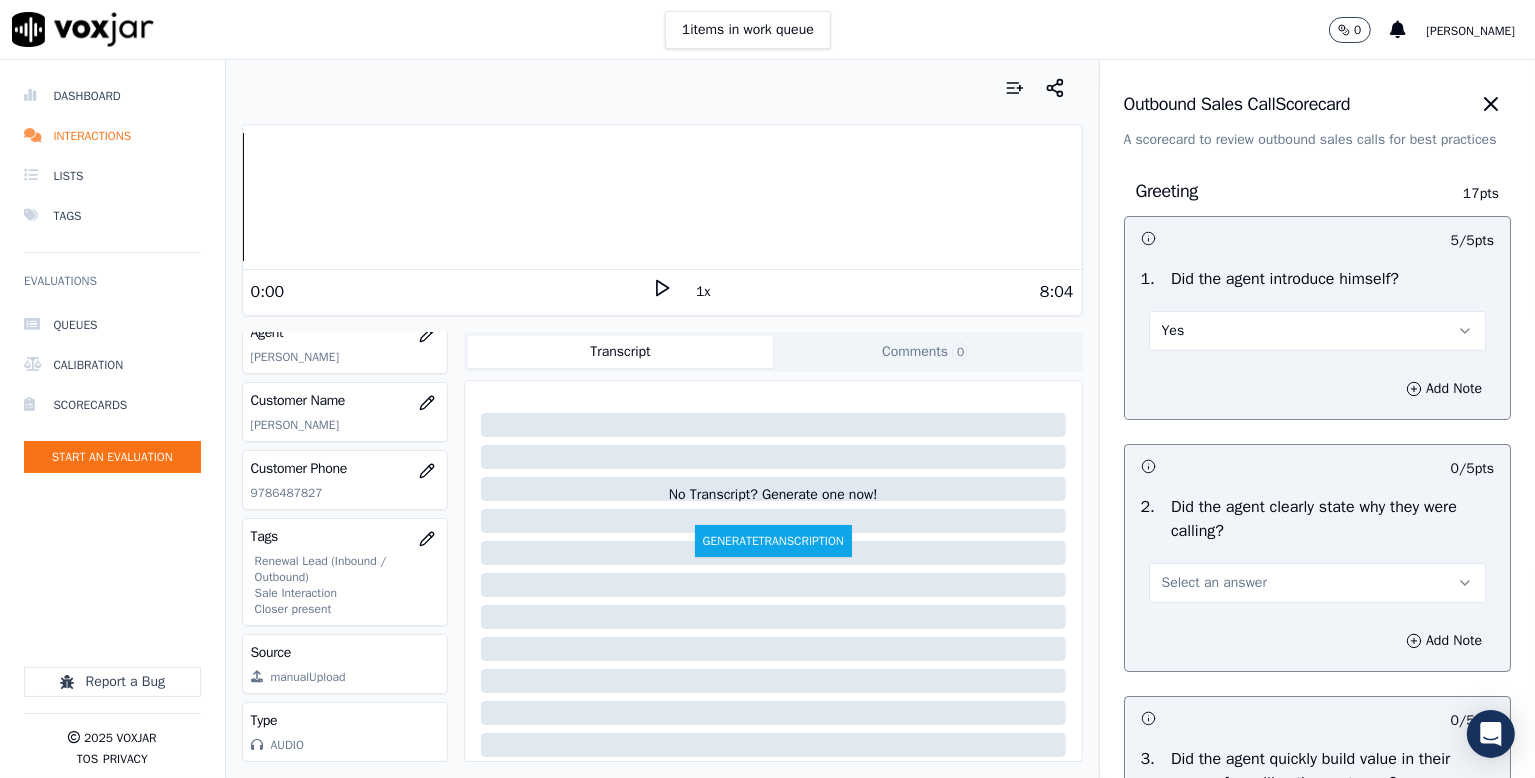 scroll, scrollTop: 300, scrollLeft: 0, axis: vertical 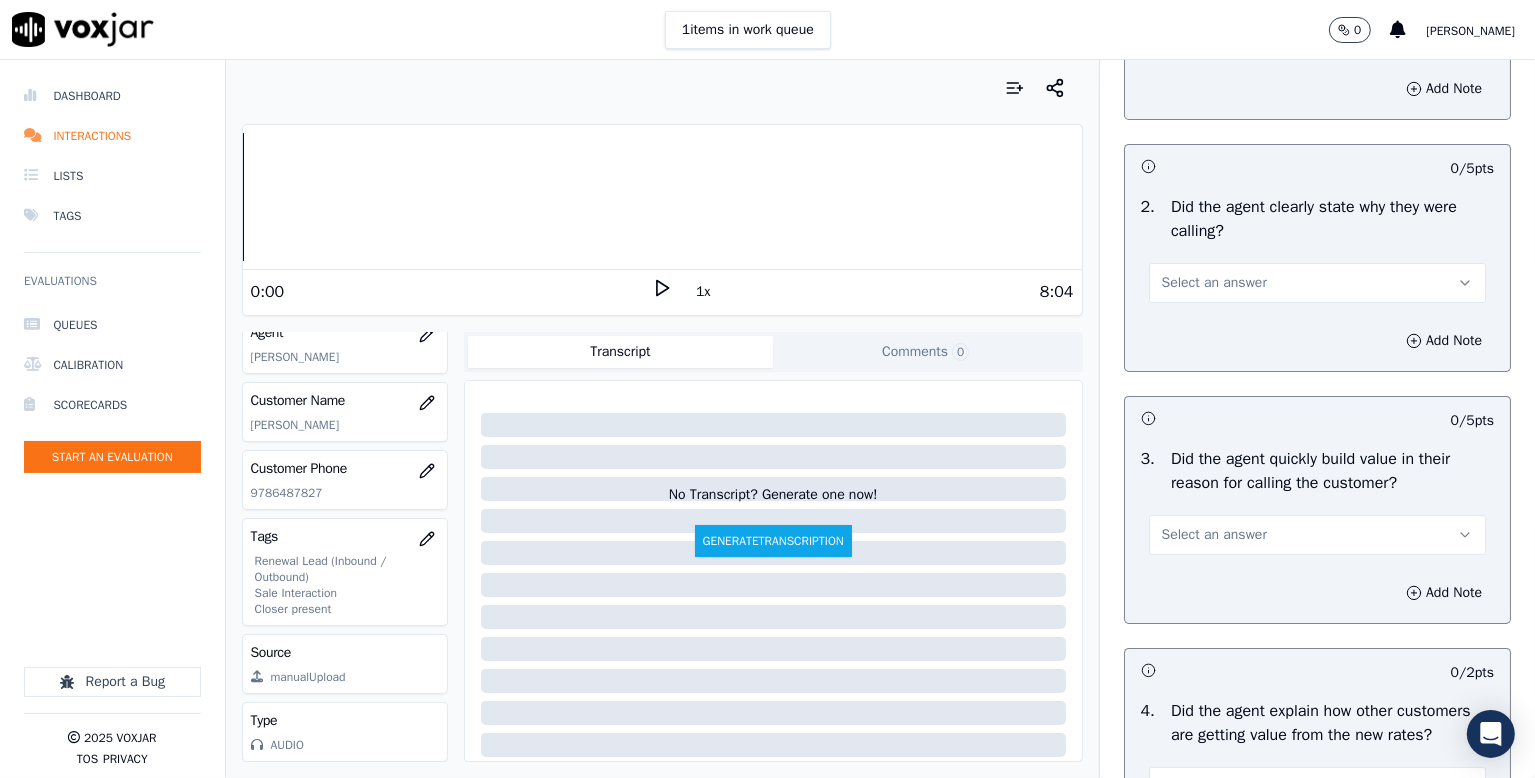 click on "Select an answer" at bounding box center [1214, 283] 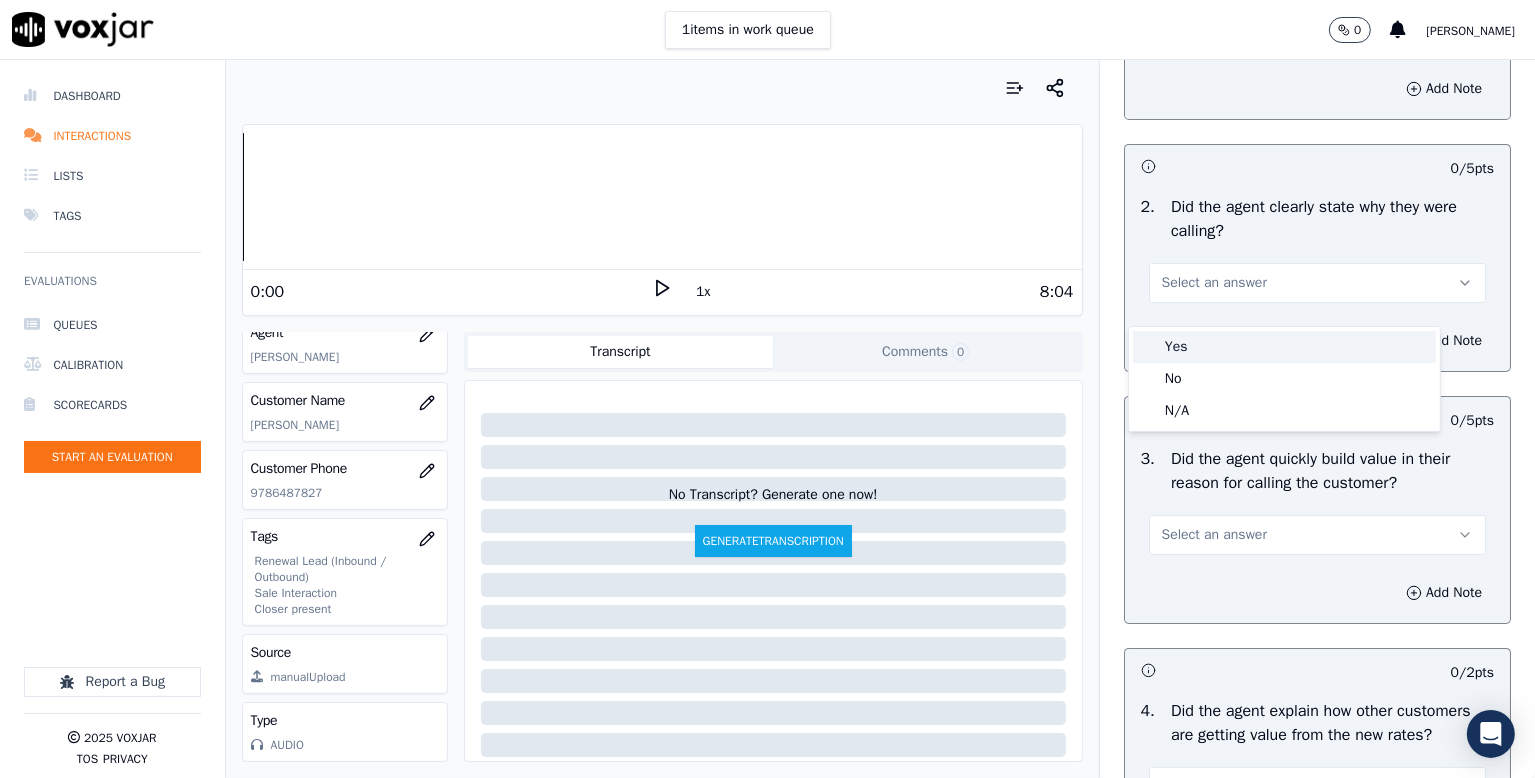 drag, startPoint x: 1166, startPoint y: 349, endPoint x: 1185, endPoint y: 348, distance: 19.026299 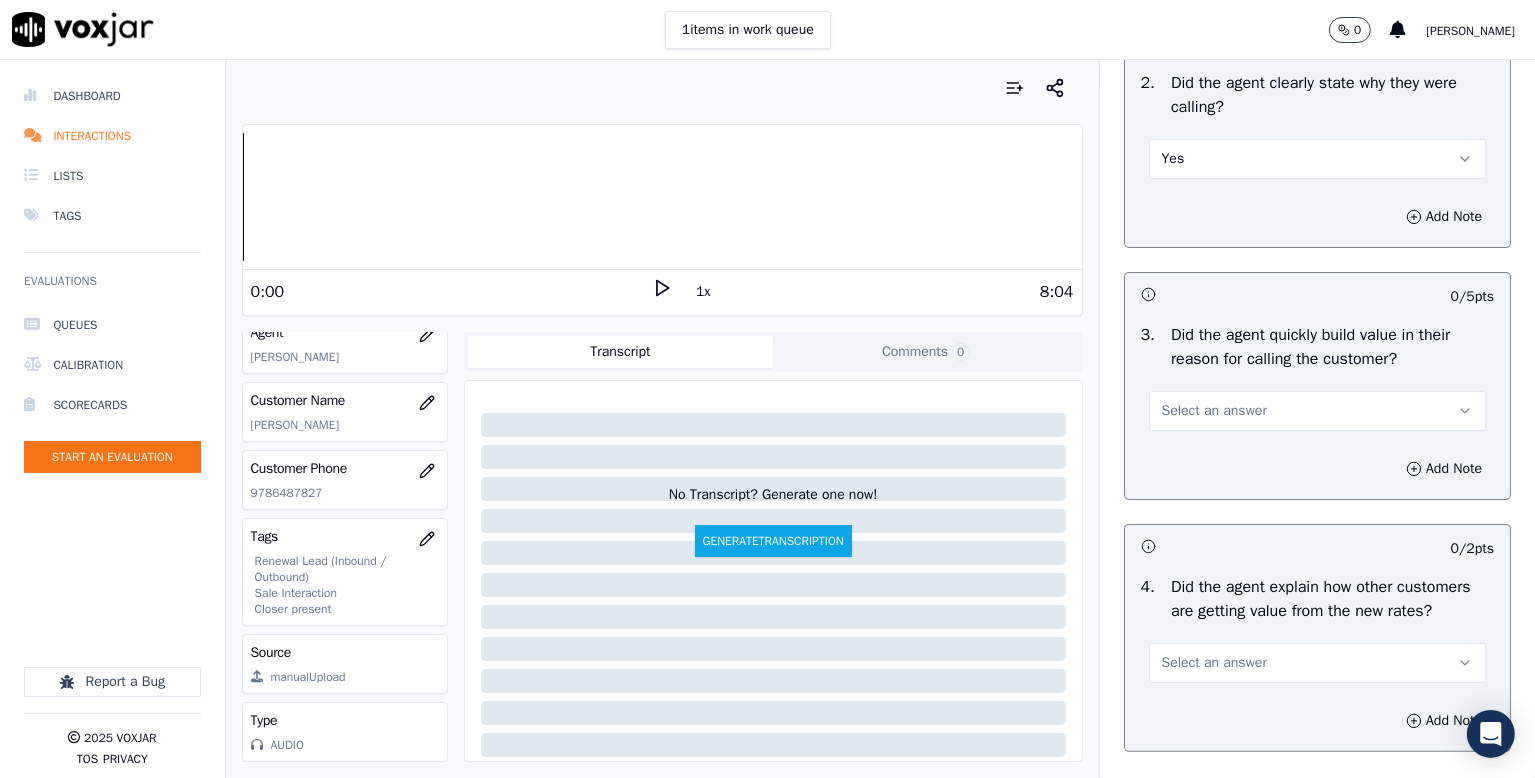 scroll, scrollTop: 600, scrollLeft: 0, axis: vertical 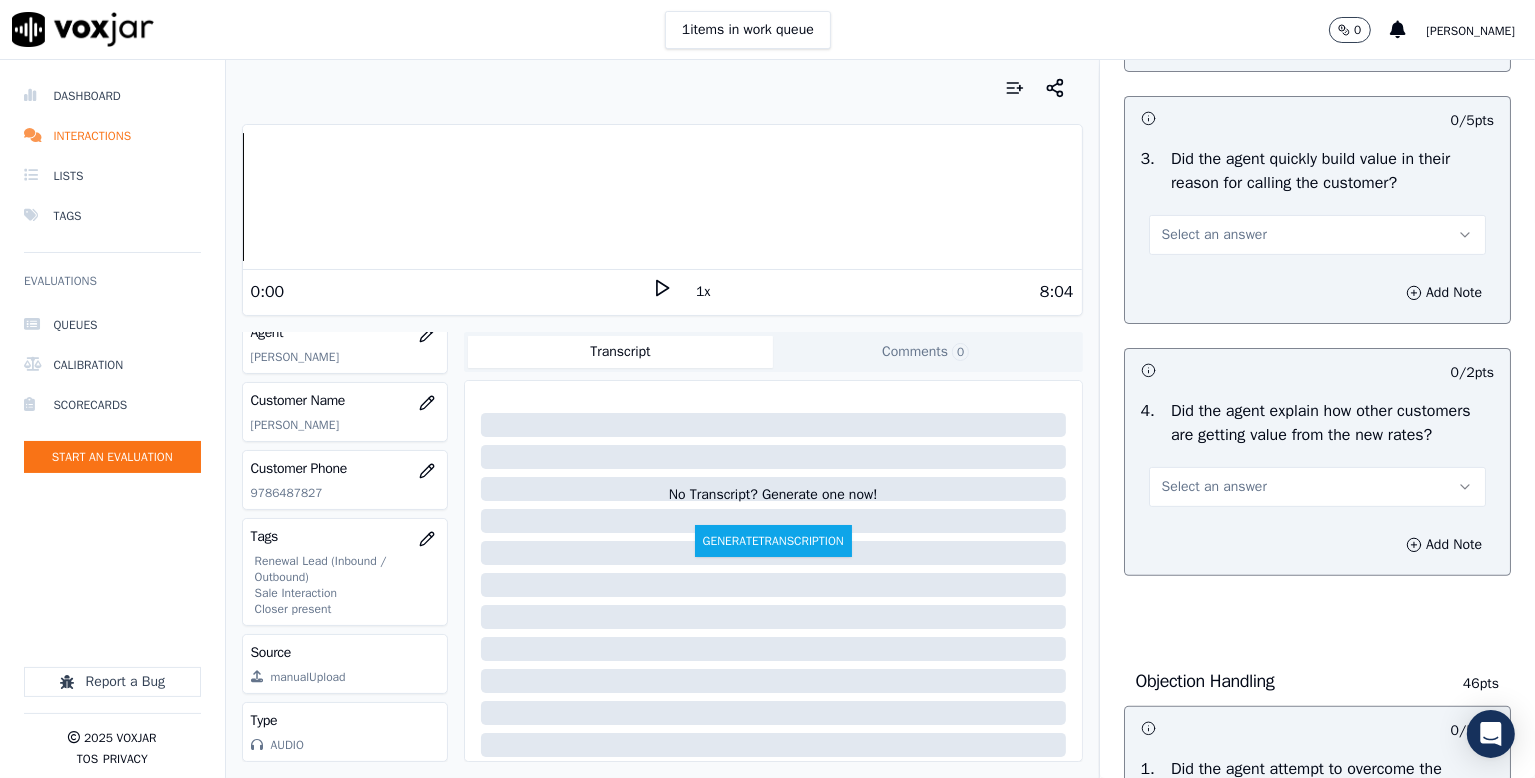 click on "Select an answer" at bounding box center (1317, 235) 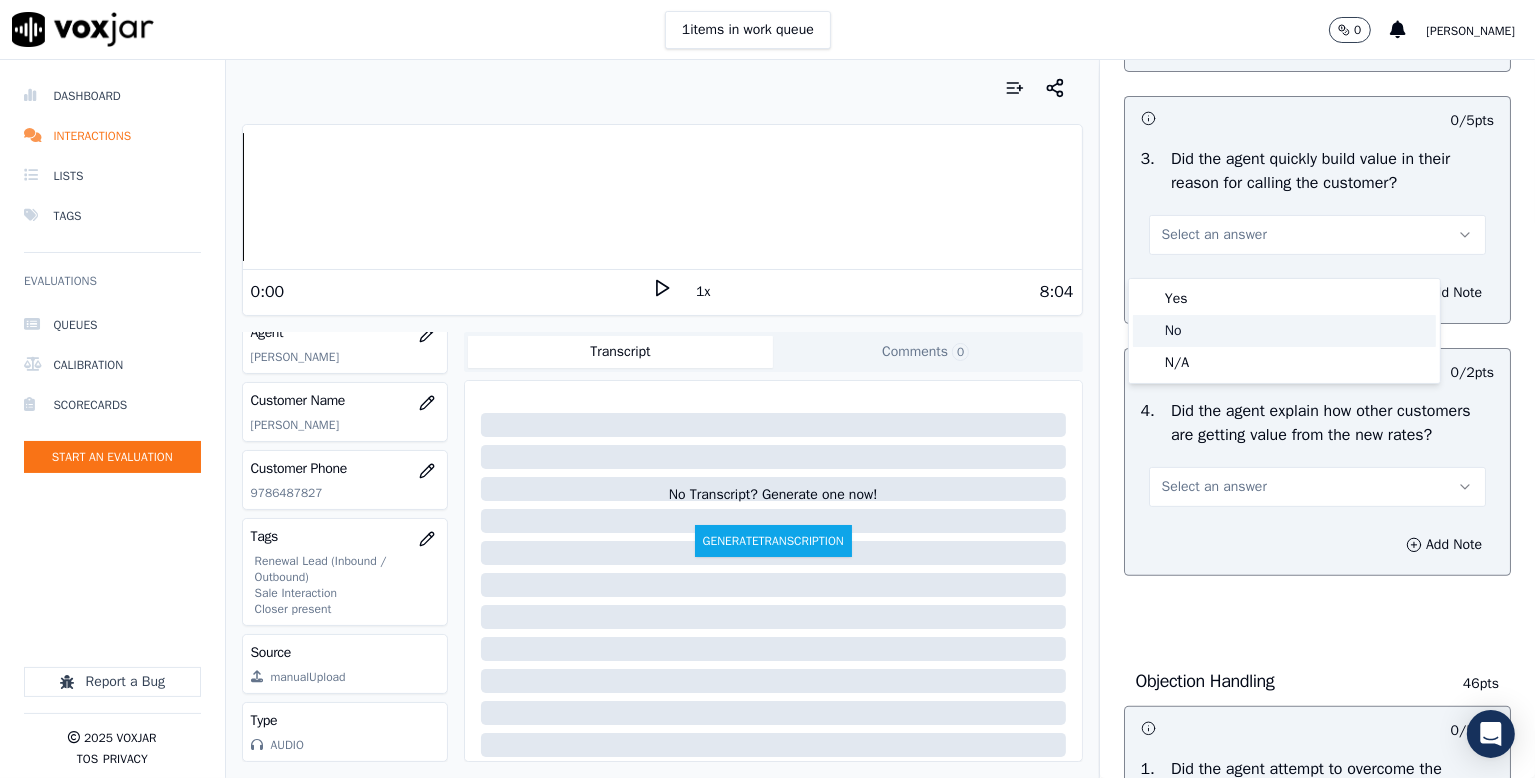 click on "Yes" at bounding box center [1284, 299] 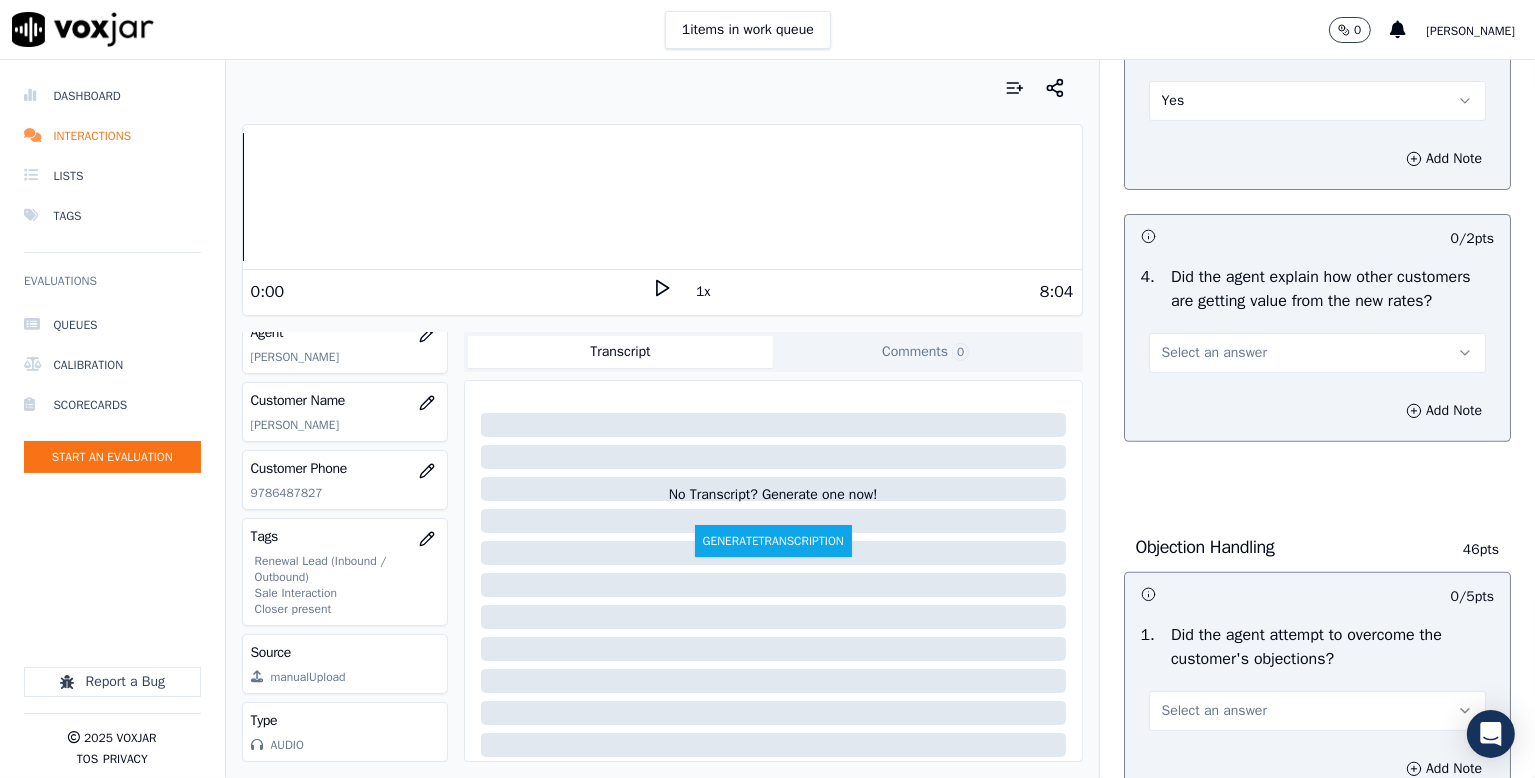 scroll, scrollTop: 900, scrollLeft: 0, axis: vertical 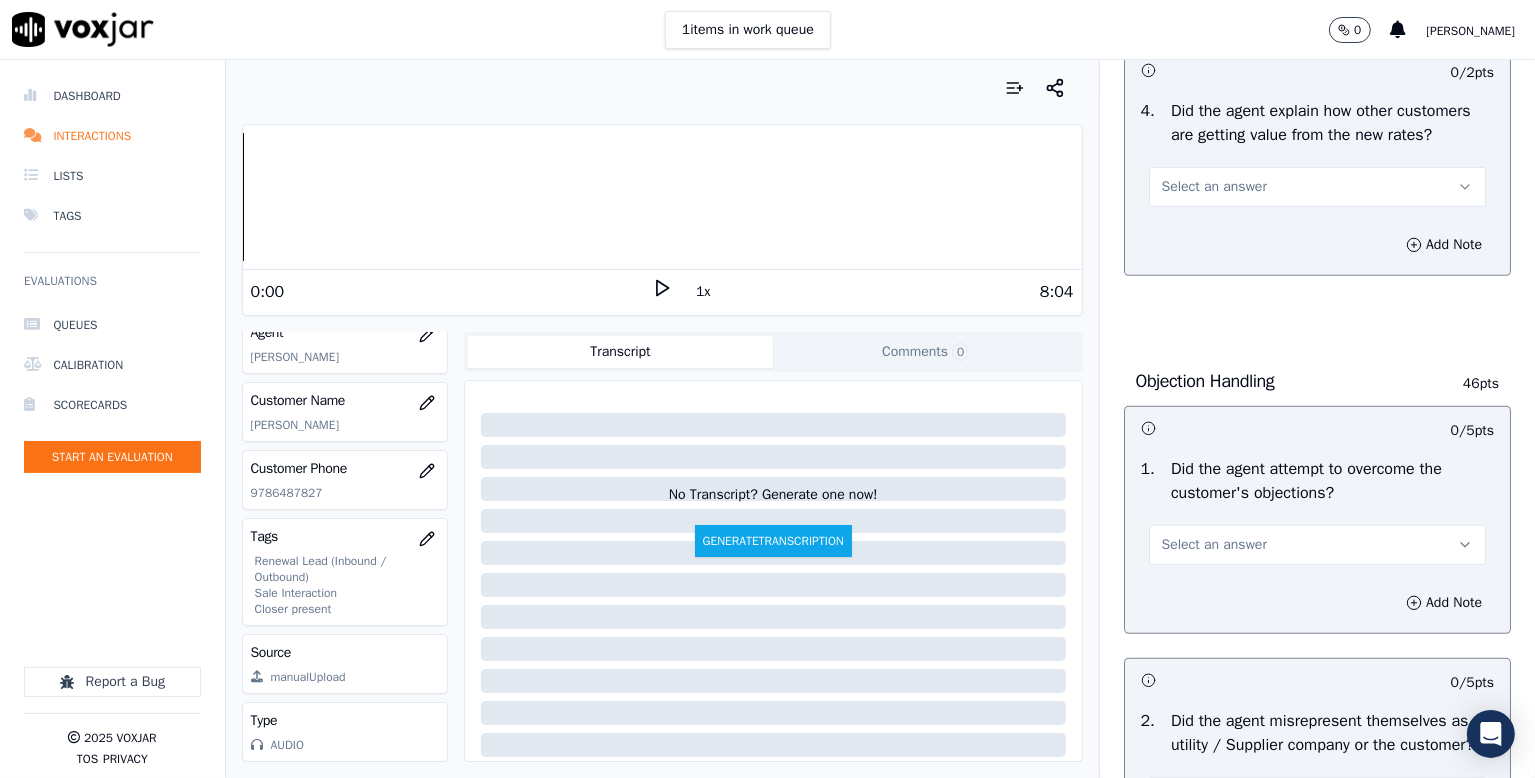 click on "Select an answer" at bounding box center [1214, 187] 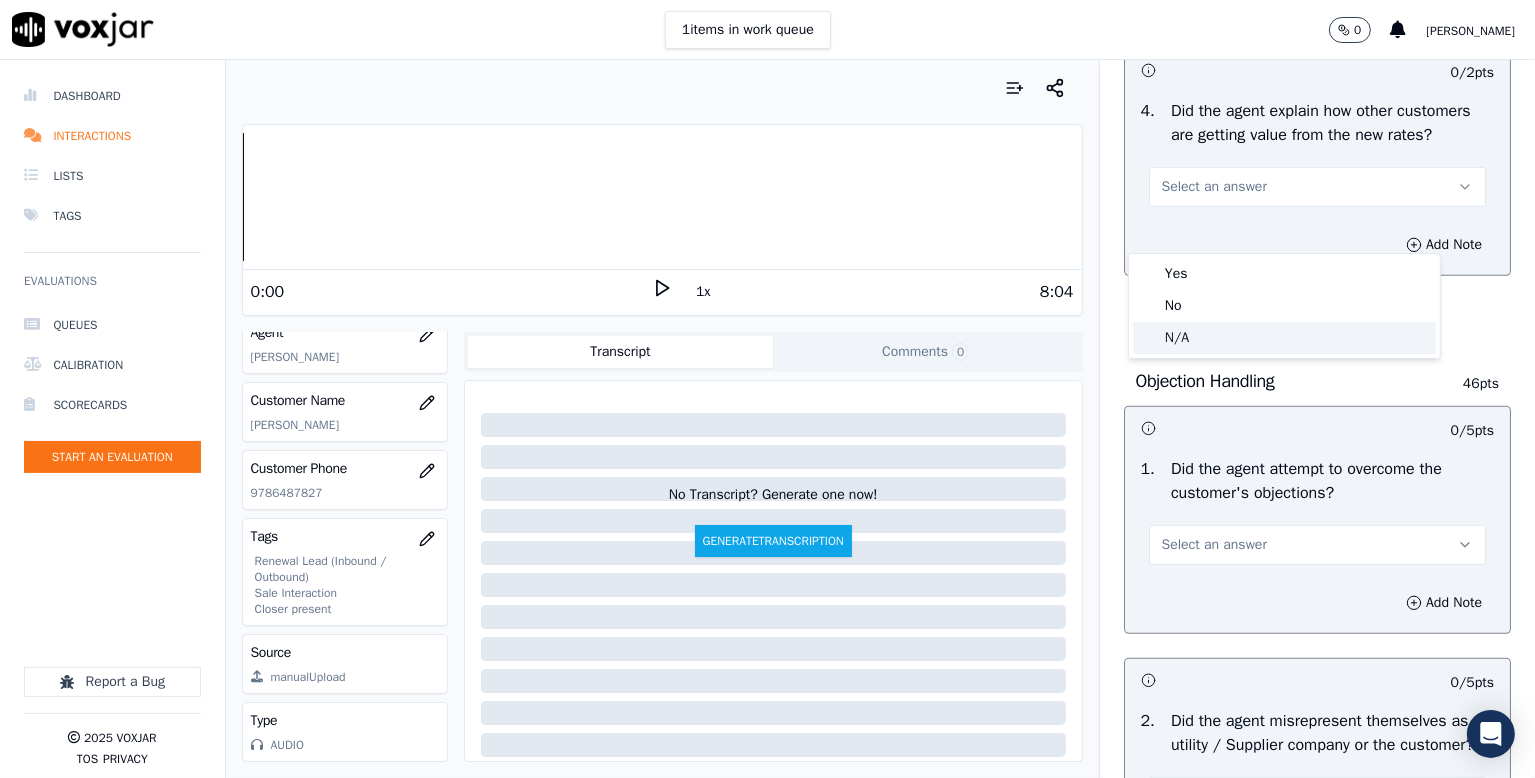 drag, startPoint x: 1180, startPoint y: 337, endPoint x: 1216, endPoint y: 337, distance: 36 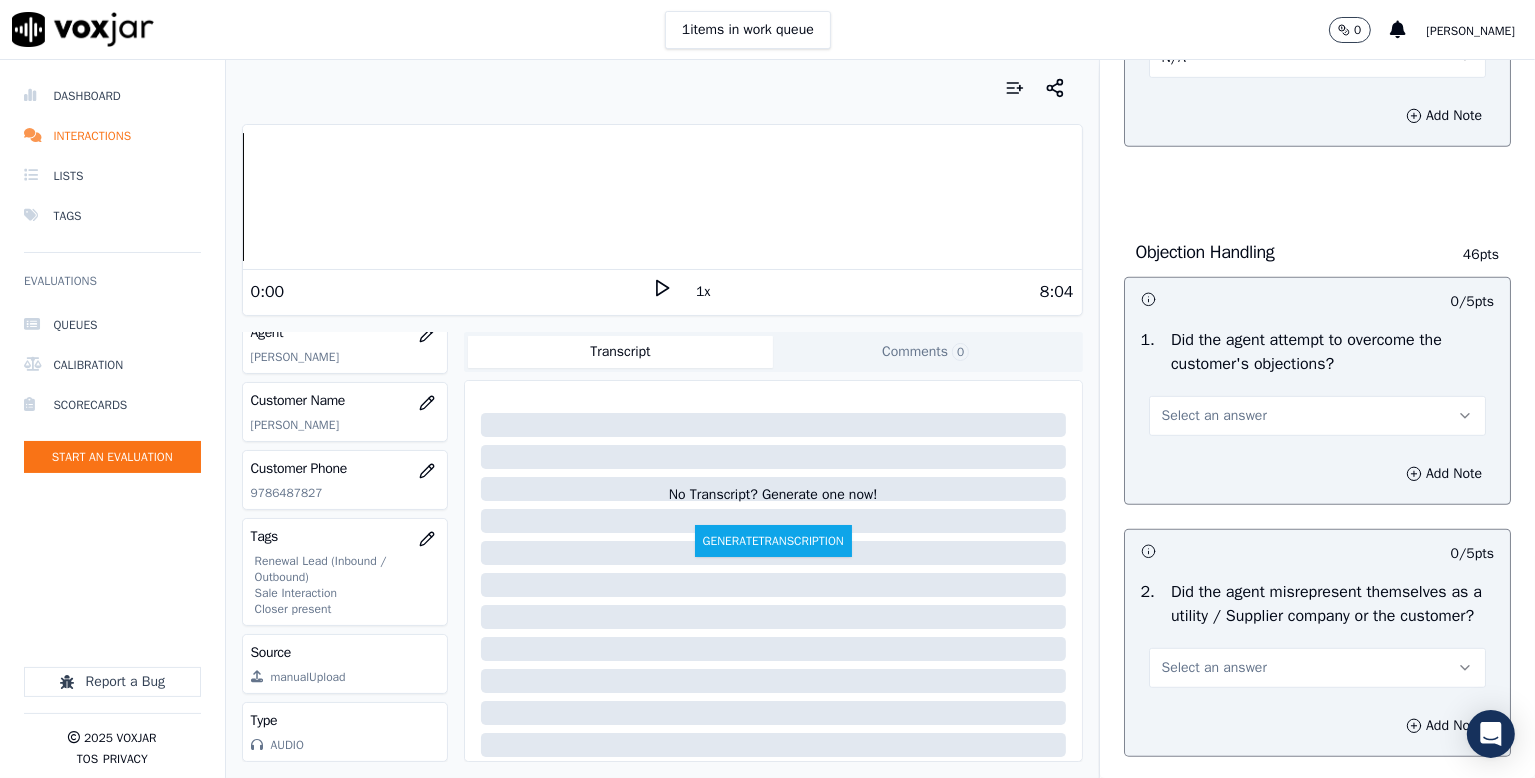 scroll, scrollTop: 1100, scrollLeft: 0, axis: vertical 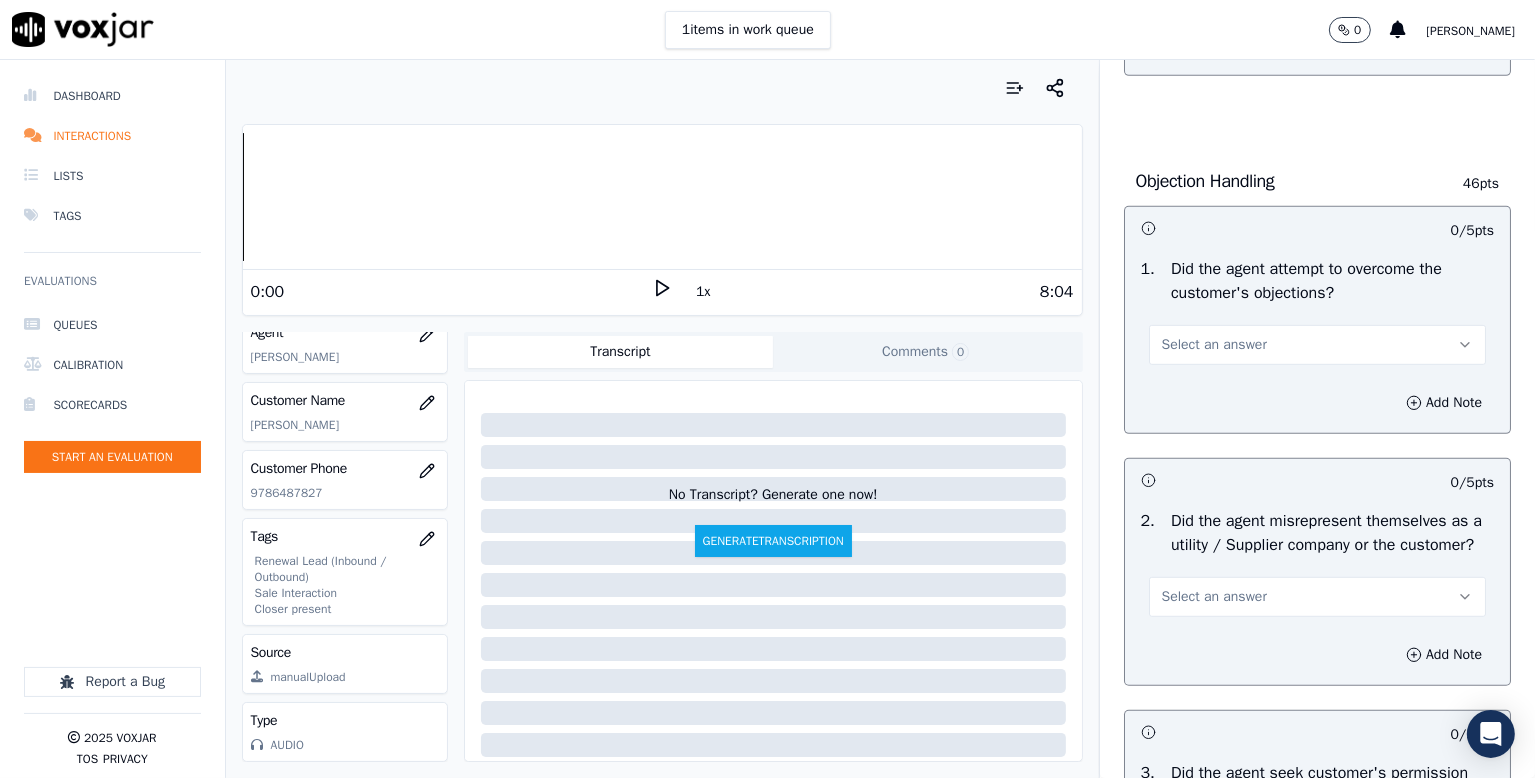 click on "Select an answer" at bounding box center [1214, 345] 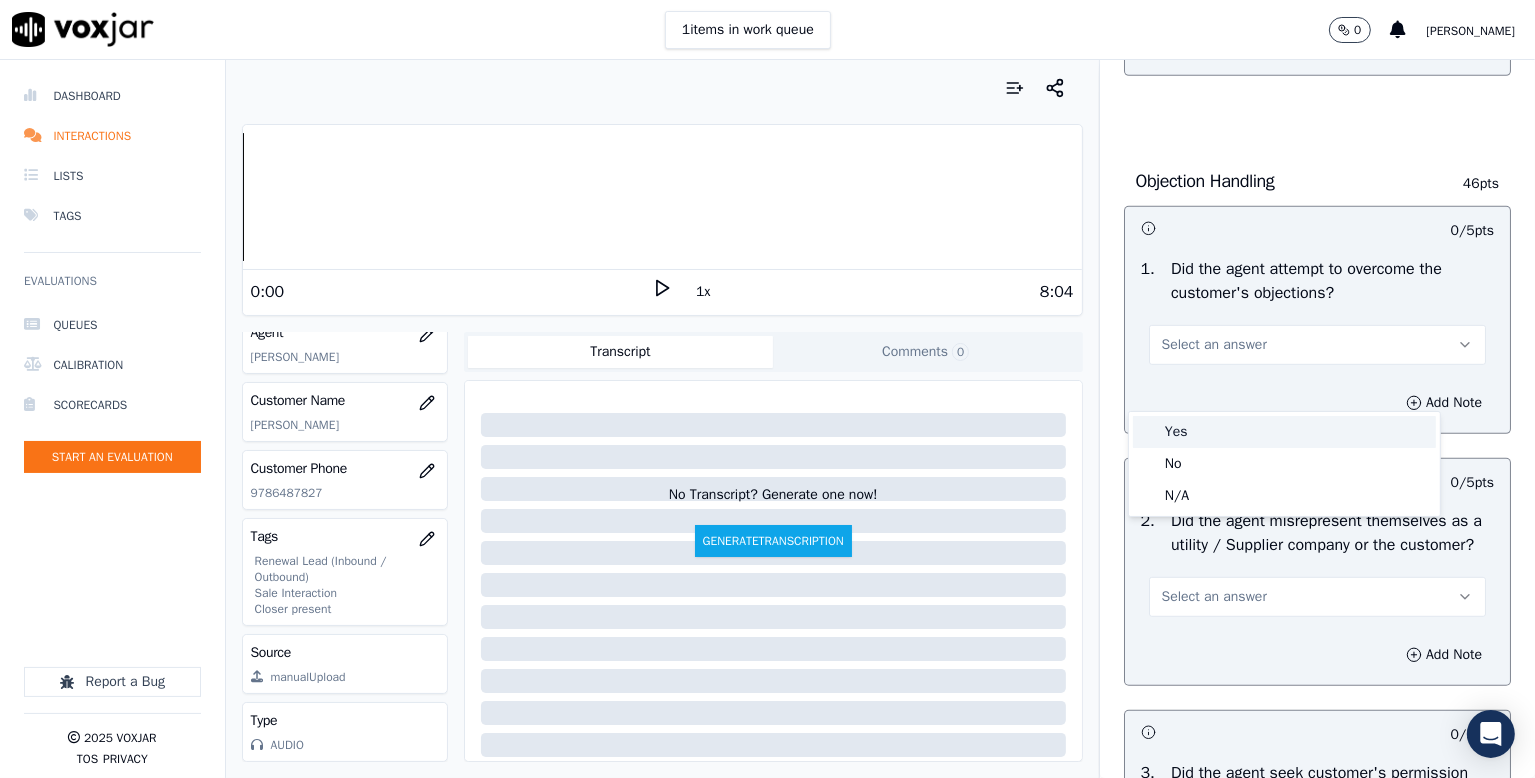 click on "Yes" at bounding box center (1284, 432) 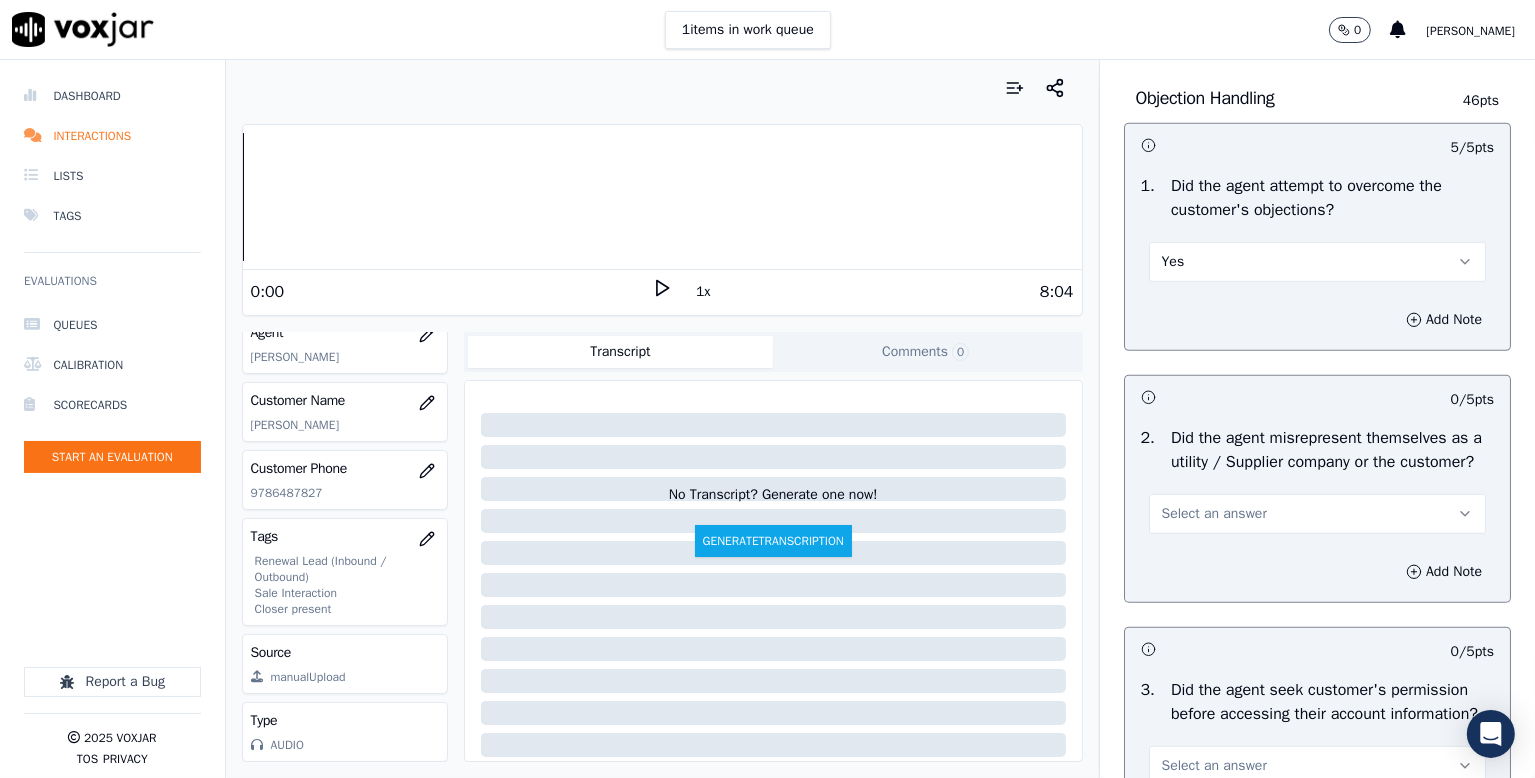 scroll, scrollTop: 1300, scrollLeft: 0, axis: vertical 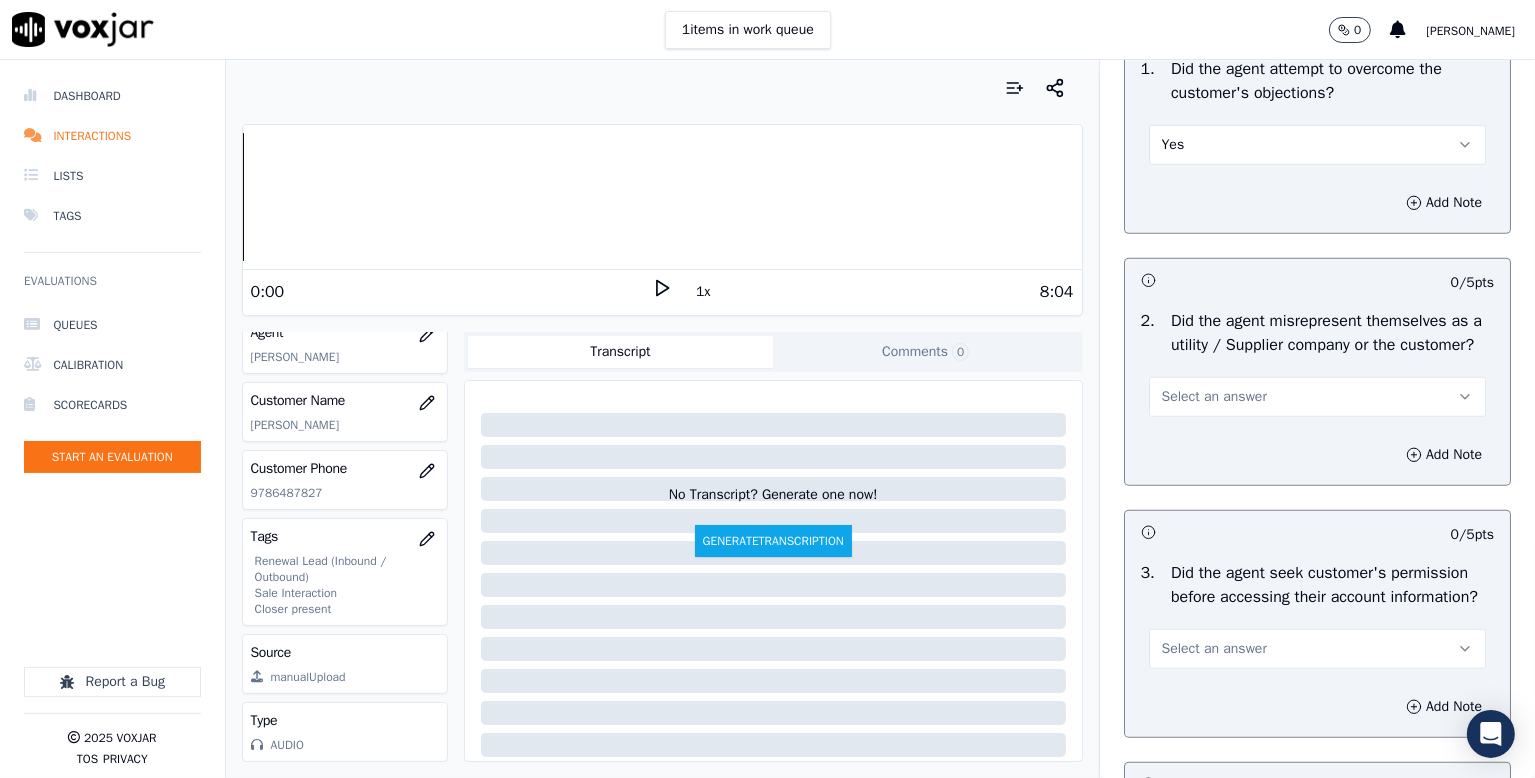 click on "Select an answer" at bounding box center [1214, 397] 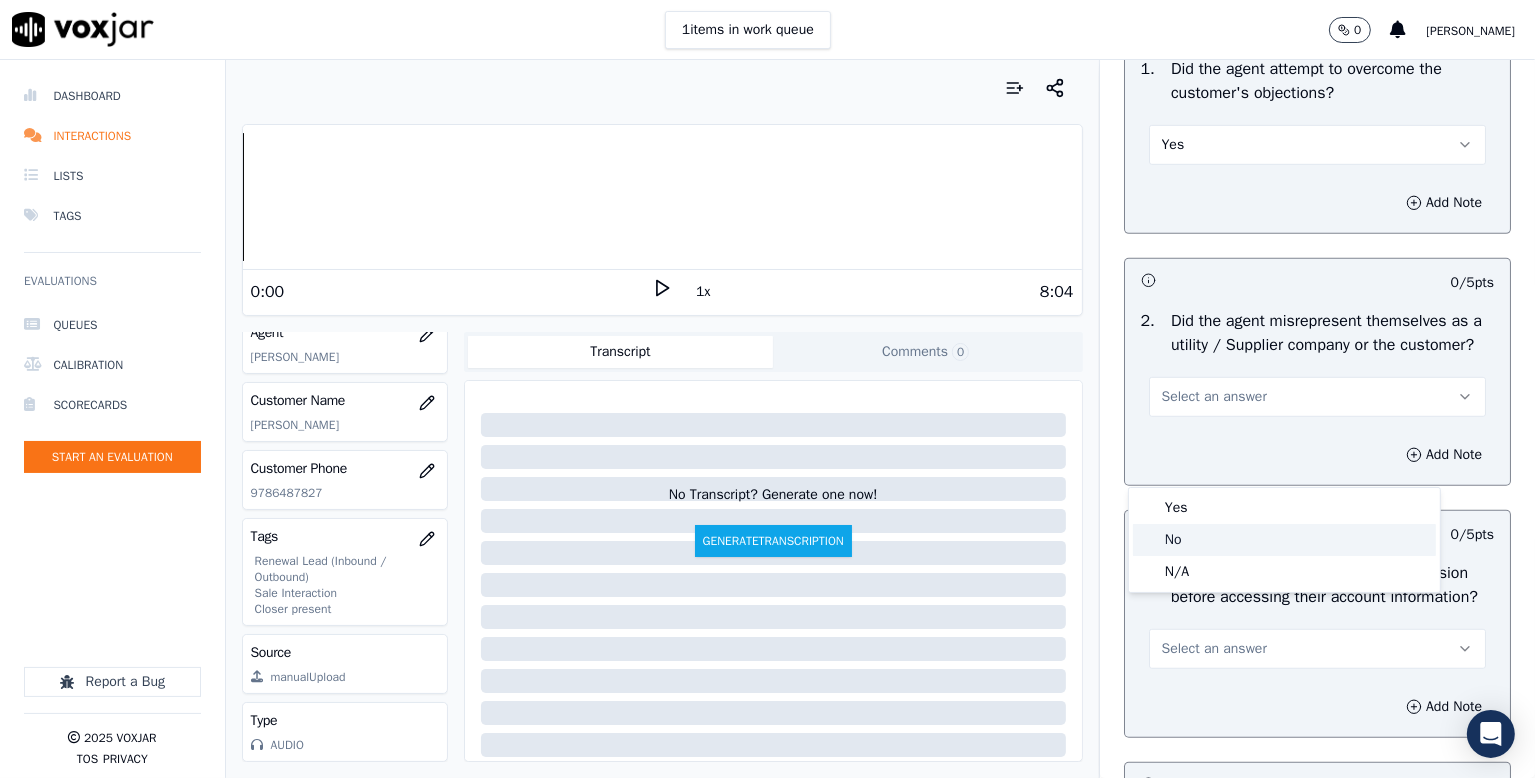 click on "No" 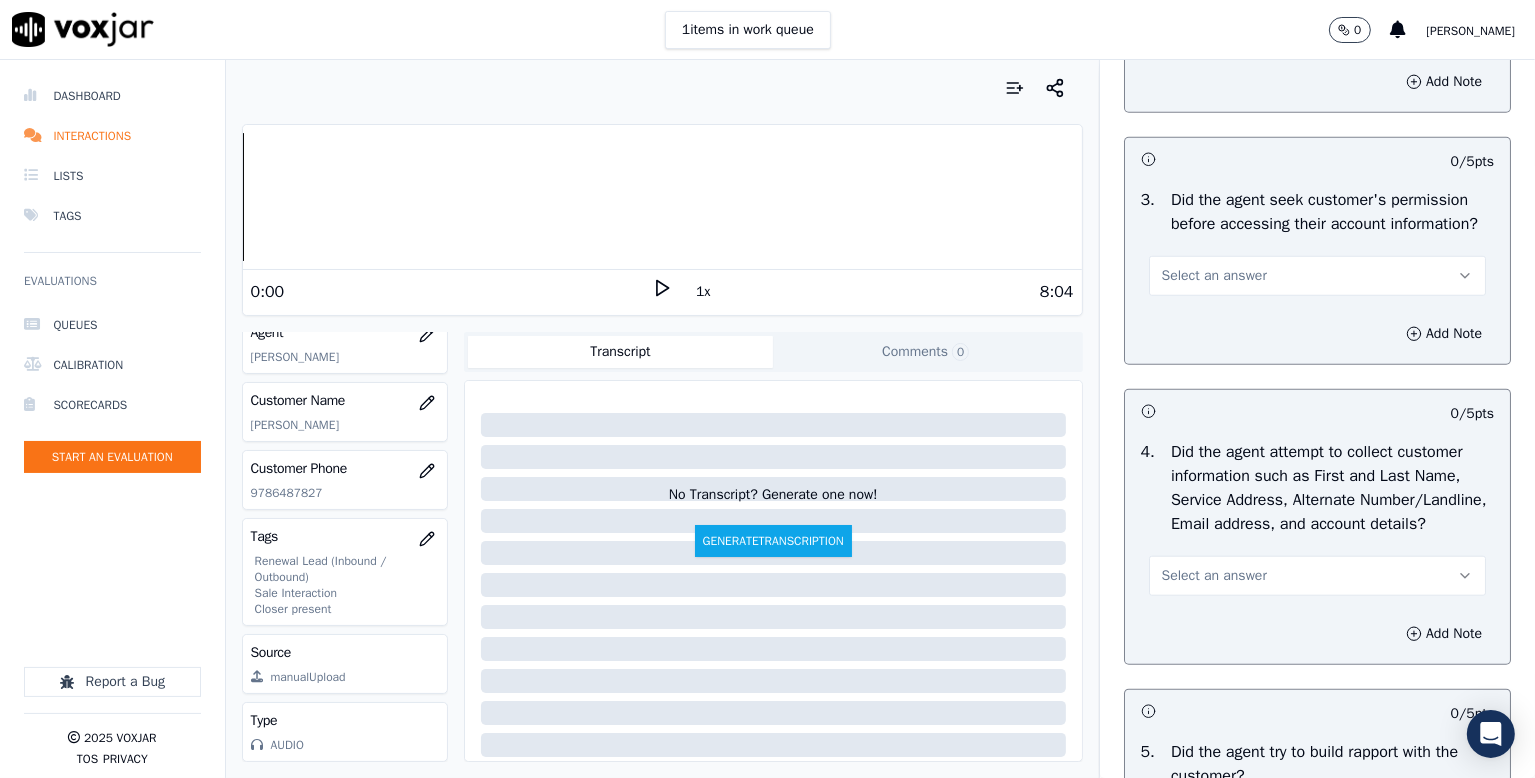 scroll, scrollTop: 1700, scrollLeft: 0, axis: vertical 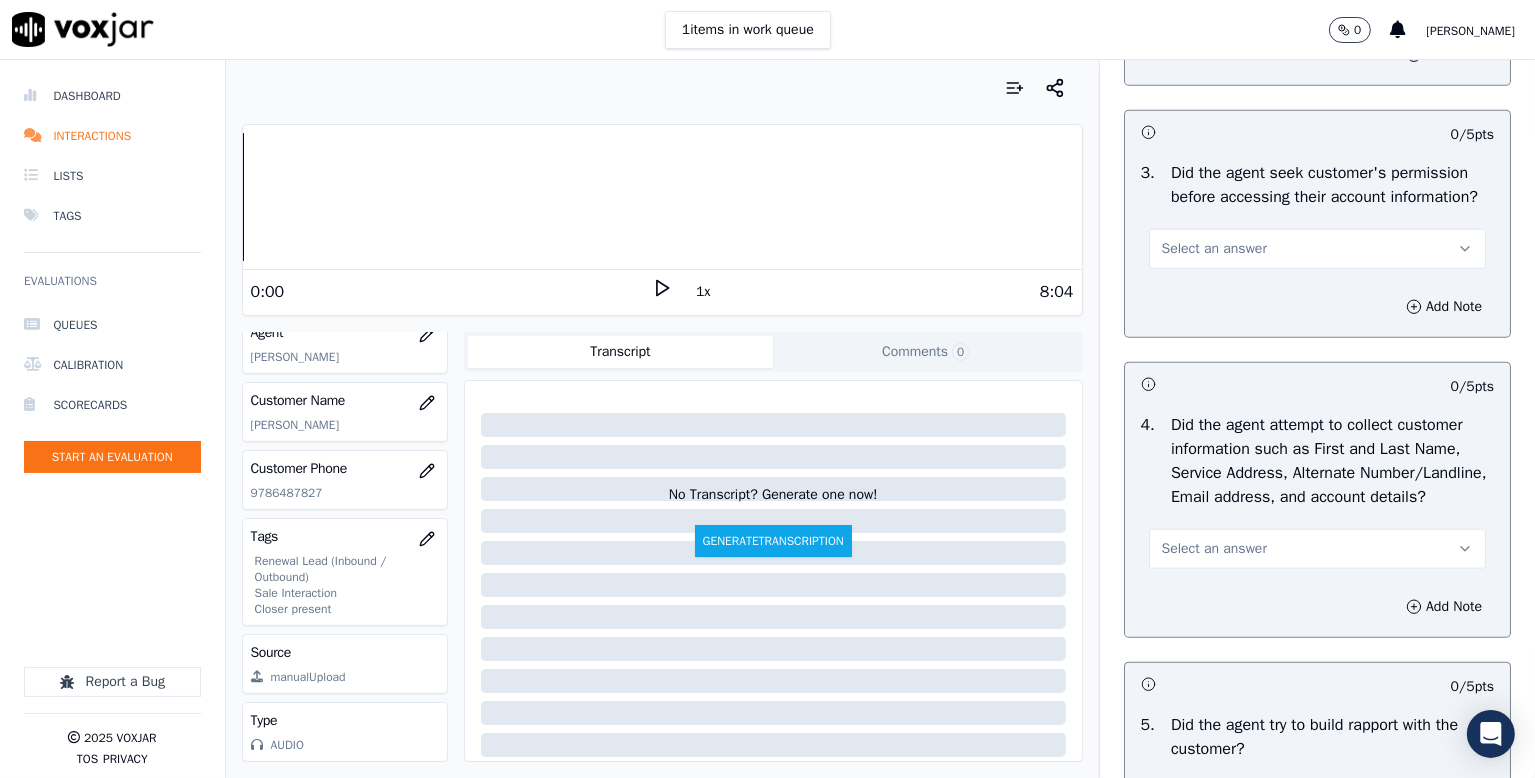 click on "Select an answer" at bounding box center (1214, 249) 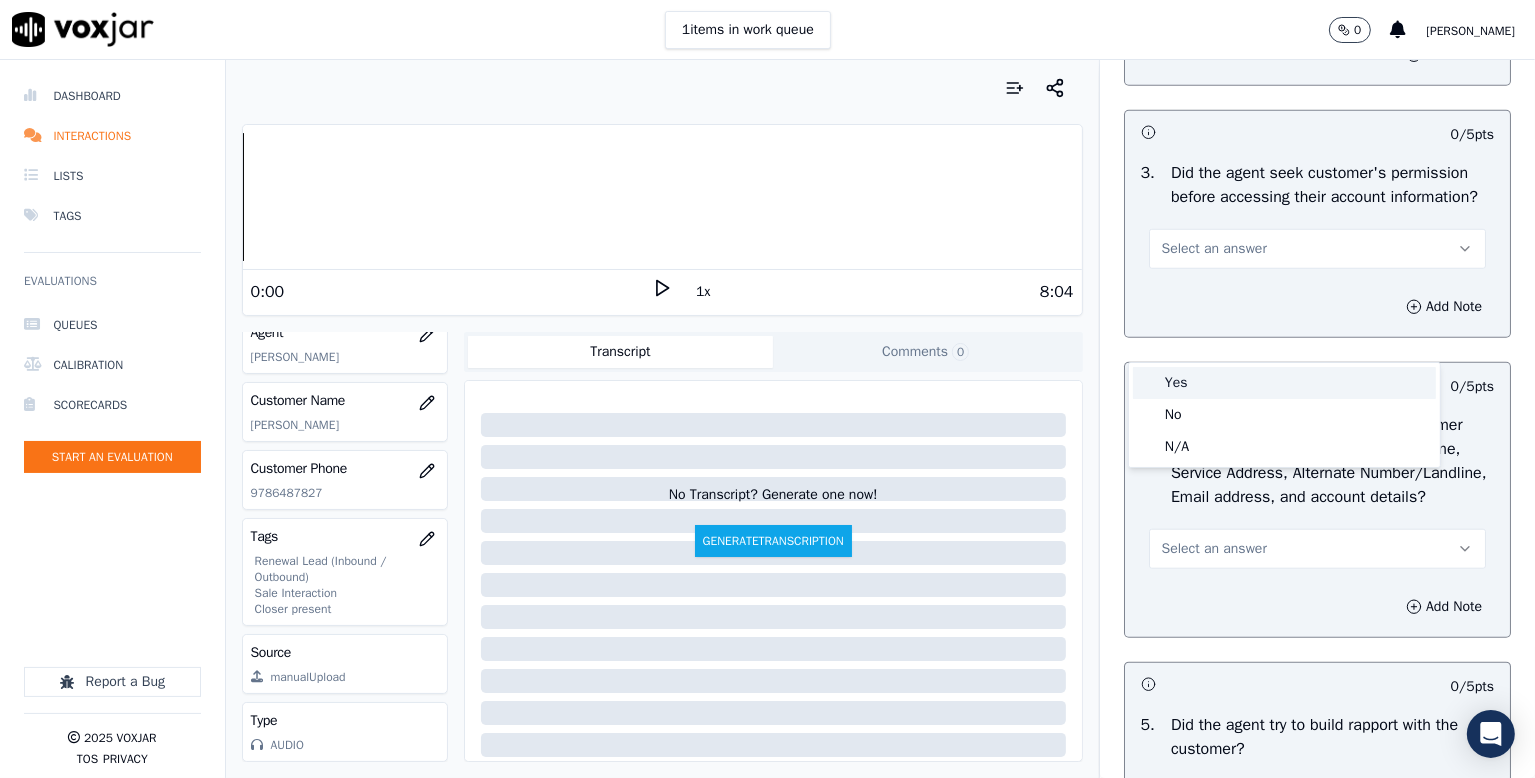 click on "Yes" at bounding box center (1284, 383) 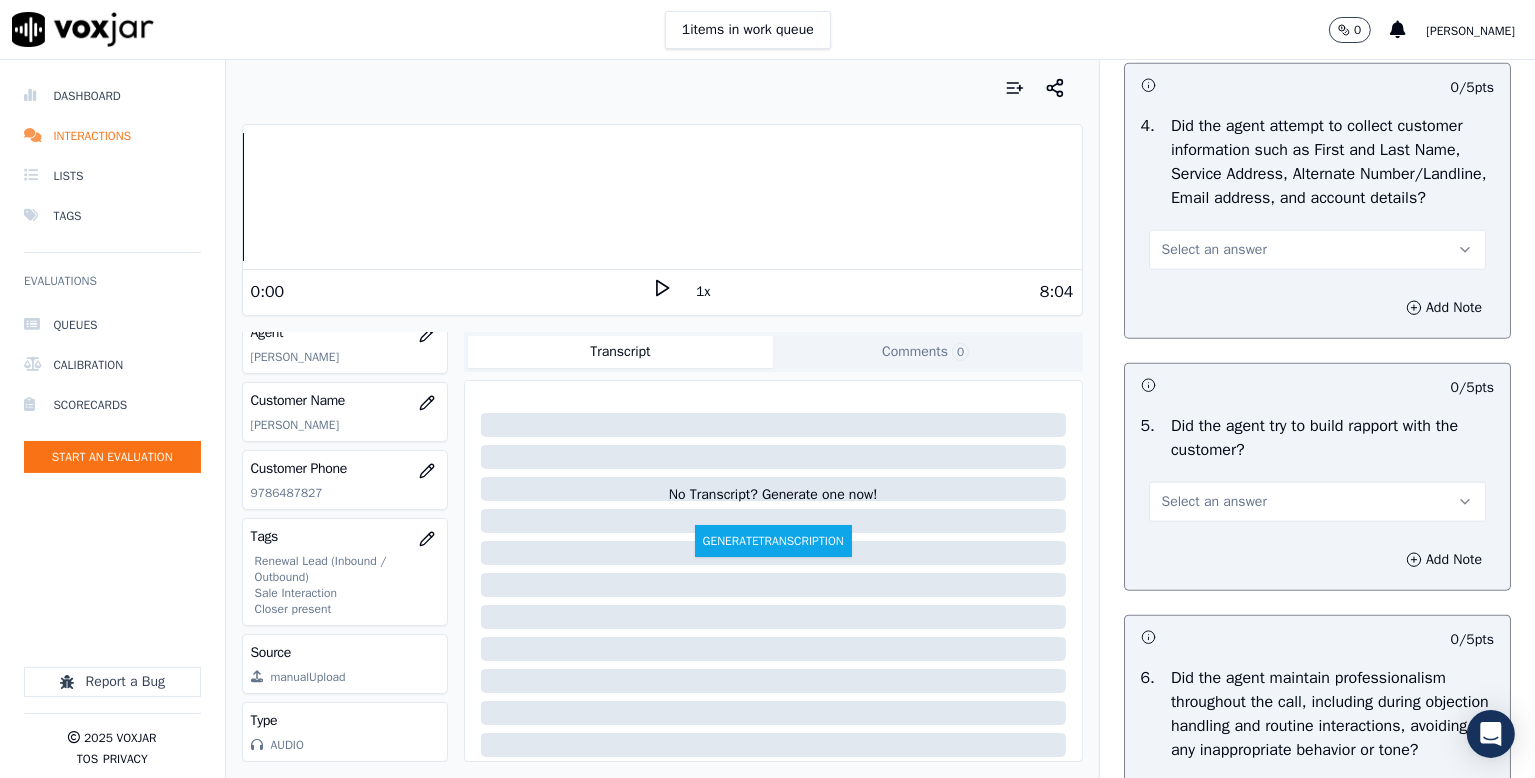 scroll, scrollTop: 2000, scrollLeft: 0, axis: vertical 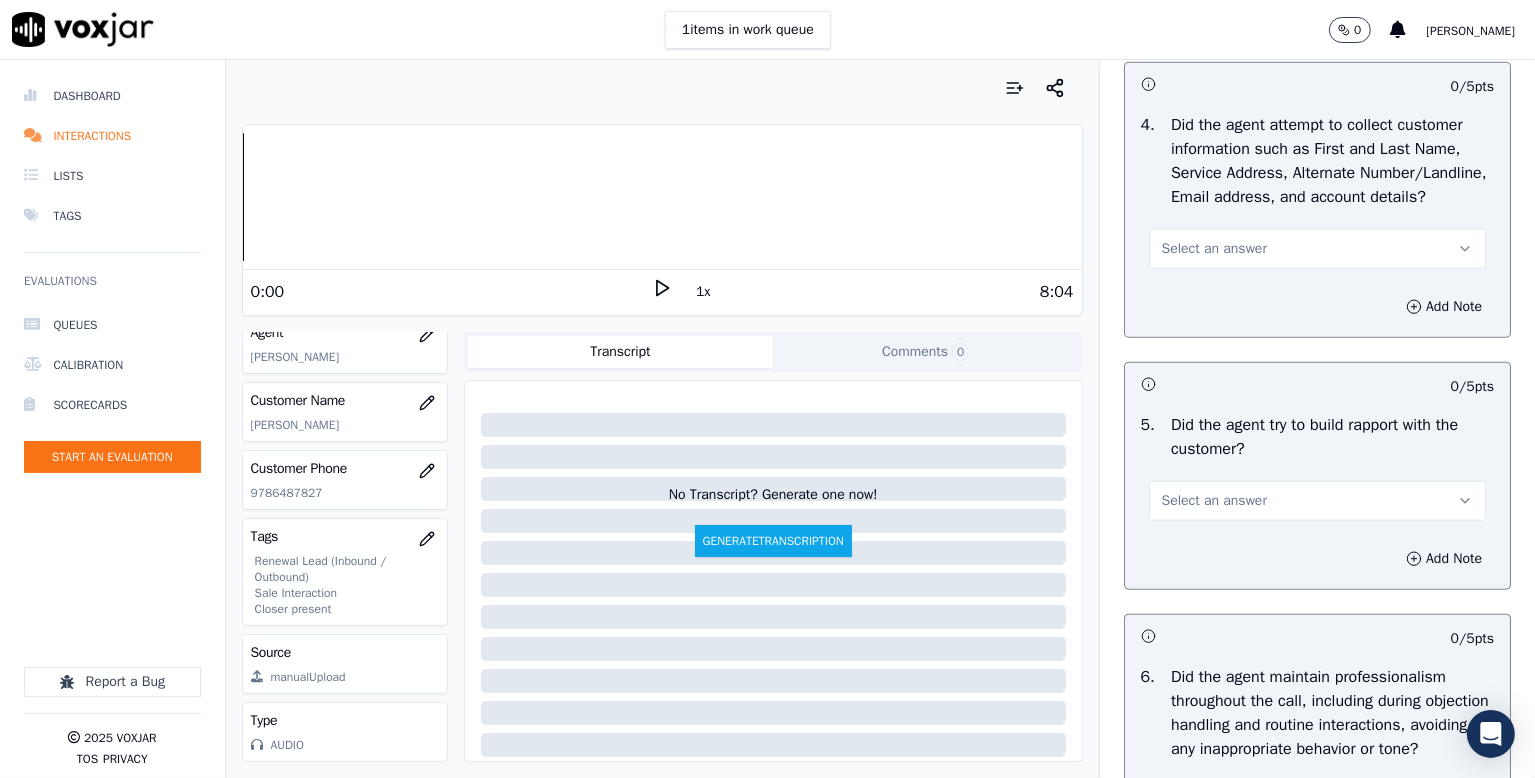 click on "Select an answer" at bounding box center (1214, 249) 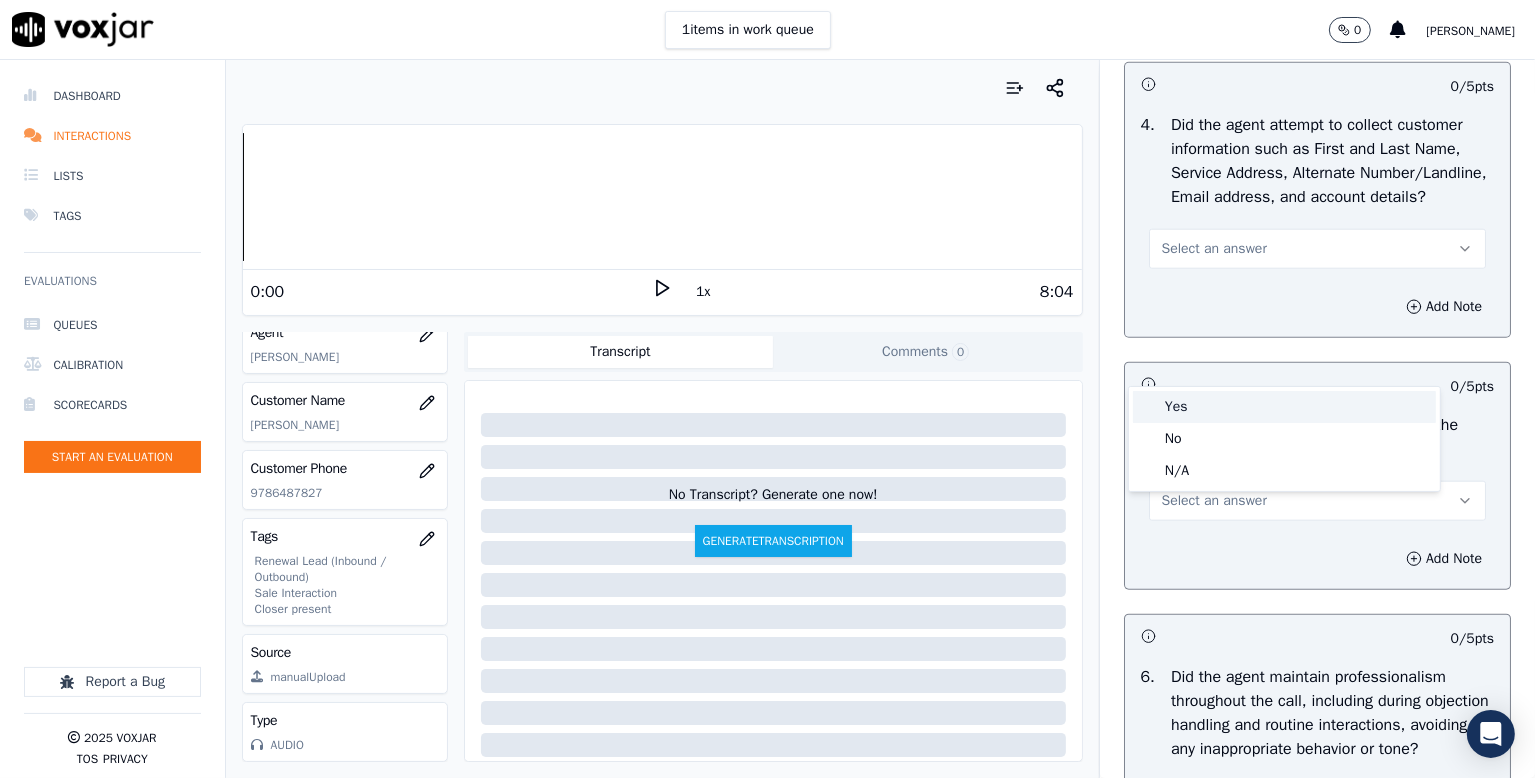 click on "Yes" at bounding box center [1284, 407] 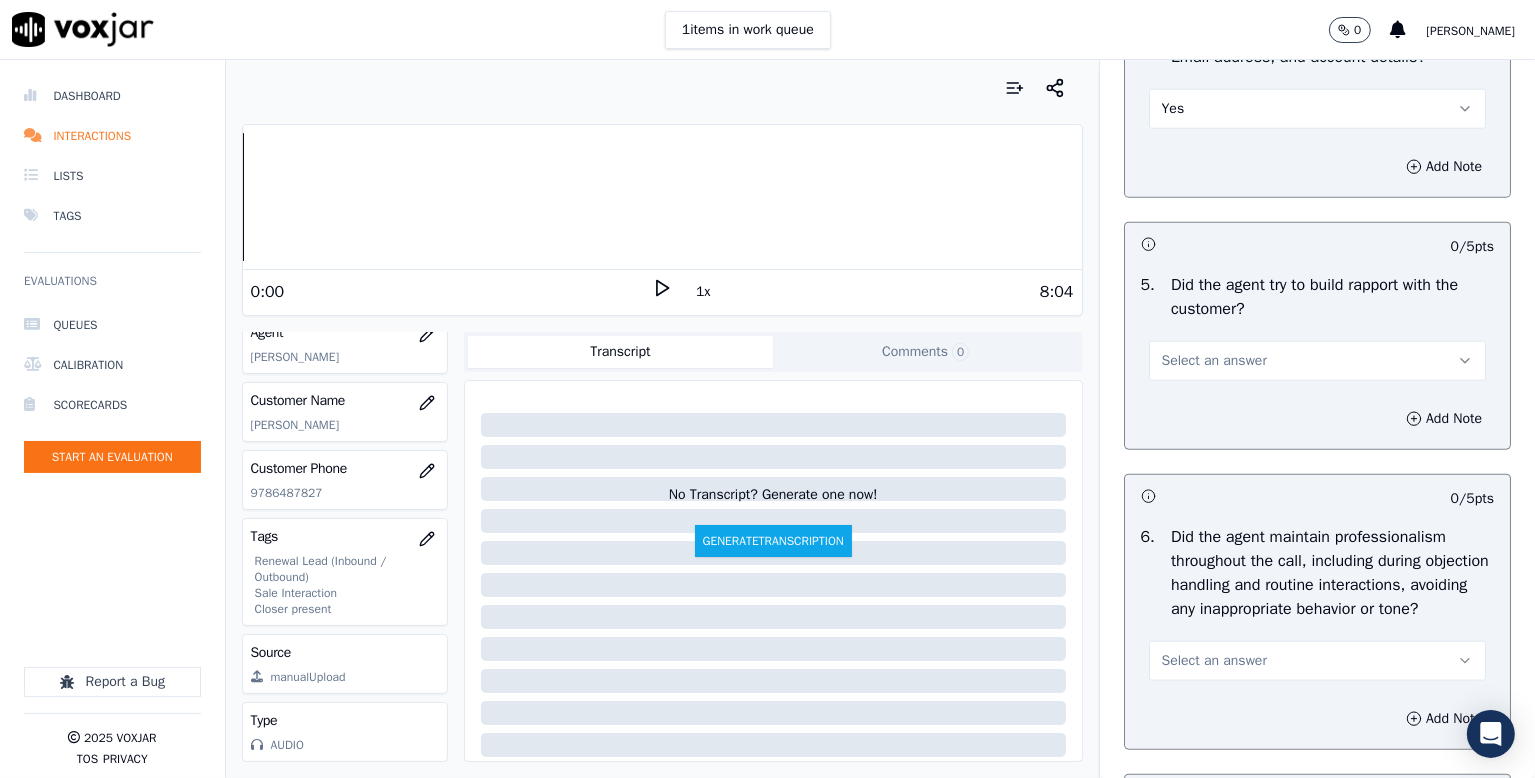 scroll, scrollTop: 2300, scrollLeft: 0, axis: vertical 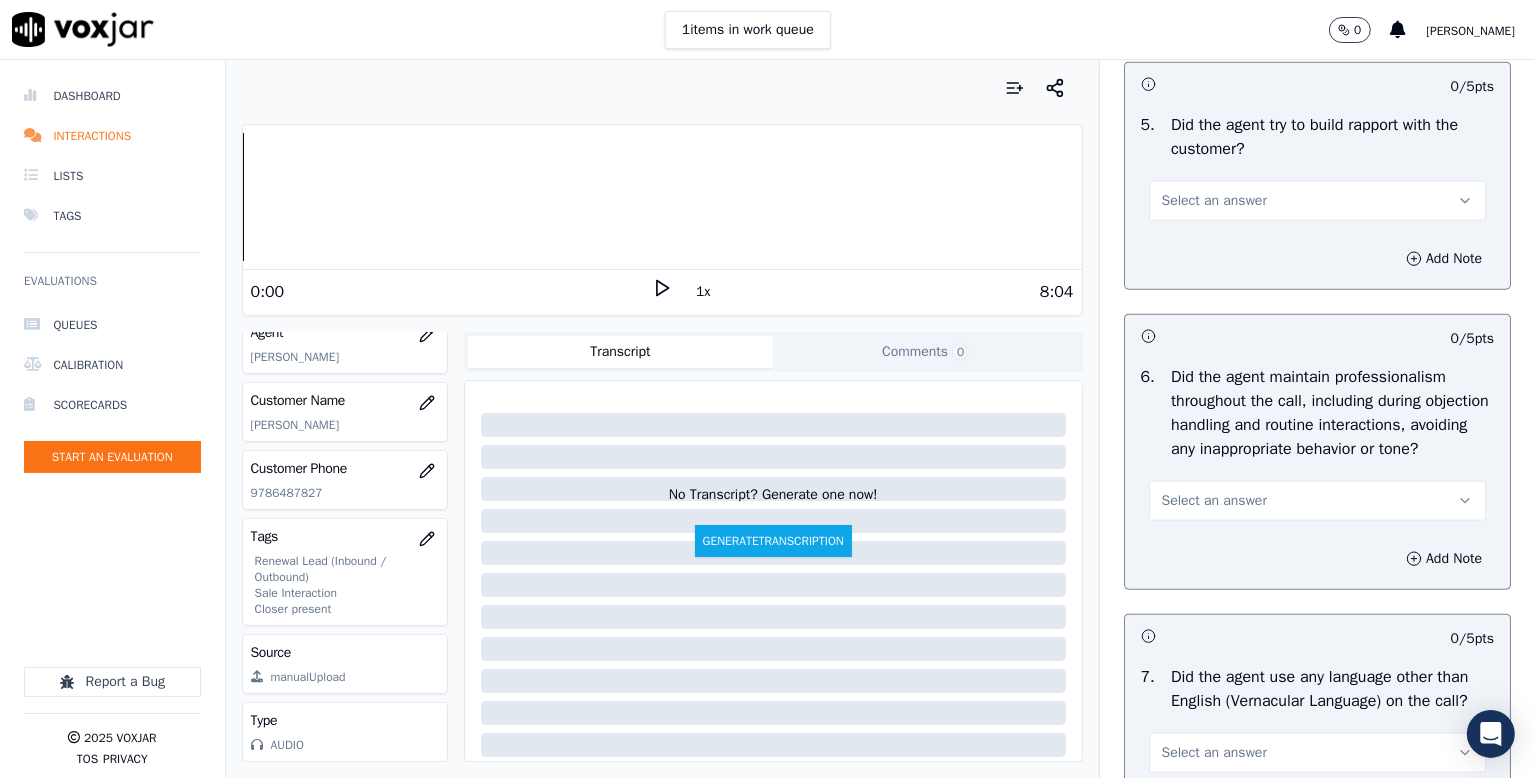 click on "Select an answer" at bounding box center [1214, 201] 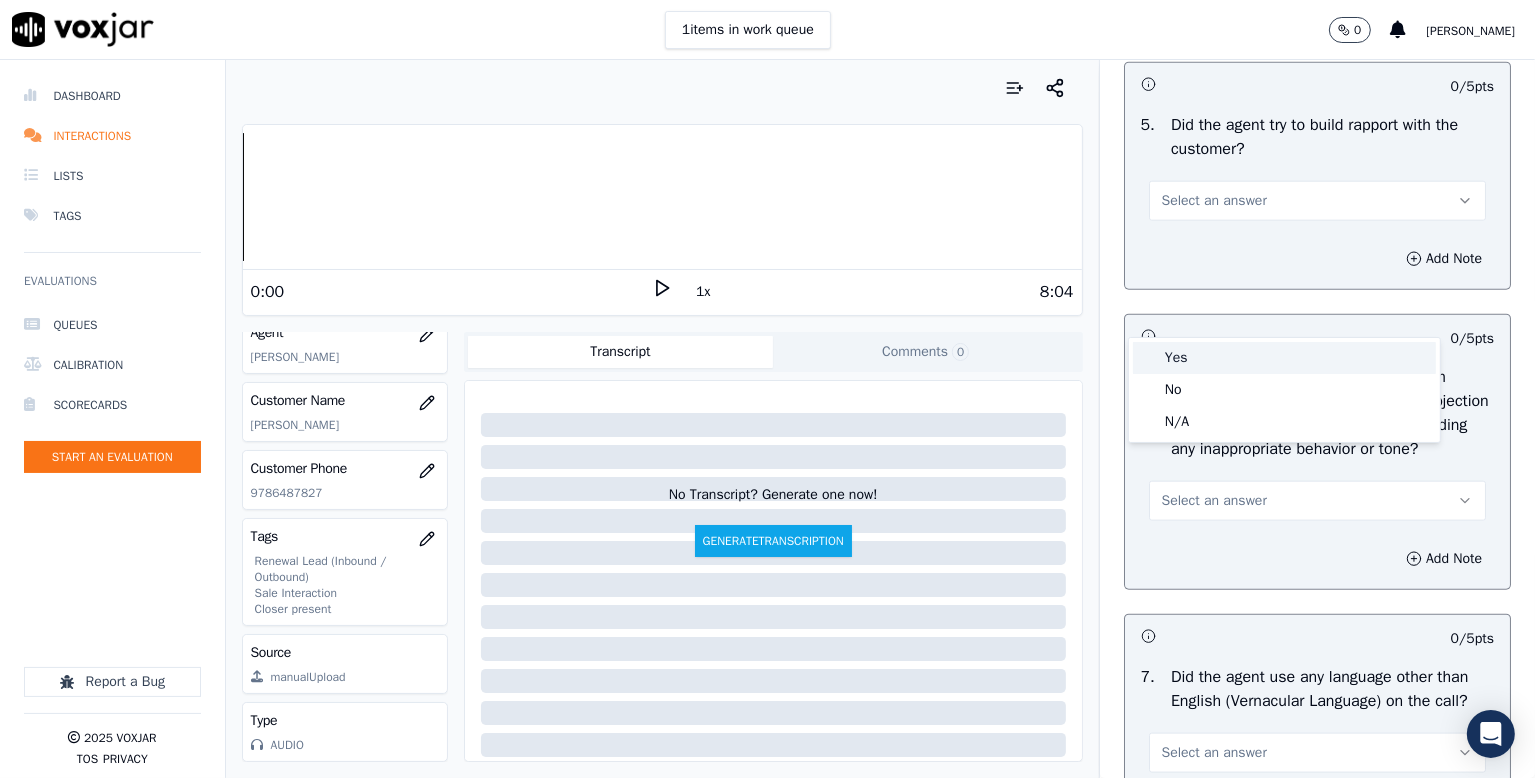 drag, startPoint x: 1174, startPoint y: 356, endPoint x: 1222, endPoint y: 358, distance: 48.04165 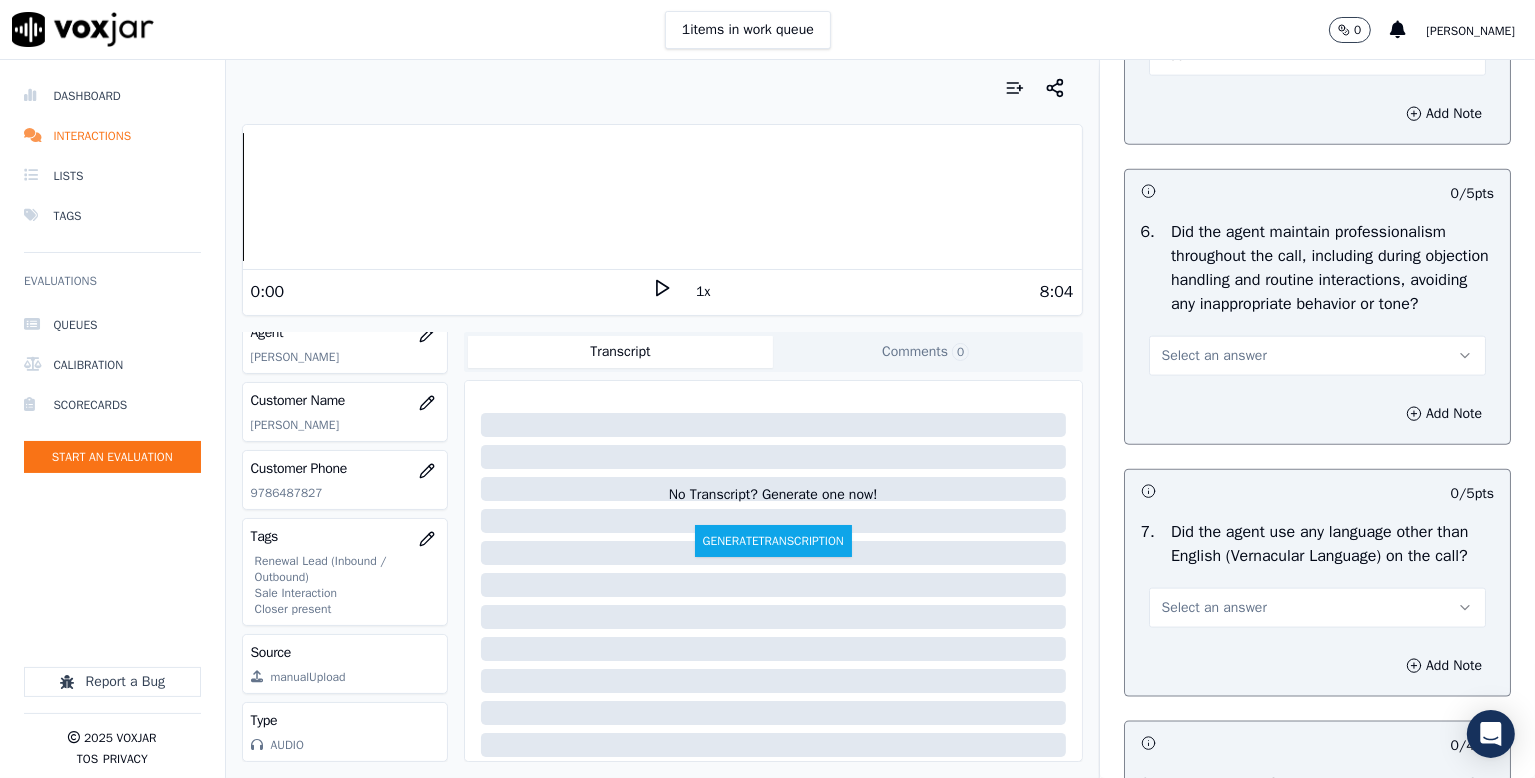 scroll, scrollTop: 2600, scrollLeft: 0, axis: vertical 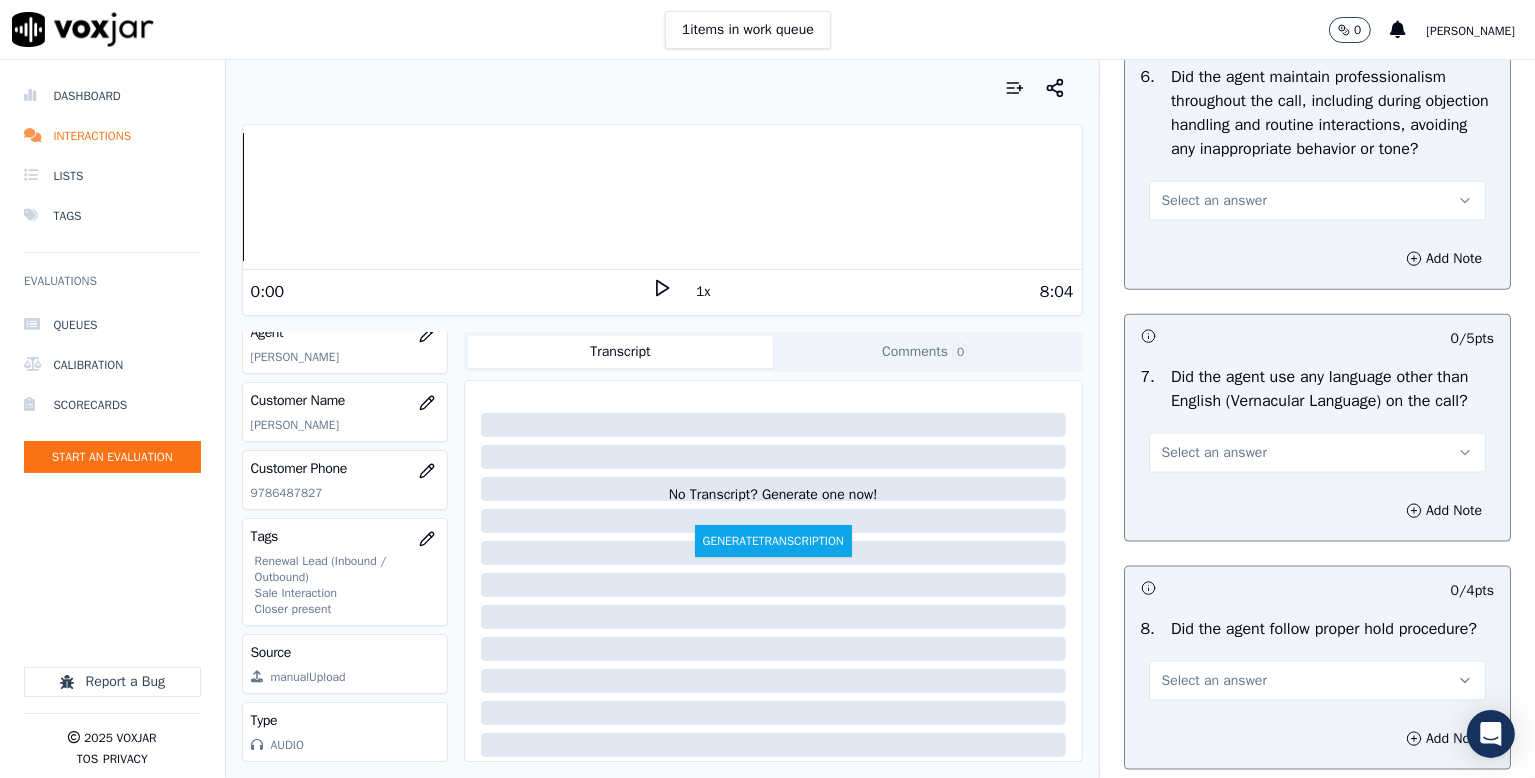 click on "Select an answer" at bounding box center (1214, 201) 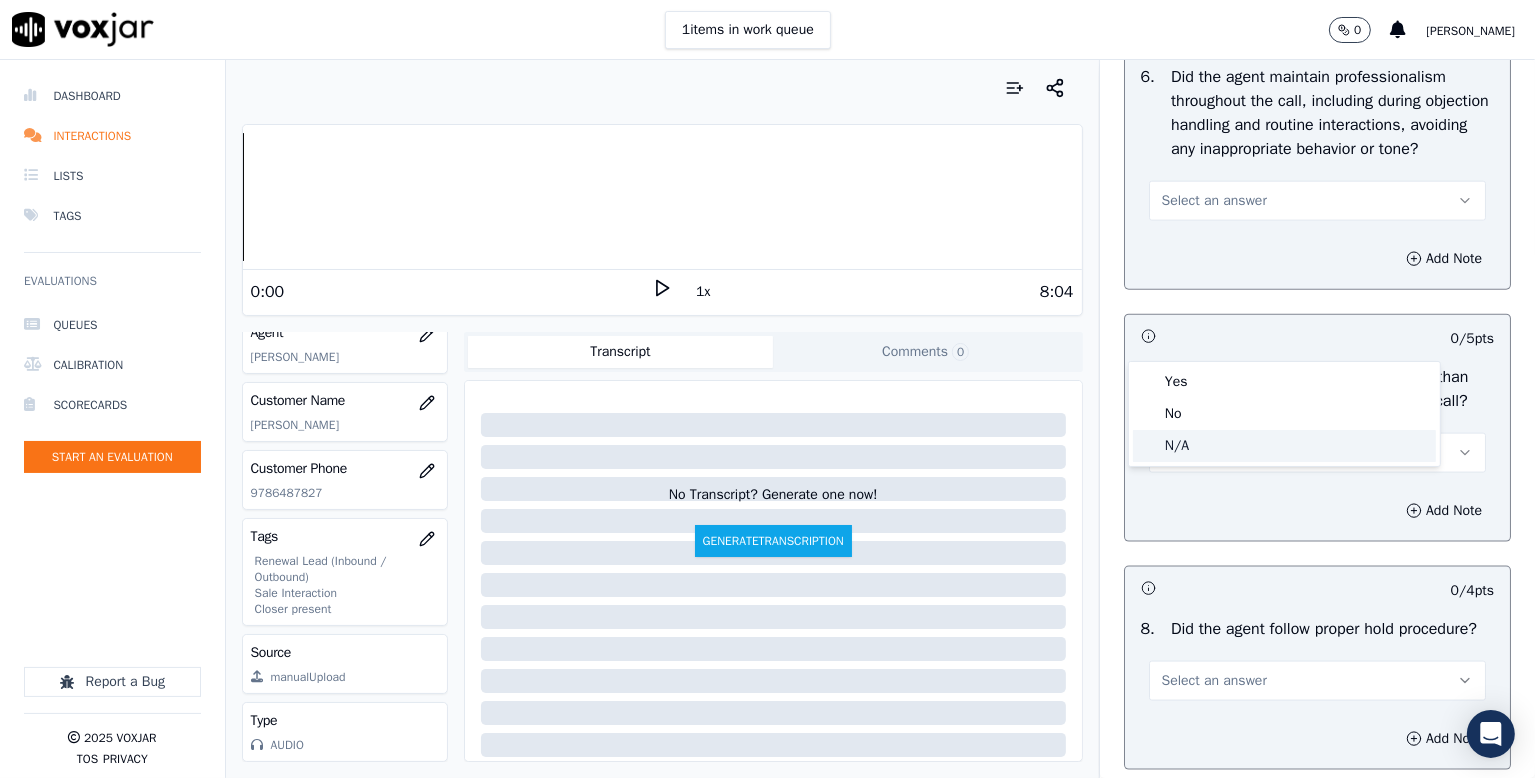 click on "N/A" 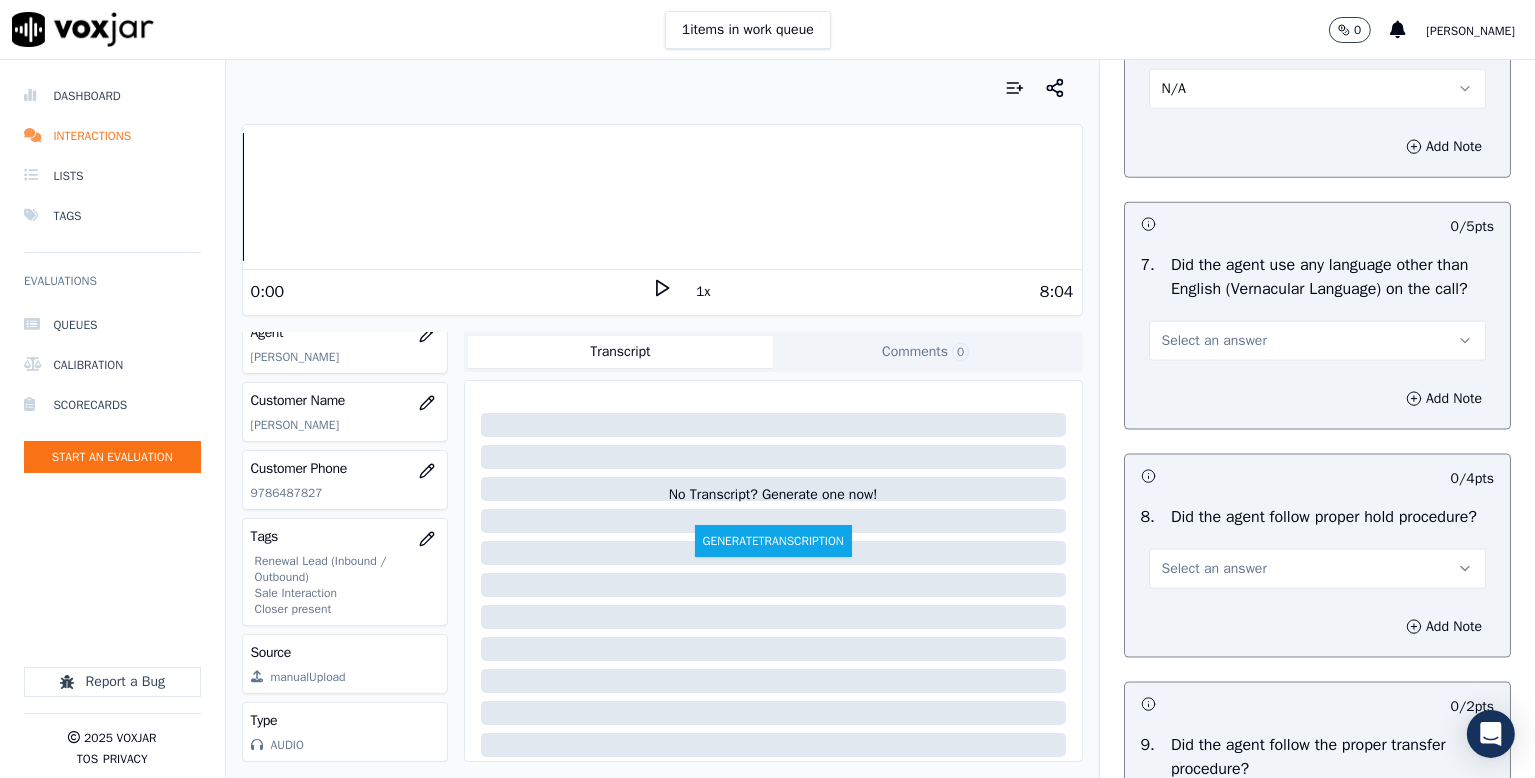 scroll, scrollTop: 2900, scrollLeft: 0, axis: vertical 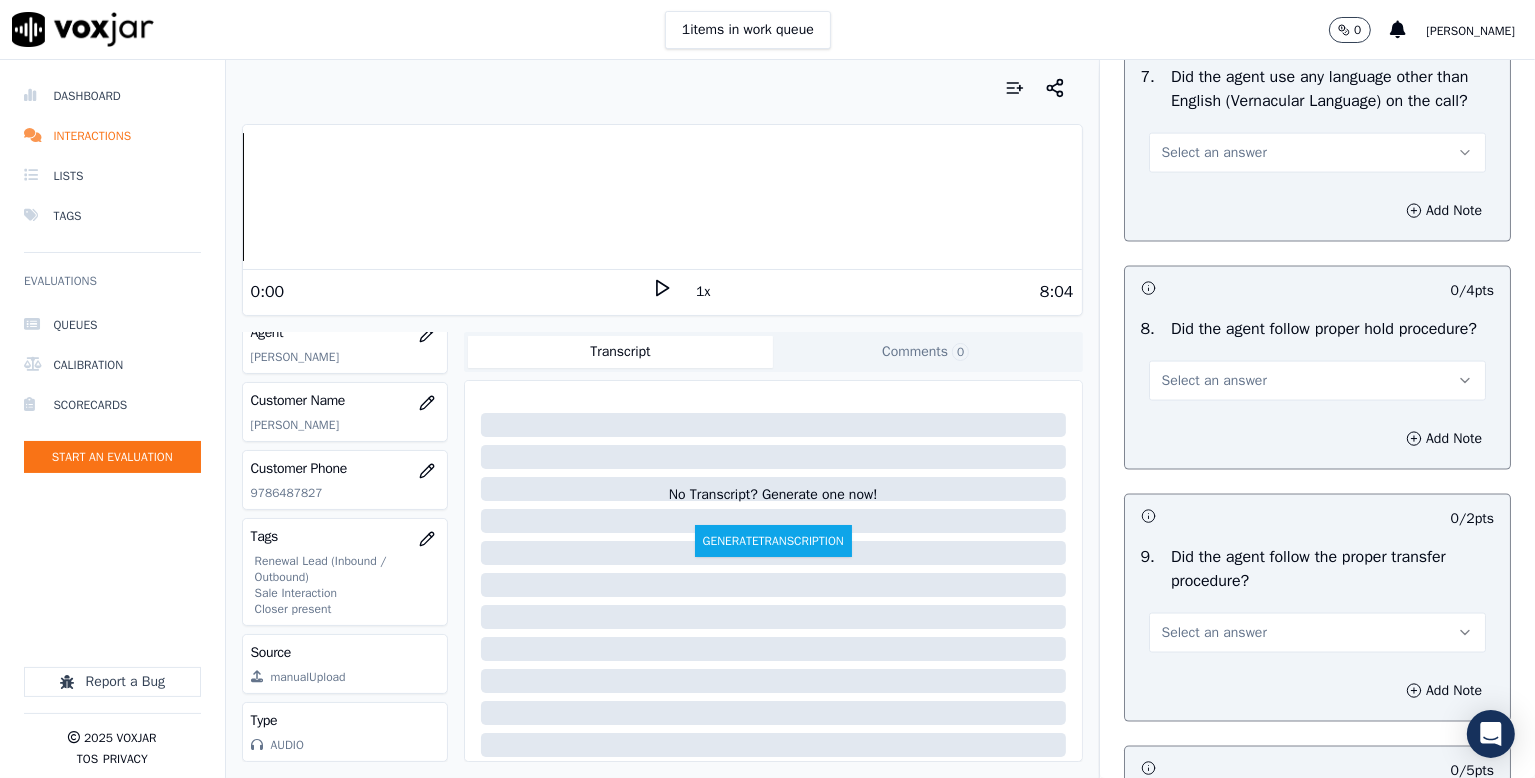 click on "Select an answer" at bounding box center (1214, 153) 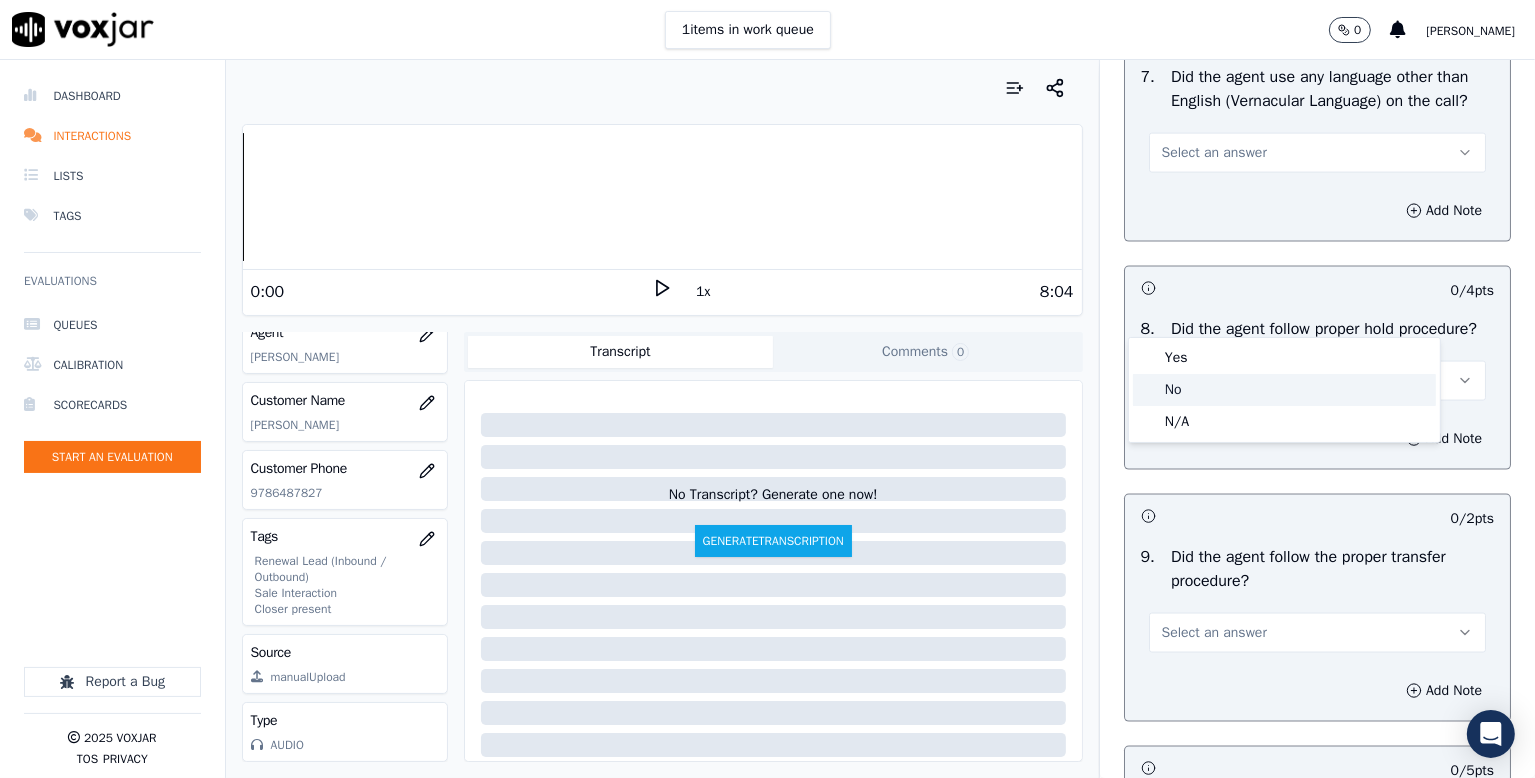 drag, startPoint x: 1173, startPoint y: 395, endPoint x: 1245, endPoint y: 373, distance: 75.28612 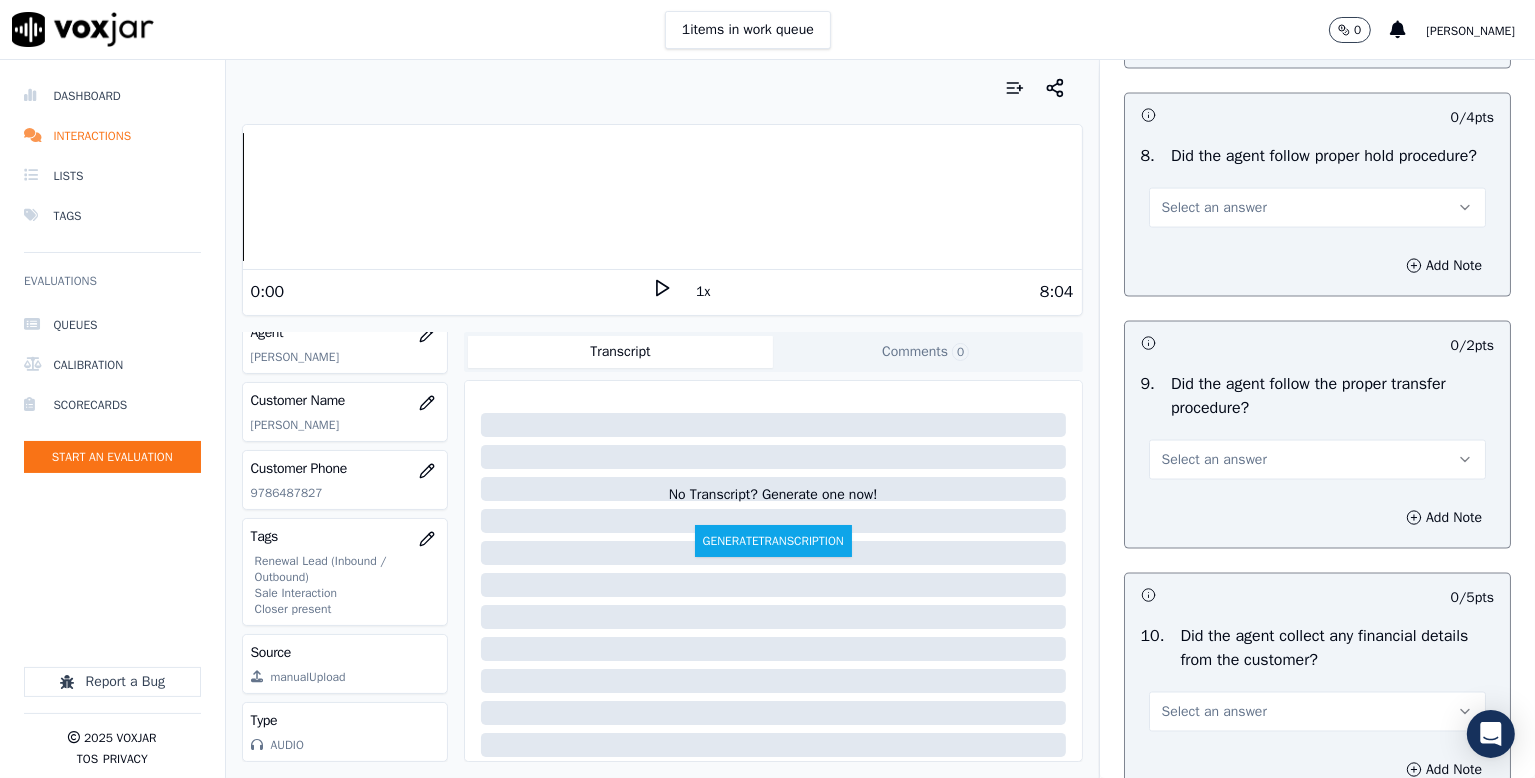 scroll, scrollTop: 3200, scrollLeft: 0, axis: vertical 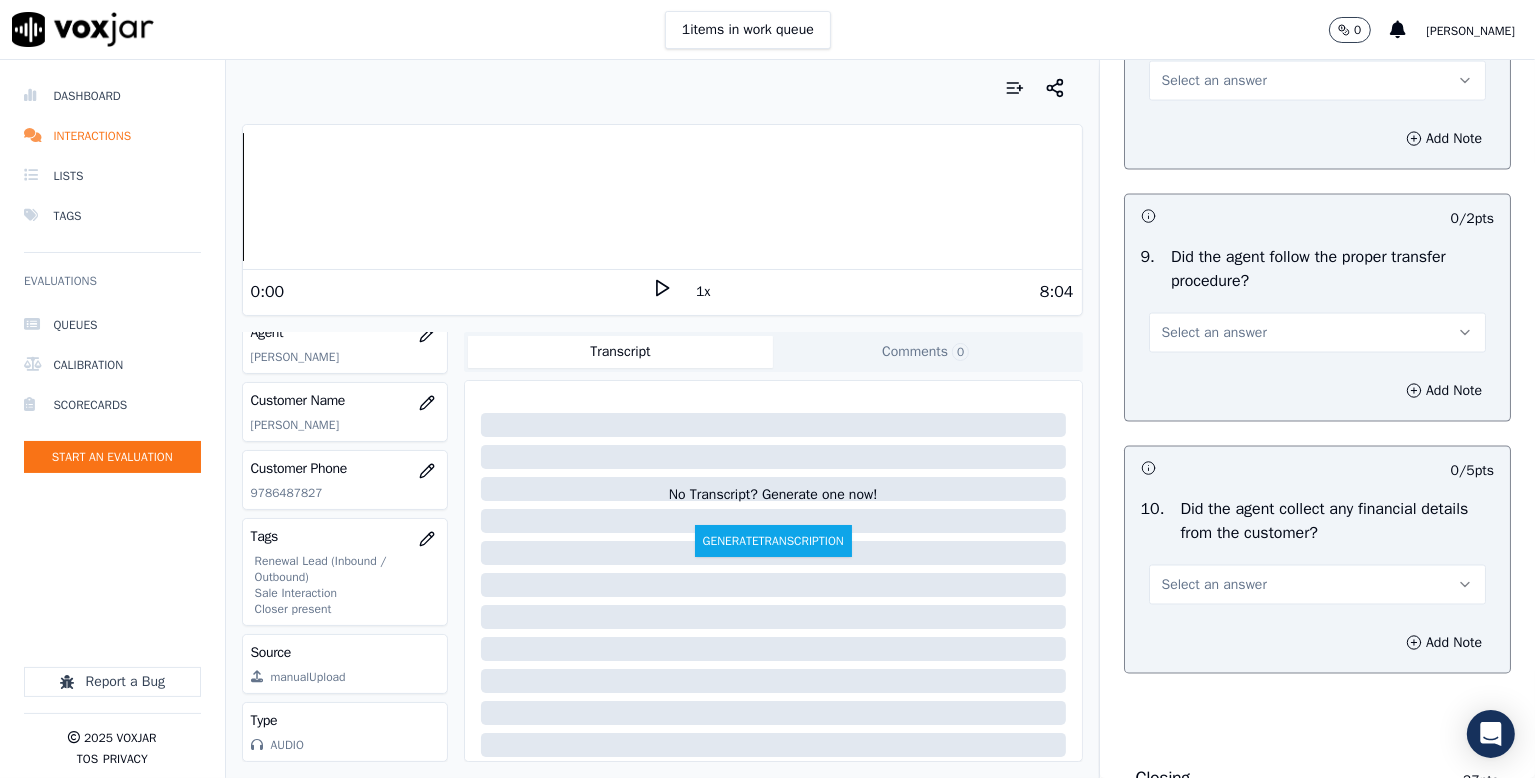 click on "Select an answer" at bounding box center (1214, 81) 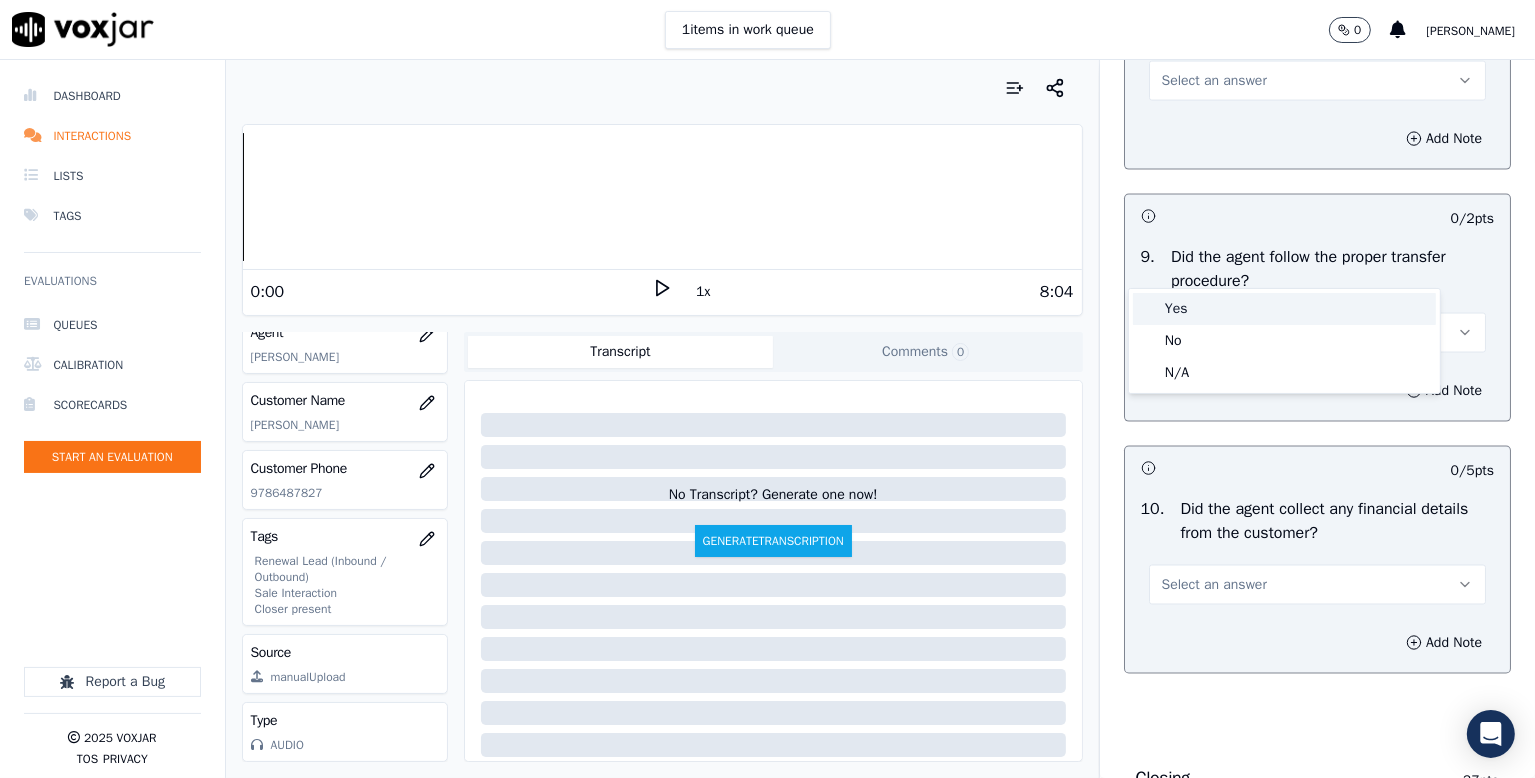 click on "Yes" at bounding box center [1284, 309] 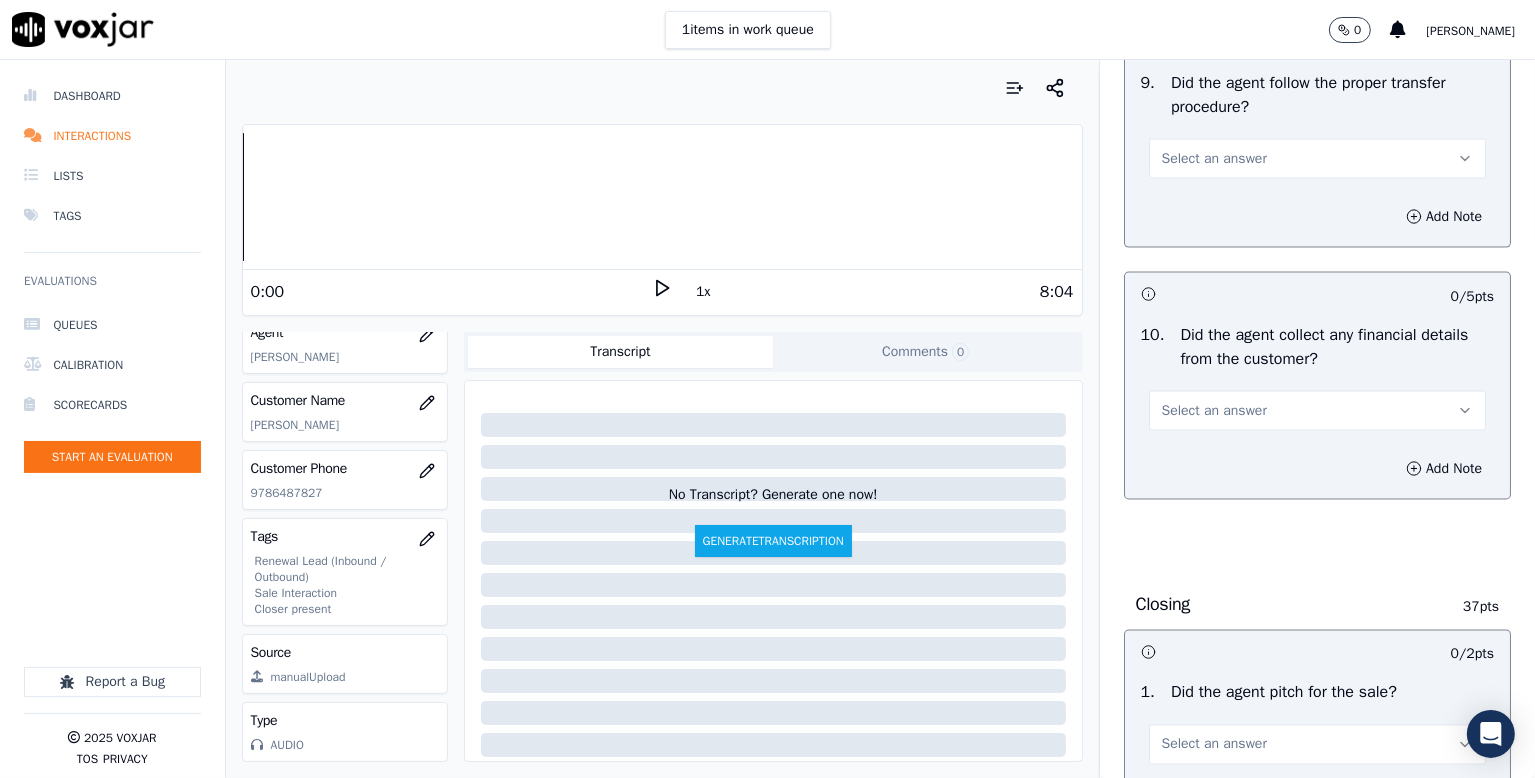 scroll, scrollTop: 3500, scrollLeft: 0, axis: vertical 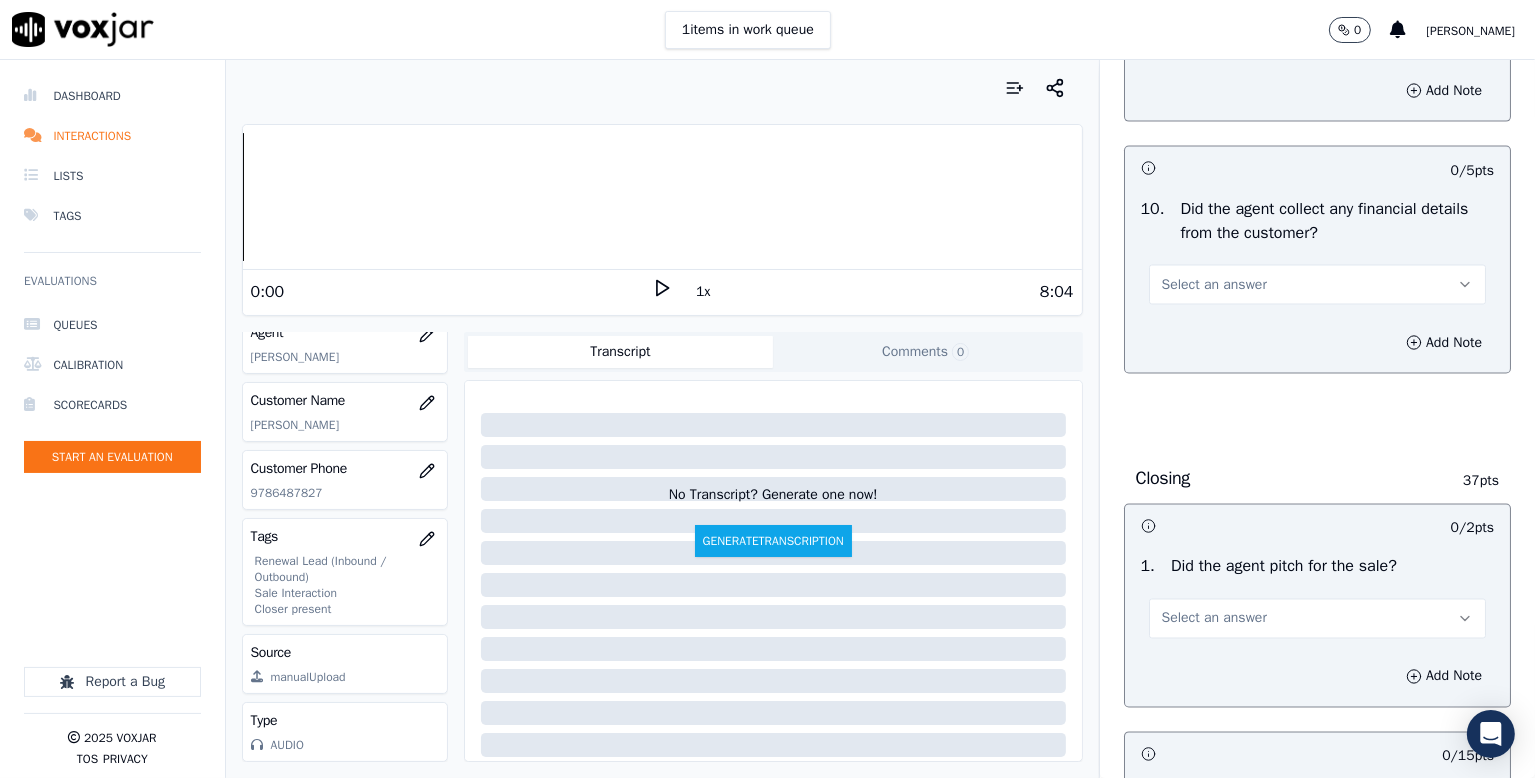 click on "Select an answer" at bounding box center [1214, 33] 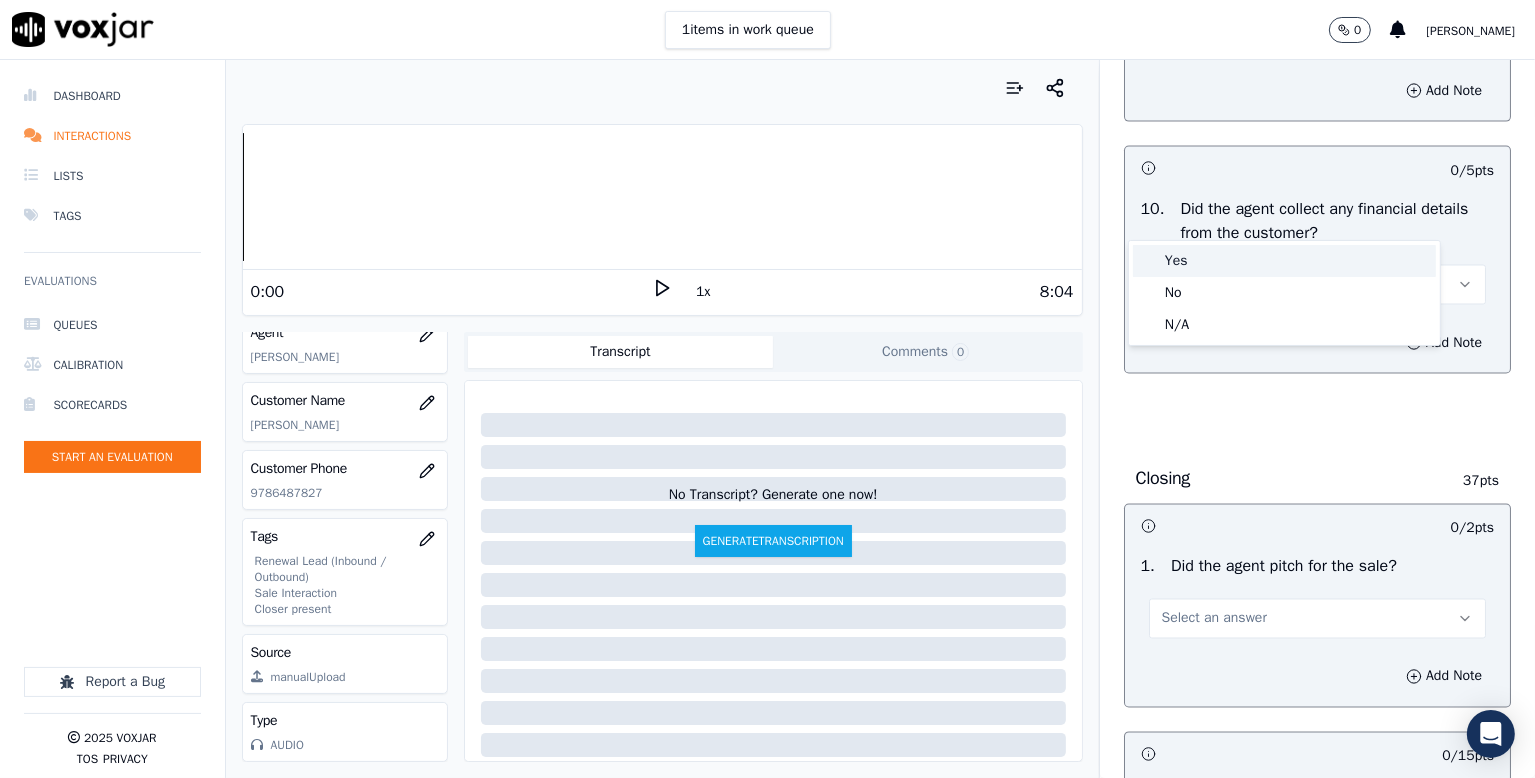 click on "Yes" at bounding box center (1284, 261) 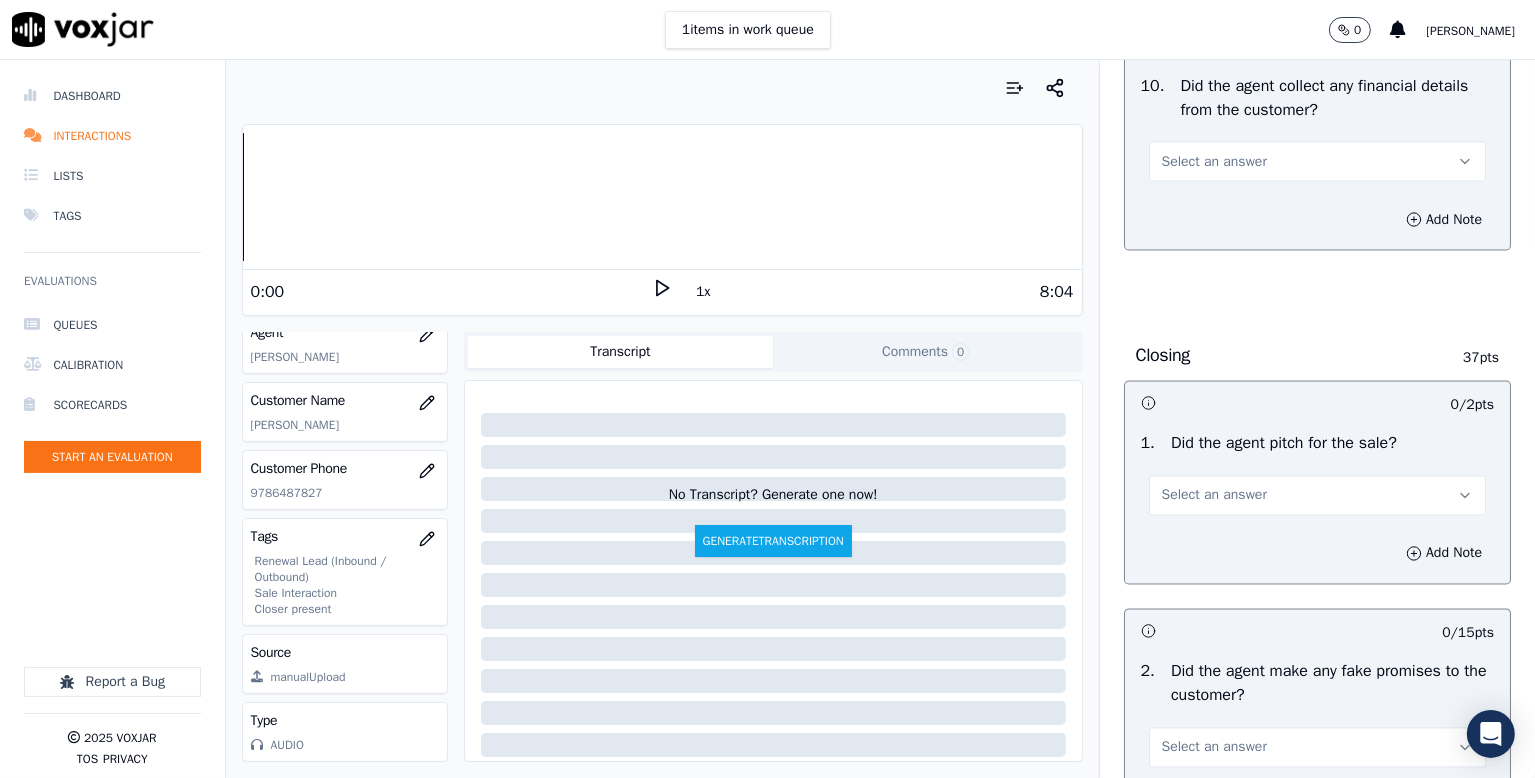 scroll, scrollTop: 3700, scrollLeft: 0, axis: vertical 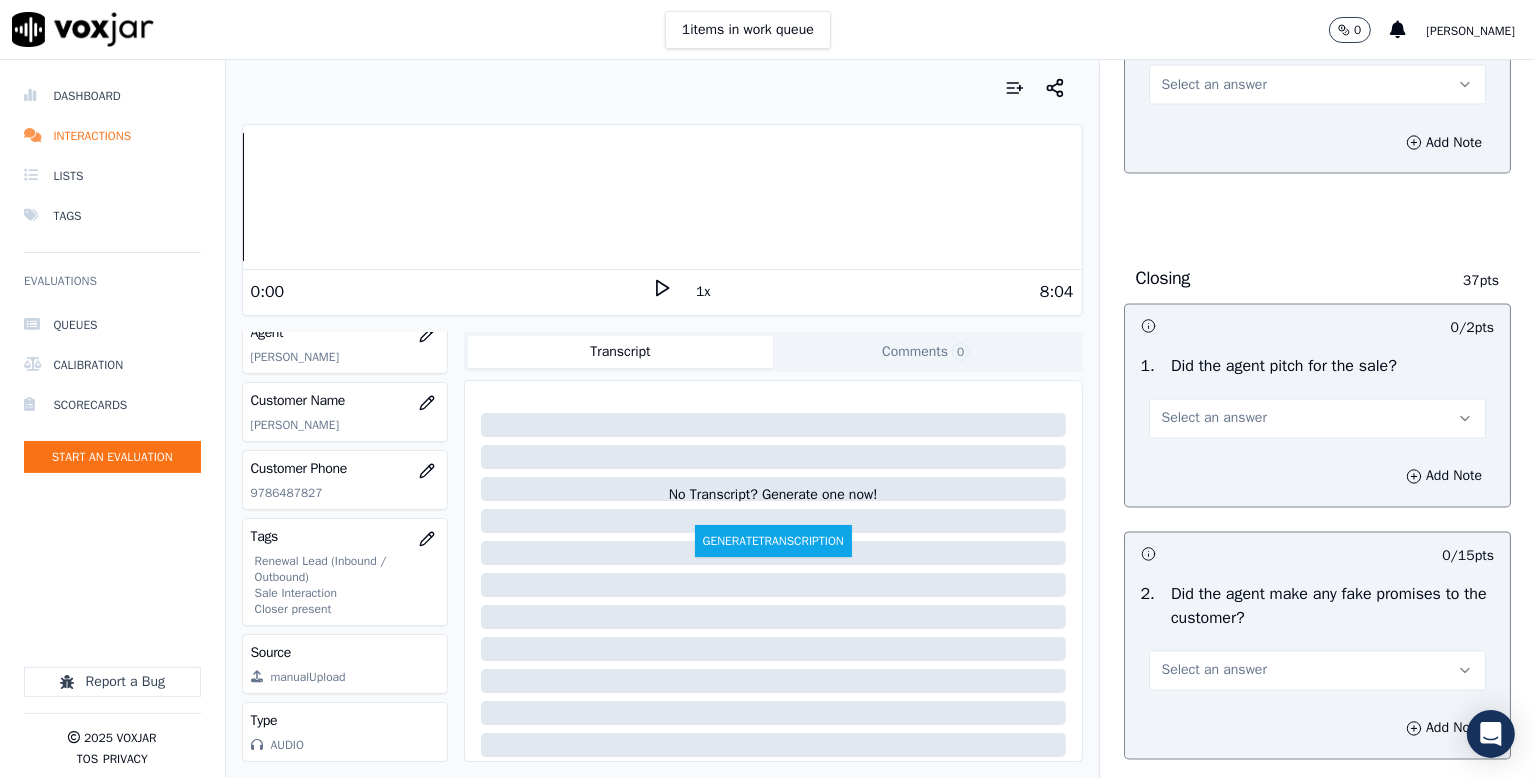 drag, startPoint x: 1232, startPoint y: 265, endPoint x: 1232, endPoint y: 285, distance: 20 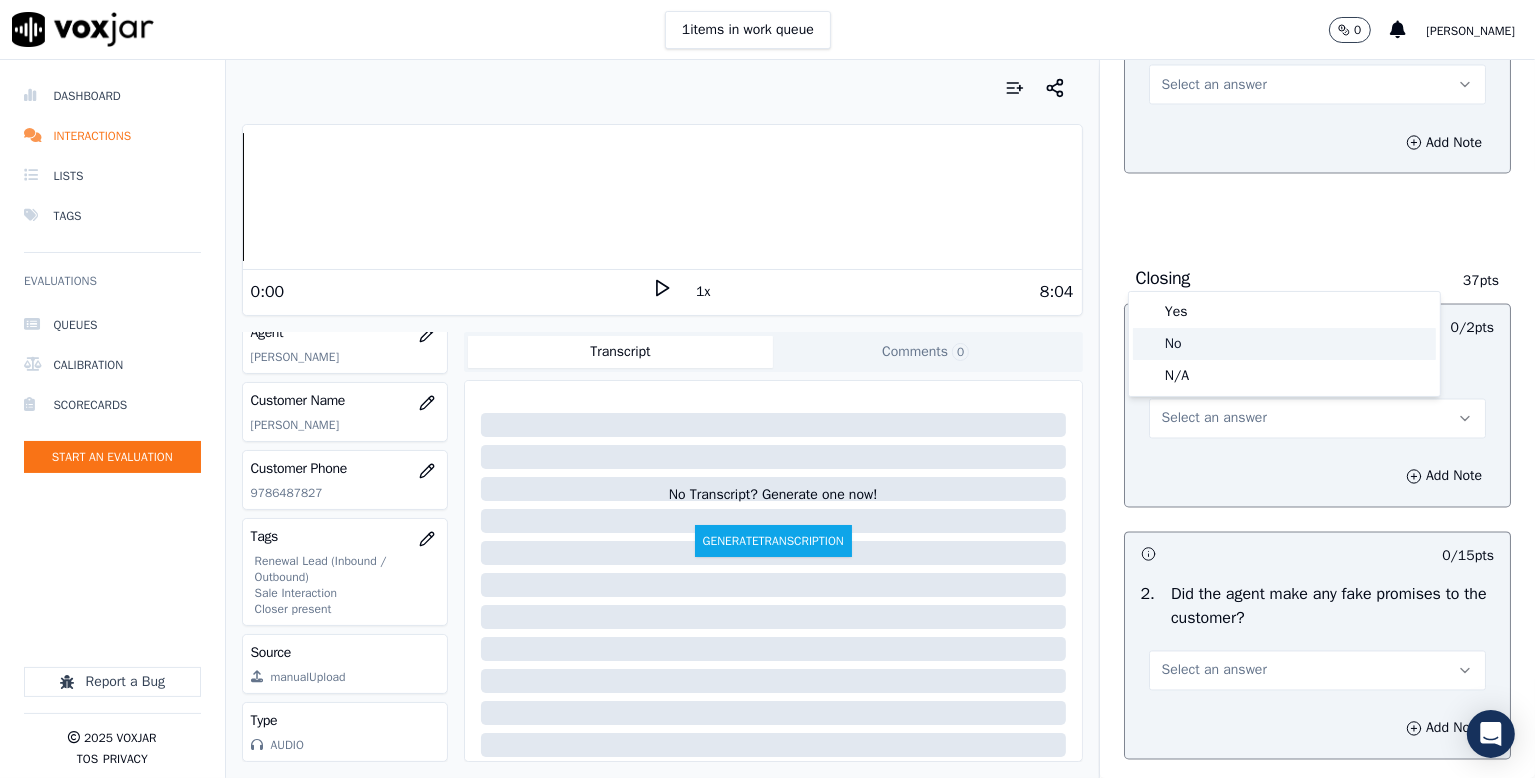 drag, startPoint x: 1200, startPoint y: 344, endPoint x: 1288, endPoint y: 281, distance: 108.226616 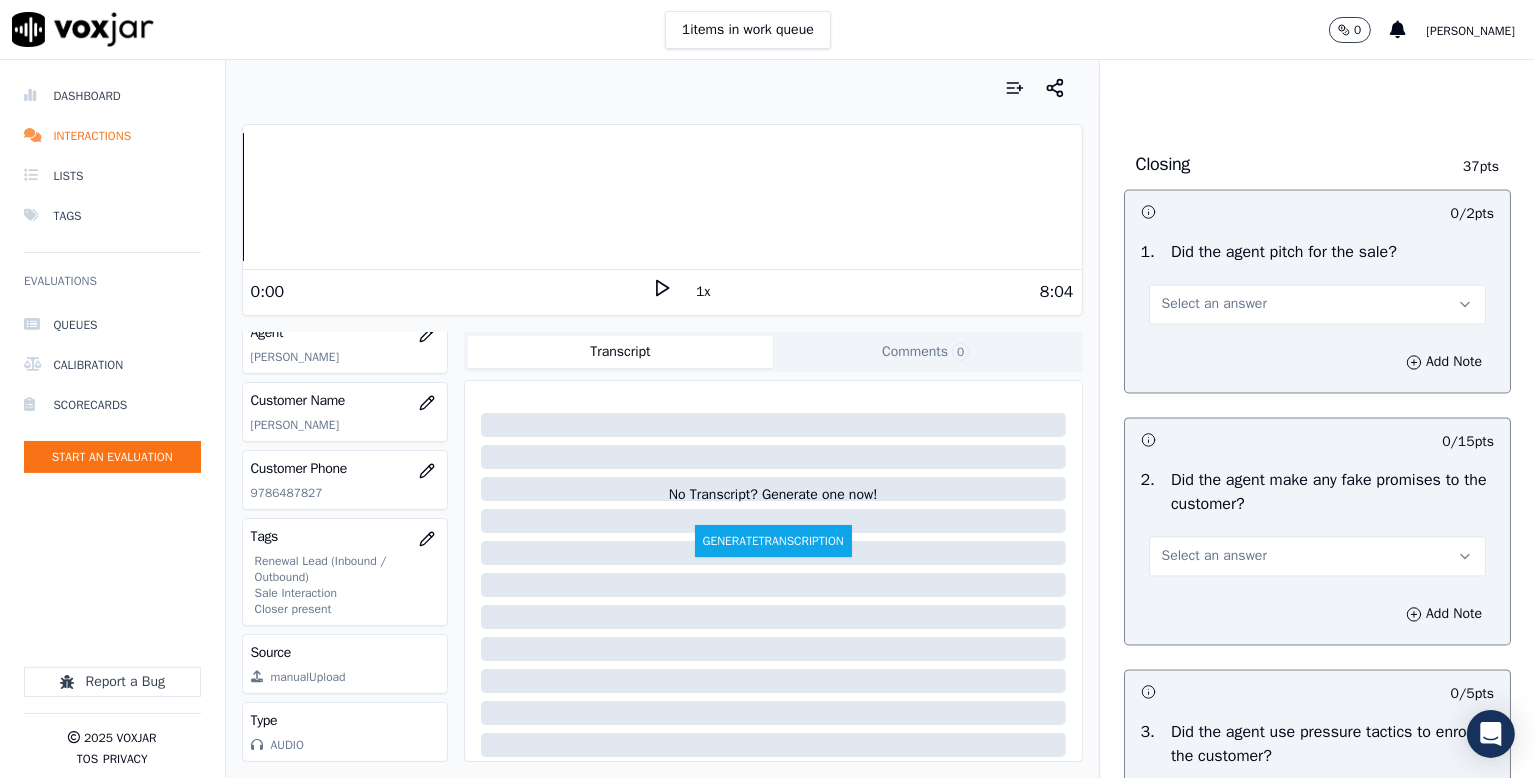 scroll, scrollTop: 3900, scrollLeft: 0, axis: vertical 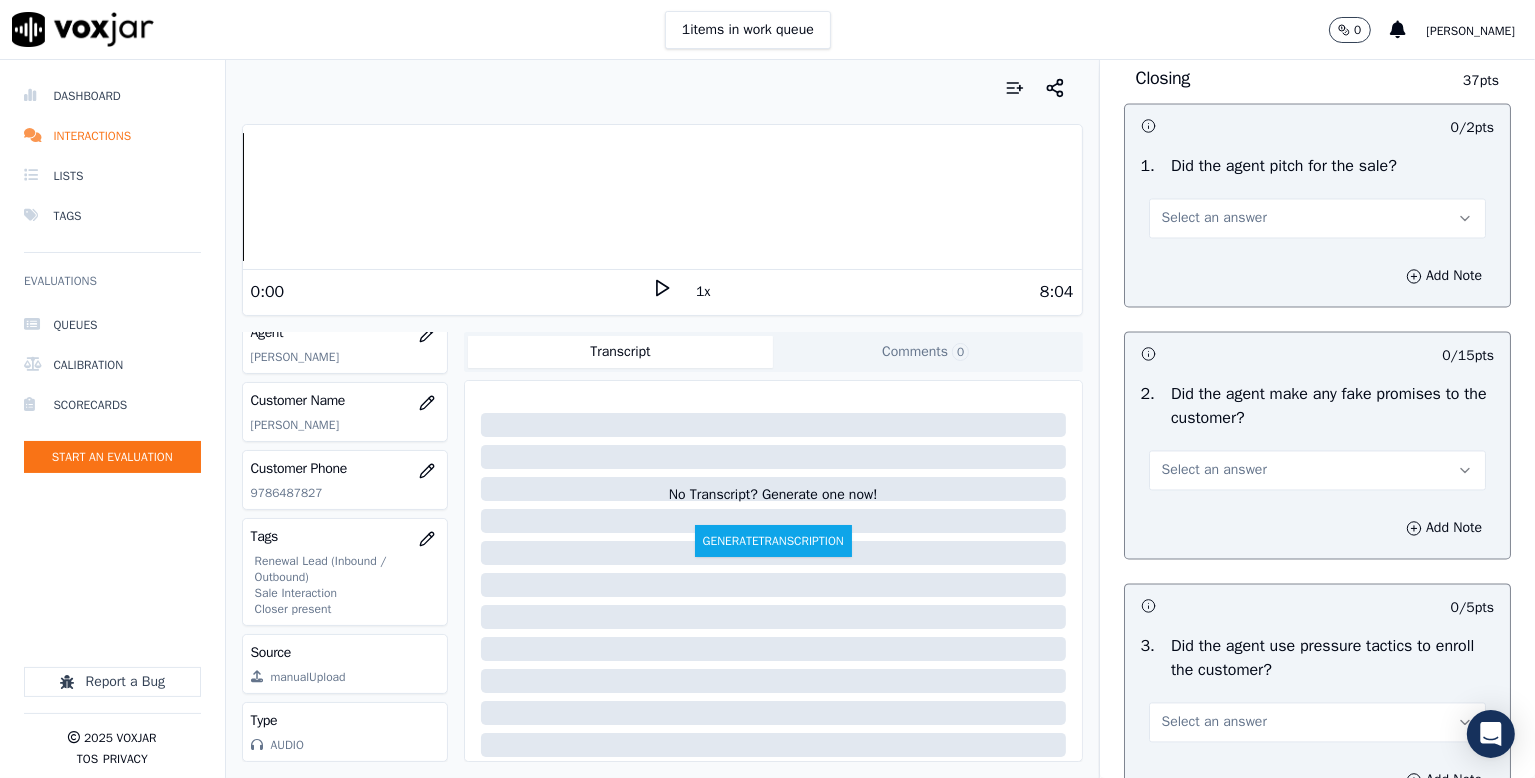 click on "1 .   Did the agent pitch for the sale?   Select an answer" at bounding box center [1317, 197] 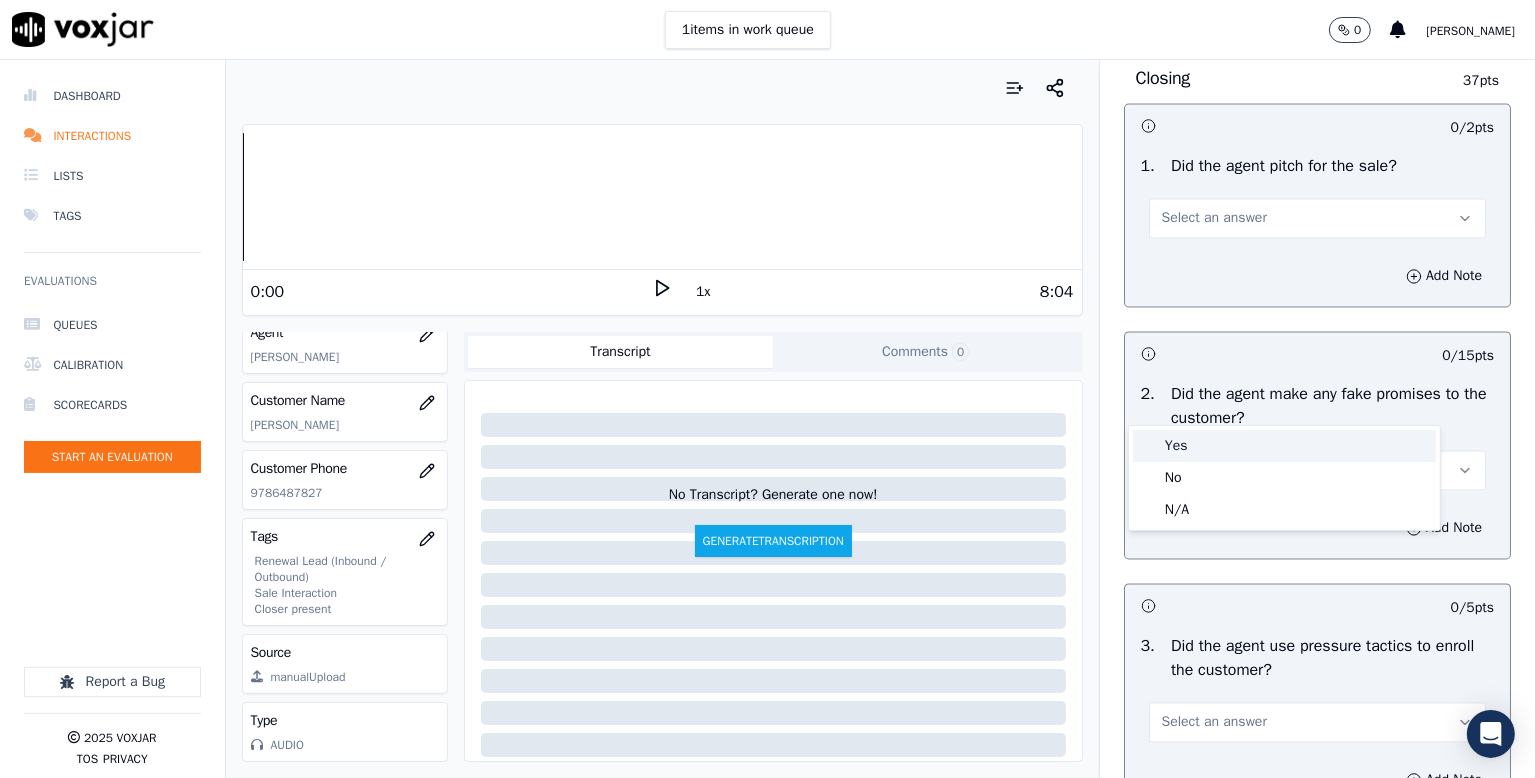 click on "Yes" at bounding box center (1284, 446) 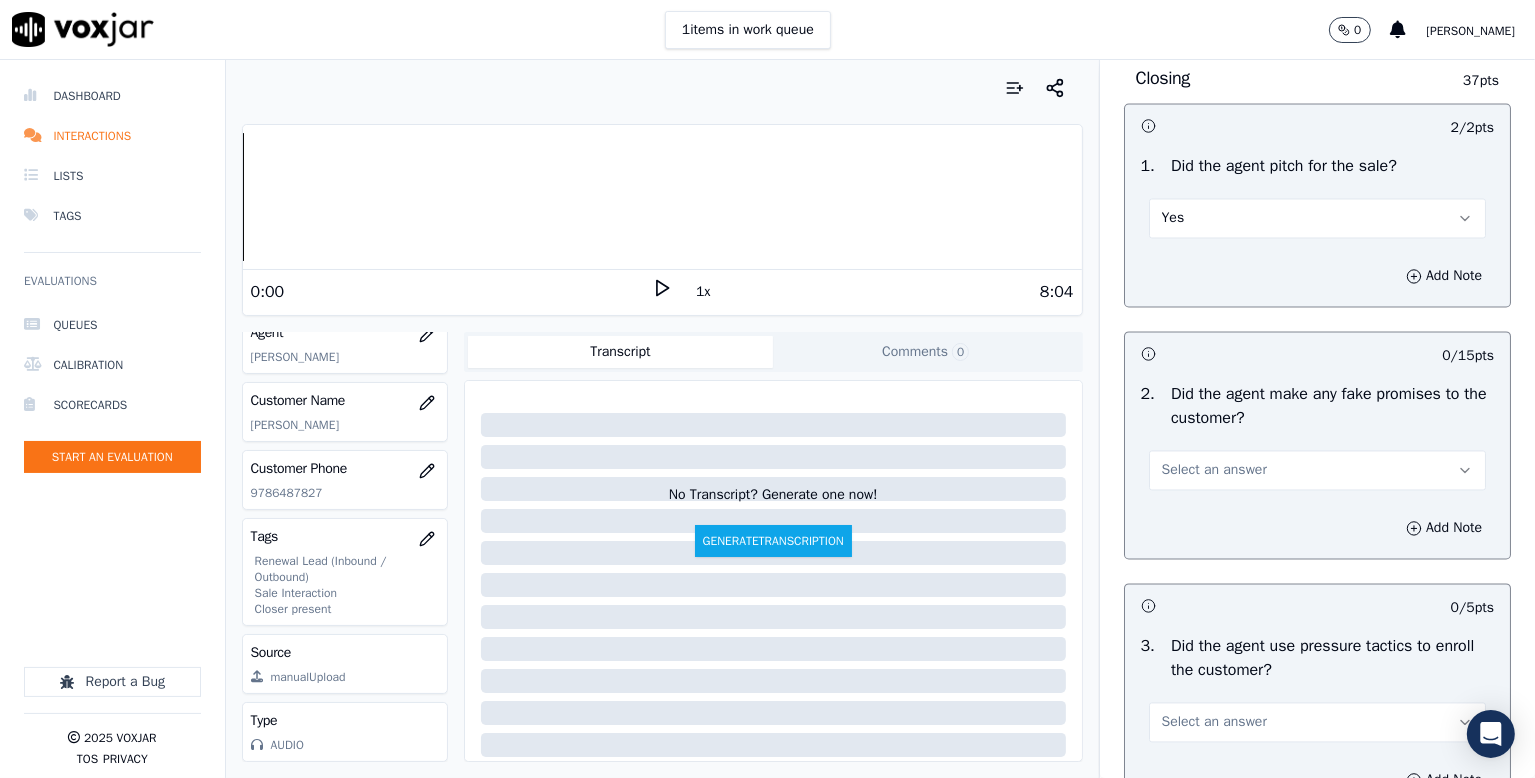 scroll, scrollTop: 4300, scrollLeft: 0, axis: vertical 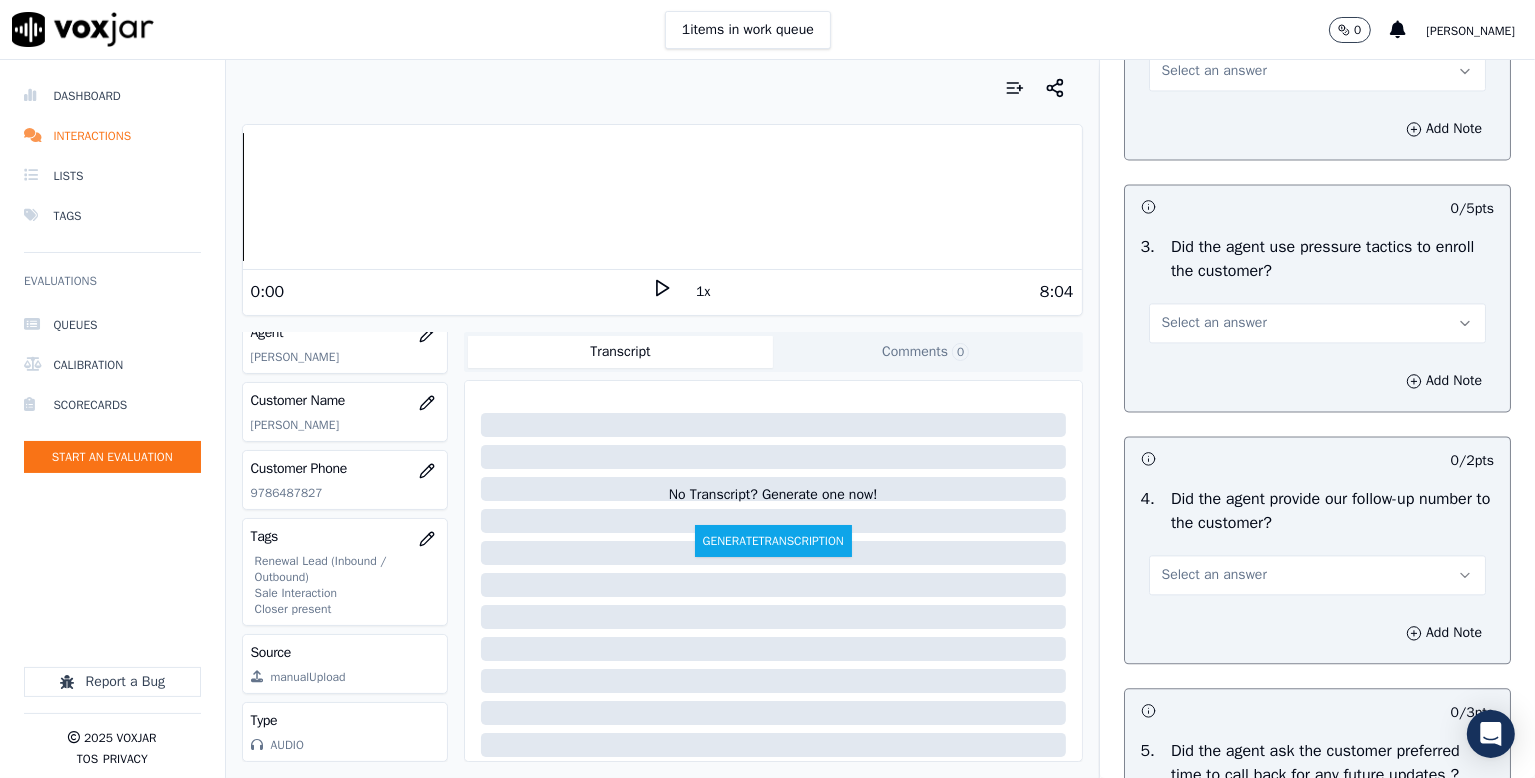 click on "Select an answer" at bounding box center [1214, 71] 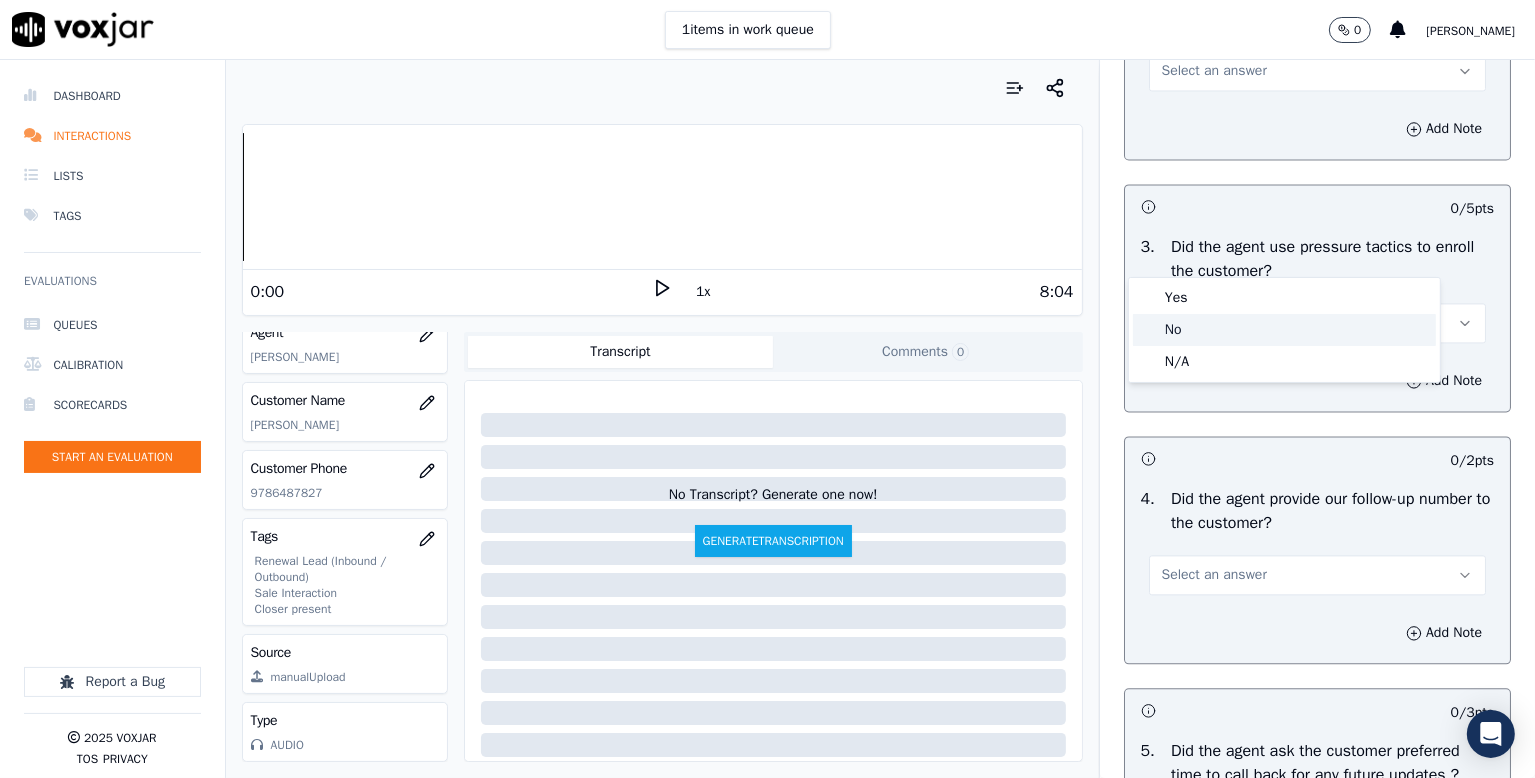 click on "No" 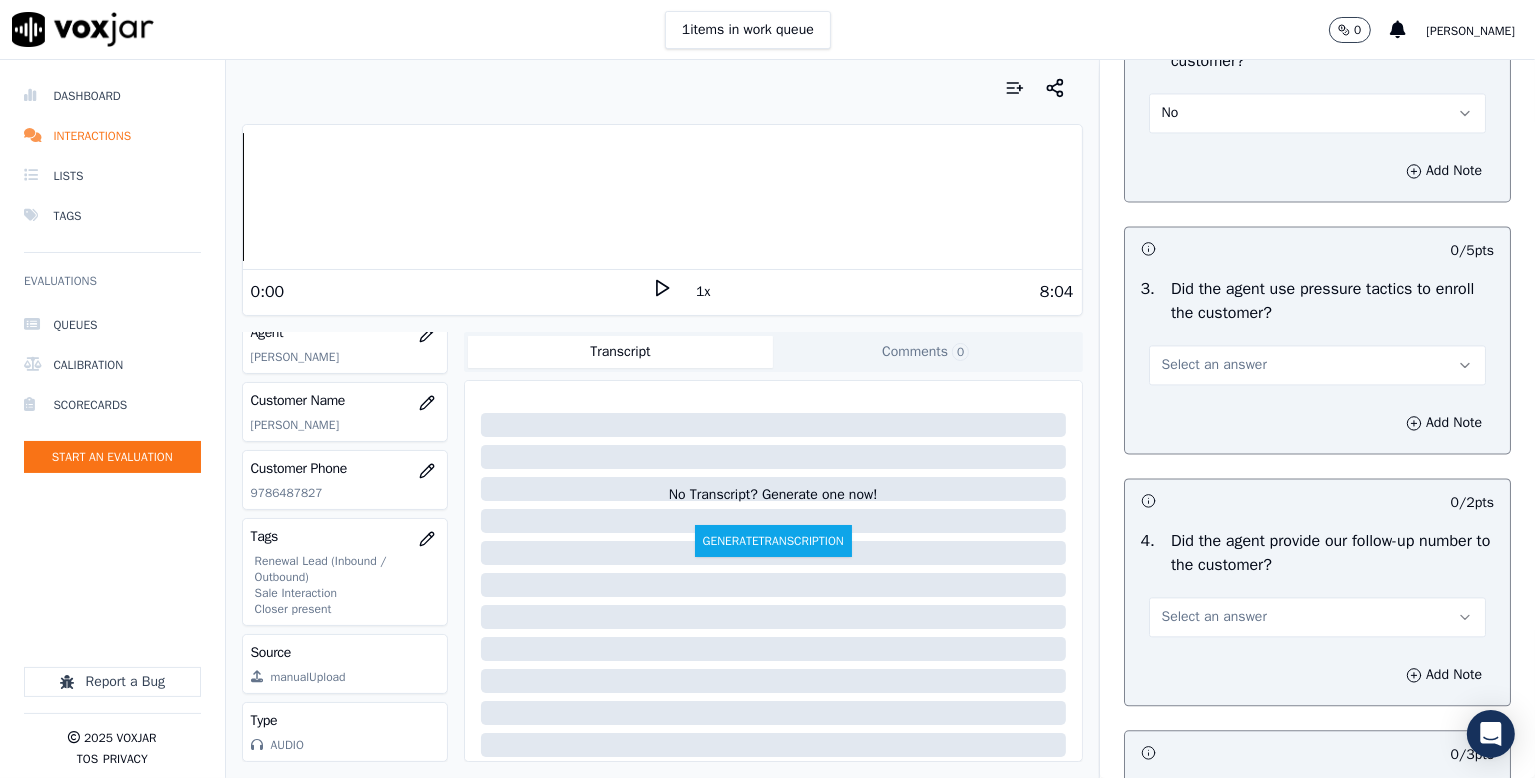 scroll, scrollTop: 4500, scrollLeft: 0, axis: vertical 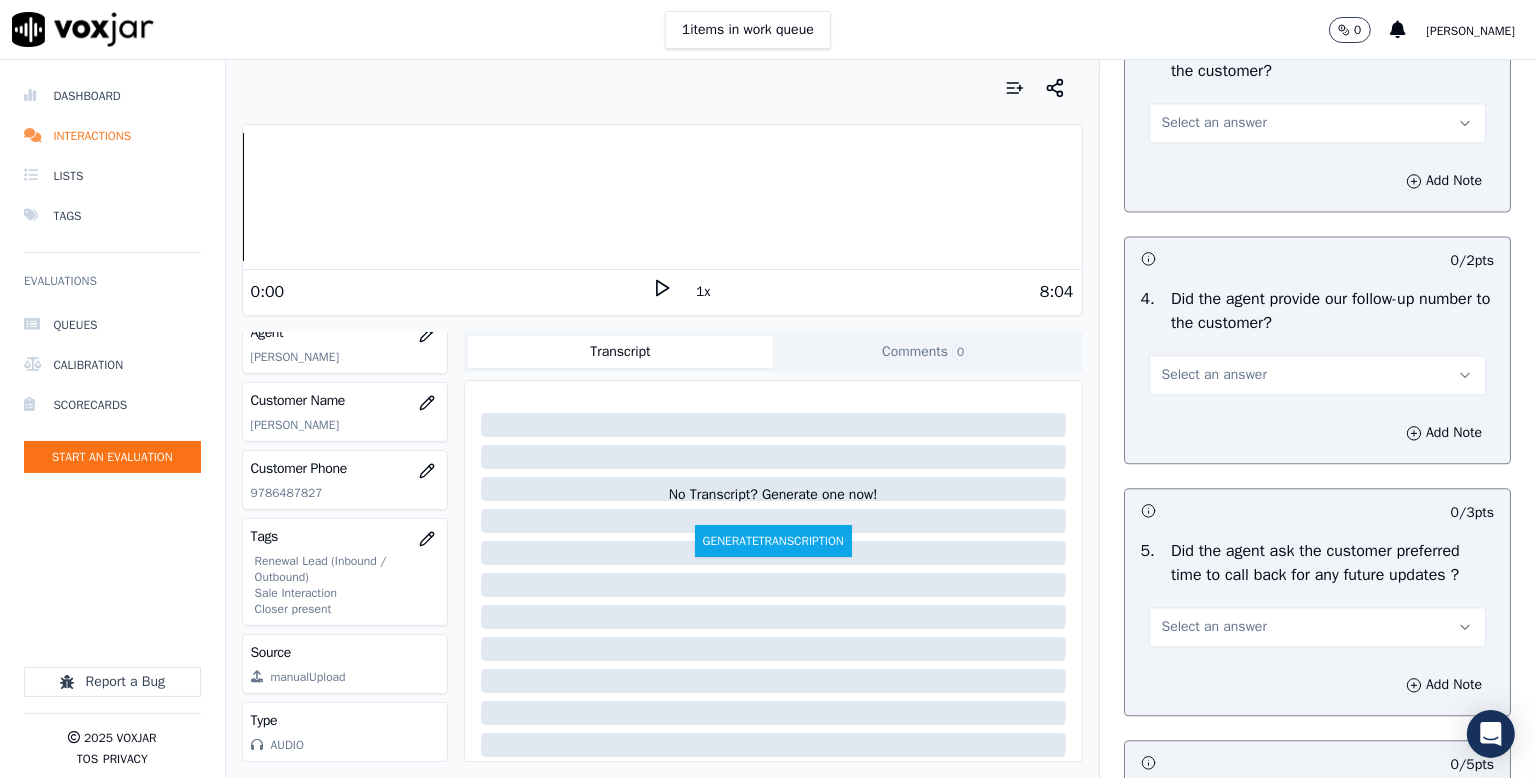 click on "Select an answer" at bounding box center (1214, 123) 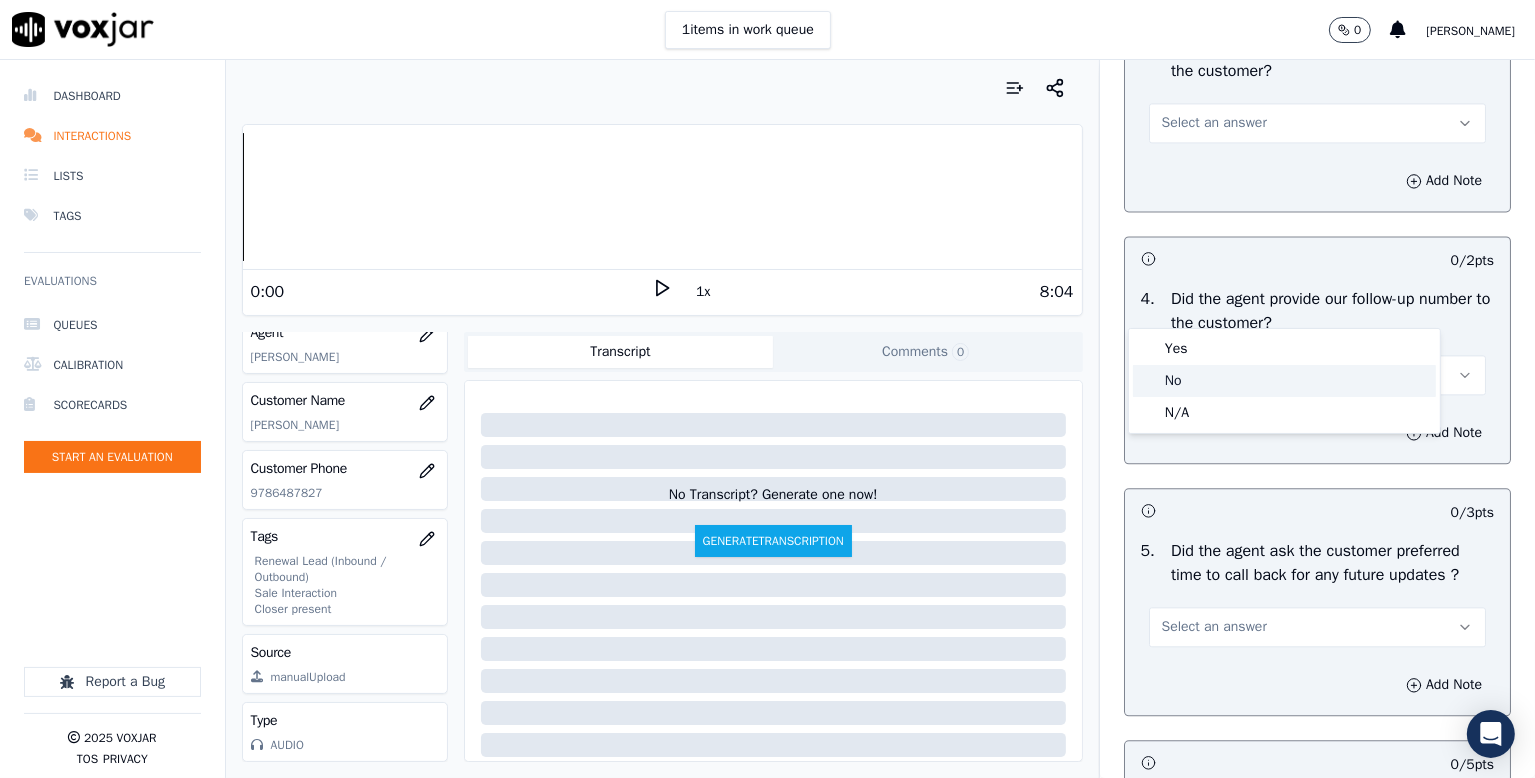 click on "No" 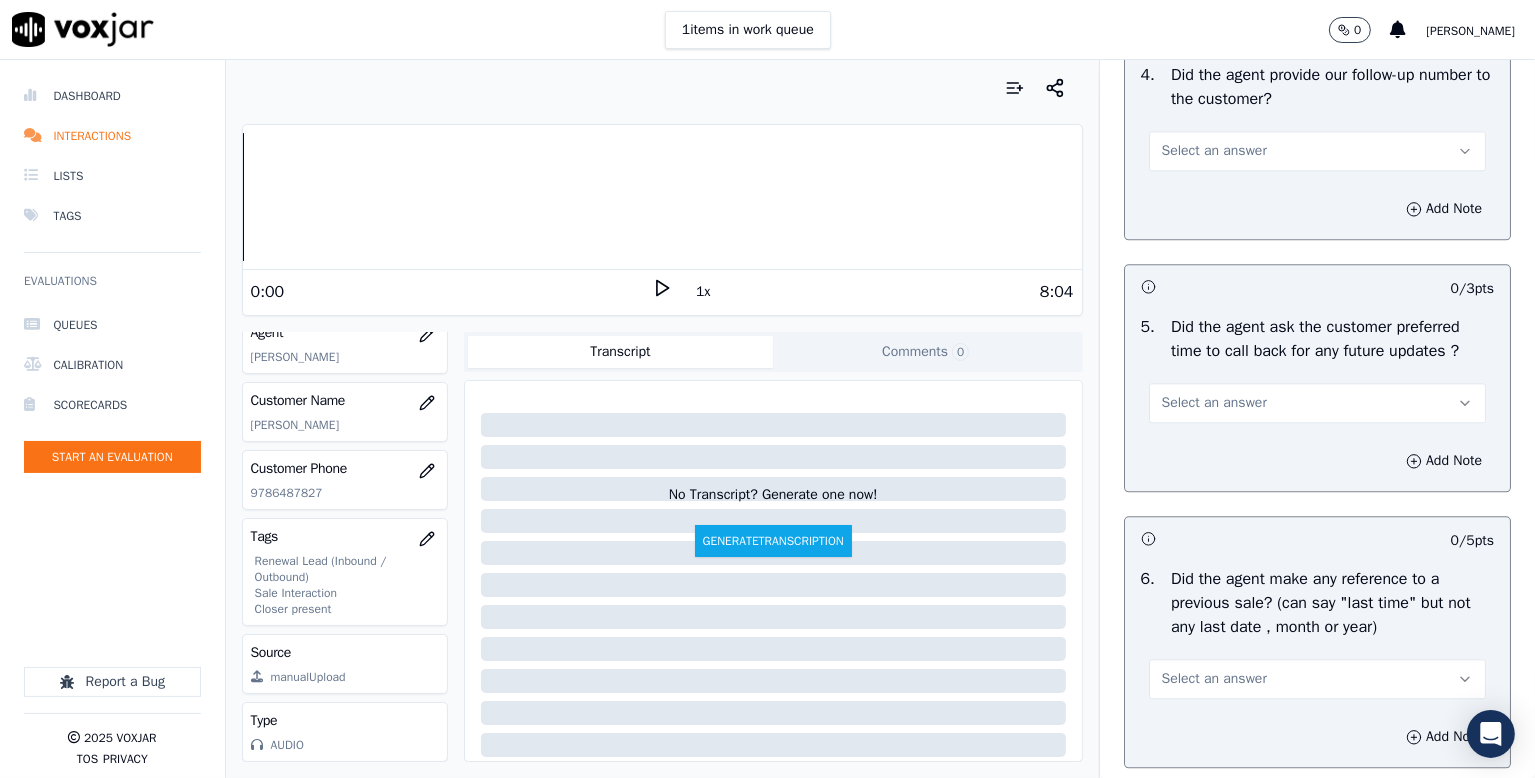 scroll, scrollTop: 4800, scrollLeft: 0, axis: vertical 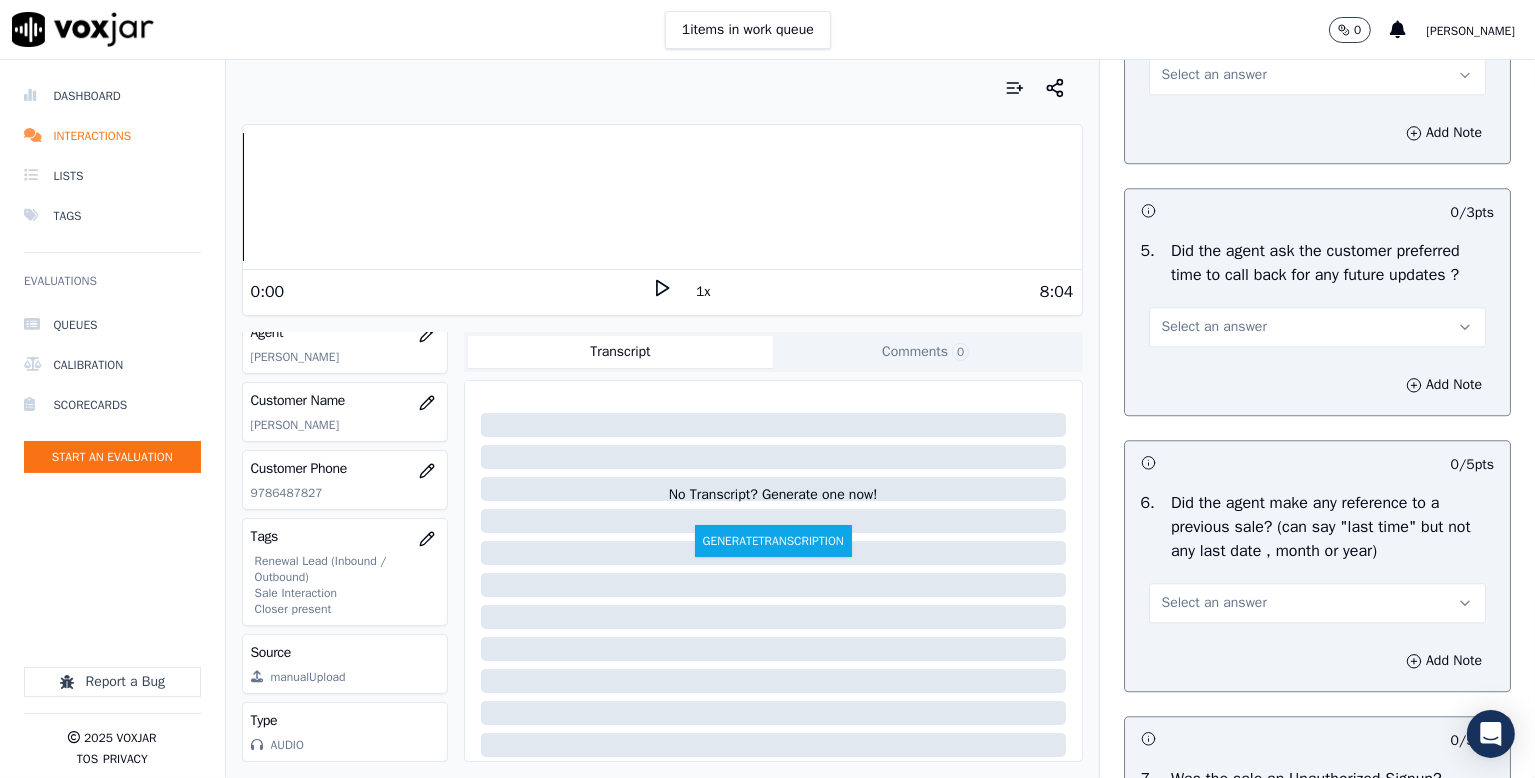 click on "Select an answer" at bounding box center [1214, 75] 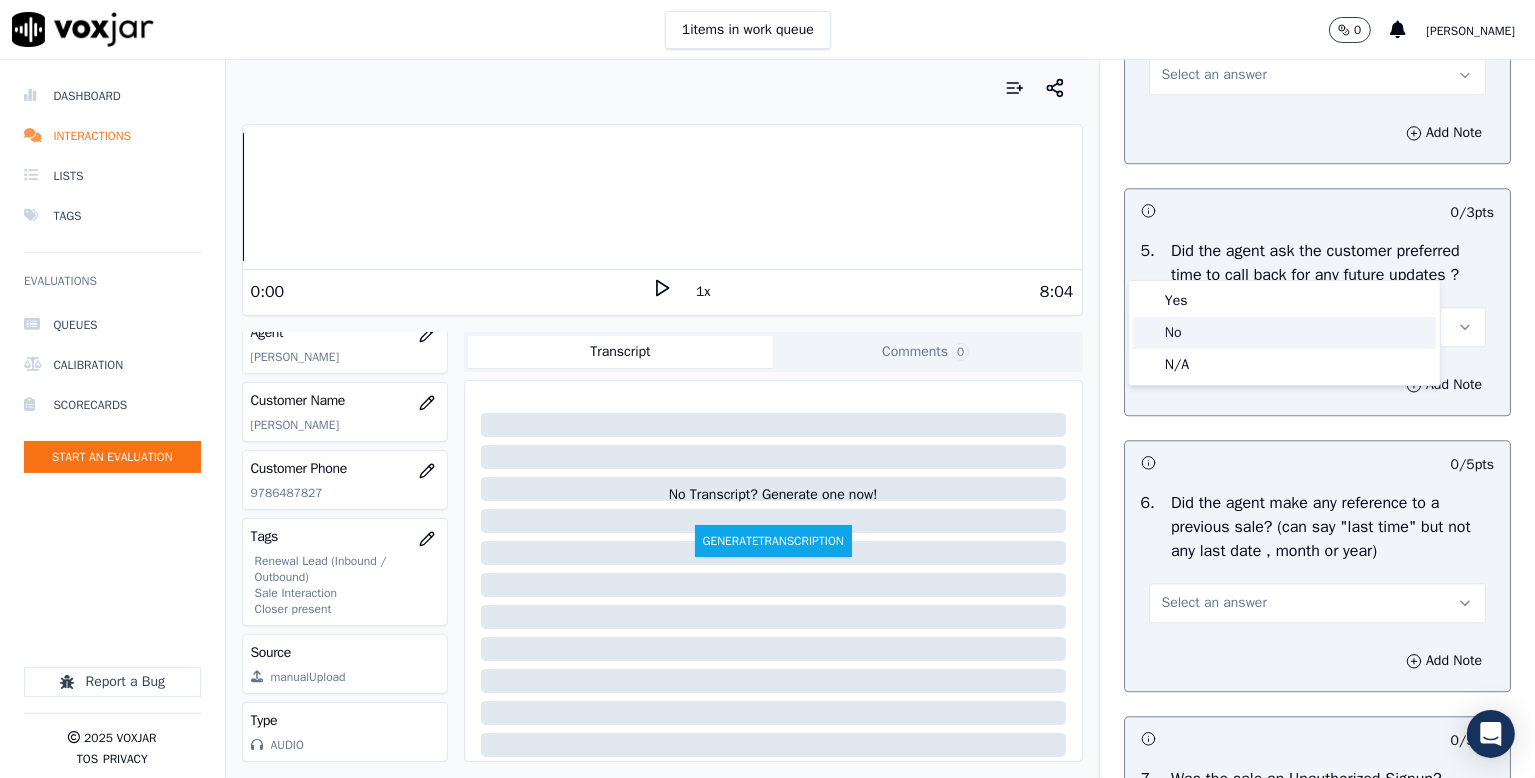 click on "No" 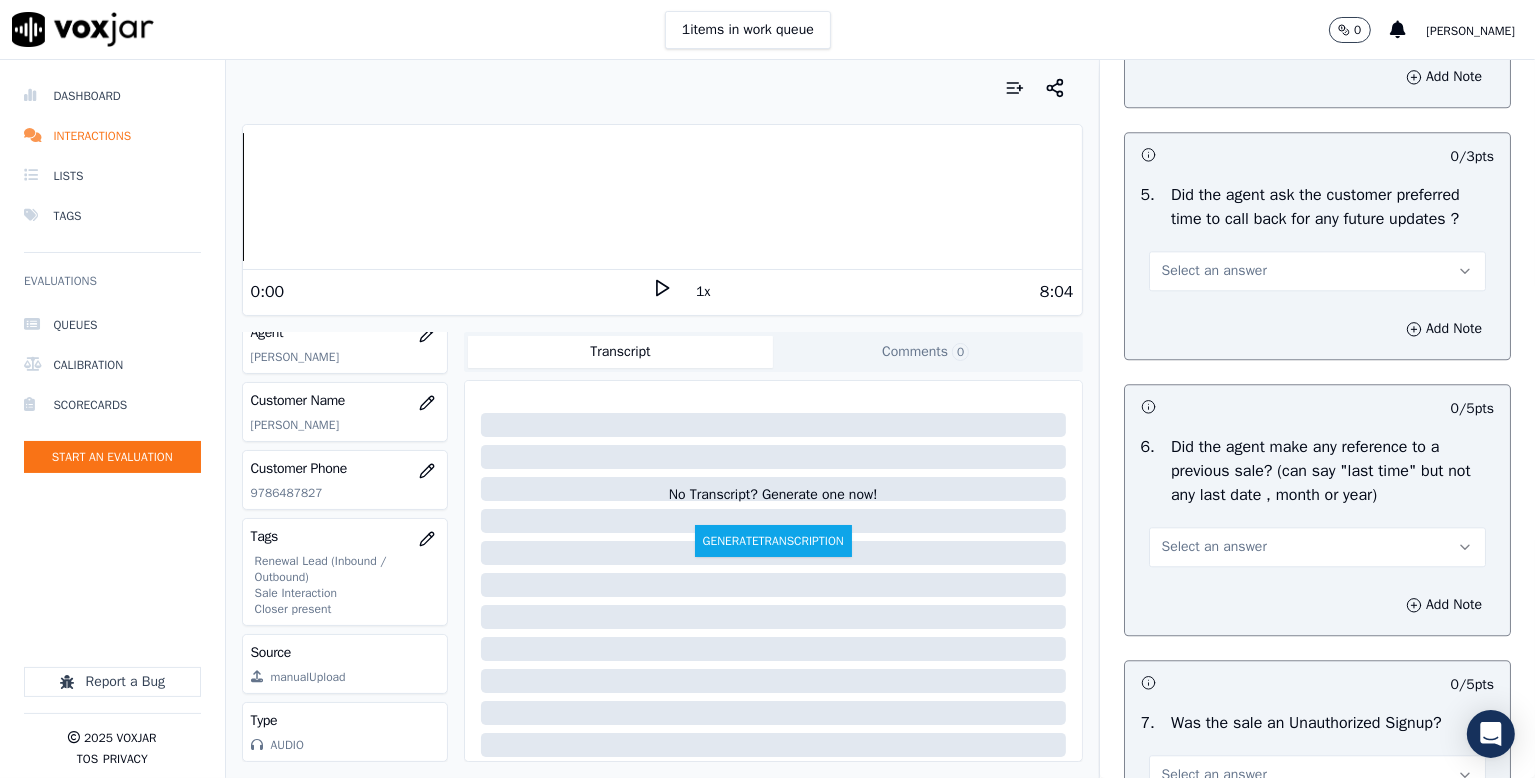 scroll, scrollTop: 4900, scrollLeft: 0, axis: vertical 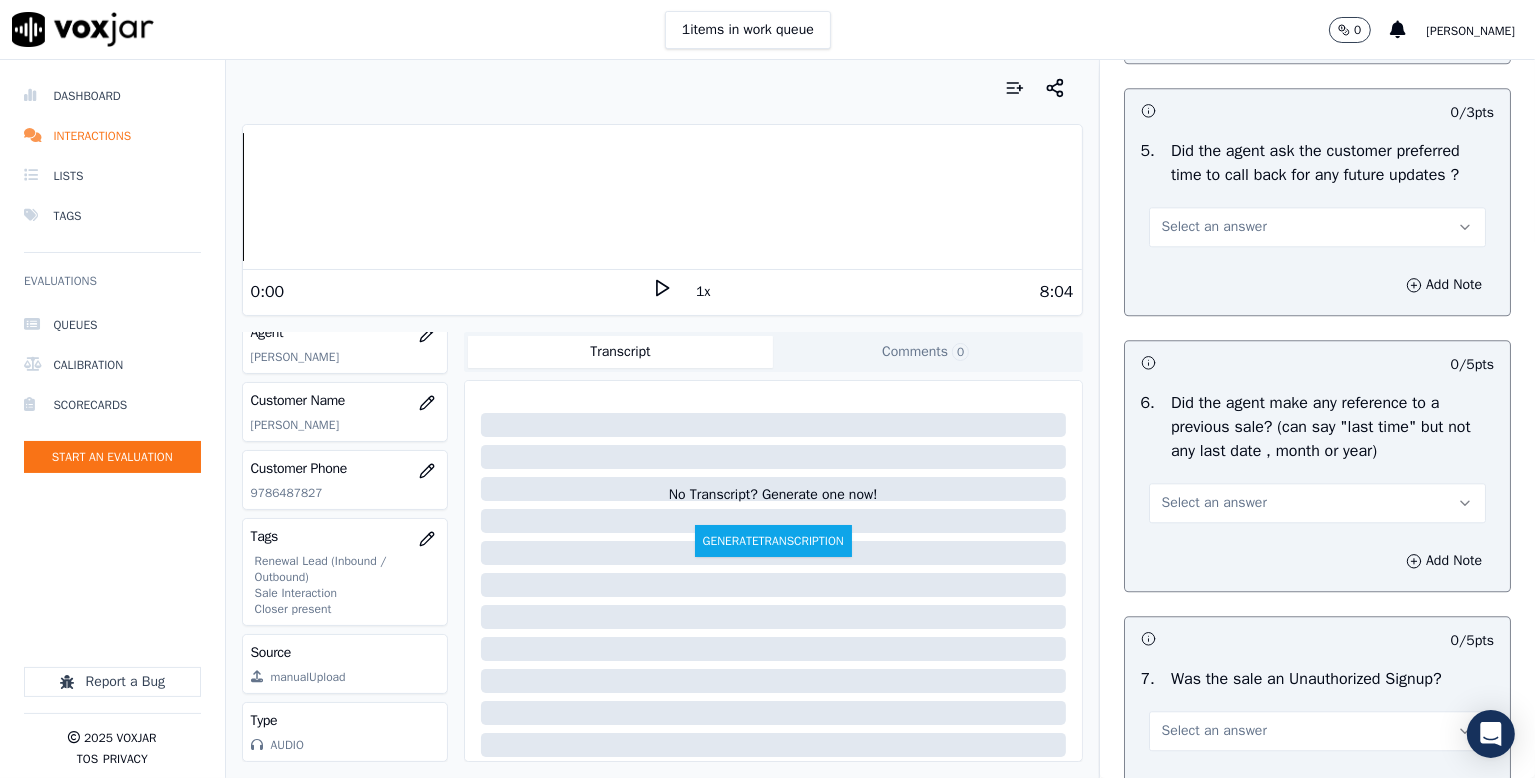 click on "Select an answer" at bounding box center [1214, 227] 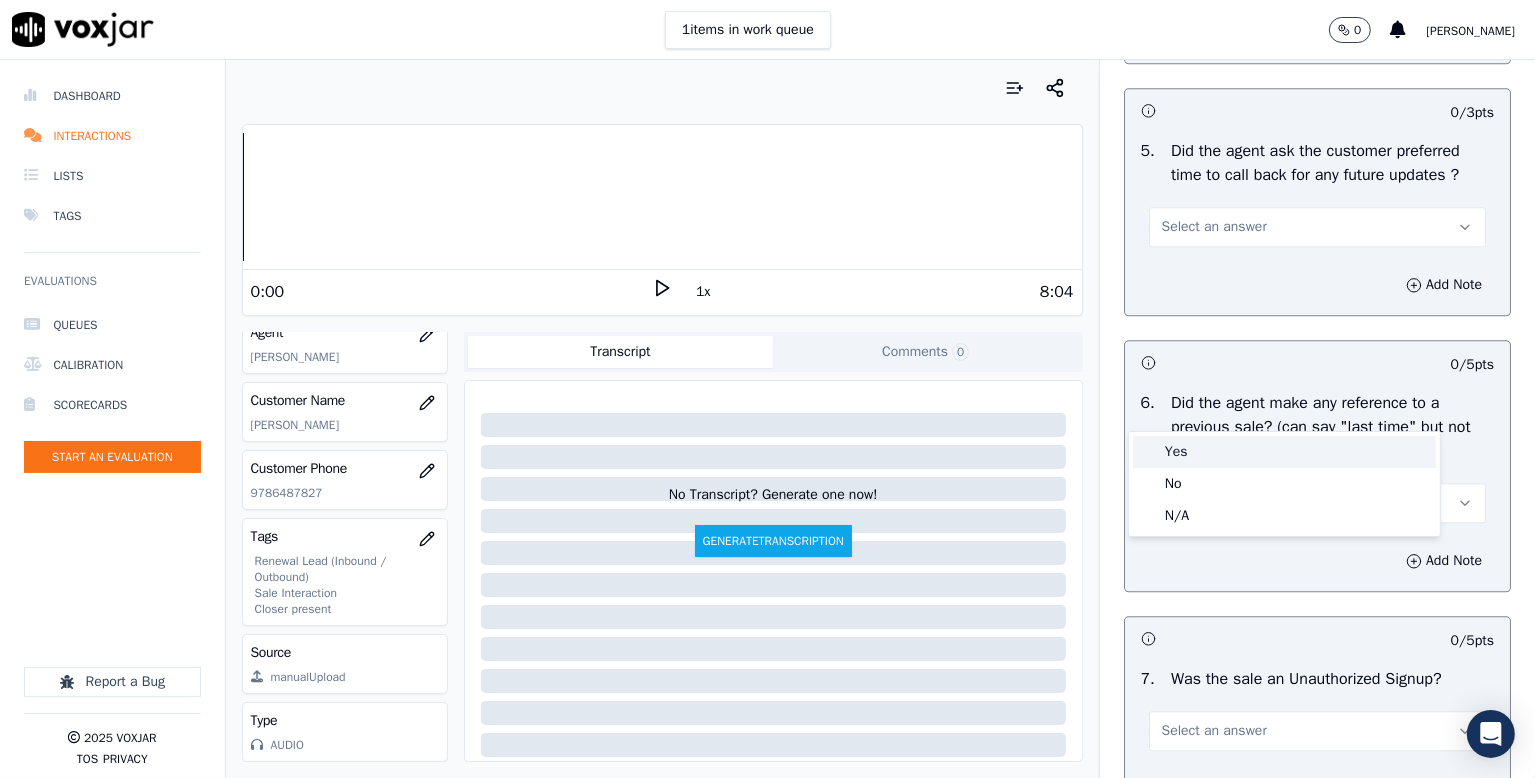 click on "Yes" at bounding box center (1284, 452) 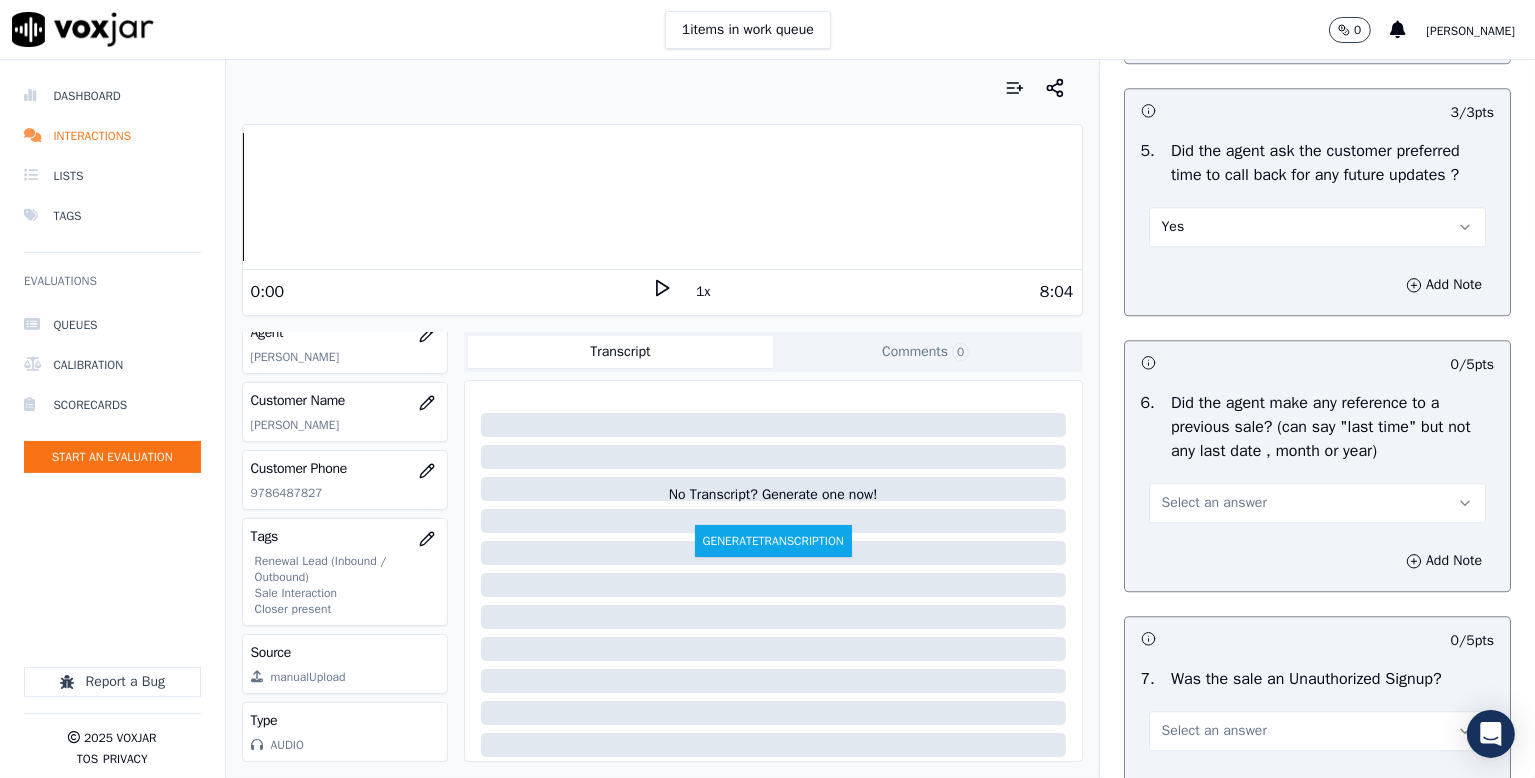 click on "Yes" at bounding box center (1317, 227) 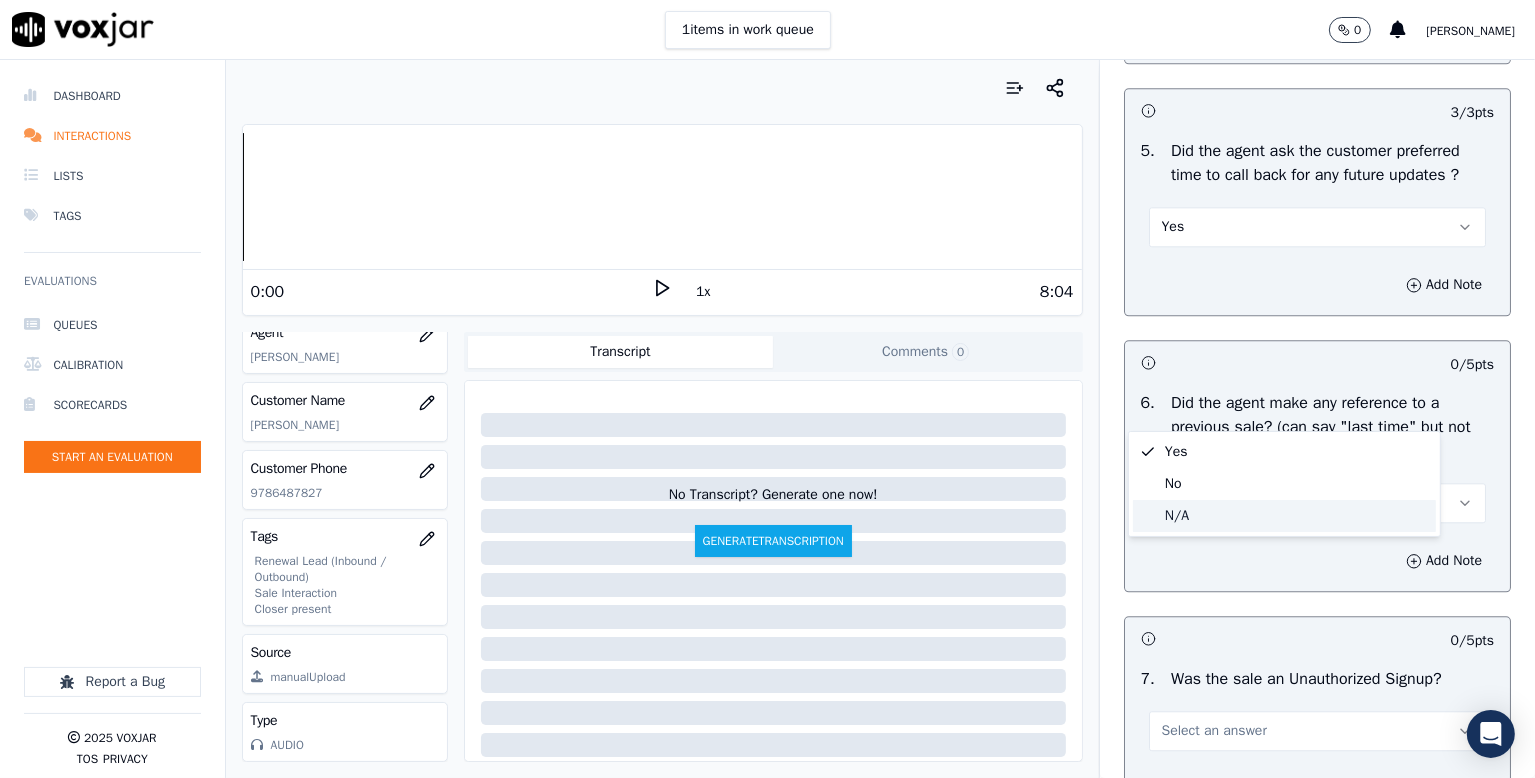 click on "N/A" 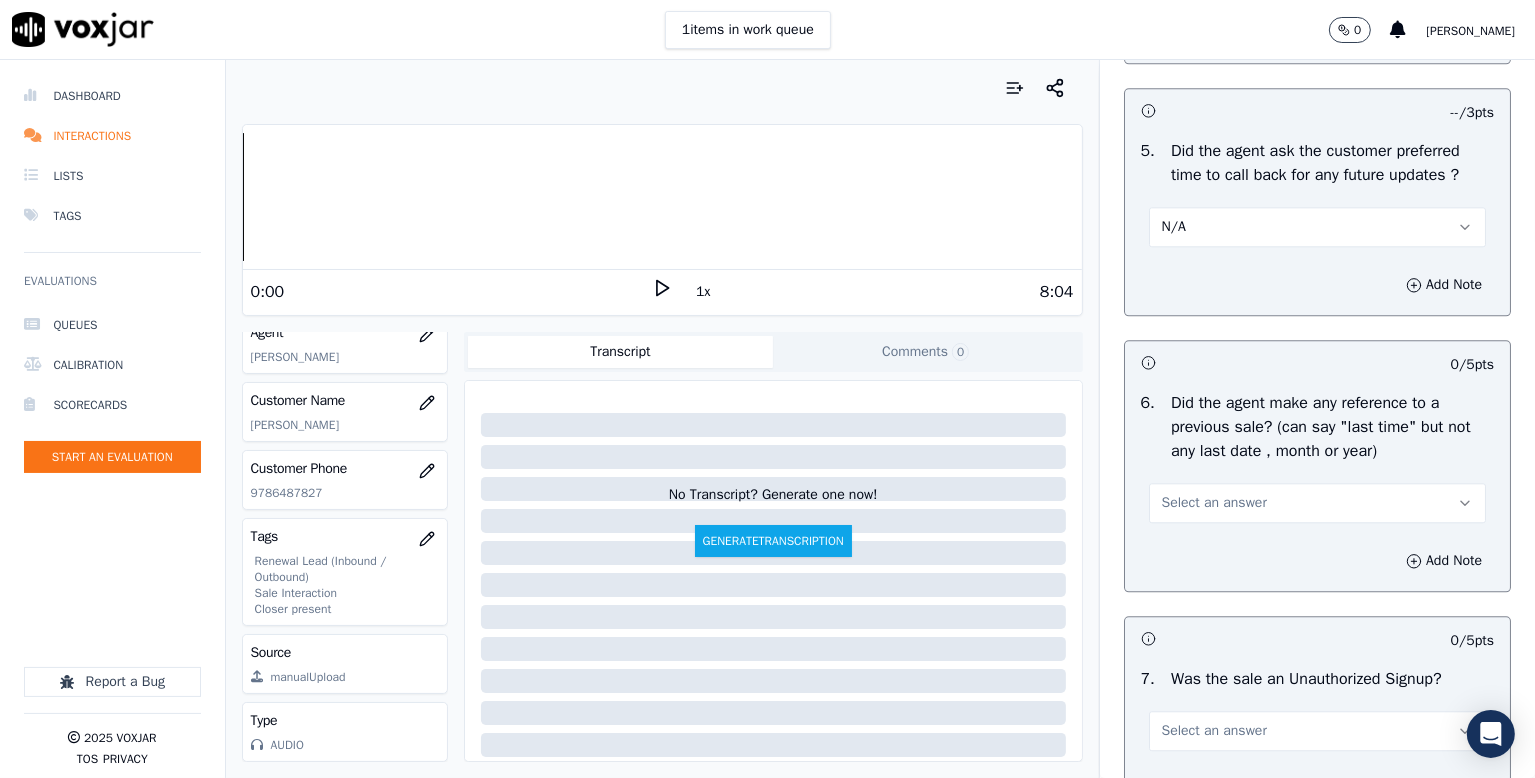 scroll, scrollTop: 5100, scrollLeft: 0, axis: vertical 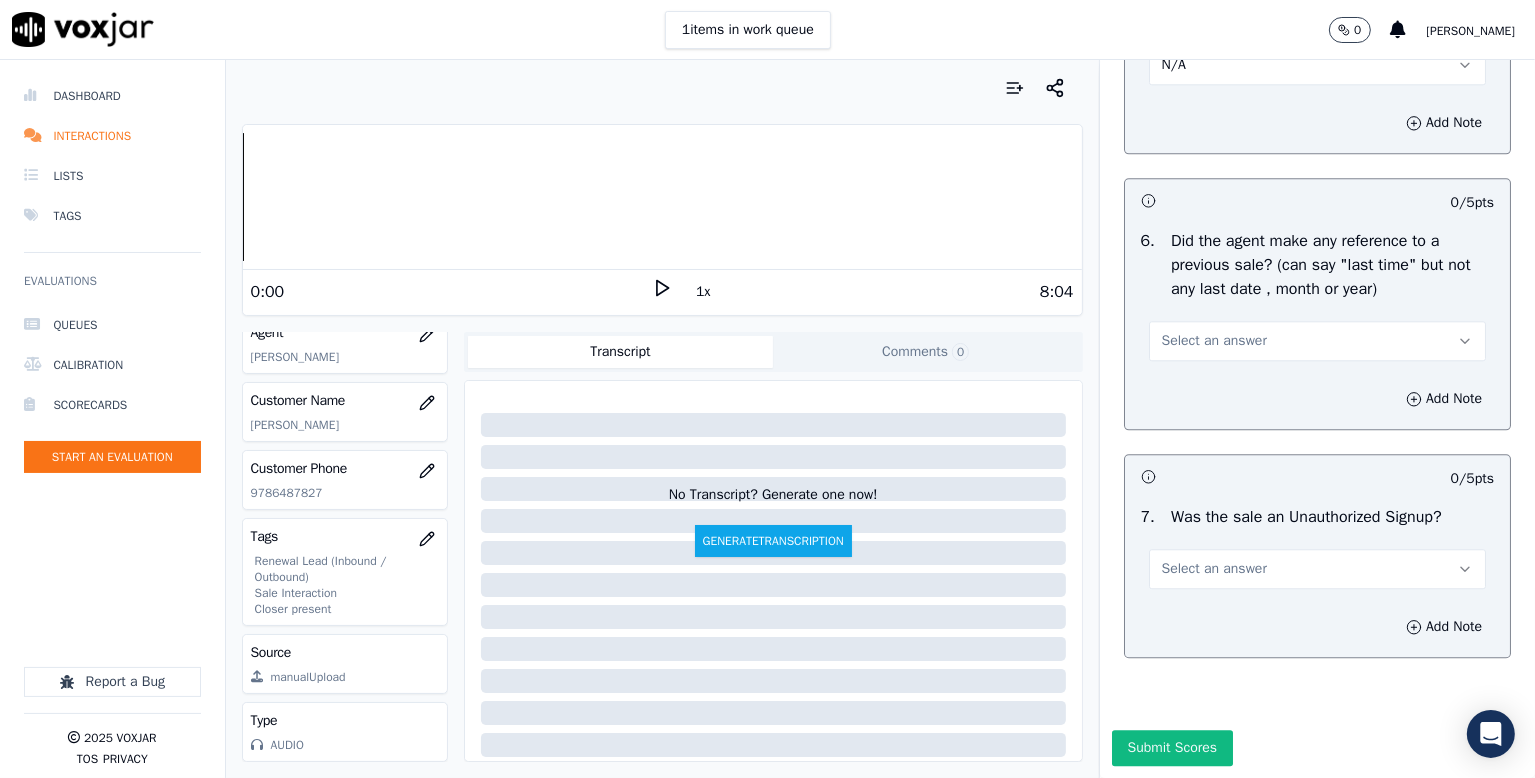 click on "Select an answer" at bounding box center [1214, 341] 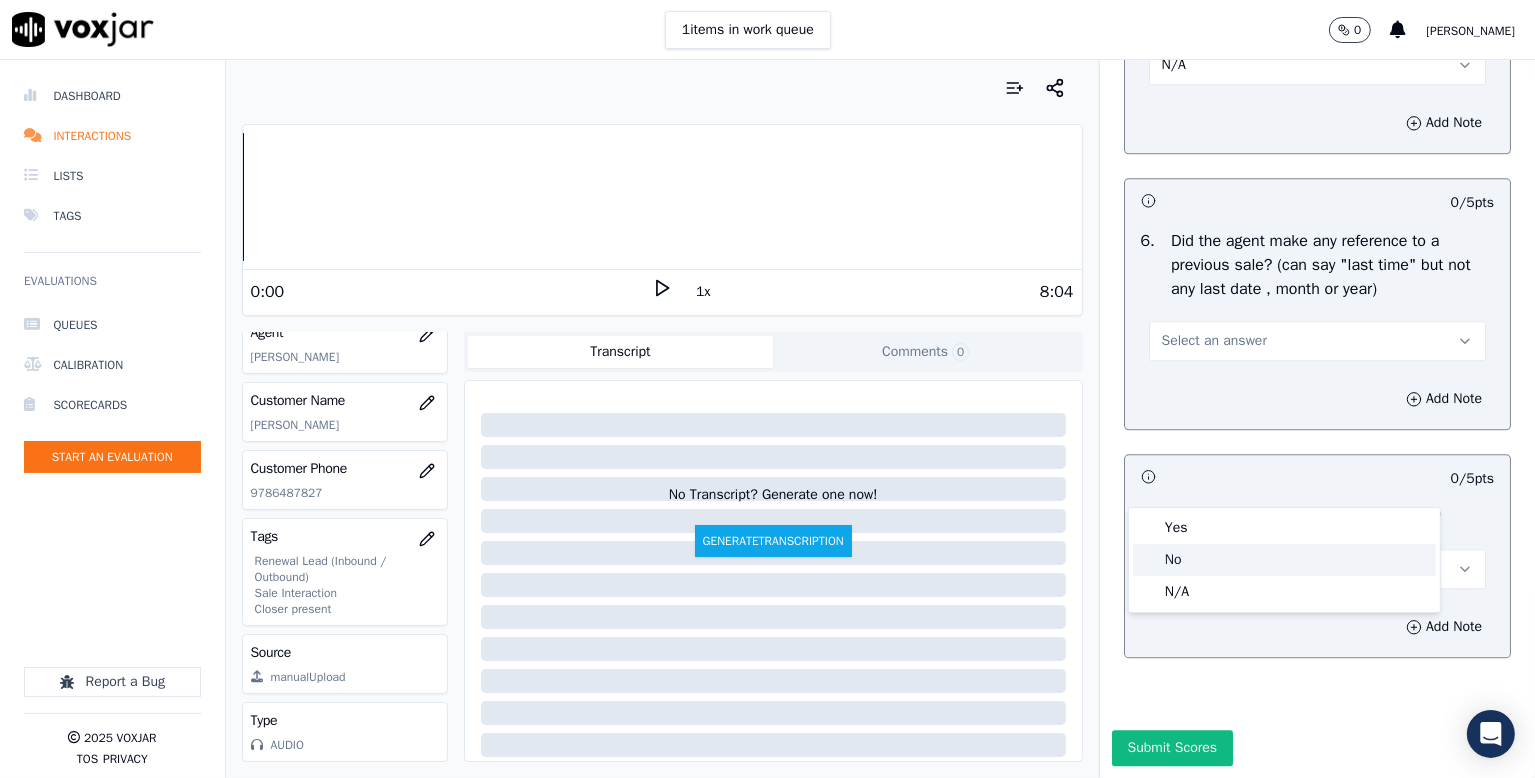 click on "No" 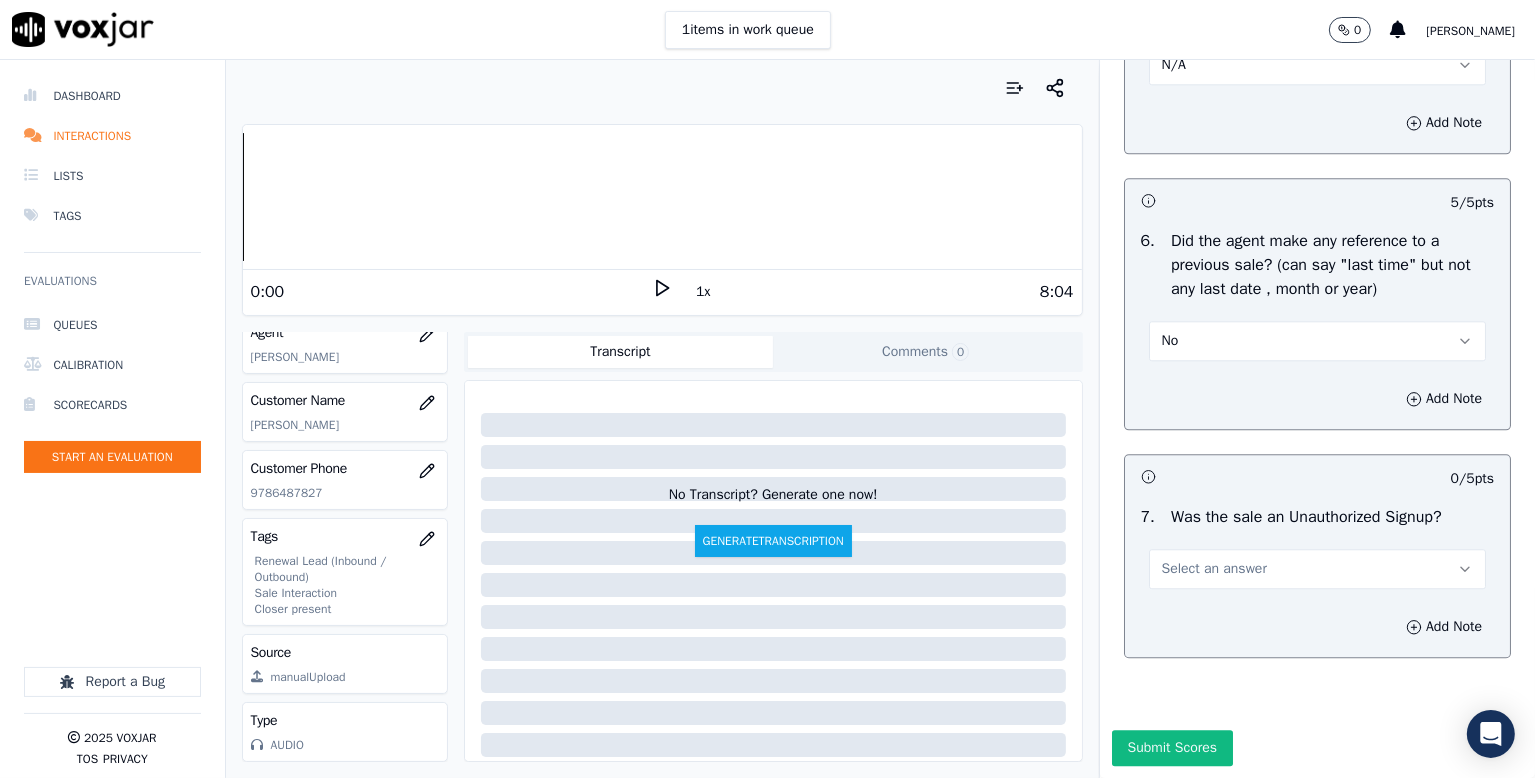 scroll, scrollTop: 5287, scrollLeft: 0, axis: vertical 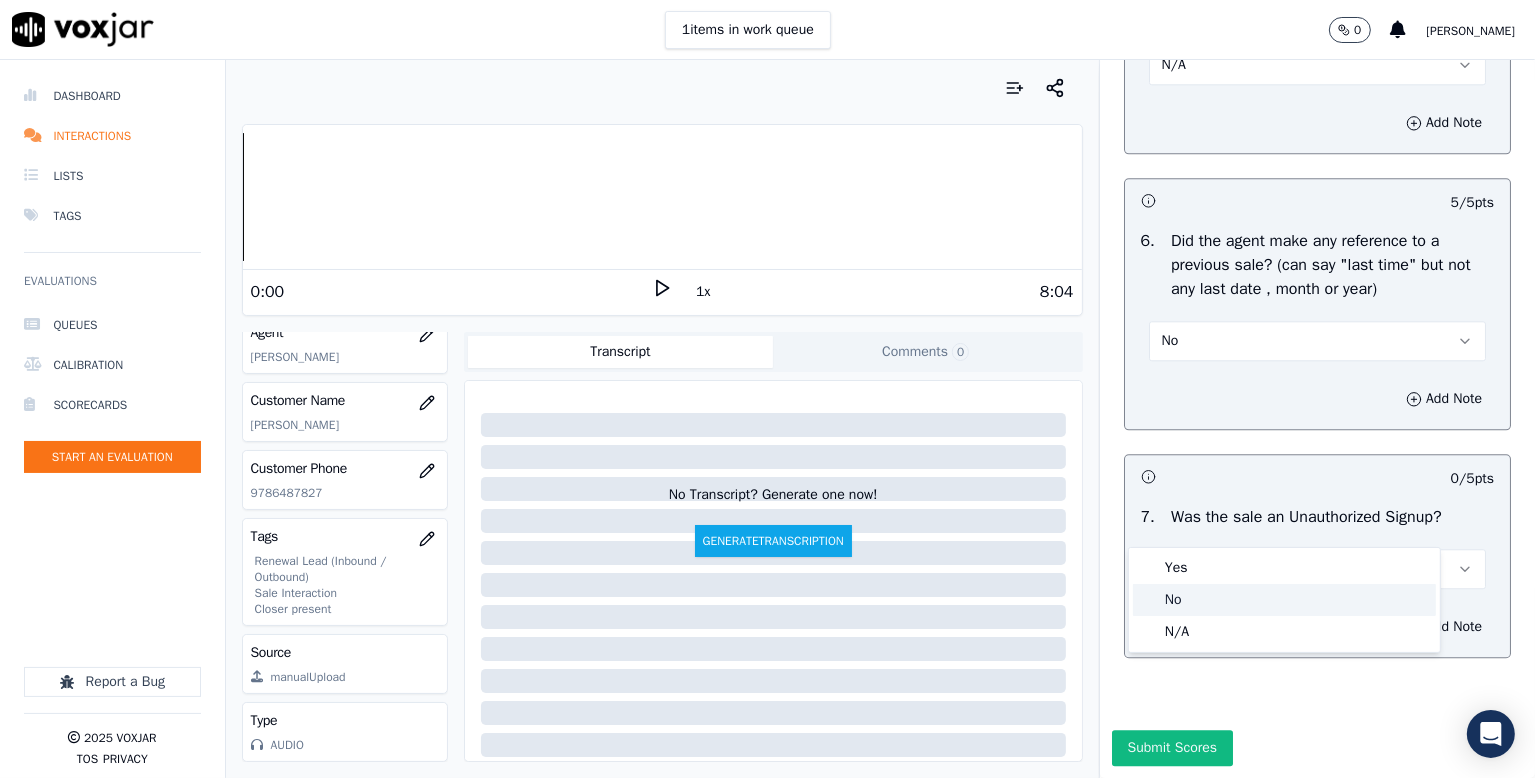 click on "No" 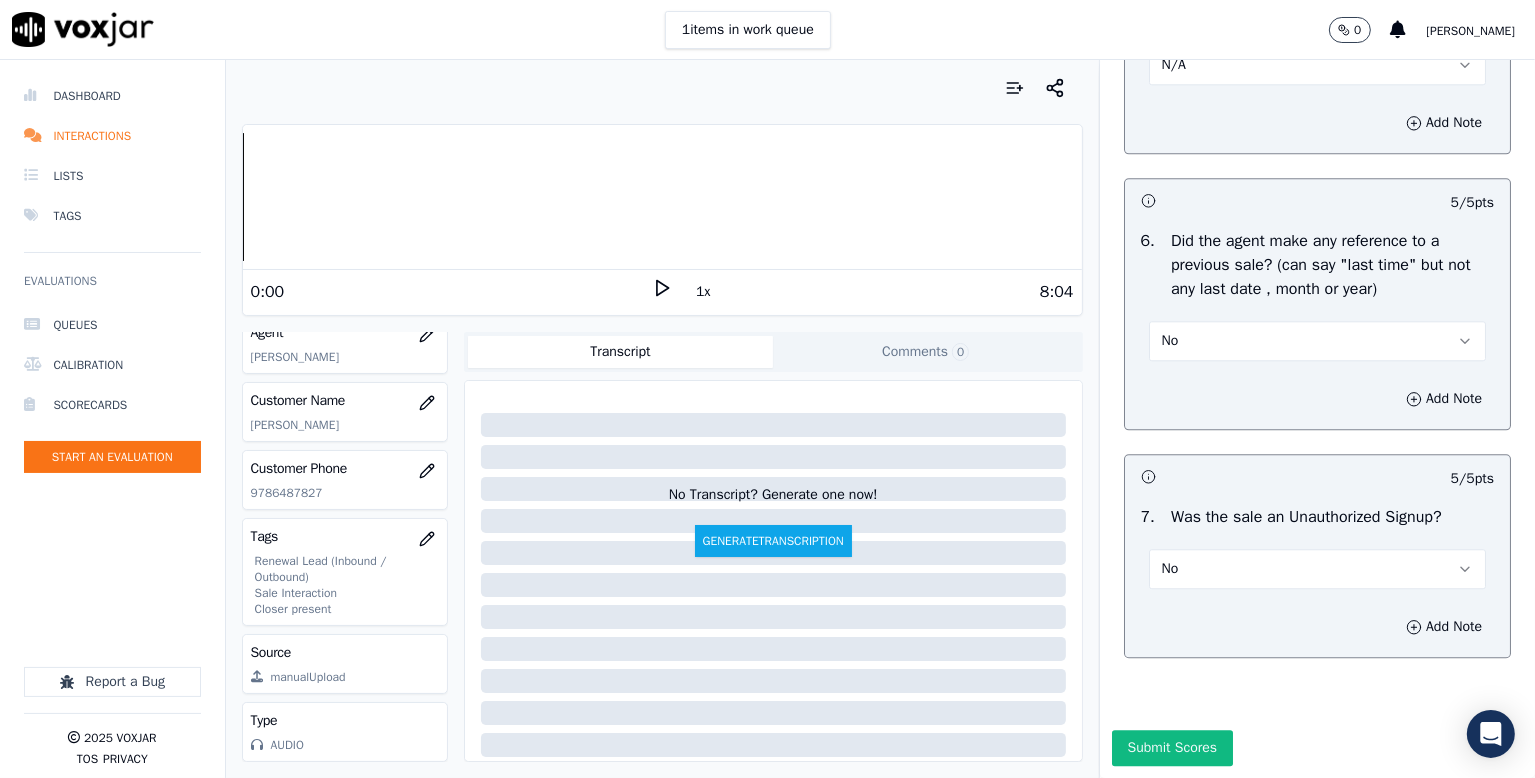 click on "Submit Scores" at bounding box center (1172, 748) 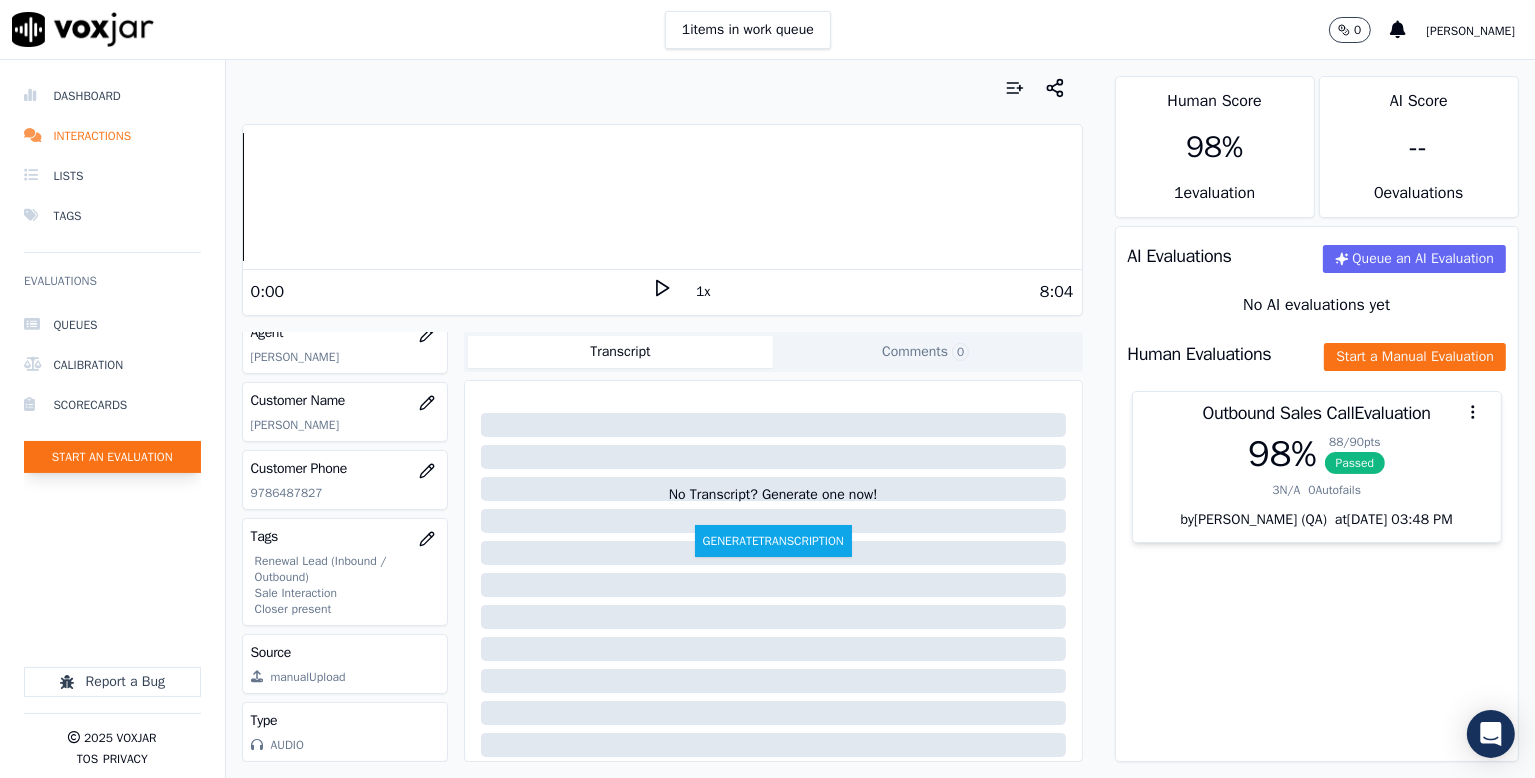 click on "Start an Evaluation" 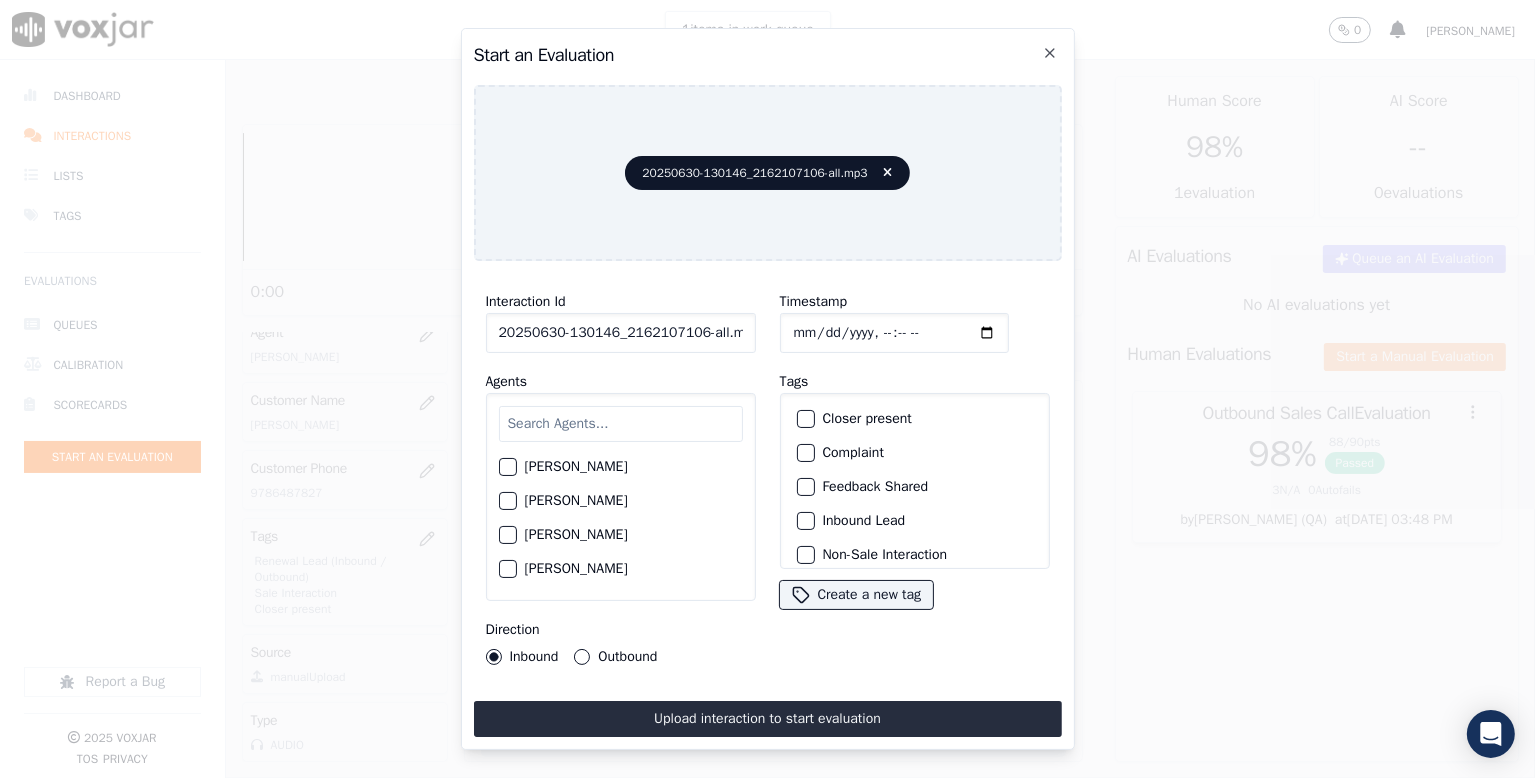 scroll, scrollTop: 0, scrollLeft: 6, axis: horizontal 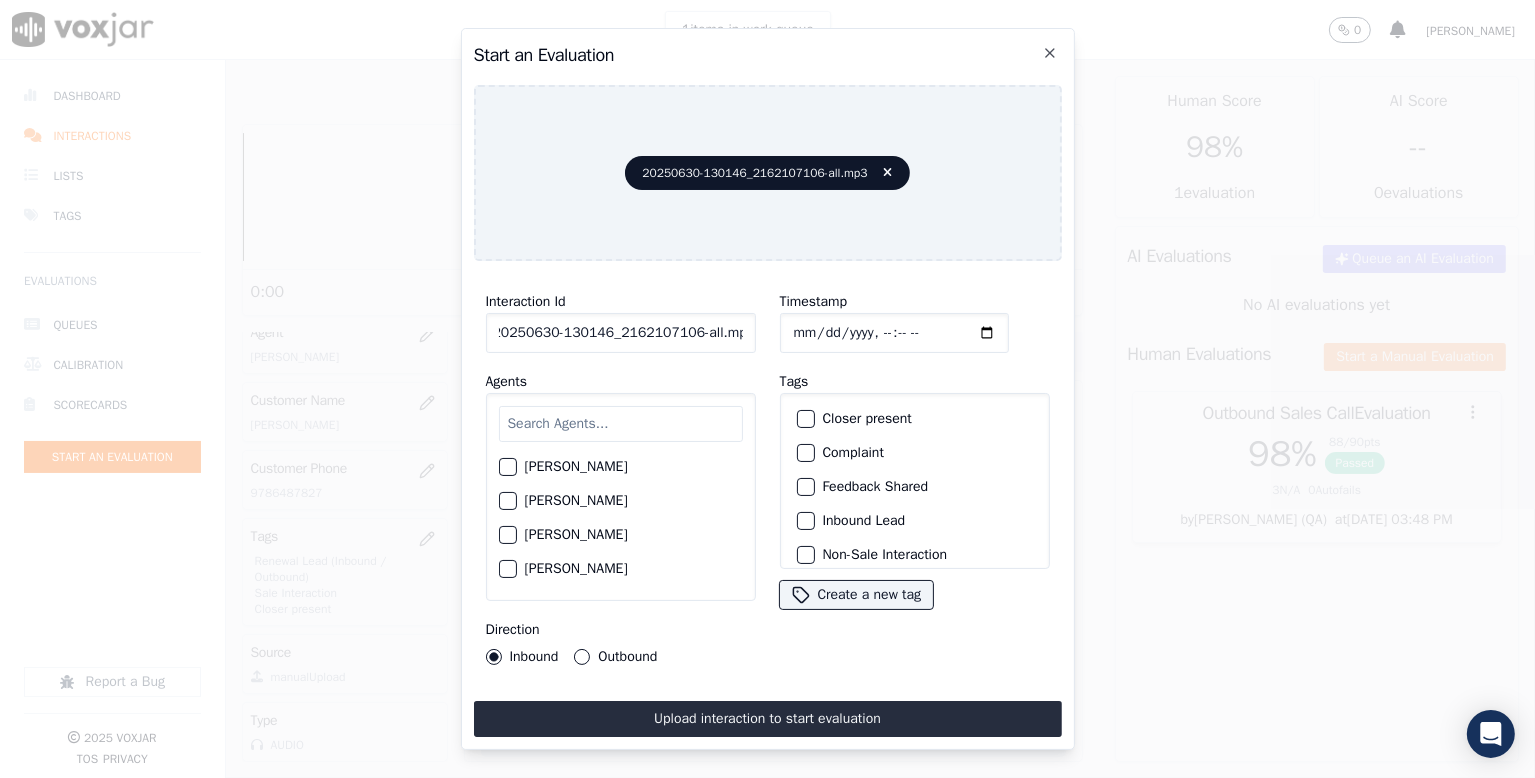 drag, startPoint x: 688, startPoint y: 323, endPoint x: 799, endPoint y: 424, distance: 150.07332 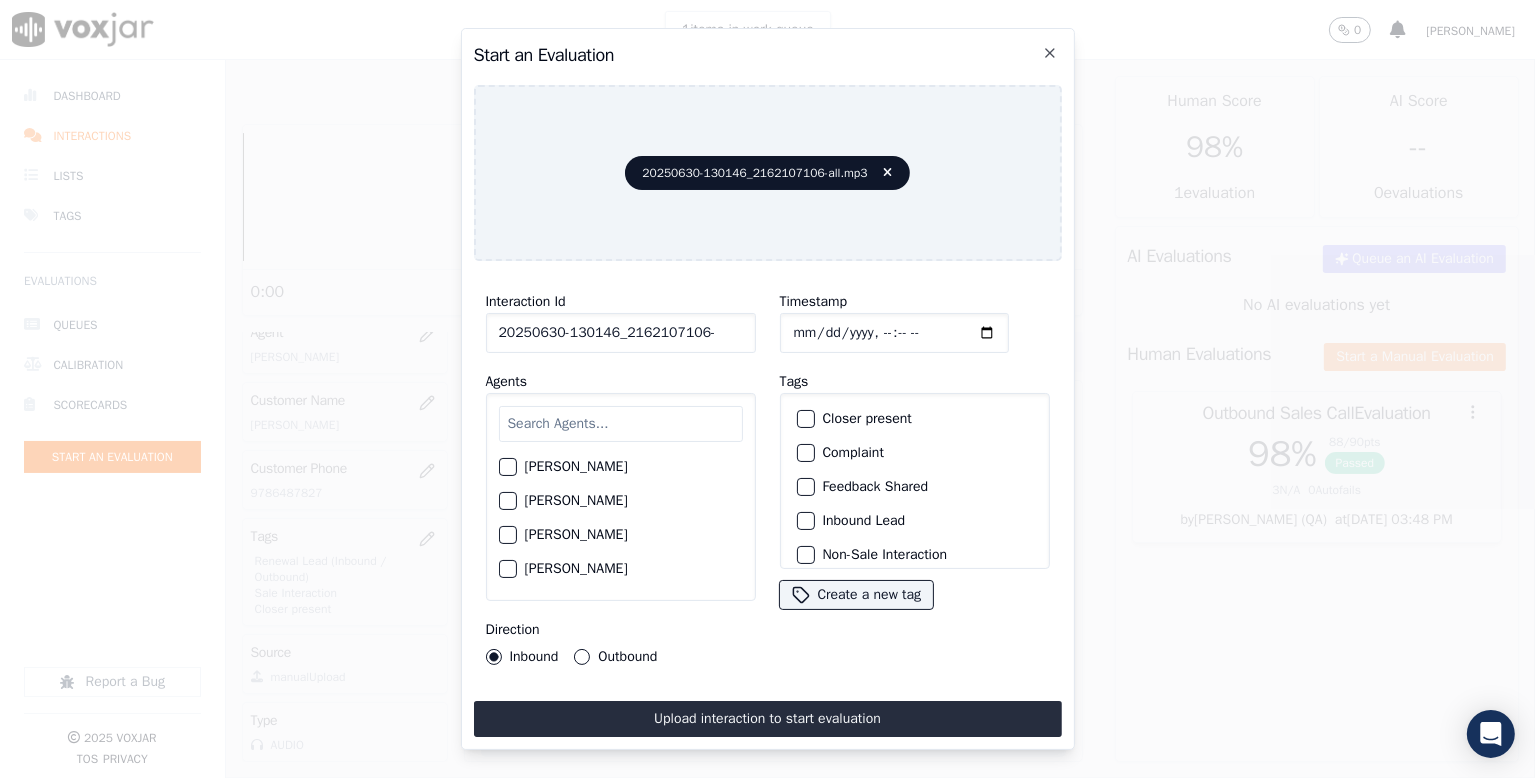 scroll, scrollTop: 0, scrollLeft: 0, axis: both 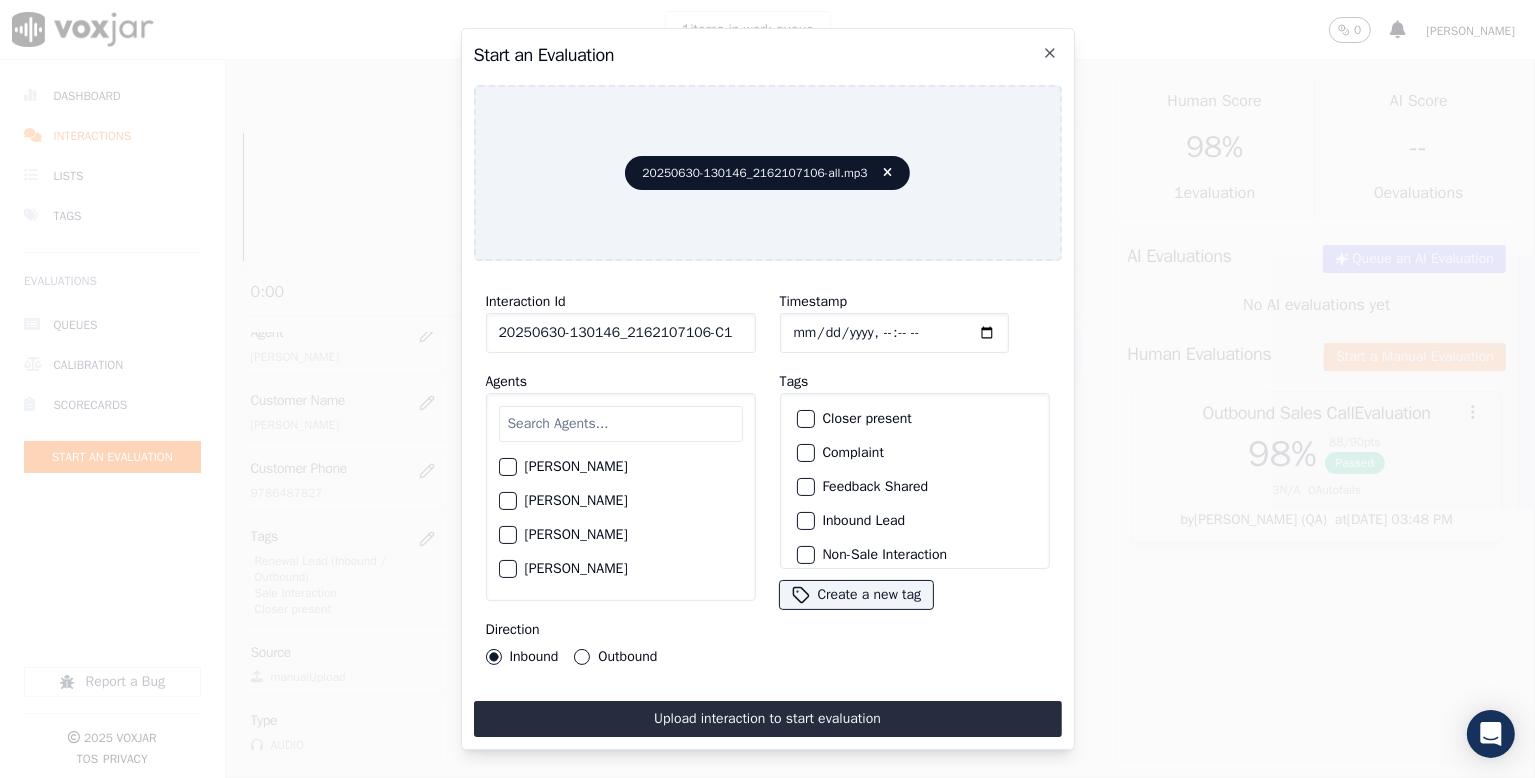 type on "20250630-130146_2162107106-C1" 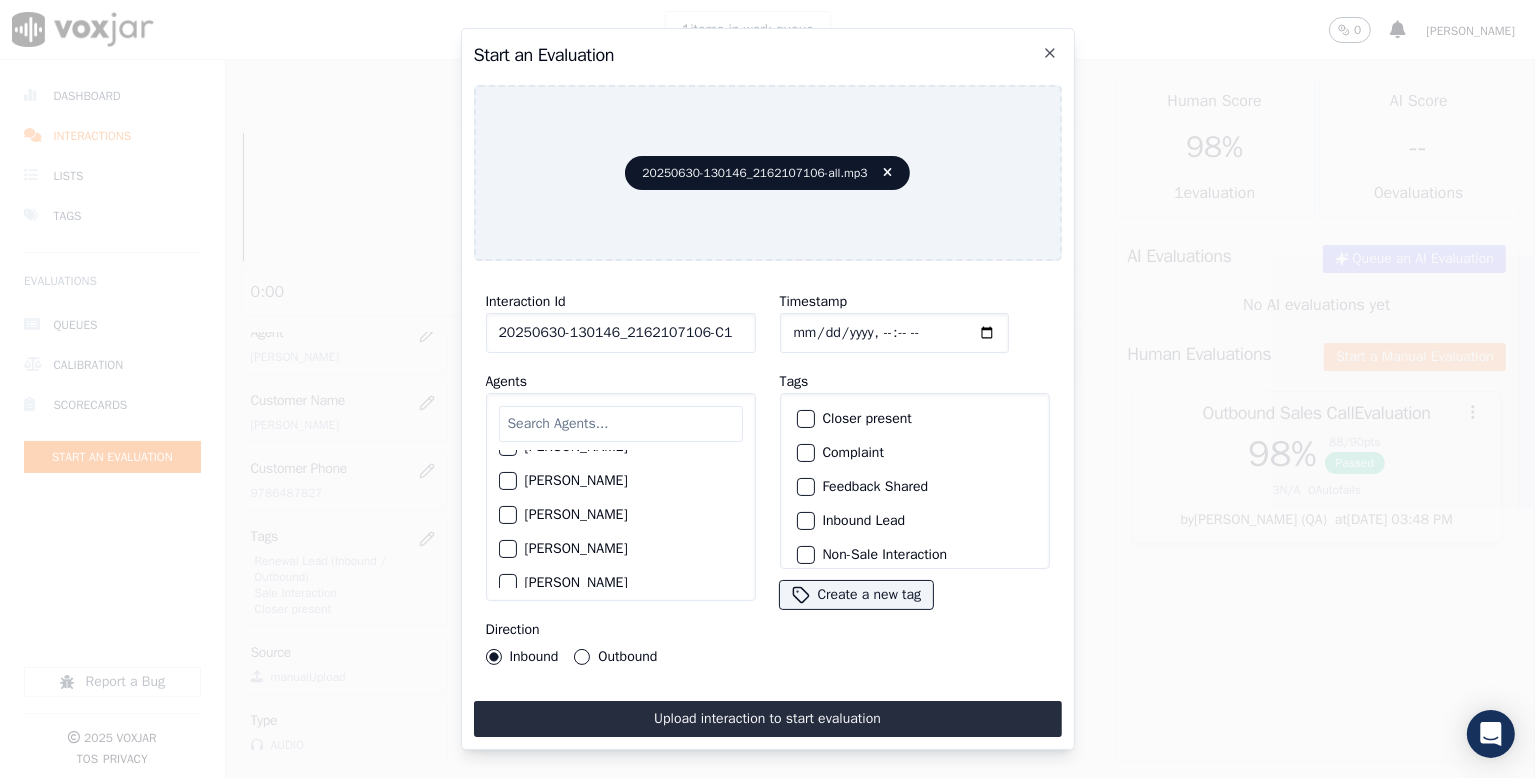 scroll, scrollTop: 600, scrollLeft: 0, axis: vertical 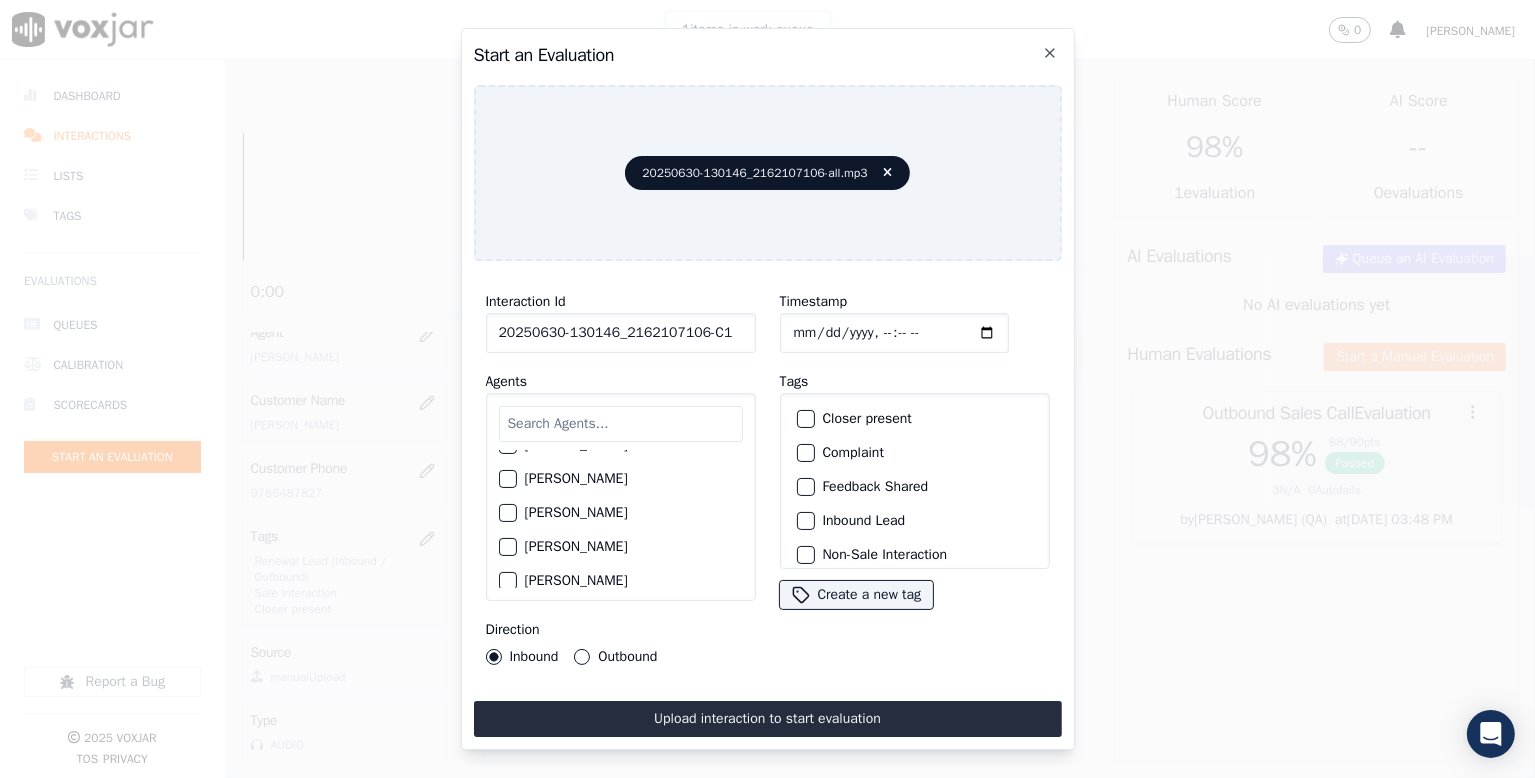 click on "[PERSON_NAME]" 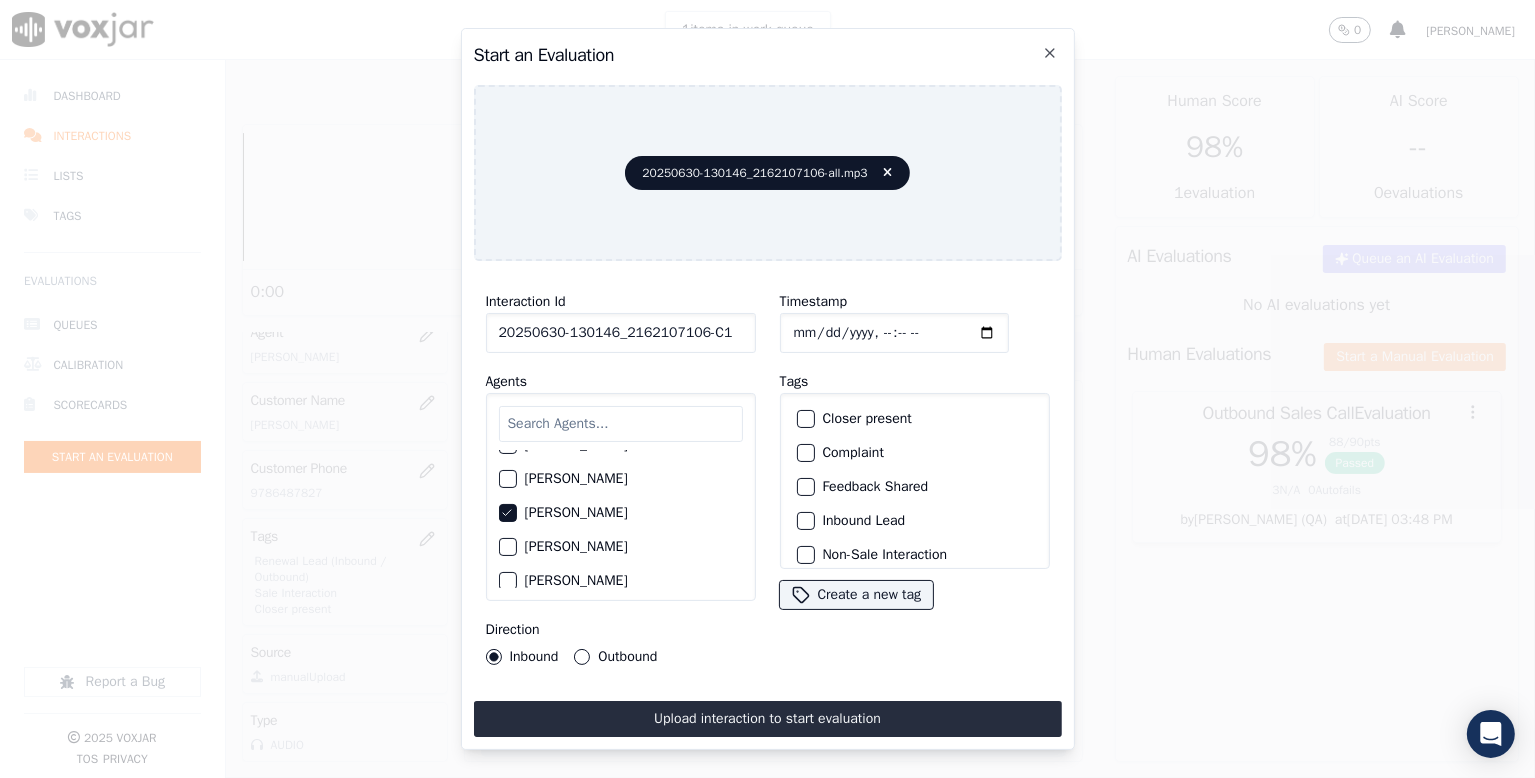 drag, startPoint x: 586, startPoint y: 642, endPoint x: 619, endPoint y: 639, distance: 33.13608 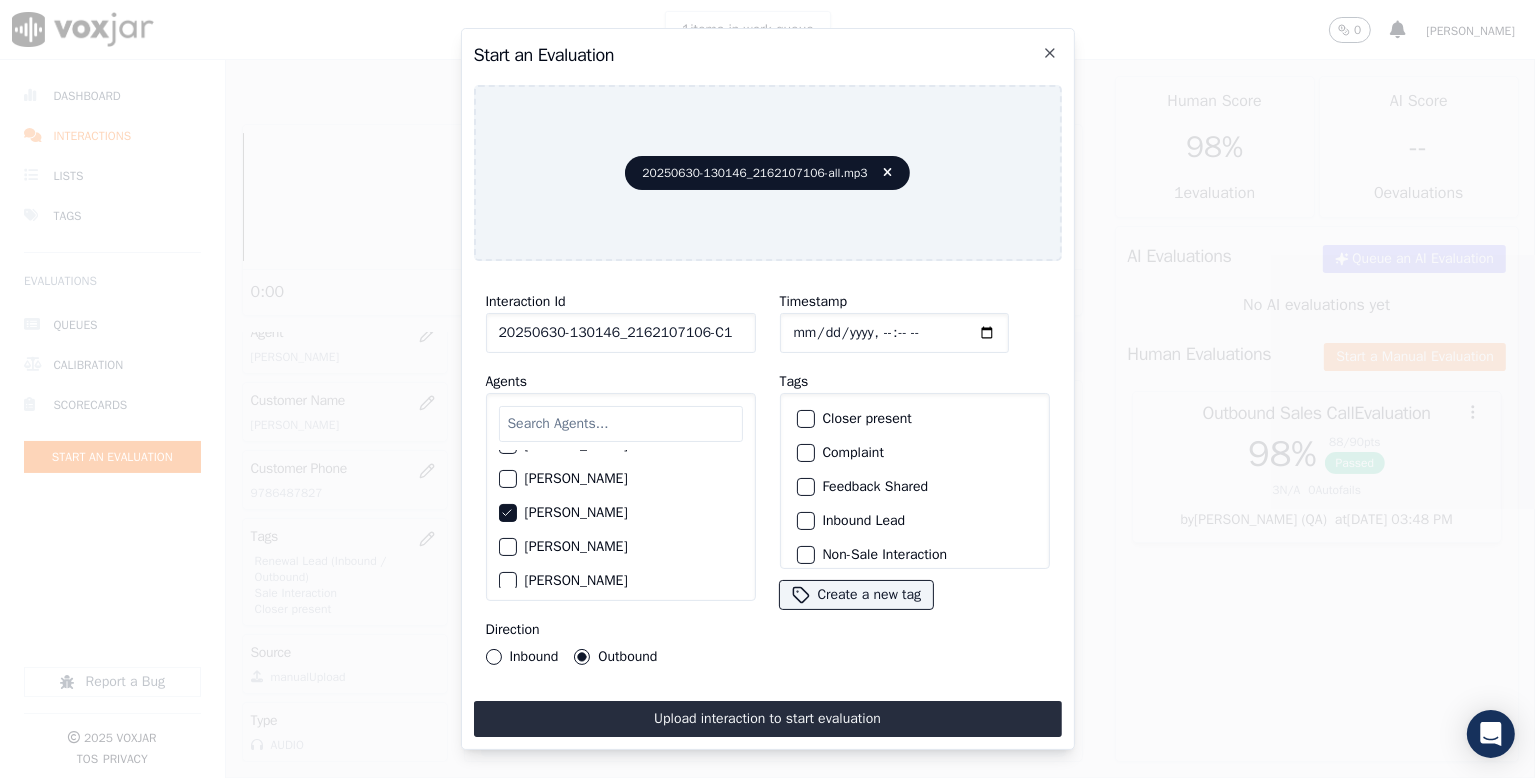 drag, startPoint x: 851, startPoint y: 414, endPoint x: 852, endPoint y: 425, distance: 11.045361 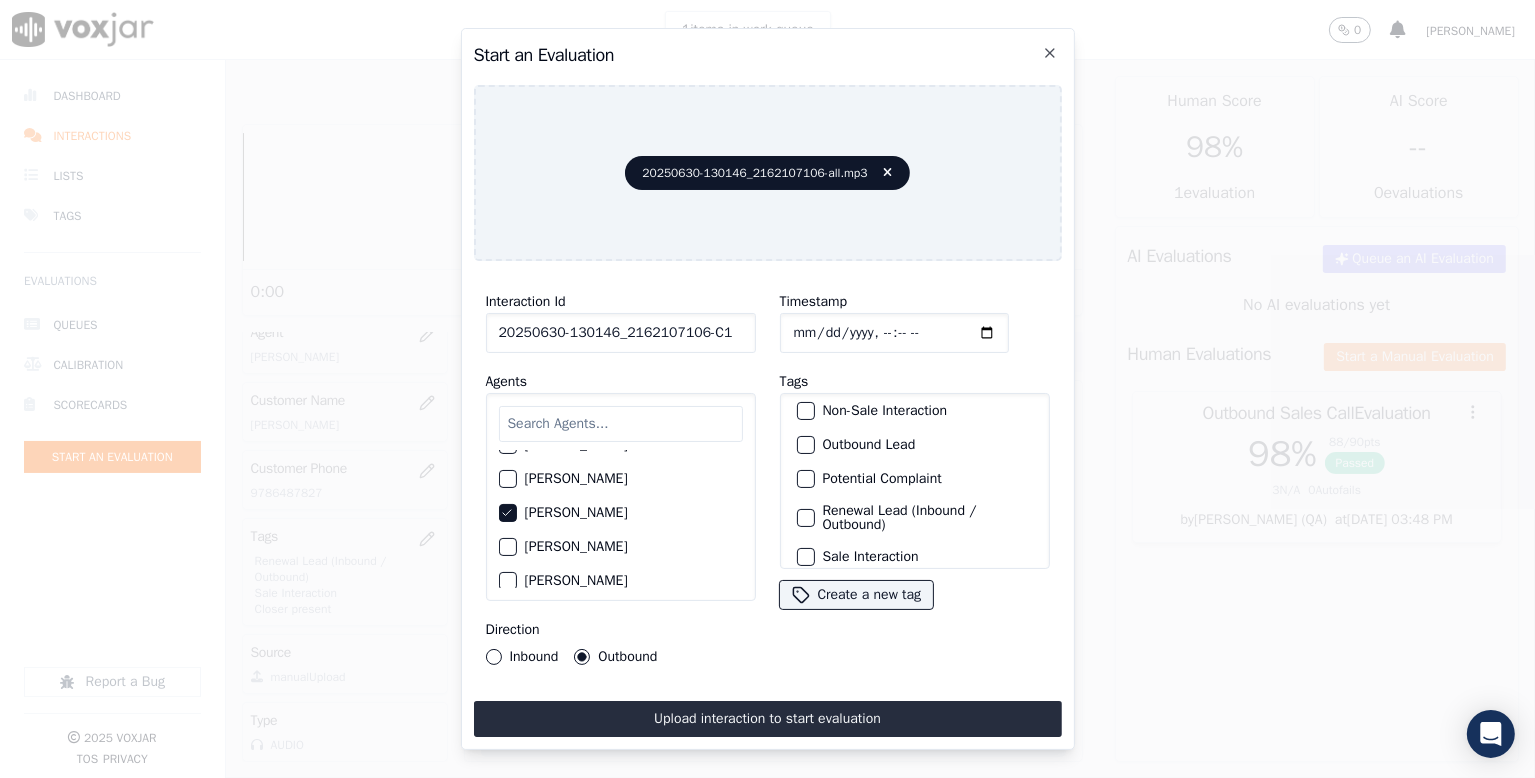 scroll, scrollTop: 169, scrollLeft: 0, axis: vertical 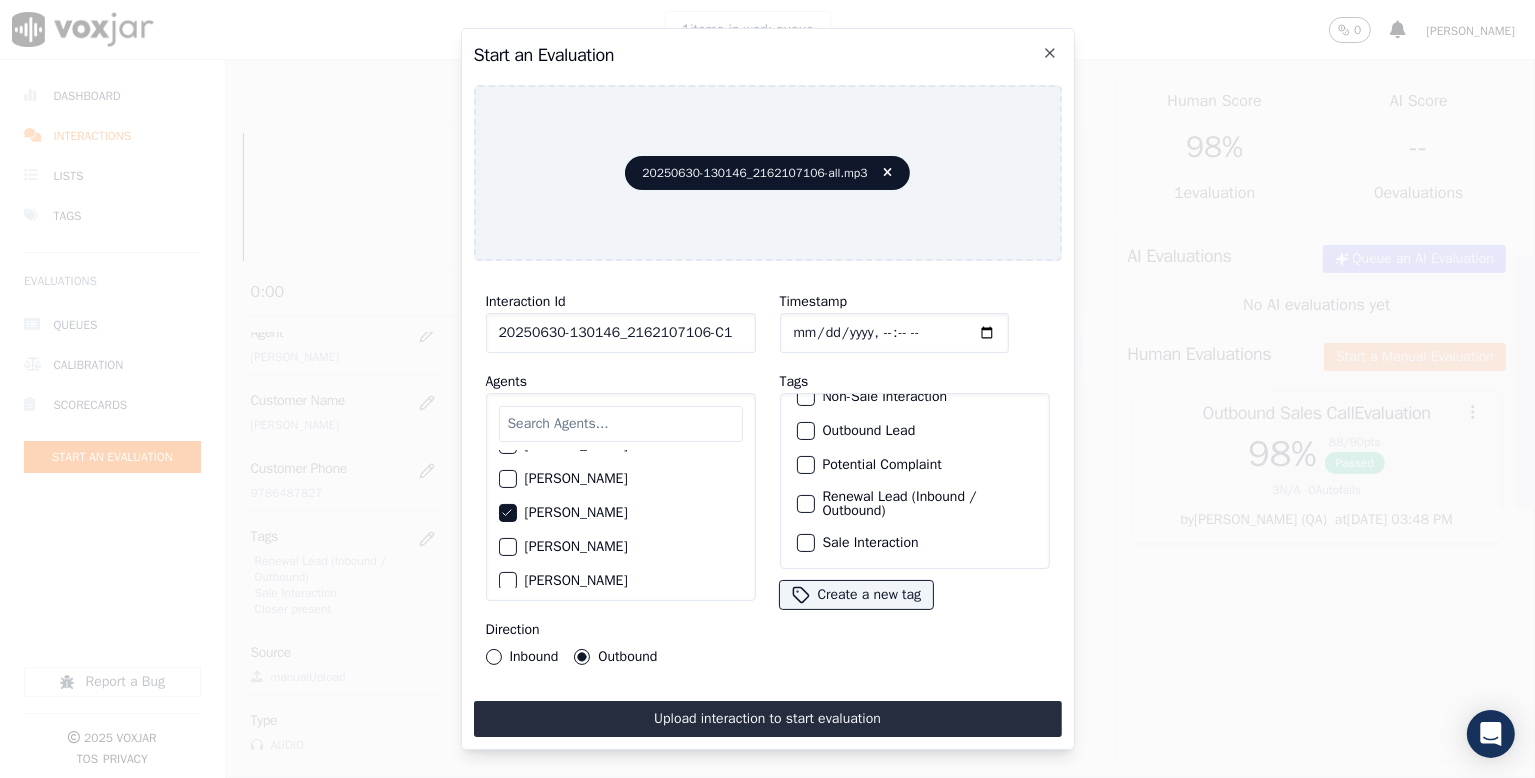 click on "Renewal Lead (Inbound / Outbound)" 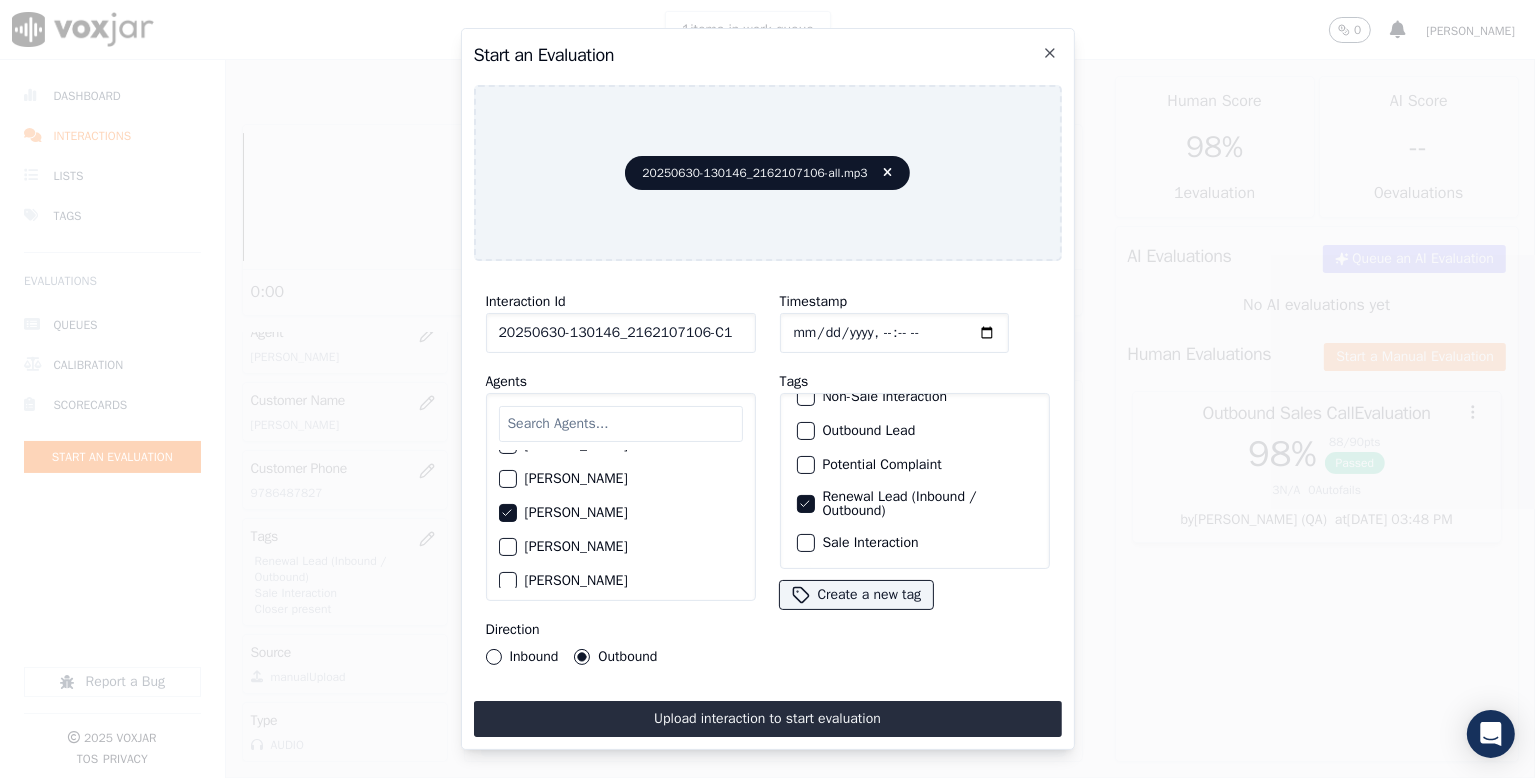 drag, startPoint x: 852, startPoint y: 515, endPoint x: 812, endPoint y: 572, distance: 69.63476 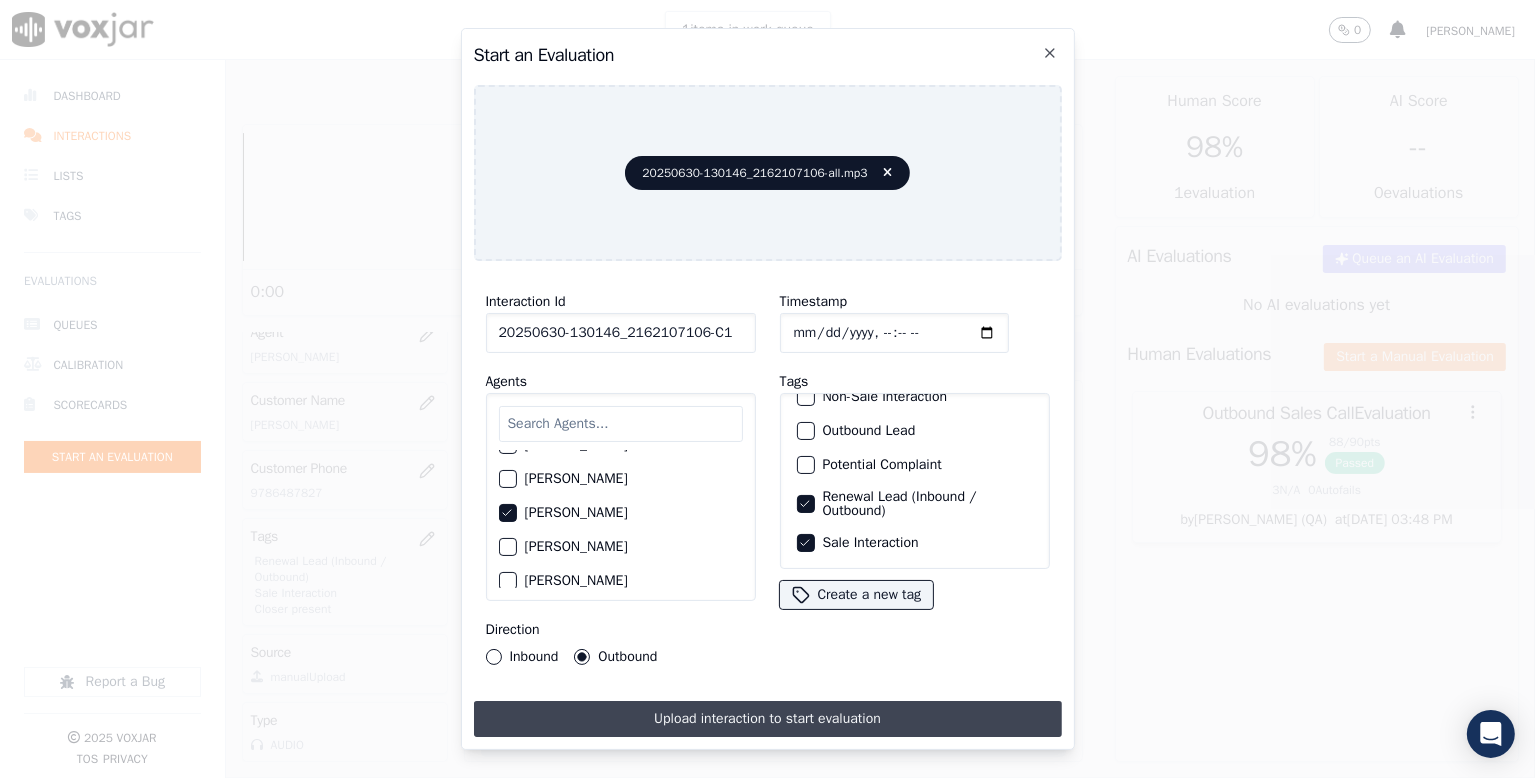 click on "Upload interaction to start evaluation" at bounding box center [768, 719] 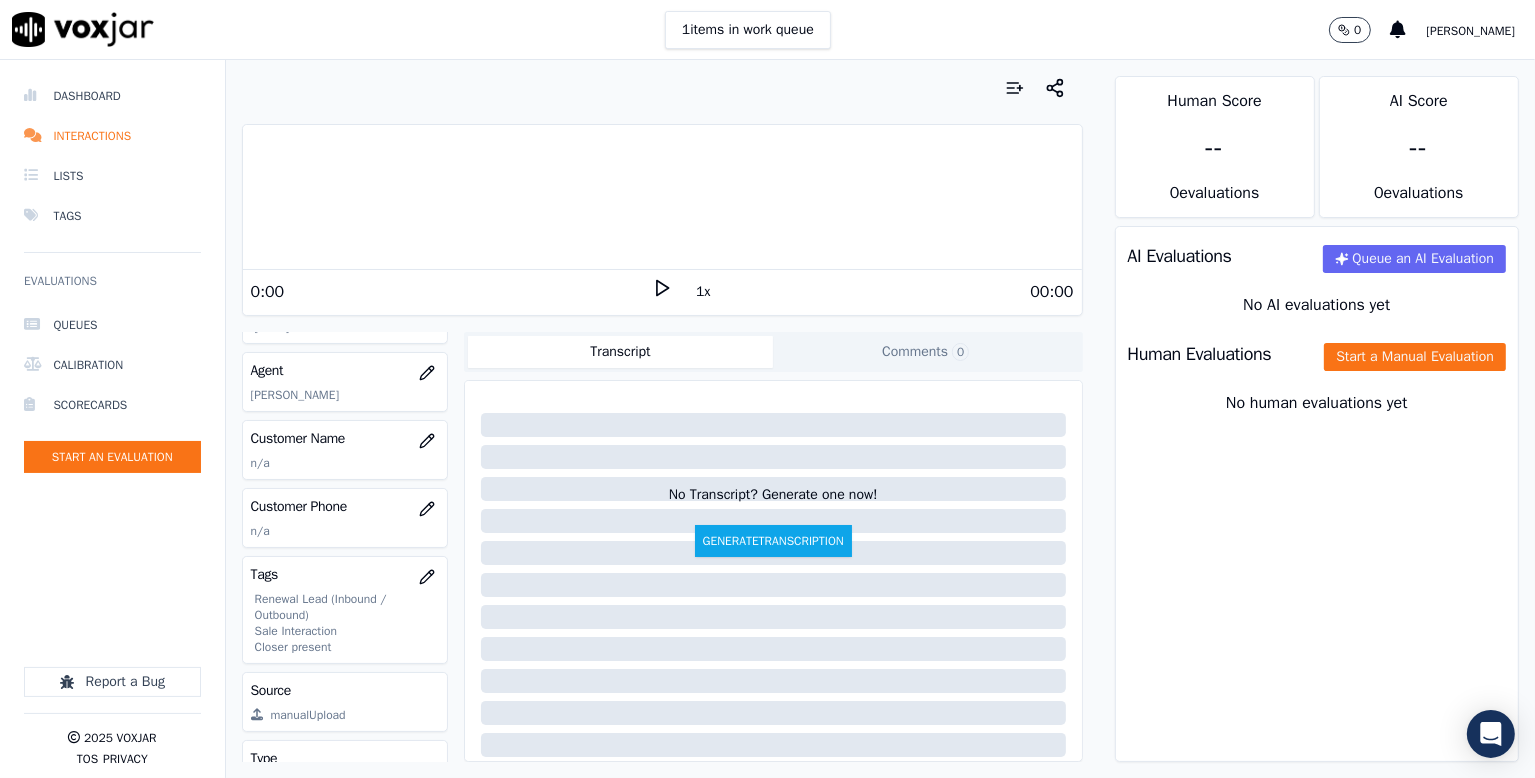 scroll, scrollTop: 280, scrollLeft: 0, axis: vertical 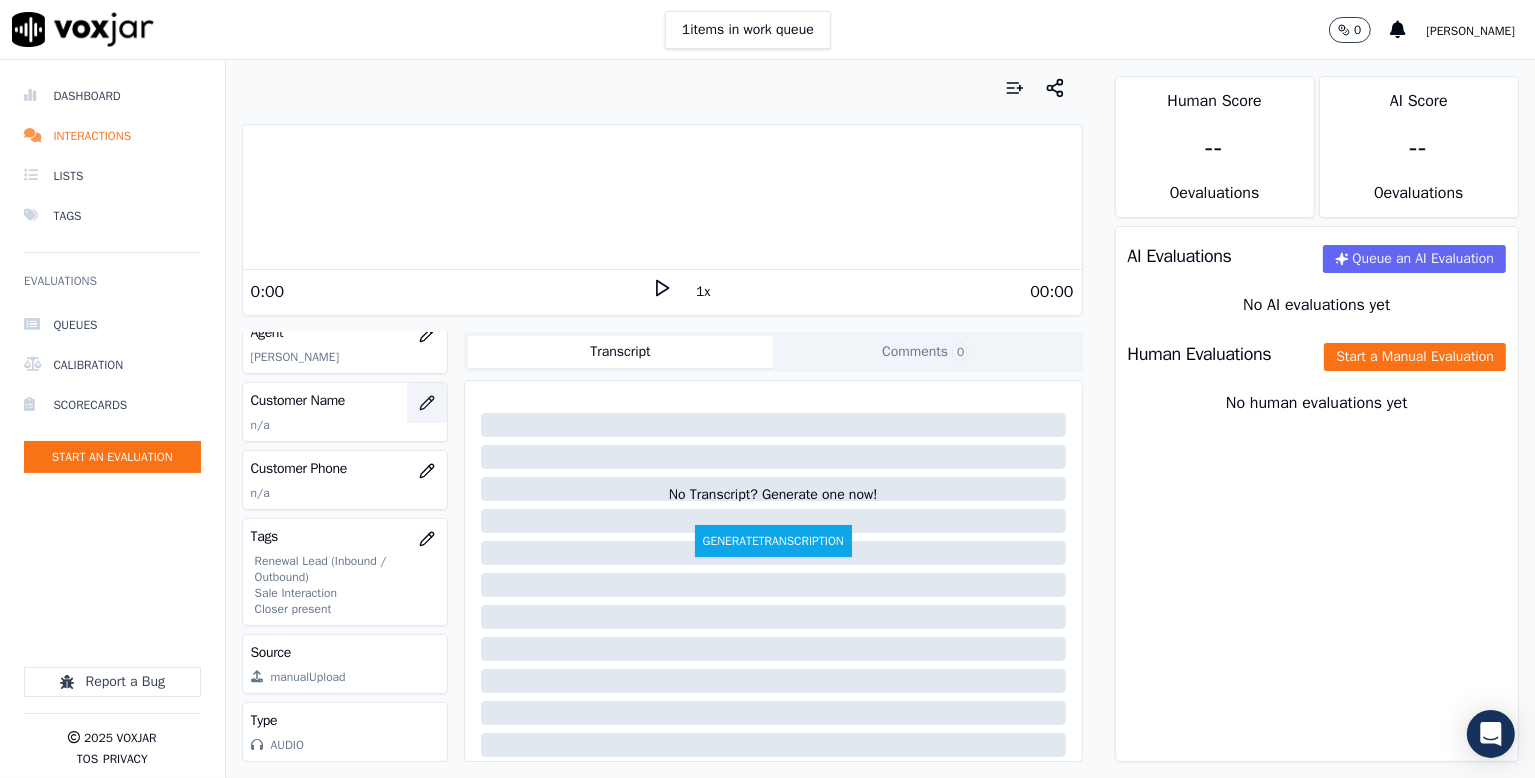 click 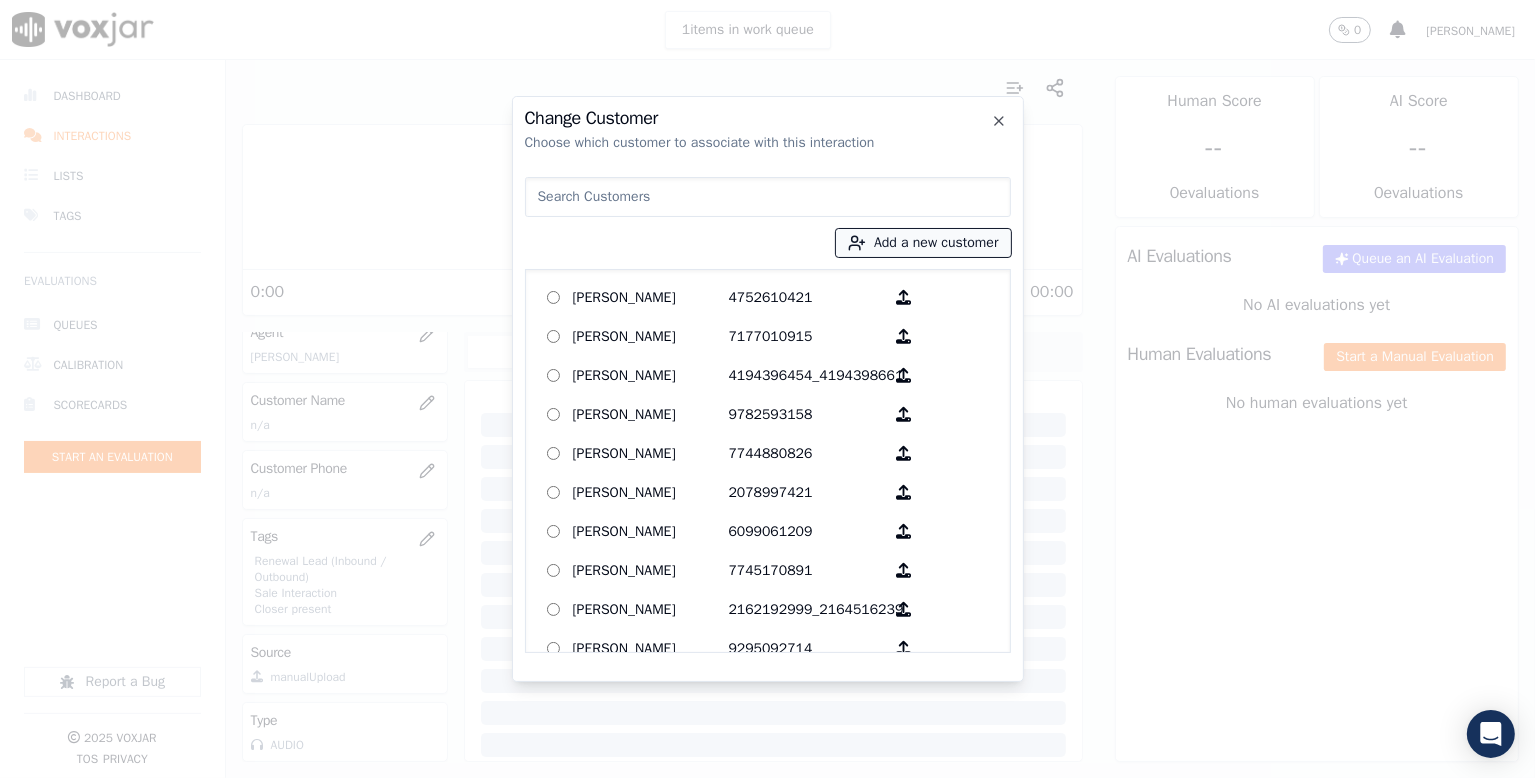 click on "Add a new customer" at bounding box center [923, 243] 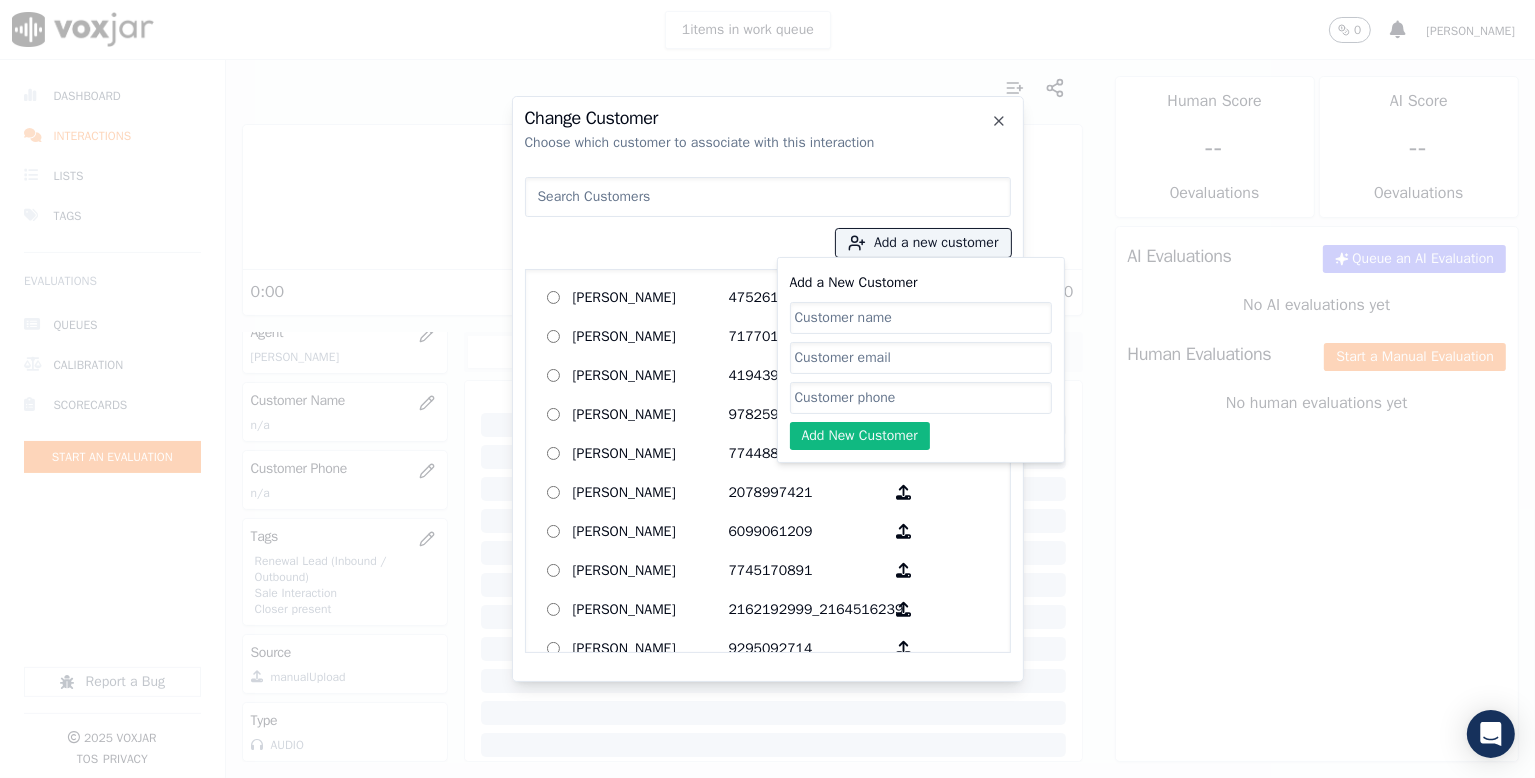 click on "Add a New Customer" 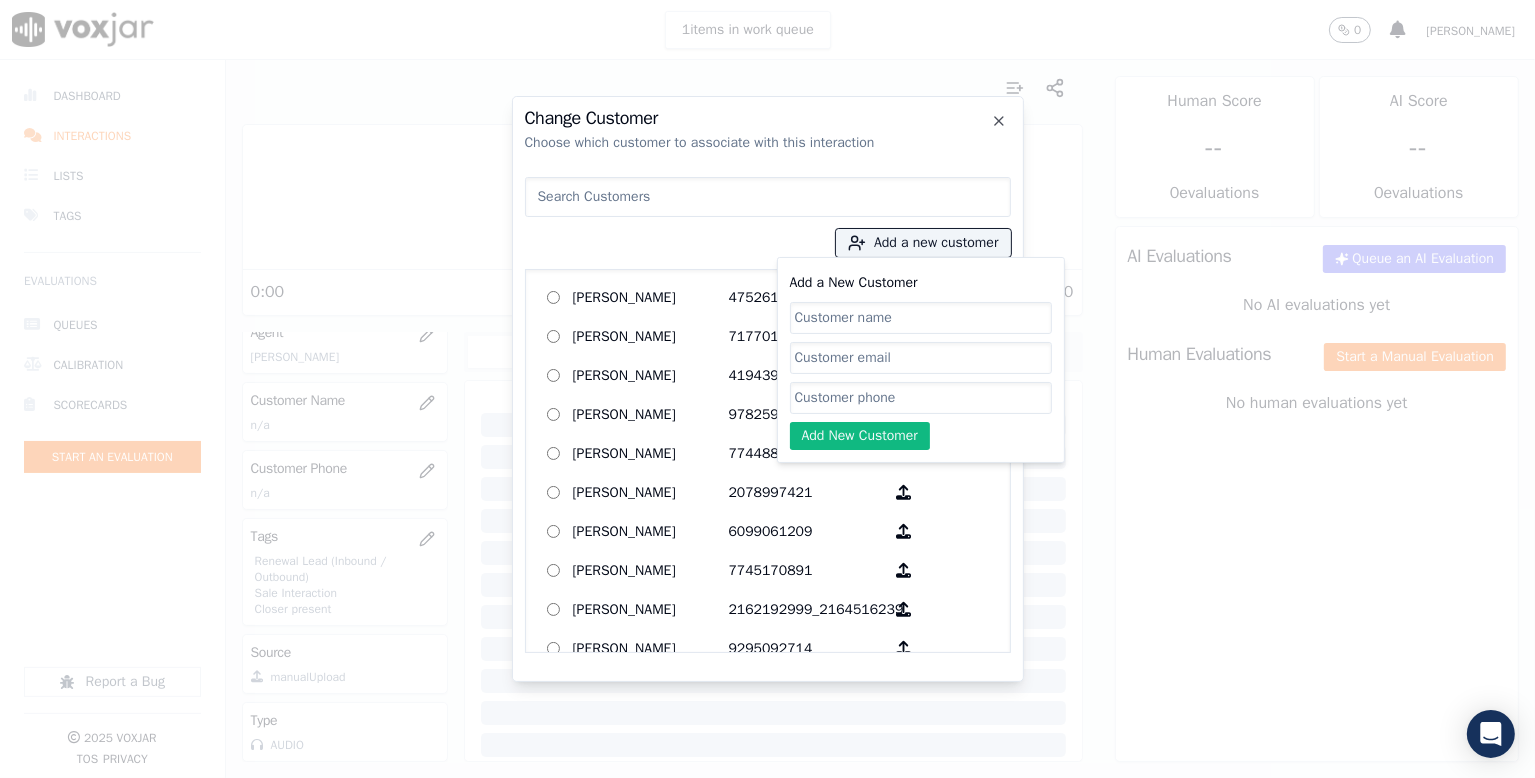paste on "2162107106" 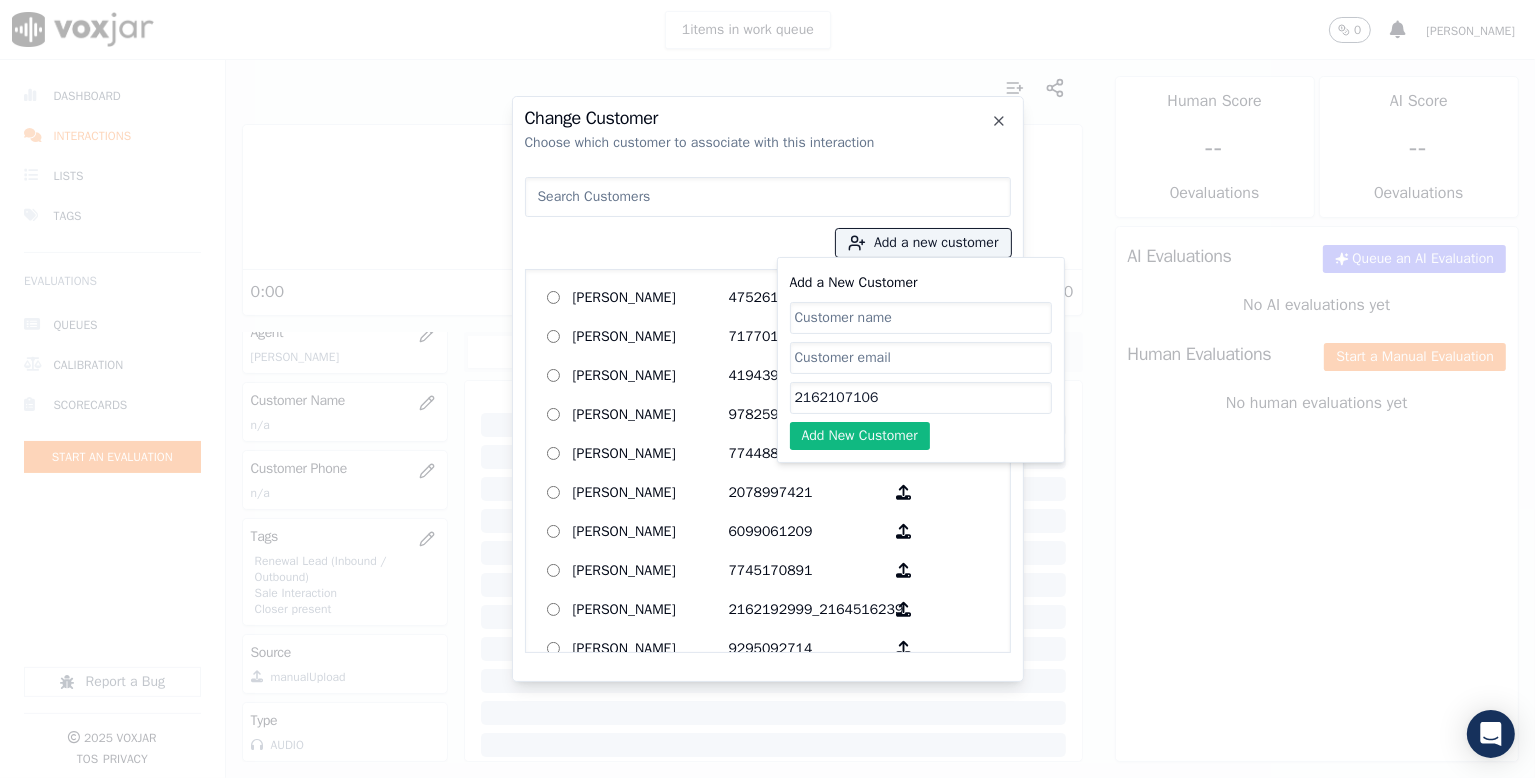 type on "2162107106" 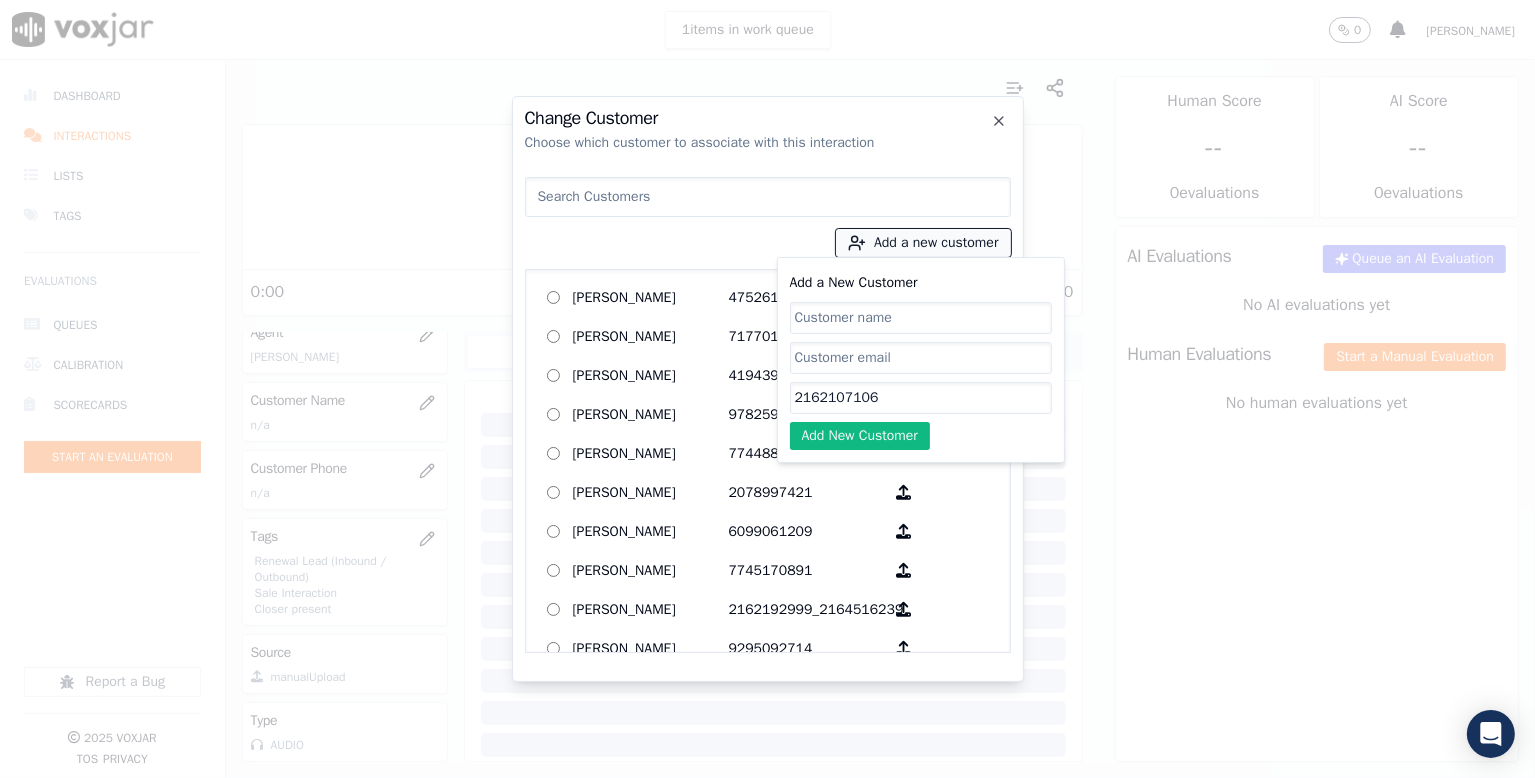 drag, startPoint x: 852, startPoint y: 320, endPoint x: 876, endPoint y: 242, distance: 81.608826 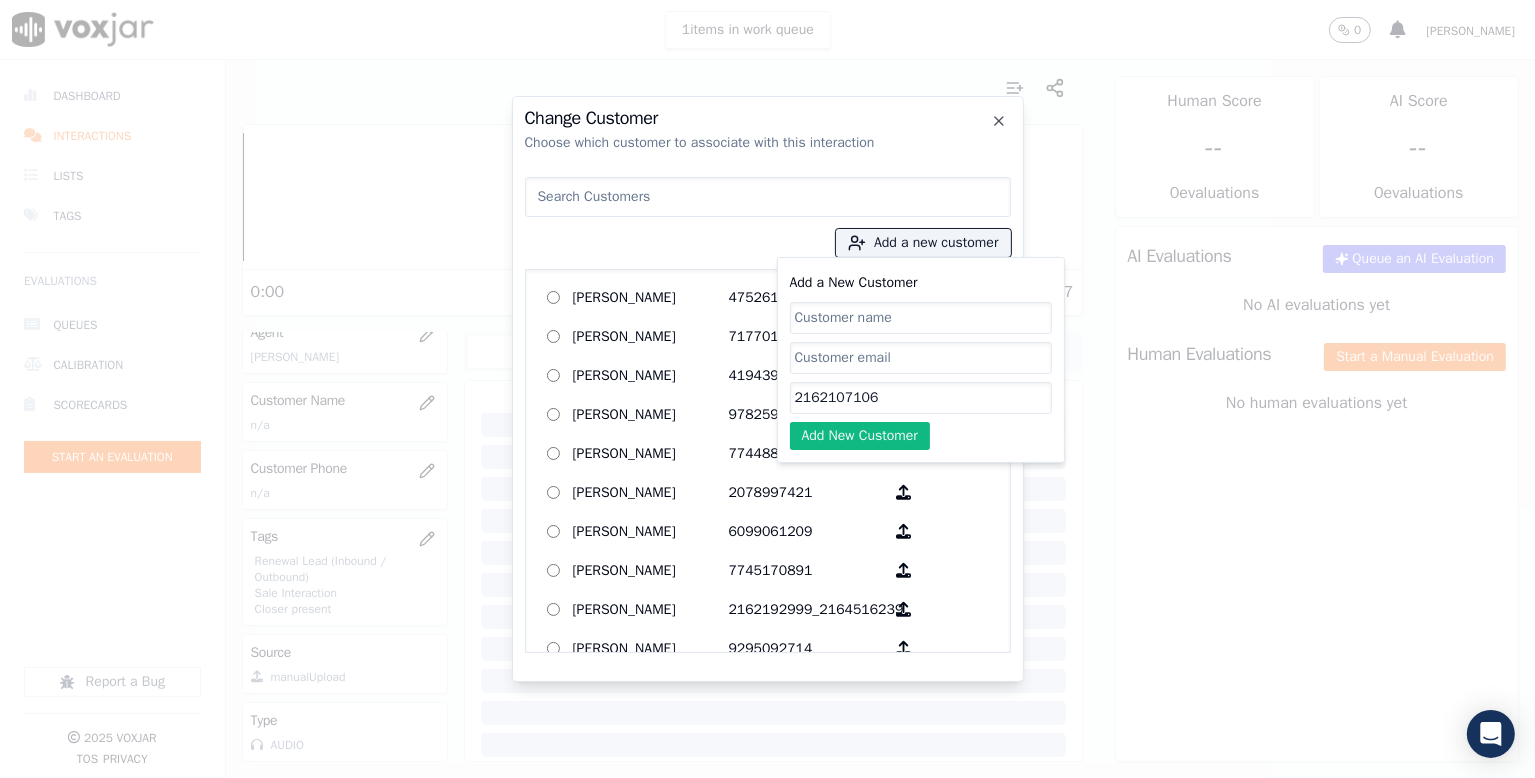 paste on "[PERSON_NAME]" 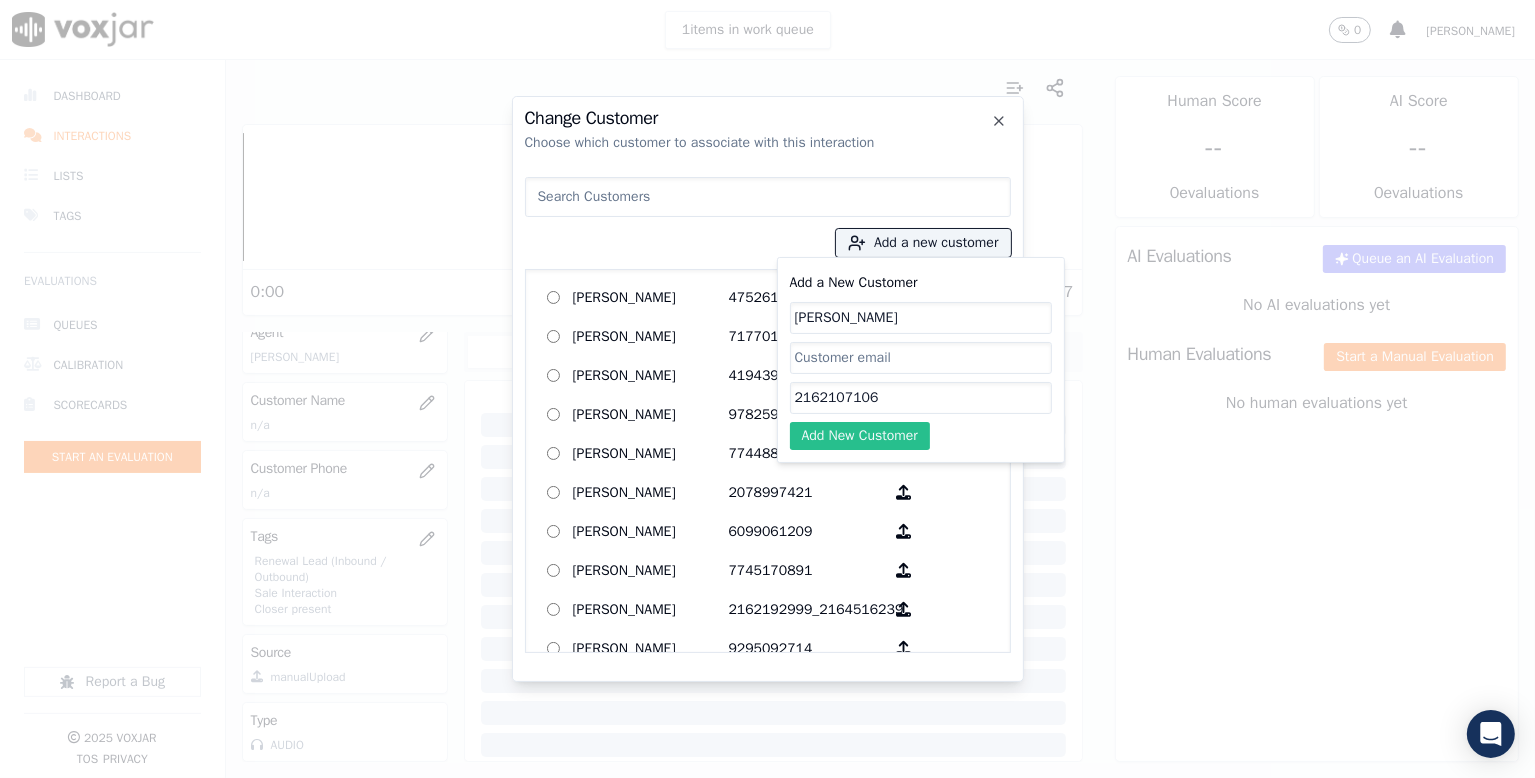 type on "[PERSON_NAME]" 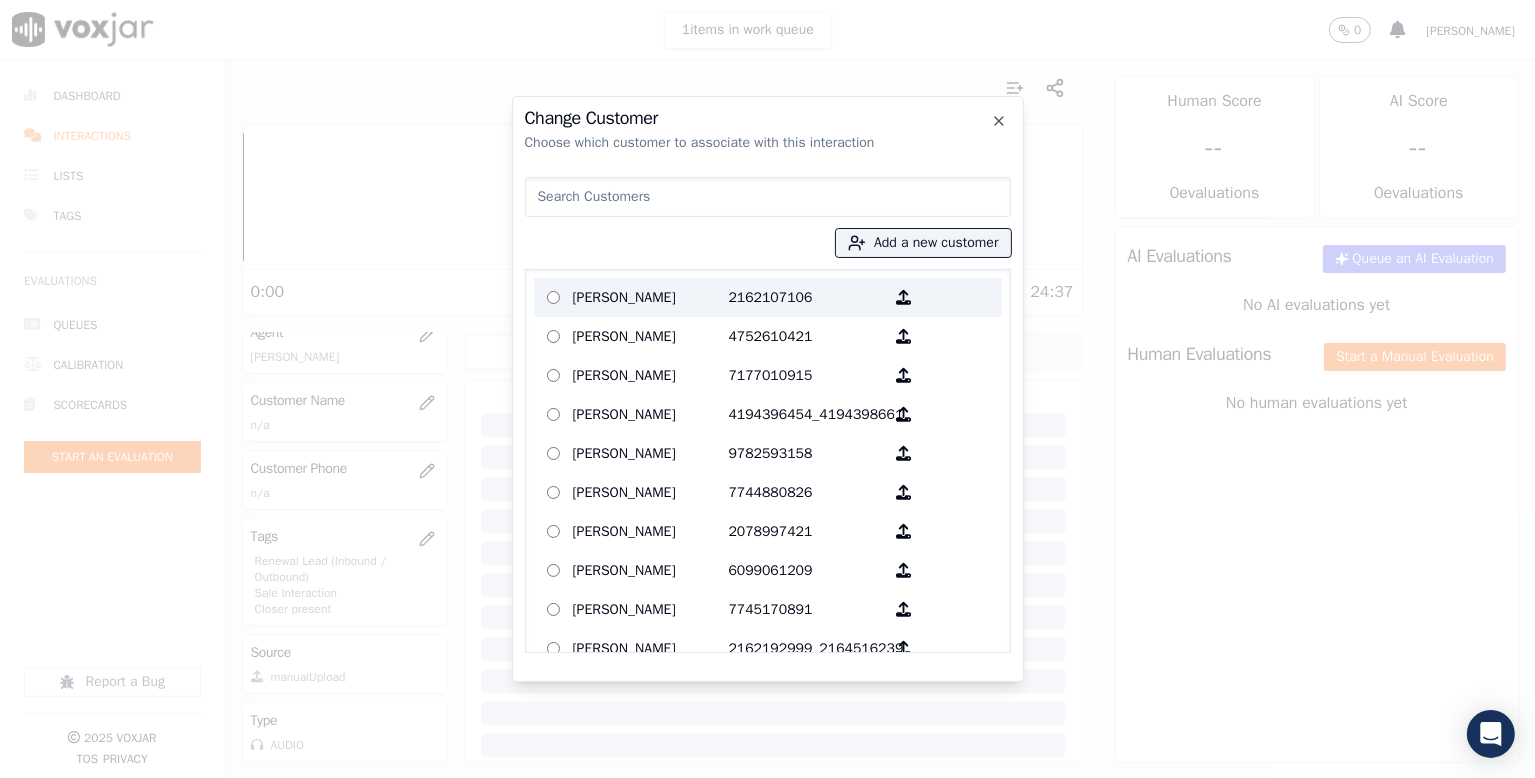 click on "[PERSON_NAME]" at bounding box center (651, 297) 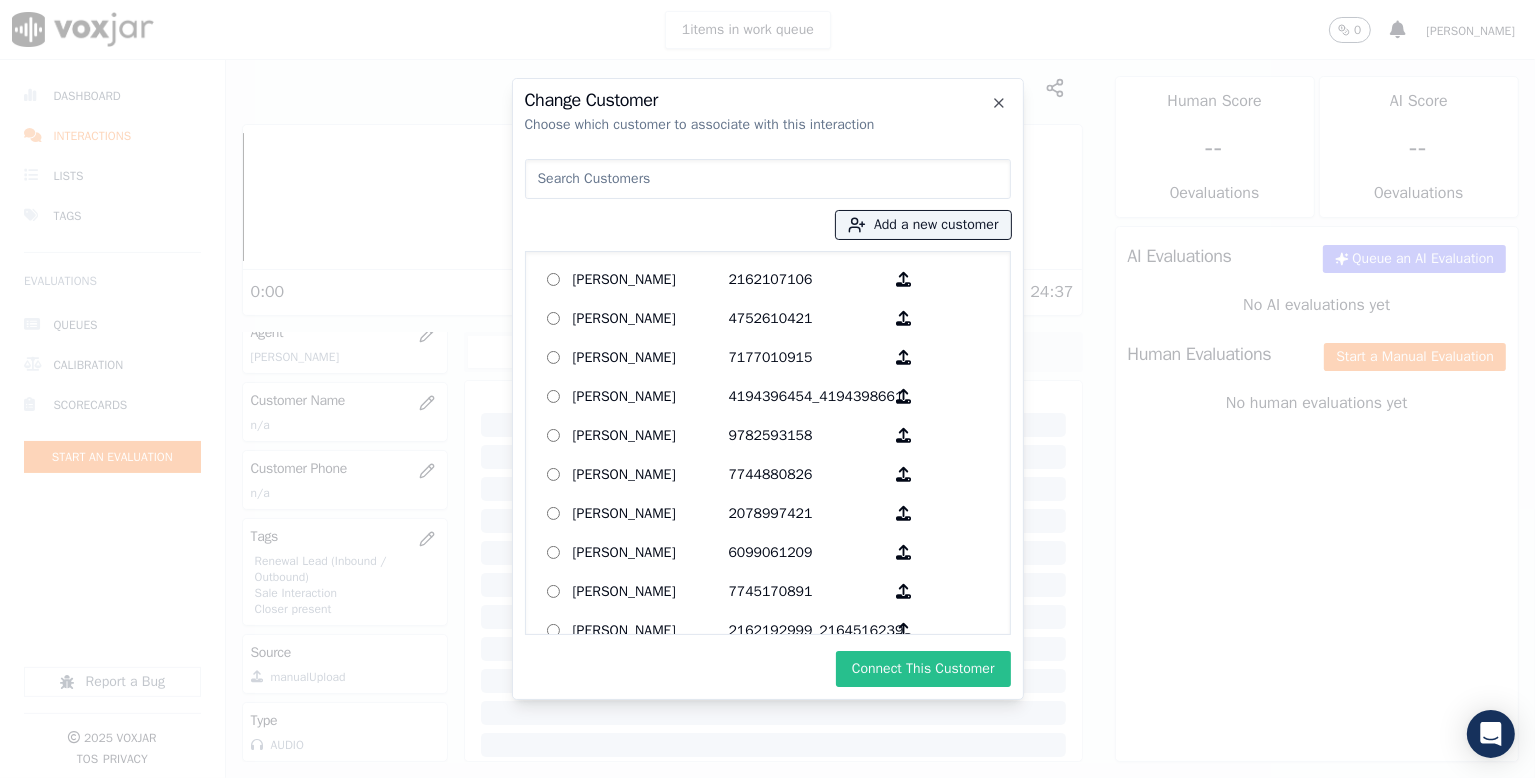click on "Connect This Customer" at bounding box center [923, 669] 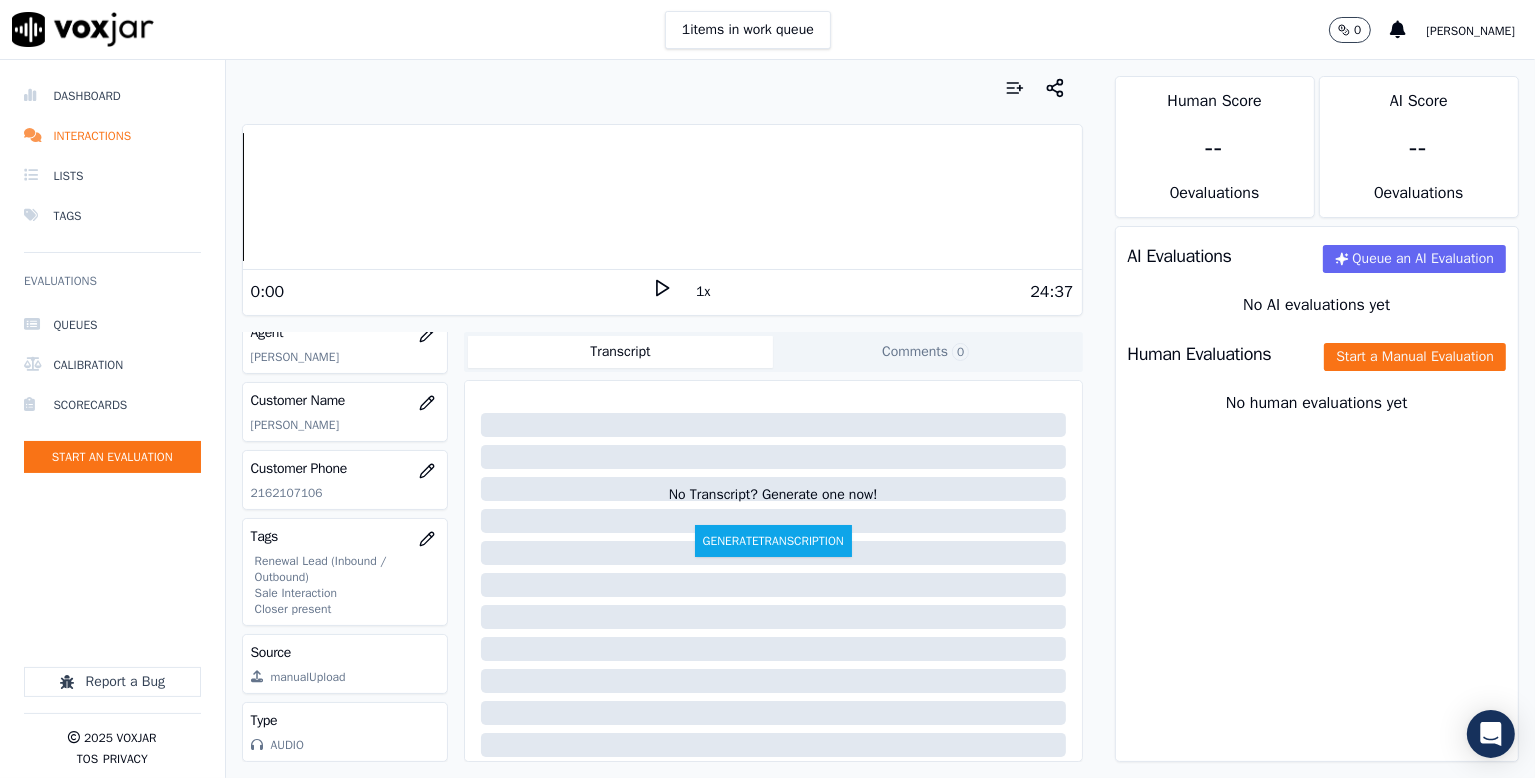drag, startPoint x: 1339, startPoint y: 354, endPoint x: 1332, endPoint y: 376, distance: 23.086792 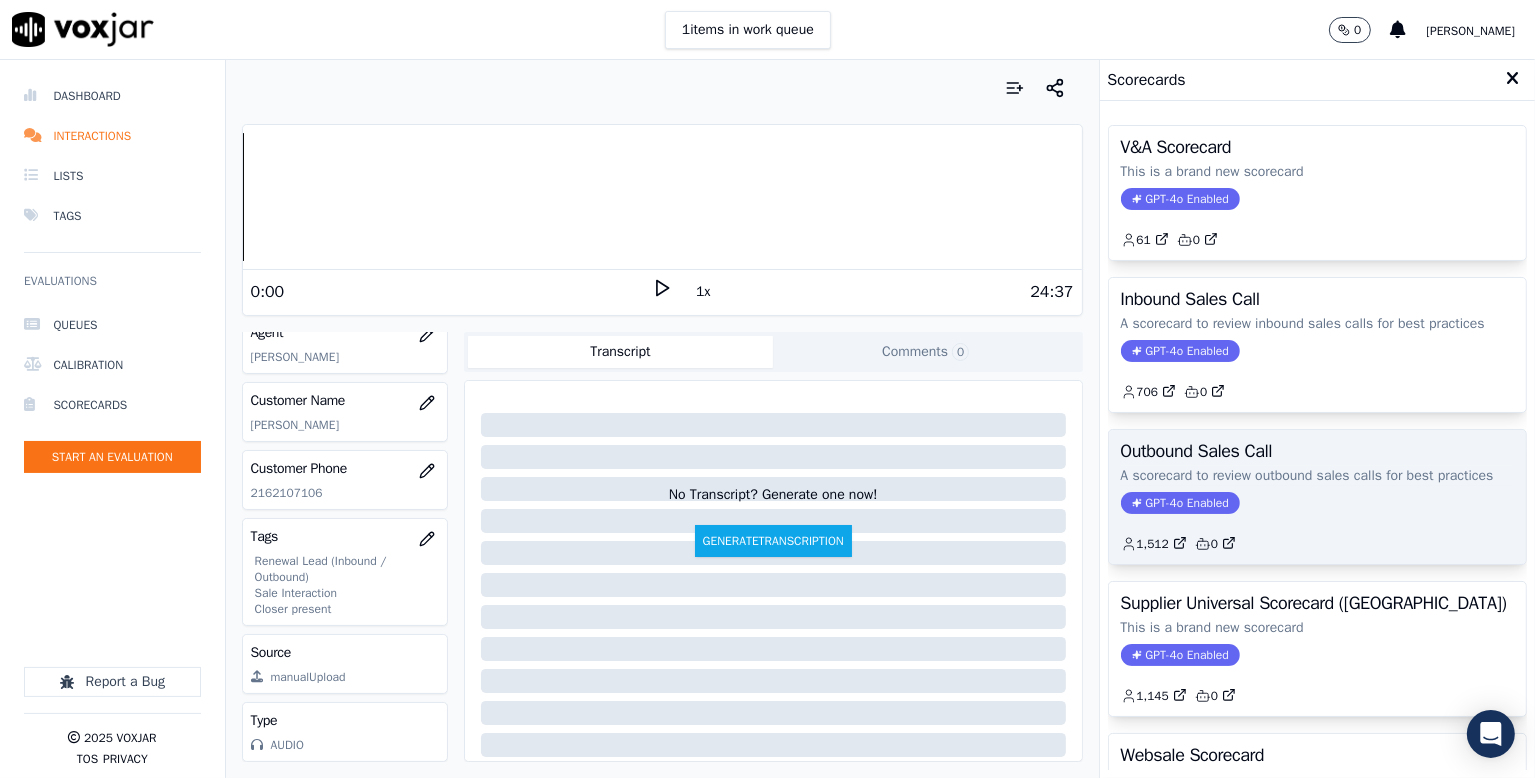 click on "A scorecard to review outbound sales calls for best practices" 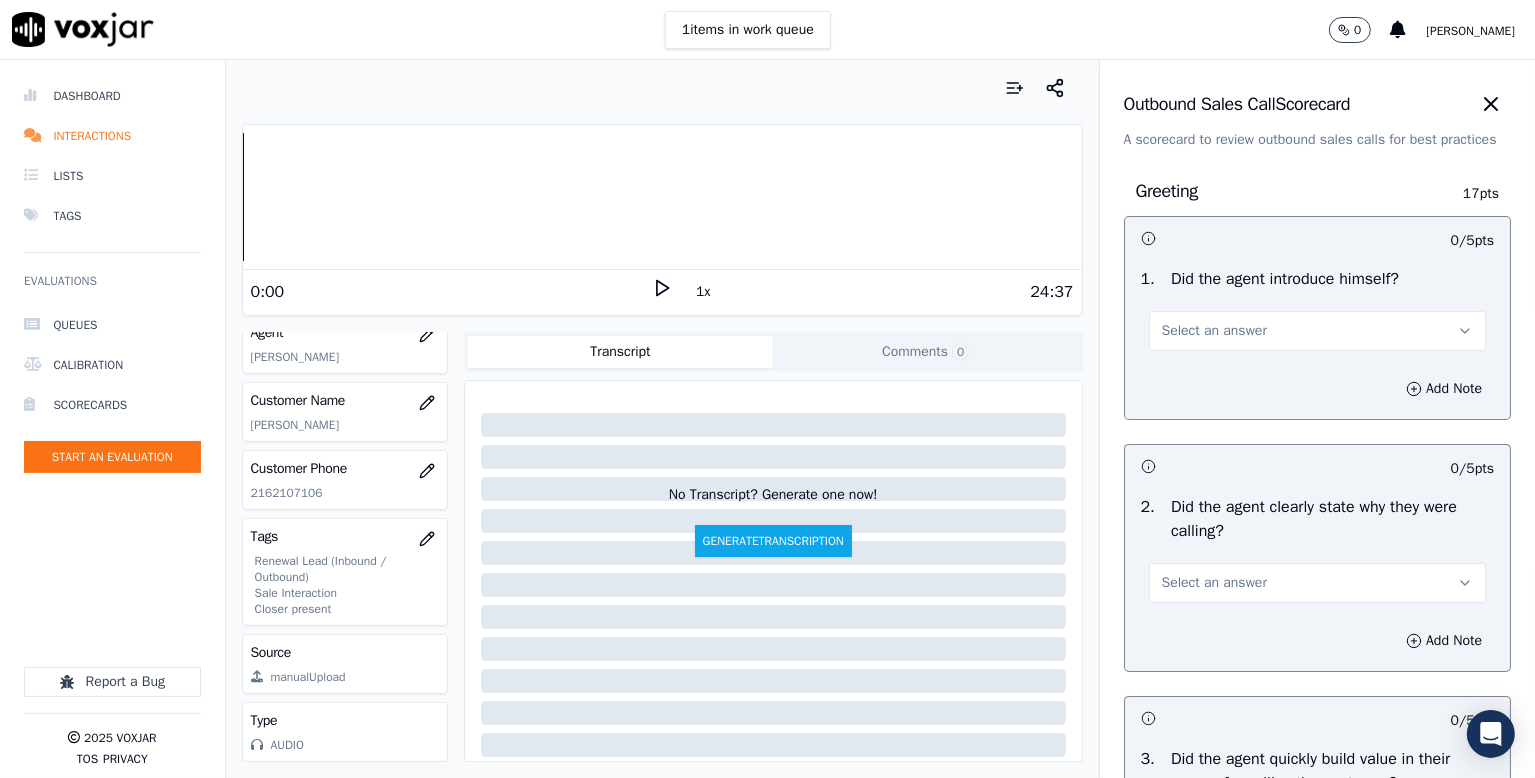 click on "Select an answer" at bounding box center [1317, 321] 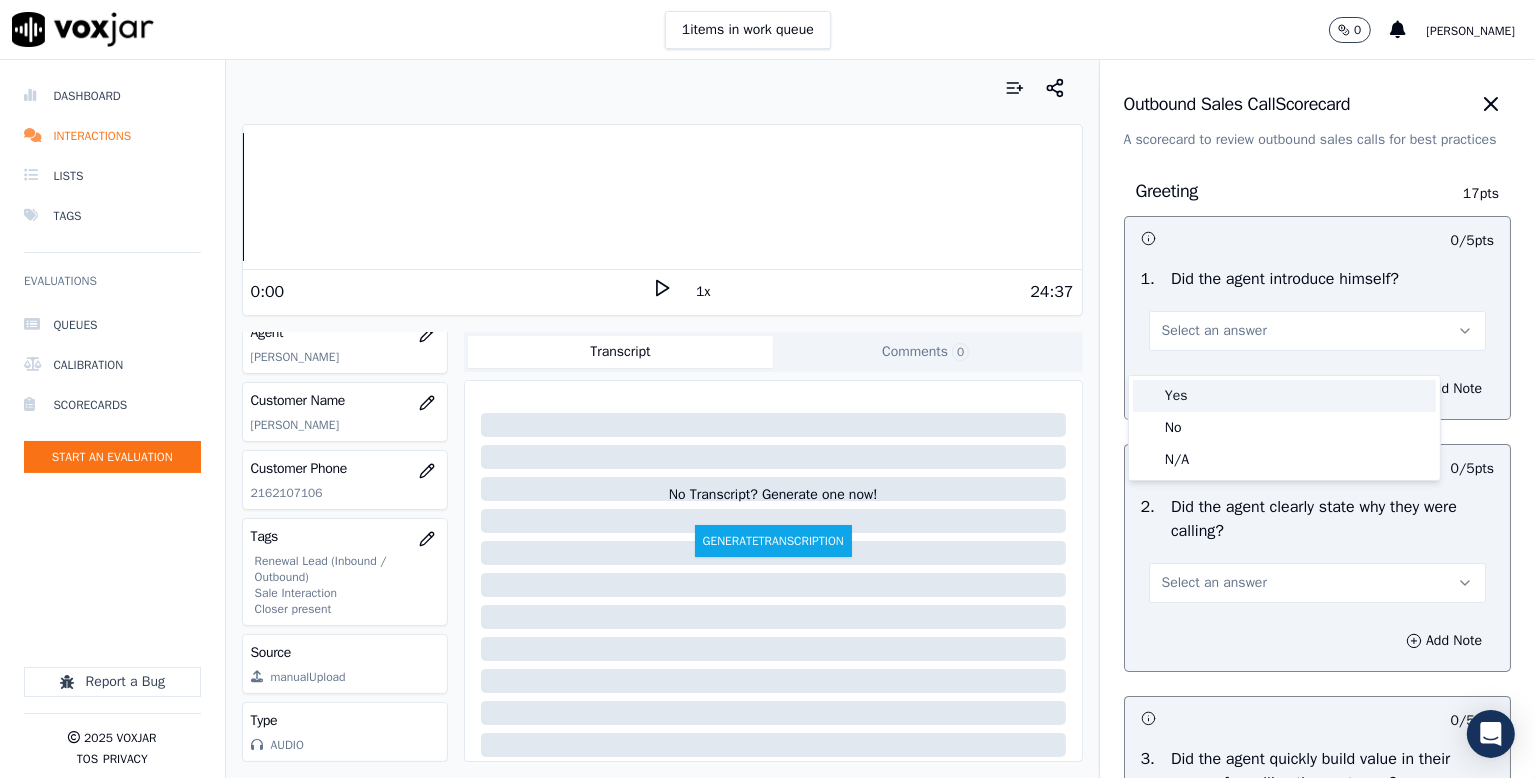 drag, startPoint x: 1172, startPoint y: 393, endPoint x: 1185, endPoint y: 393, distance: 13 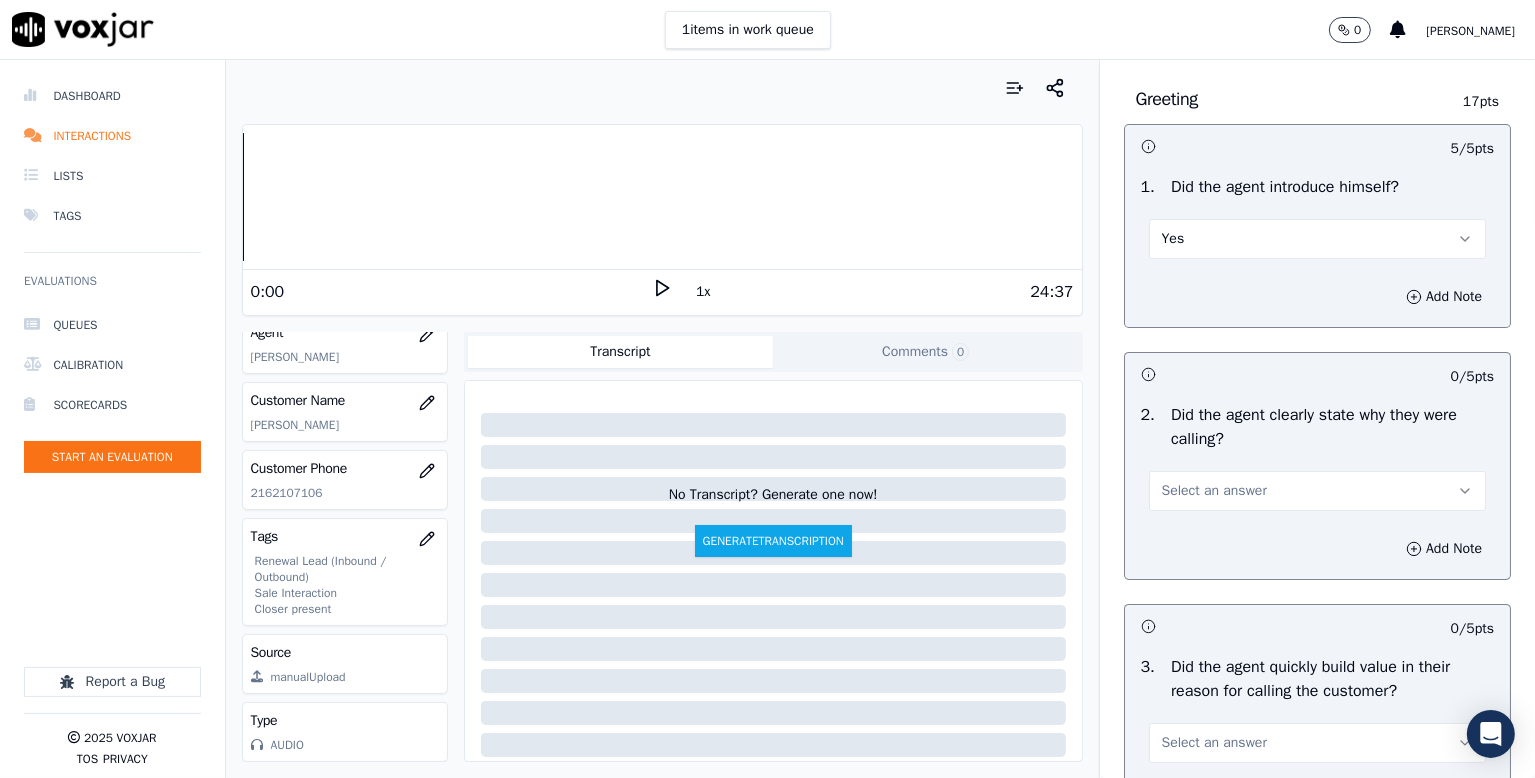 scroll, scrollTop: 200, scrollLeft: 0, axis: vertical 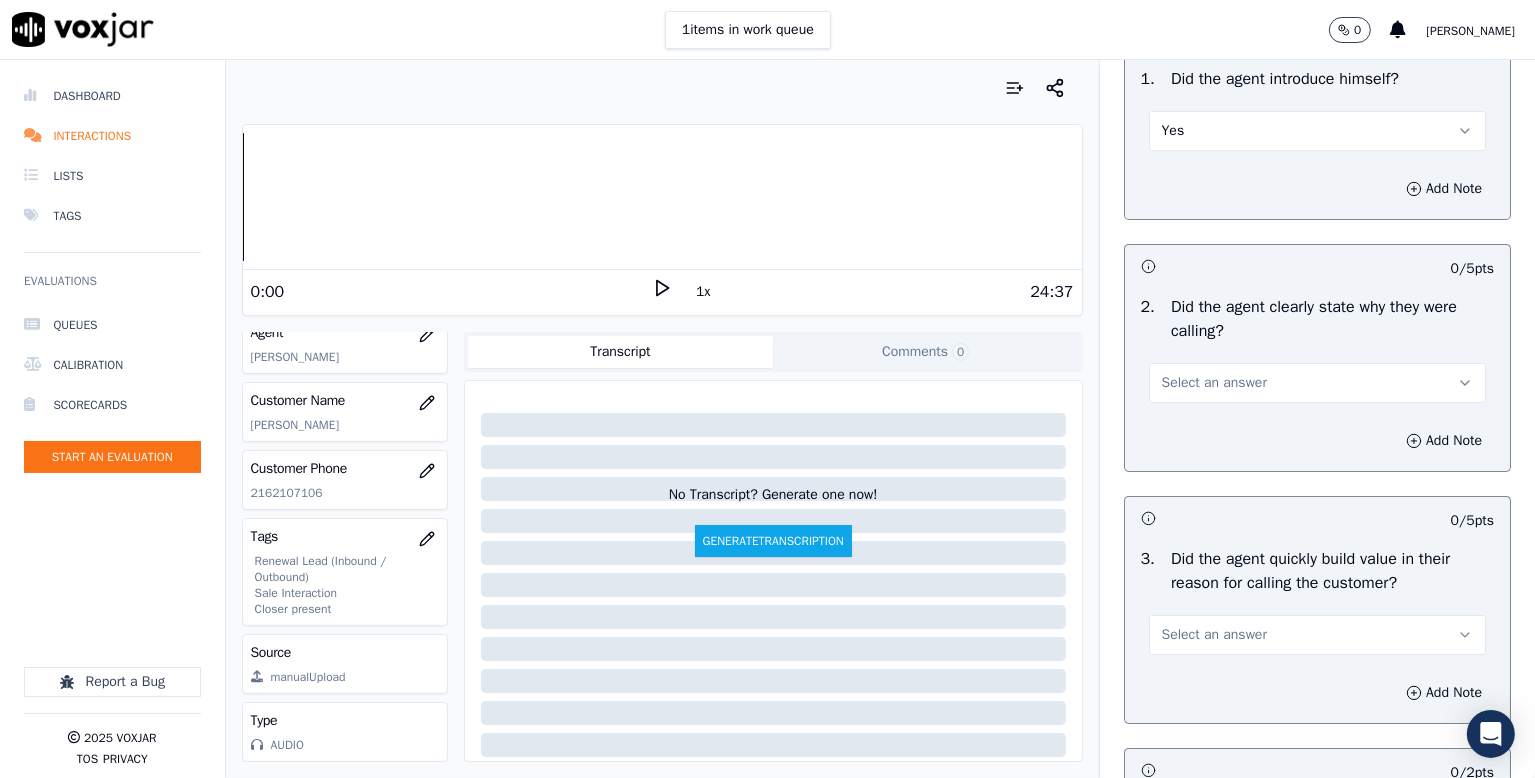 click on "Select an answer" at bounding box center [1214, 383] 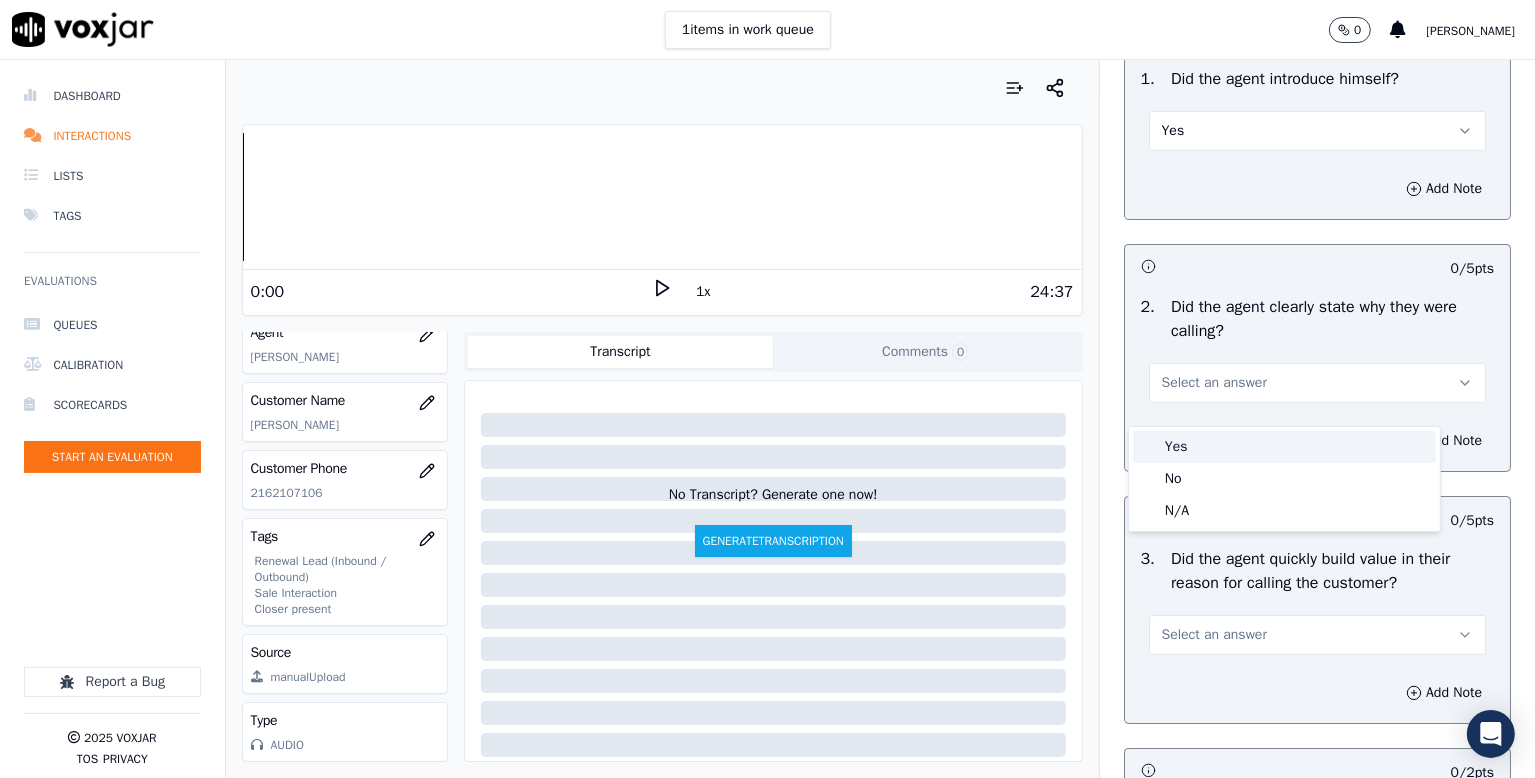 click on "Yes" at bounding box center [1284, 447] 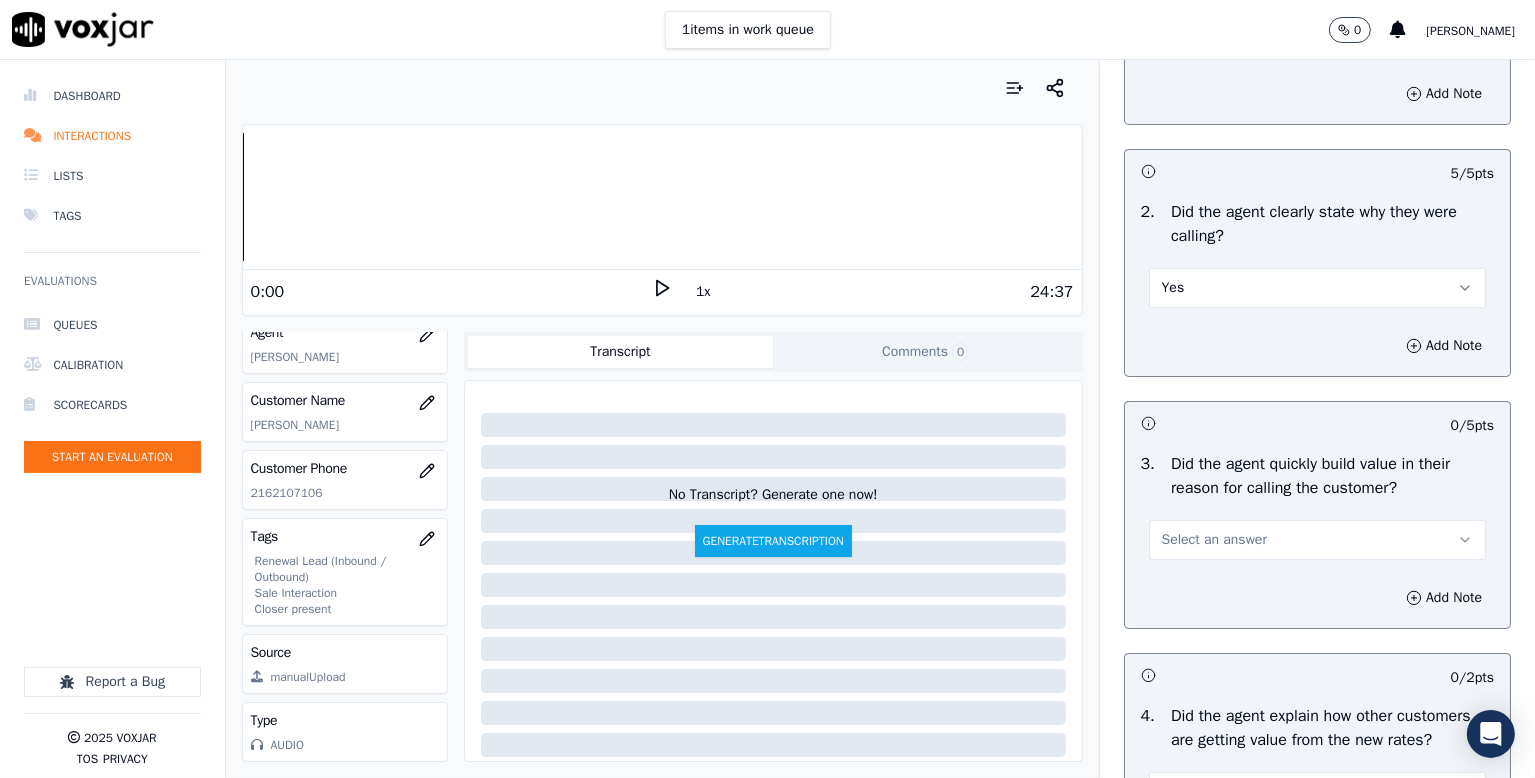 scroll, scrollTop: 600, scrollLeft: 0, axis: vertical 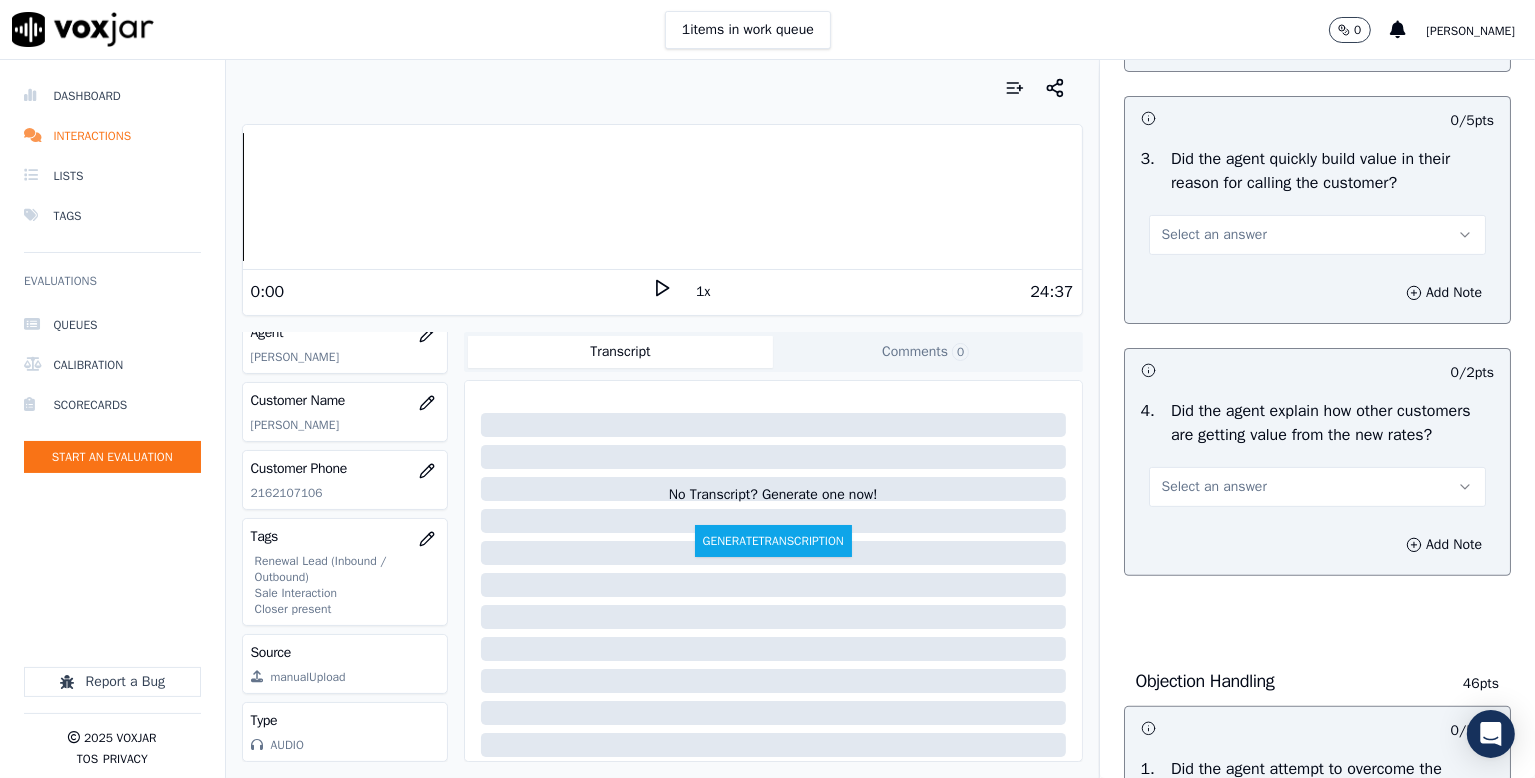 click on "Select an answer" at bounding box center [1214, 235] 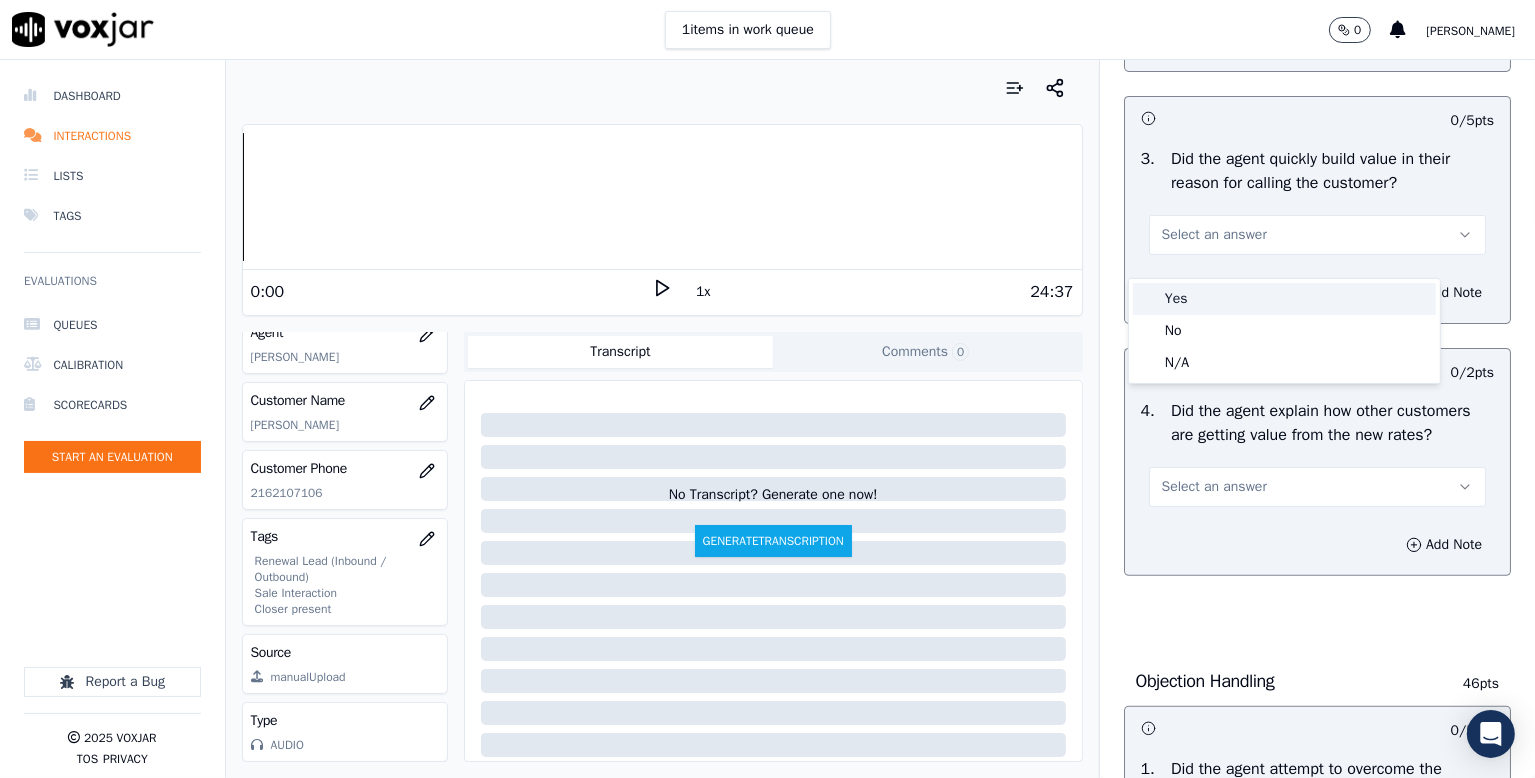 drag, startPoint x: 1176, startPoint y: 309, endPoint x: 1197, endPoint y: 302, distance: 22.135944 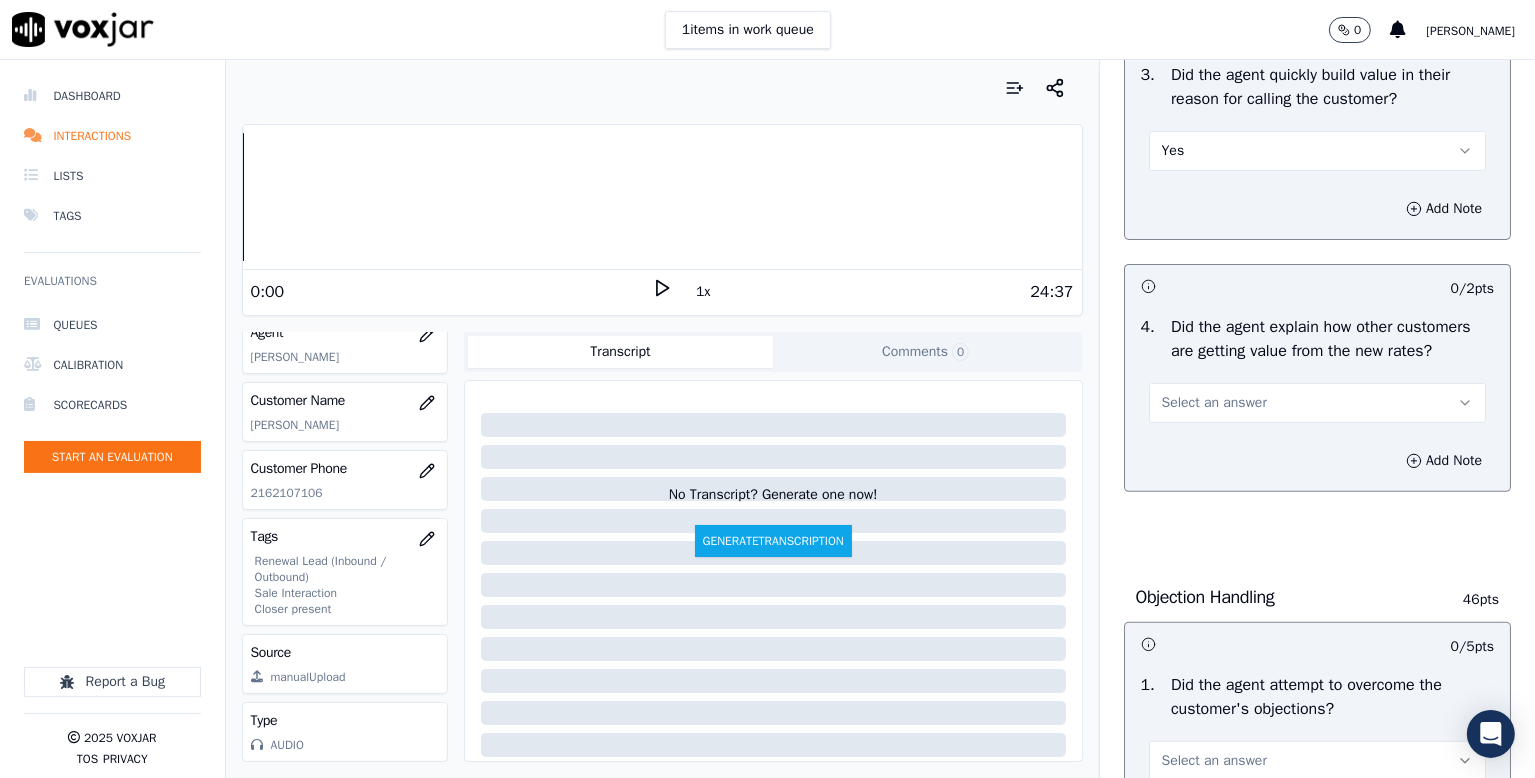 scroll, scrollTop: 800, scrollLeft: 0, axis: vertical 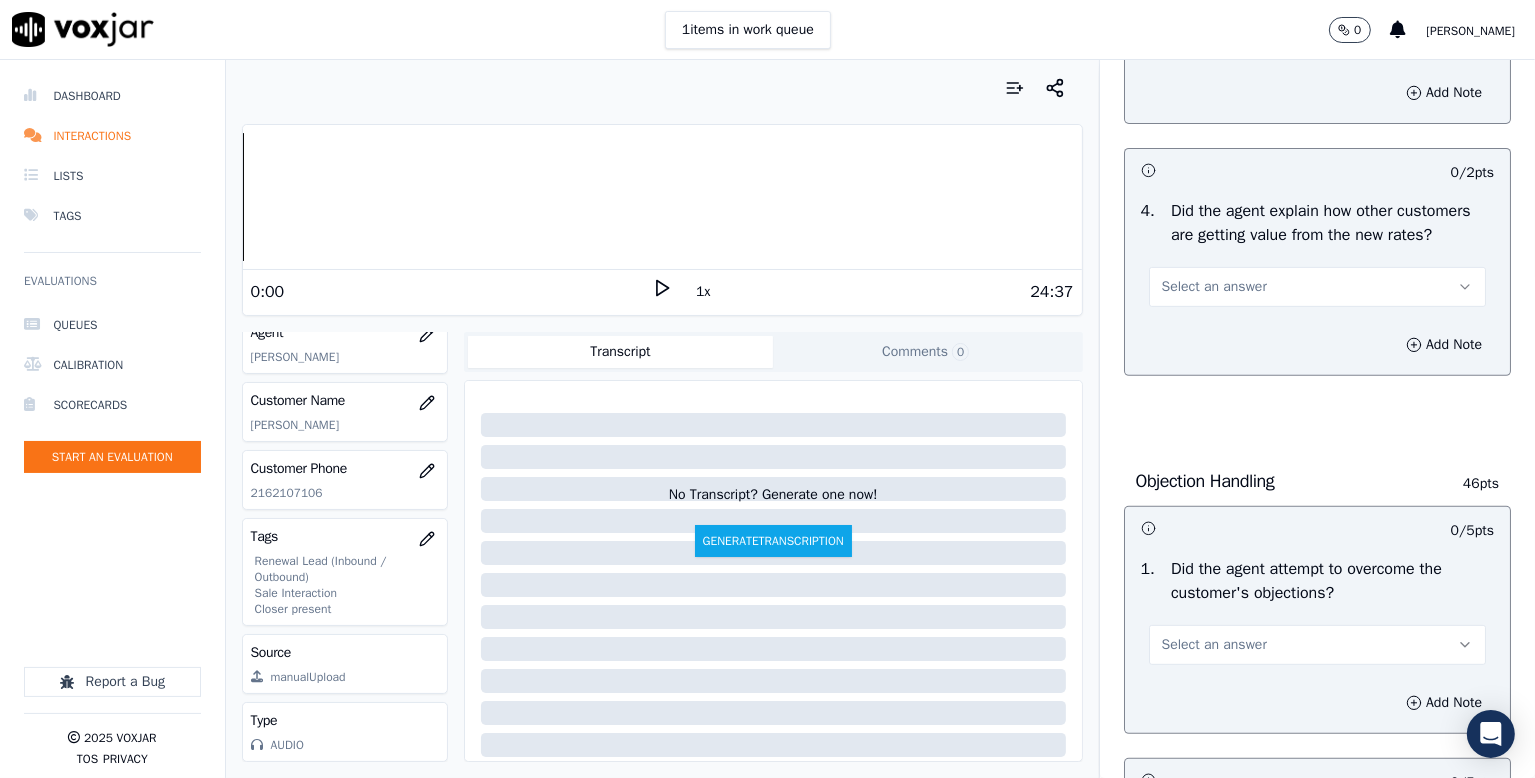 drag, startPoint x: 1168, startPoint y: 308, endPoint x: 1180, endPoint y: 333, distance: 27.730848 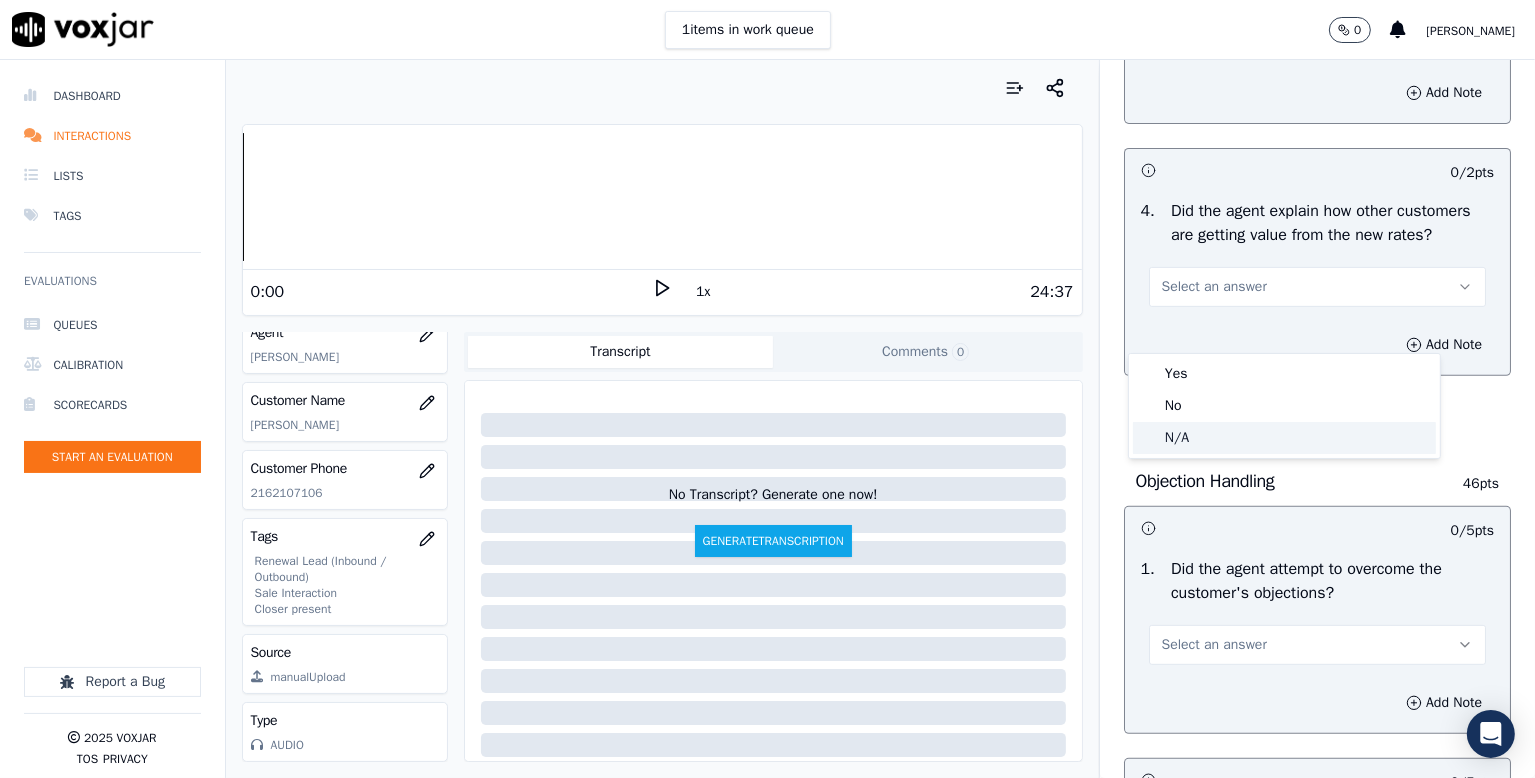 click on "N/A" 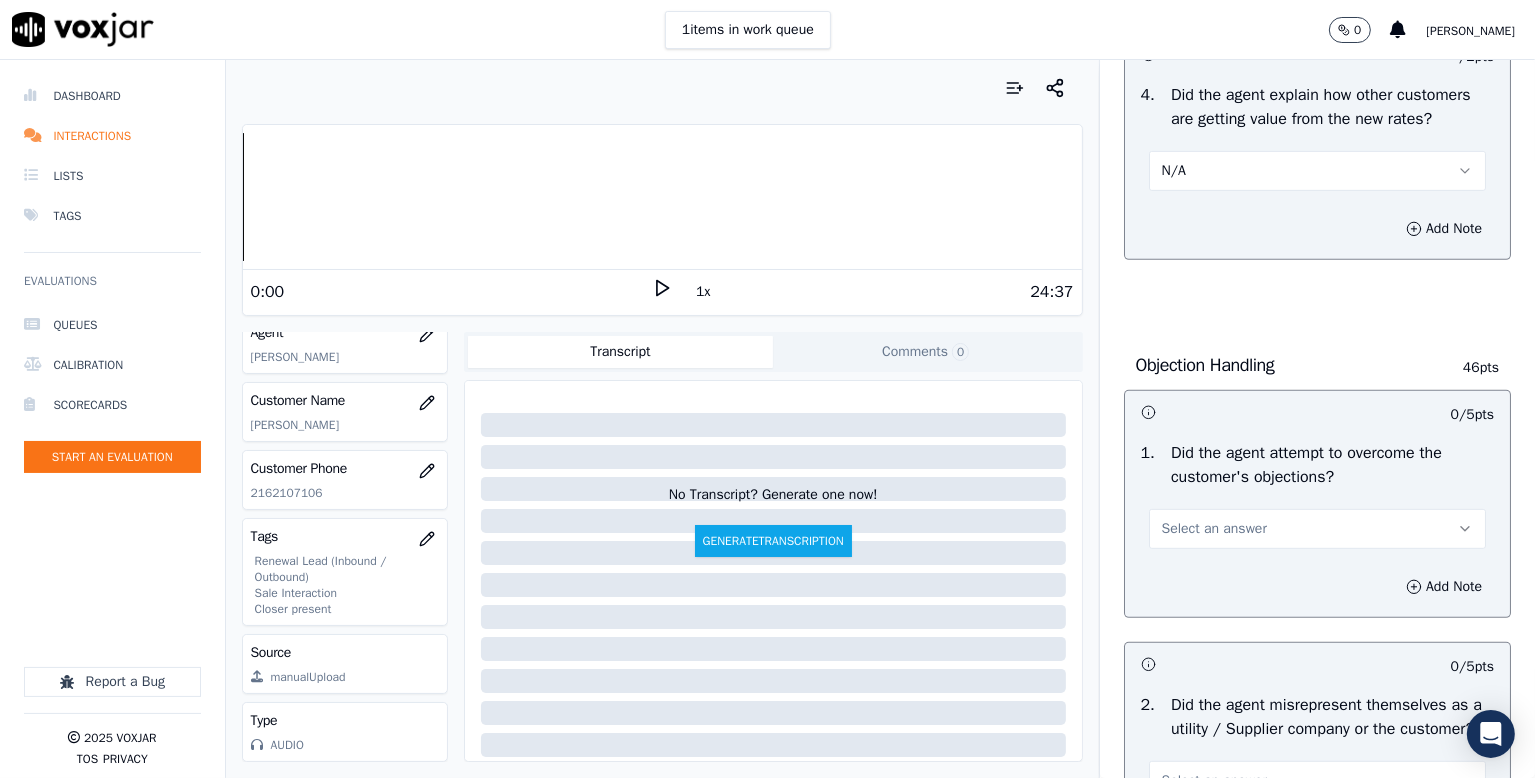 scroll, scrollTop: 1000, scrollLeft: 0, axis: vertical 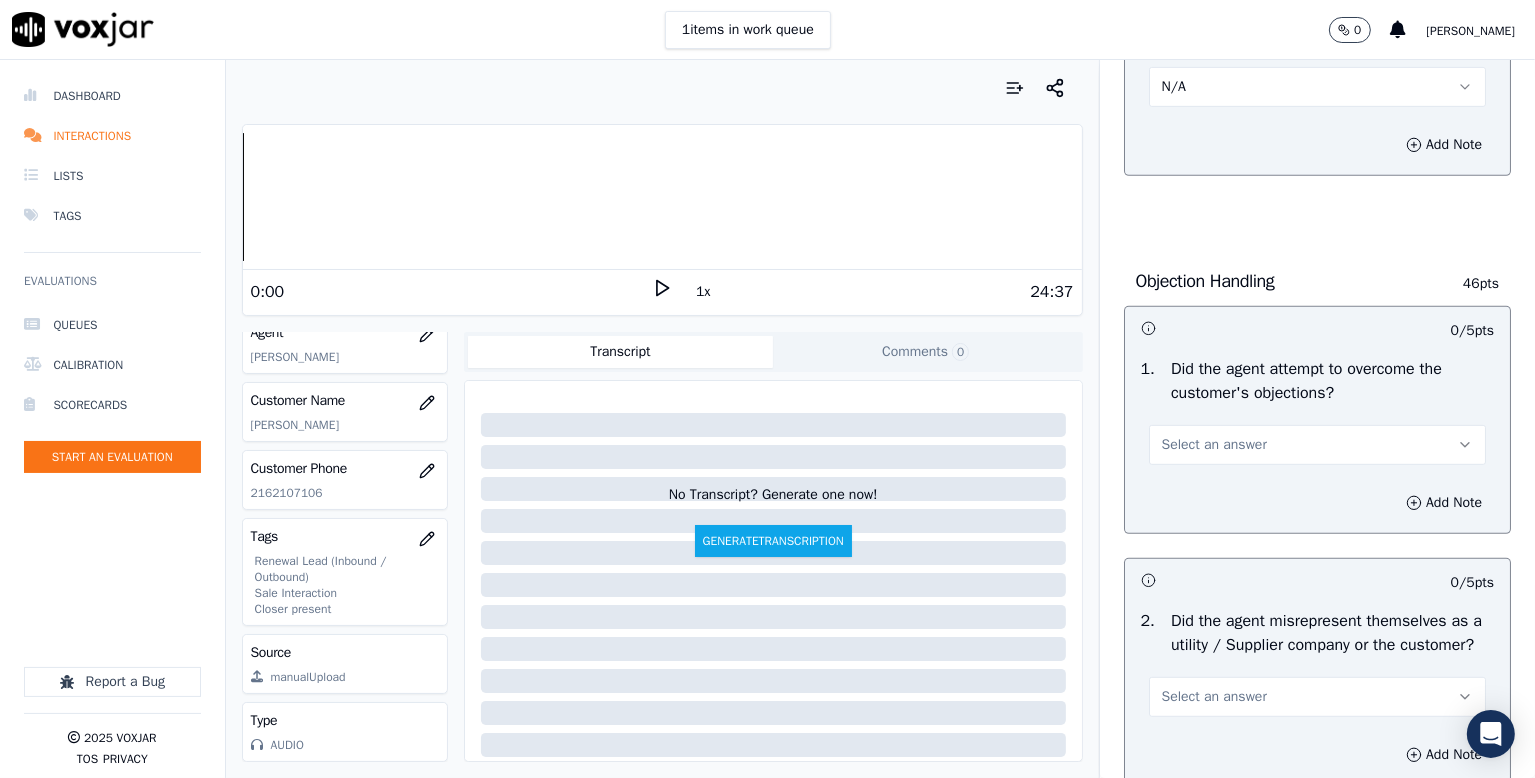 drag, startPoint x: 1191, startPoint y: 489, endPoint x: 1199, endPoint y: 506, distance: 18.788294 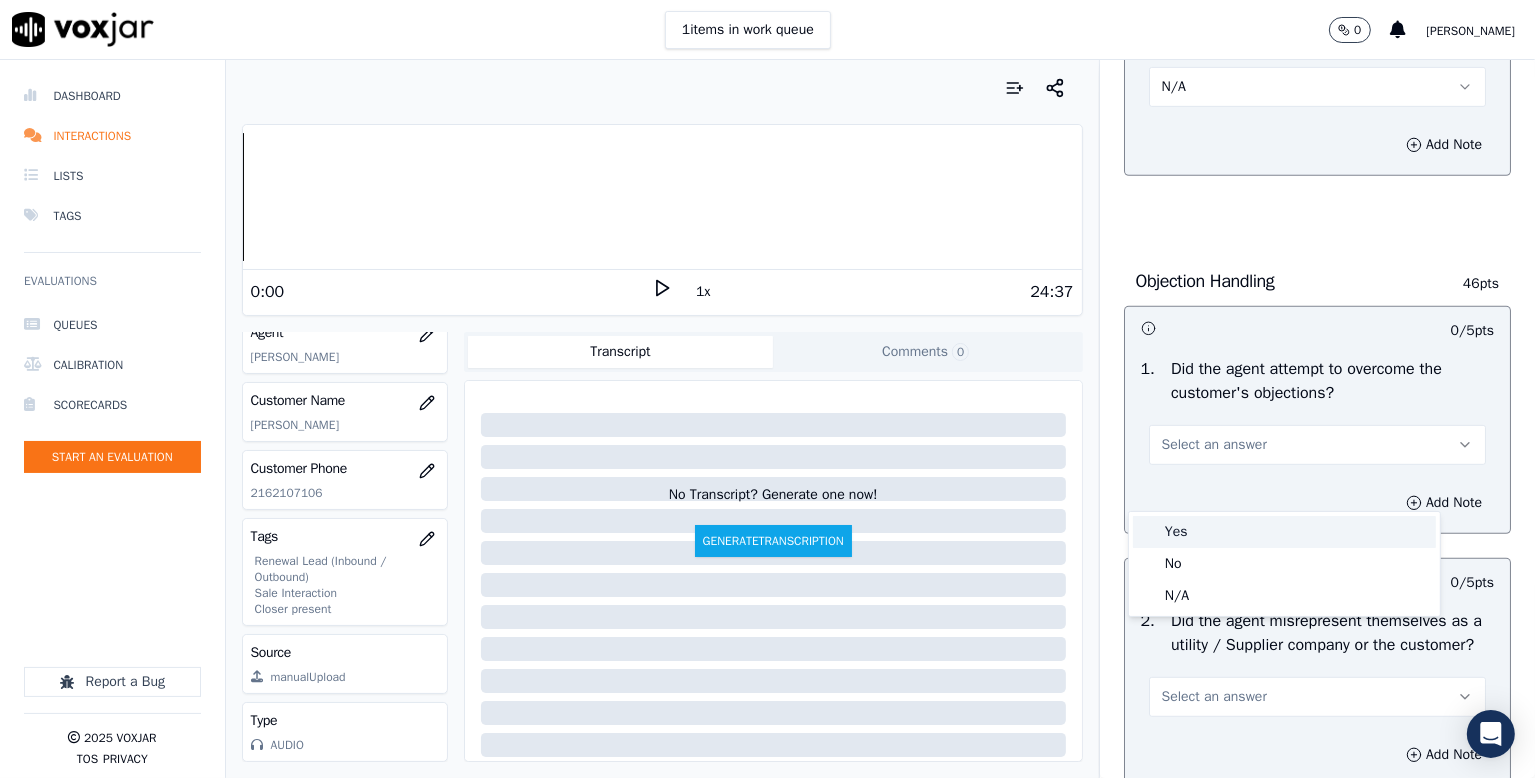 click on "Yes" at bounding box center [1284, 532] 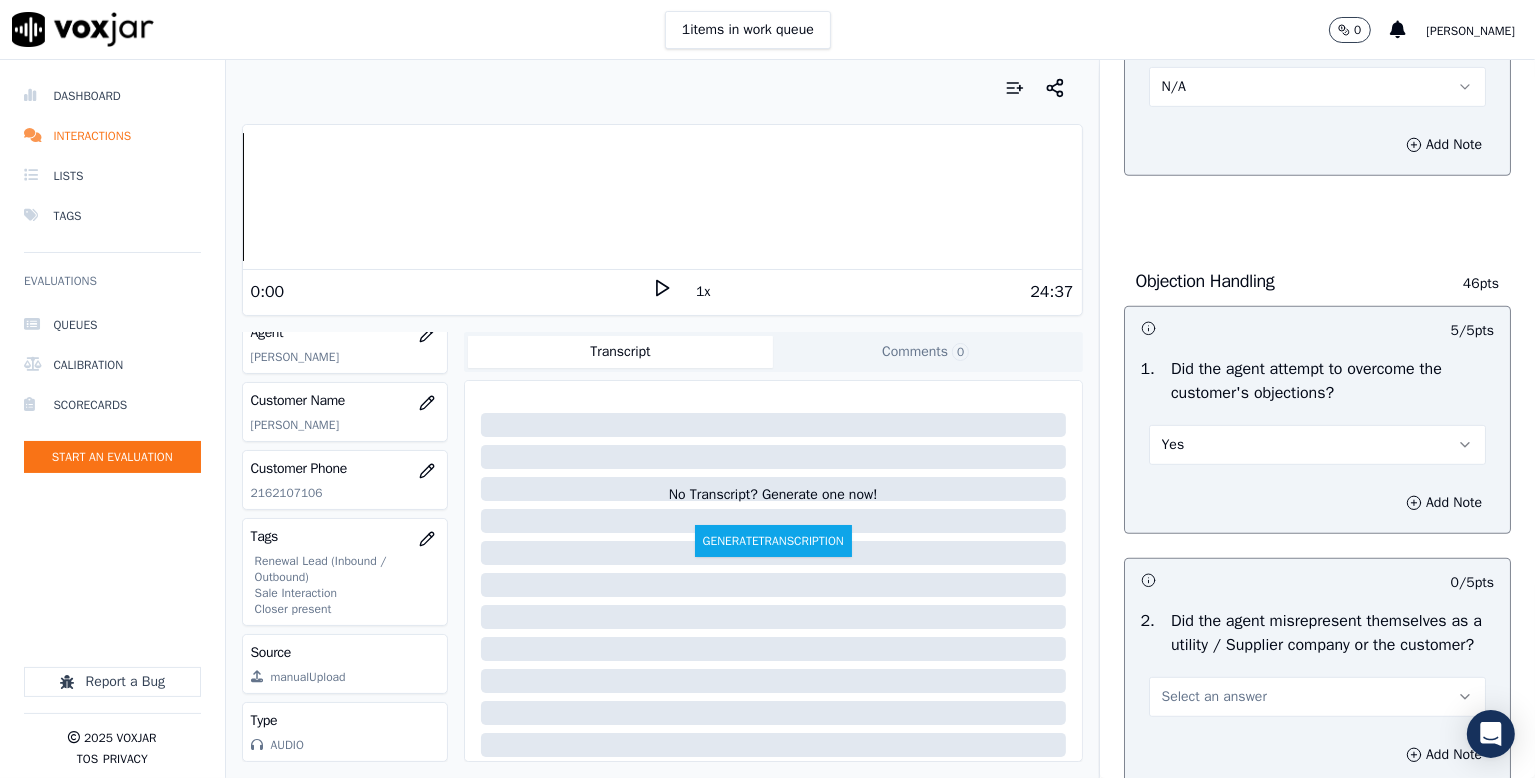 scroll, scrollTop: 1300, scrollLeft: 0, axis: vertical 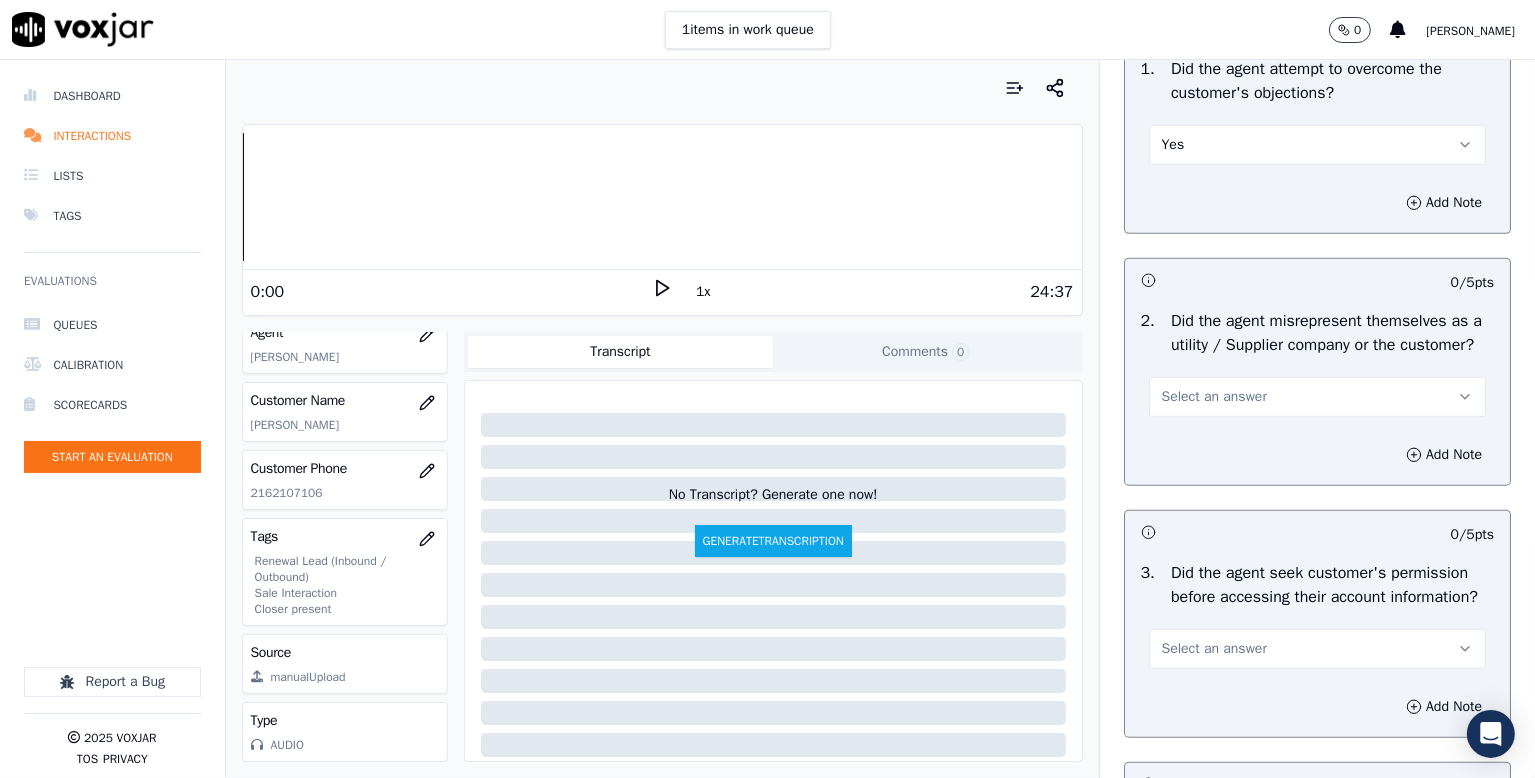 drag, startPoint x: 1204, startPoint y: 465, endPoint x: 1204, endPoint y: 483, distance: 18 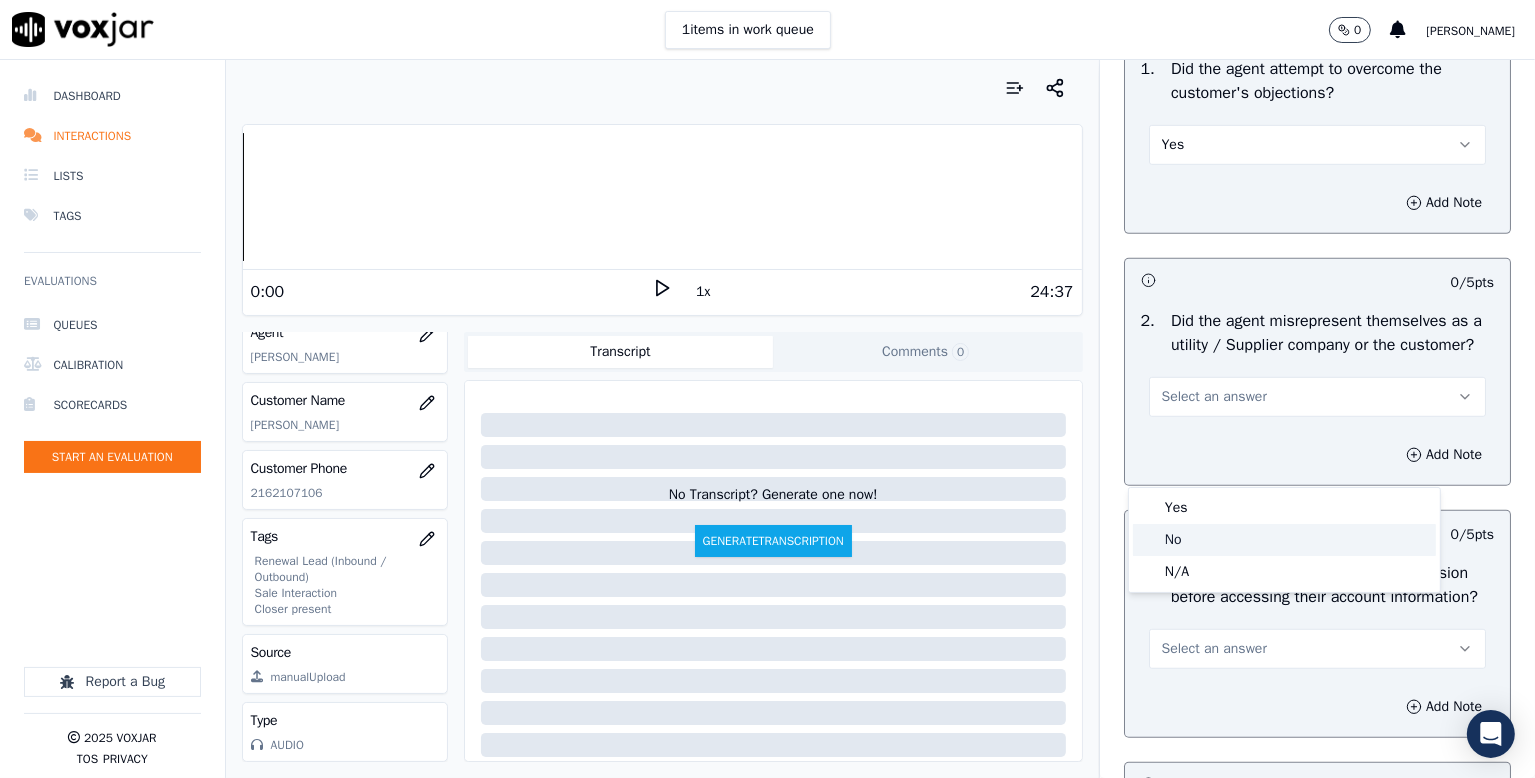 click on "No" 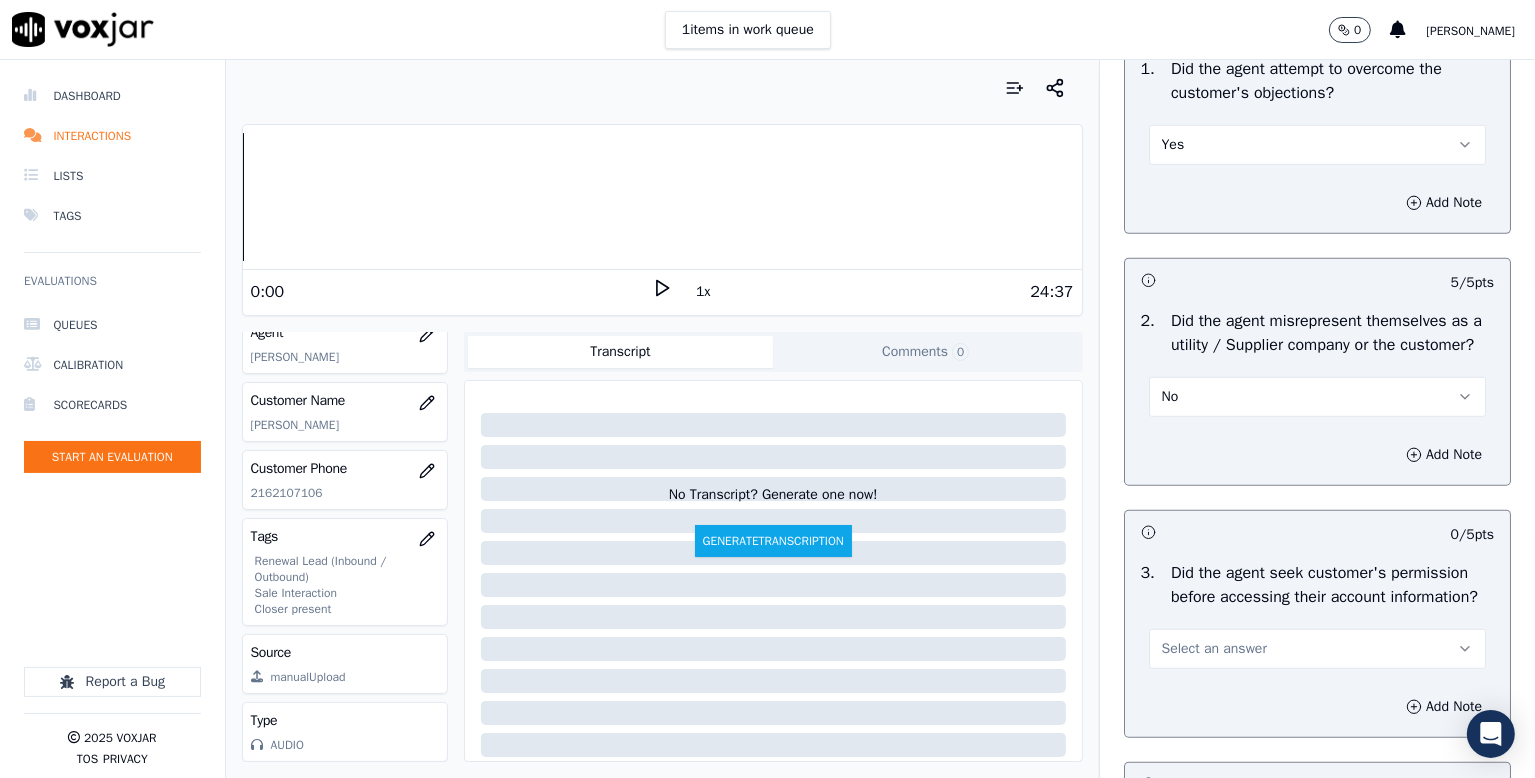 scroll, scrollTop: 1600, scrollLeft: 0, axis: vertical 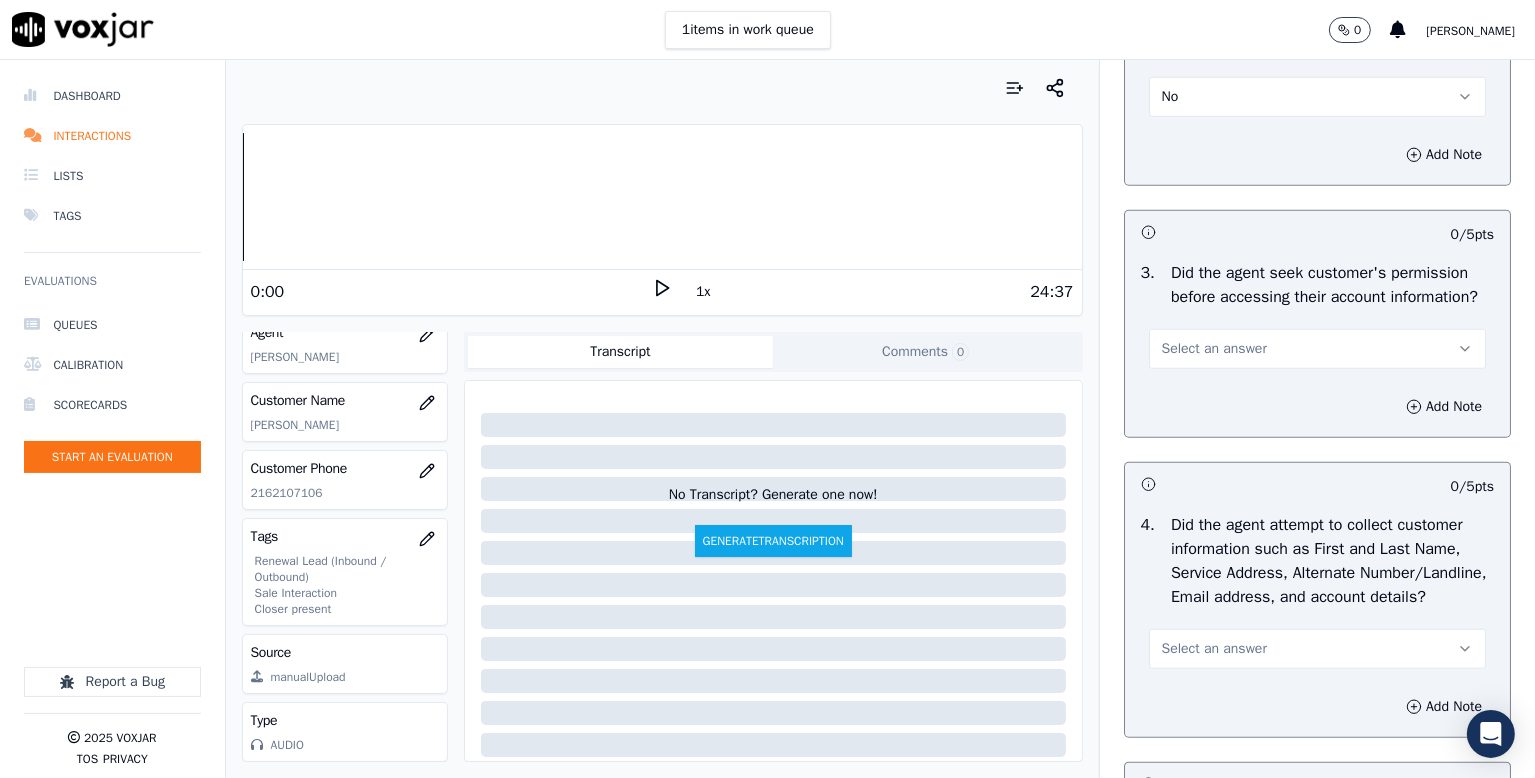 click on "Select an answer" at bounding box center [1317, 347] 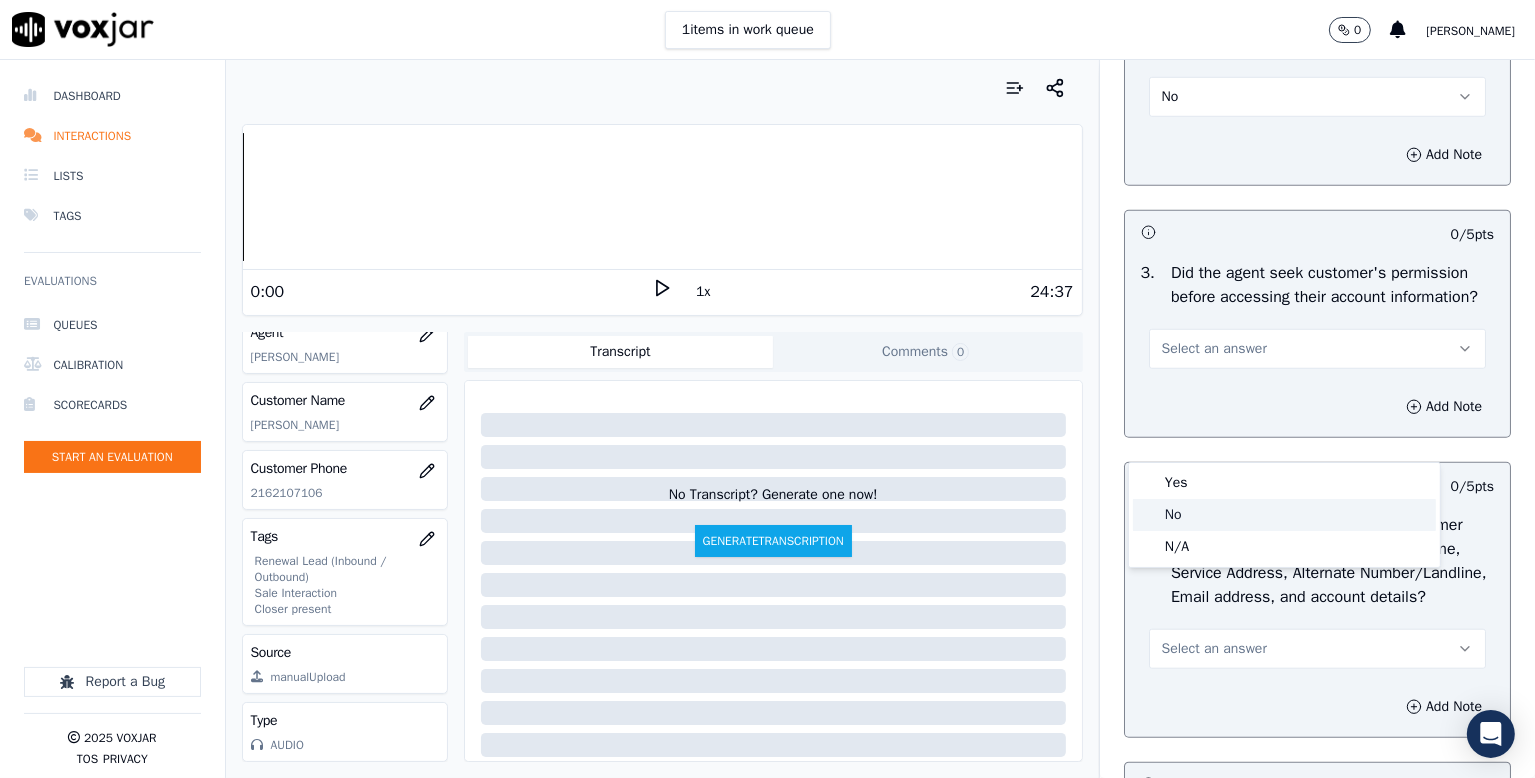 click on "No" 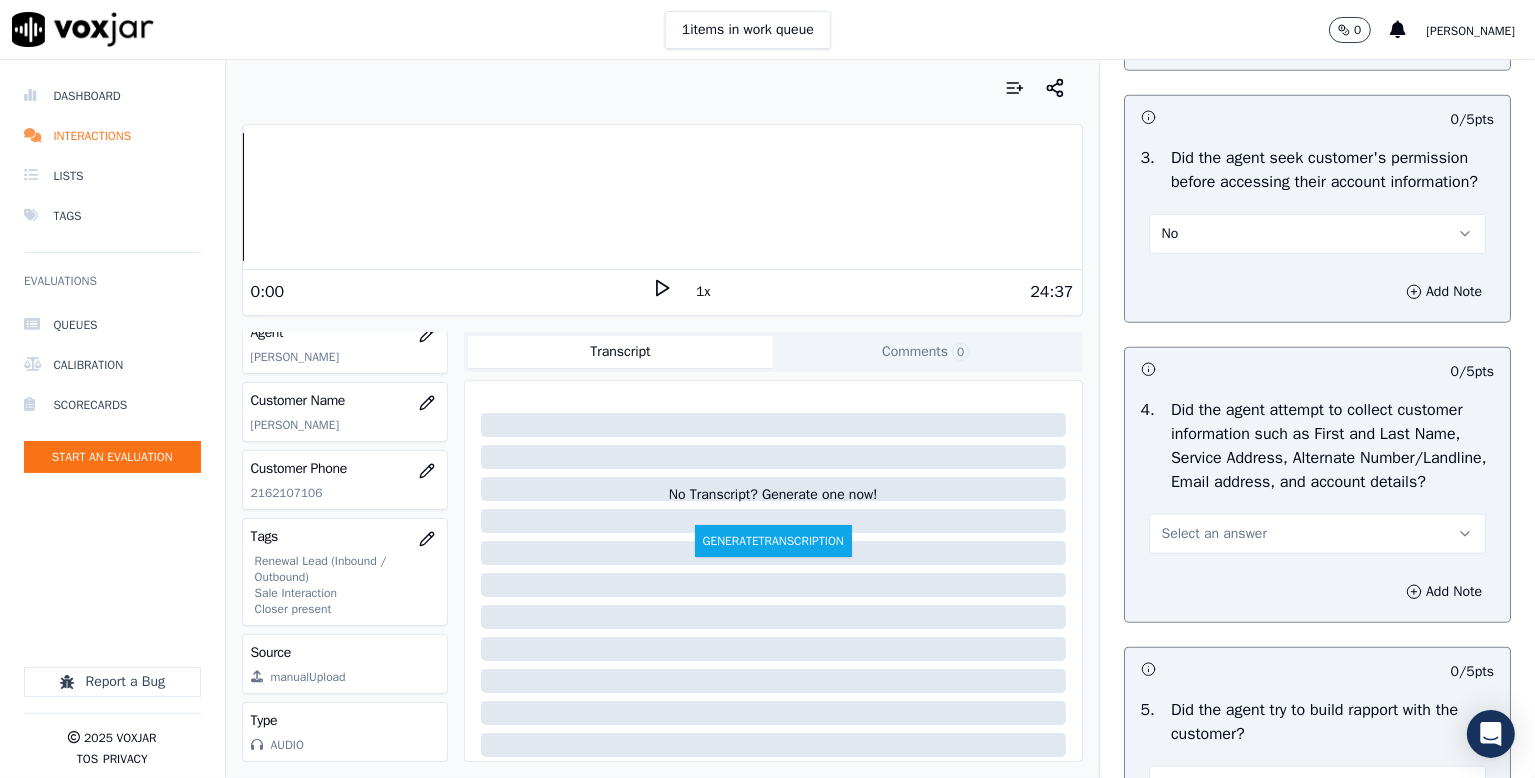 scroll, scrollTop: 2000, scrollLeft: 0, axis: vertical 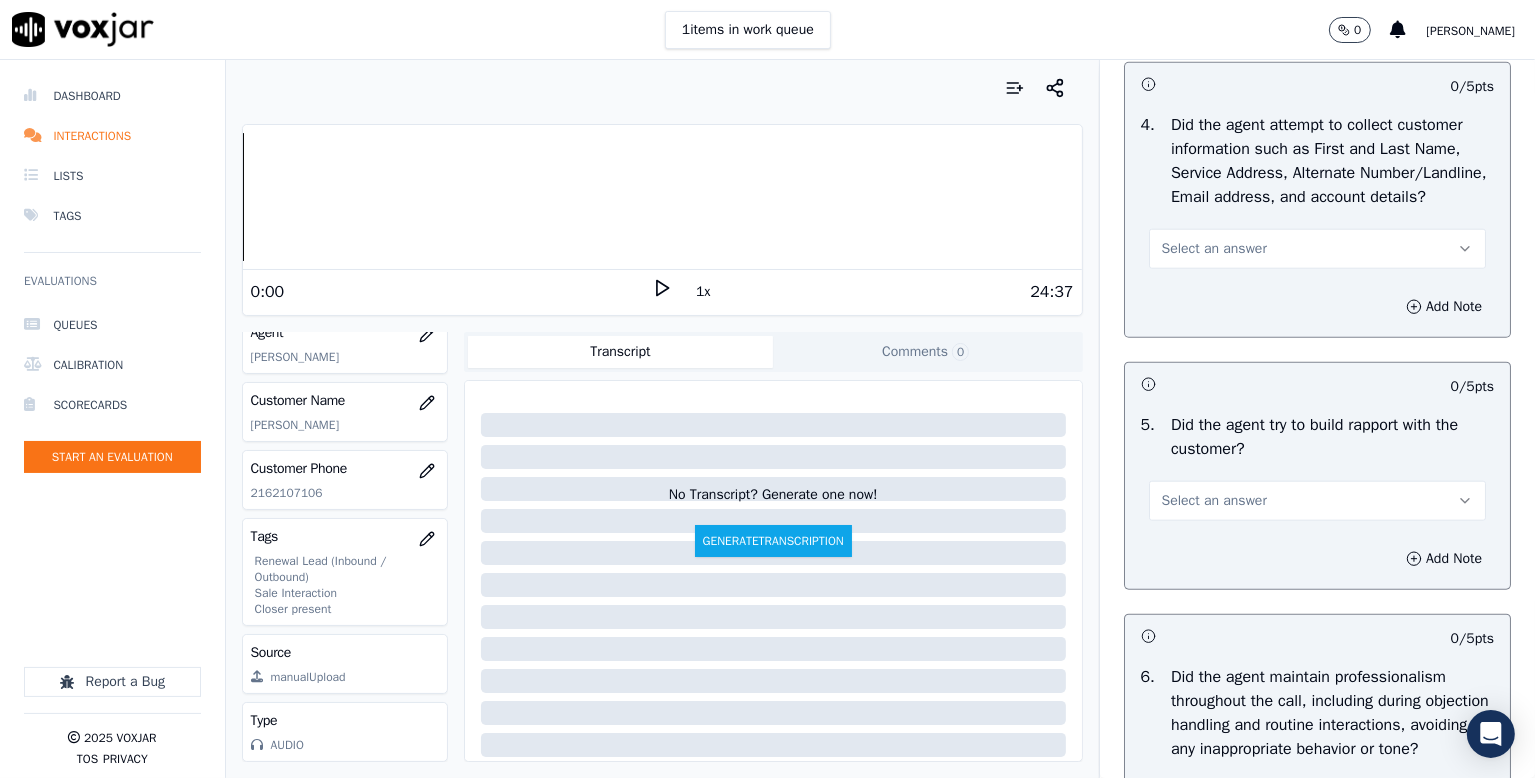 click on "Select an answer" at bounding box center [1214, 249] 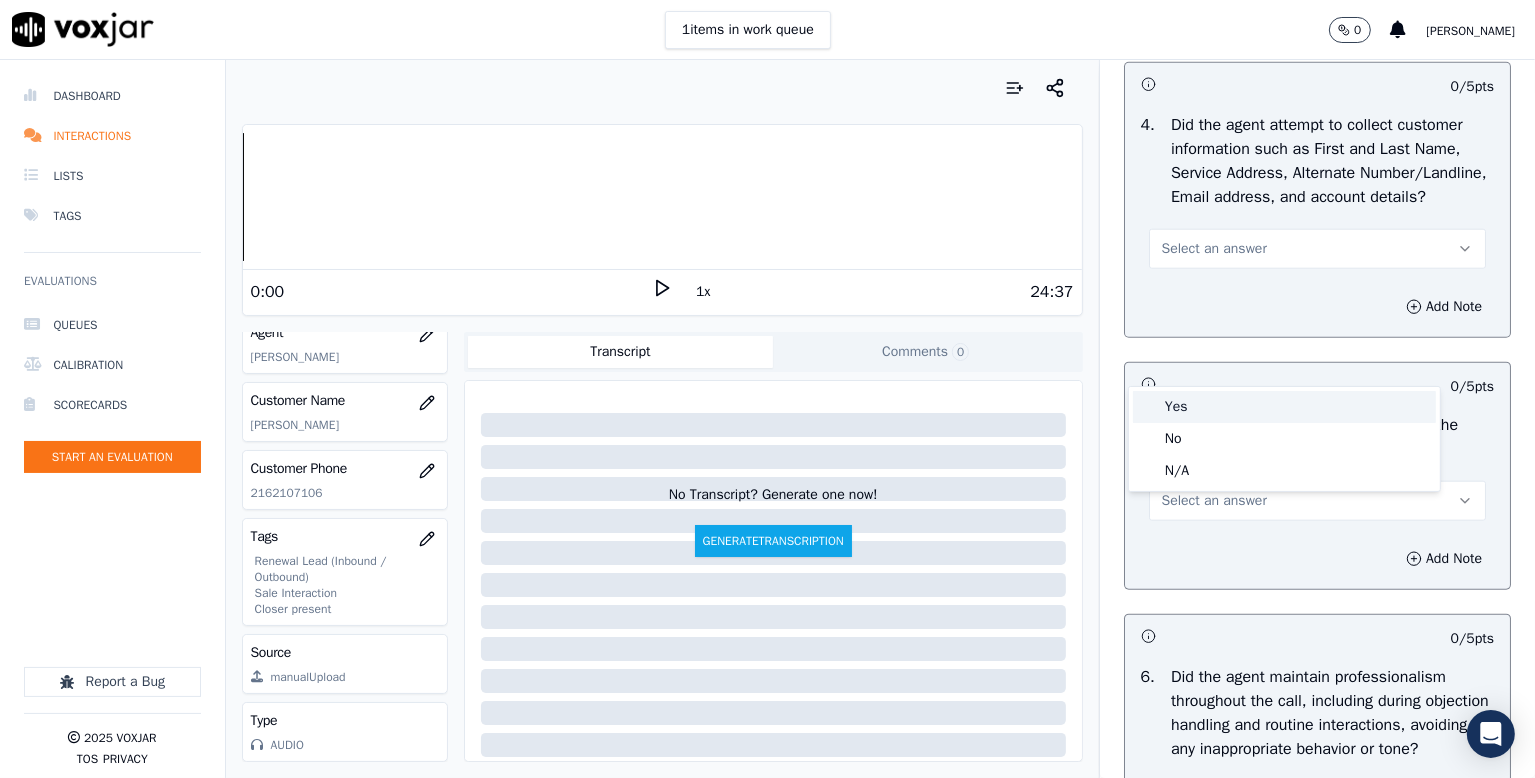 click on "Yes" at bounding box center [1284, 407] 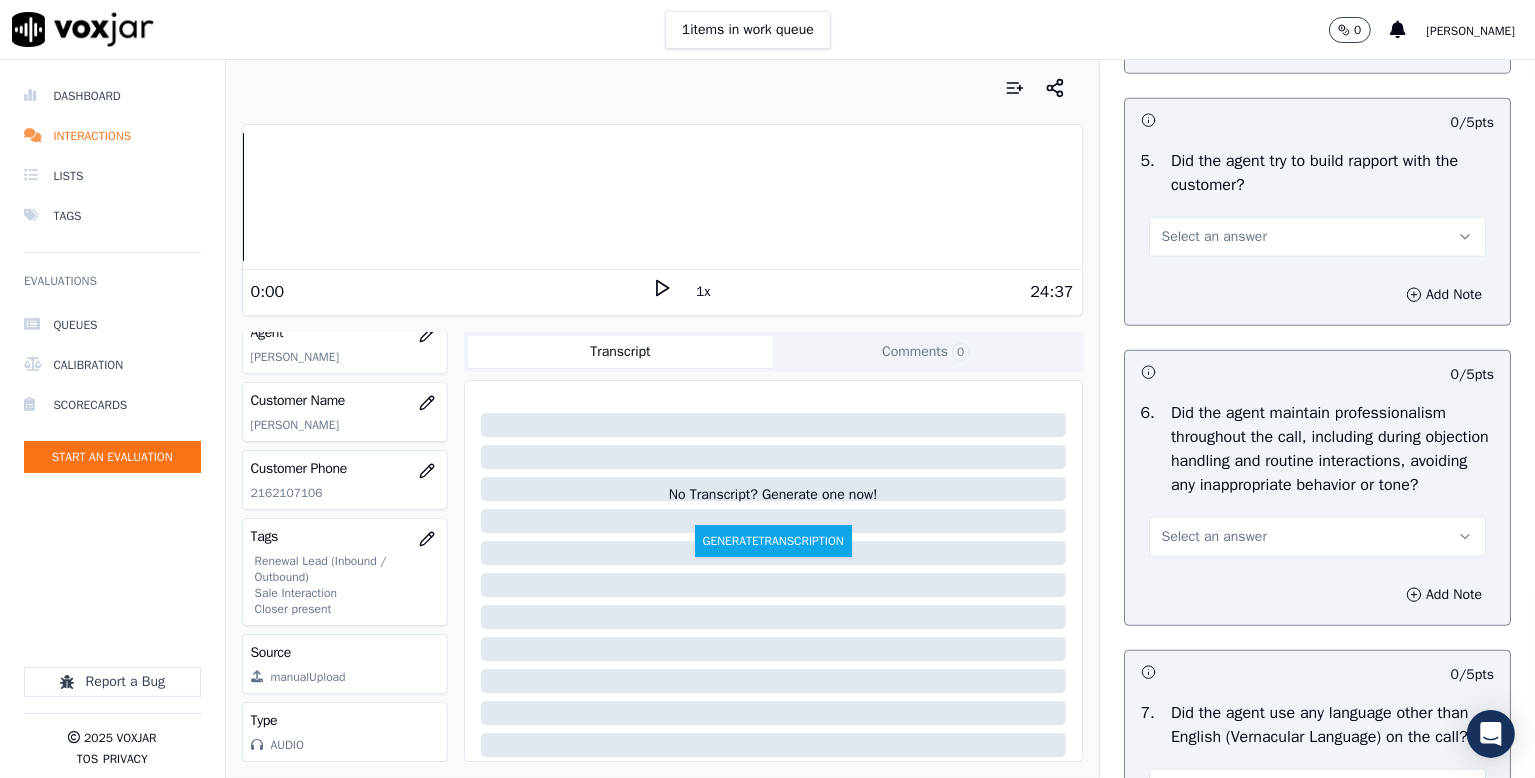 scroll, scrollTop: 2300, scrollLeft: 0, axis: vertical 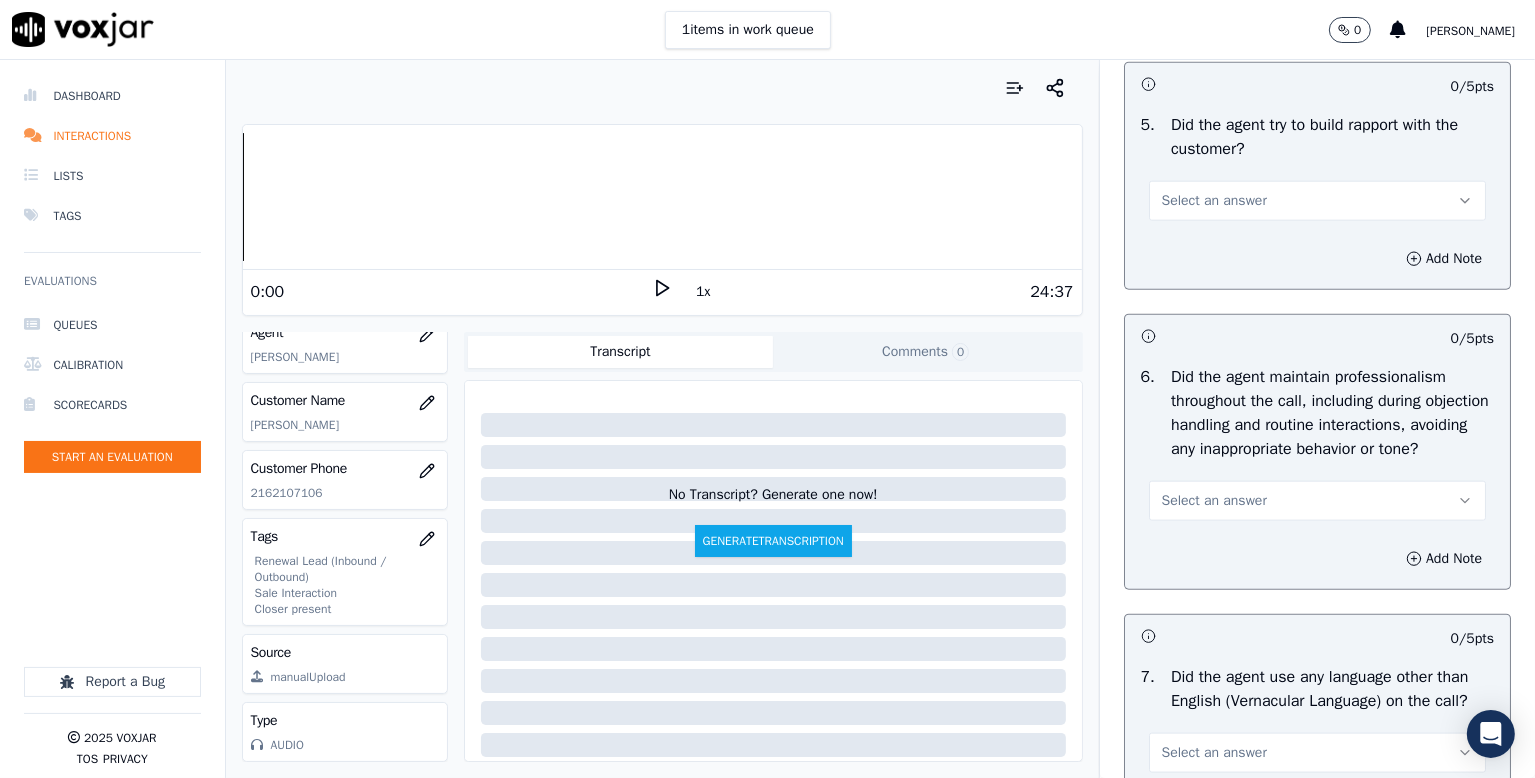 click on "Select an answer" at bounding box center [1214, 201] 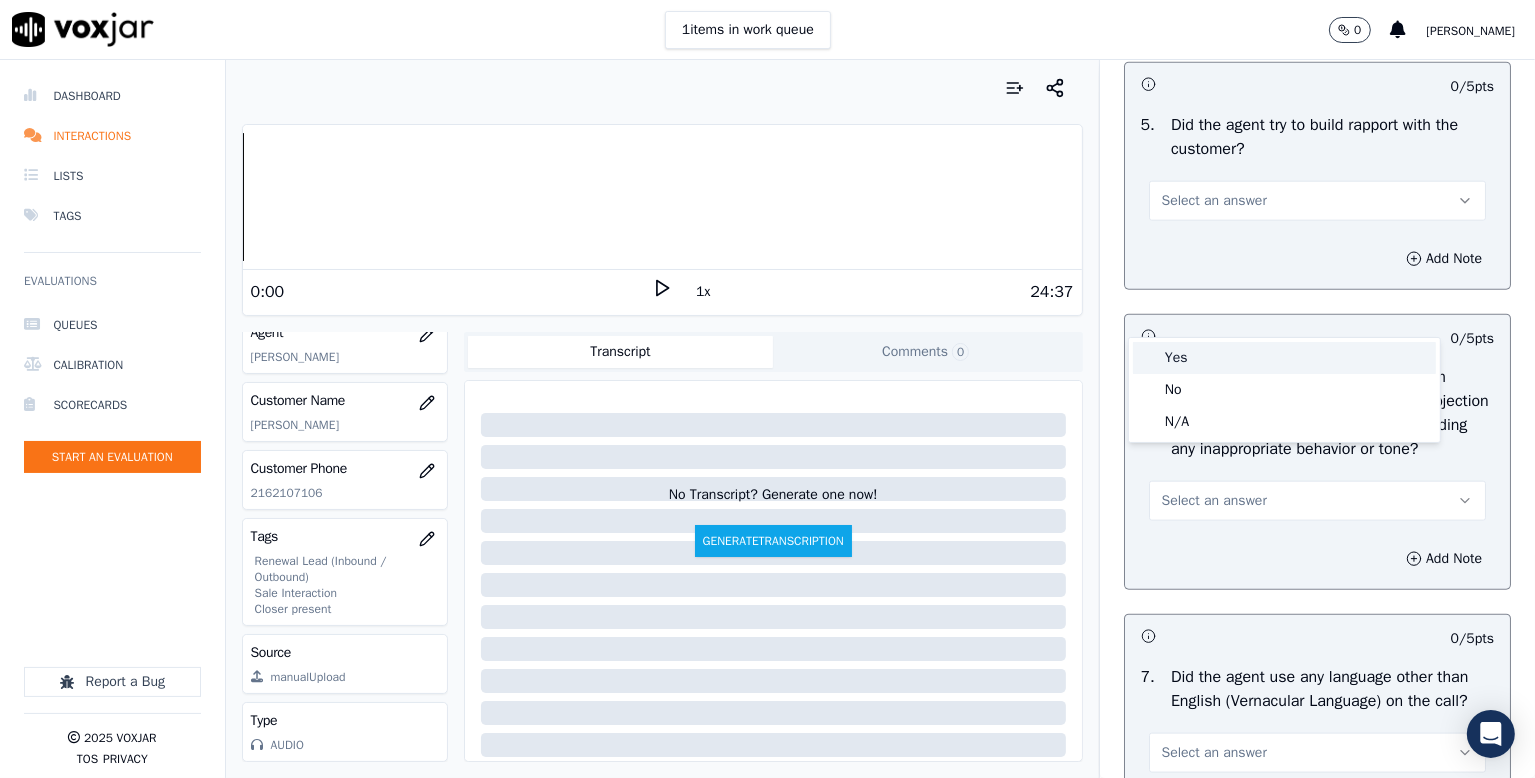 click on "Yes" at bounding box center (1284, 358) 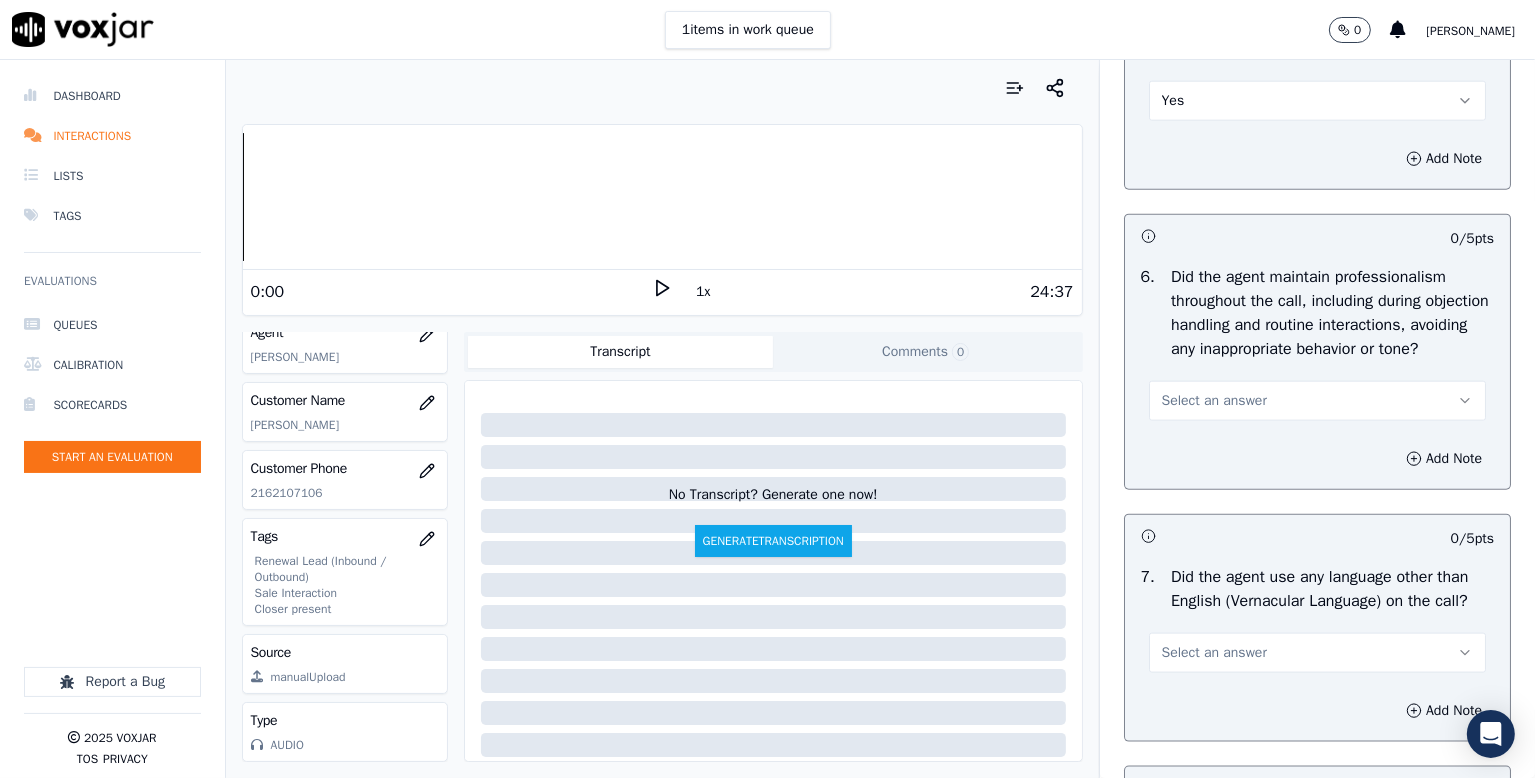 scroll, scrollTop: 2600, scrollLeft: 0, axis: vertical 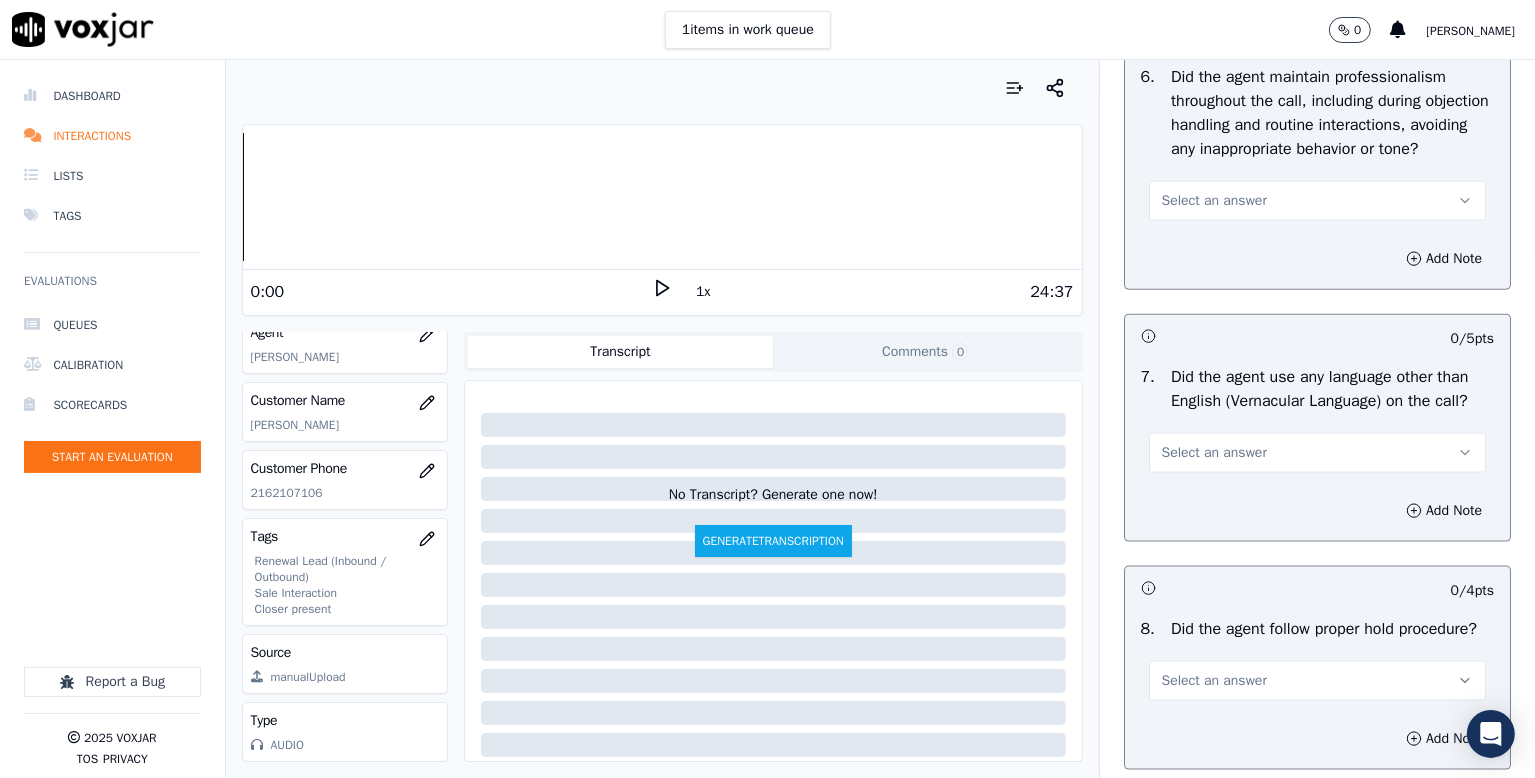 drag, startPoint x: 1204, startPoint y: 339, endPoint x: 1204, endPoint y: 350, distance: 11 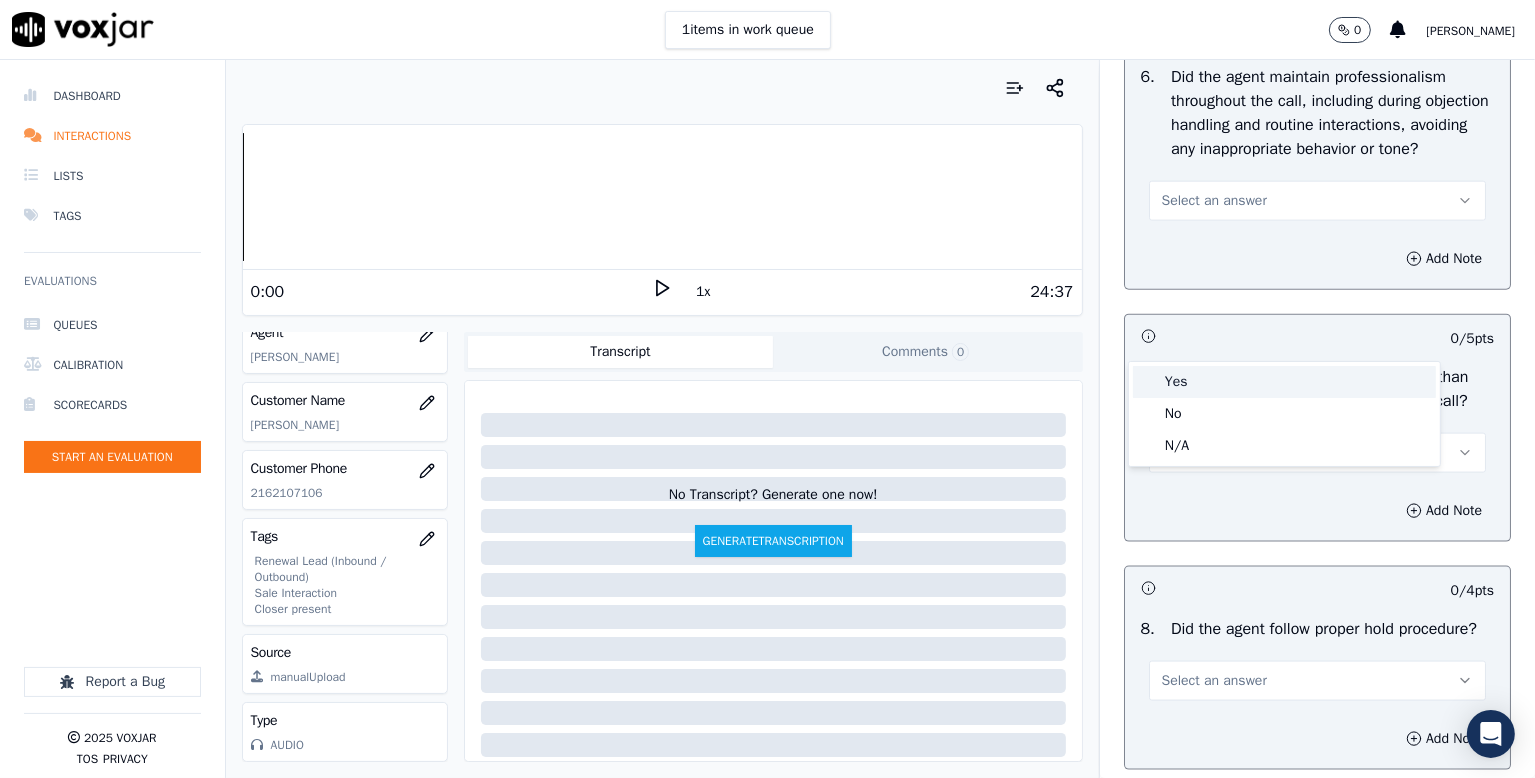 click on "Yes" at bounding box center (1284, 382) 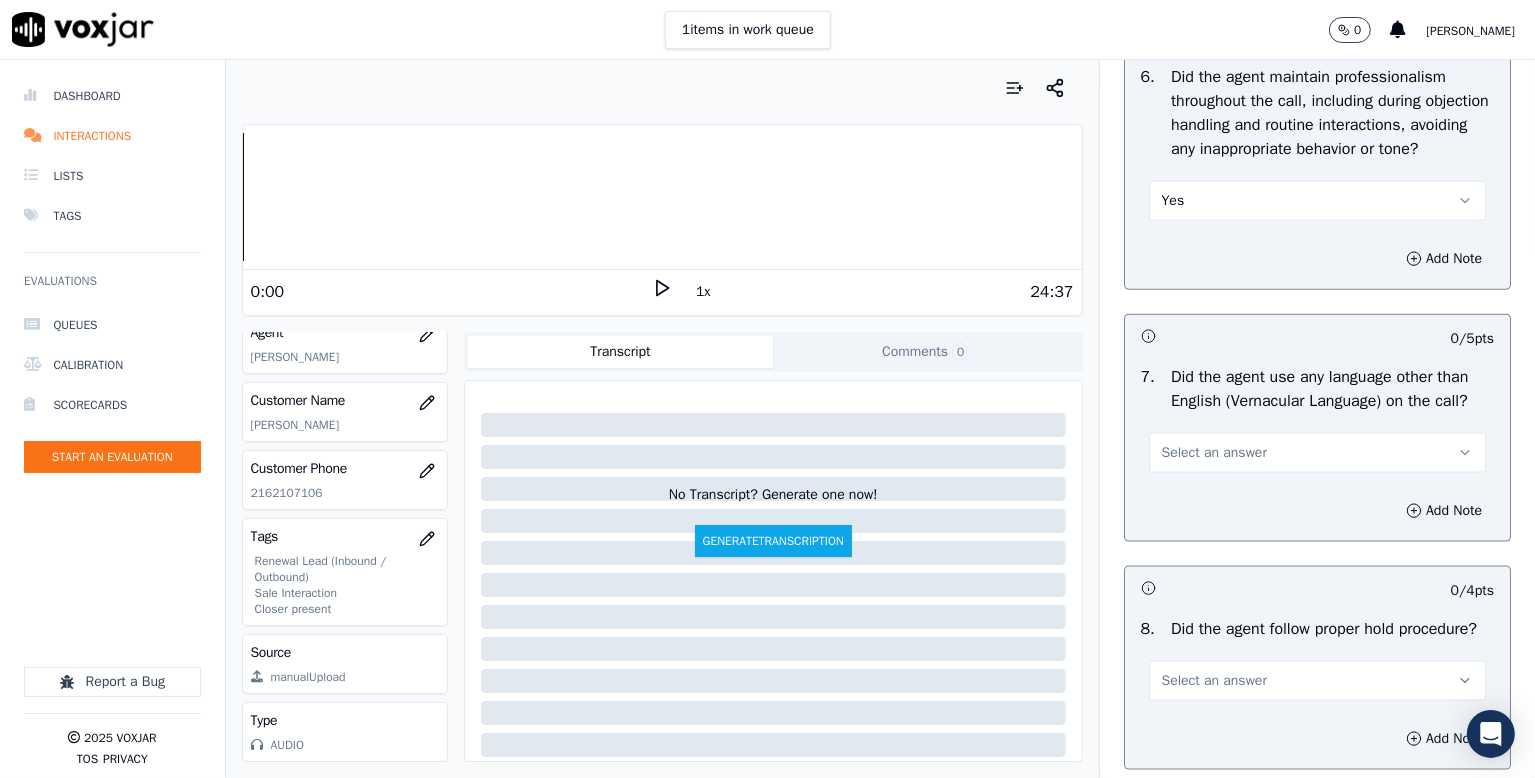 click on "Yes" at bounding box center [1317, 201] 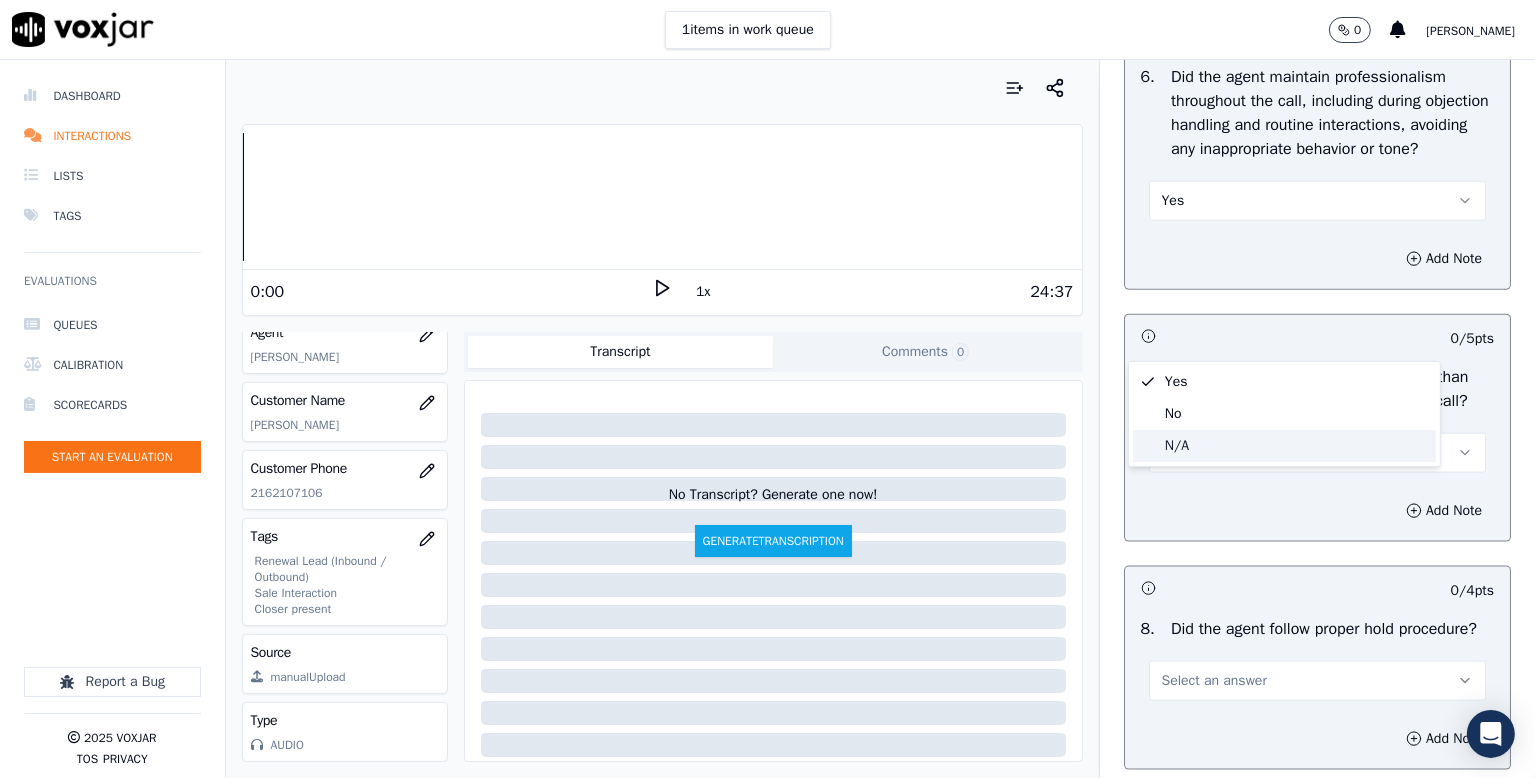 click on "N/A" 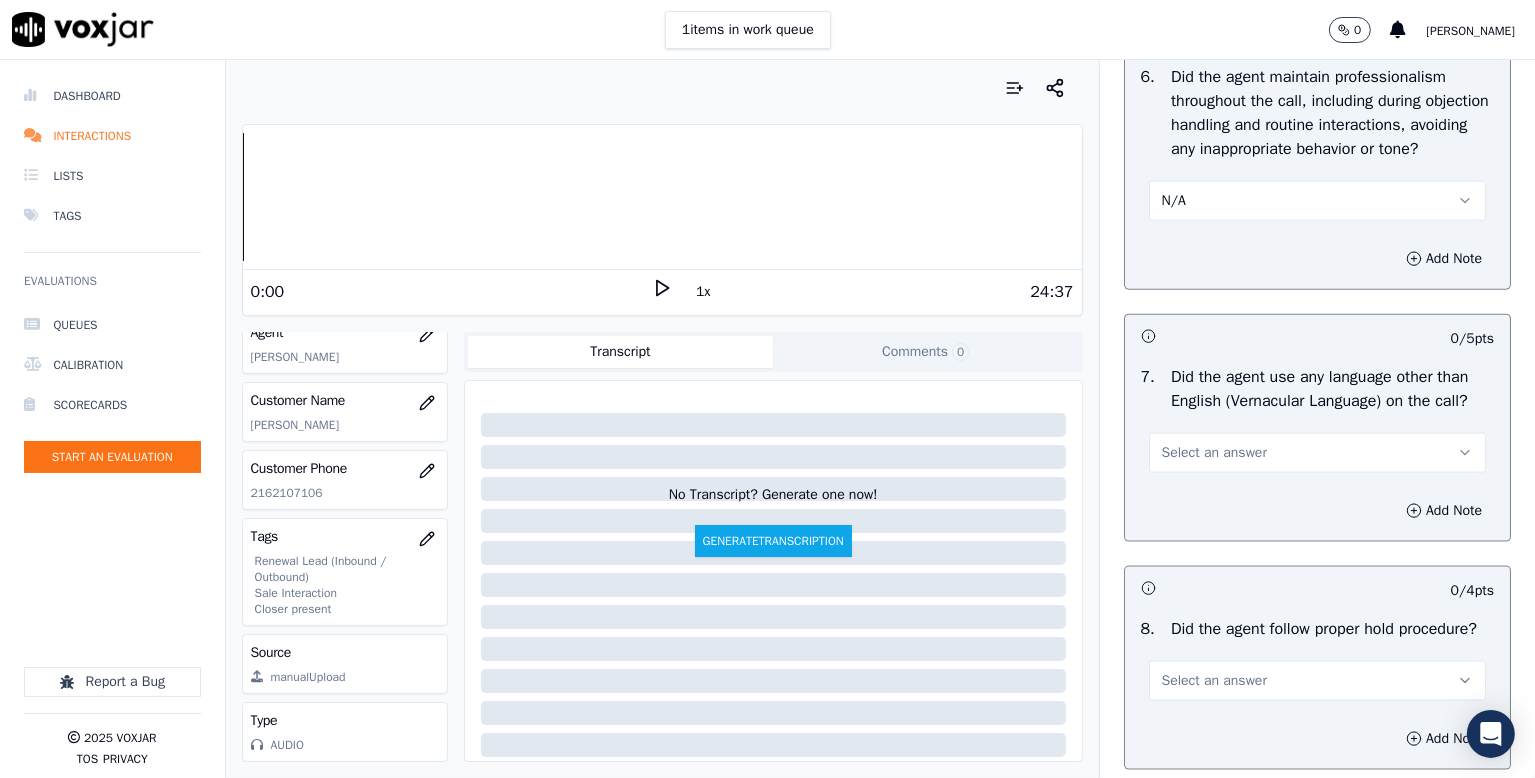 scroll, scrollTop: 2900, scrollLeft: 0, axis: vertical 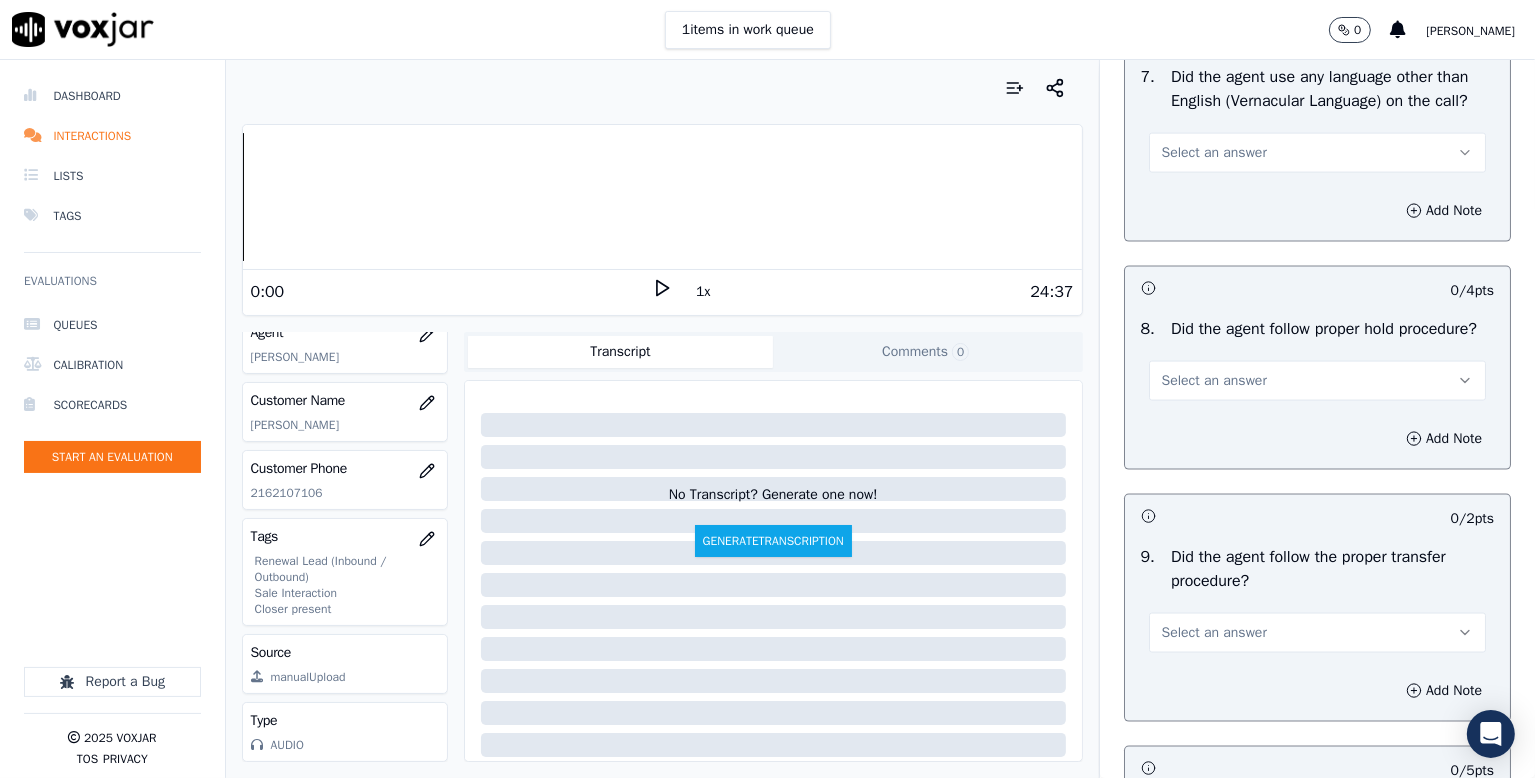 drag, startPoint x: 1193, startPoint y: 309, endPoint x: 1188, endPoint y: 324, distance: 15.811388 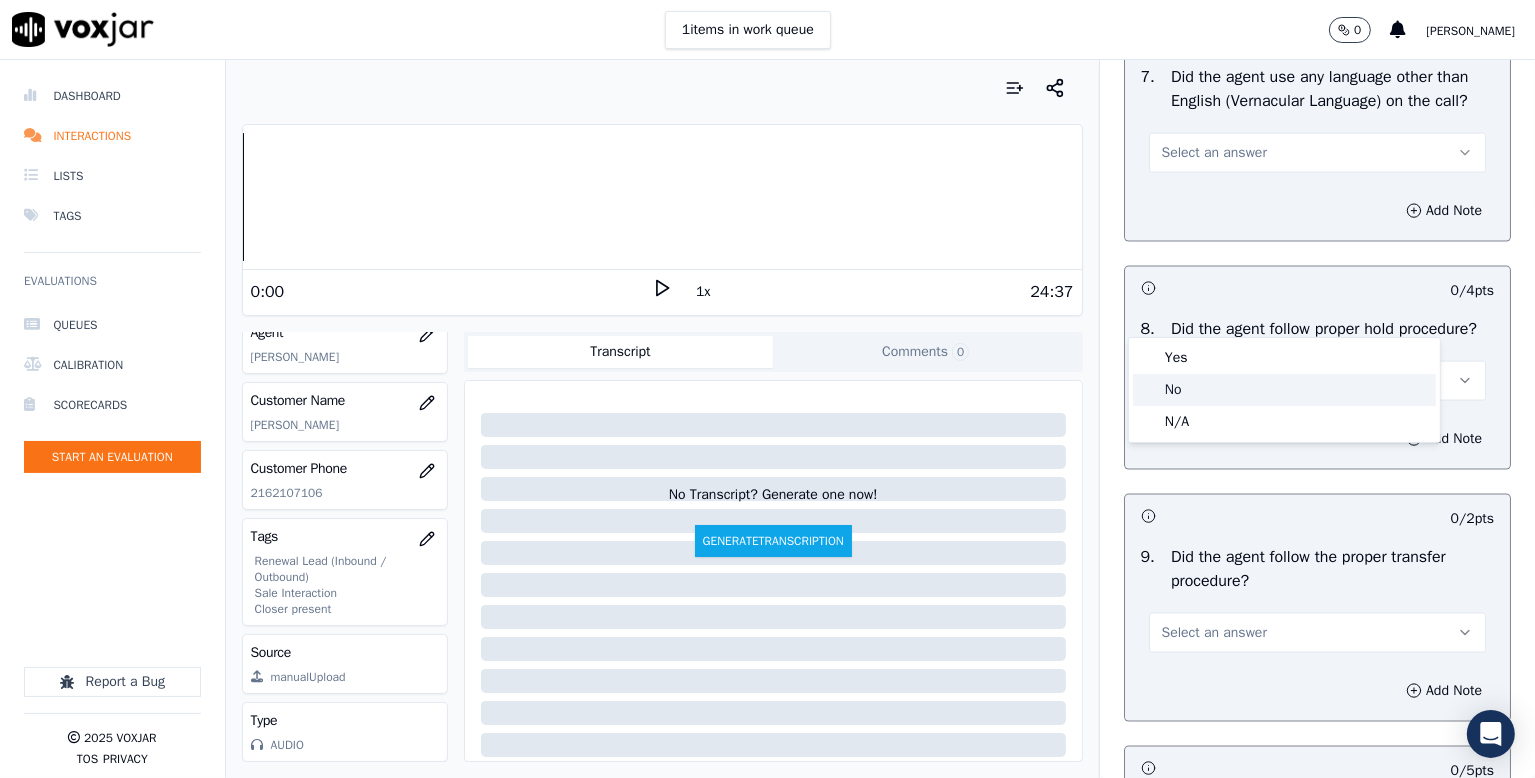 click on "No" 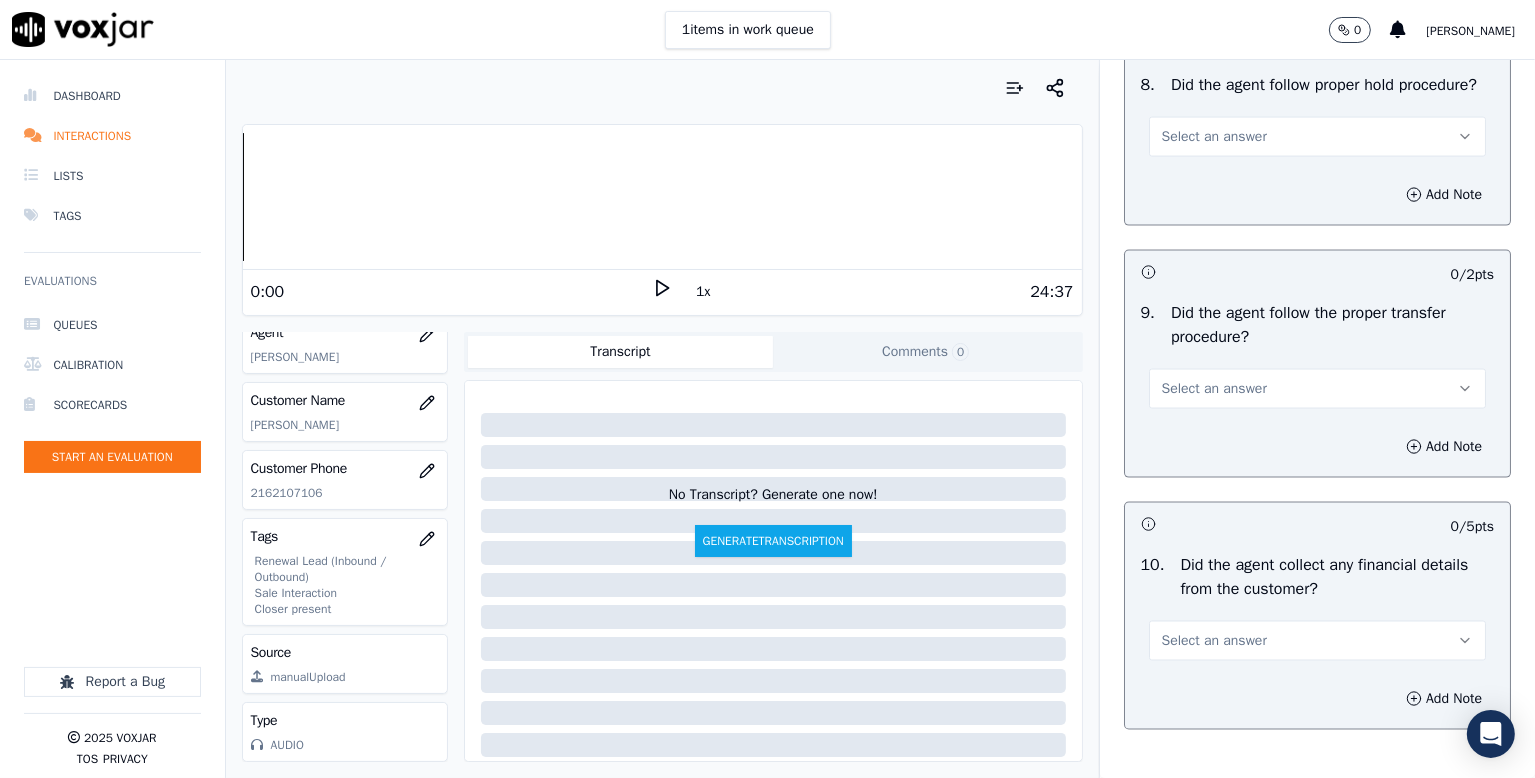 scroll, scrollTop: 3200, scrollLeft: 0, axis: vertical 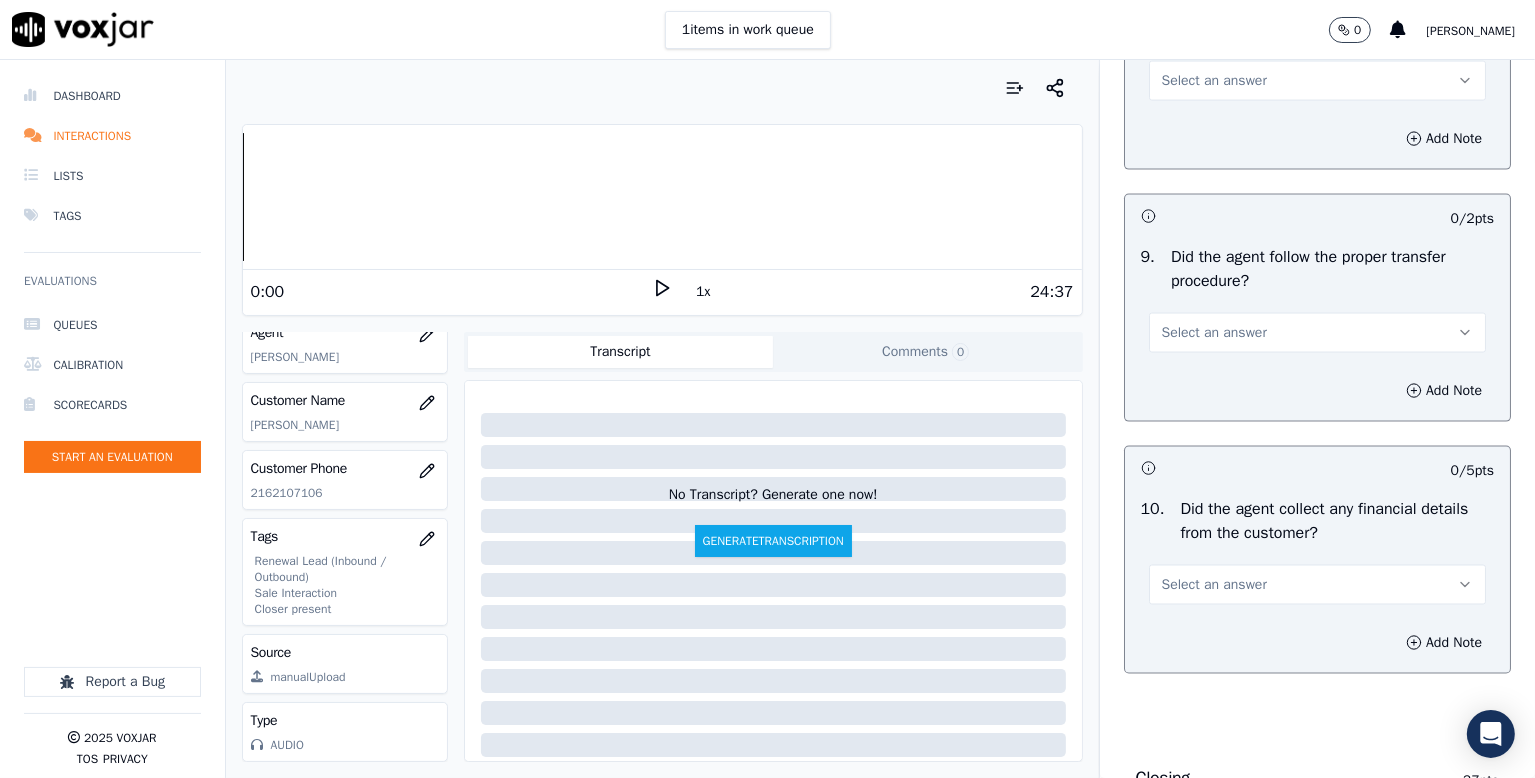 drag, startPoint x: 1192, startPoint y: 261, endPoint x: 1190, endPoint y: 279, distance: 18.110771 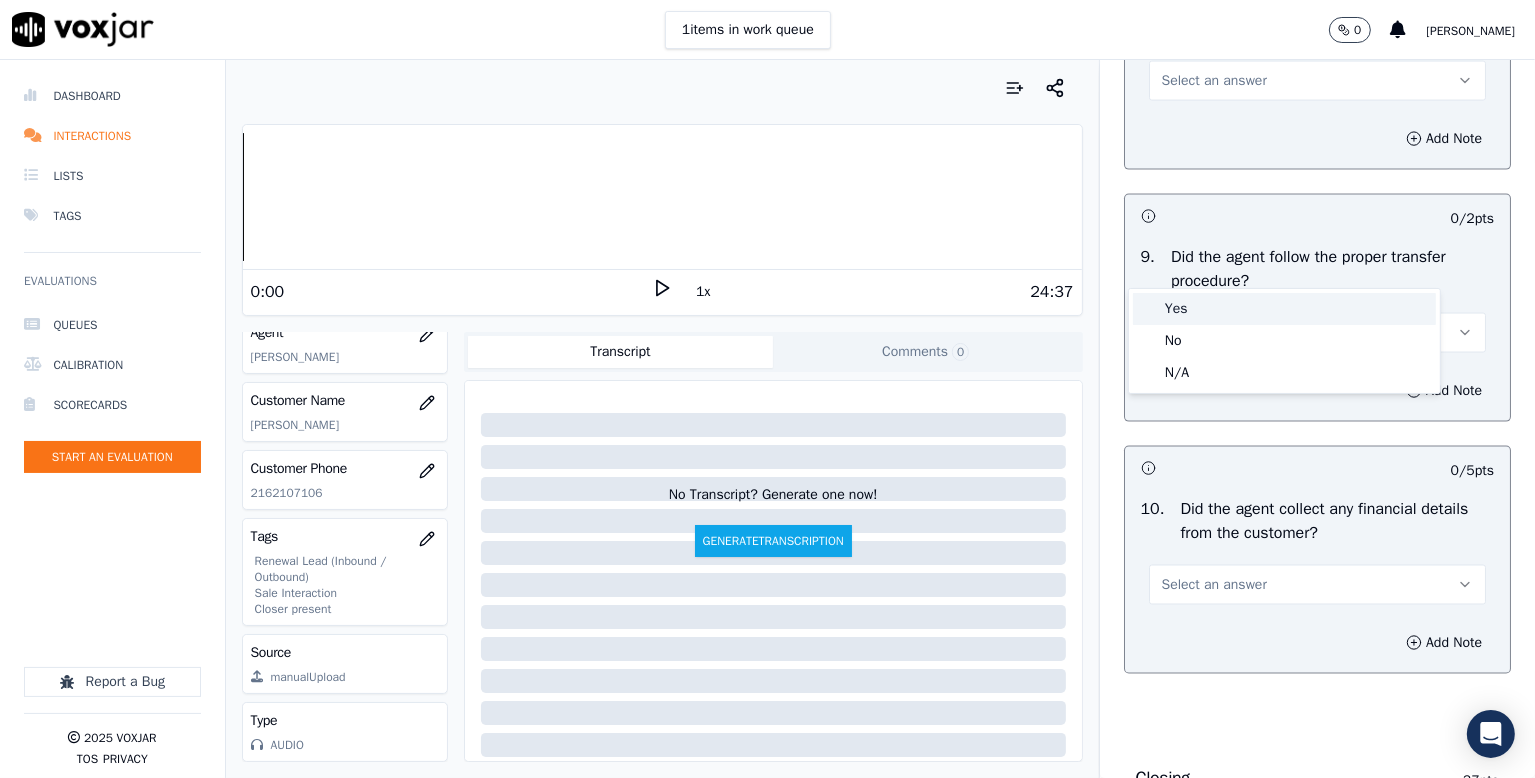click on "Yes" at bounding box center [1284, 309] 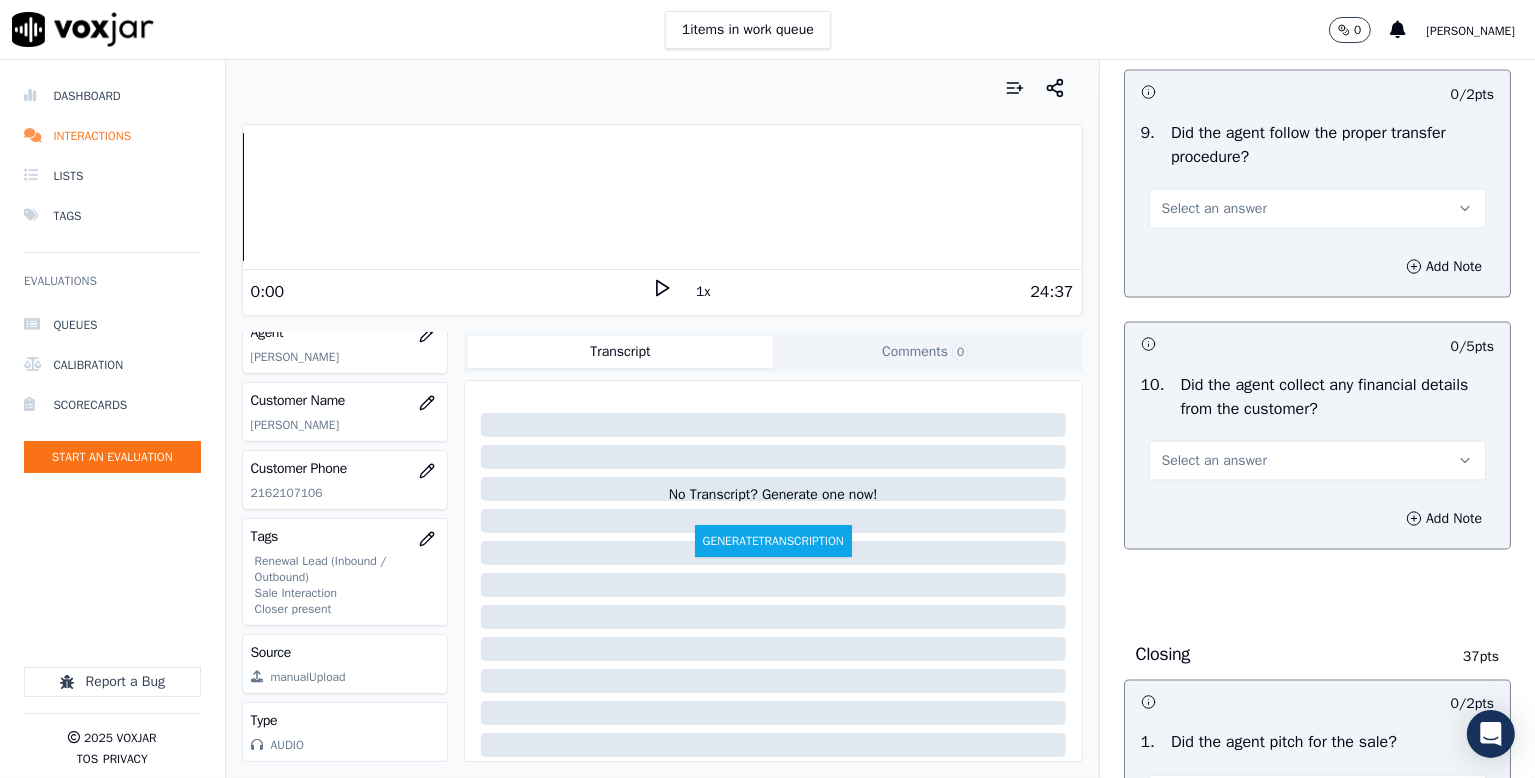scroll, scrollTop: 3400, scrollLeft: 0, axis: vertical 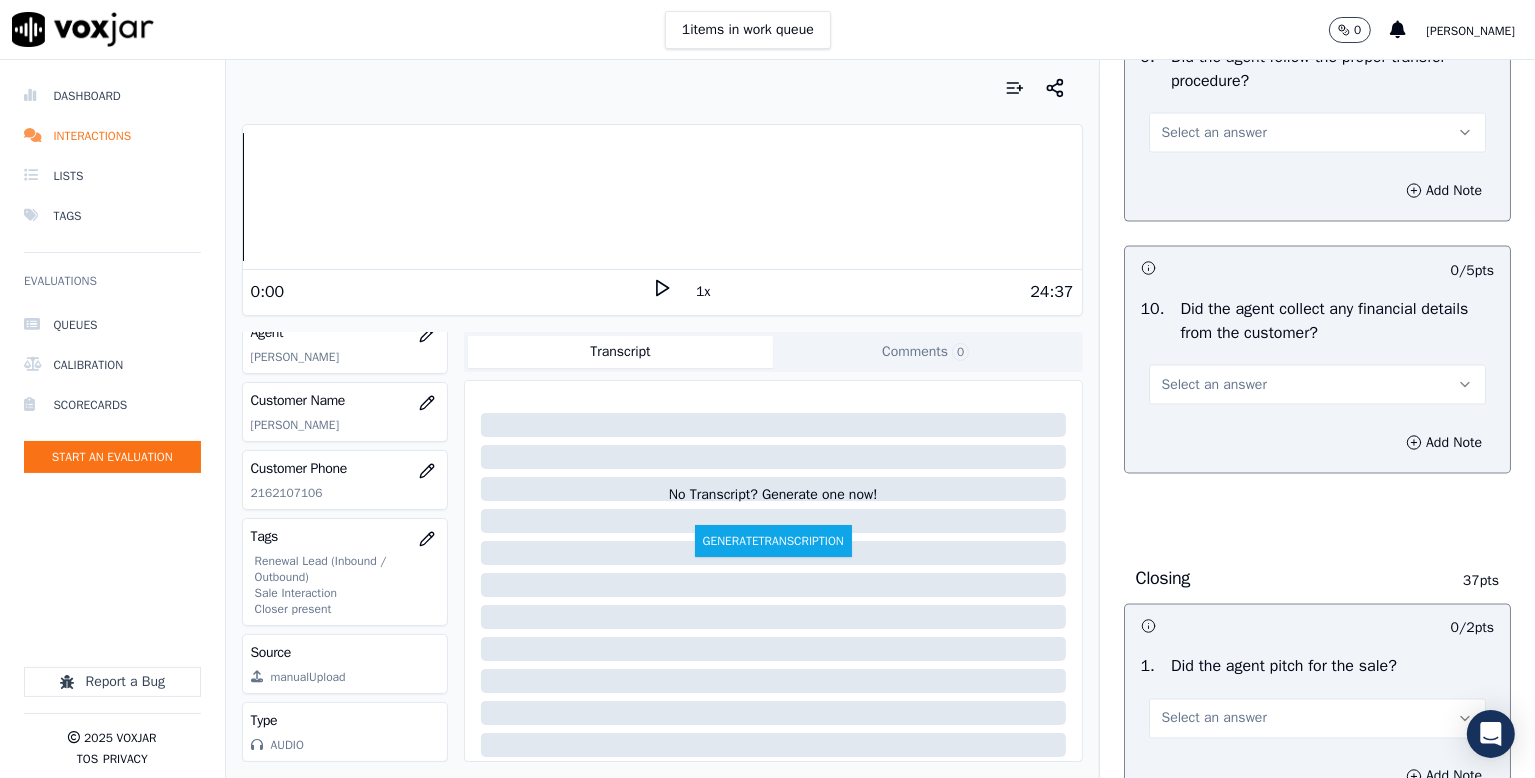 drag, startPoint x: 1187, startPoint y: 313, endPoint x: 1189, endPoint y: 329, distance: 16.124516 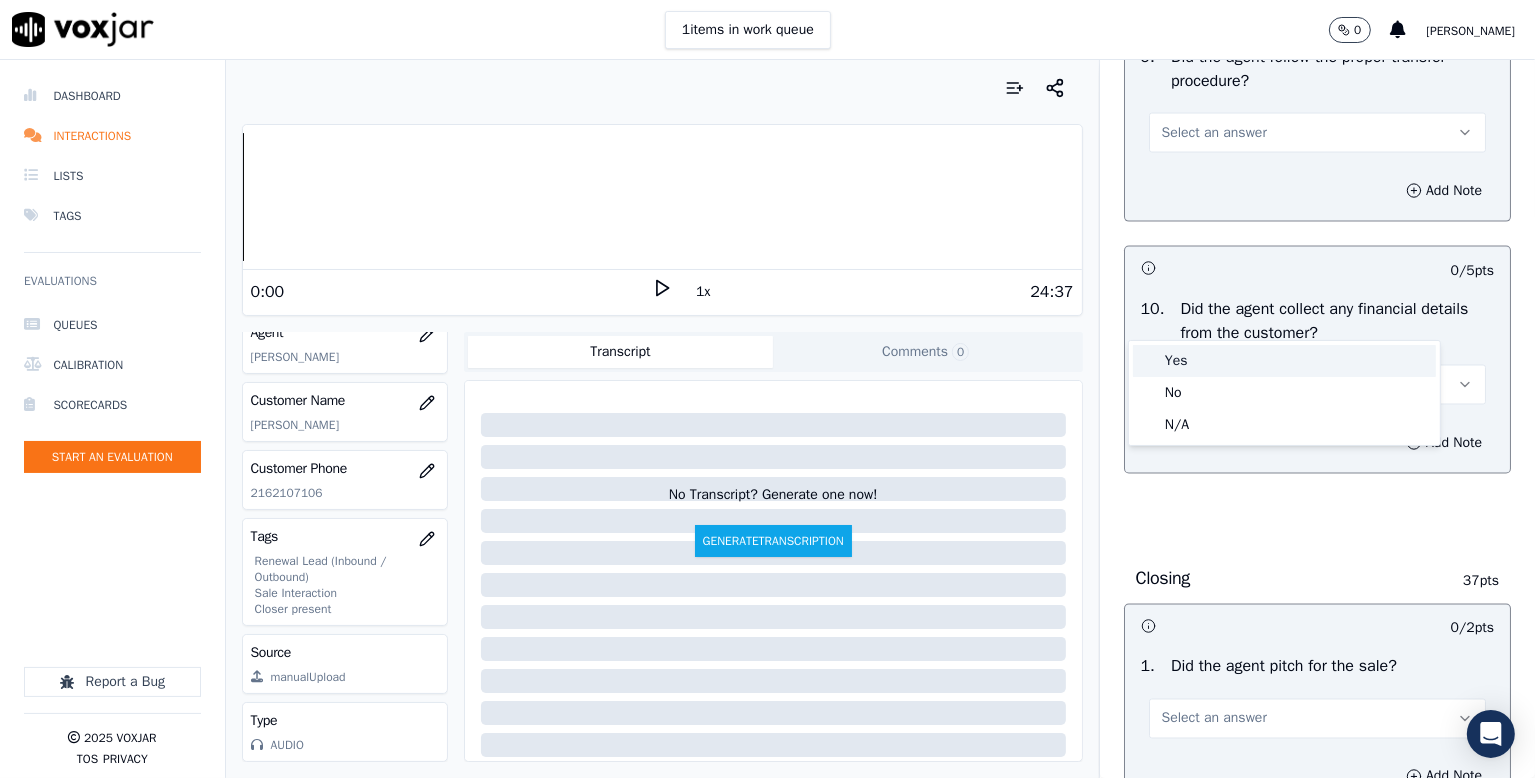 drag, startPoint x: 1176, startPoint y: 365, endPoint x: 1208, endPoint y: 352, distance: 34.539833 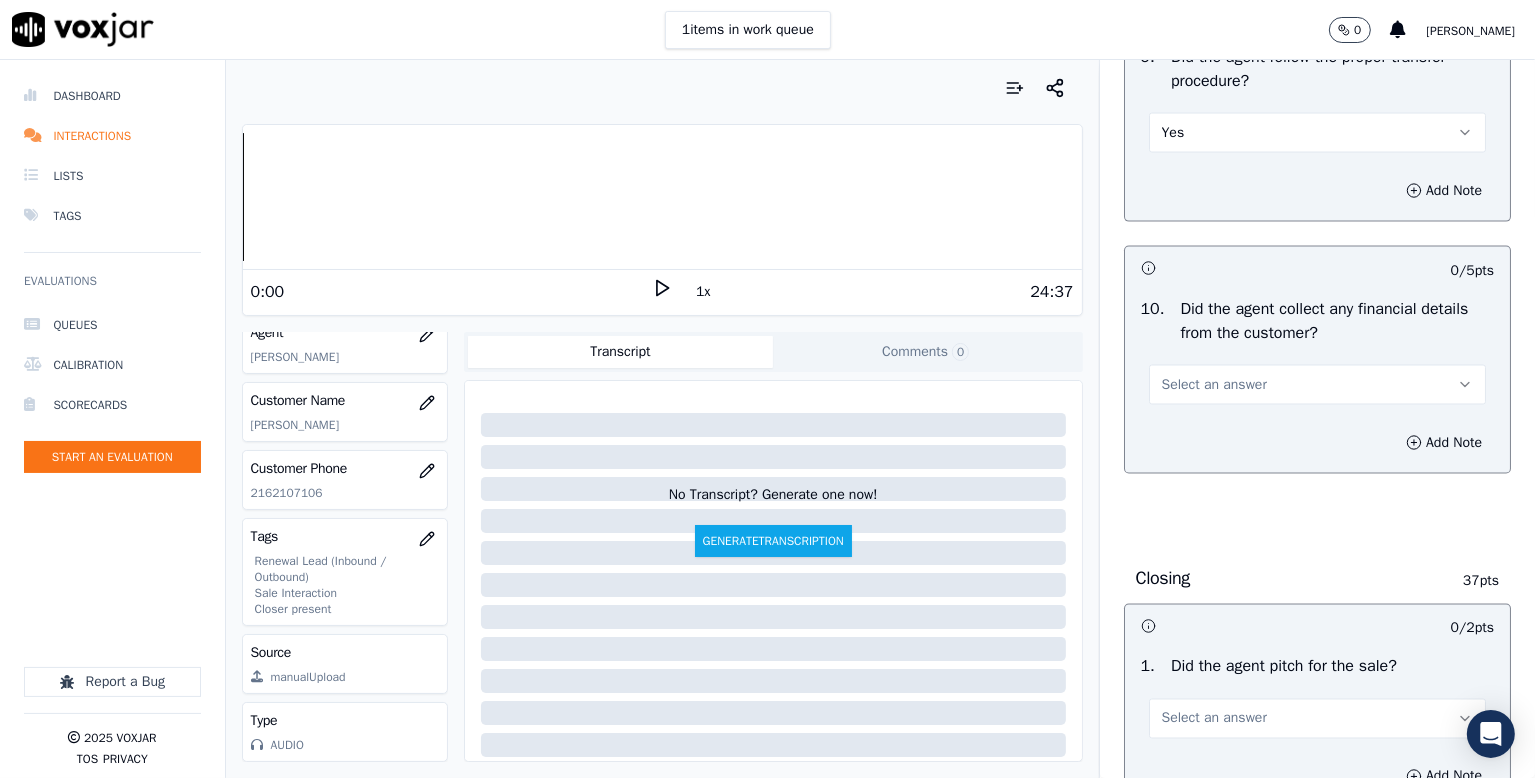 scroll, scrollTop: 3600, scrollLeft: 0, axis: vertical 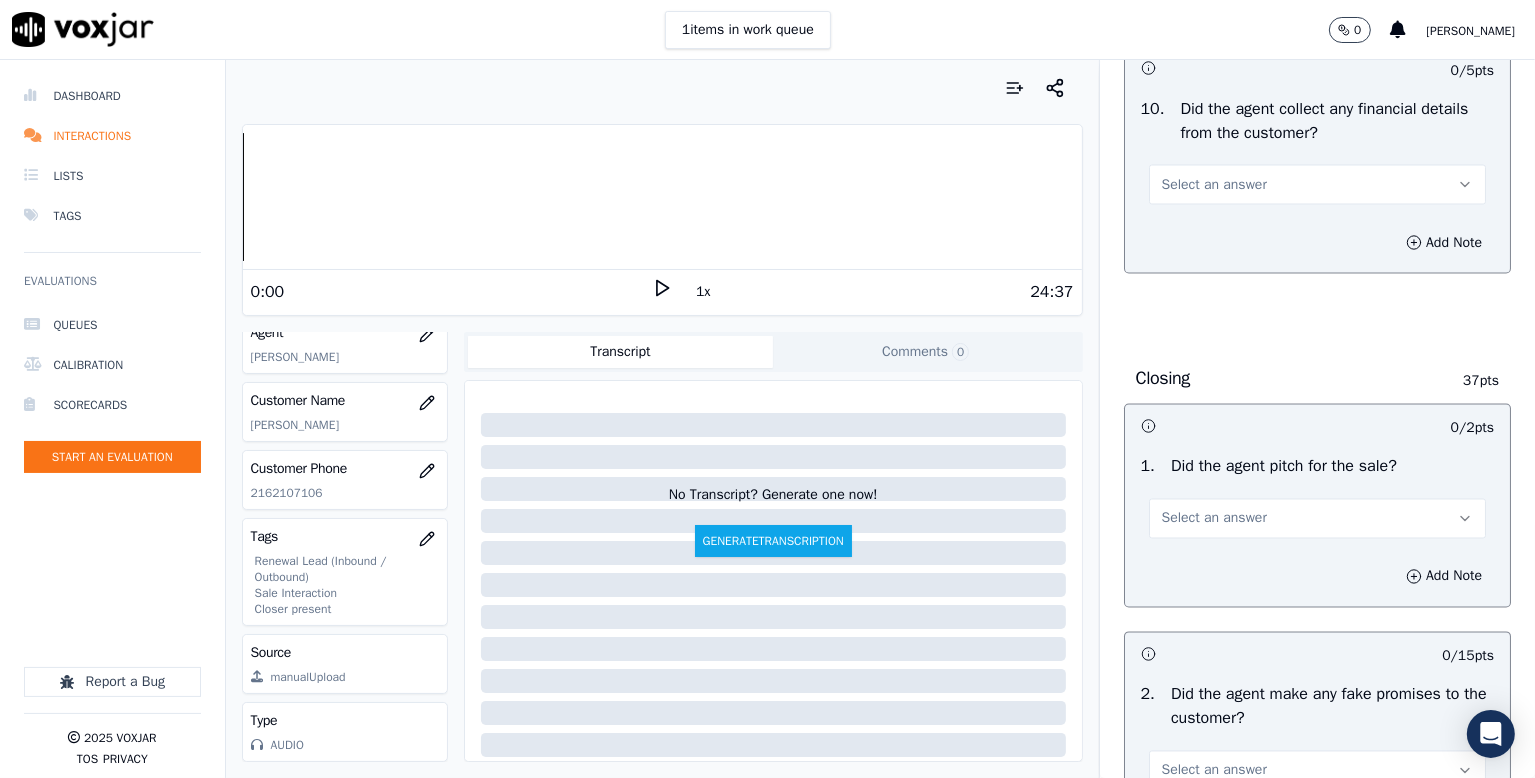 click on "Select an answer" at bounding box center [1214, 185] 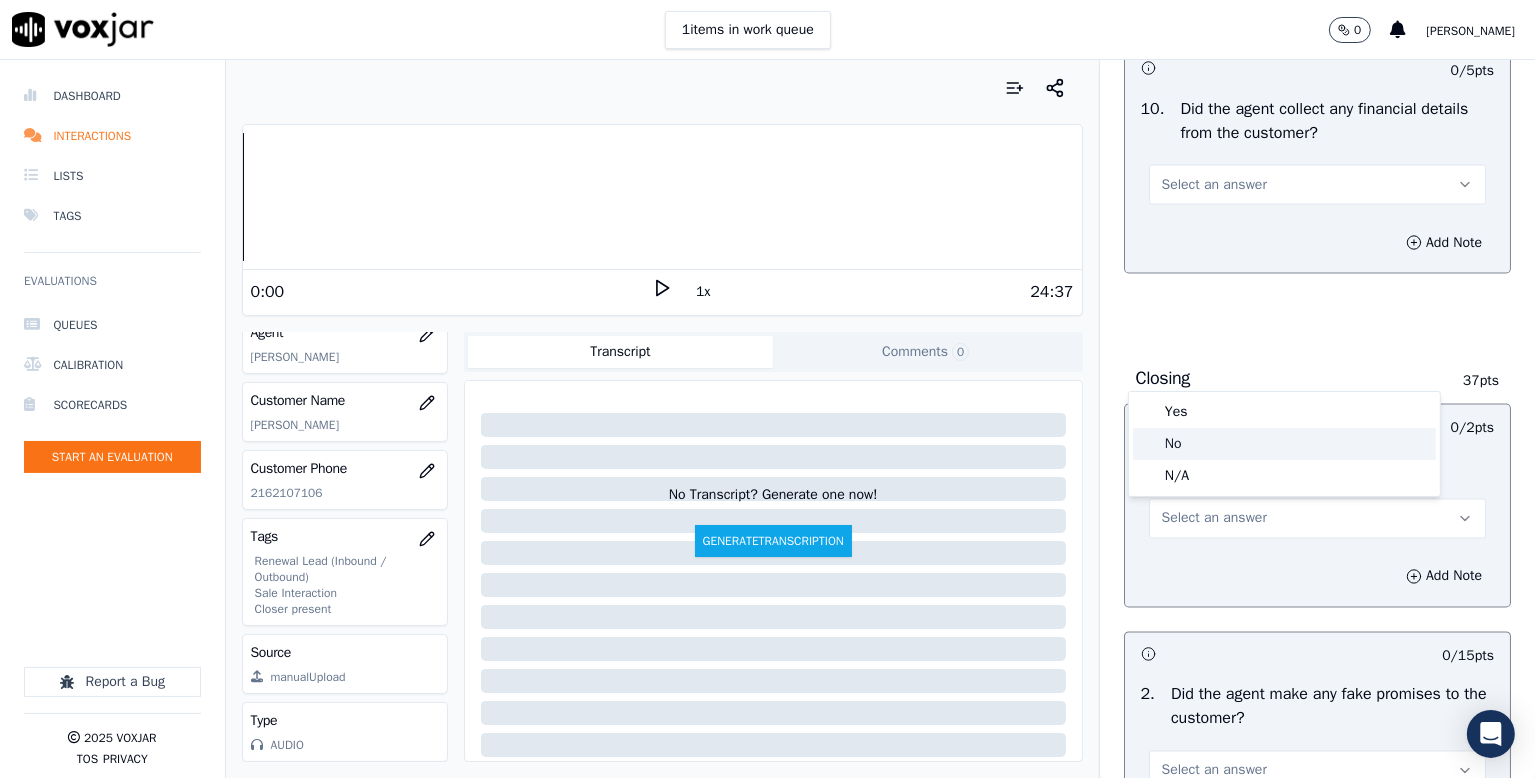 click on "No" 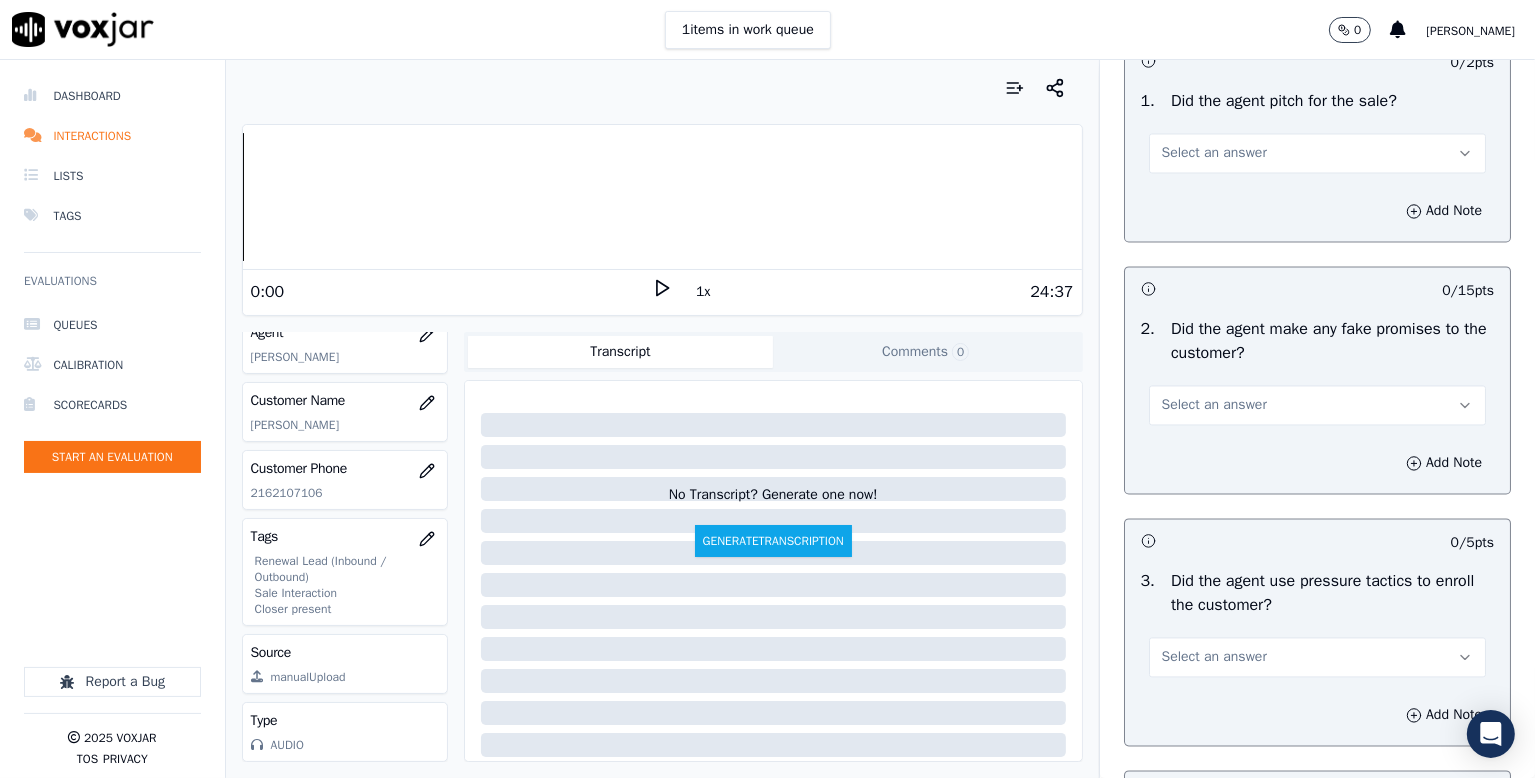 scroll, scrollTop: 4000, scrollLeft: 0, axis: vertical 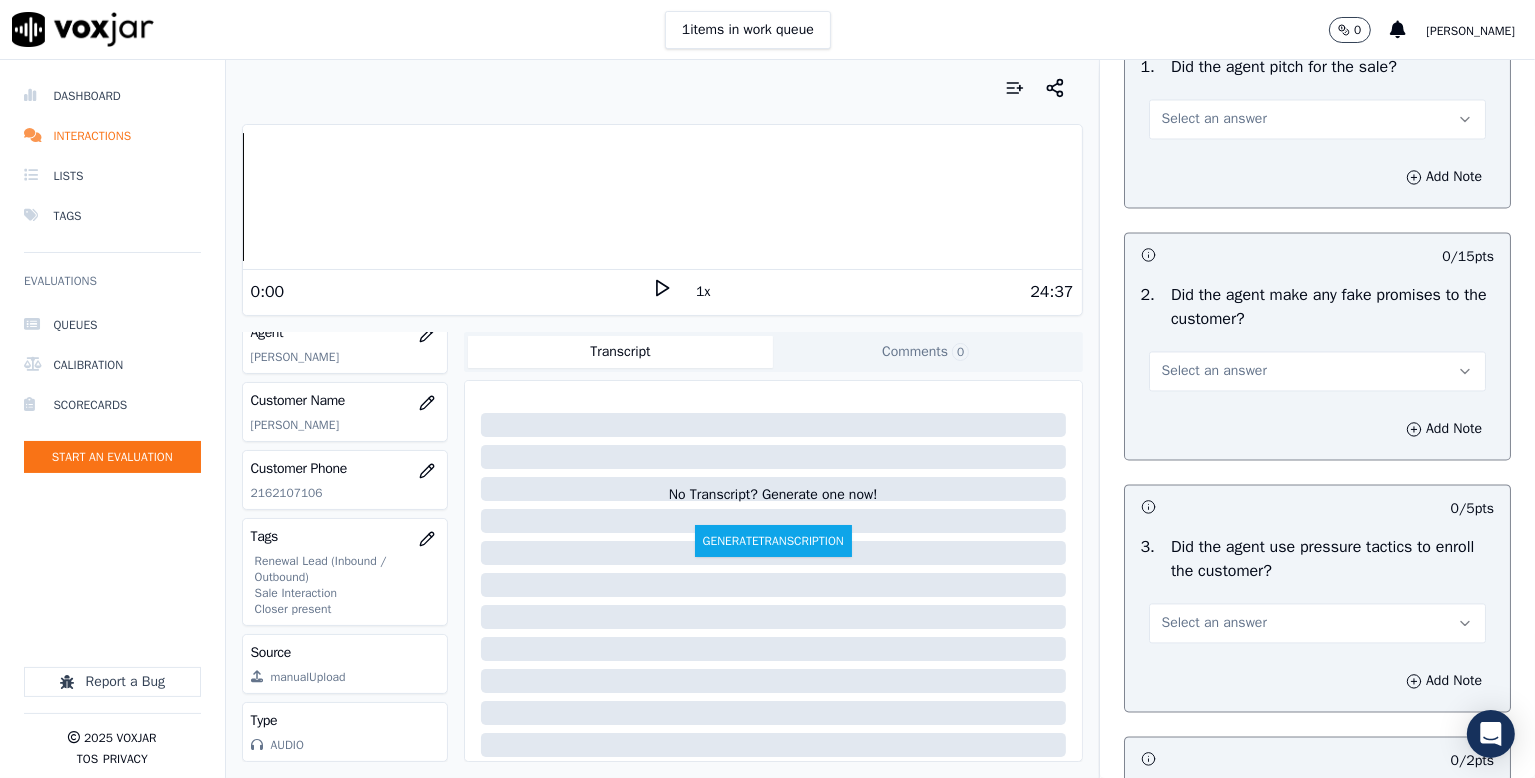 click on "Select an answer" at bounding box center [1214, 119] 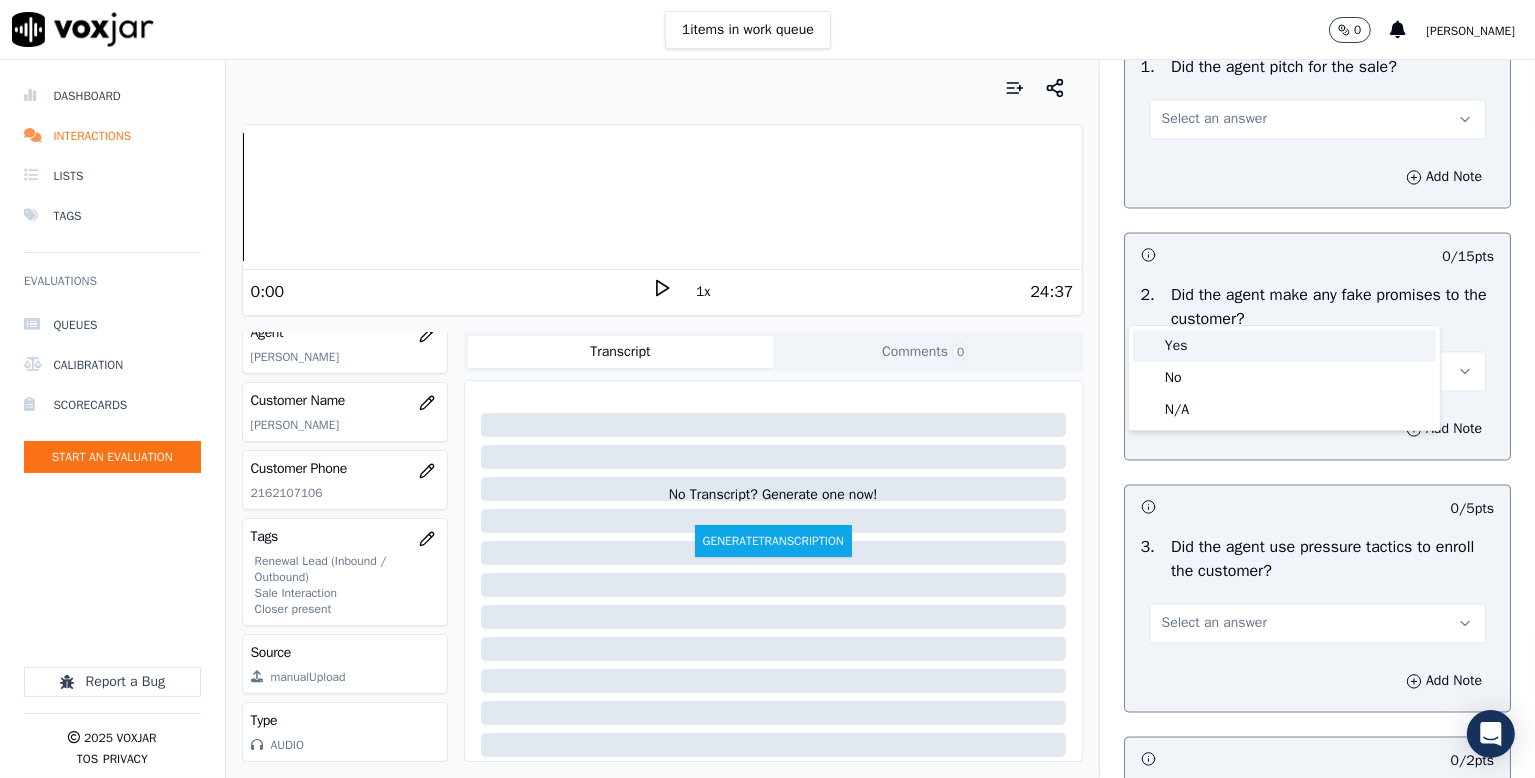 drag, startPoint x: 1181, startPoint y: 345, endPoint x: 1193, endPoint y: 343, distance: 12.165525 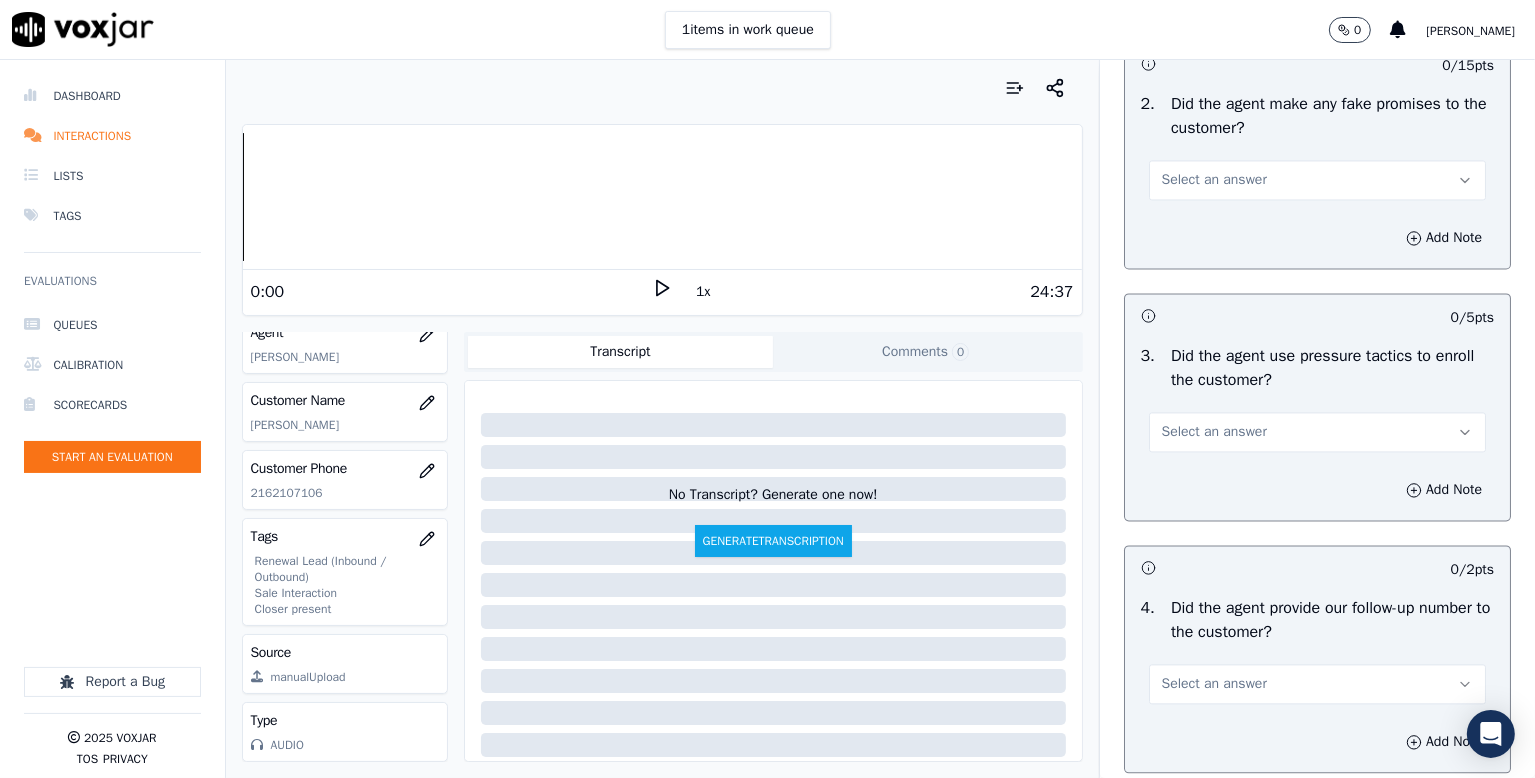 scroll, scrollTop: 4200, scrollLeft: 0, axis: vertical 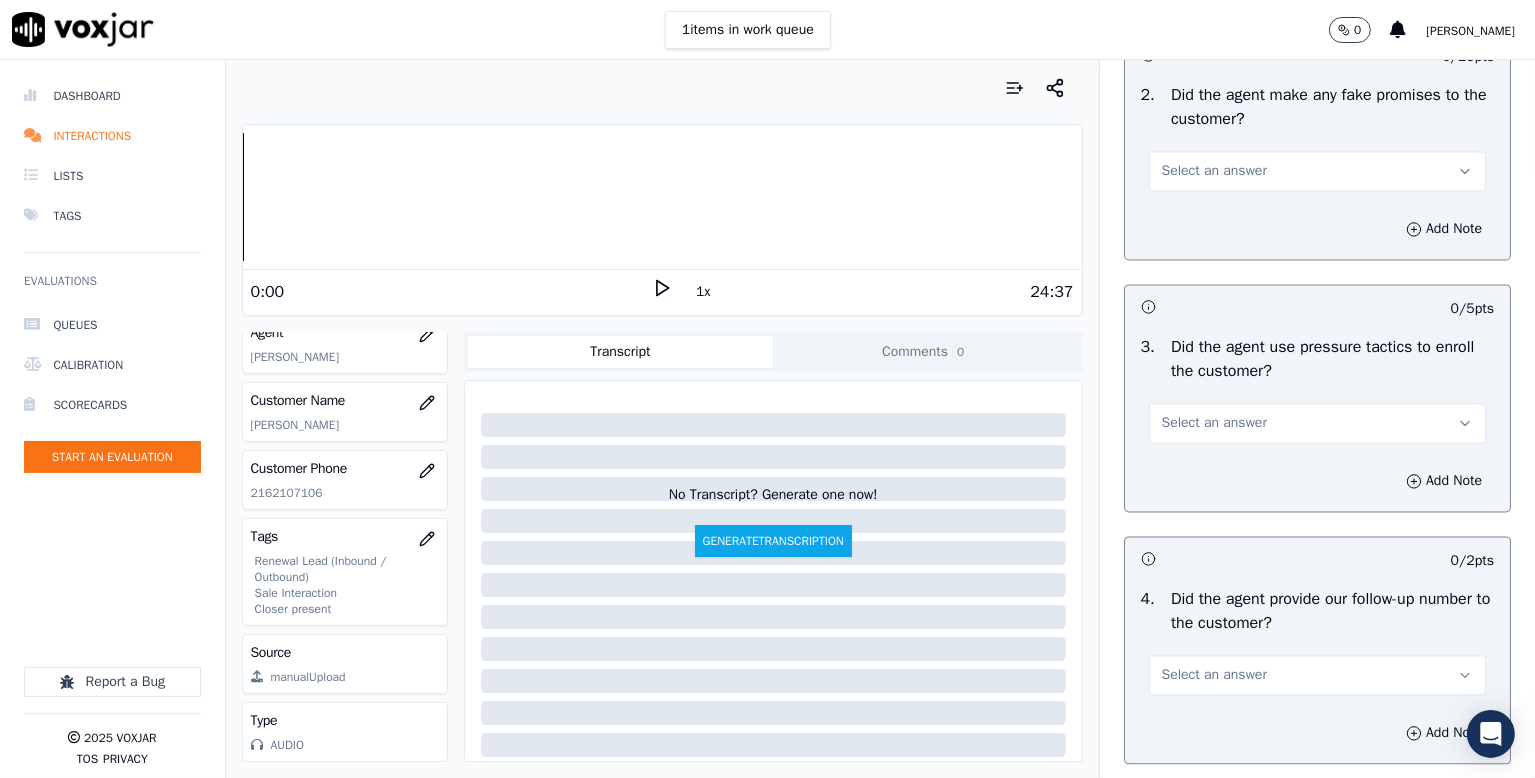 click on "Select an answer" at bounding box center [1214, 171] 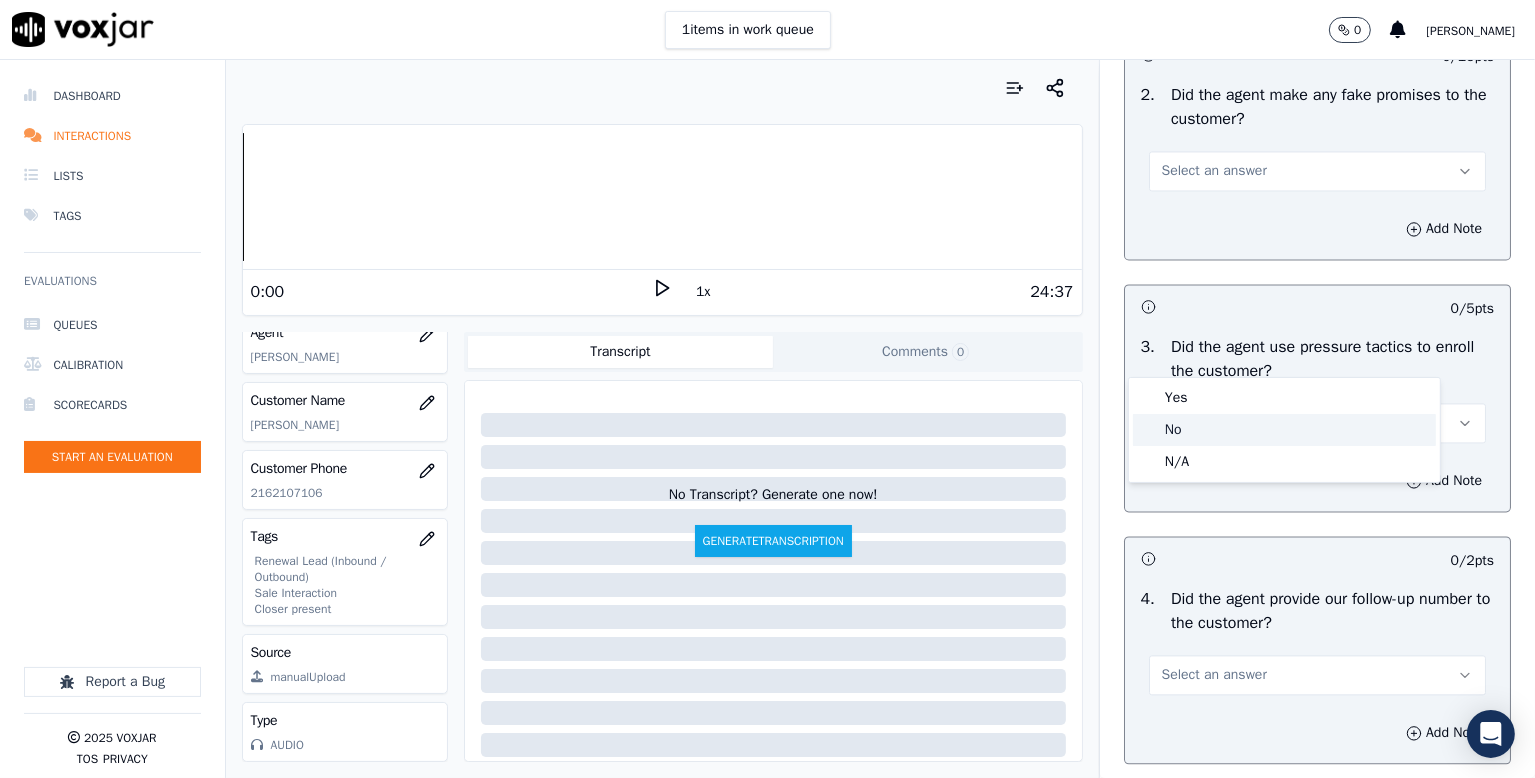 drag, startPoint x: 1192, startPoint y: 414, endPoint x: 1231, endPoint y: 416, distance: 39.051247 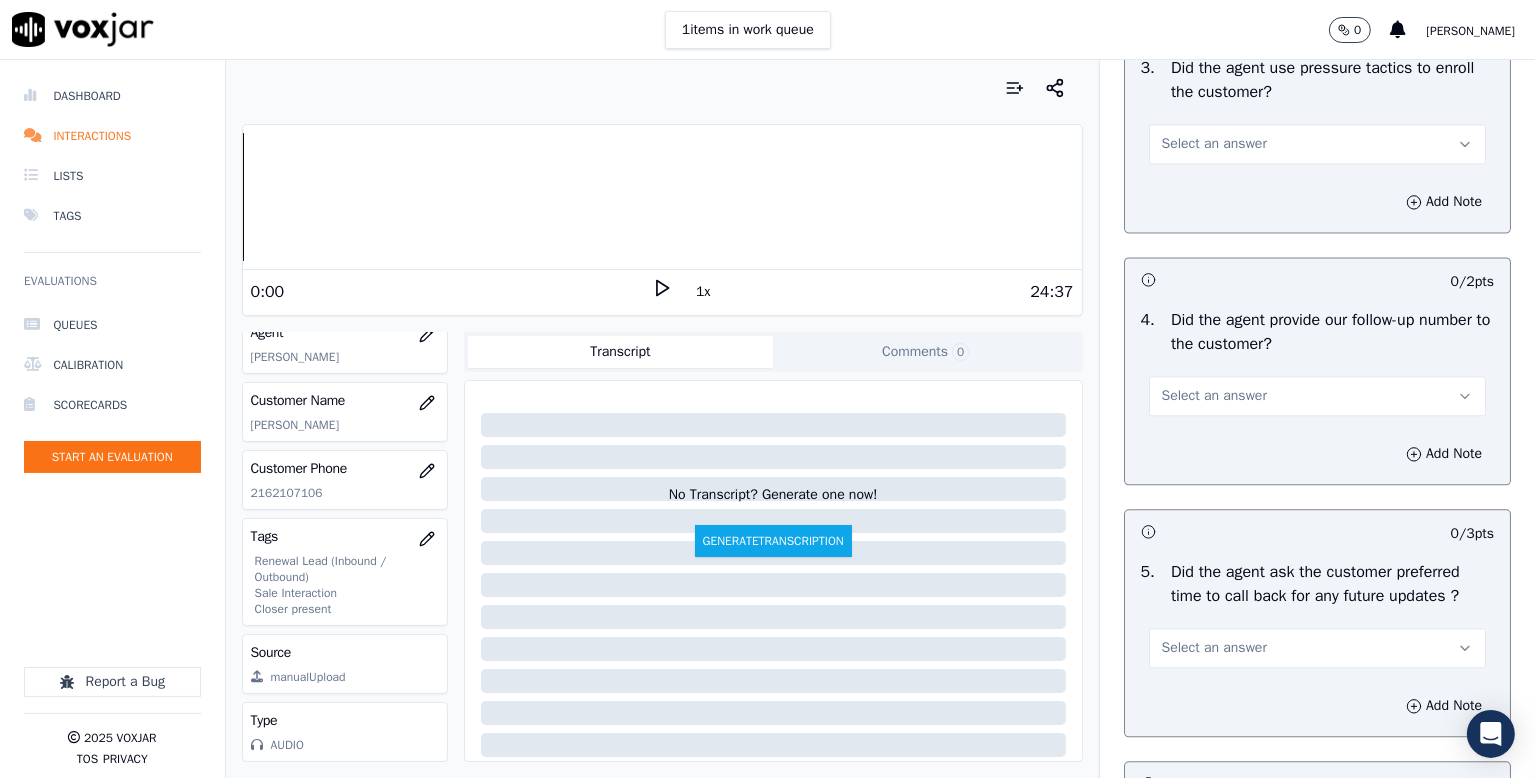 scroll, scrollTop: 4500, scrollLeft: 0, axis: vertical 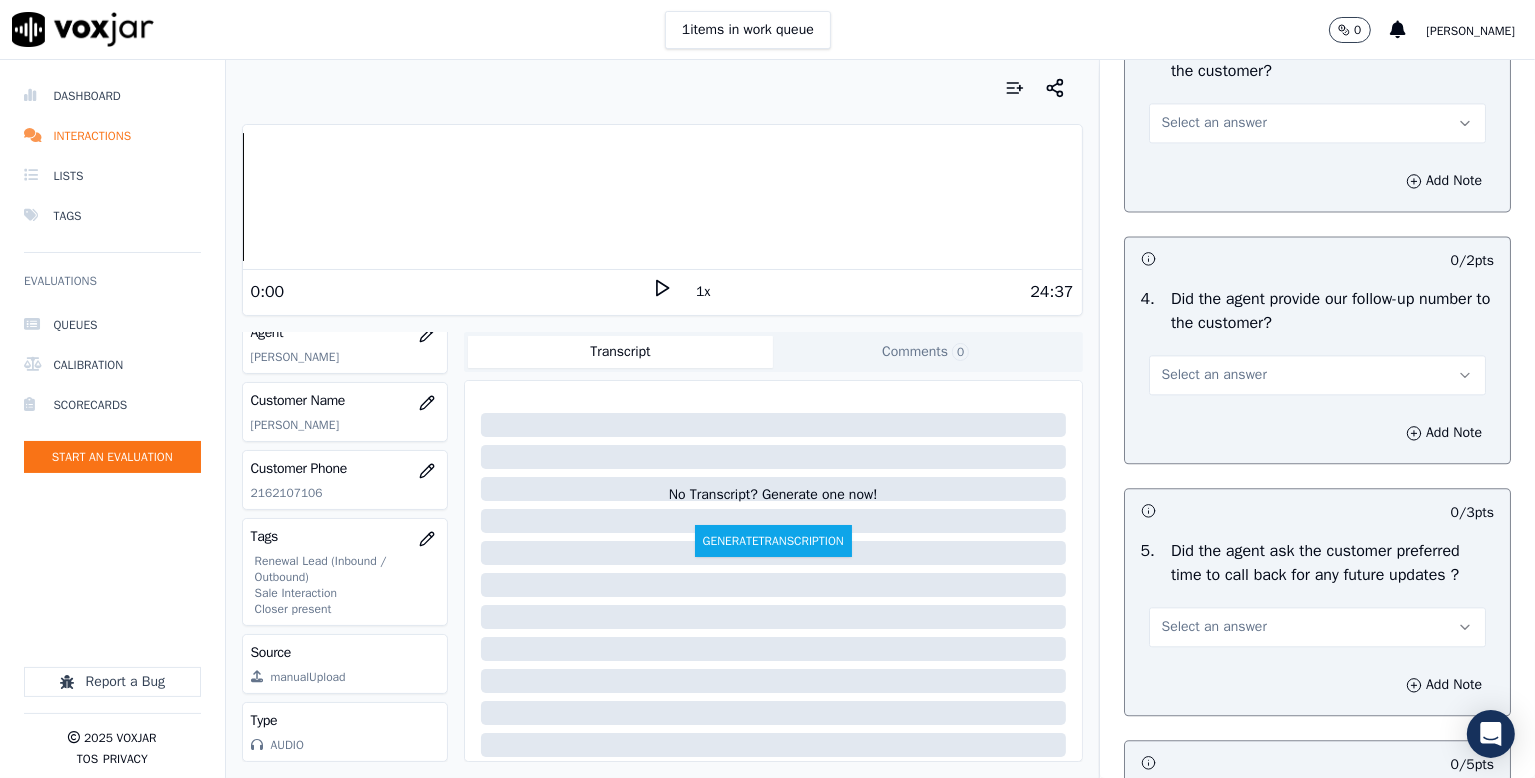 drag, startPoint x: 1196, startPoint y: 324, endPoint x: 1192, endPoint y: 298, distance: 26.305893 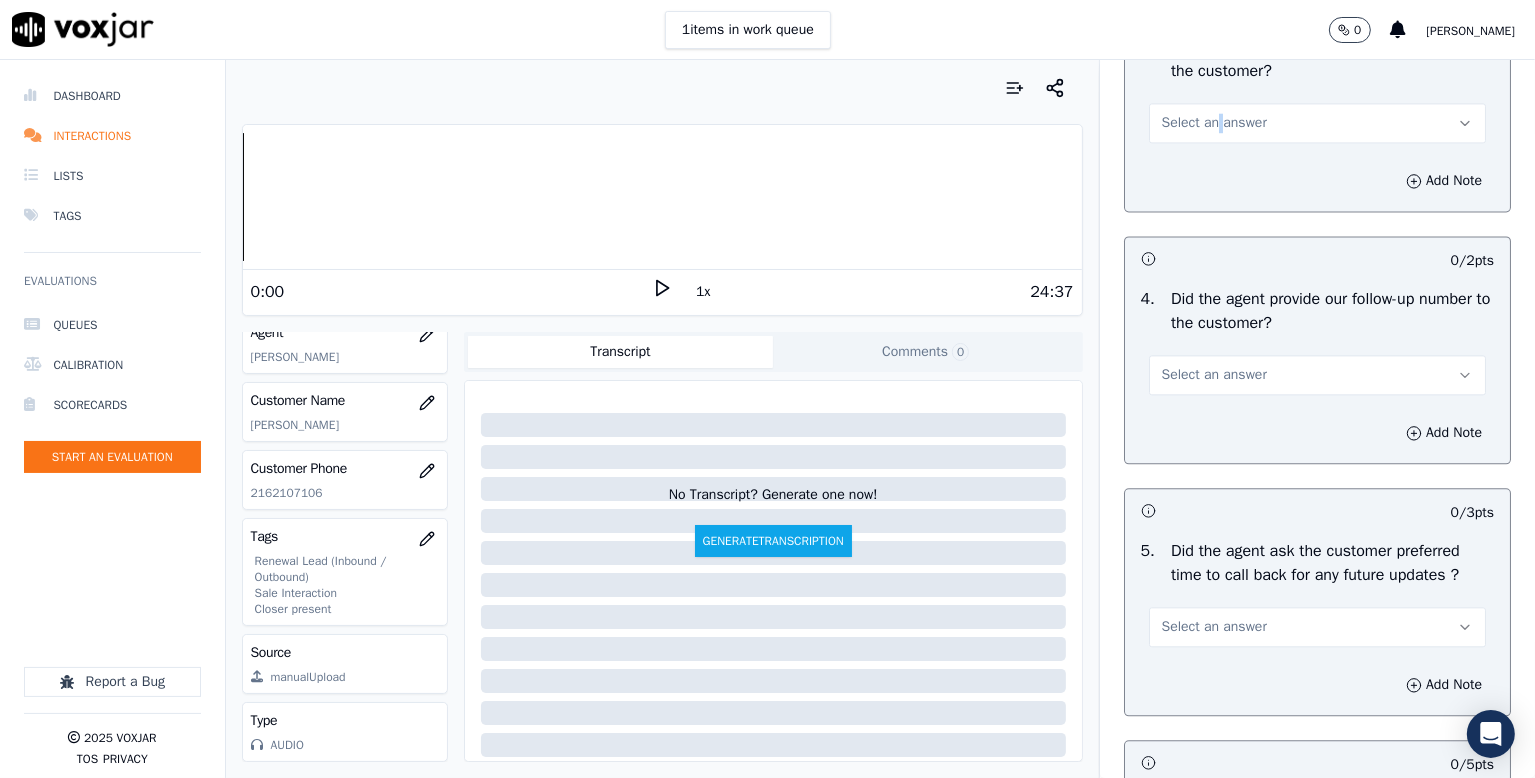 click on "Select an answer" at bounding box center [1214, 123] 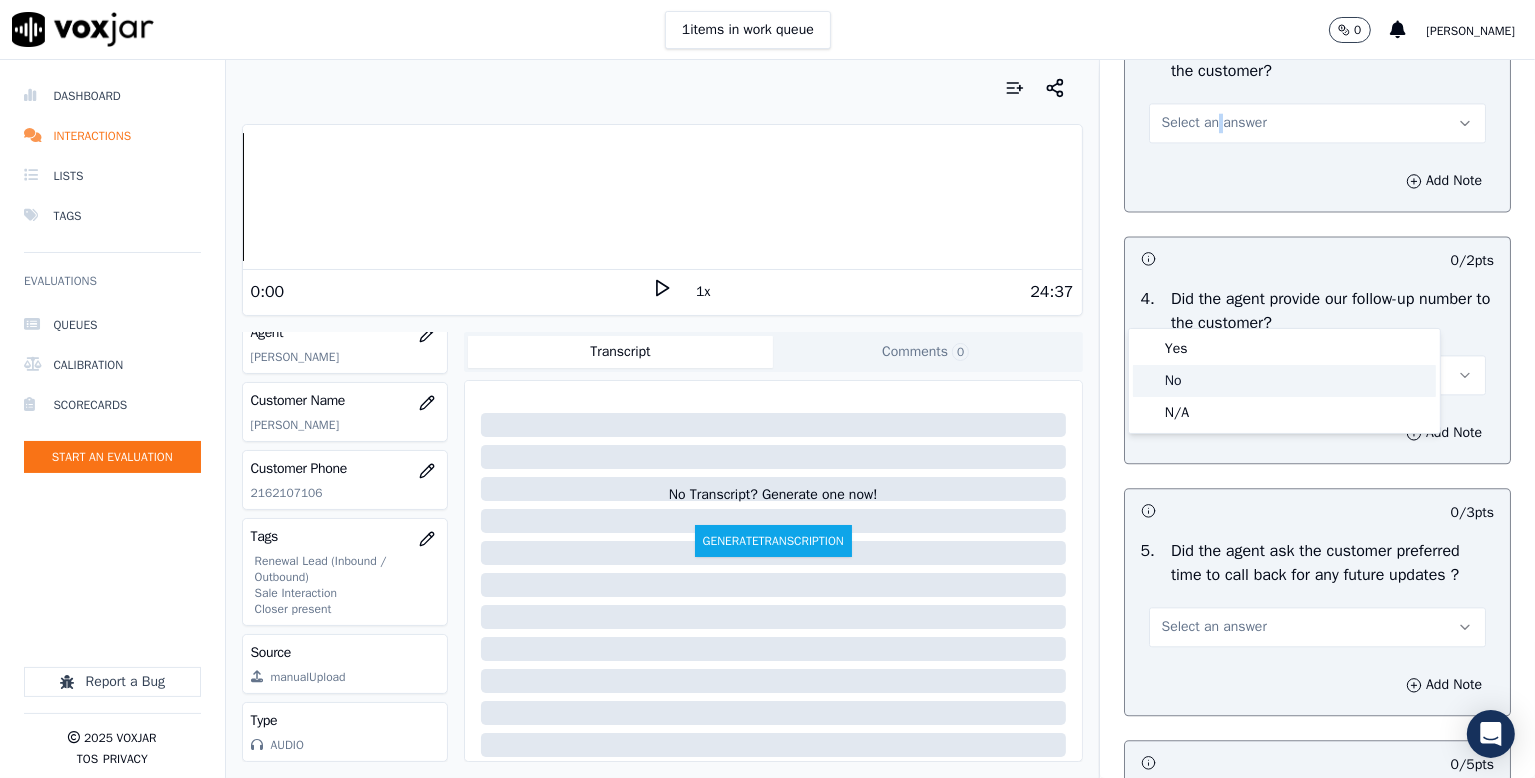click on "No" 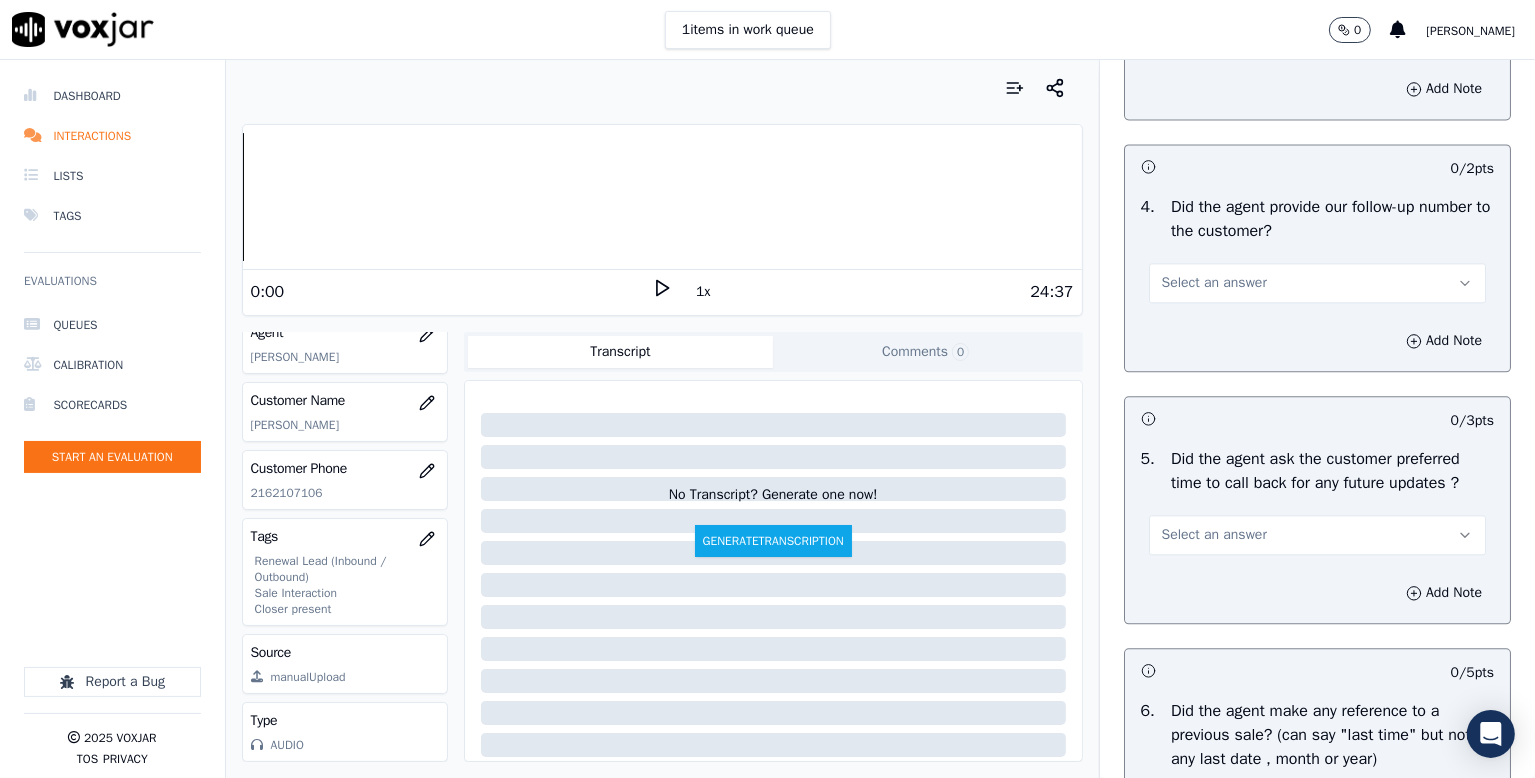 scroll, scrollTop: 4700, scrollLeft: 0, axis: vertical 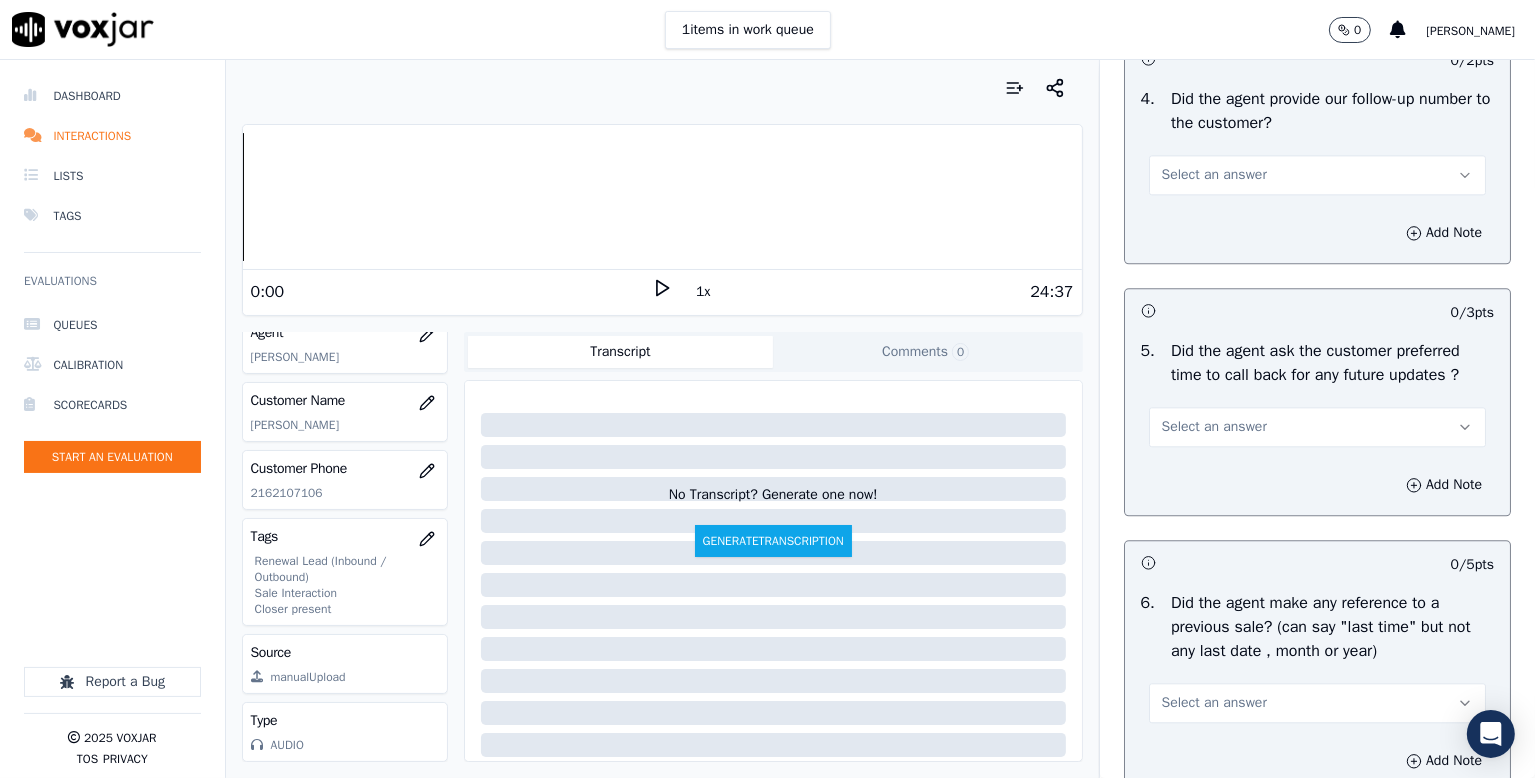 click on "Select an answer" at bounding box center (1214, 175) 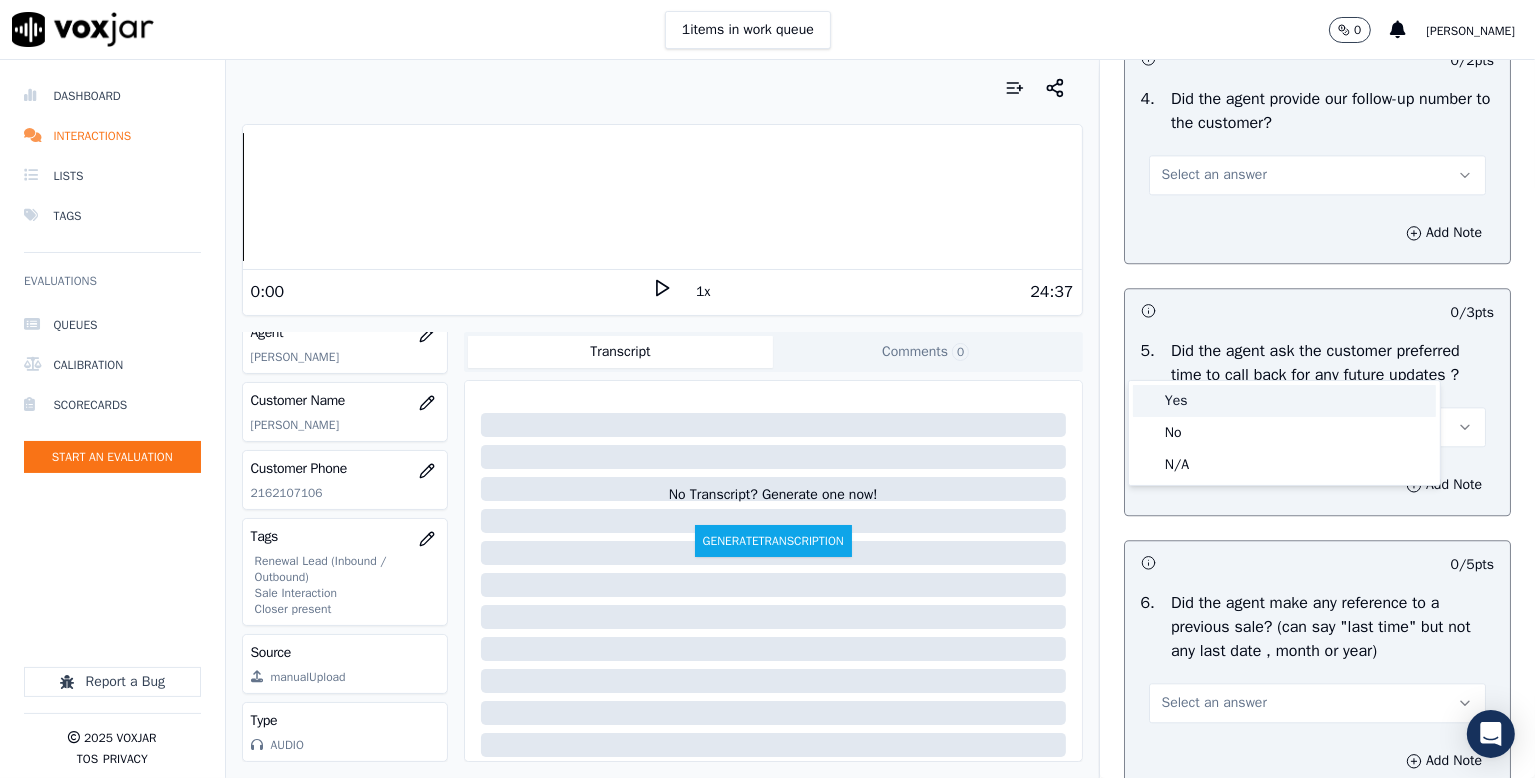 drag, startPoint x: 1188, startPoint y: 405, endPoint x: 1209, endPoint y: 409, distance: 21.377558 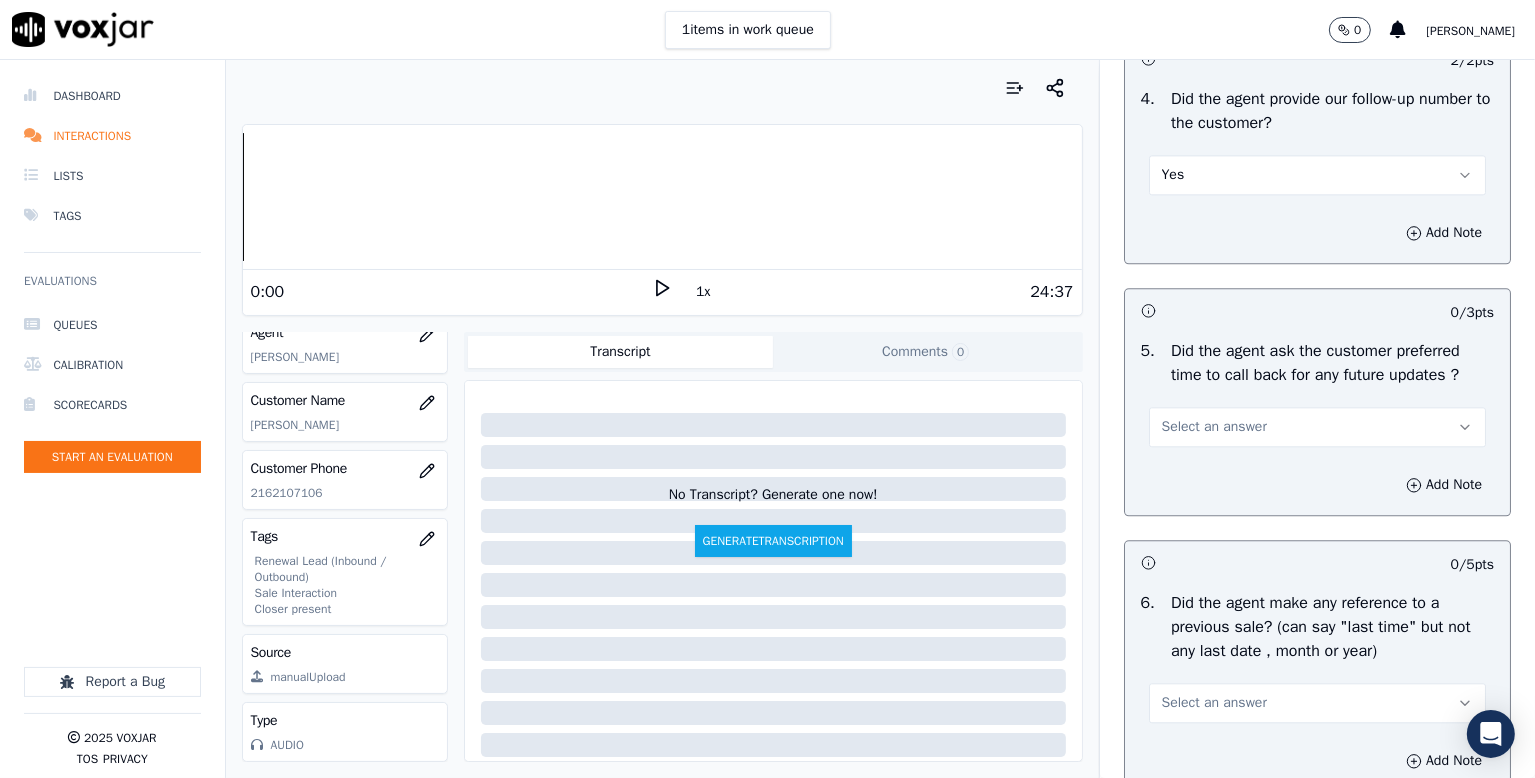 scroll, scrollTop: 4800, scrollLeft: 0, axis: vertical 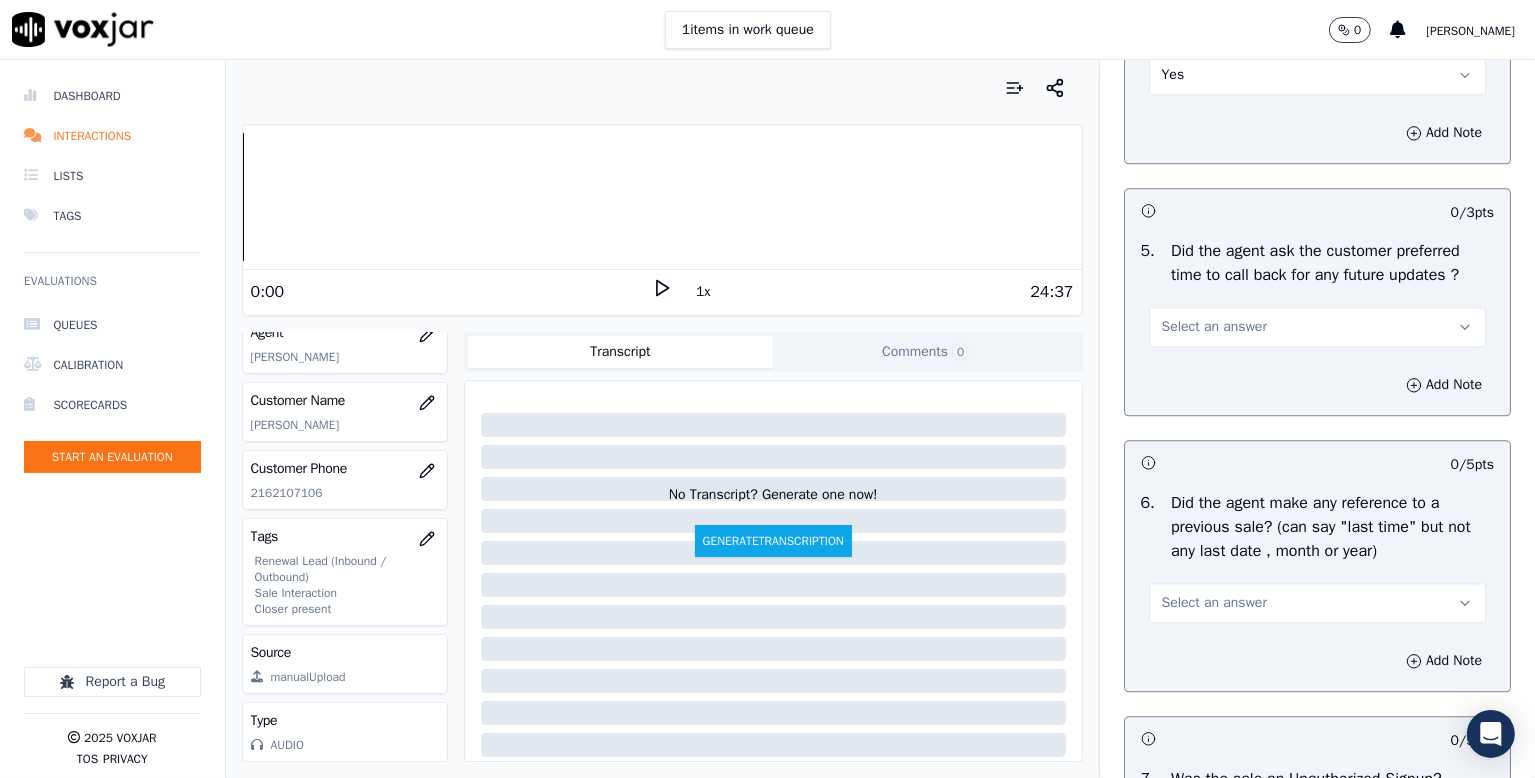 click on "Select an answer" at bounding box center (1214, 327) 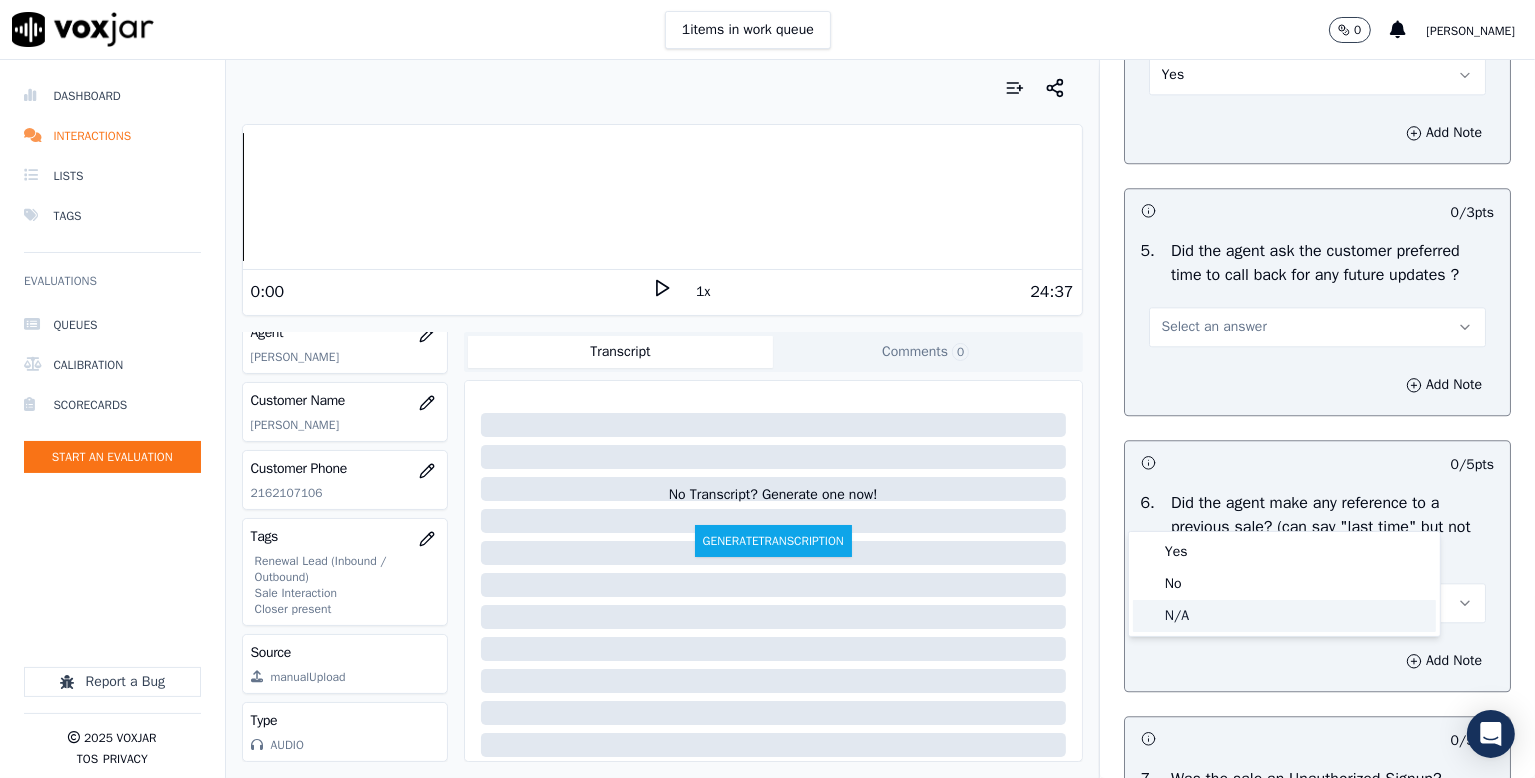 click on "N/A" 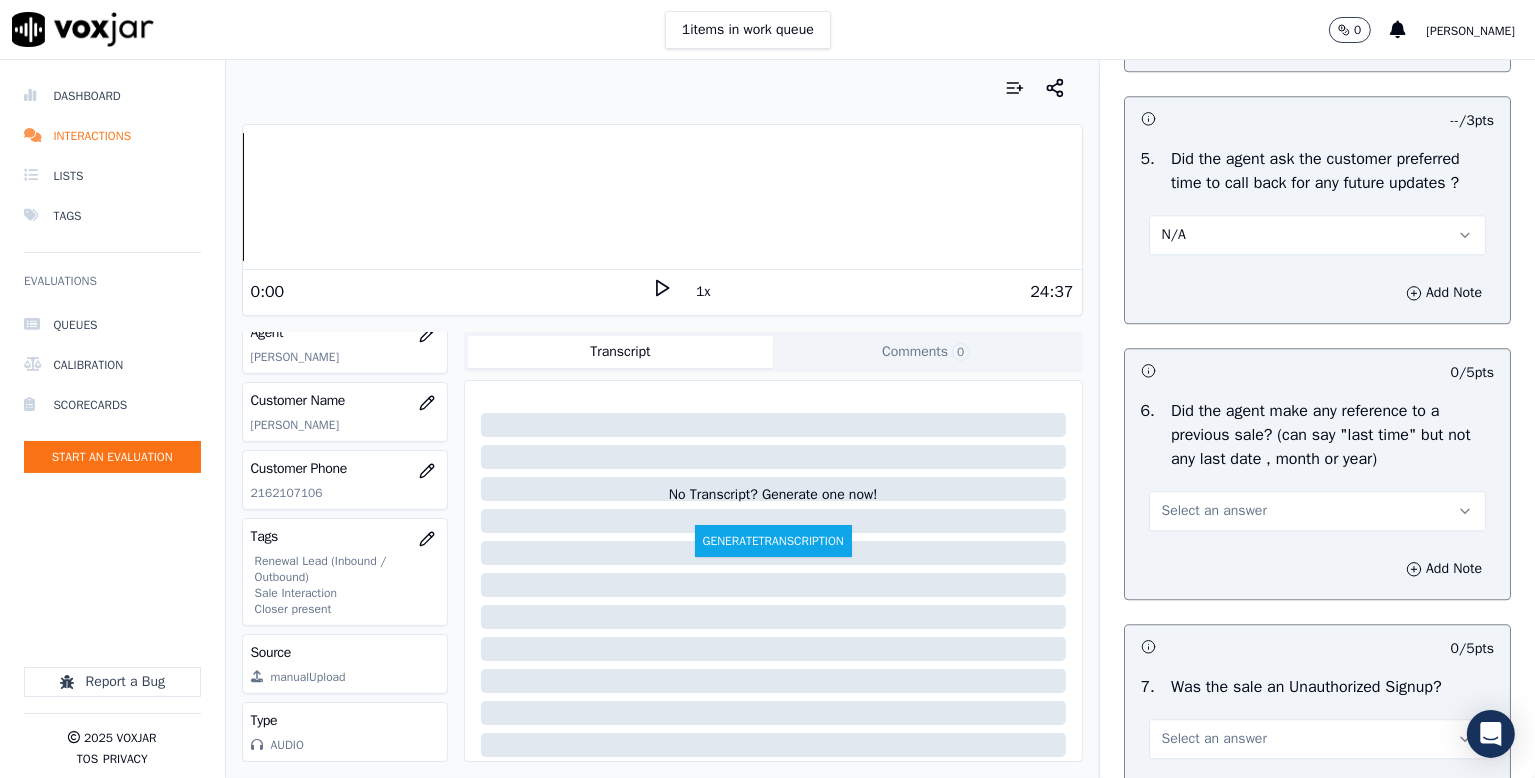 scroll, scrollTop: 5100, scrollLeft: 0, axis: vertical 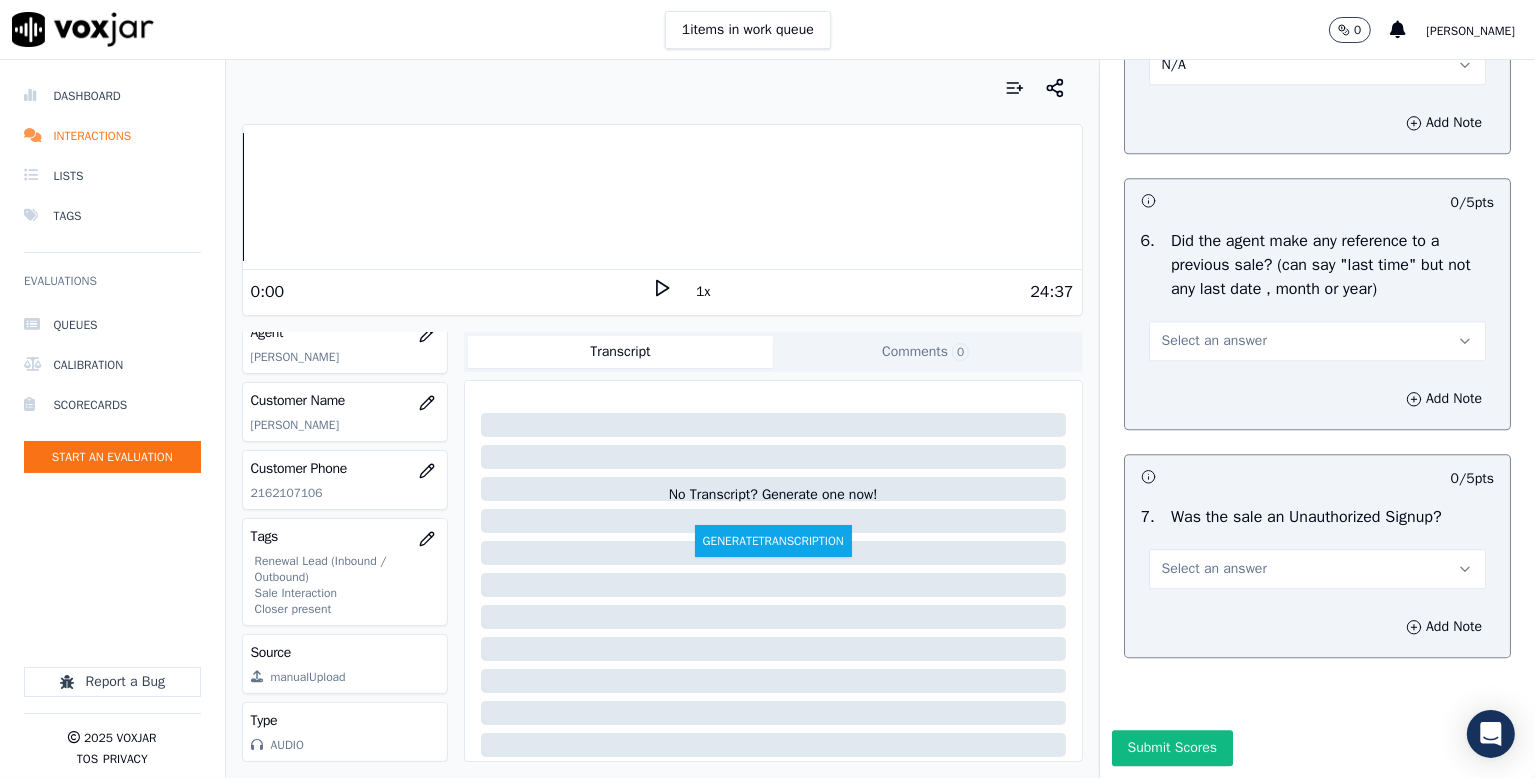 drag, startPoint x: 1212, startPoint y: 474, endPoint x: 1210, endPoint y: 499, distance: 25.079872 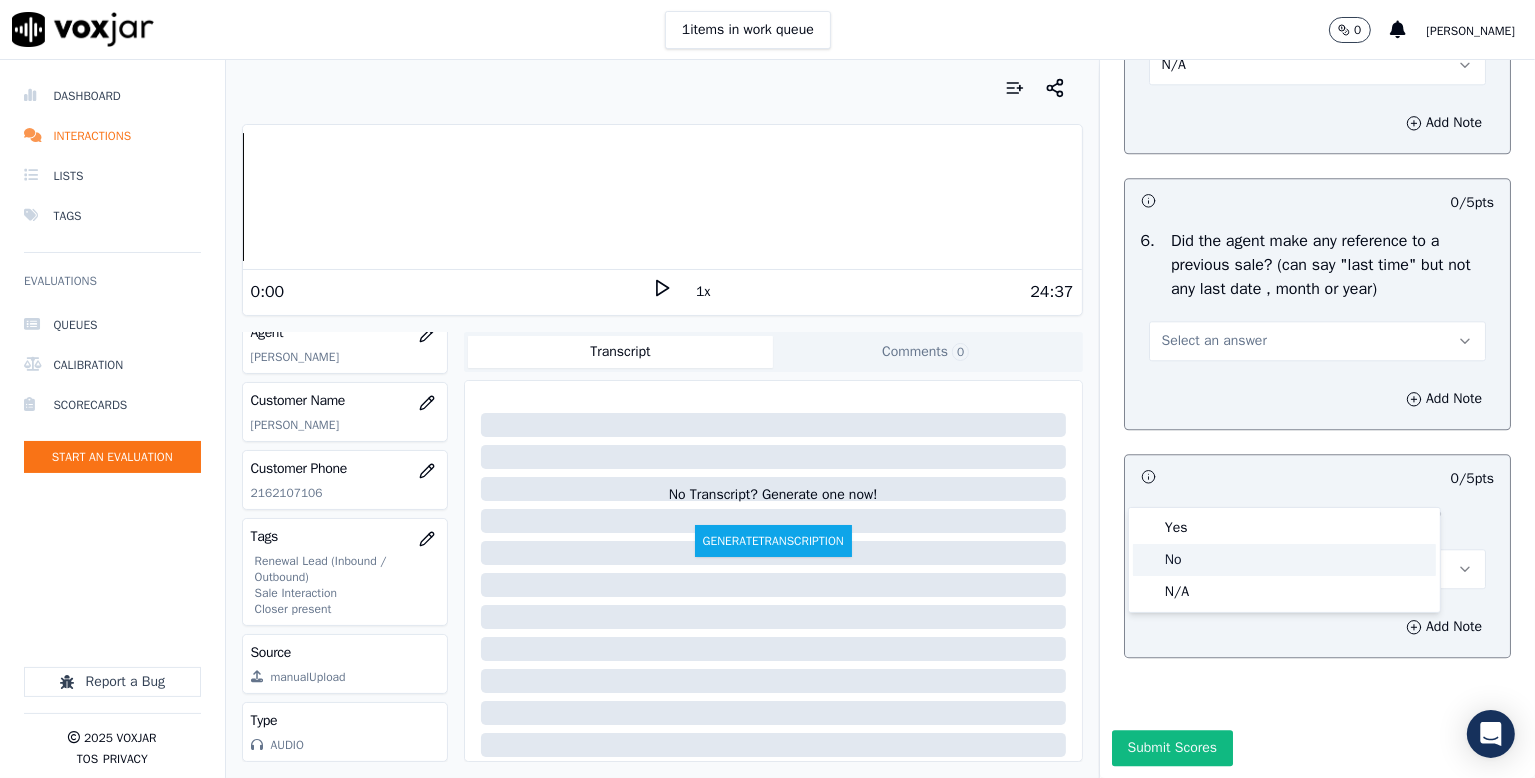 click on "No" 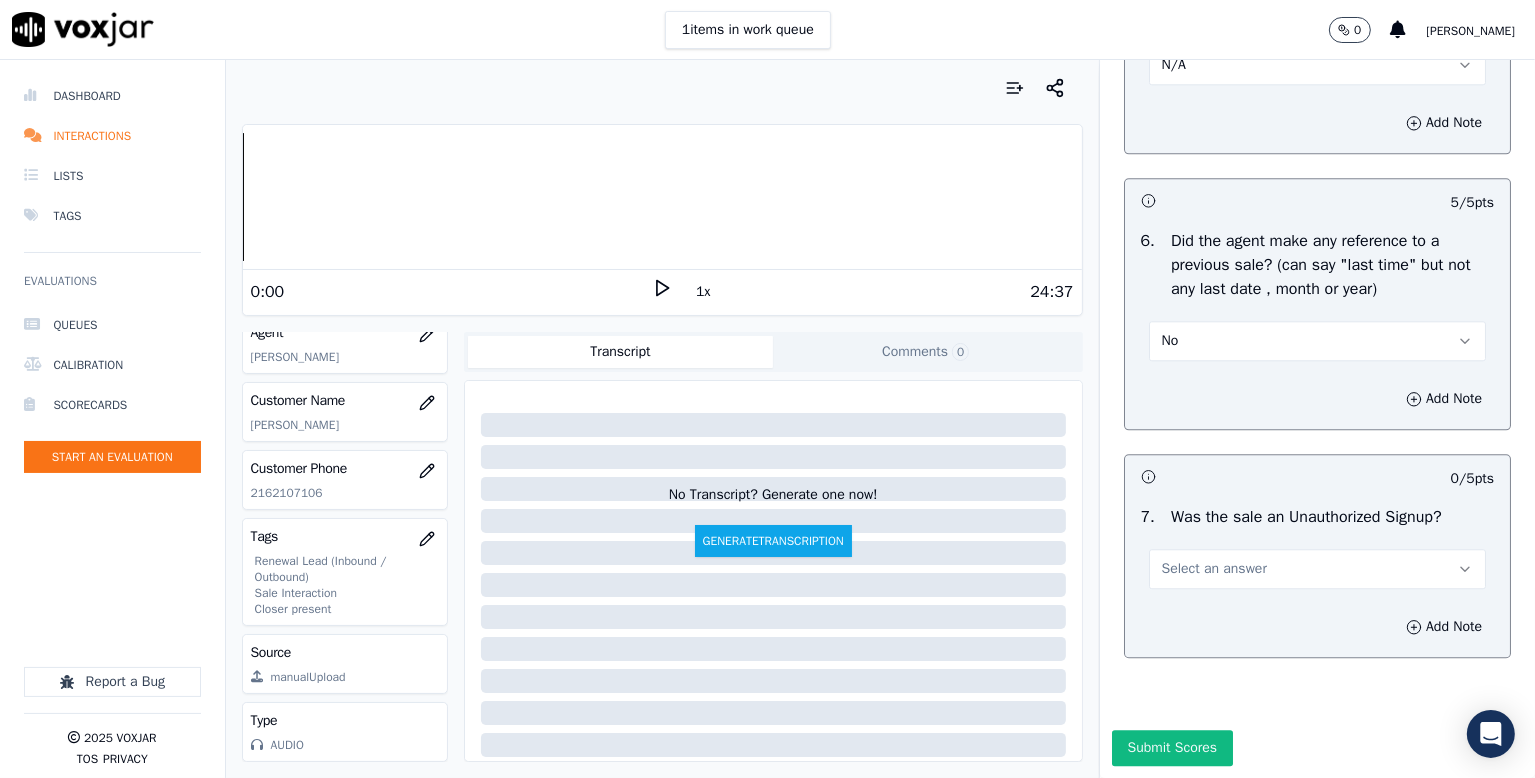 scroll, scrollTop: 5287, scrollLeft: 0, axis: vertical 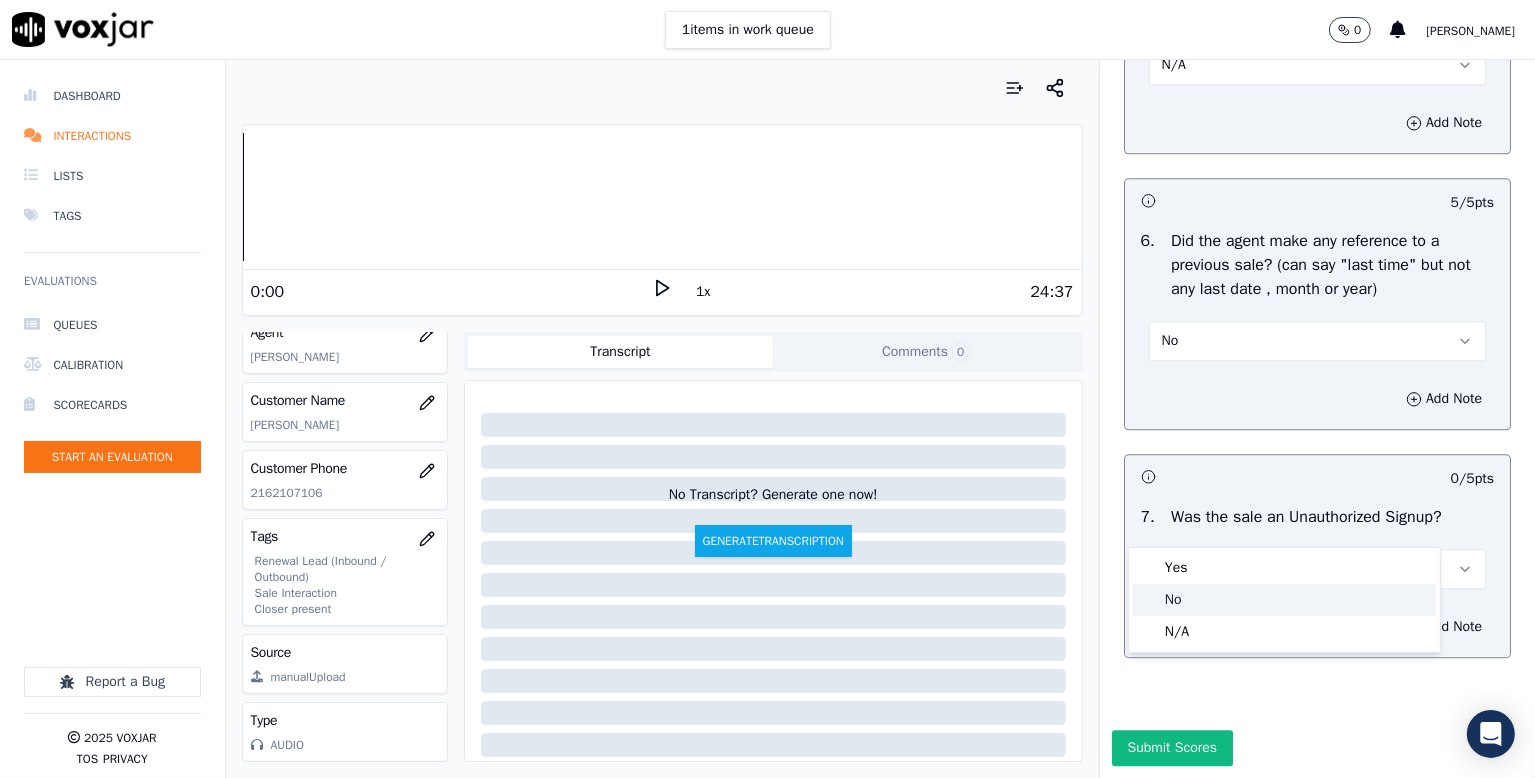 click on "No" 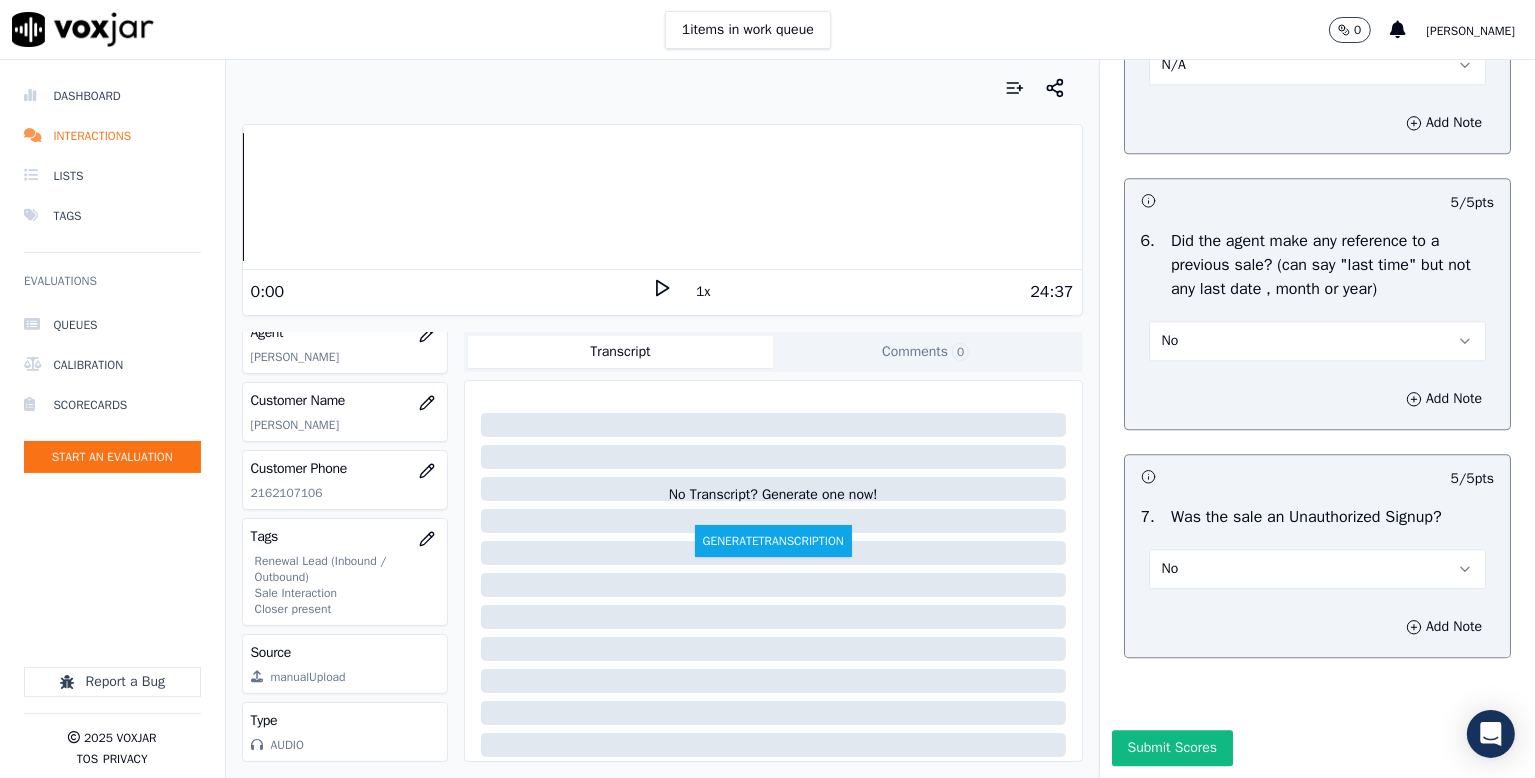 scroll, scrollTop: 5287, scrollLeft: 0, axis: vertical 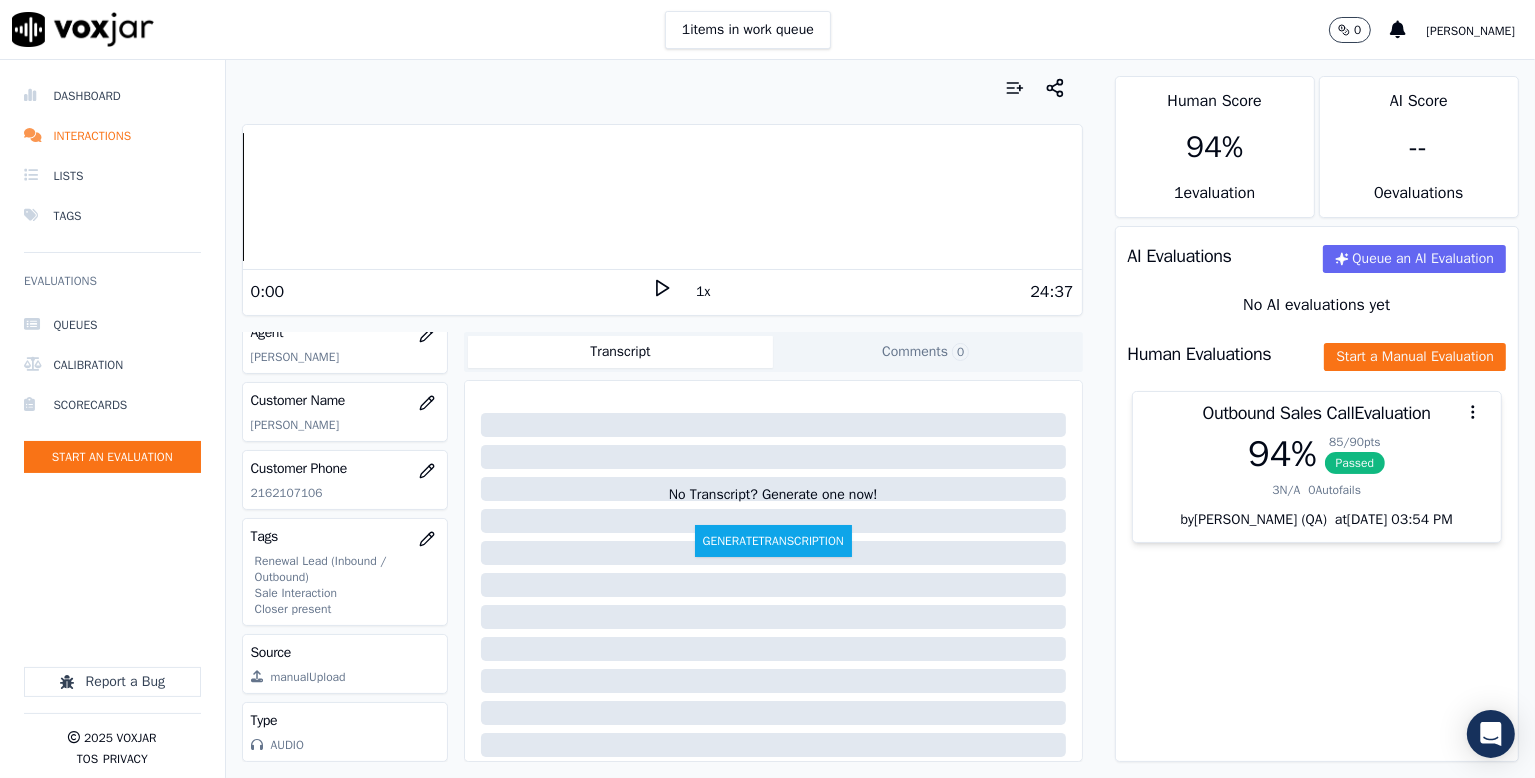 click on "AI Evaluations
Queue an AI Evaluation   No AI evaluations yet   Human Evaluations   Start a Manual Evaluation         Outbound Sales Call  Evaluation   94 %   85 / 90  pts   Passed   3  N/A   0  Autofails     by
[PERSON_NAME] (QA)   at  [DATE] 03:54 PM" at bounding box center (1317, 494) 